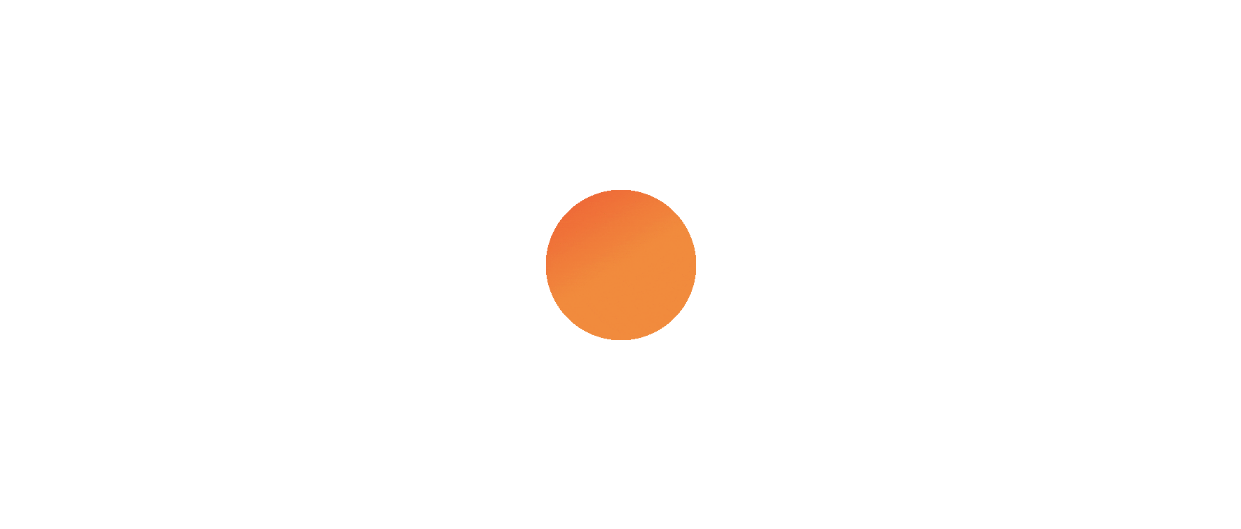 scroll, scrollTop: 0, scrollLeft: 0, axis: both 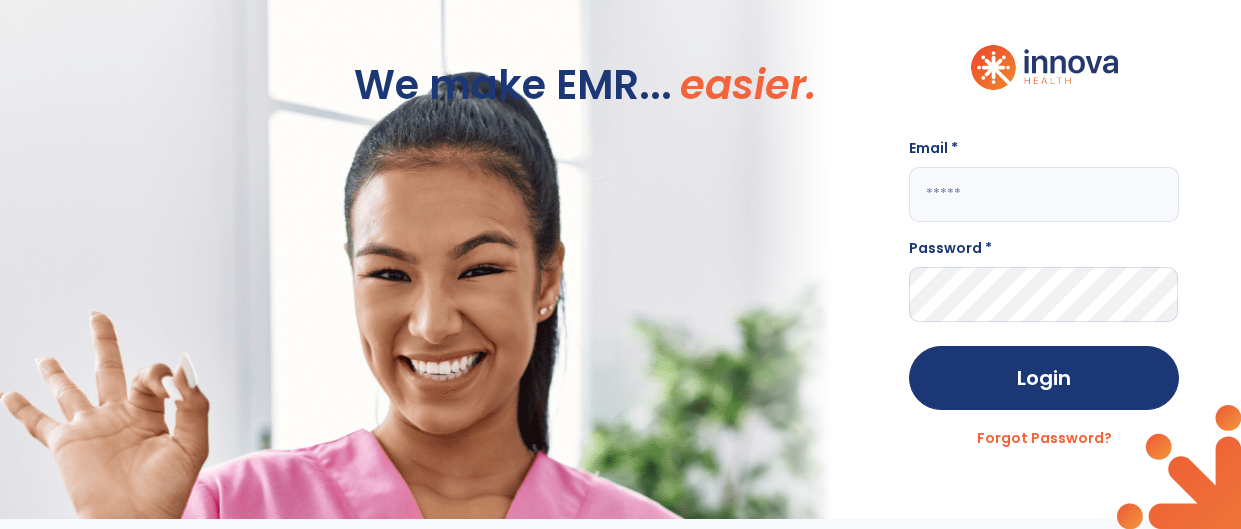 click 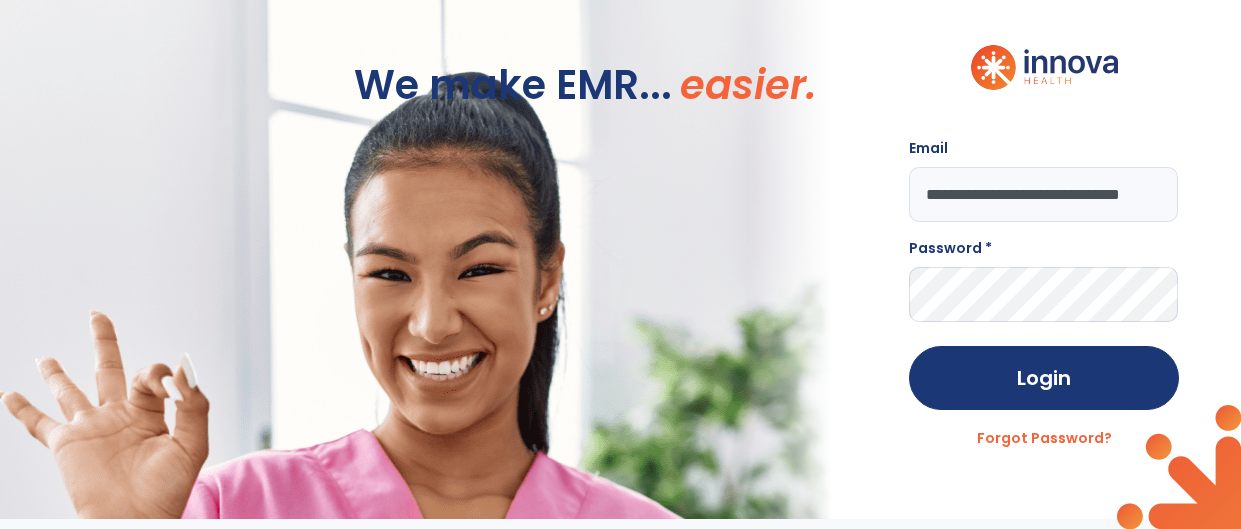 scroll, scrollTop: 0, scrollLeft: 64, axis: horizontal 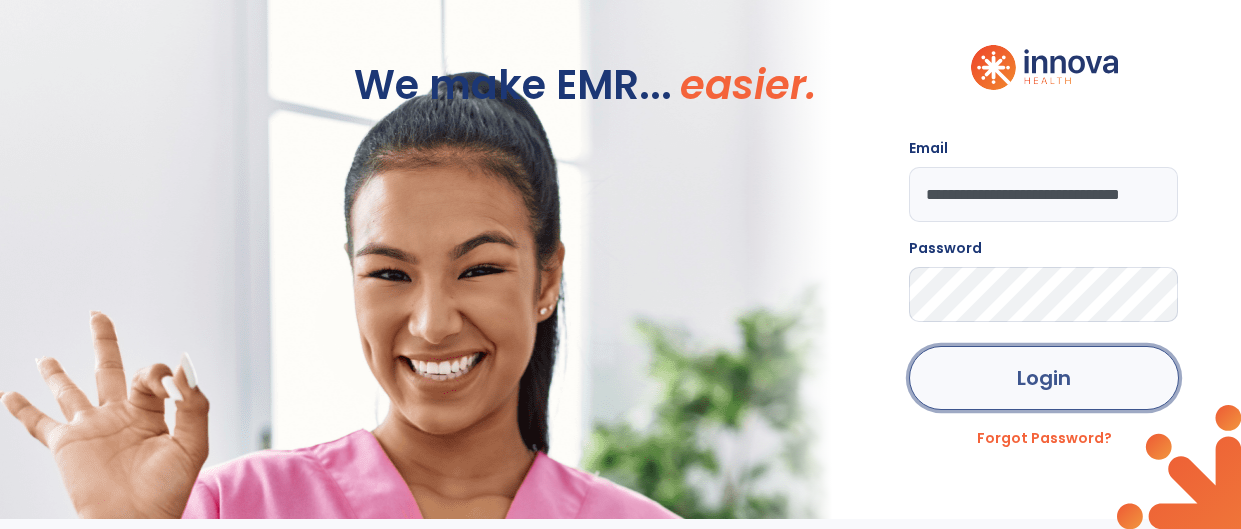 click on "Login" 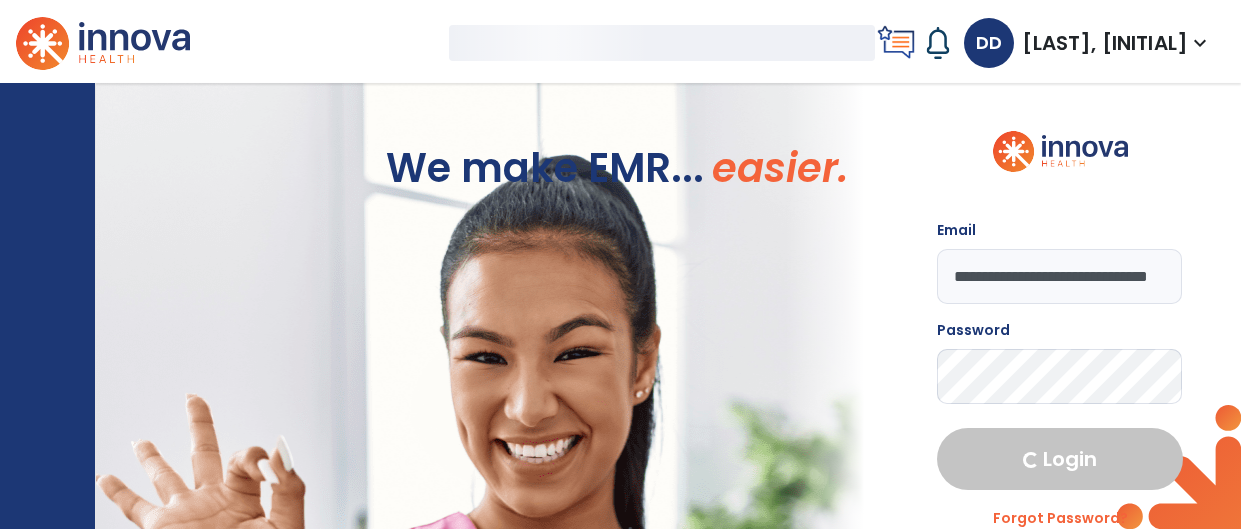 select on "****" 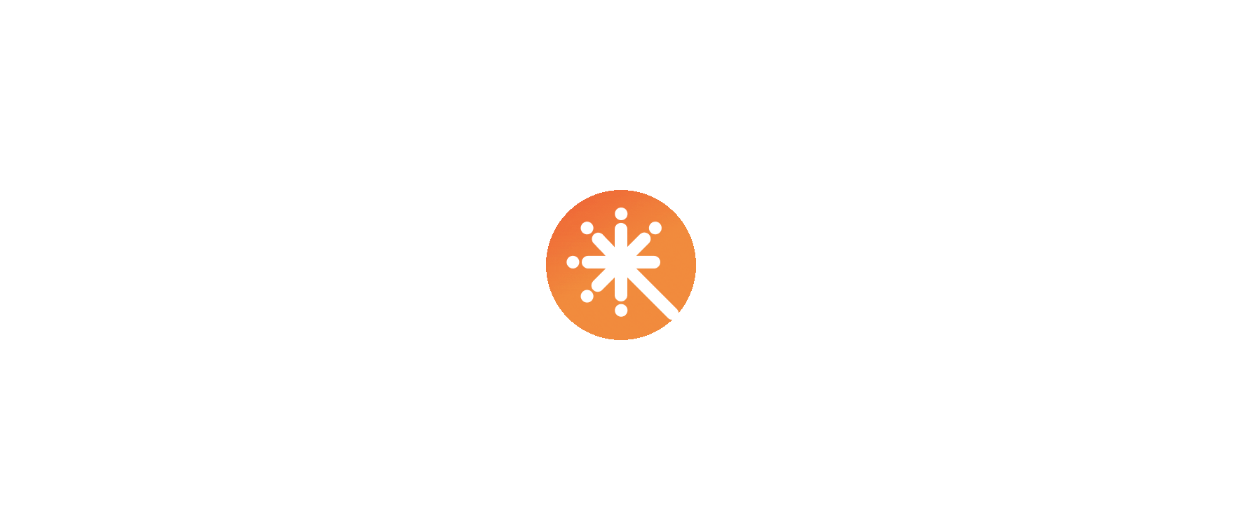 scroll, scrollTop: 0, scrollLeft: 0, axis: both 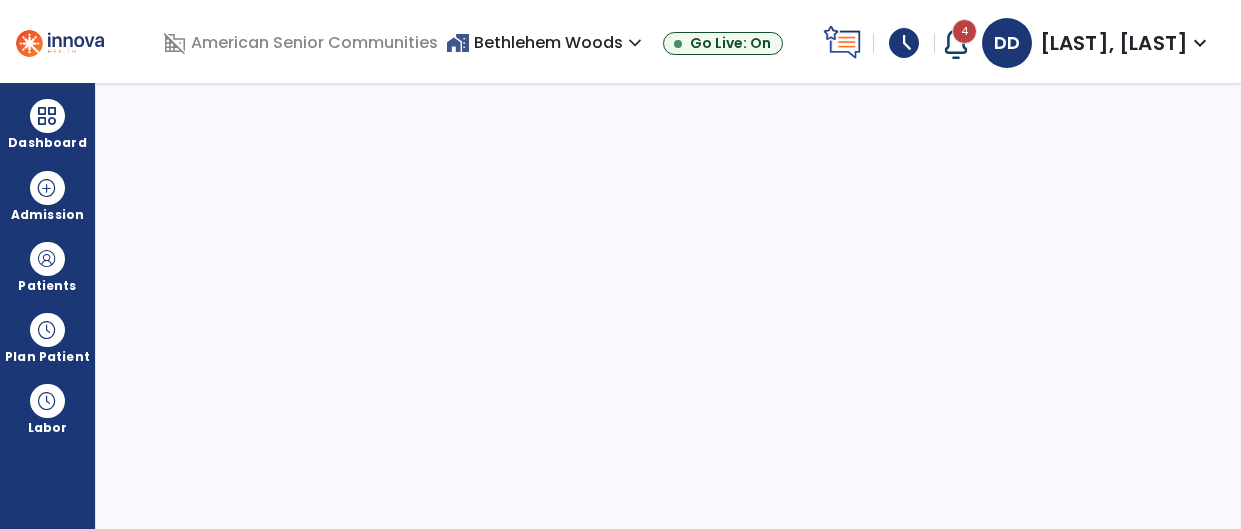 select on "****" 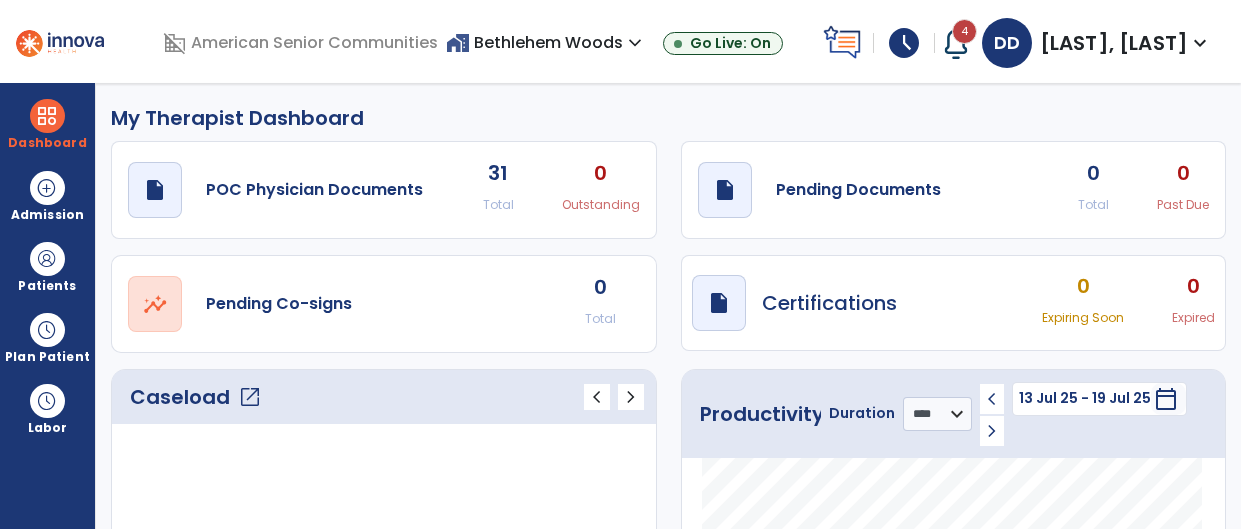 click on "chevron_left" 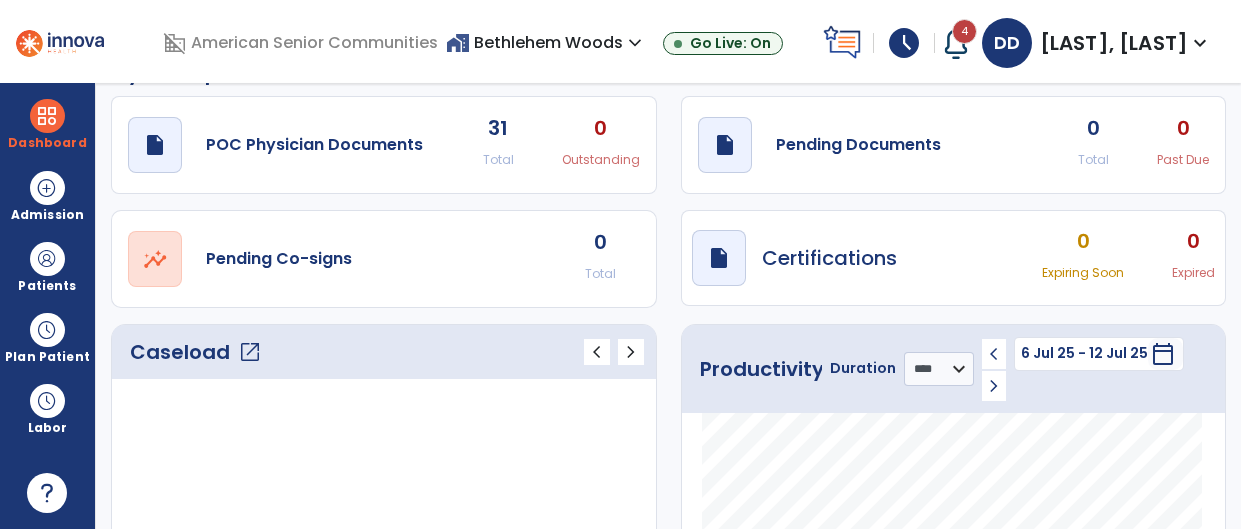 scroll, scrollTop: 0, scrollLeft: 0, axis: both 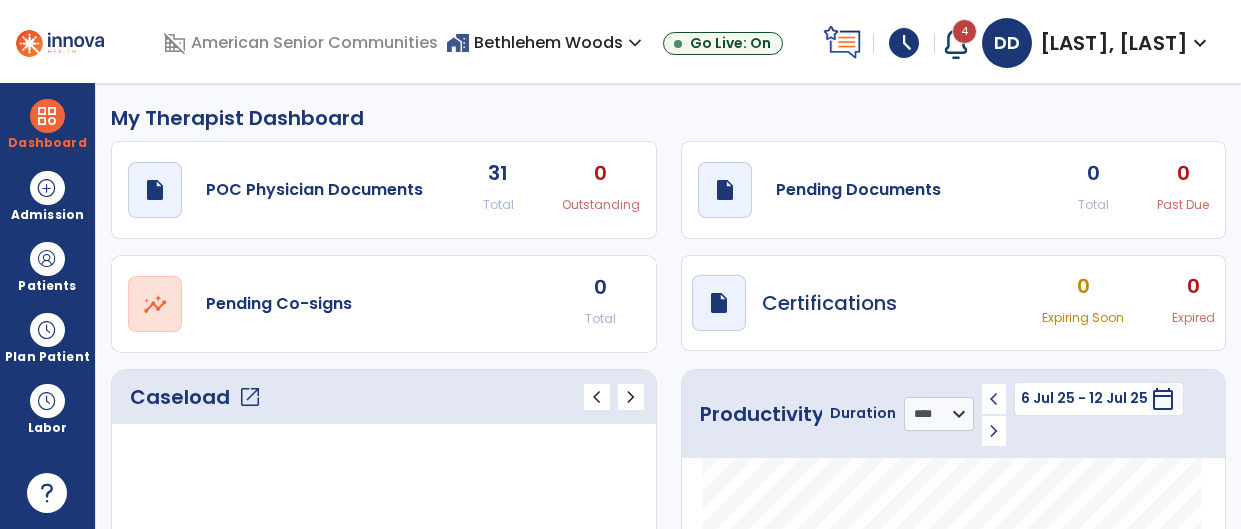 click on "expand_more" at bounding box center (635, 43) 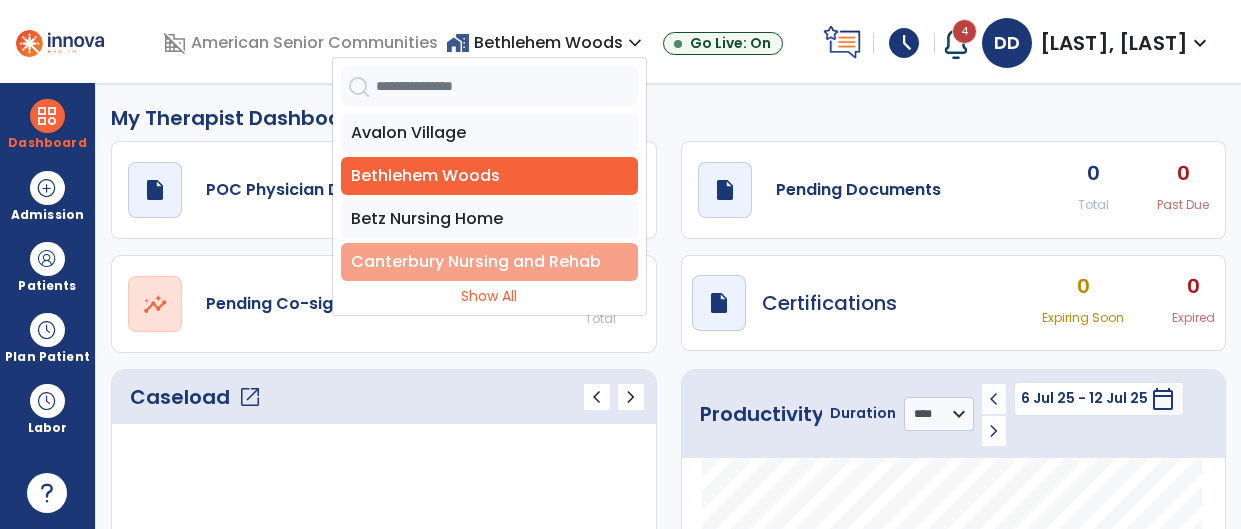 click on "Canterbury Nursing and Rehab" at bounding box center [489, 262] 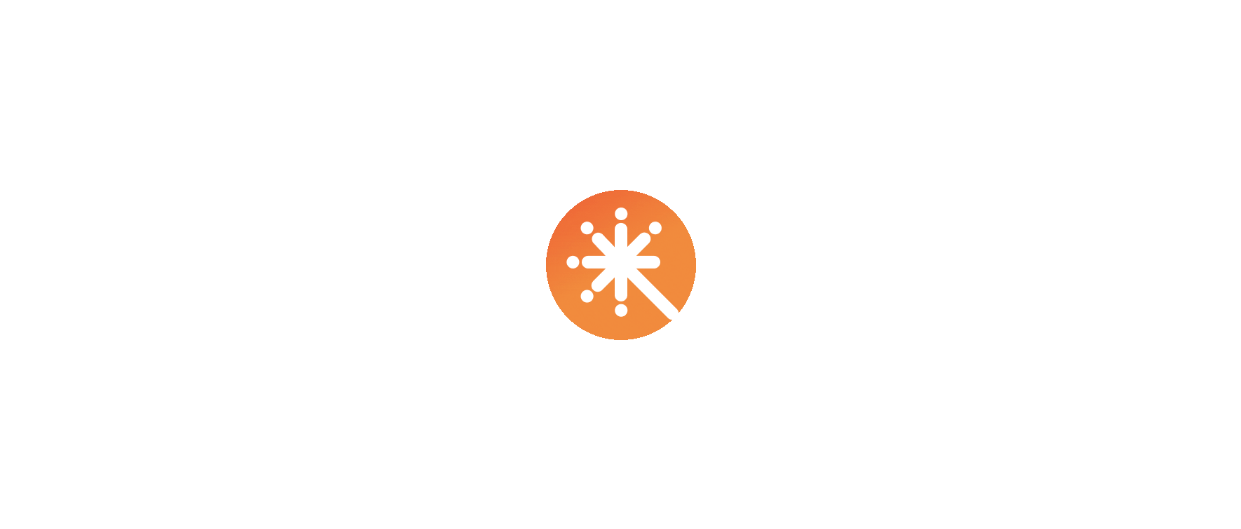 scroll, scrollTop: 0, scrollLeft: 0, axis: both 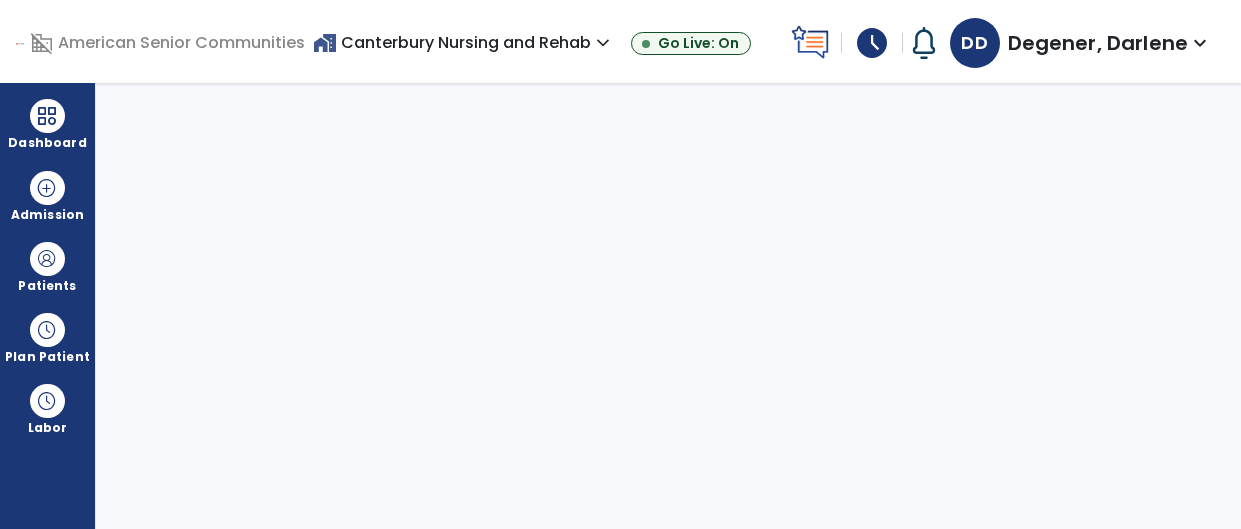 select on "****" 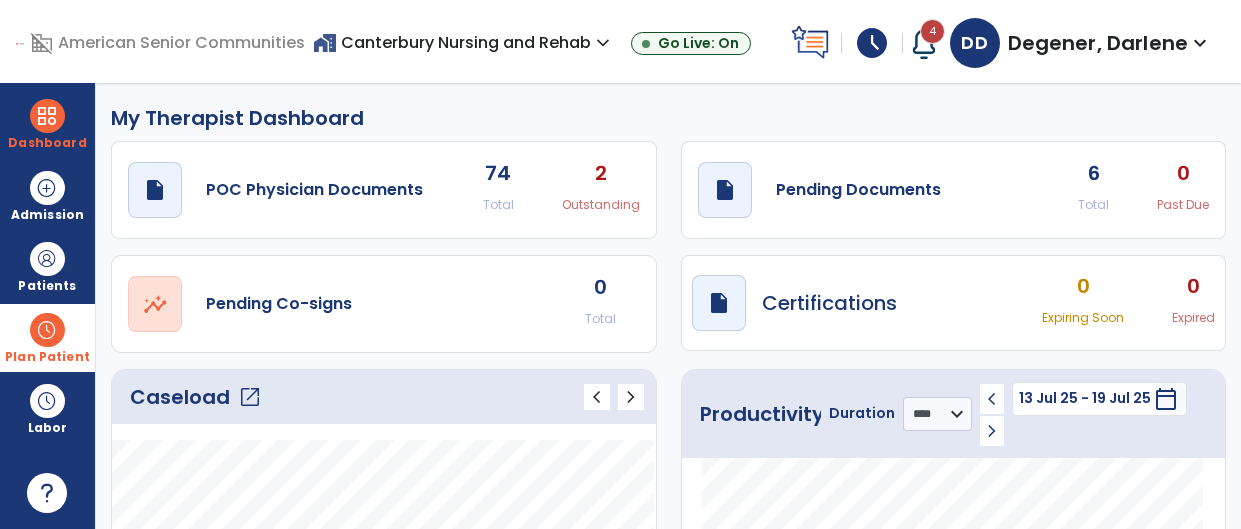click at bounding box center (47, 330) 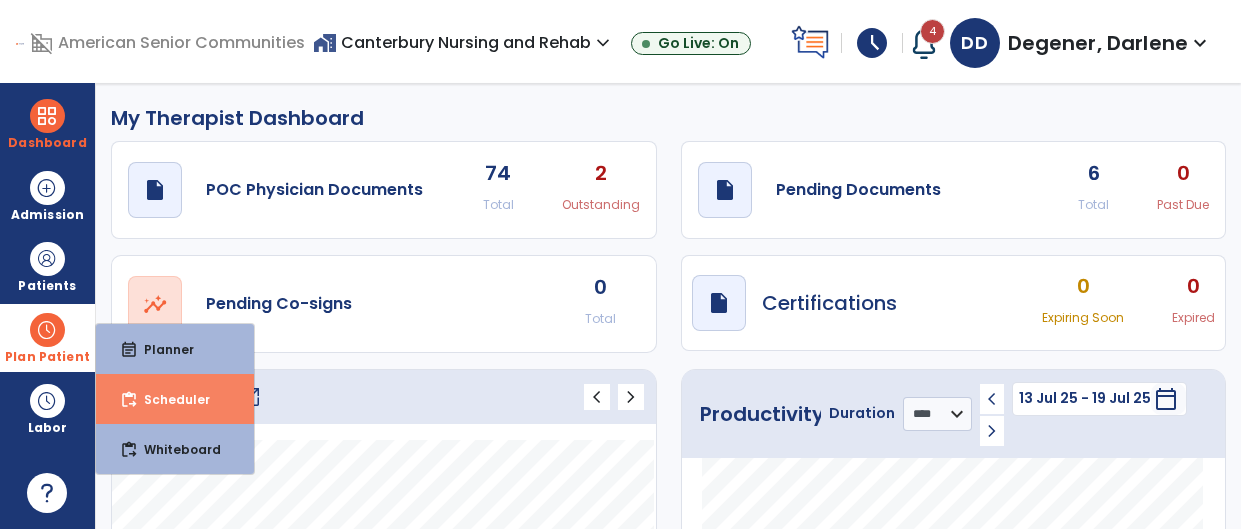click on "Scheduler" at bounding box center [169, 399] 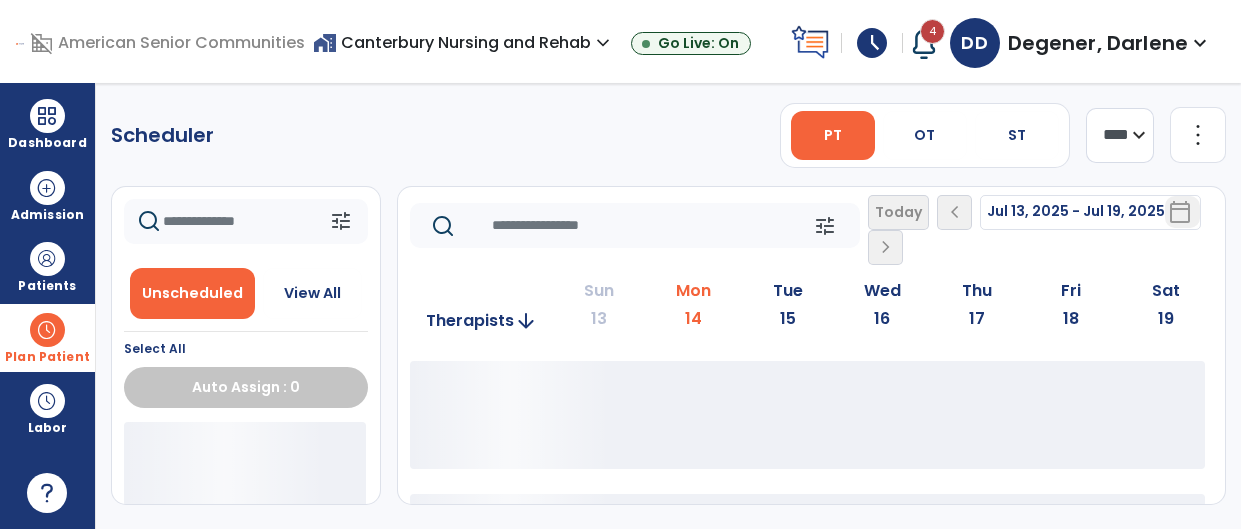 click 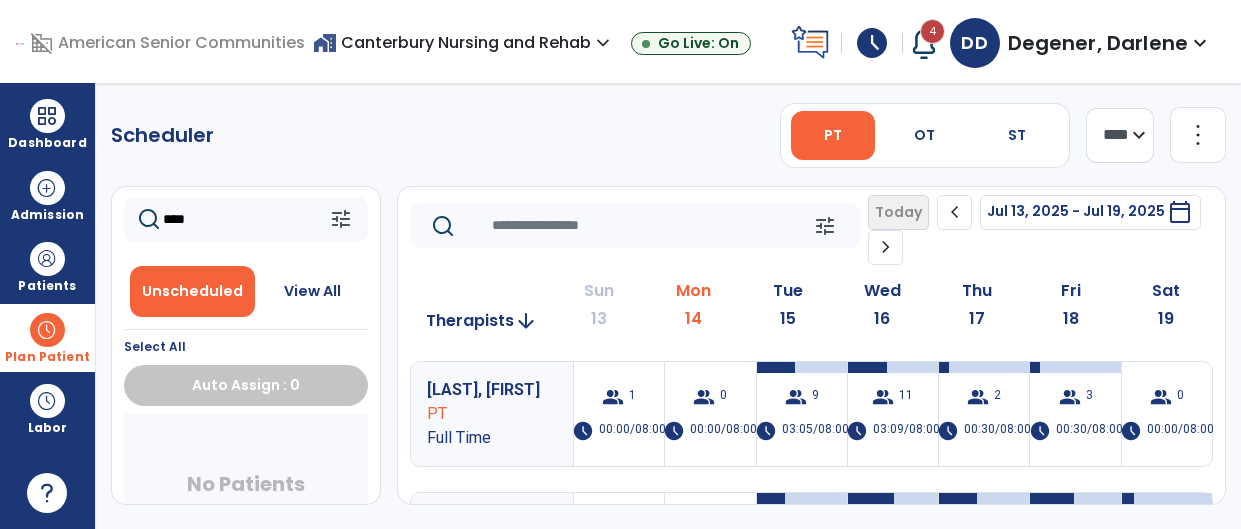 scroll, scrollTop: 8, scrollLeft: 0, axis: vertical 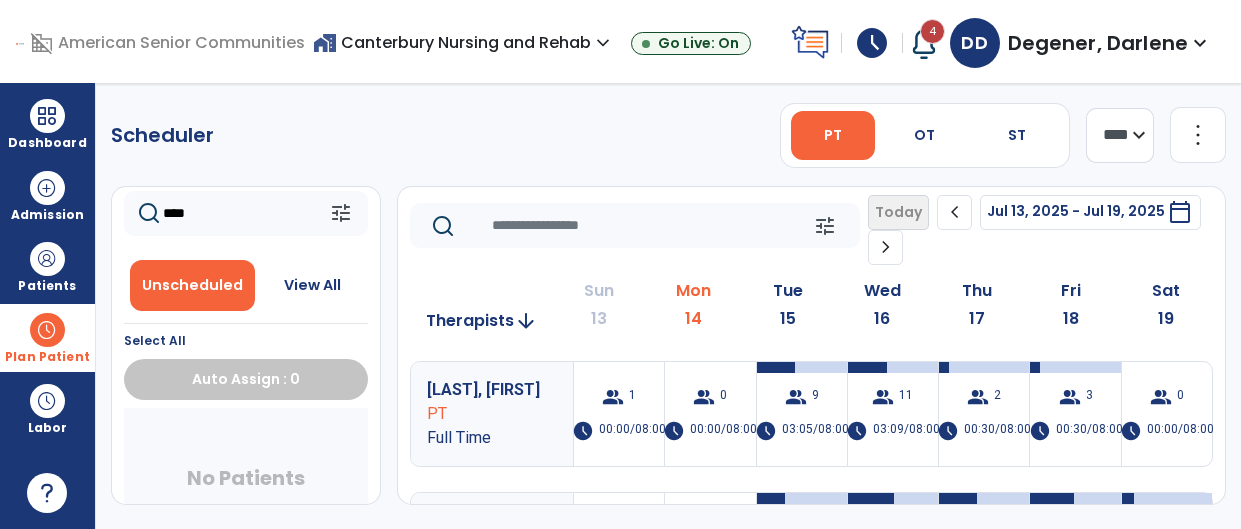 type on "****" 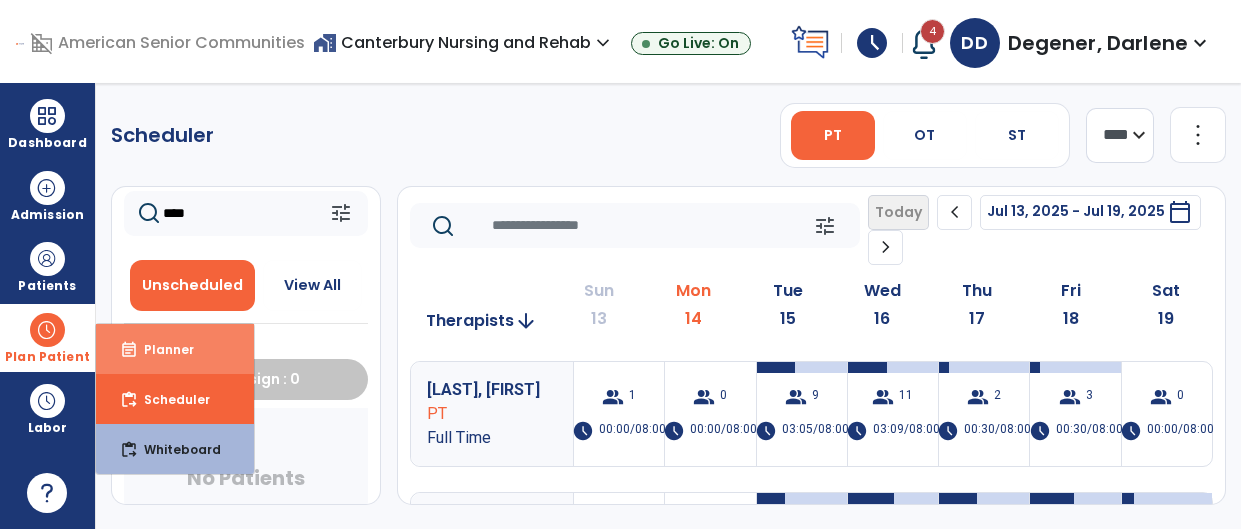 click on "event_note  Planner" at bounding box center [175, 349] 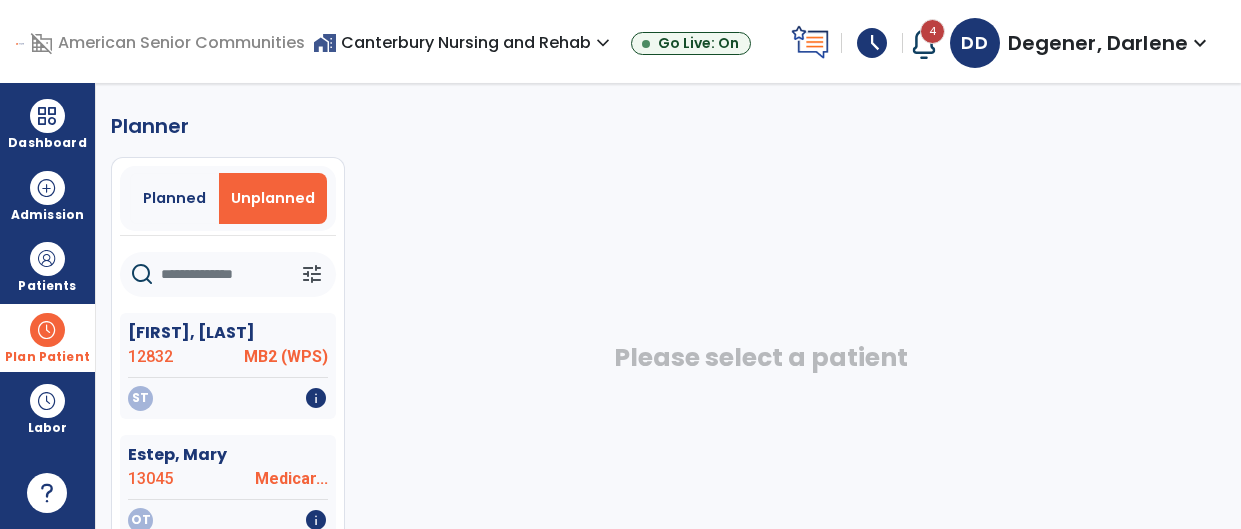 click on "Unplanned" at bounding box center [273, 198] 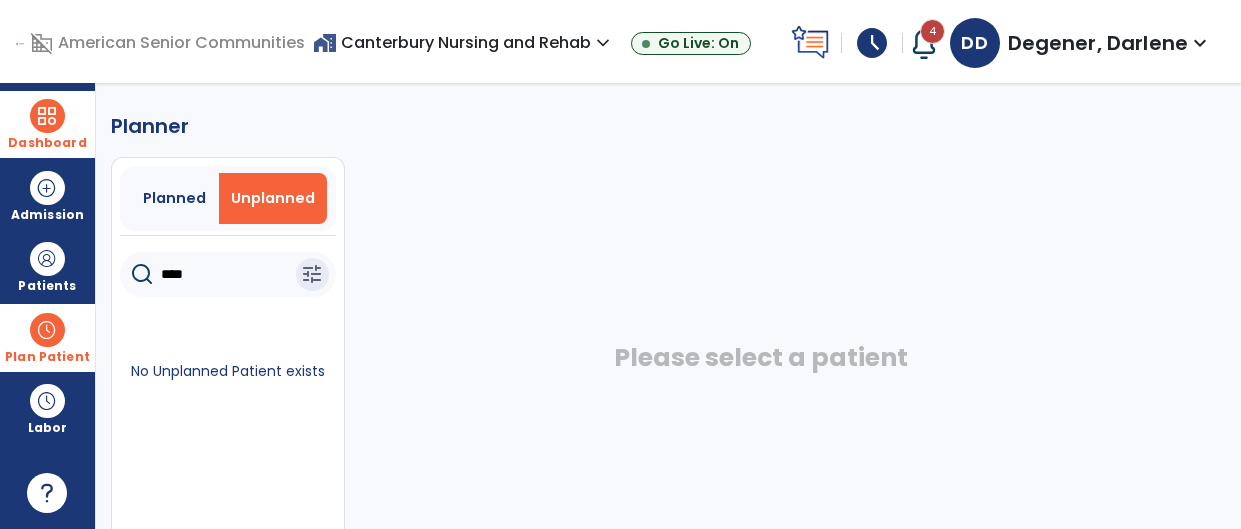 type on "****" 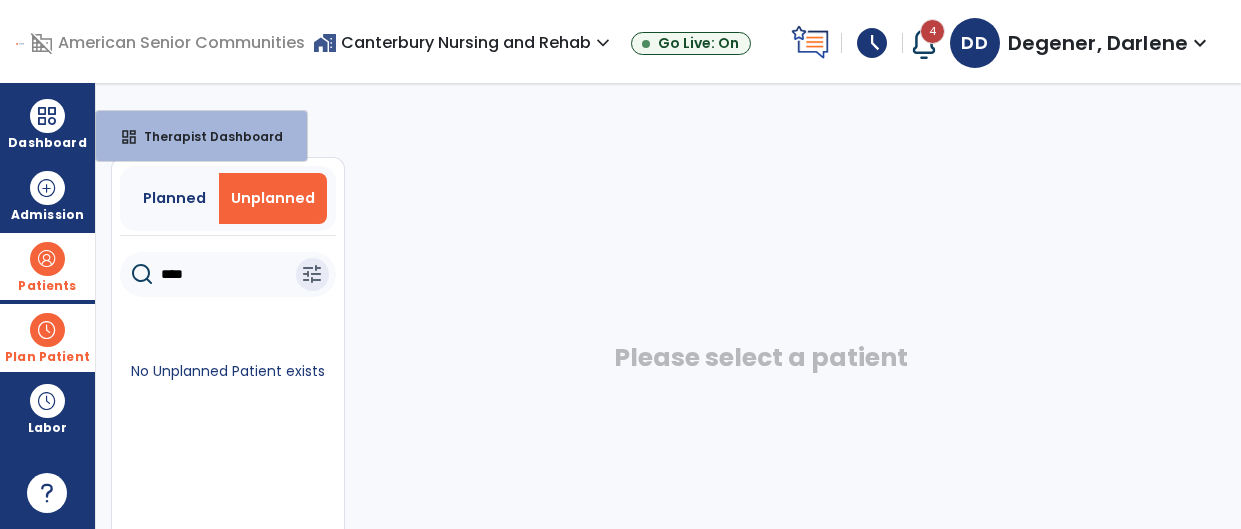 click at bounding box center (47, 259) 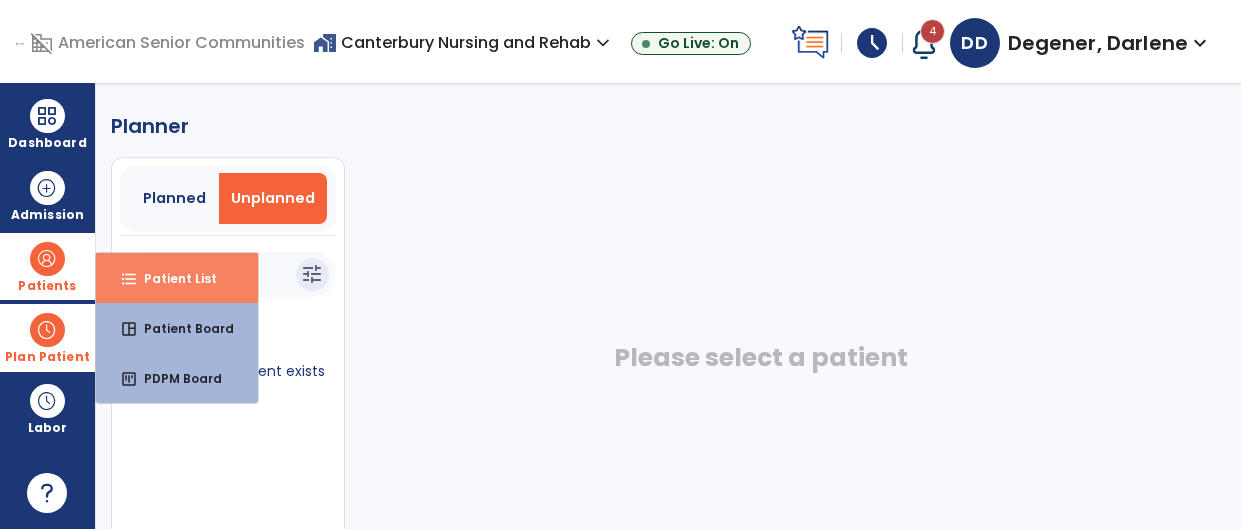 click on "Patient List" at bounding box center (172, 278) 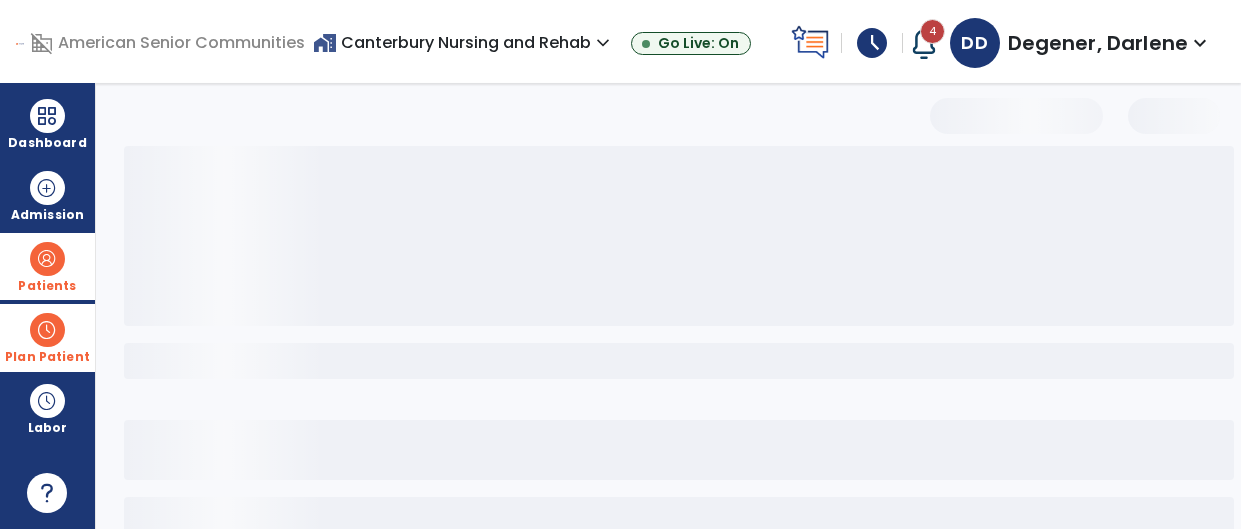 select on "***" 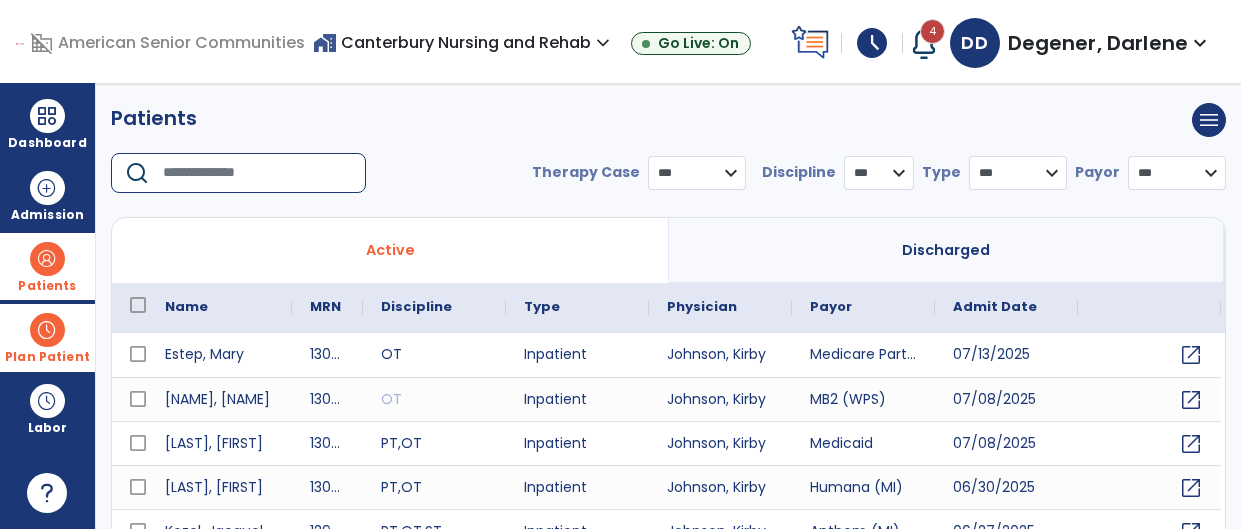 click at bounding box center [257, 173] 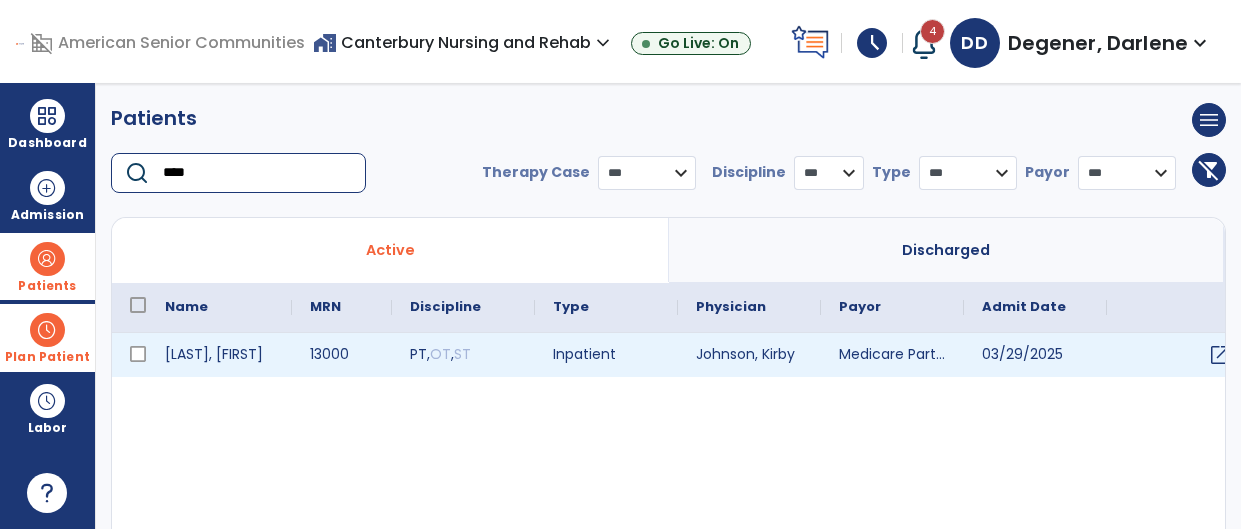 type on "****" 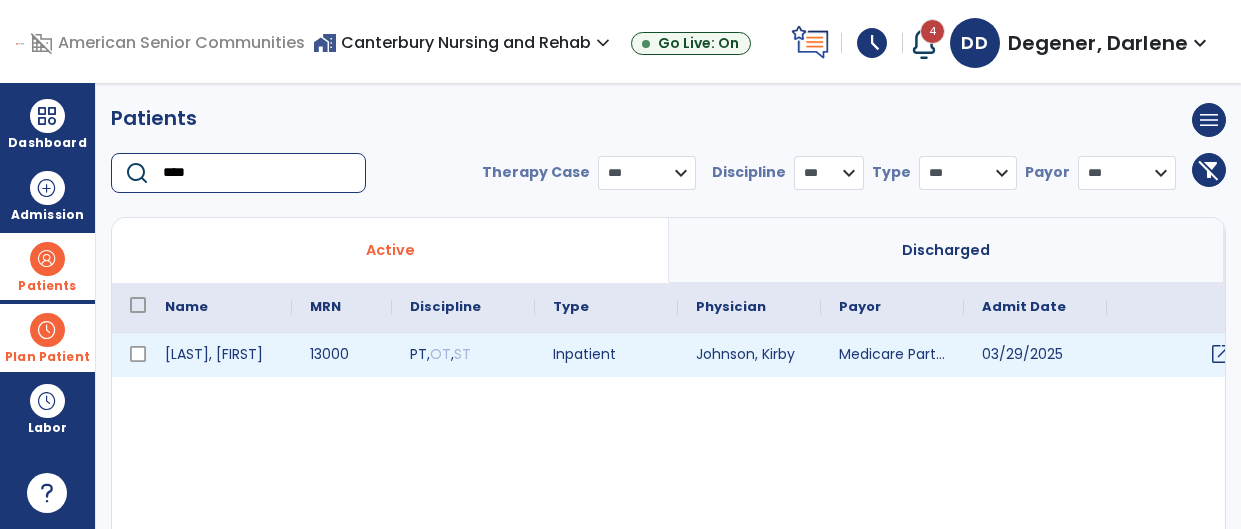 click on "open_in_new" at bounding box center [1221, 354] 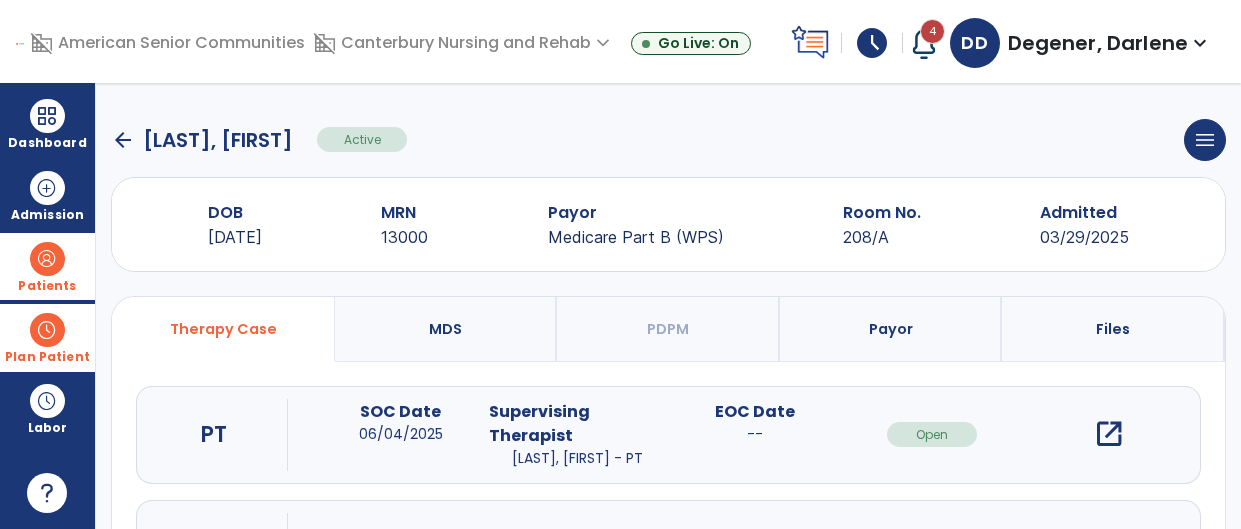 click on "open_in_new" at bounding box center [1109, 434] 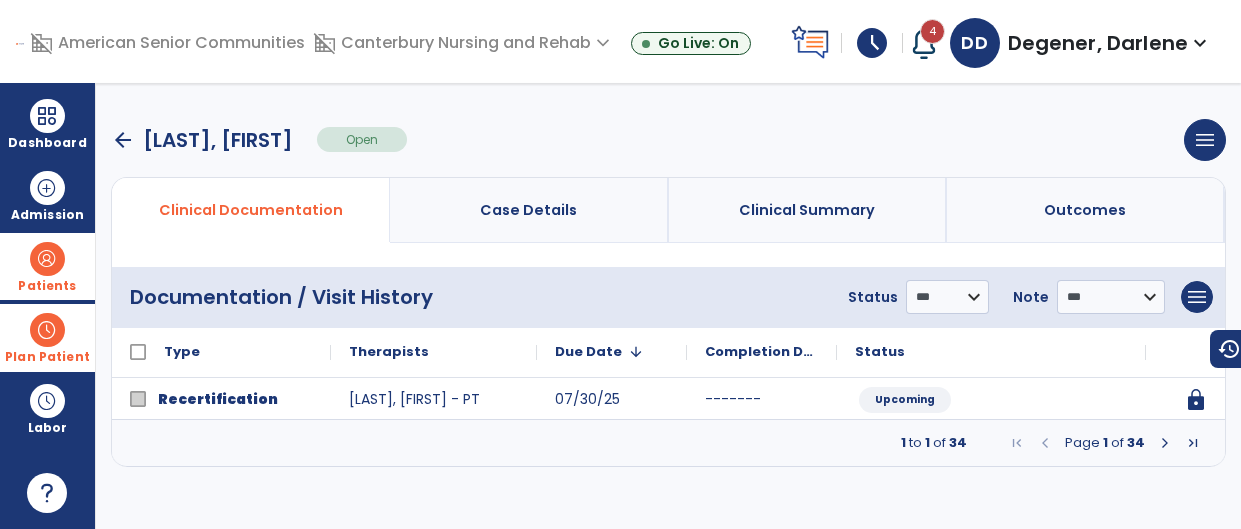click at bounding box center [1165, 443] 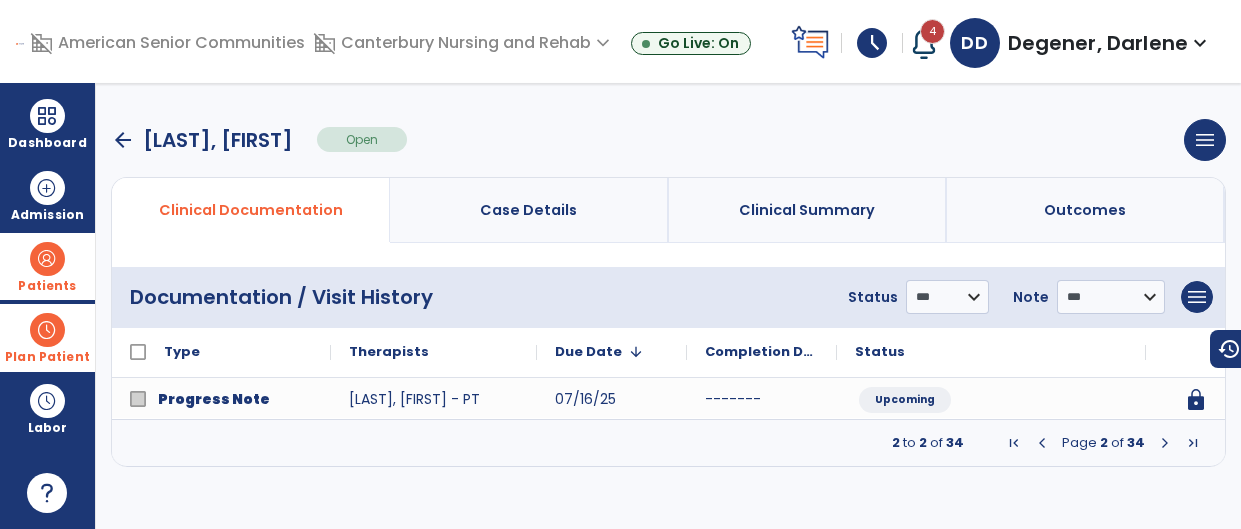 click at bounding box center (1165, 443) 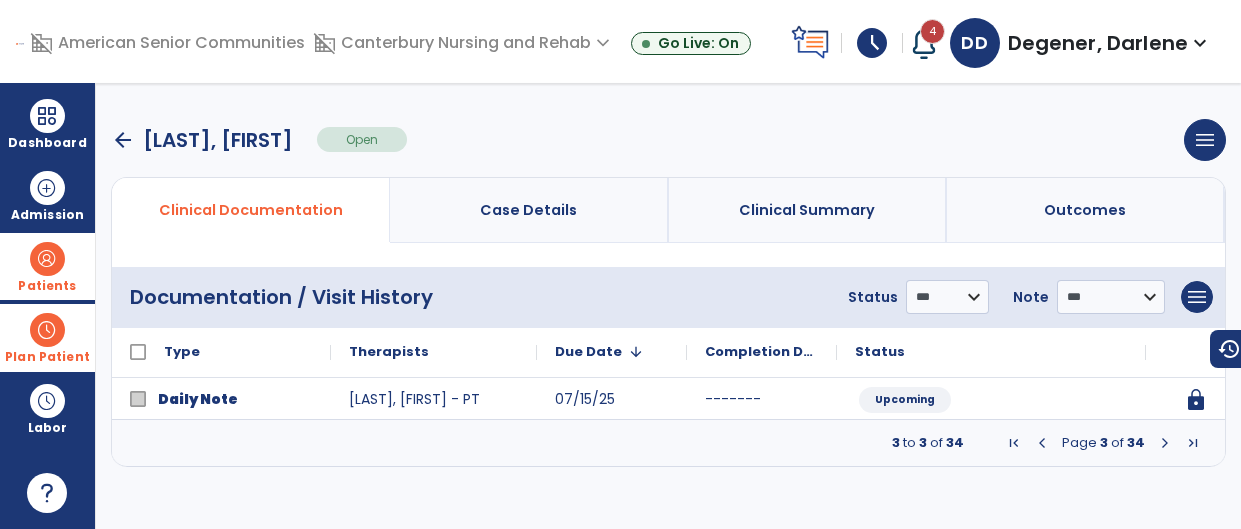 click at bounding box center [1165, 443] 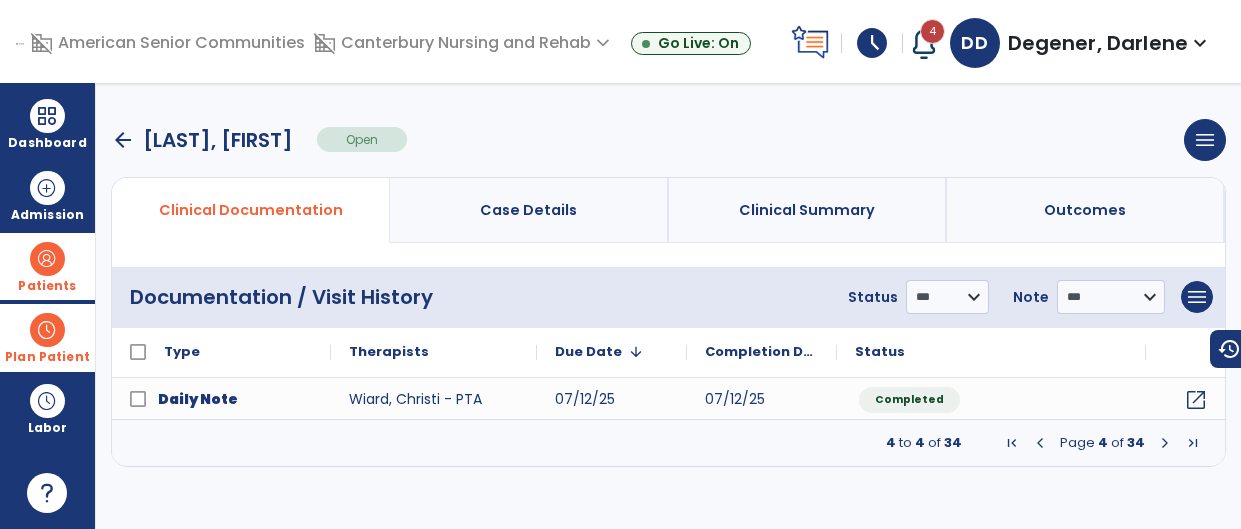 click at bounding box center [1040, 443] 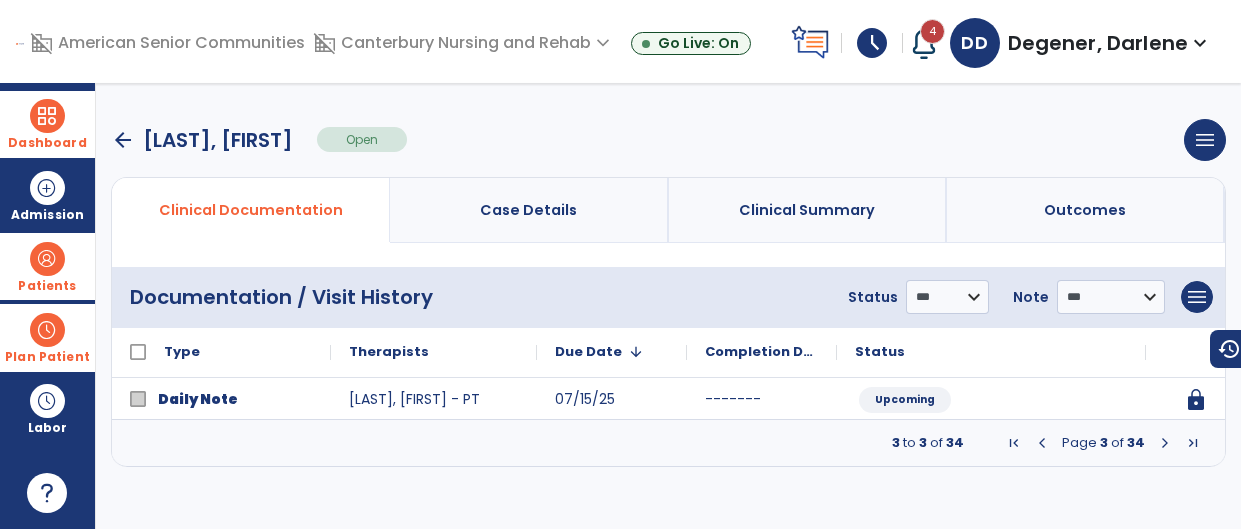 click at bounding box center [47, 116] 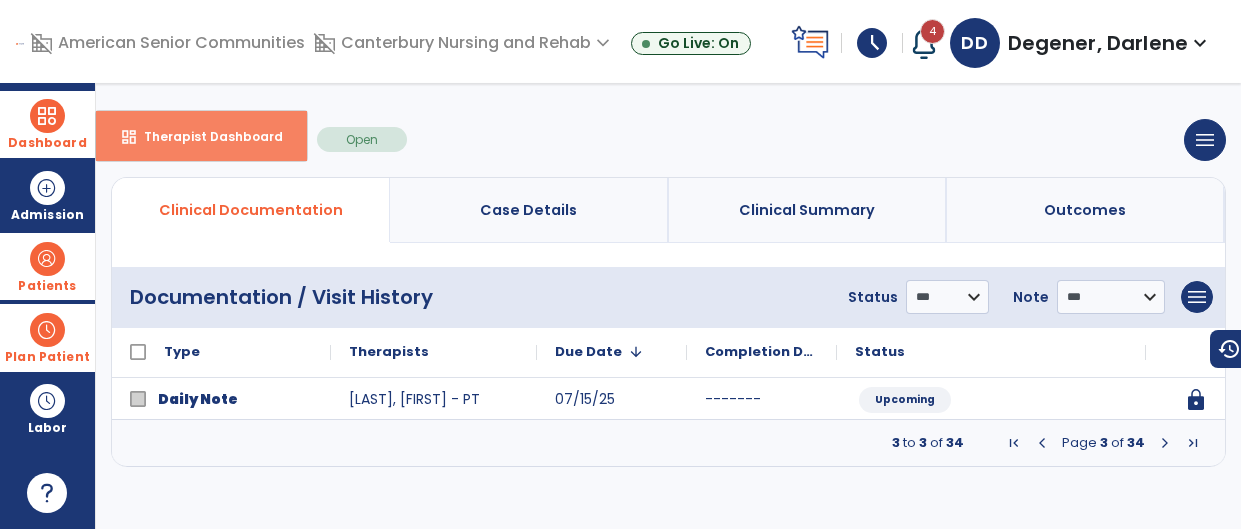 click on "Therapist Dashboard" at bounding box center (205, 136) 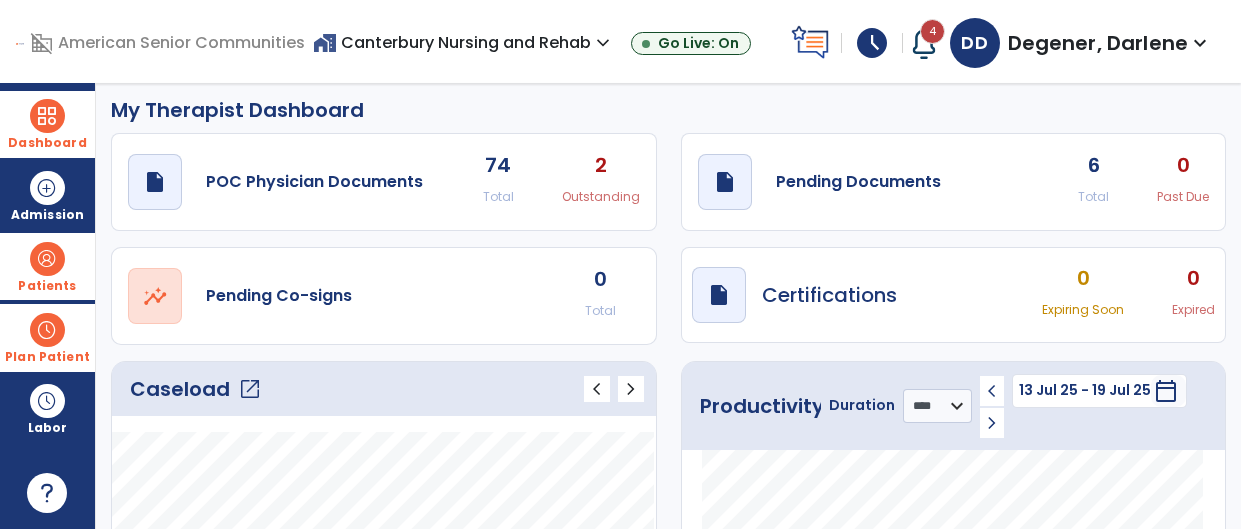 scroll, scrollTop: 9, scrollLeft: 0, axis: vertical 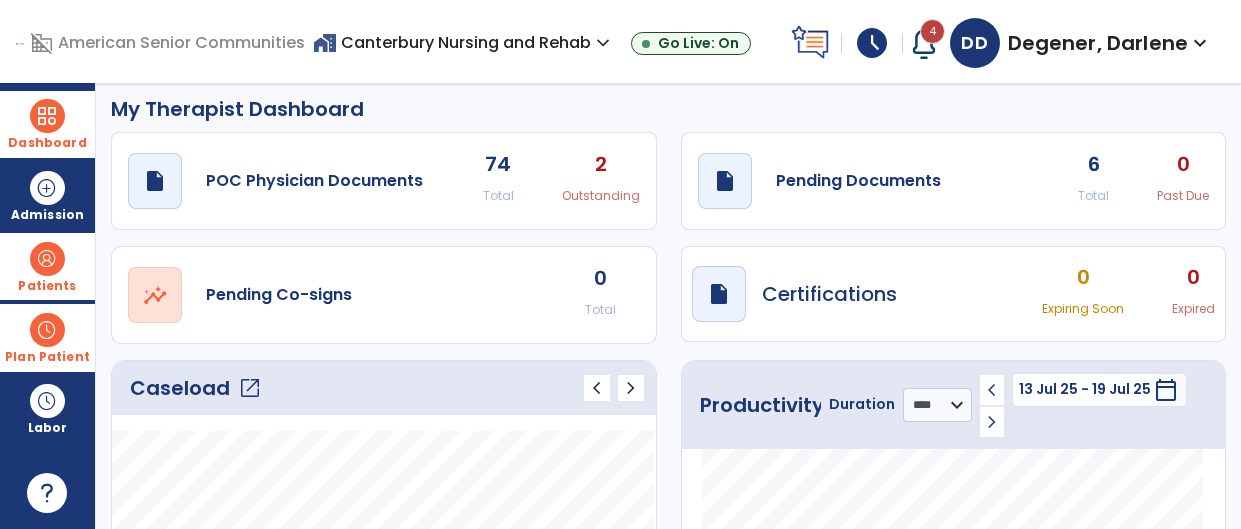 click on "6" 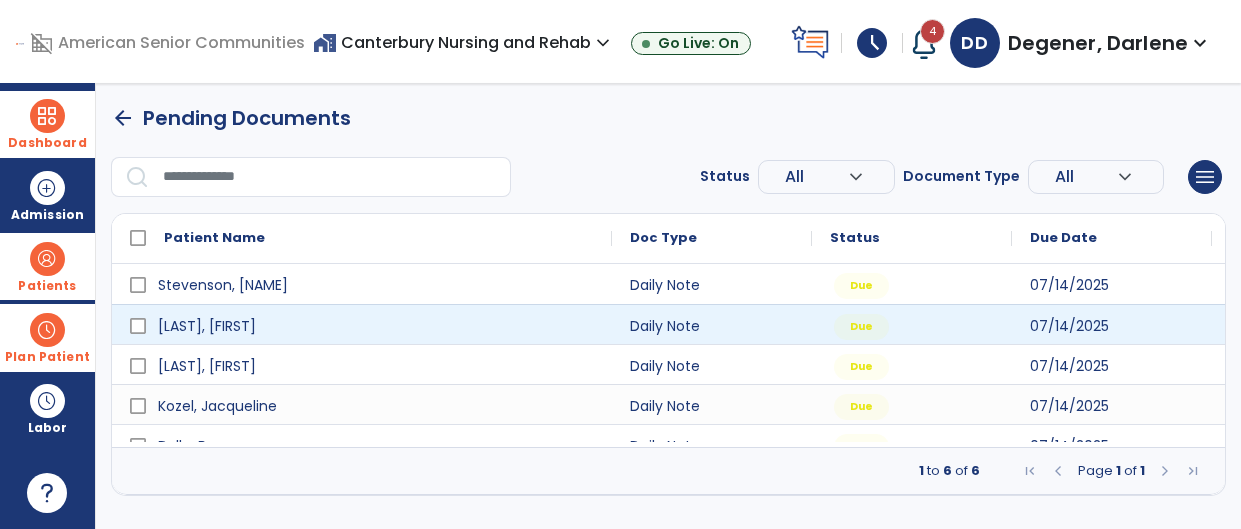 scroll, scrollTop: 0, scrollLeft: 0, axis: both 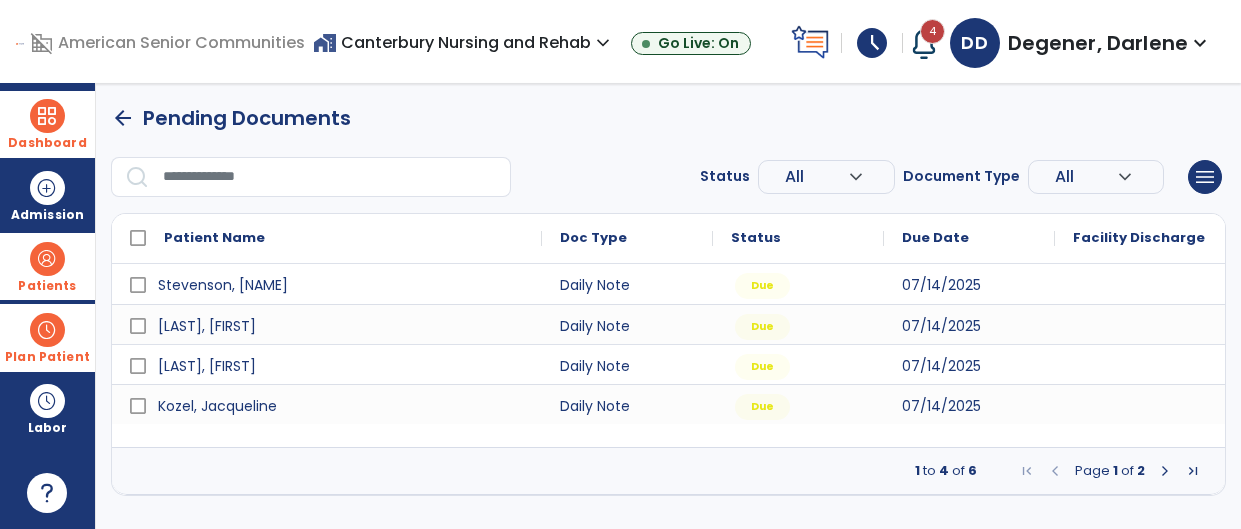 click on "Patients" at bounding box center [47, 266] 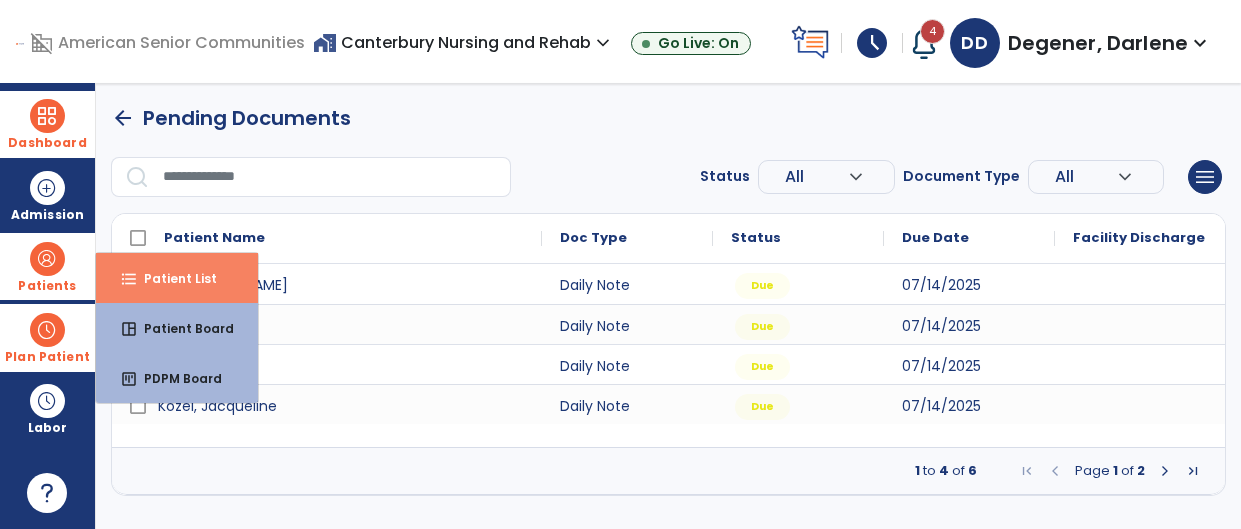 click on "format_list_bulleted  Patient List" at bounding box center (177, 278) 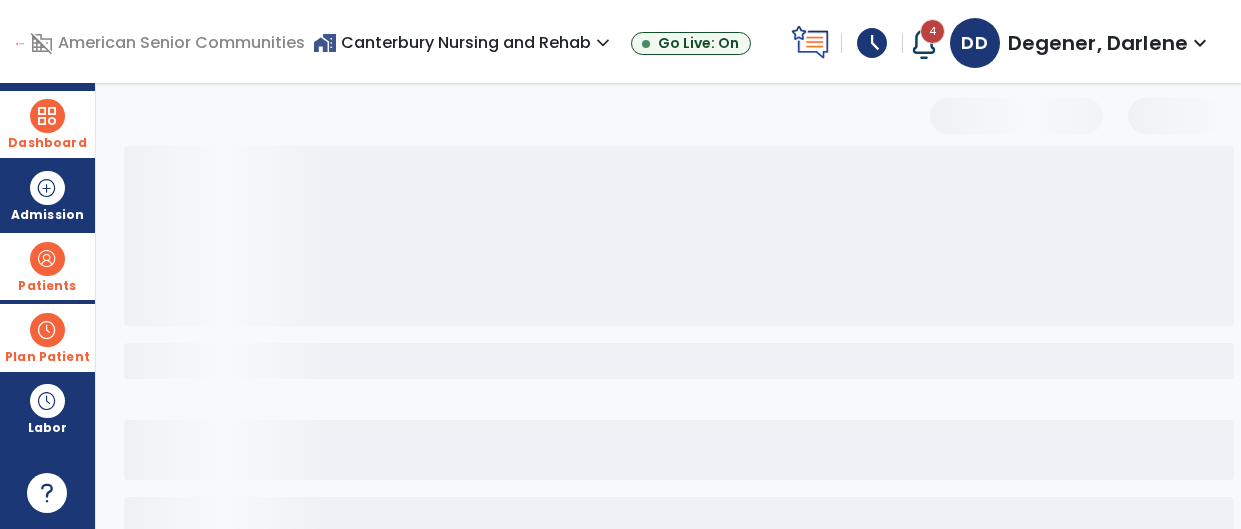 select on "***" 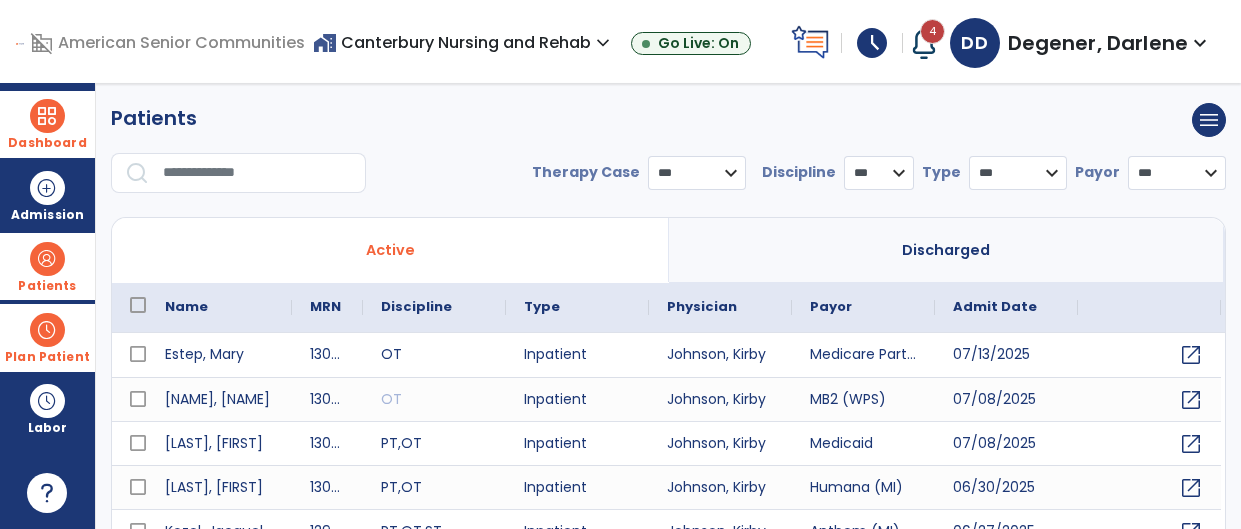 click at bounding box center [257, 173] 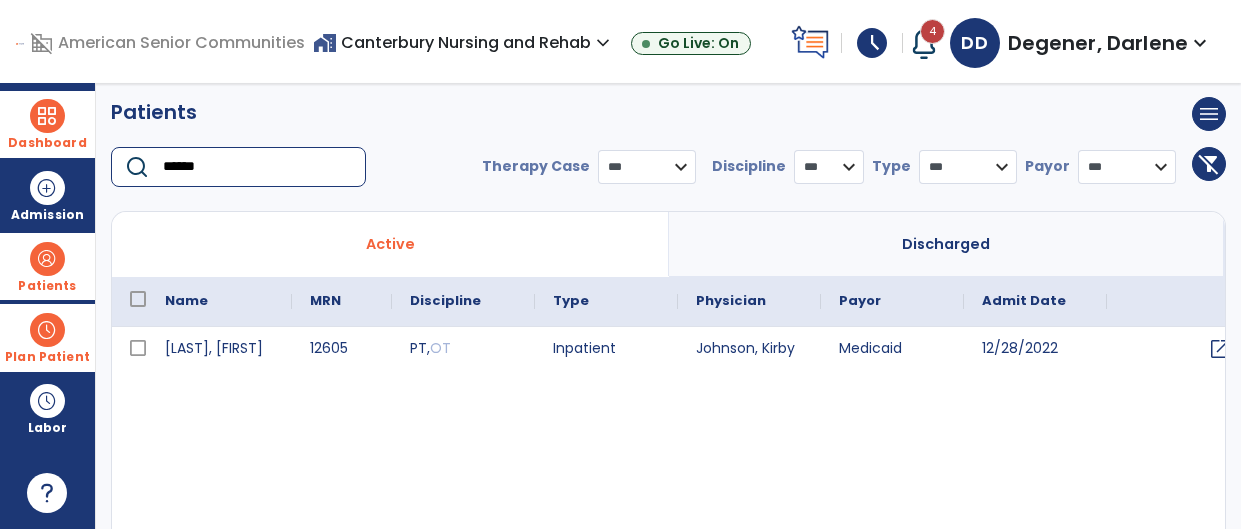 scroll, scrollTop: 7, scrollLeft: 0, axis: vertical 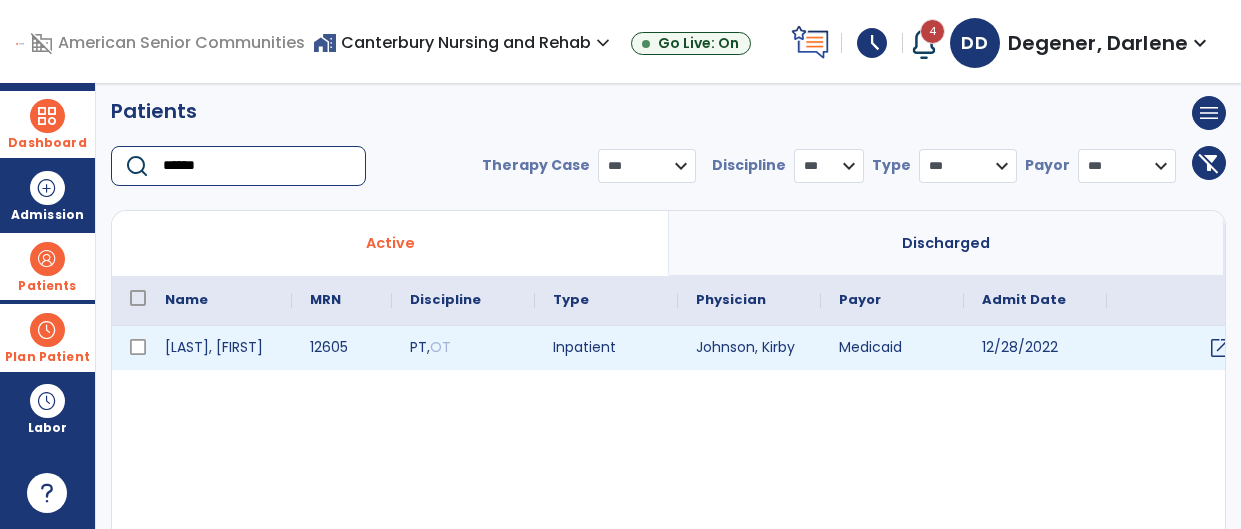type on "******" 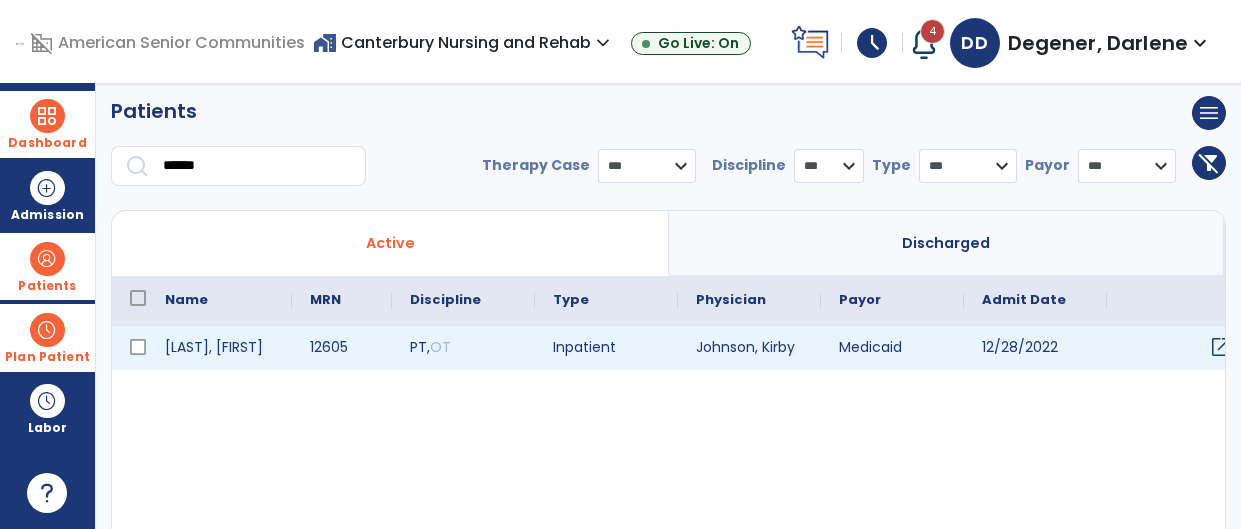 click on "open_in_new" at bounding box center [1221, 347] 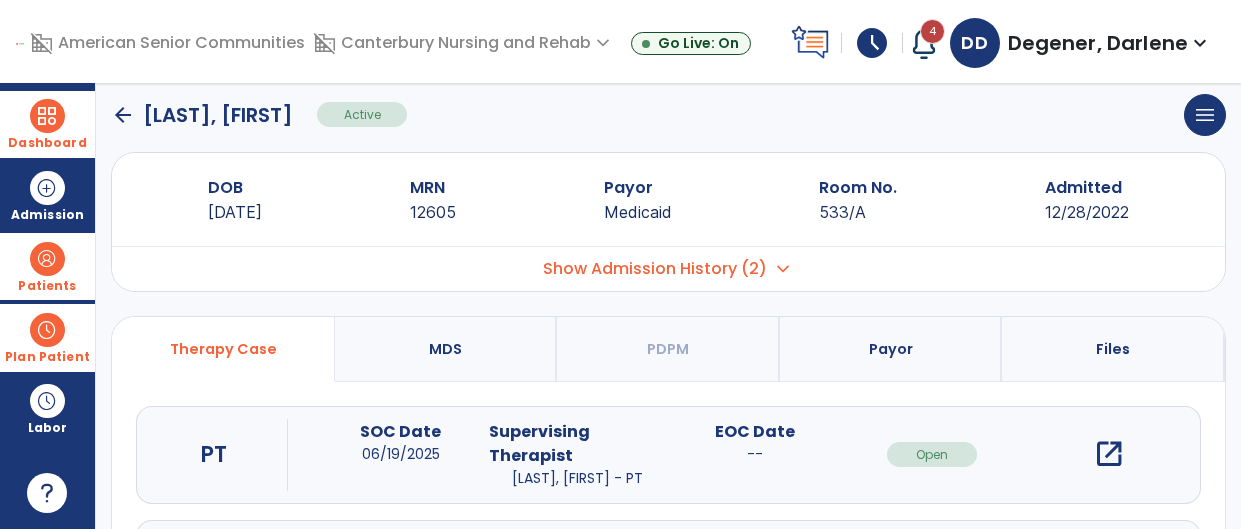 scroll, scrollTop: 26, scrollLeft: 0, axis: vertical 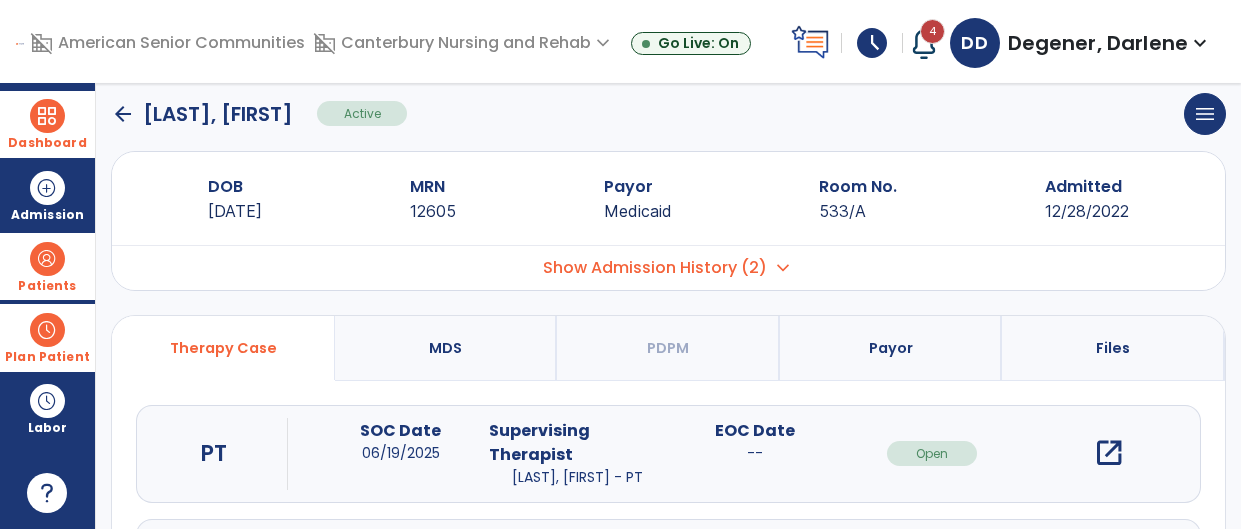 click on "open_in_new" at bounding box center (1109, 453) 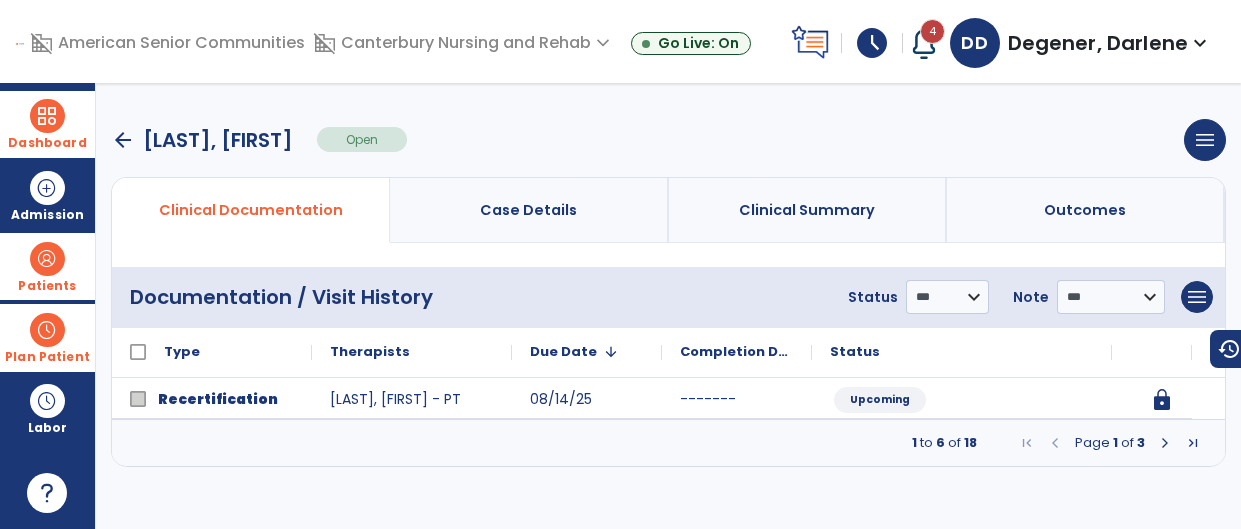 scroll, scrollTop: 0, scrollLeft: 0, axis: both 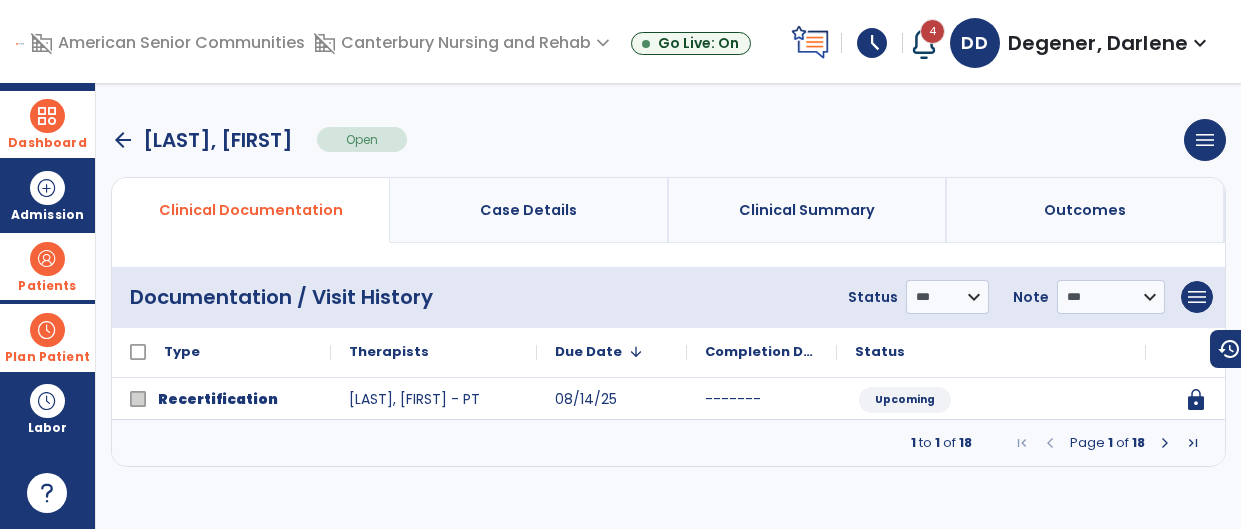 click at bounding box center [1165, 443] 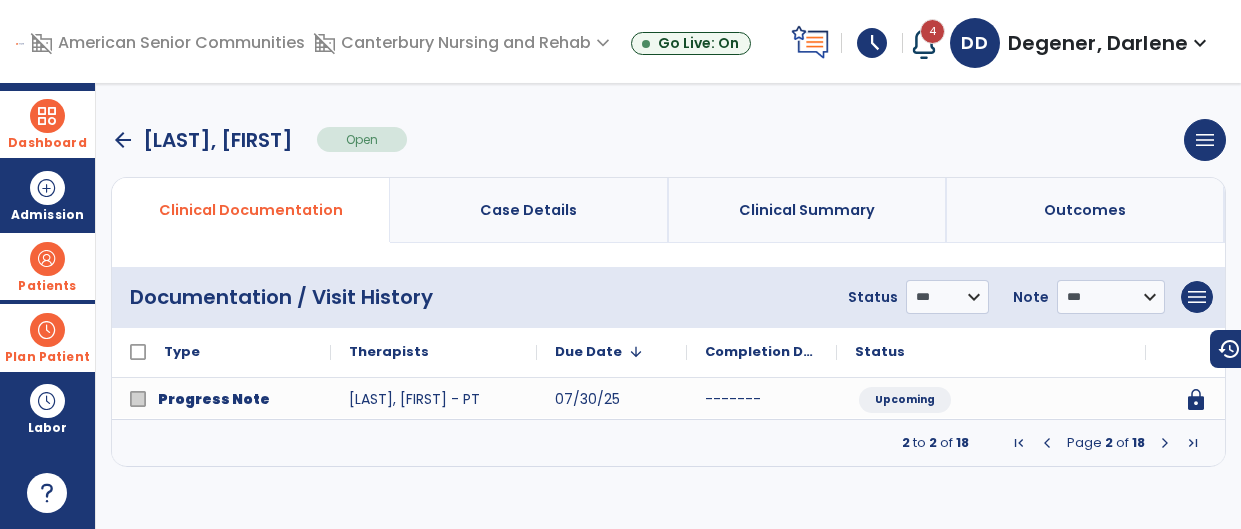 click at bounding box center [1165, 443] 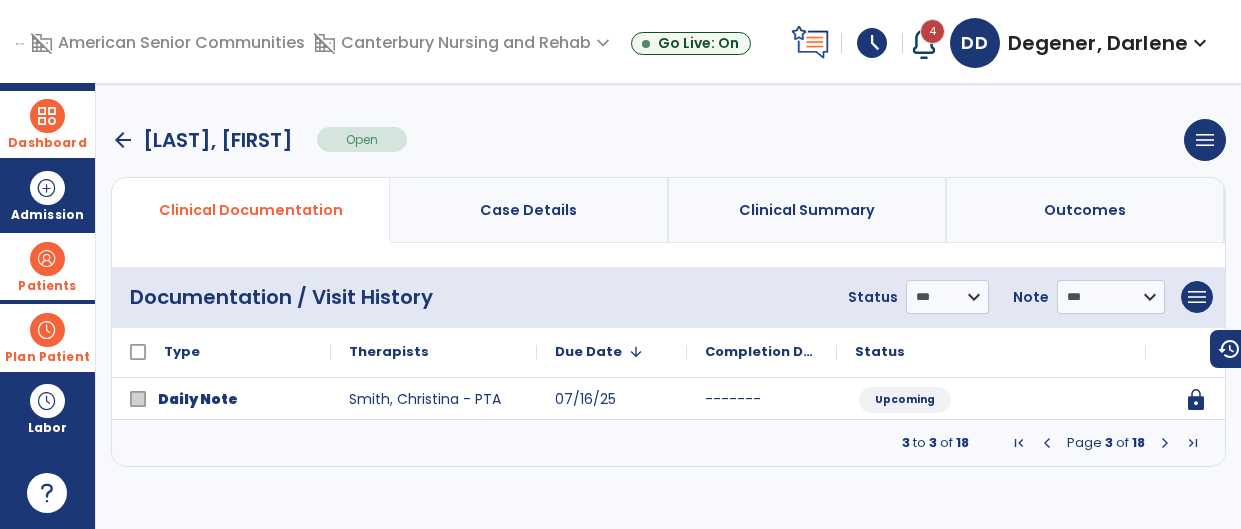 click at bounding box center [1165, 443] 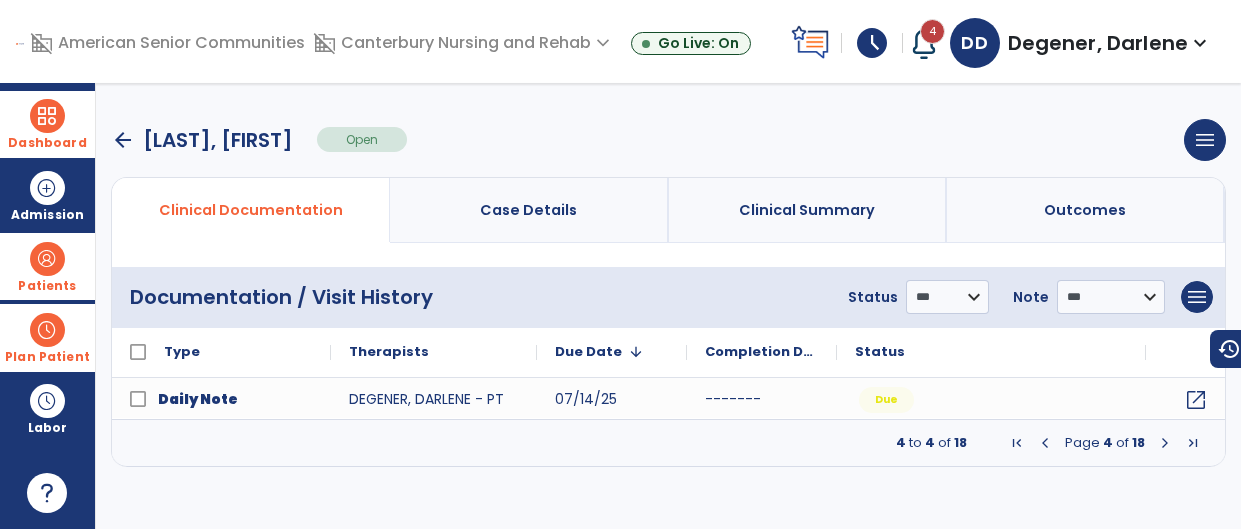 click at bounding box center (1165, 443) 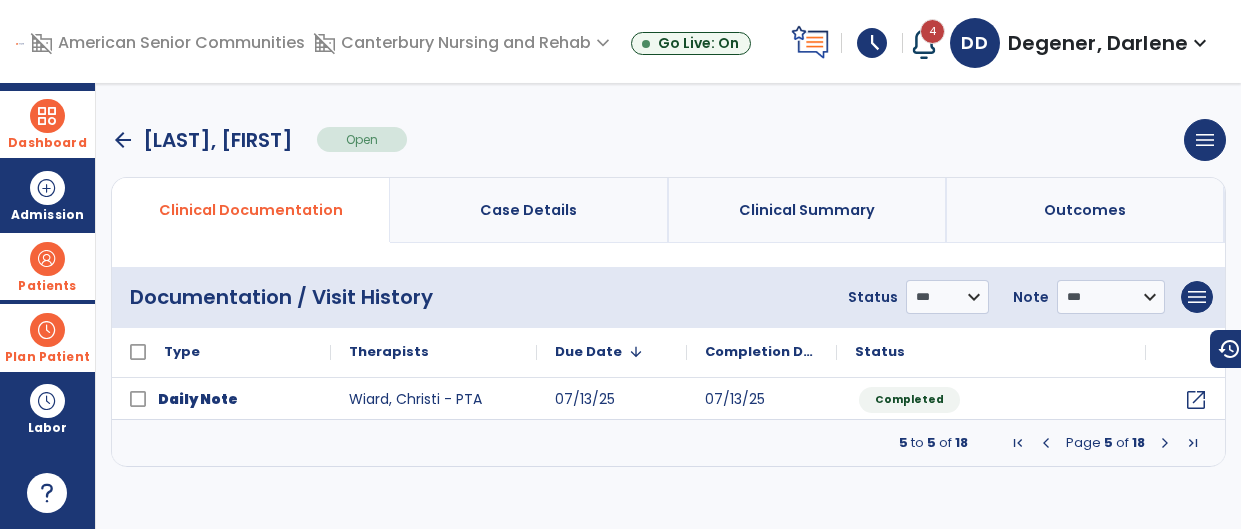 click at bounding box center [1165, 443] 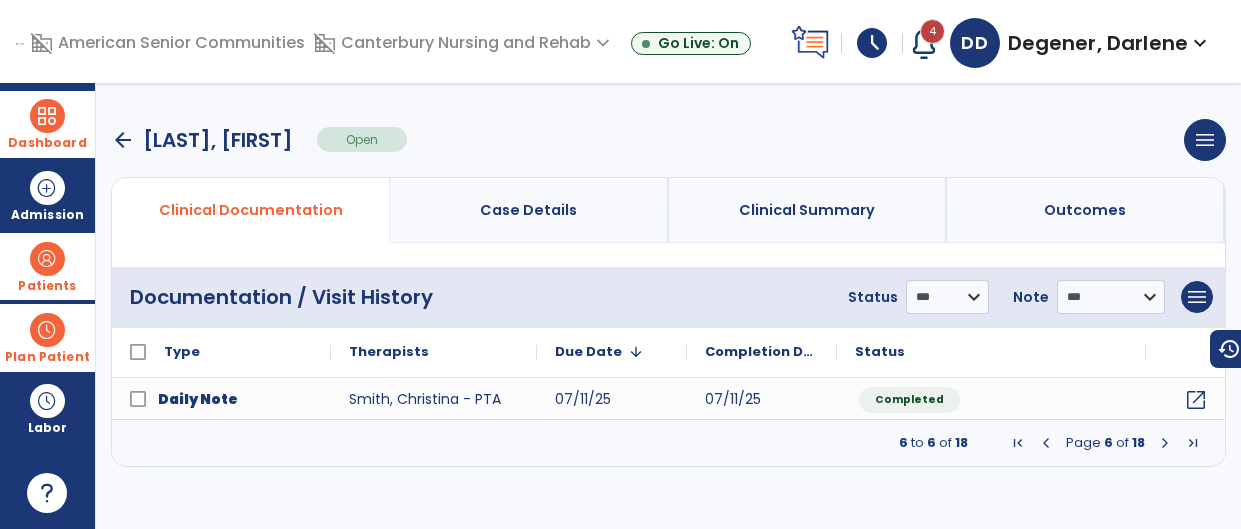 click at bounding box center [1165, 443] 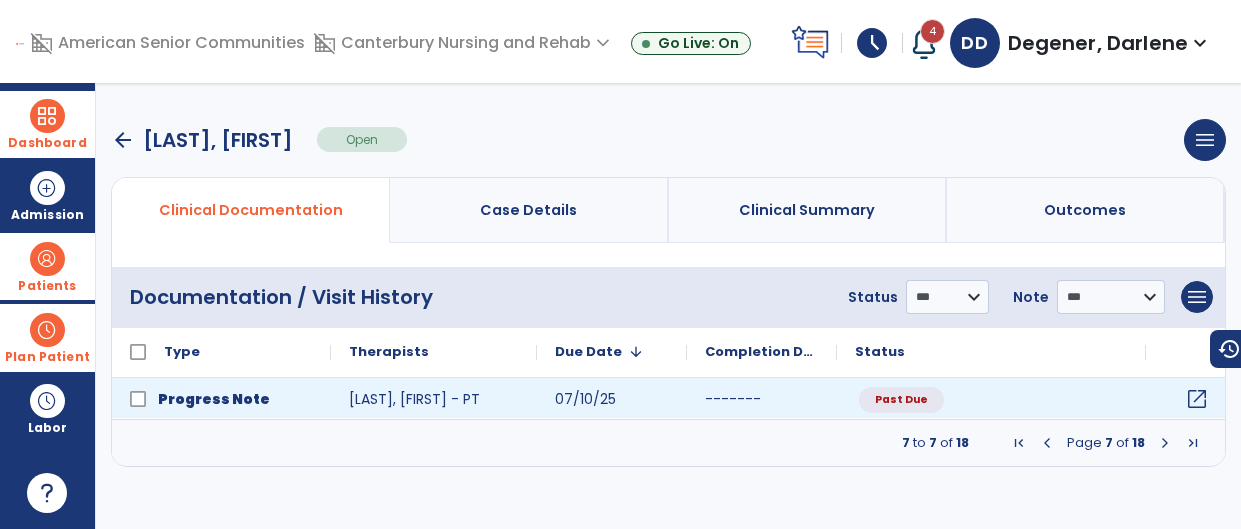 click on "open_in_new" 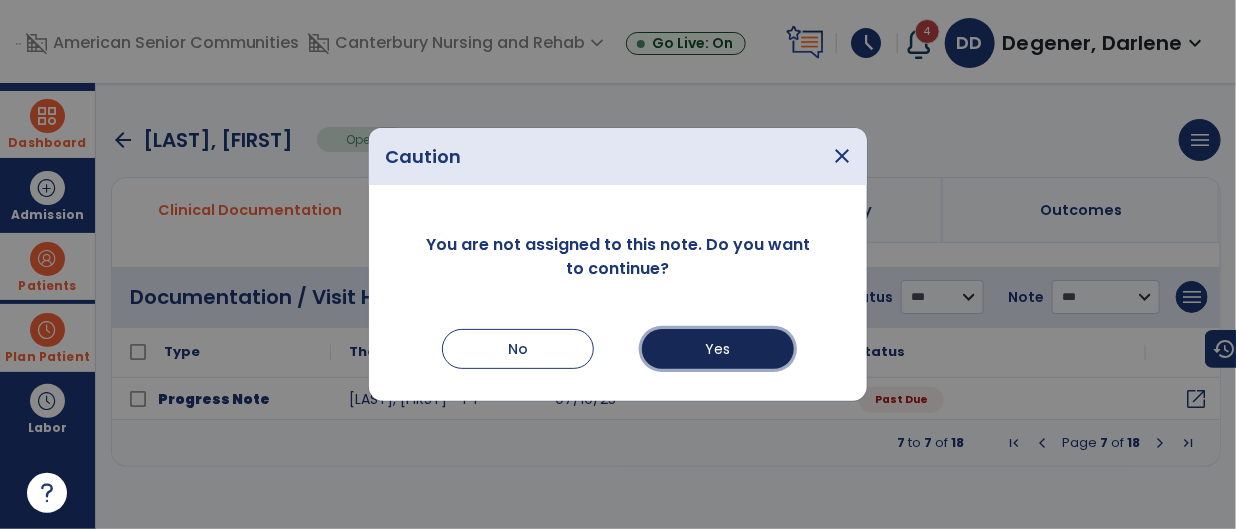 click on "Yes" at bounding box center [718, 349] 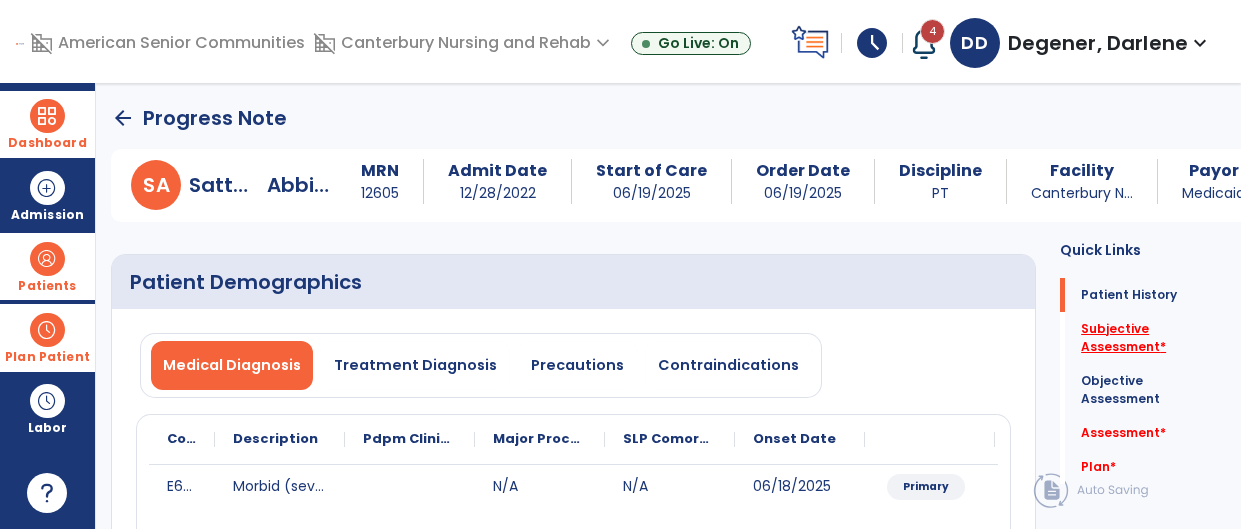 click on "Subjective Assessment   *" 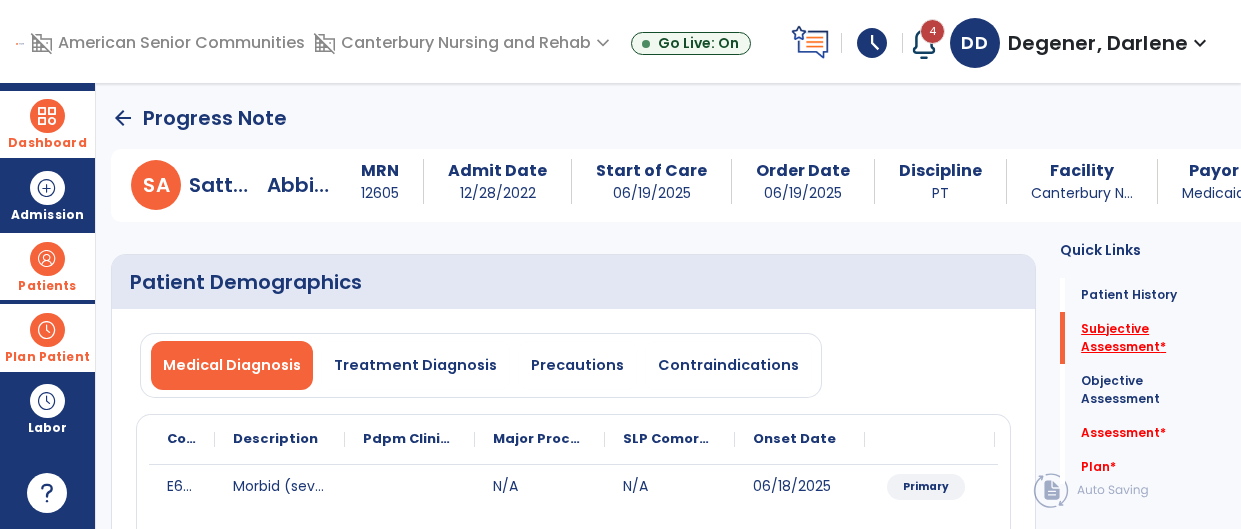 scroll, scrollTop: 152, scrollLeft: 0, axis: vertical 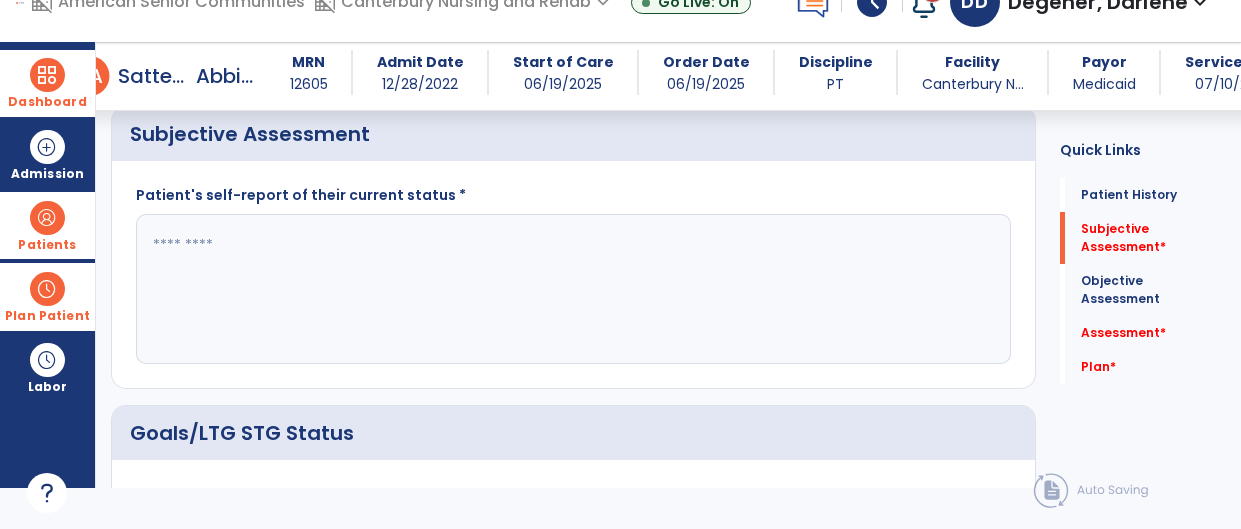click 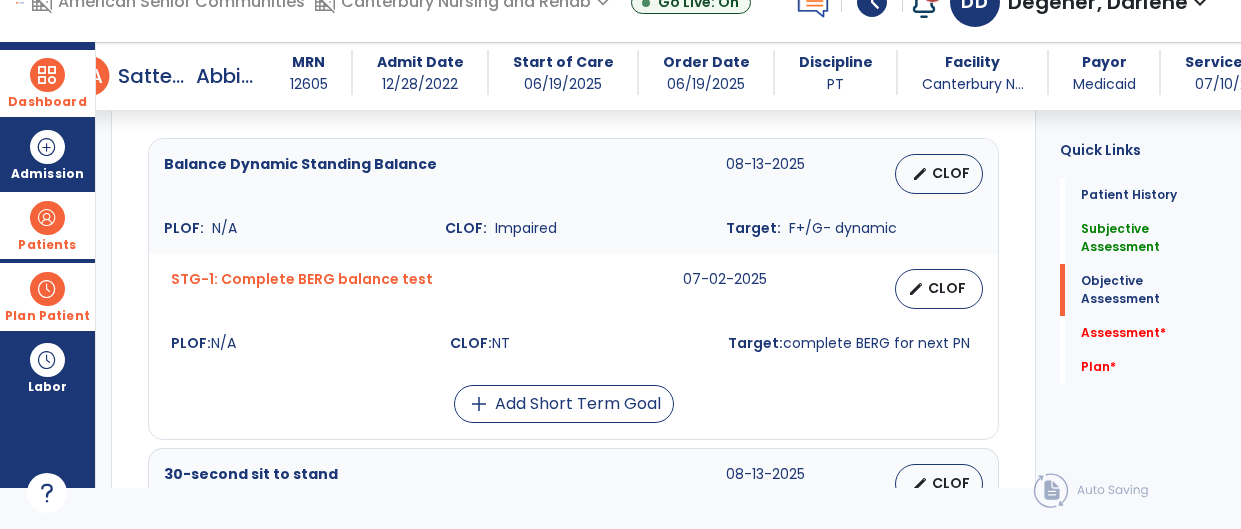 scroll, scrollTop: 883, scrollLeft: 0, axis: vertical 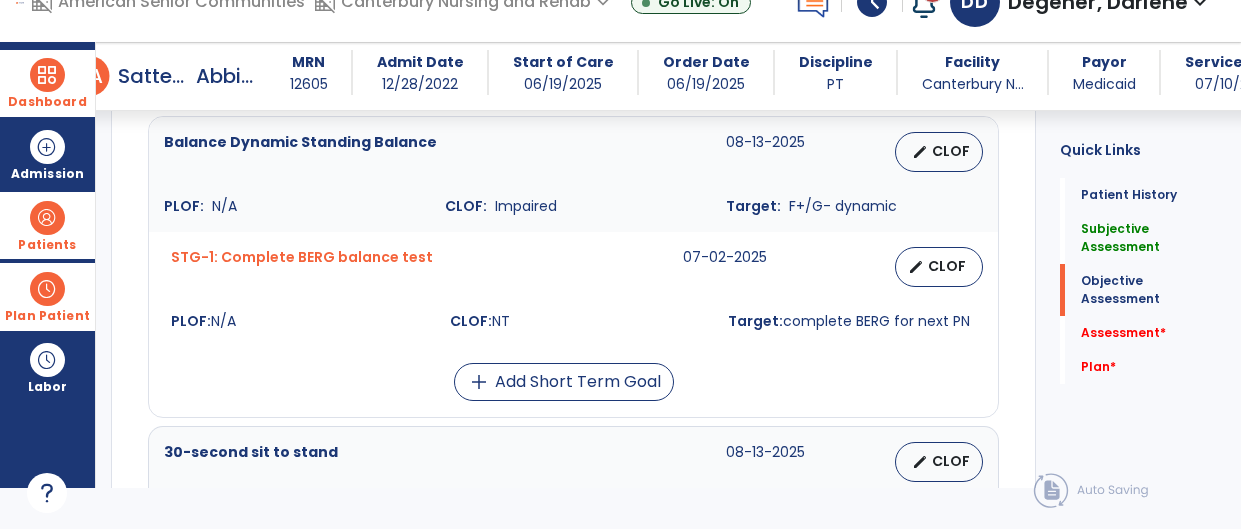 type on "**********" 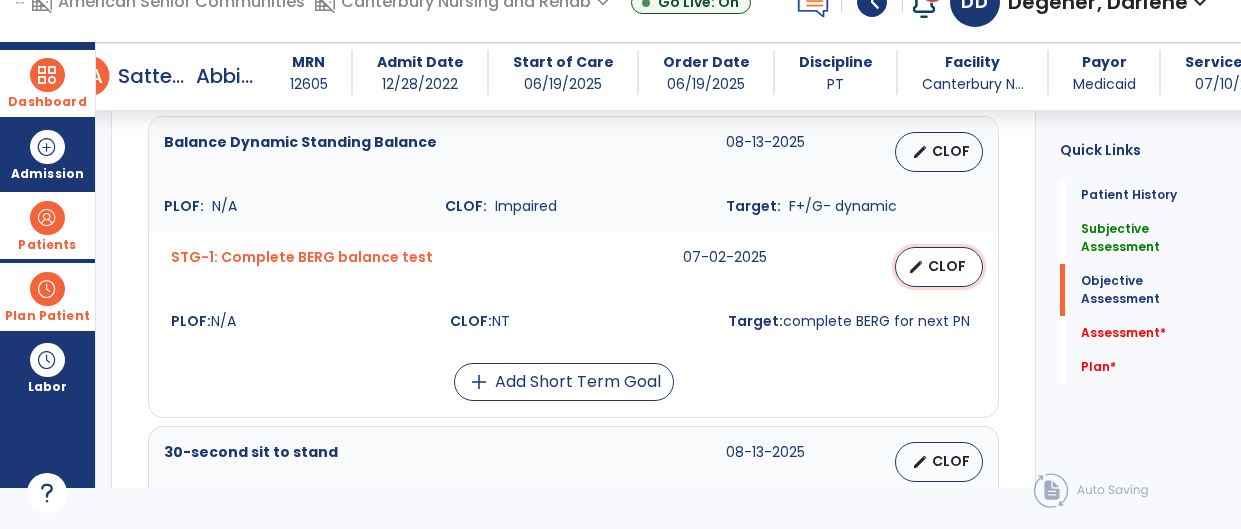 click on "CLOF" at bounding box center (947, 266) 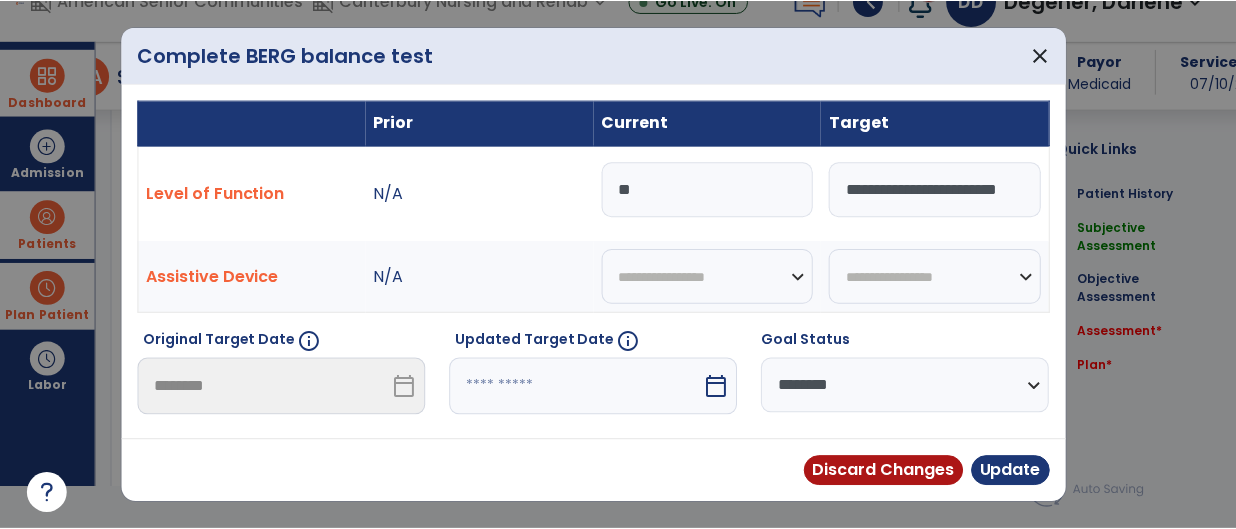 scroll, scrollTop: 0, scrollLeft: 0, axis: both 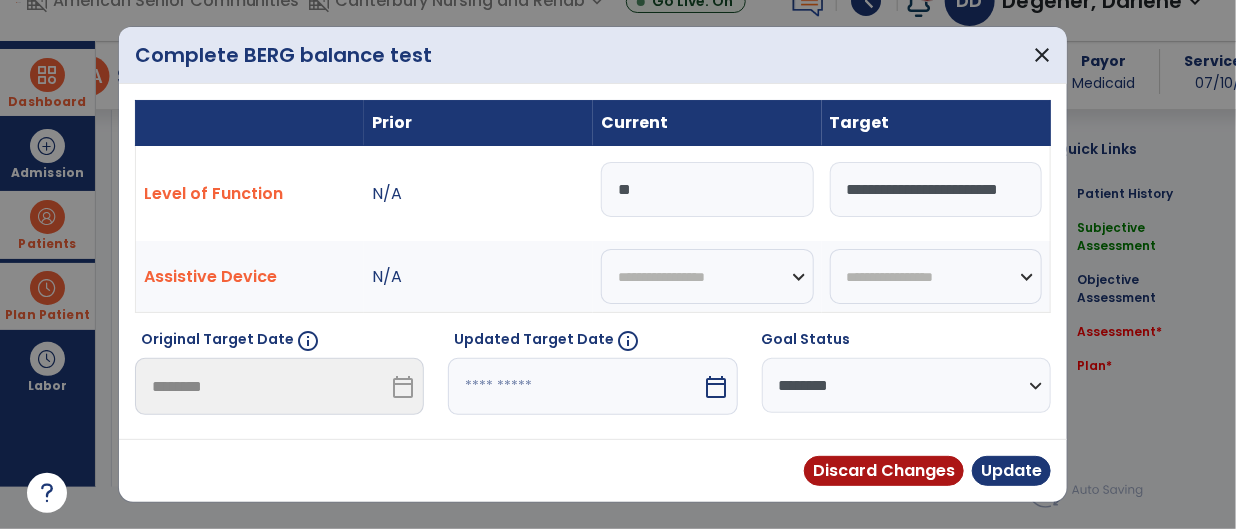 drag, startPoint x: 666, startPoint y: 184, endPoint x: 513, endPoint y: 186, distance: 153.01308 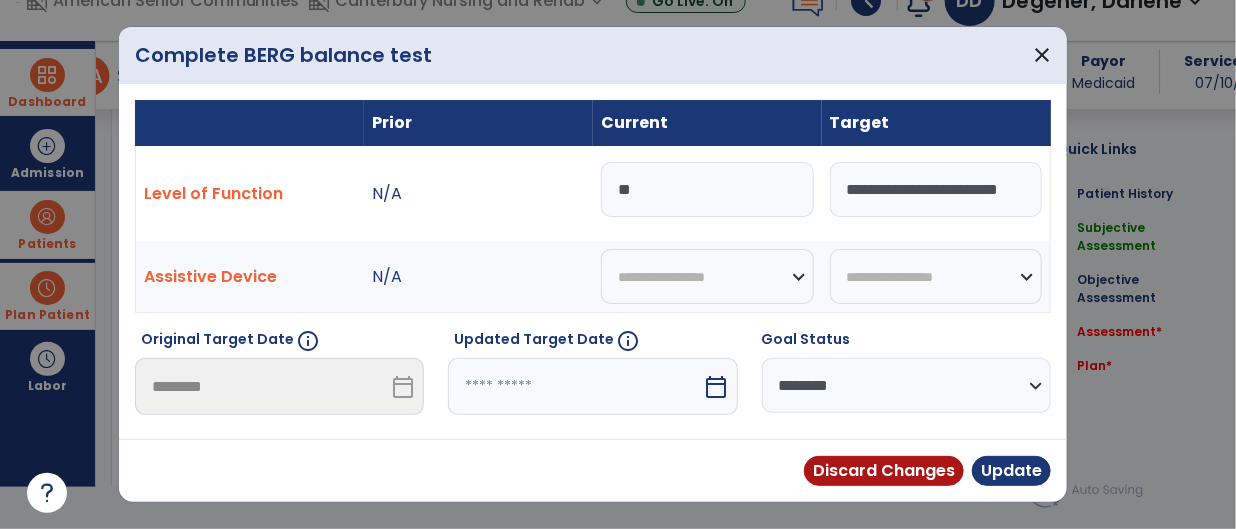 click on "**********" at bounding box center [906, 385] 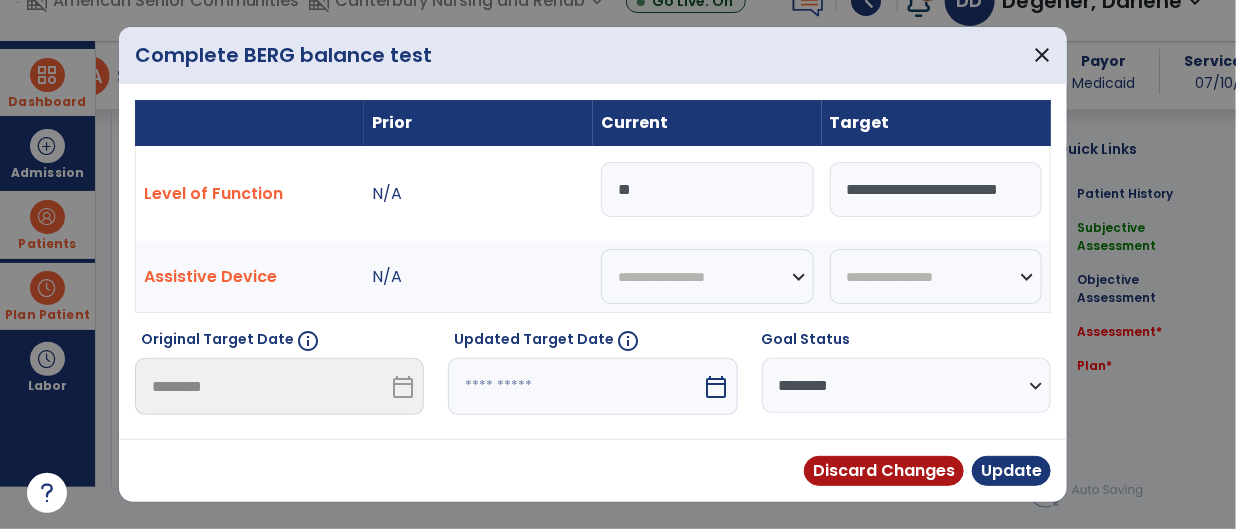select on "********" 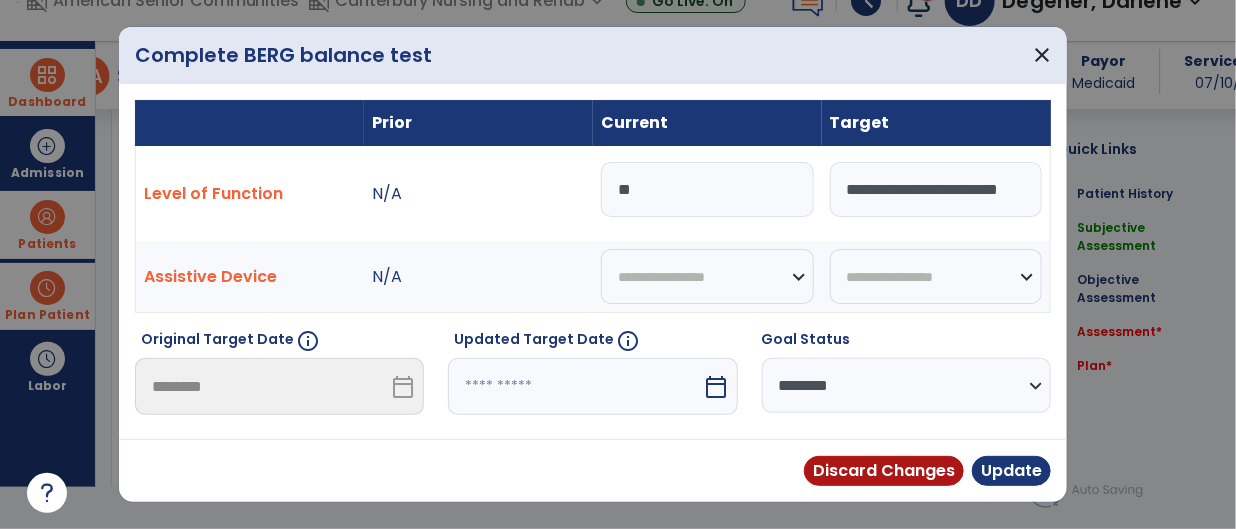 click on "**********" at bounding box center (906, 385) 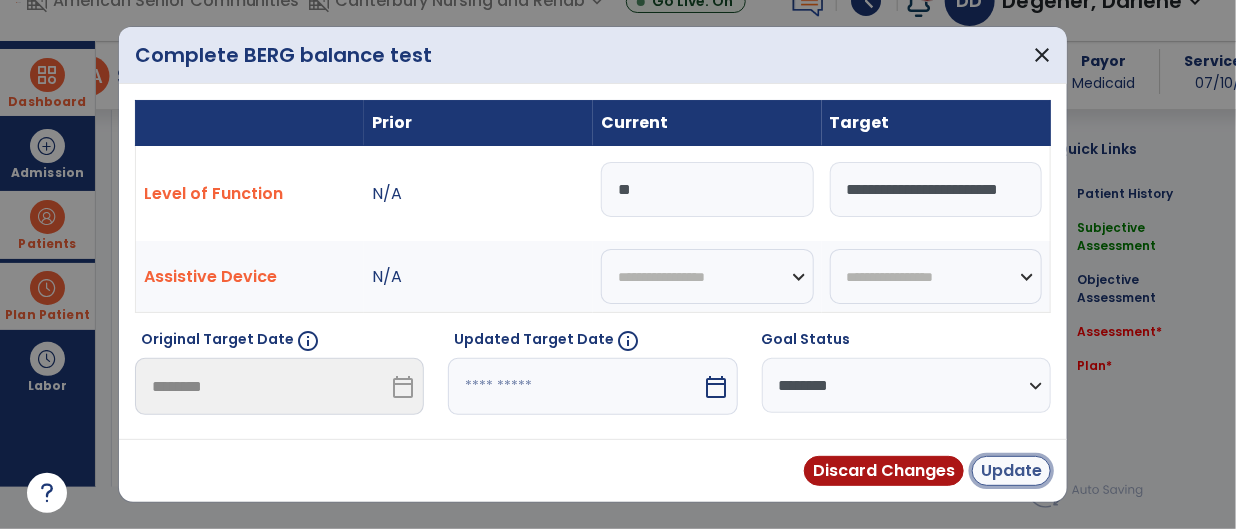 click on "Update" at bounding box center [1011, 471] 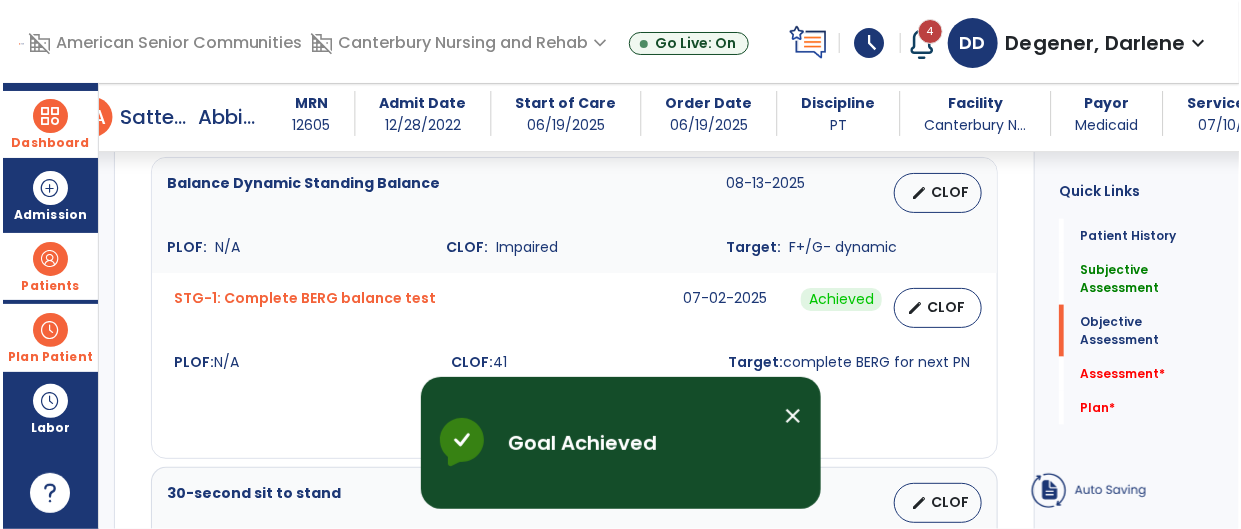 scroll, scrollTop: 41, scrollLeft: 0, axis: vertical 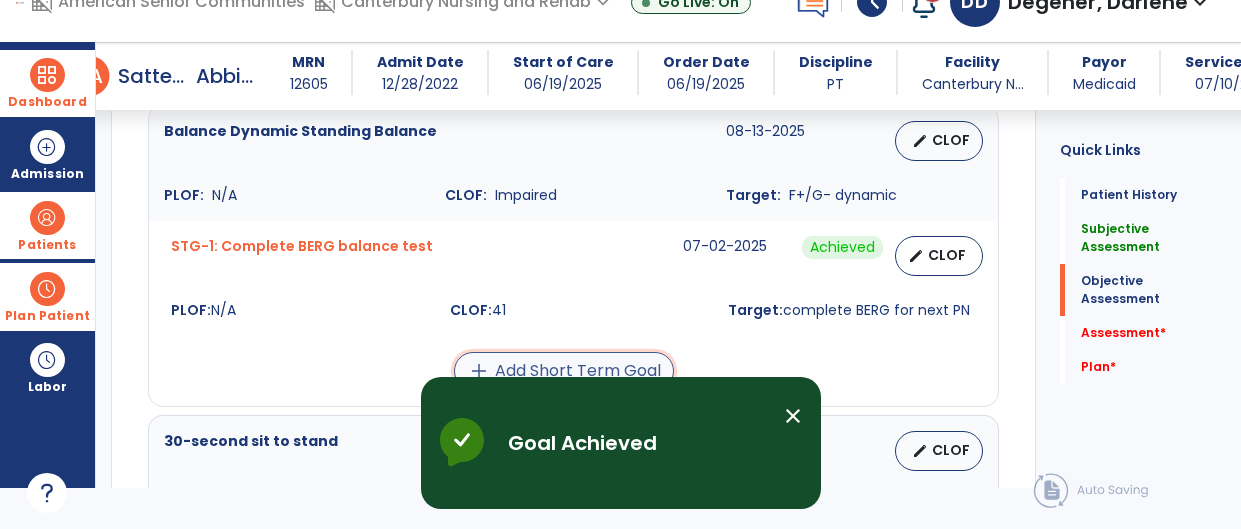 click on "add  Add Short Term Goal" at bounding box center [564, 371] 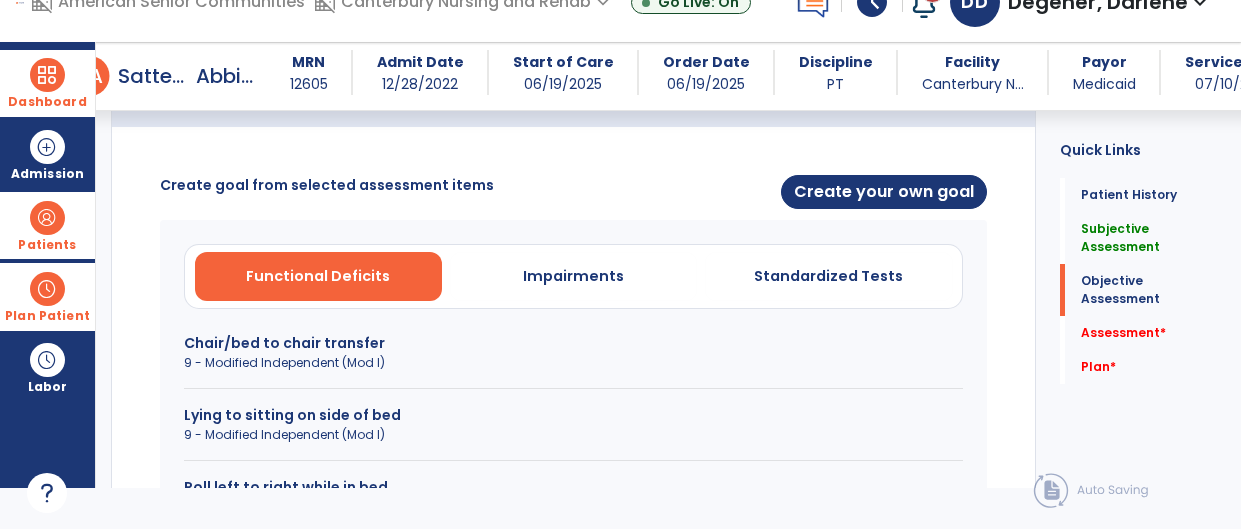 scroll, scrollTop: 795, scrollLeft: 0, axis: vertical 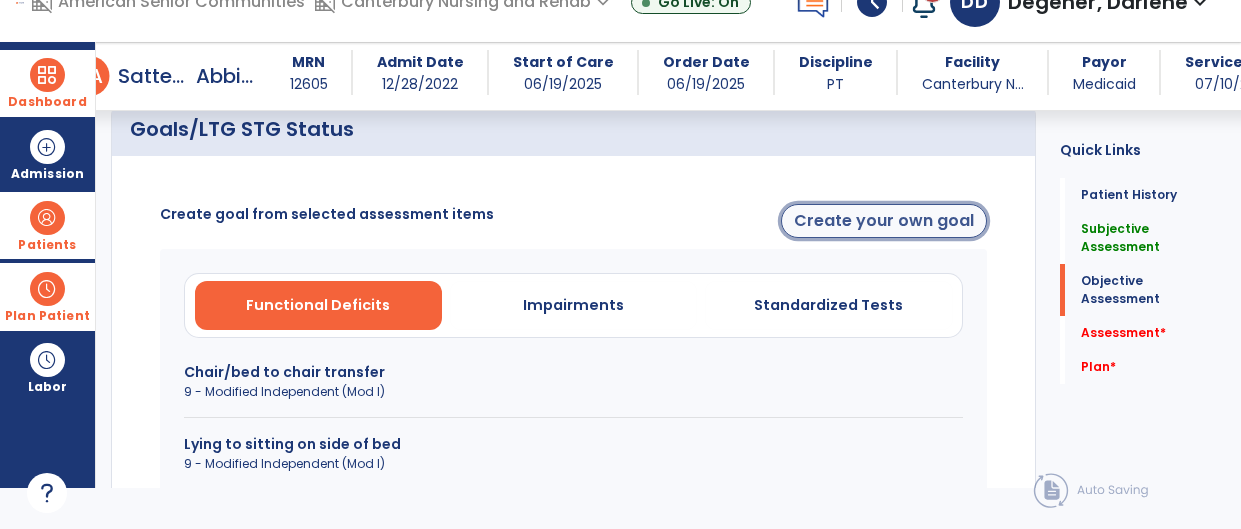 click on "Create your own goal" 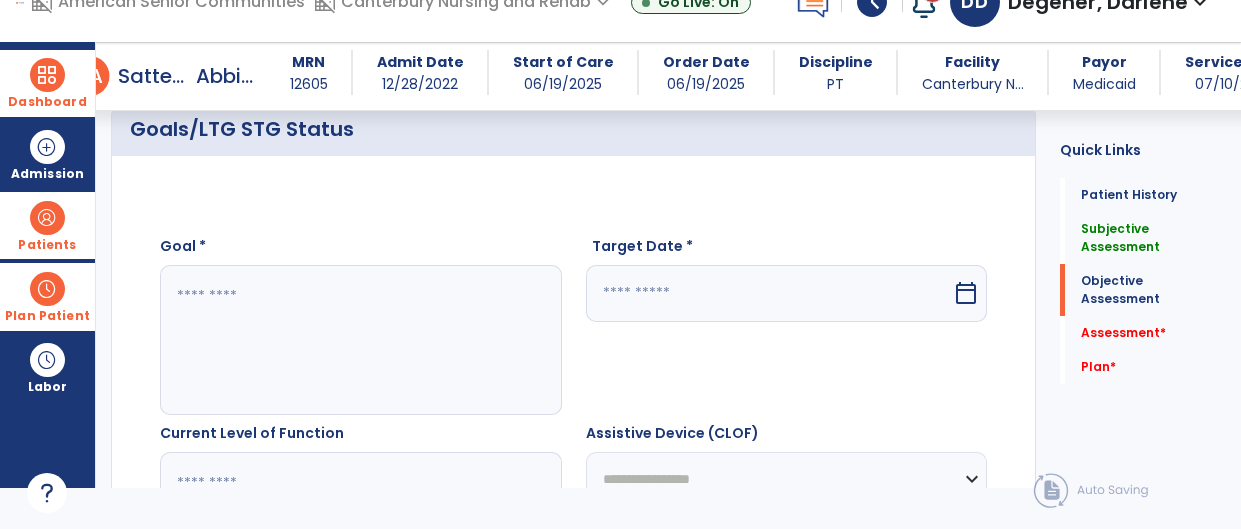 click 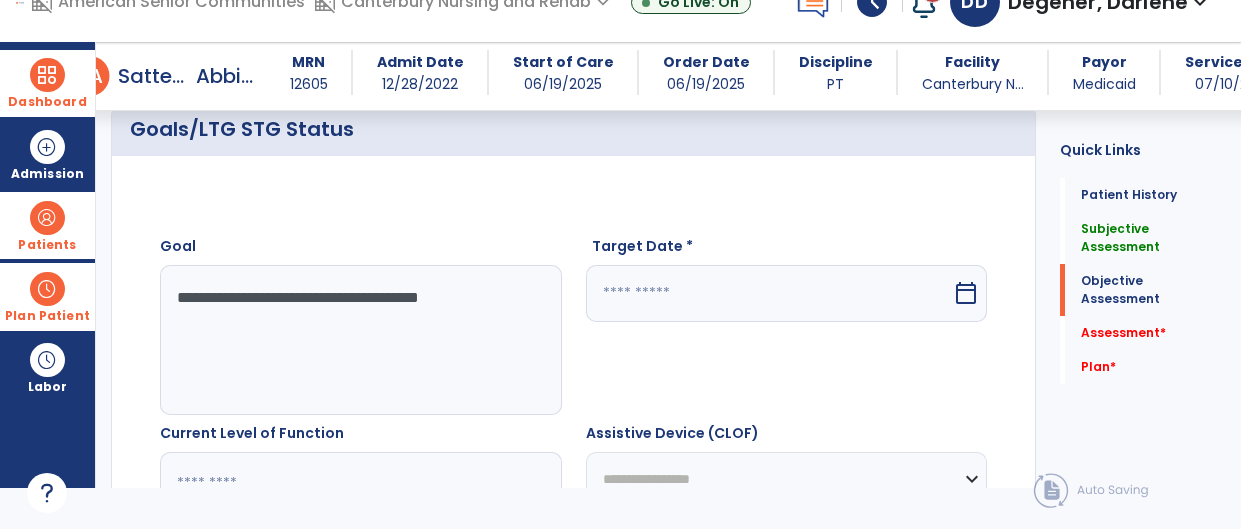 type on "**********" 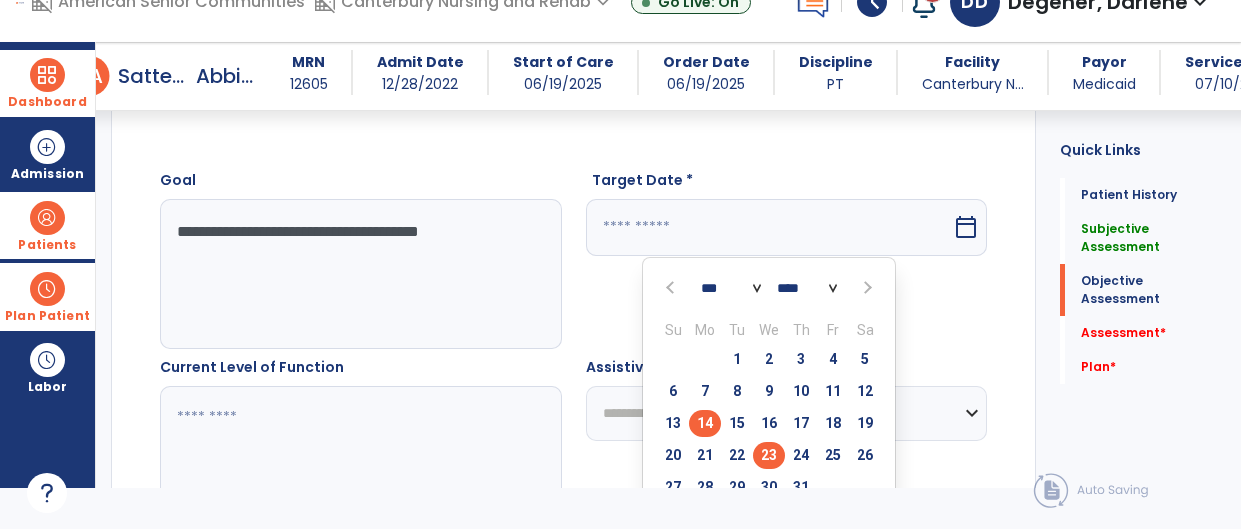 scroll, scrollTop: 860, scrollLeft: 0, axis: vertical 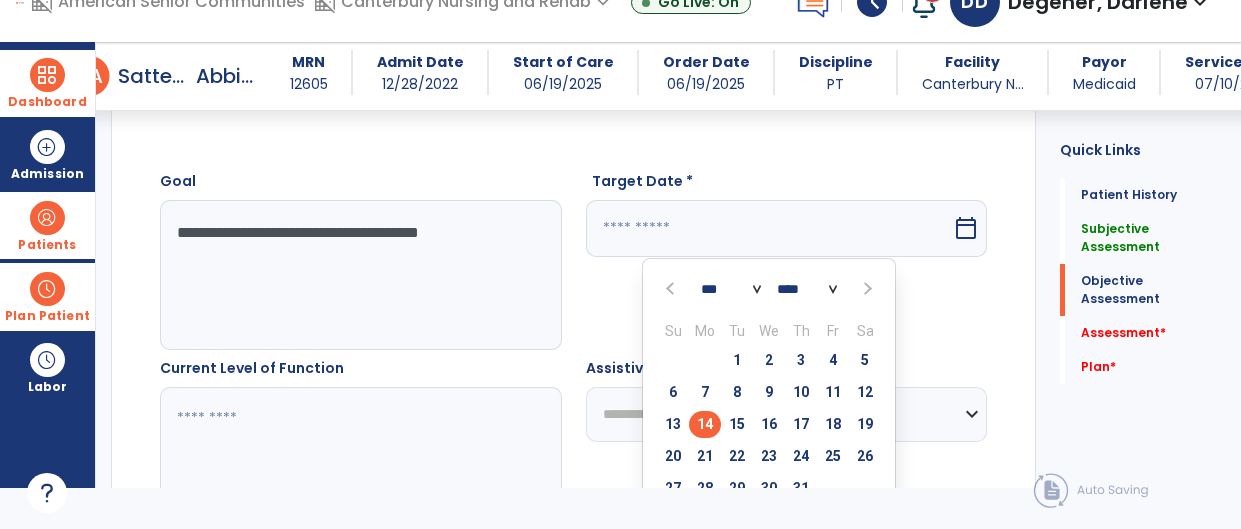 drag, startPoint x: 777, startPoint y: 459, endPoint x: 661, endPoint y: 433, distance: 118.87809 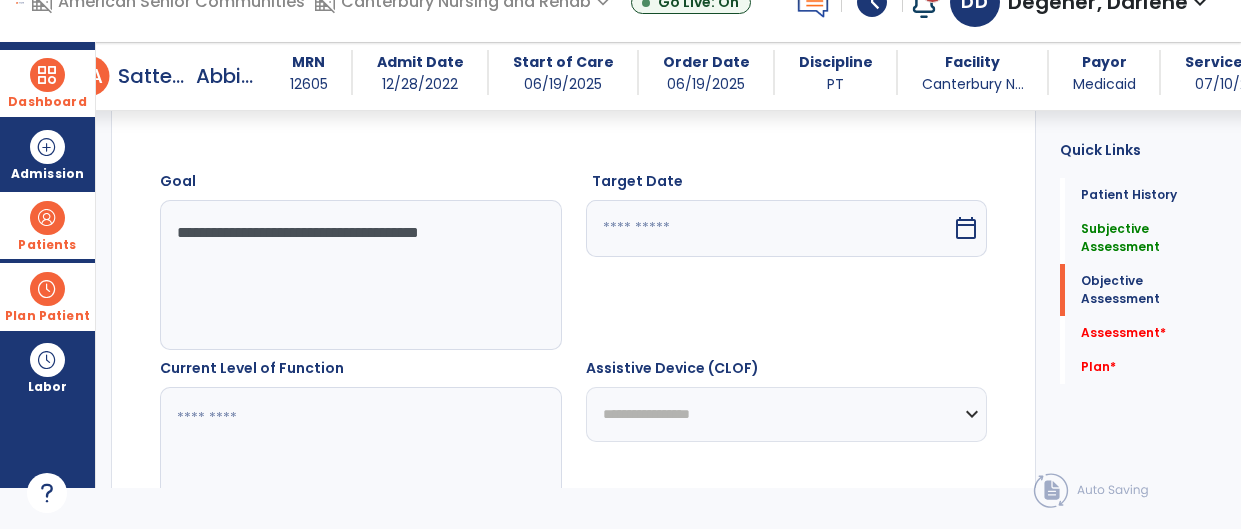 type on "*********" 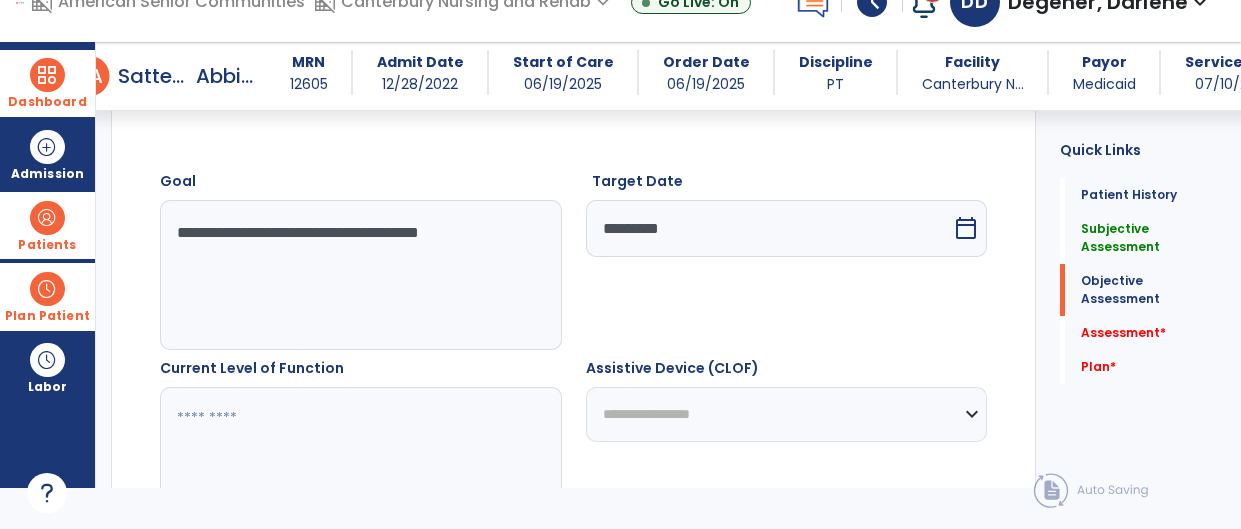 click 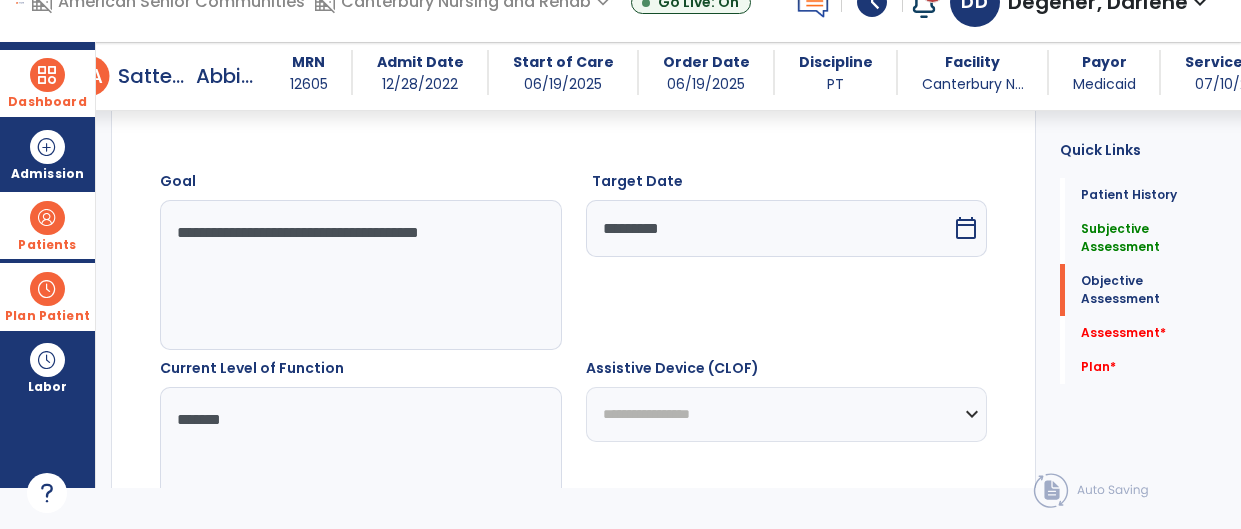 paste on "**********" 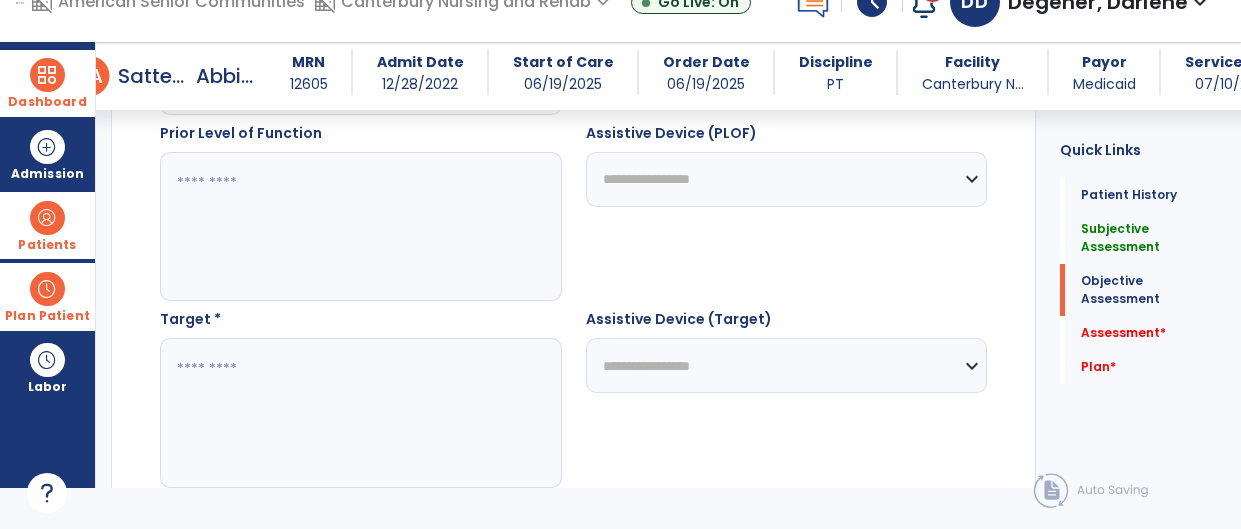 scroll, scrollTop: 1283, scrollLeft: 0, axis: vertical 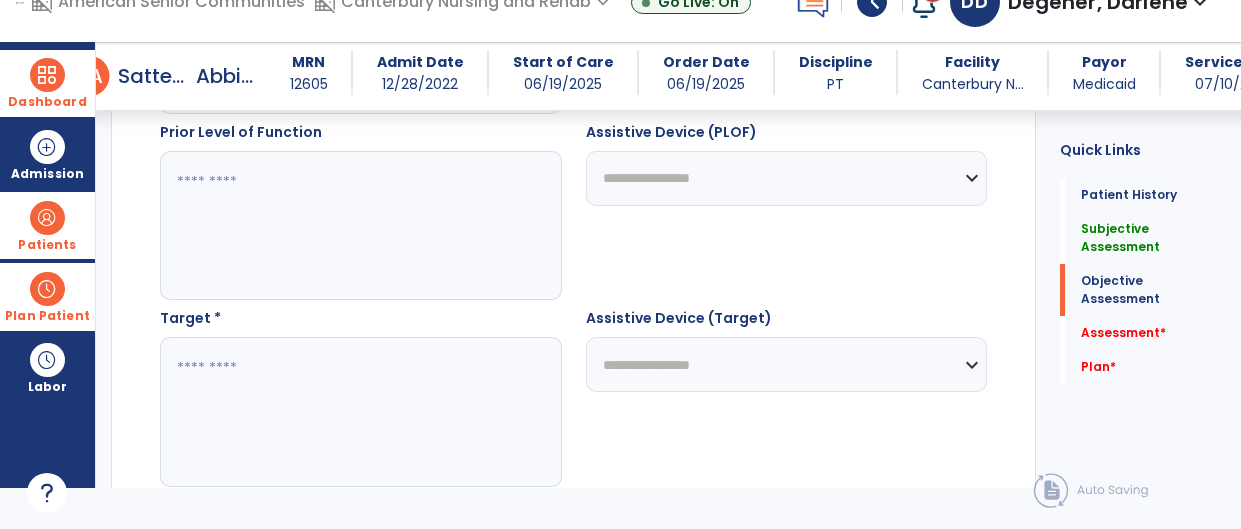 type on "**********" 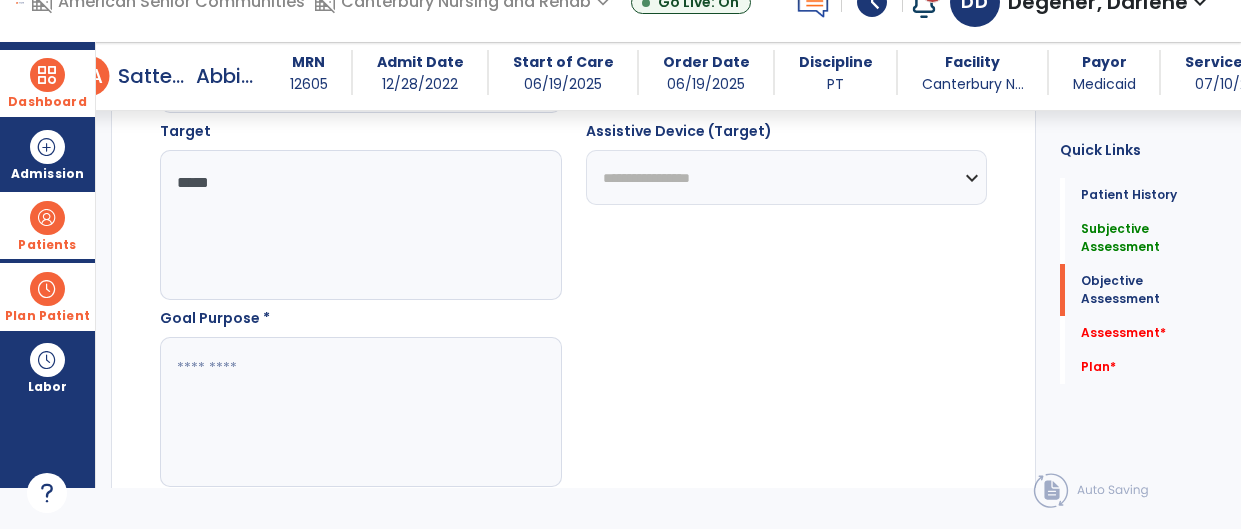 scroll, scrollTop: 1477, scrollLeft: 0, axis: vertical 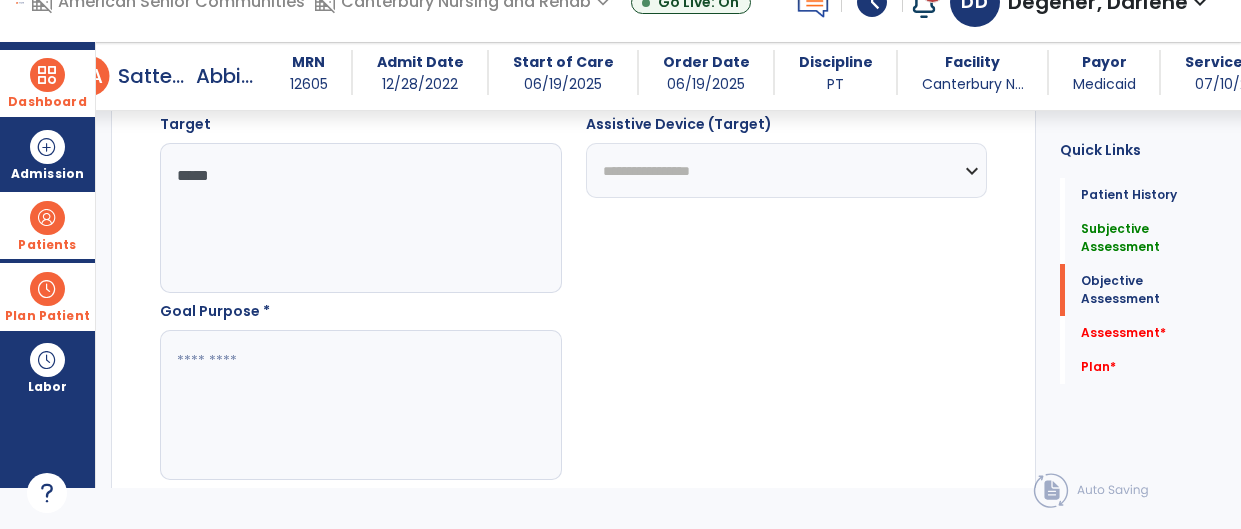 type on "*****" 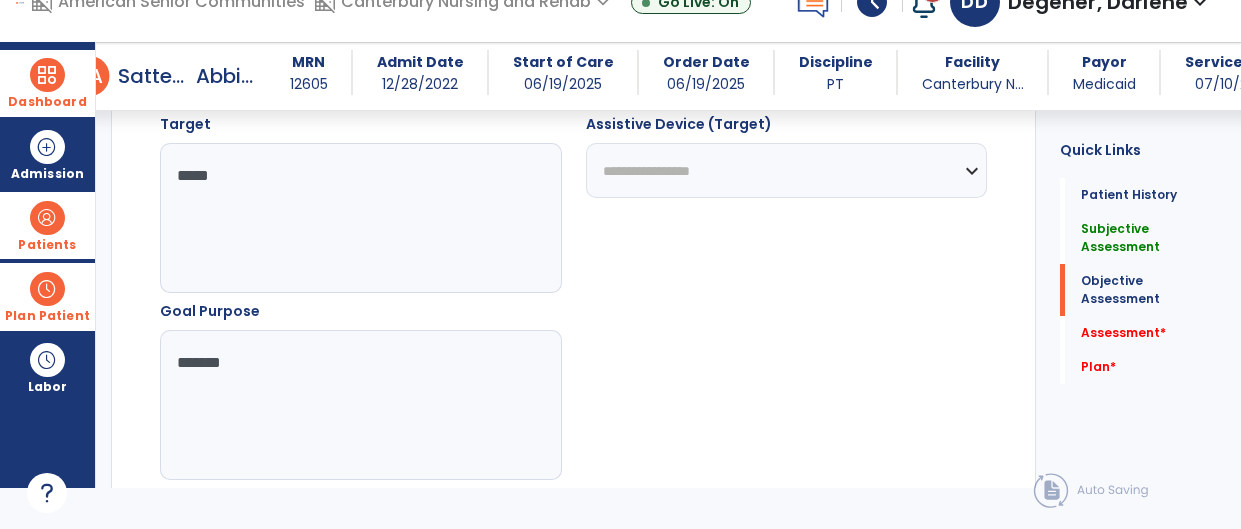 scroll, scrollTop: 1476, scrollLeft: 0, axis: vertical 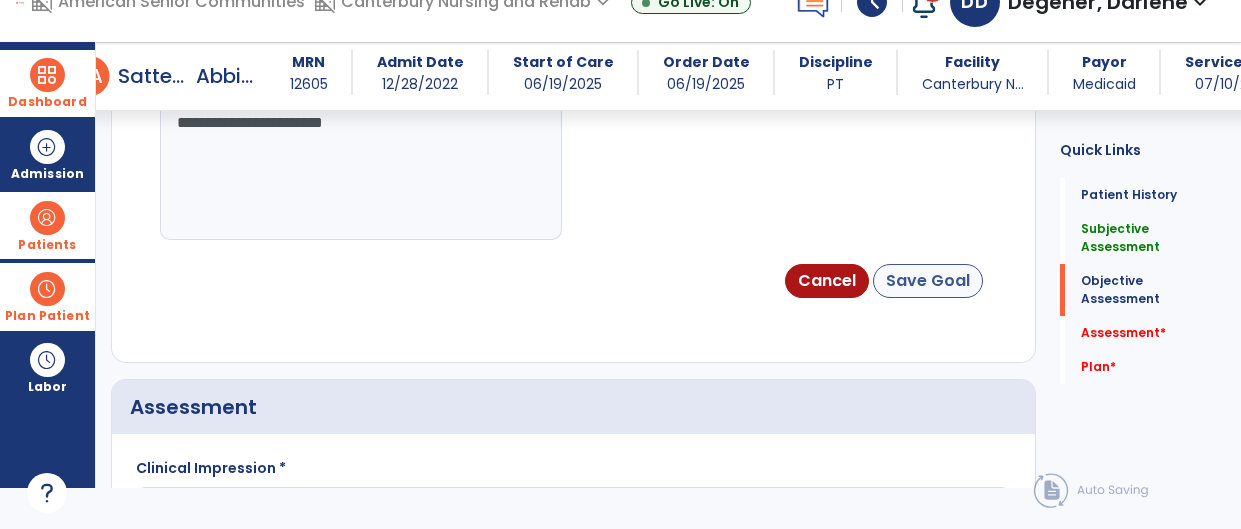 type on "**********" 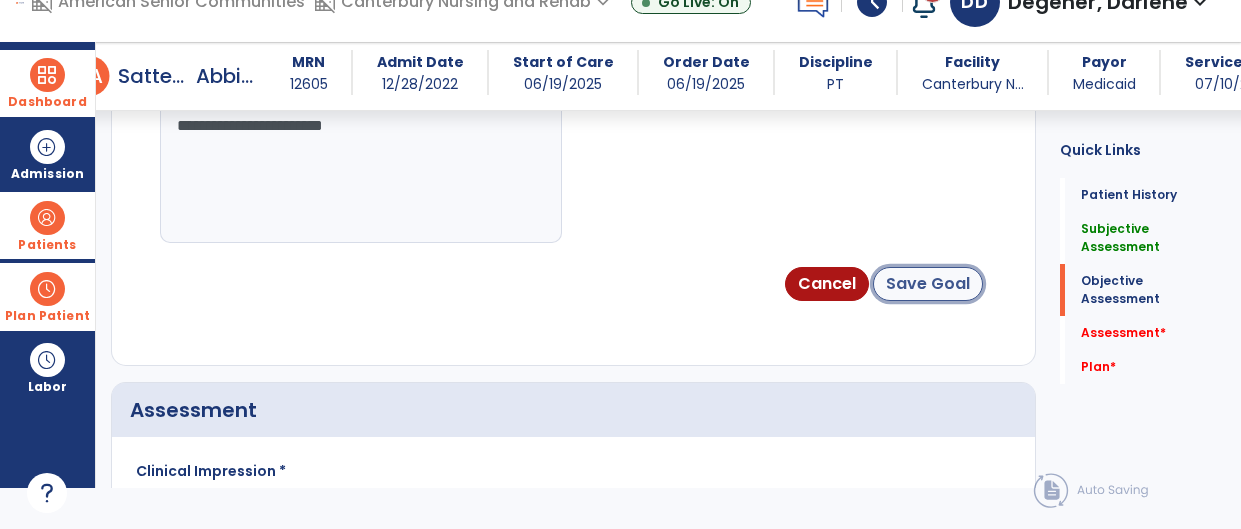 click on "Save Goal" 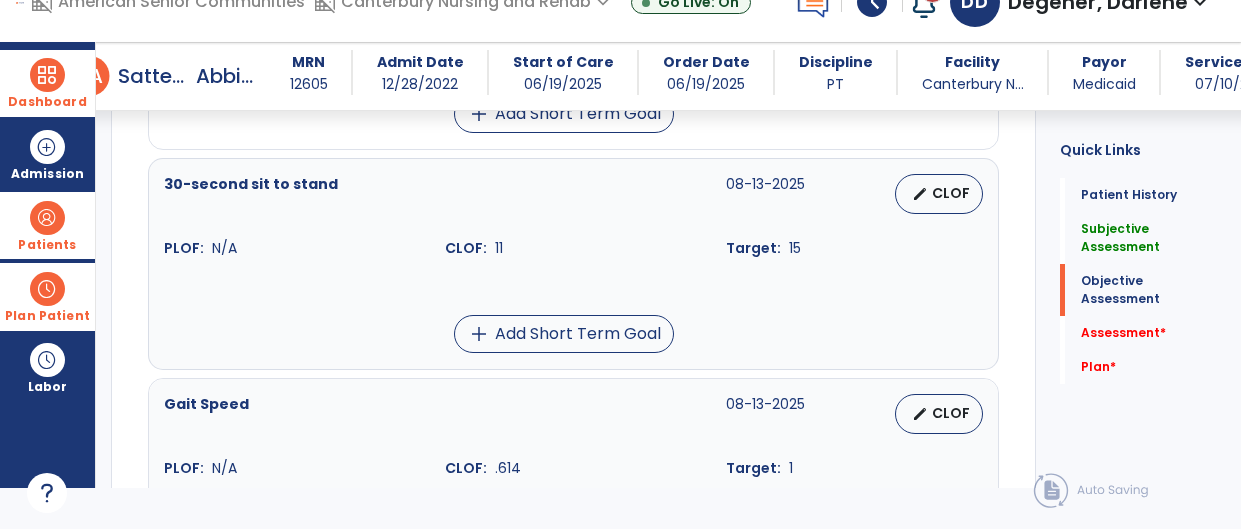 scroll, scrollTop: 1361, scrollLeft: 0, axis: vertical 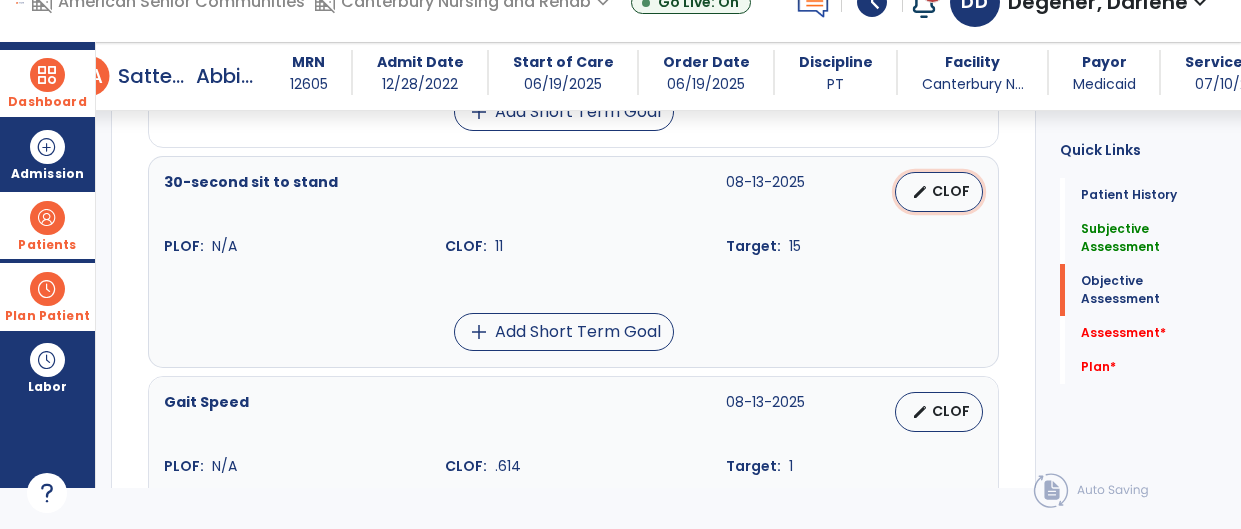 click on "CLOF" at bounding box center (951, 191) 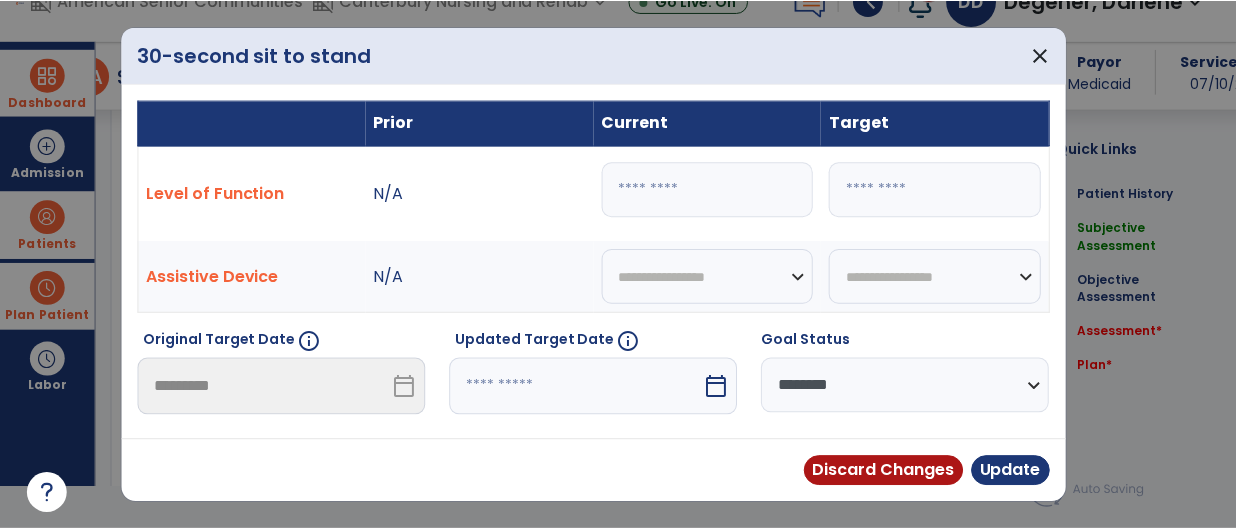 scroll, scrollTop: 0, scrollLeft: 0, axis: both 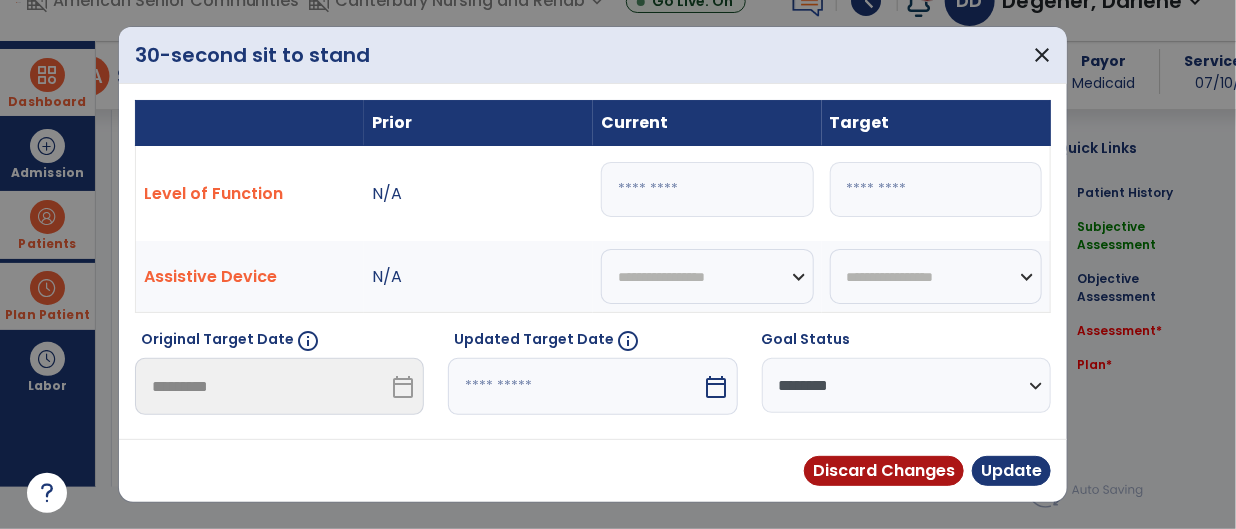drag, startPoint x: 644, startPoint y: 186, endPoint x: 588, endPoint y: 185, distance: 56.008926 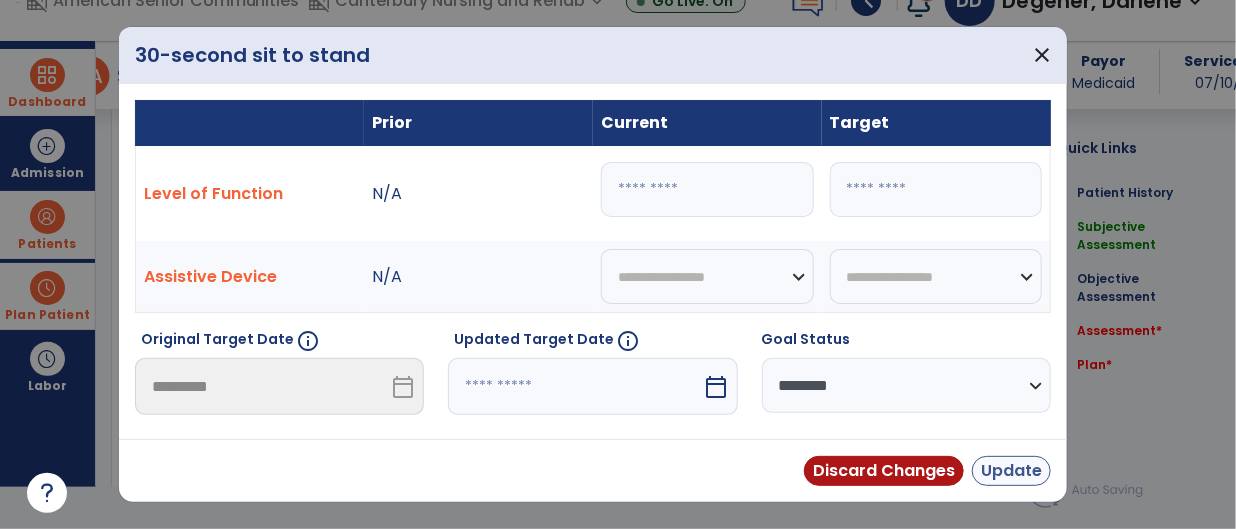 type on "**" 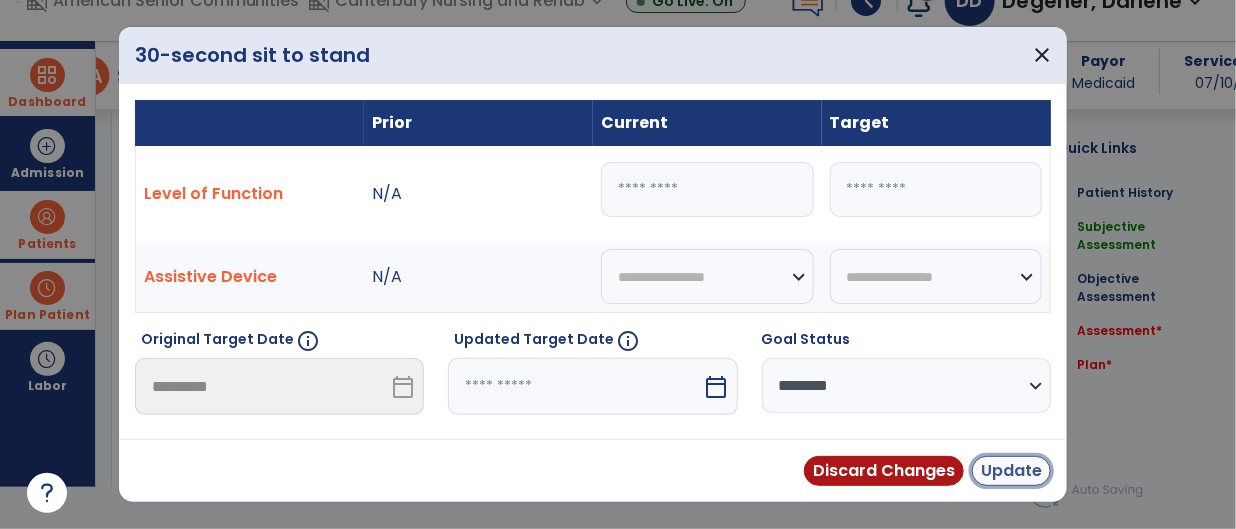 click on "Update" at bounding box center [1011, 471] 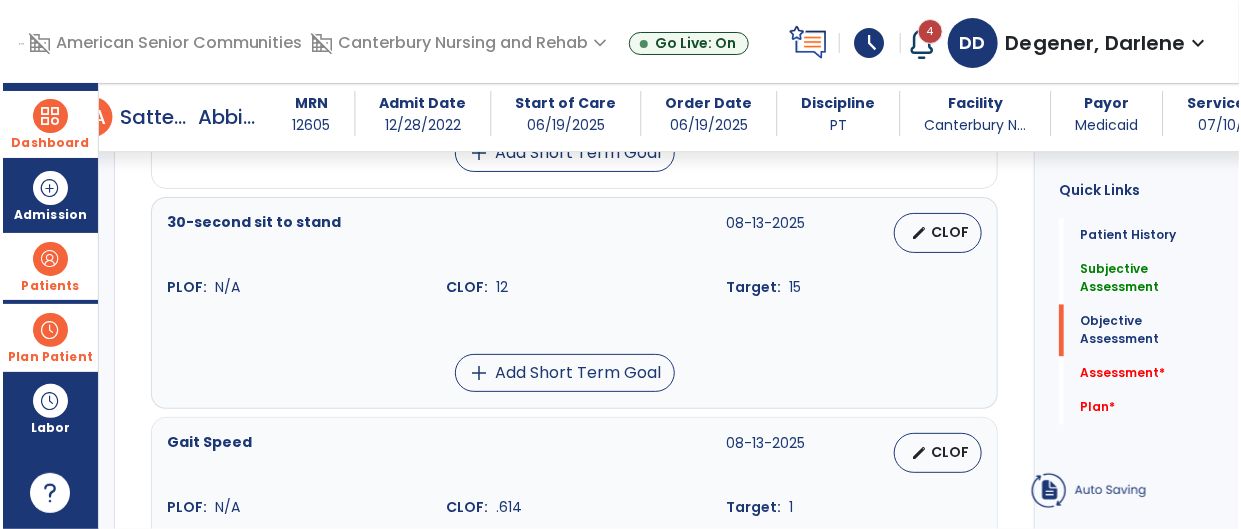 scroll, scrollTop: 41, scrollLeft: 0, axis: vertical 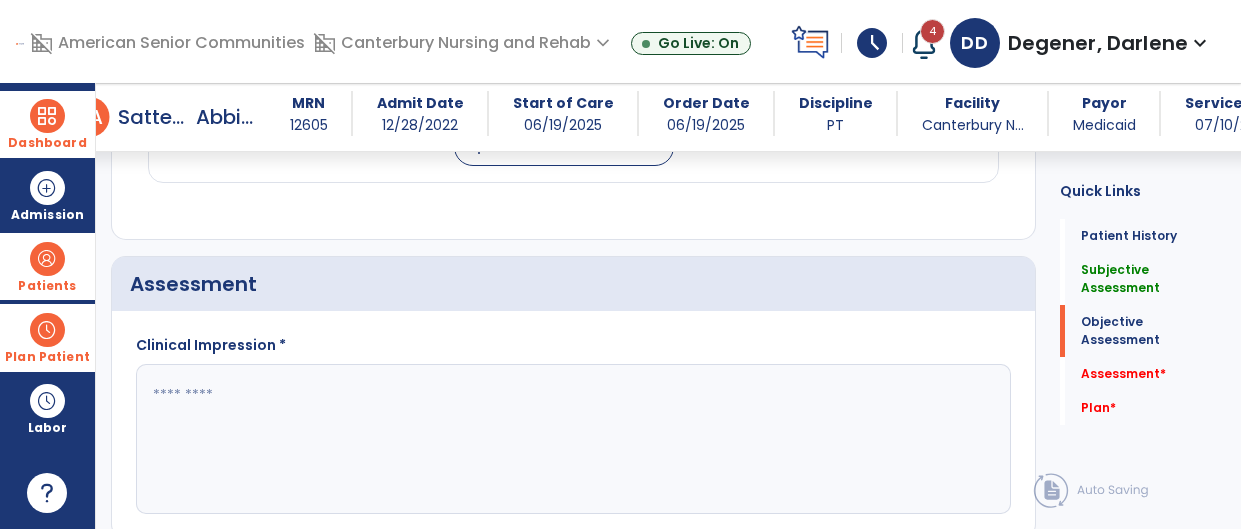 click 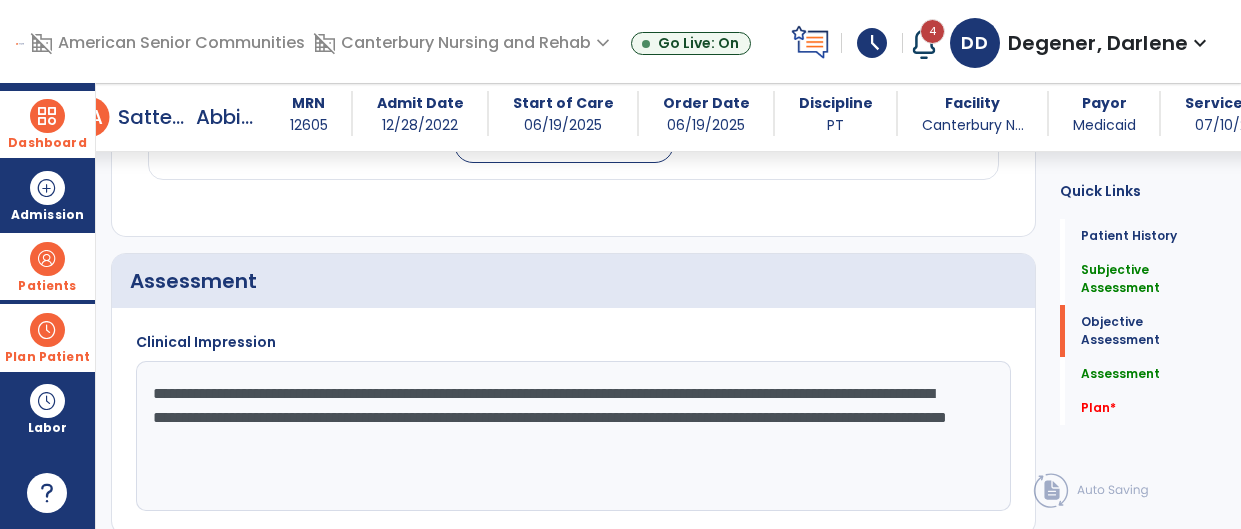 scroll, scrollTop: 1921, scrollLeft: 0, axis: vertical 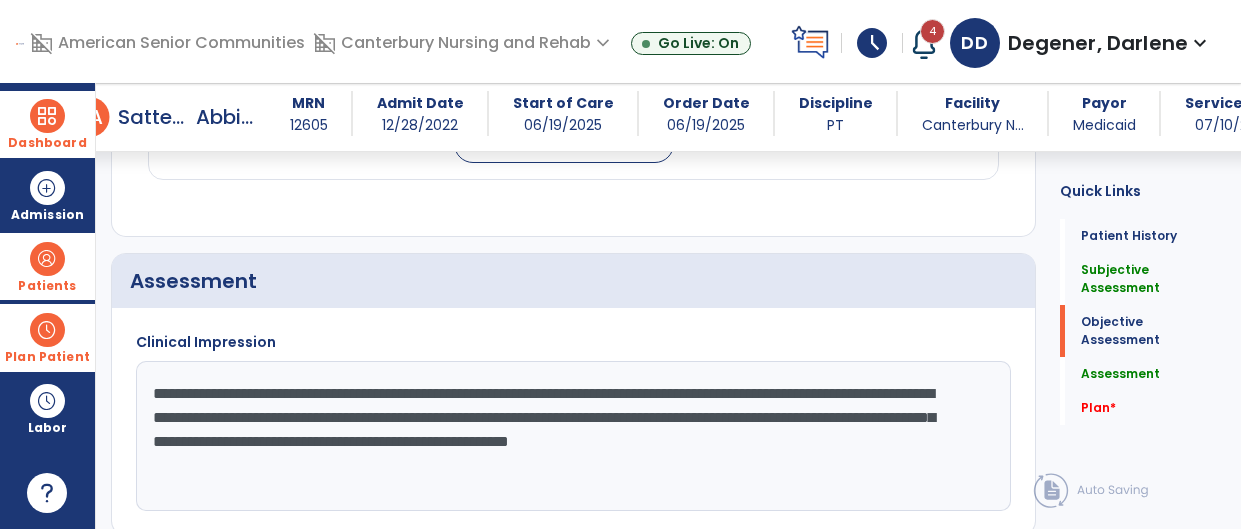 click on "**********" 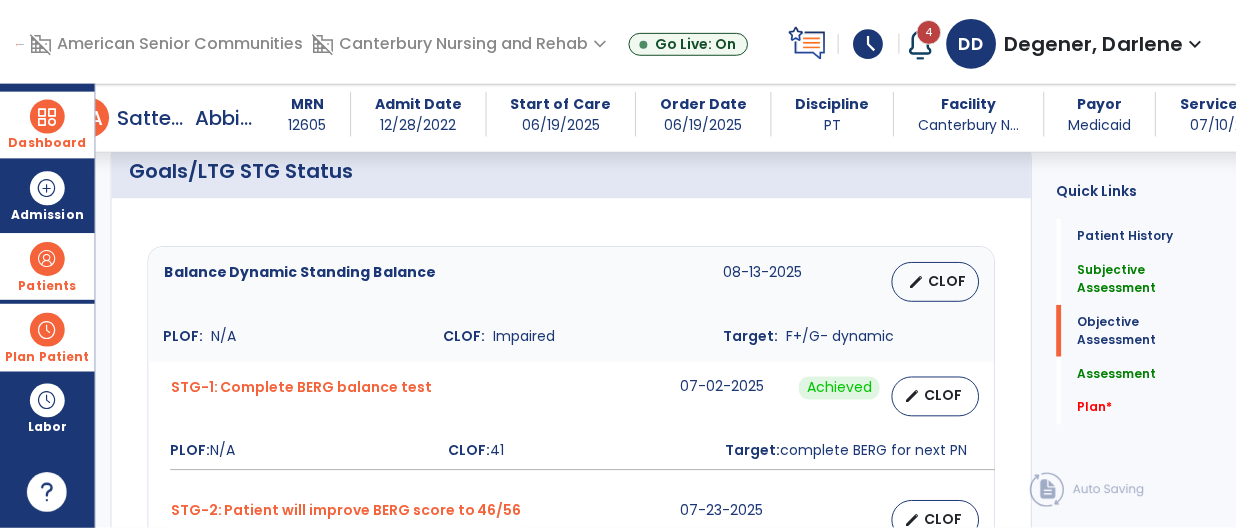 scroll, scrollTop: 796, scrollLeft: 0, axis: vertical 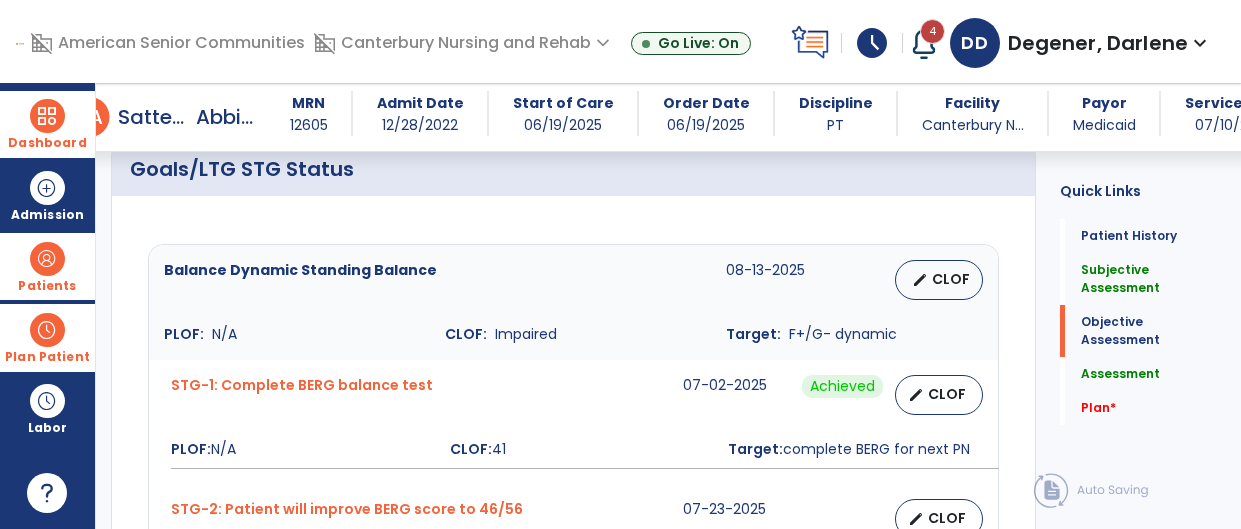 type on "**********" 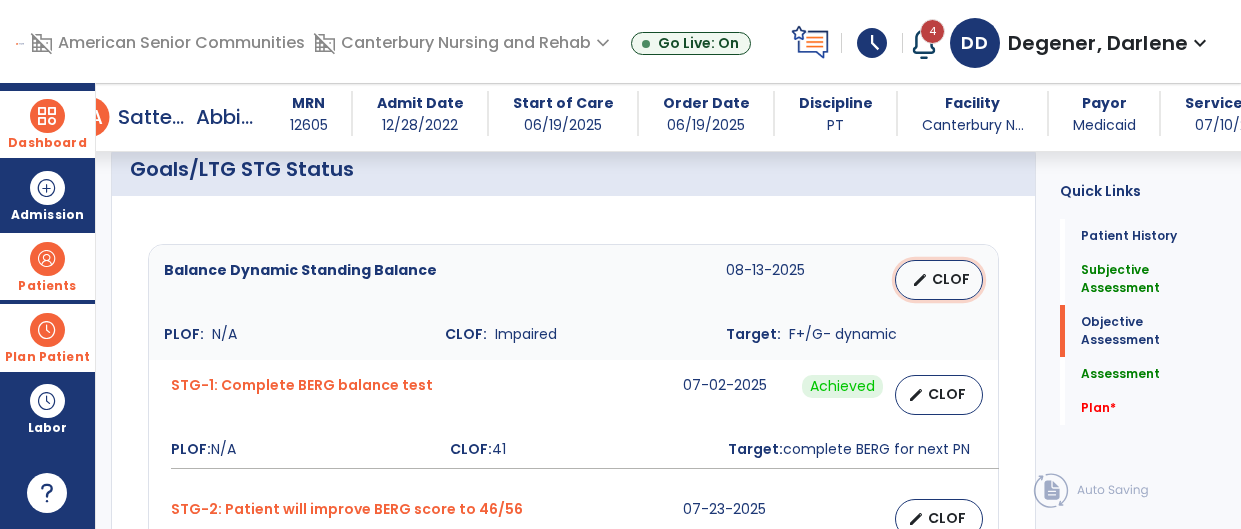 click on "edit" at bounding box center (920, 280) 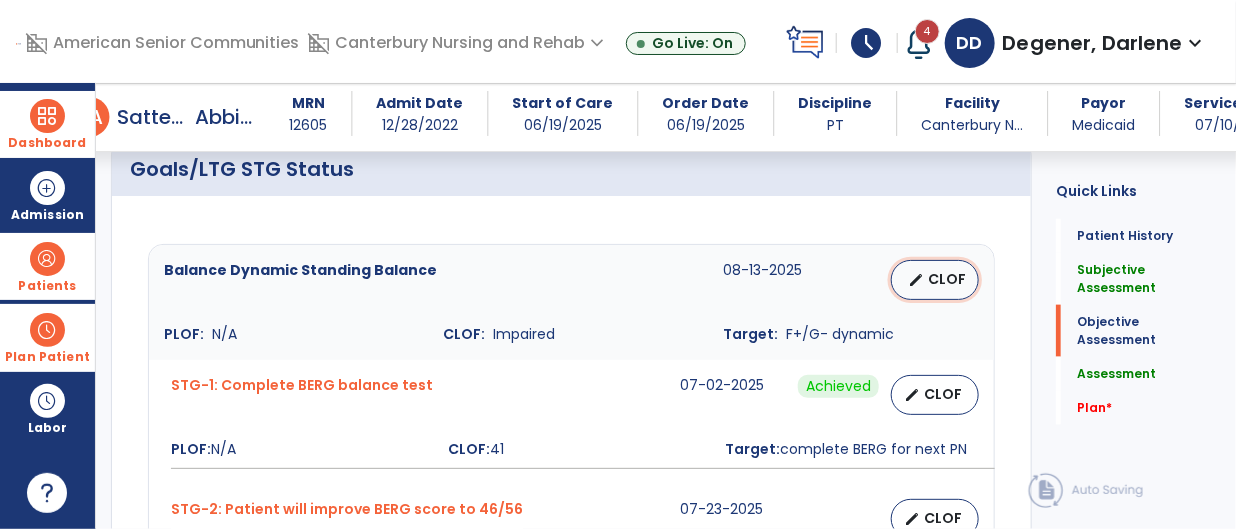 select on "********" 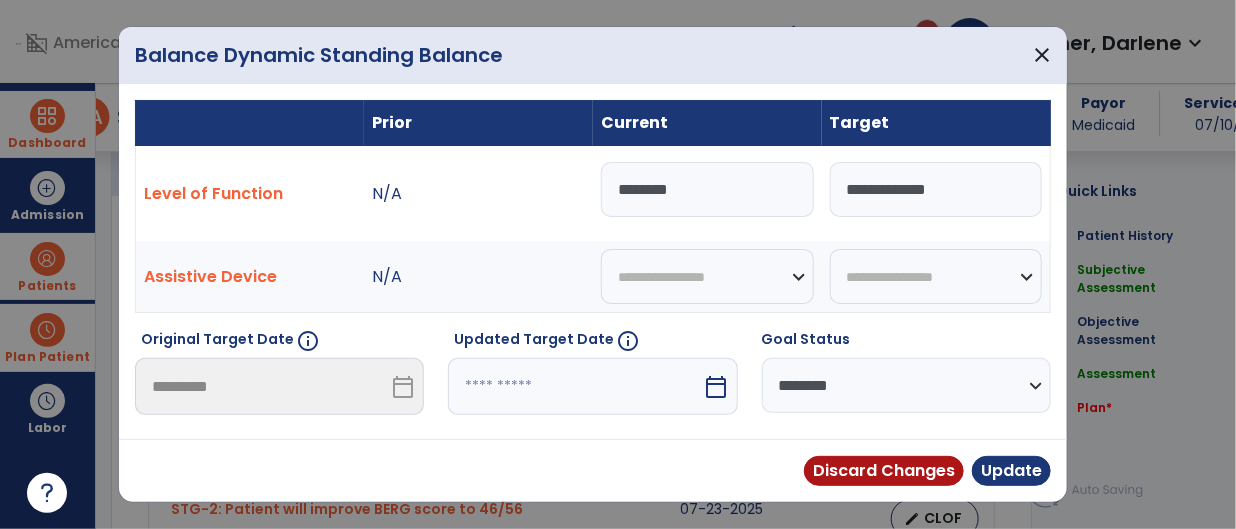 drag, startPoint x: 707, startPoint y: 186, endPoint x: 580, endPoint y: 186, distance: 127 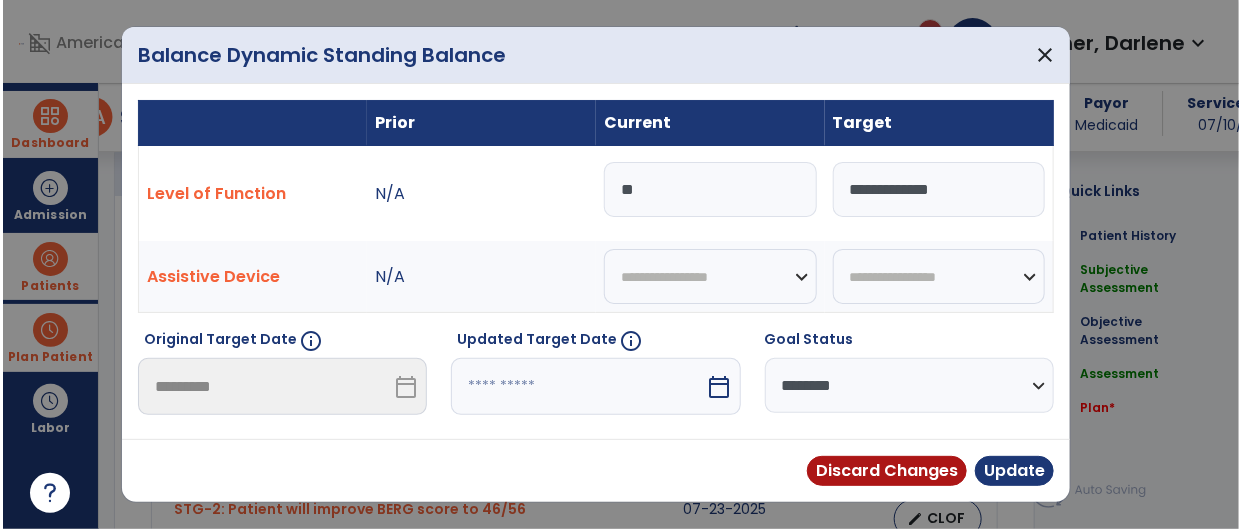 scroll, scrollTop: 0, scrollLeft: 0, axis: both 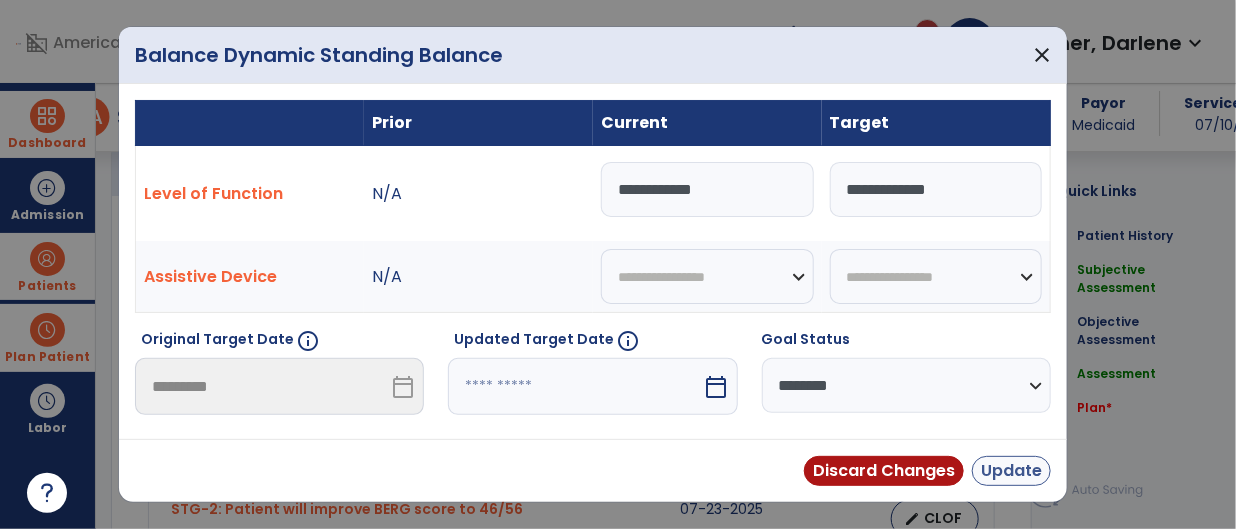 type on "**********" 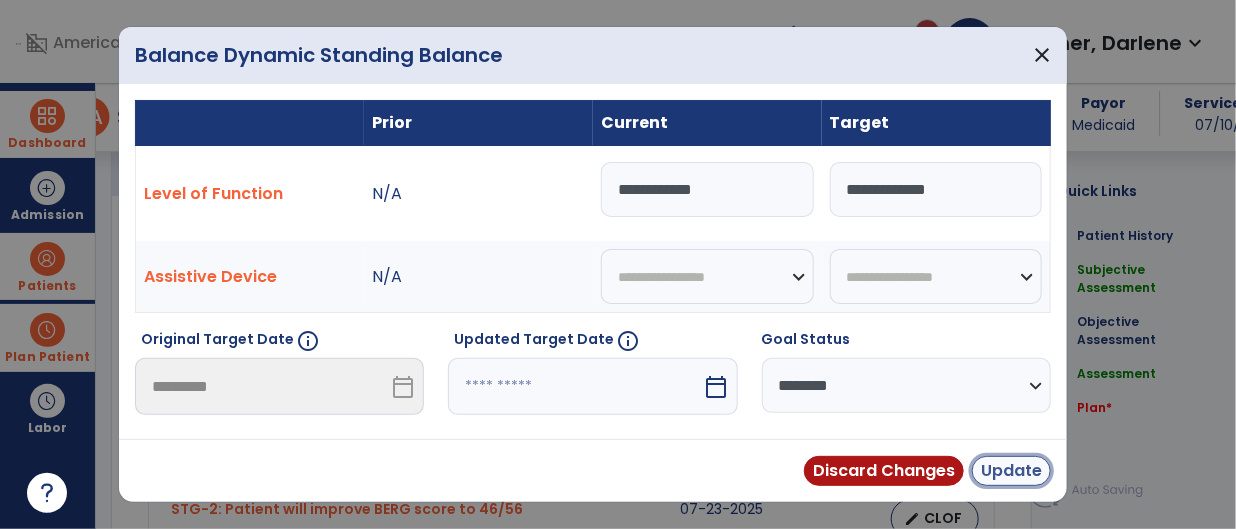 click on "Update" at bounding box center [1011, 471] 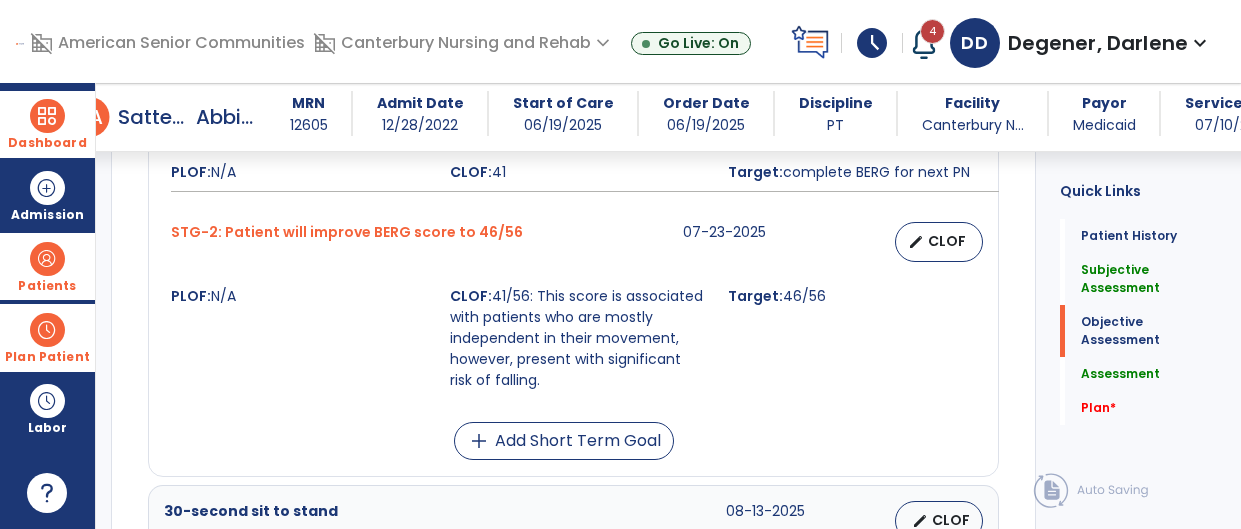 scroll, scrollTop: 1109, scrollLeft: 0, axis: vertical 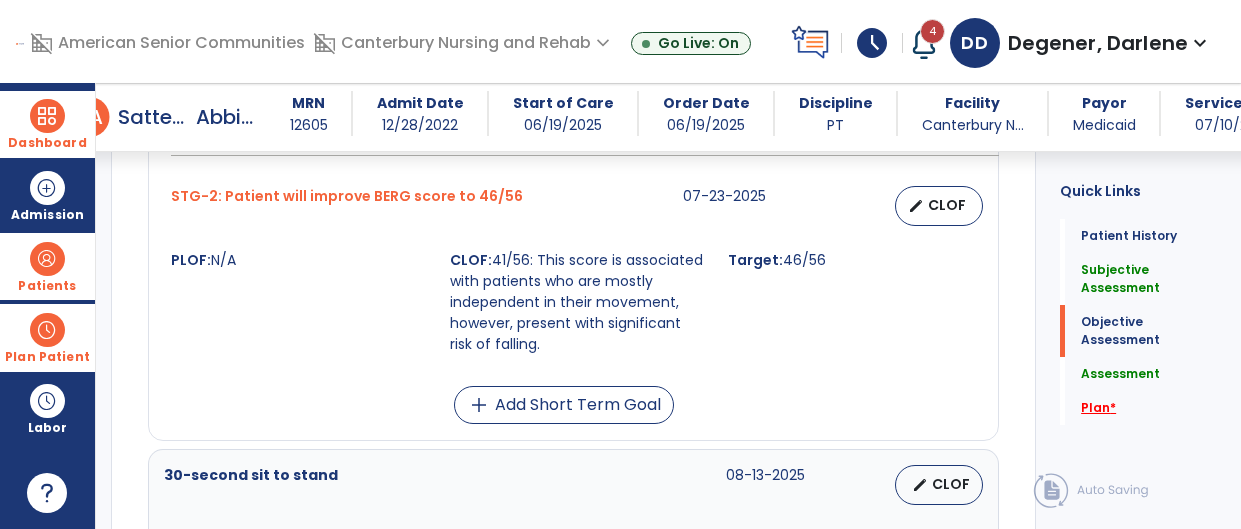 click on "Plan   *" 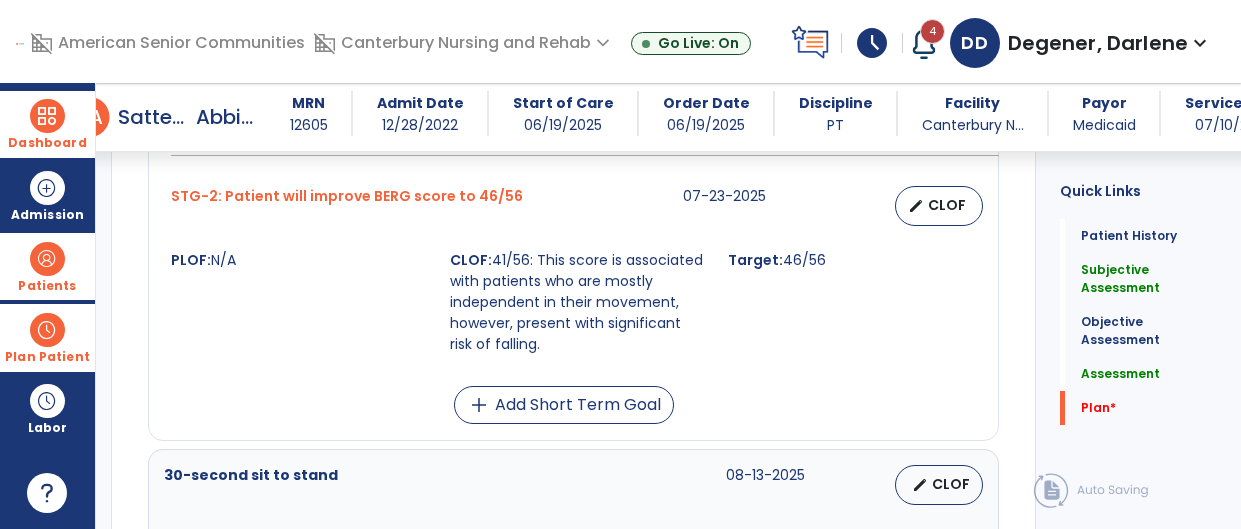scroll, scrollTop: 17, scrollLeft: 0, axis: vertical 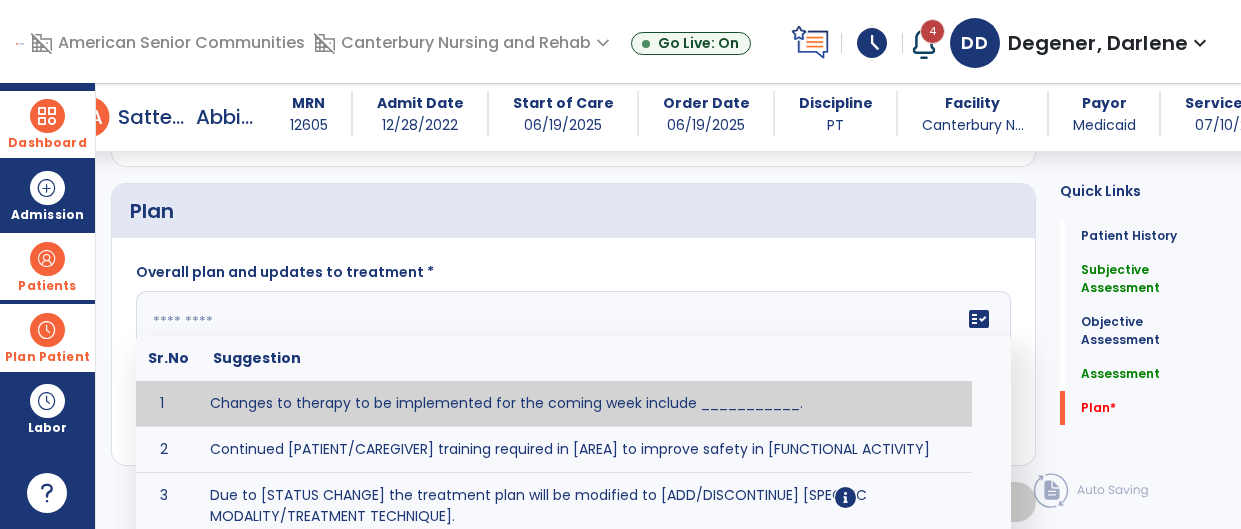 click 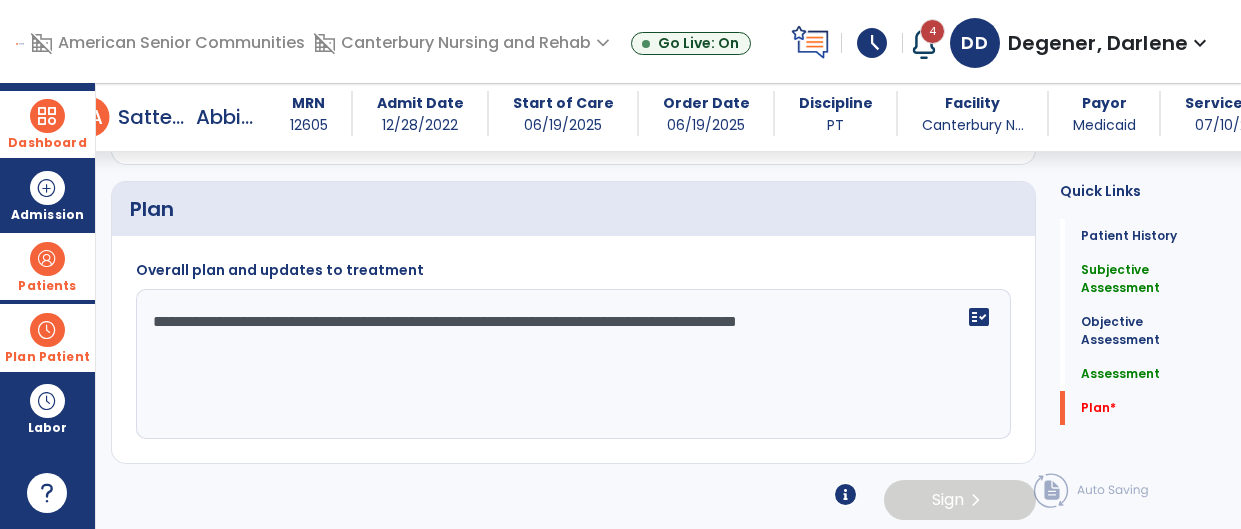 scroll, scrollTop: 2293, scrollLeft: 0, axis: vertical 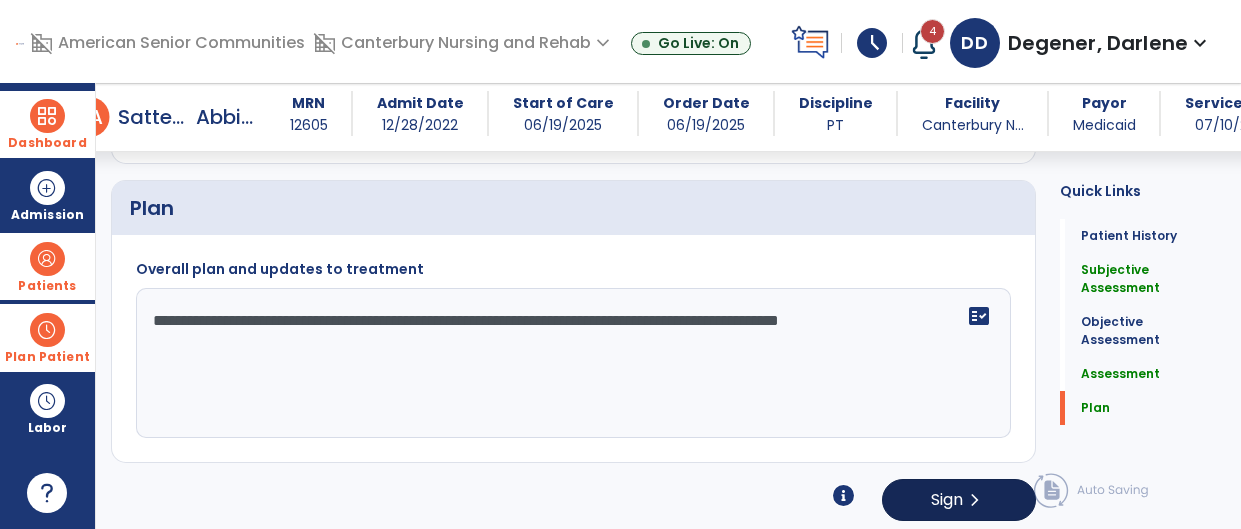 type on "**********" 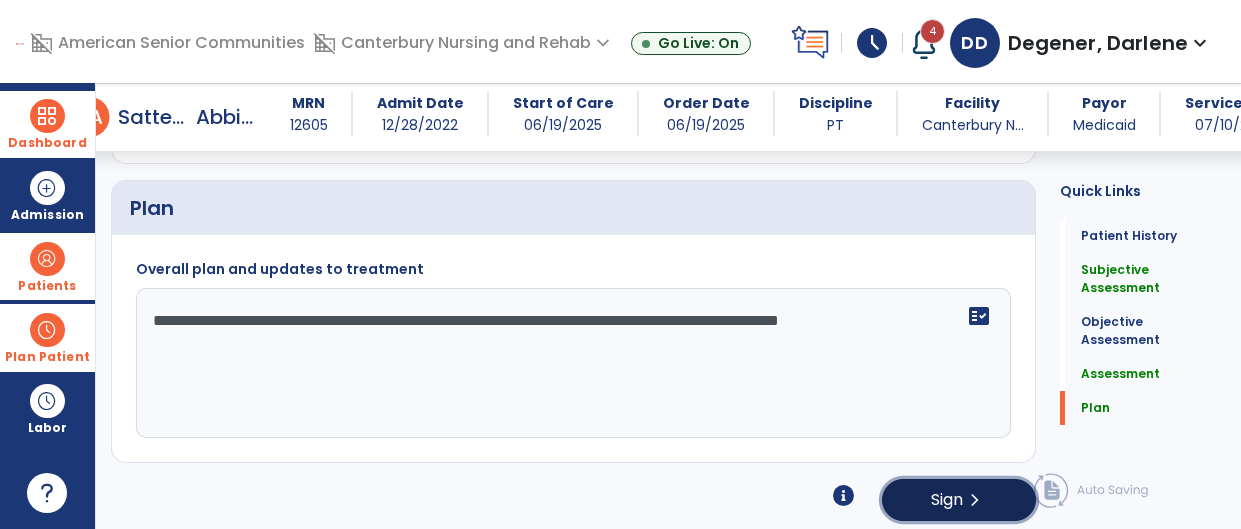 click on "Sign" 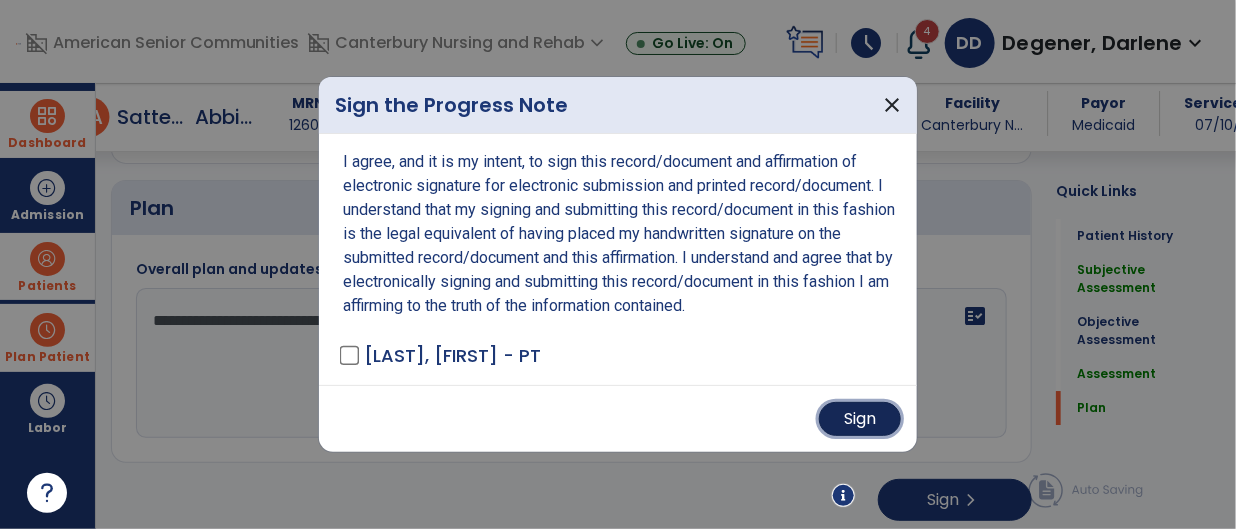 click on "Sign" at bounding box center [860, 419] 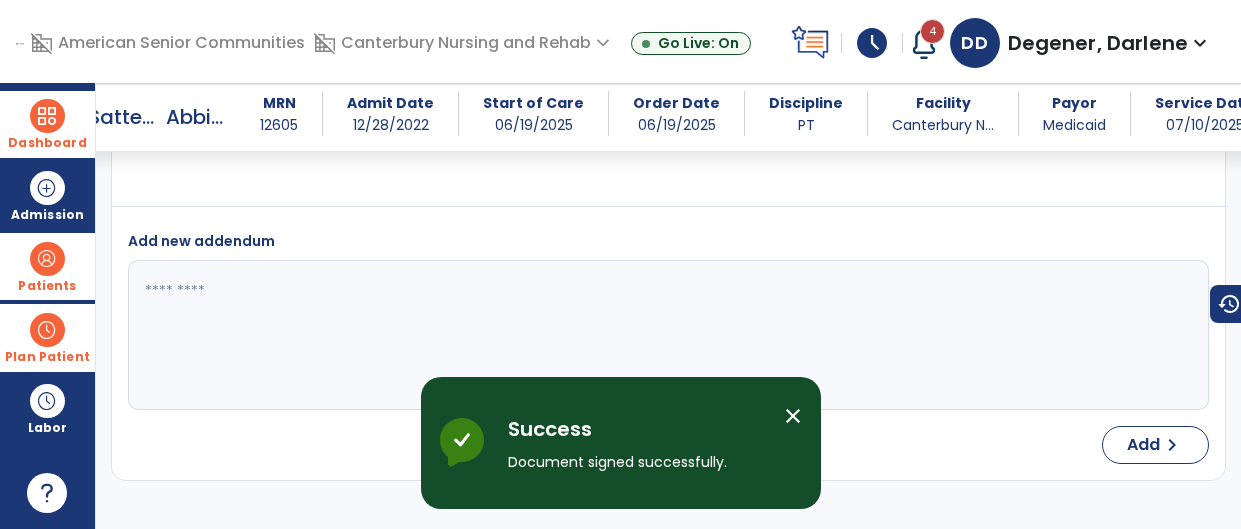 scroll, scrollTop: 2825, scrollLeft: 0, axis: vertical 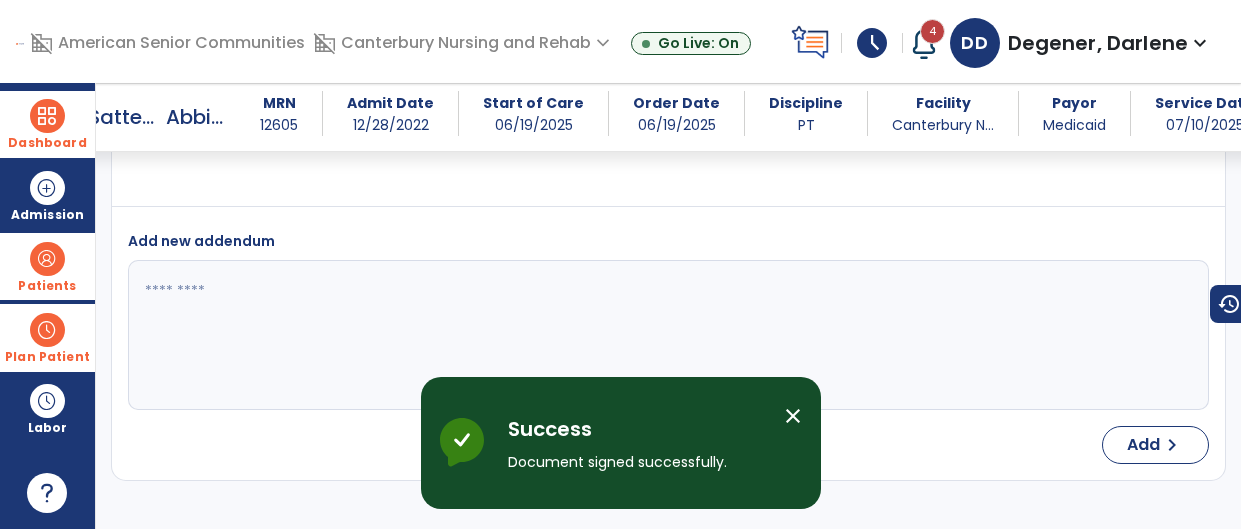 click on "Dashboard" at bounding box center [47, 124] 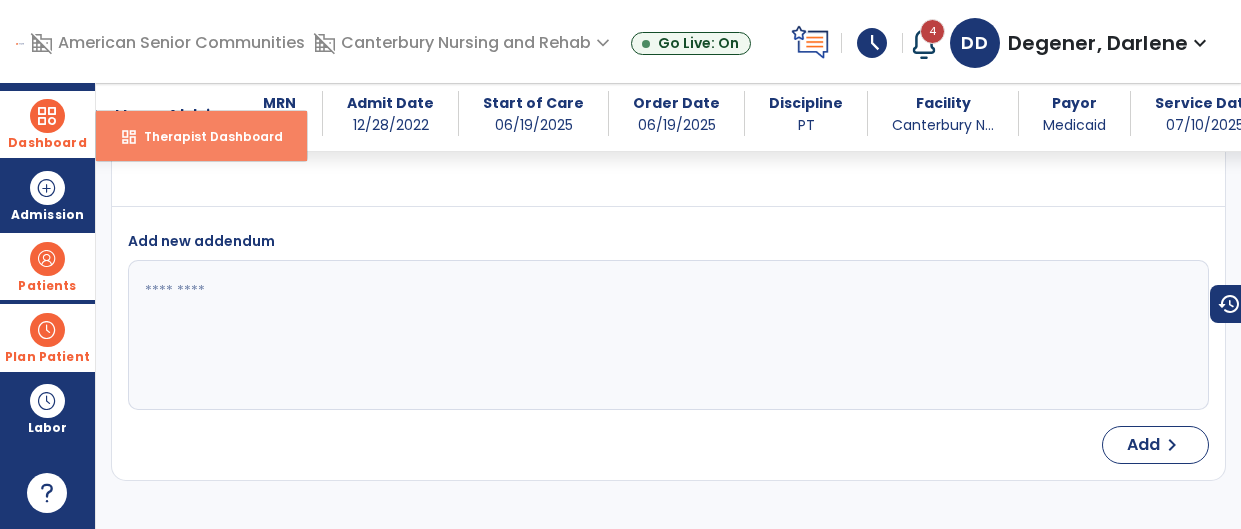 click on "Therapist Dashboard" at bounding box center [205, 136] 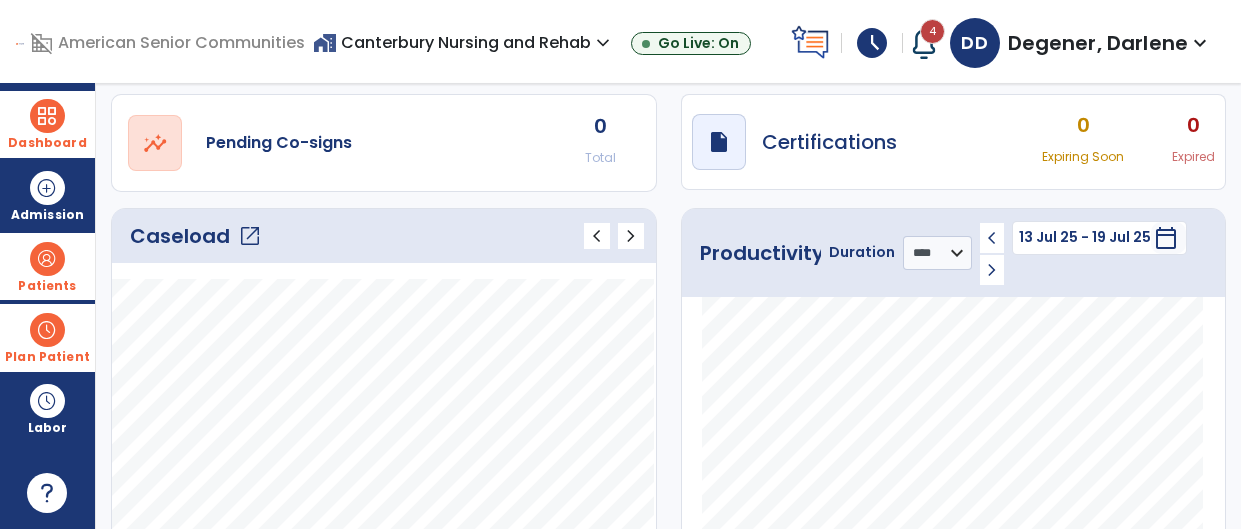 scroll, scrollTop: 0, scrollLeft: 0, axis: both 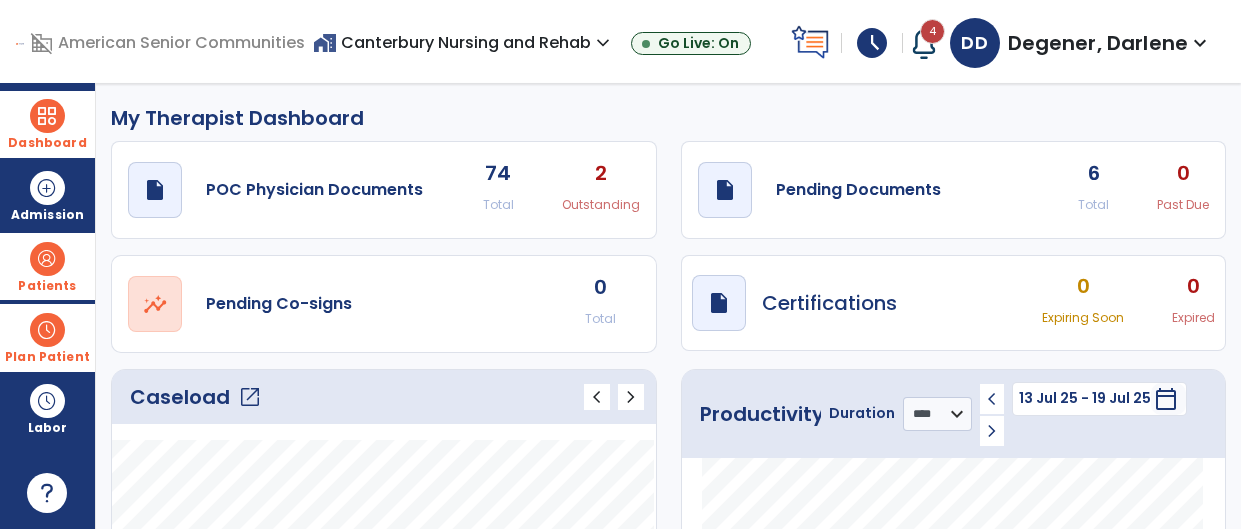 click at bounding box center [47, 330] 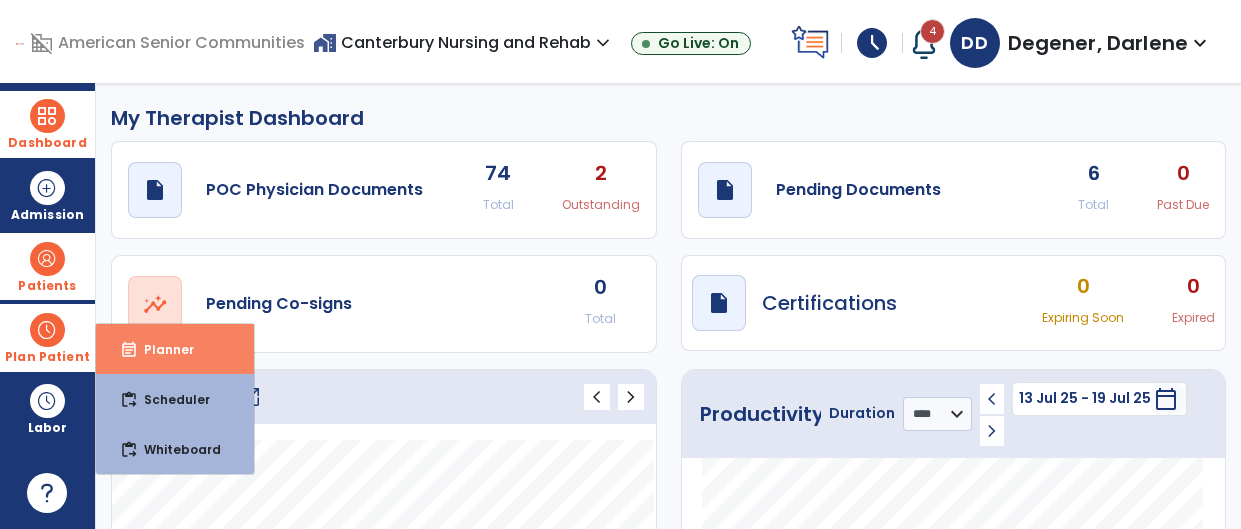 click on "Planner" at bounding box center (161, 349) 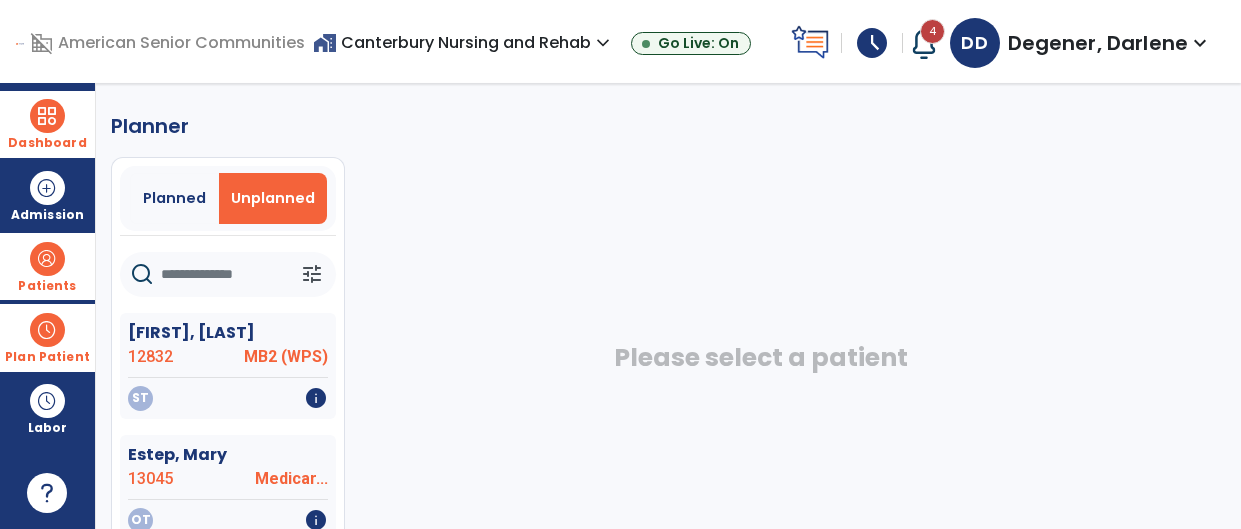 click on "Patients" at bounding box center [47, 266] 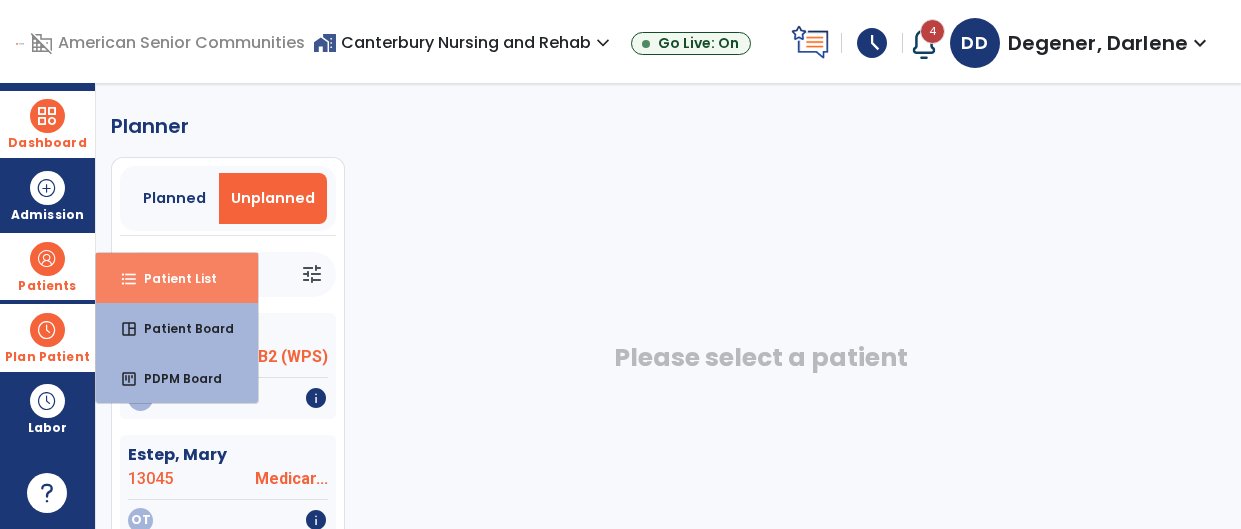 click on "Patient List" at bounding box center (172, 278) 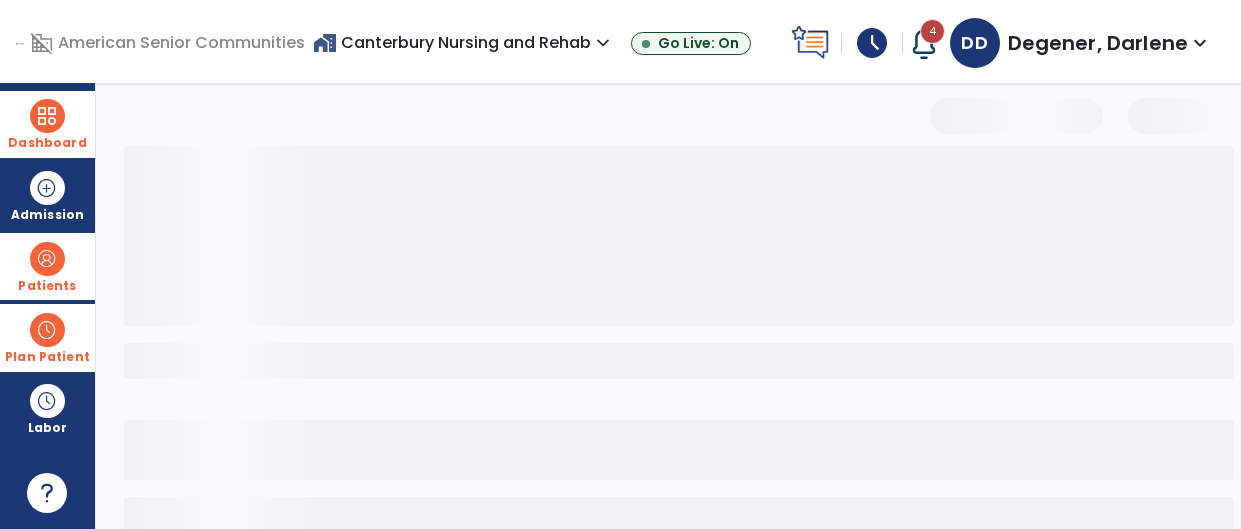 select on "***" 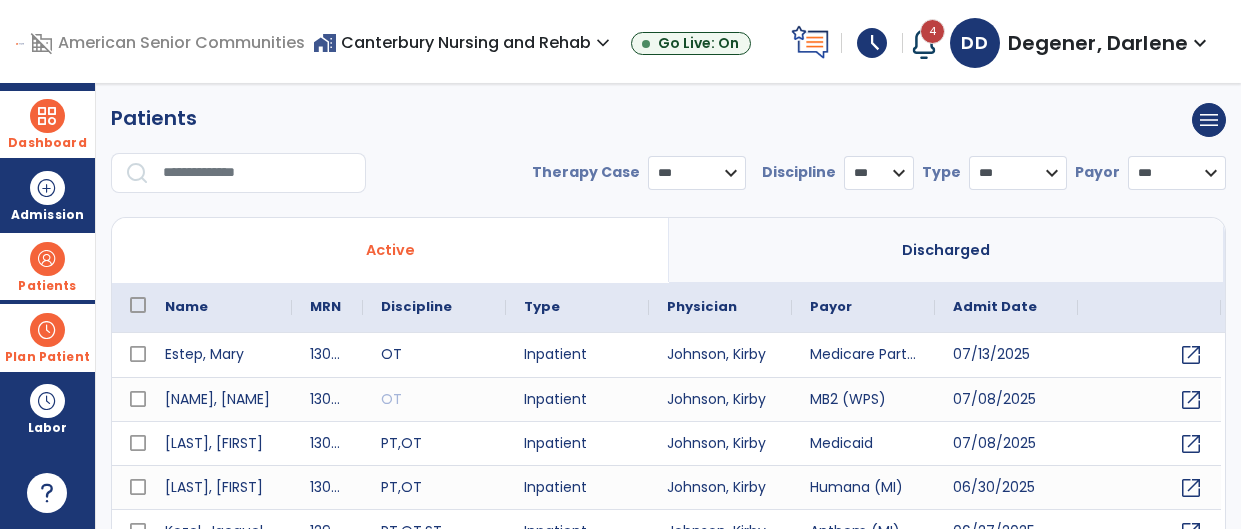click at bounding box center (257, 173) 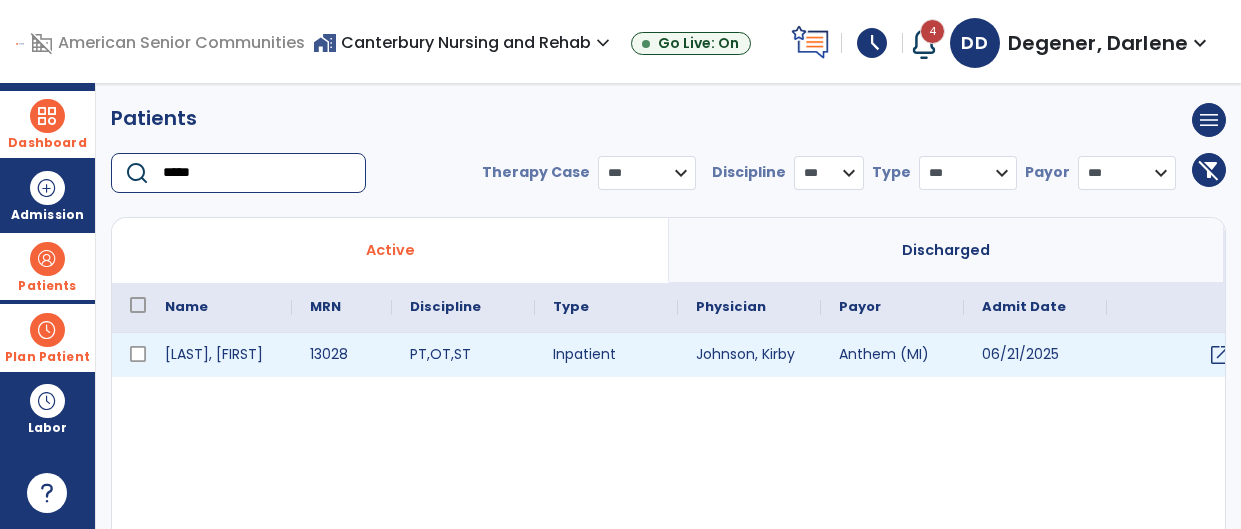 type on "*****" 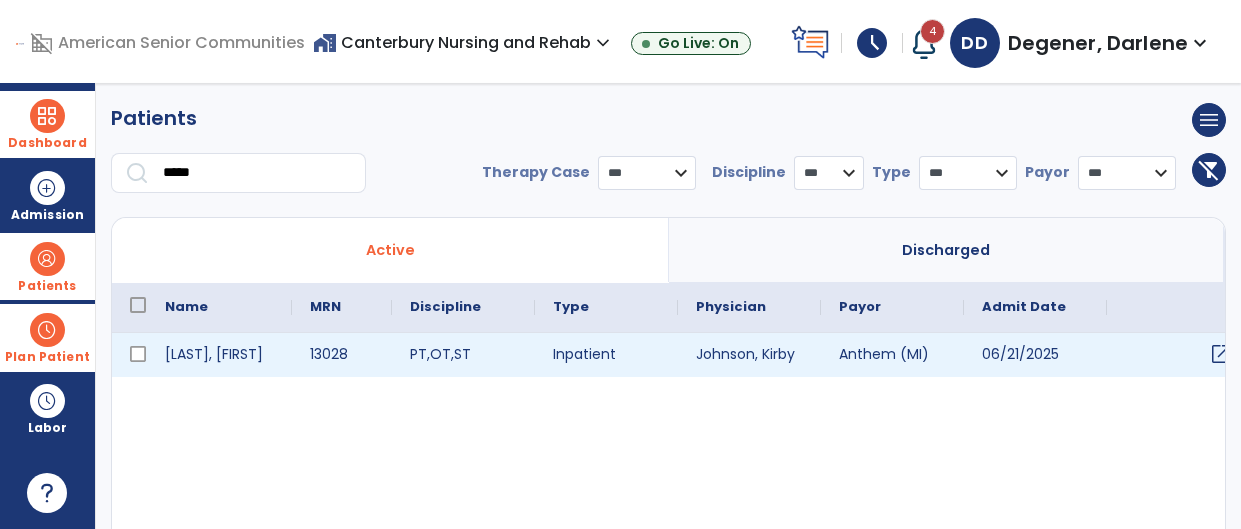 click on "open_in_new" at bounding box center (1221, 354) 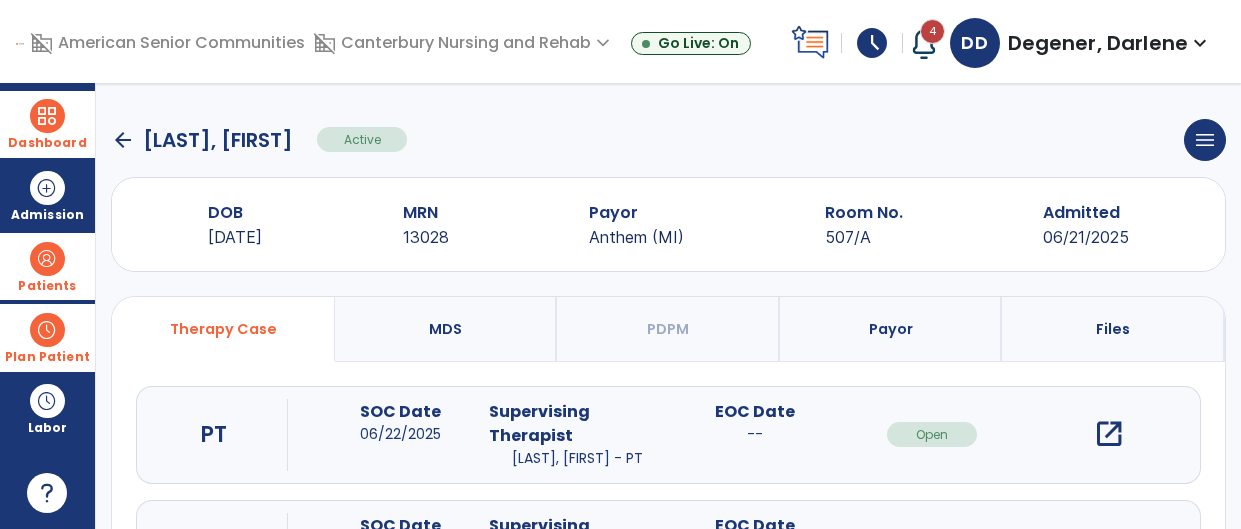 click on "open_in_new" at bounding box center (1109, 434) 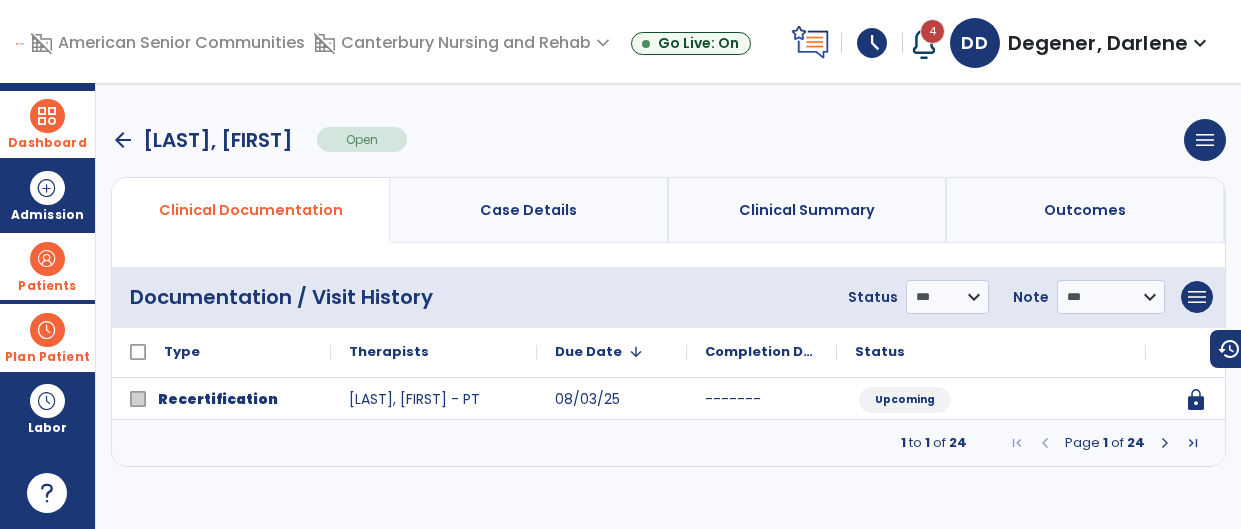 click at bounding box center (1165, 443) 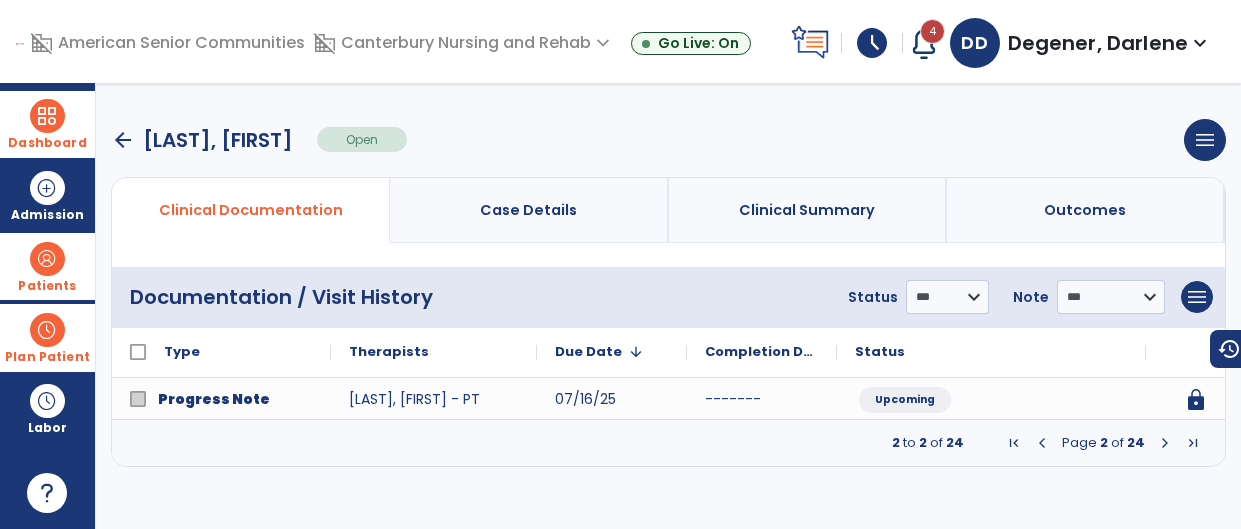click at bounding box center (1165, 443) 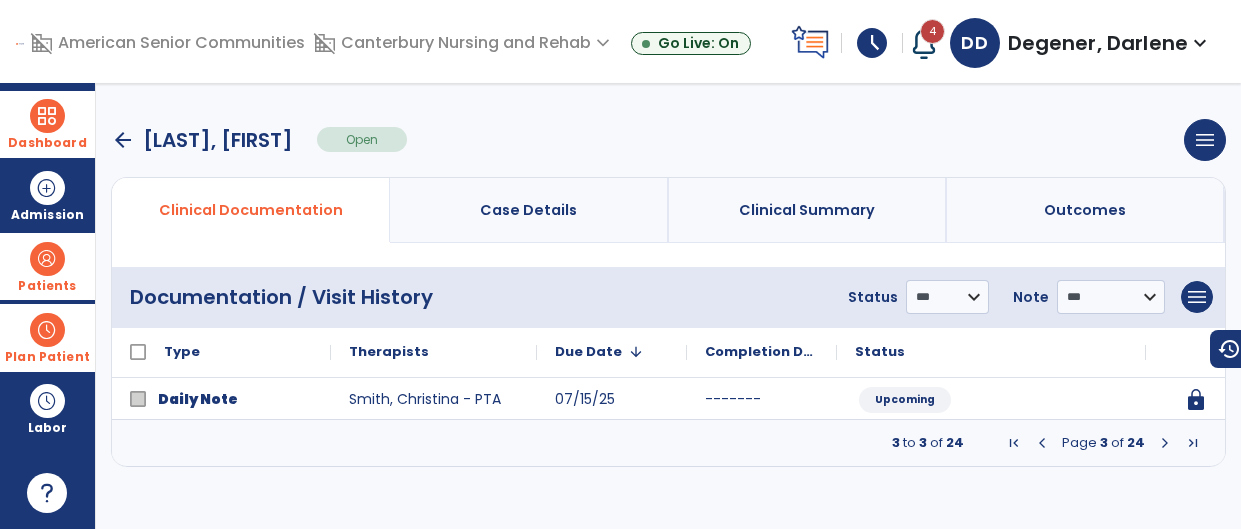 click at bounding box center [1165, 443] 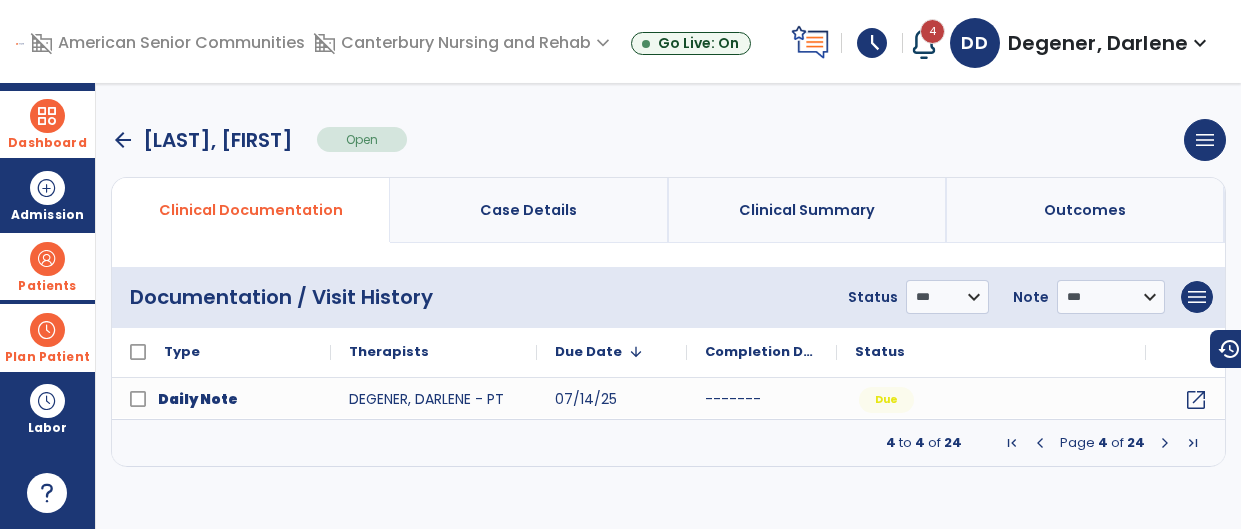 click at bounding box center (1165, 443) 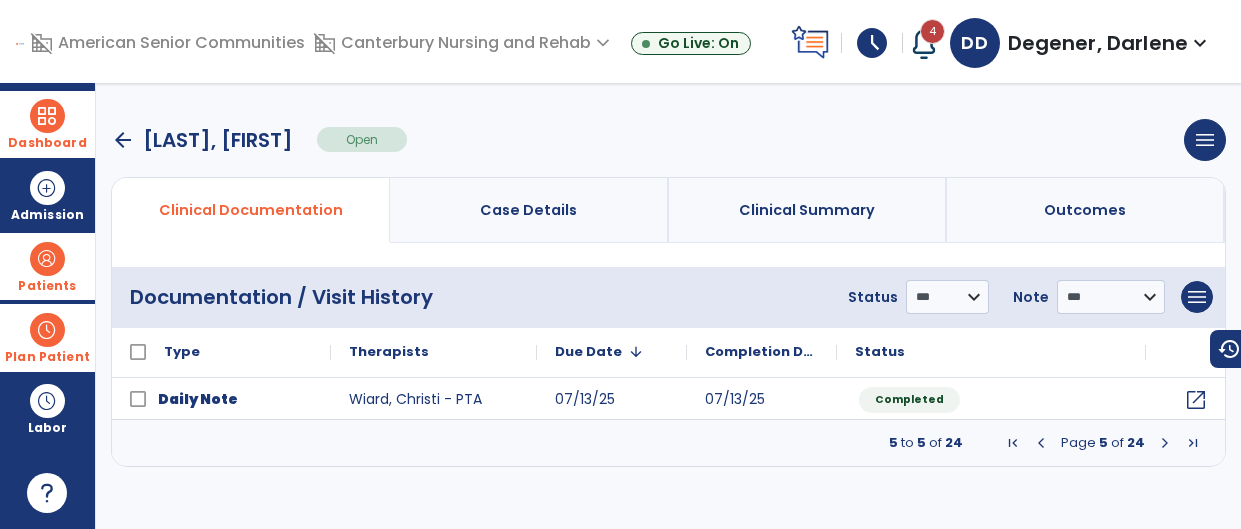 click at bounding box center (1165, 443) 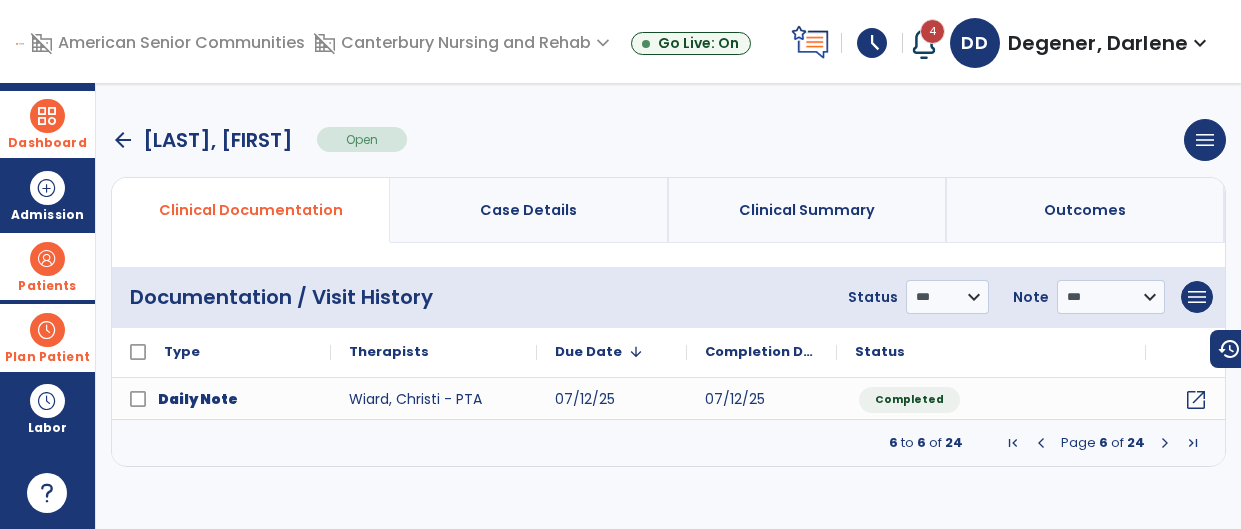 click at bounding box center (1165, 443) 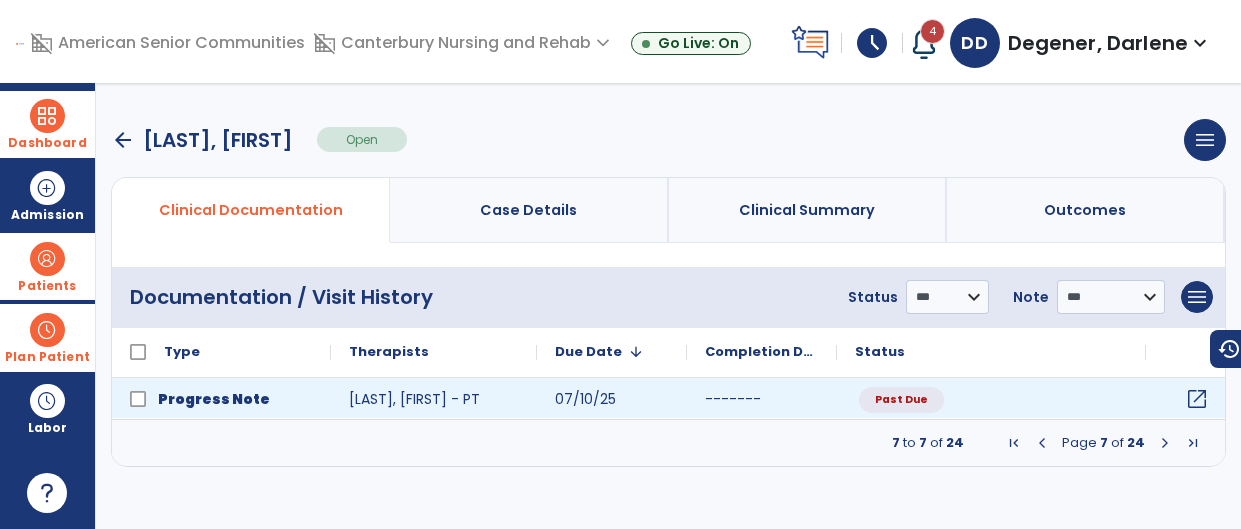 click on "open_in_new" 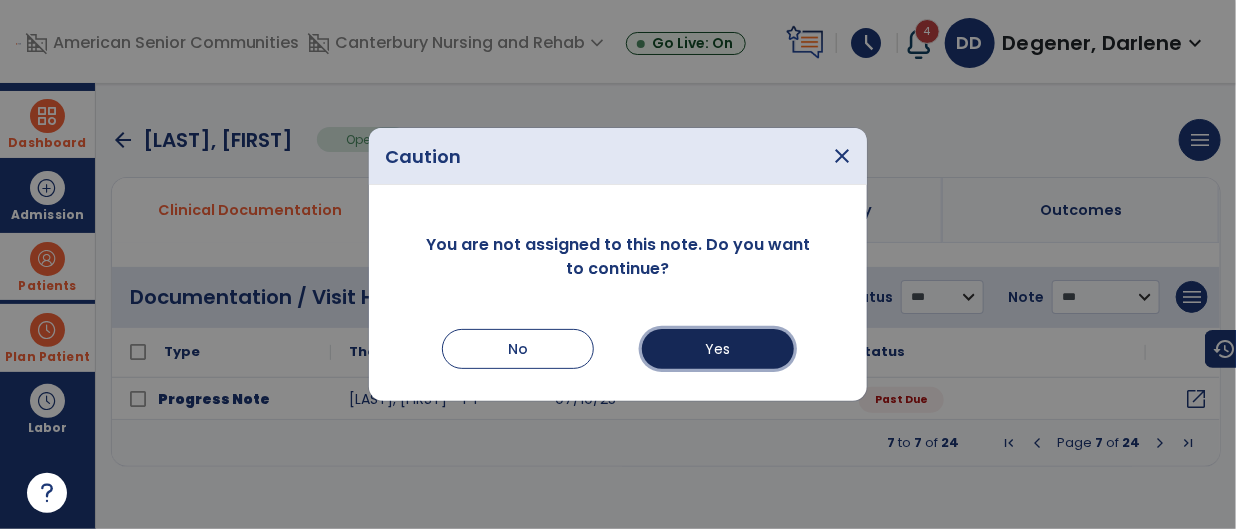 click on "Yes" at bounding box center [718, 349] 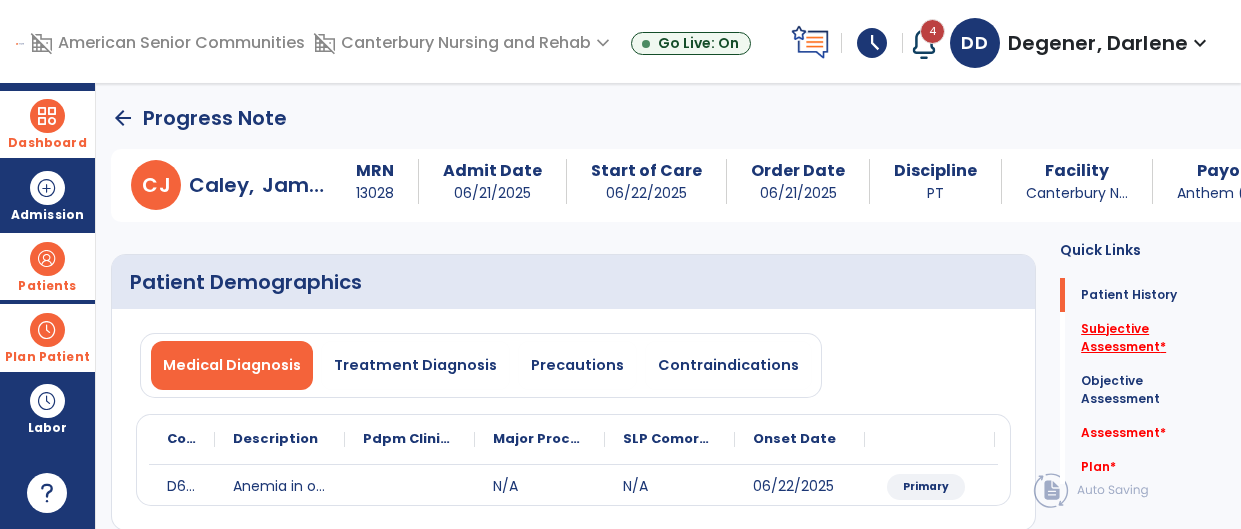 click on "Subjective Assessment   *" 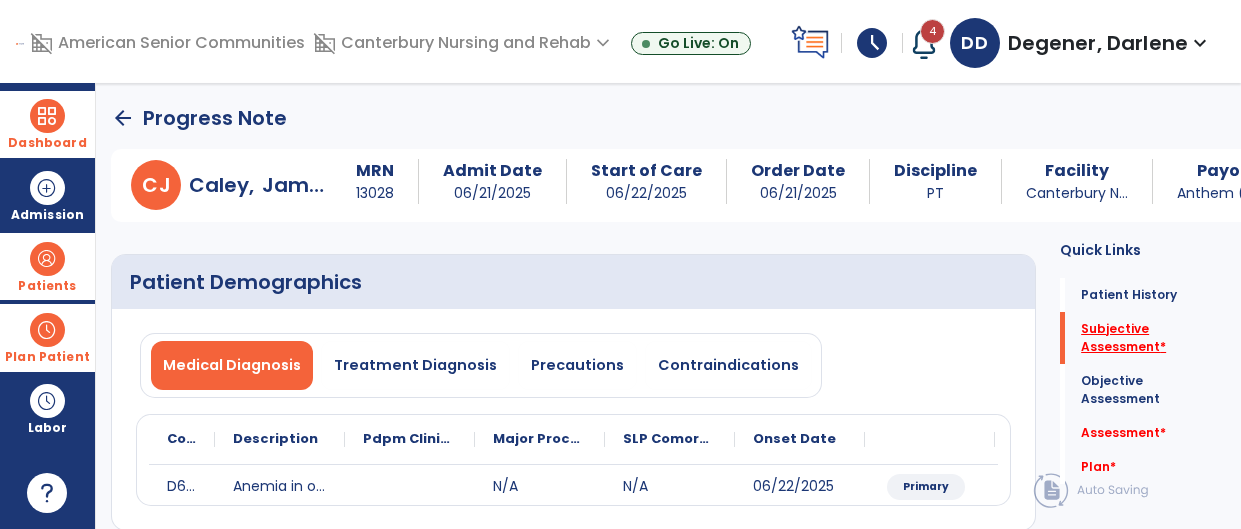 scroll, scrollTop: 41, scrollLeft: 0, axis: vertical 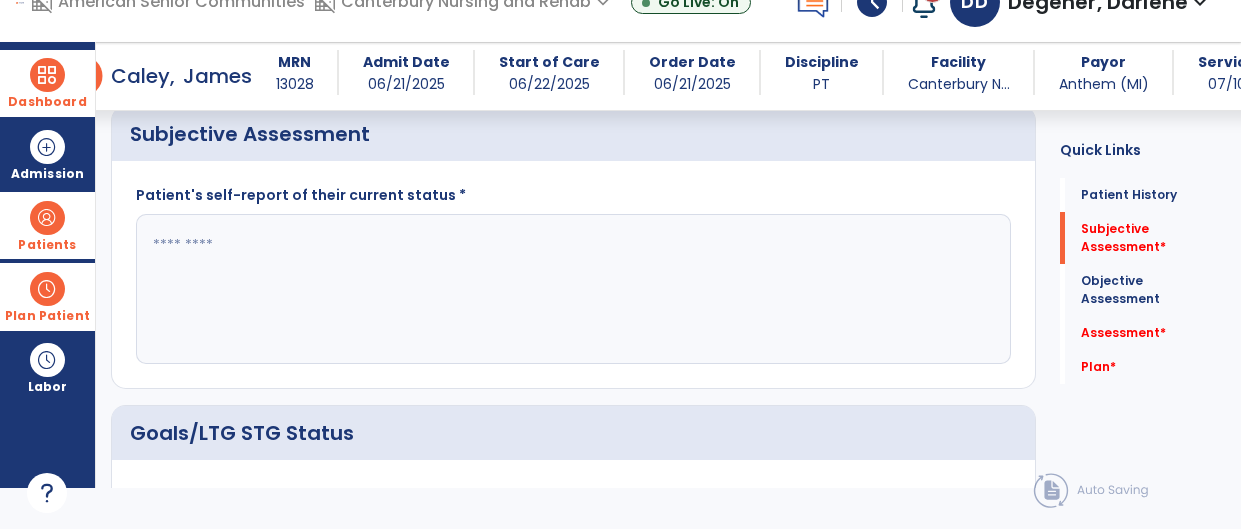 click 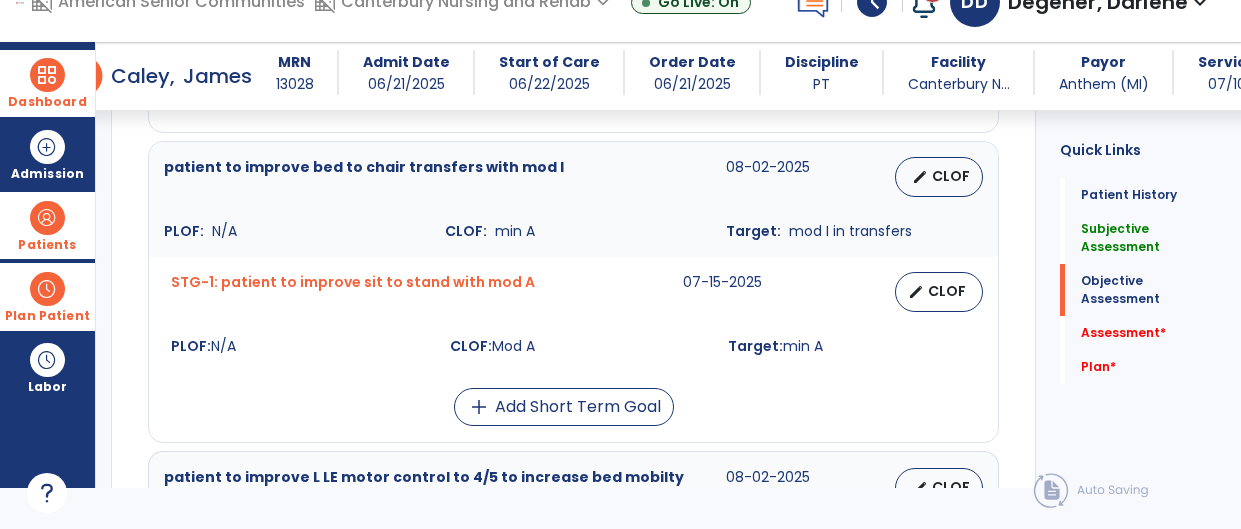 scroll, scrollTop: 1040, scrollLeft: 0, axis: vertical 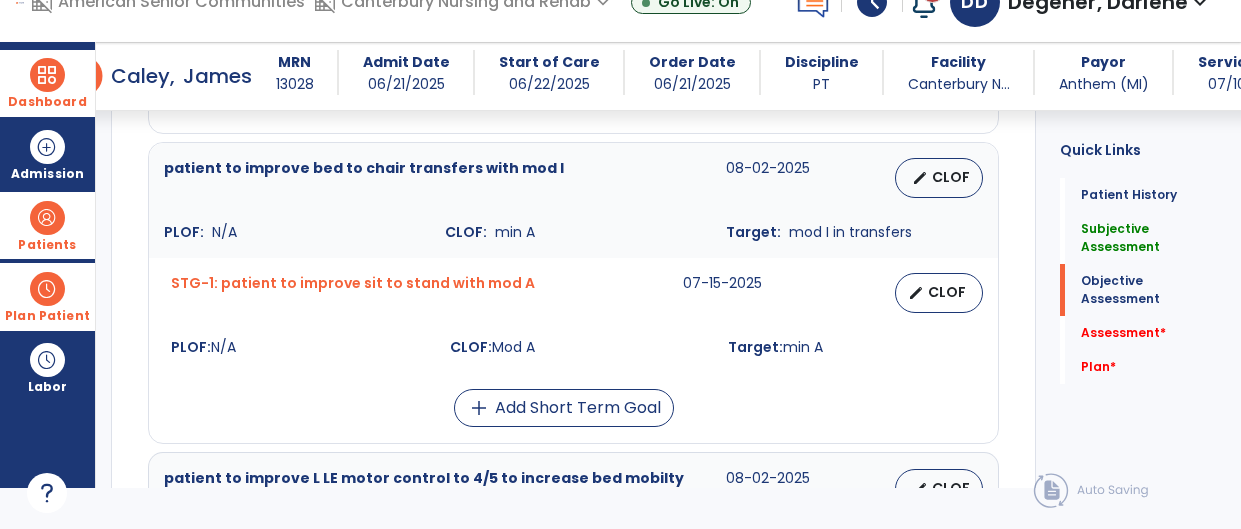 type on "**********" 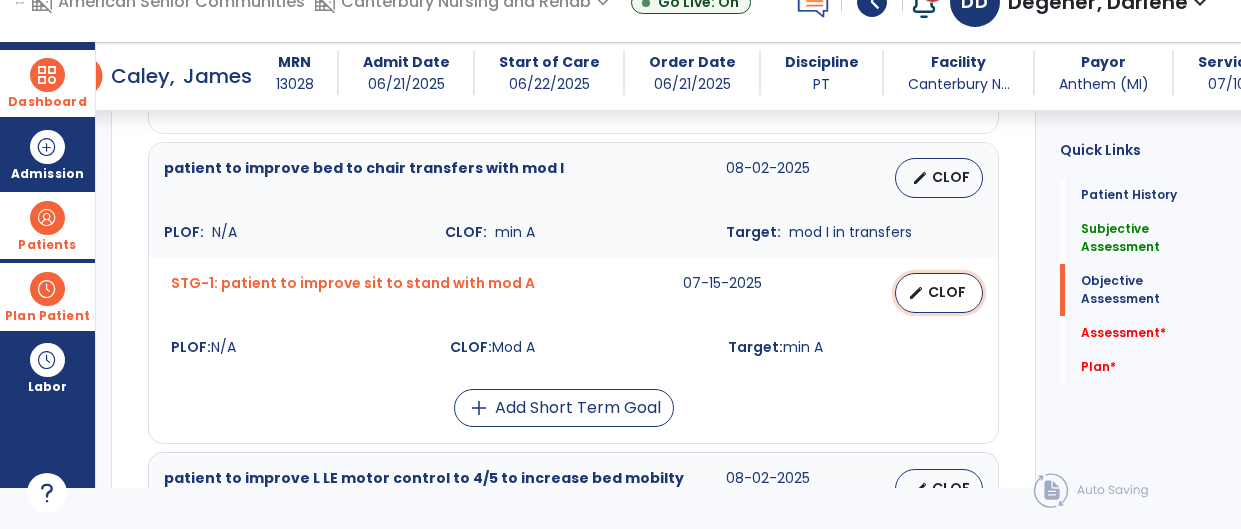 click on "edit" at bounding box center [916, 293] 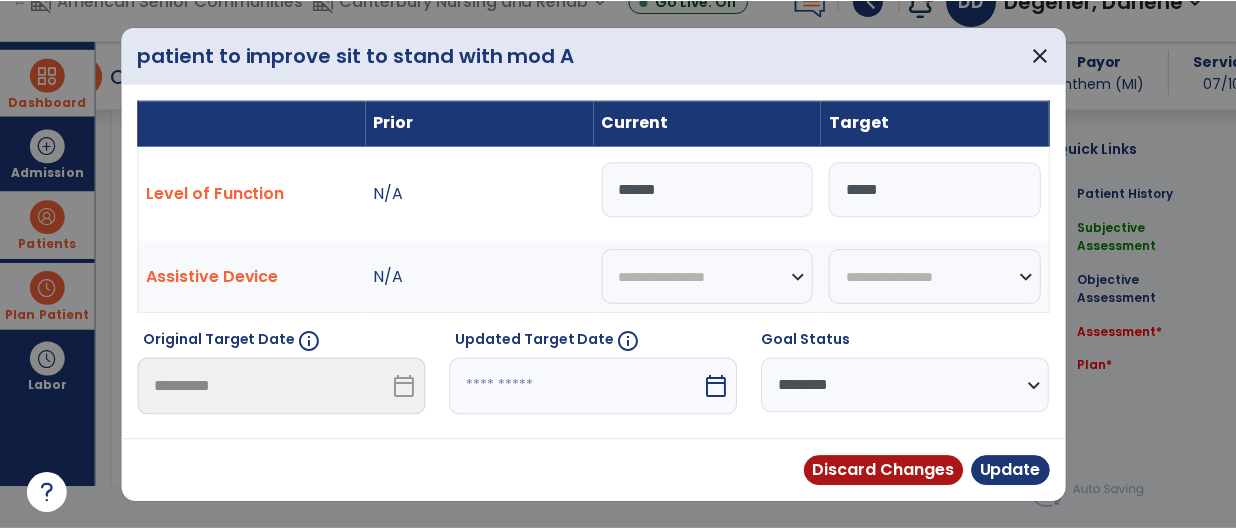 scroll, scrollTop: 0, scrollLeft: 0, axis: both 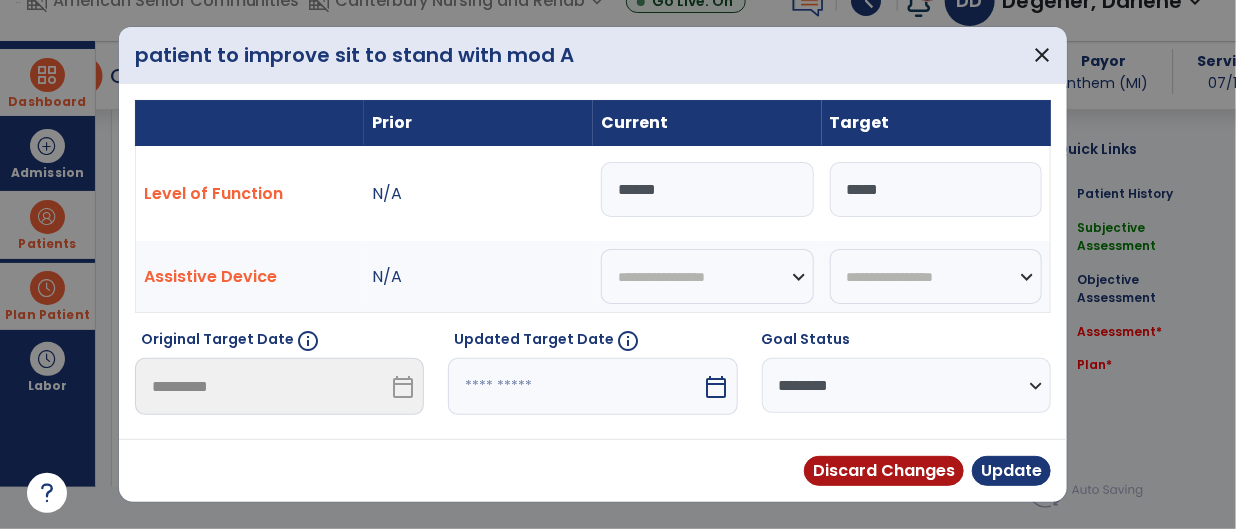drag, startPoint x: 686, startPoint y: 191, endPoint x: 570, endPoint y: 170, distance: 117.88554 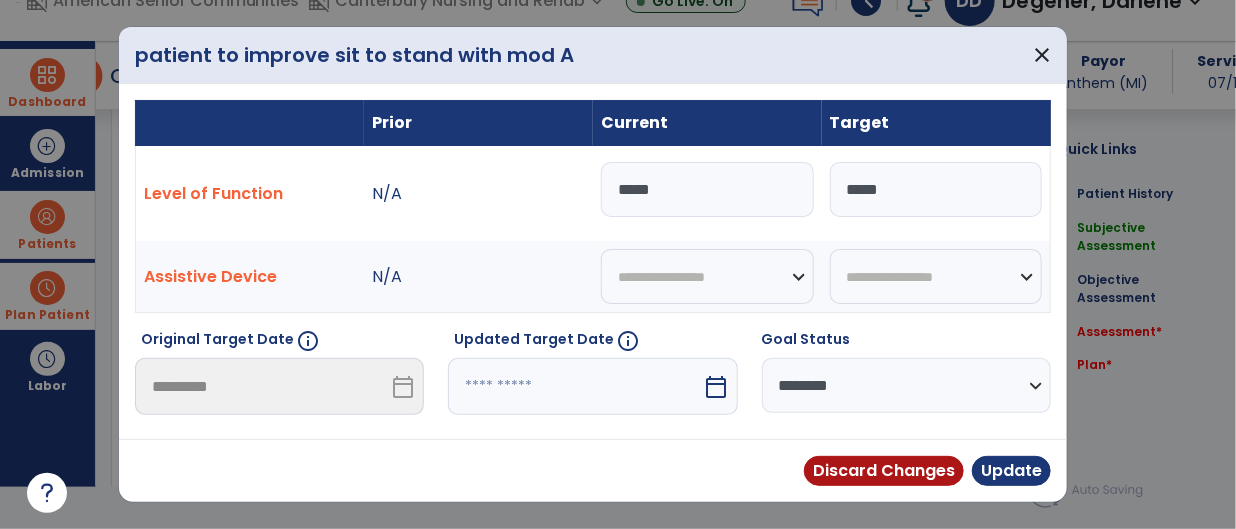 type on "*****" 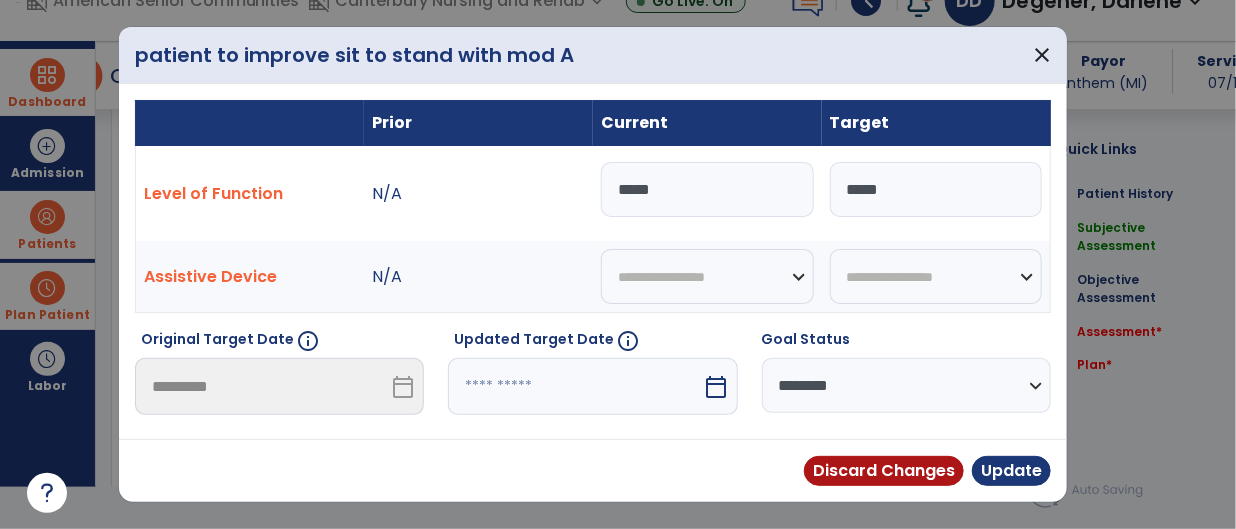 click on "**********" at bounding box center (906, 385) 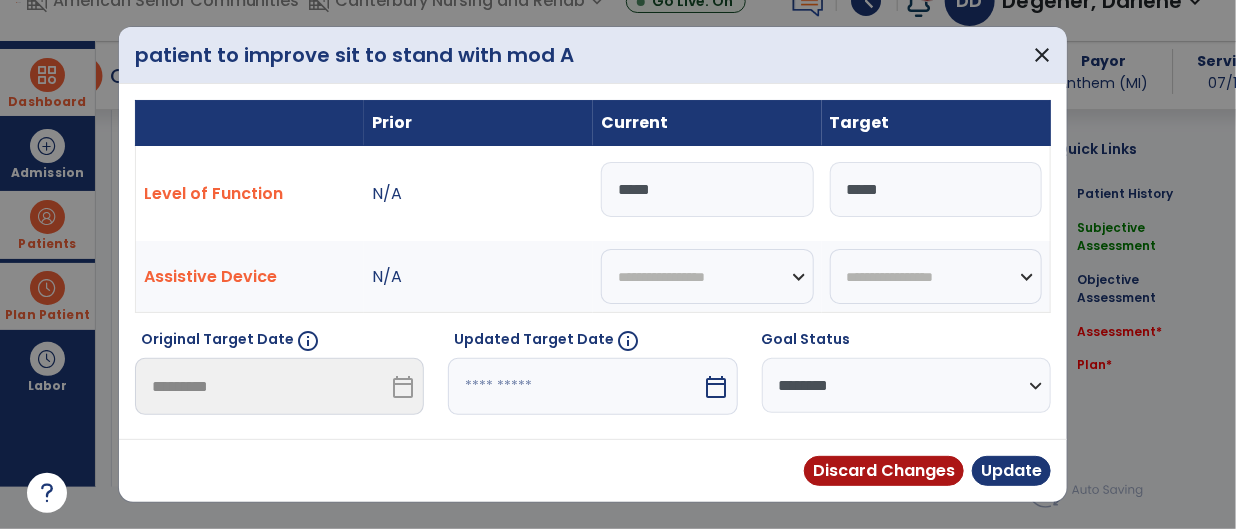 select on "********" 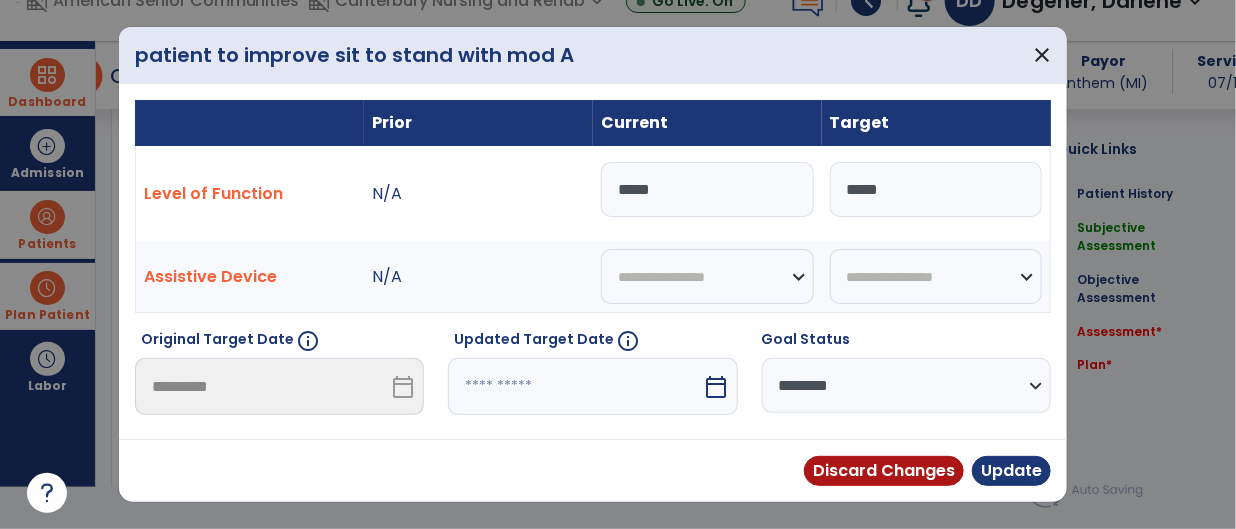 click on "**********" at bounding box center [906, 385] 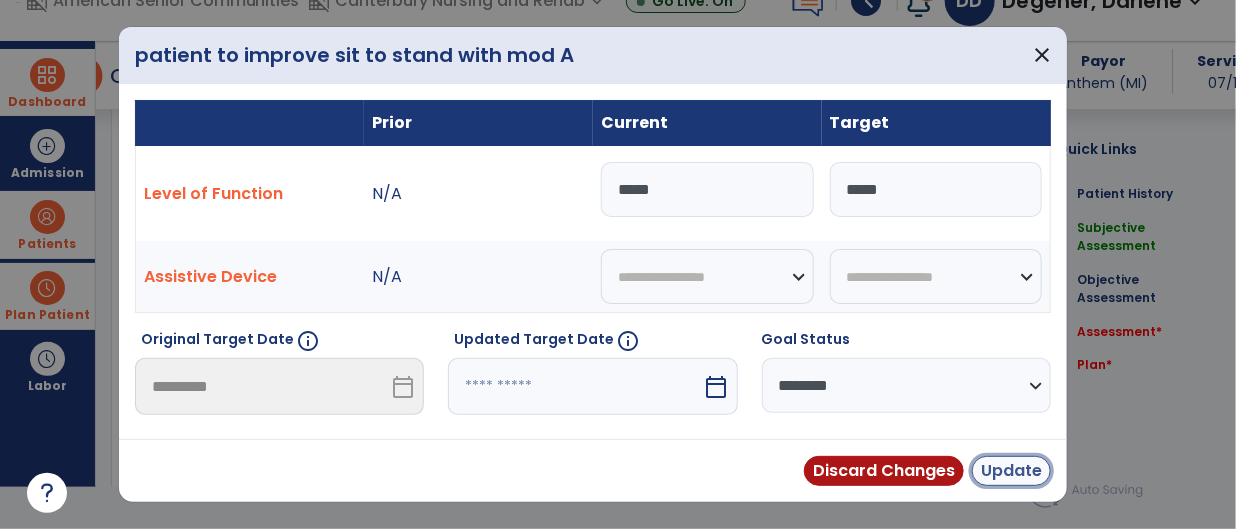 click on "Update" at bounding box center (1011, 471) 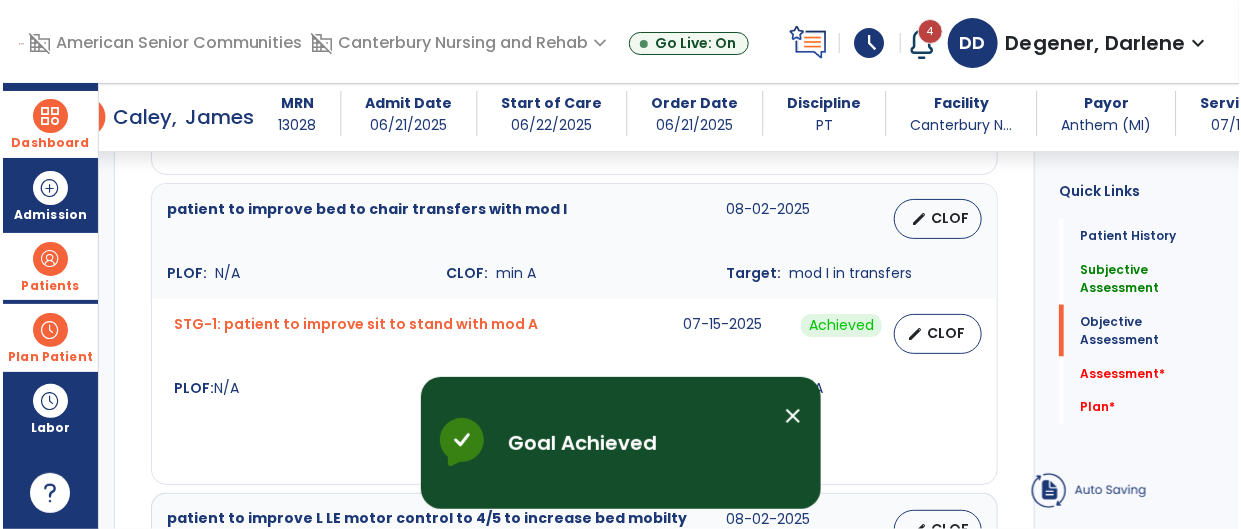 scroll, scrollTop: 41, scrollLeft: 0, axis: vertical 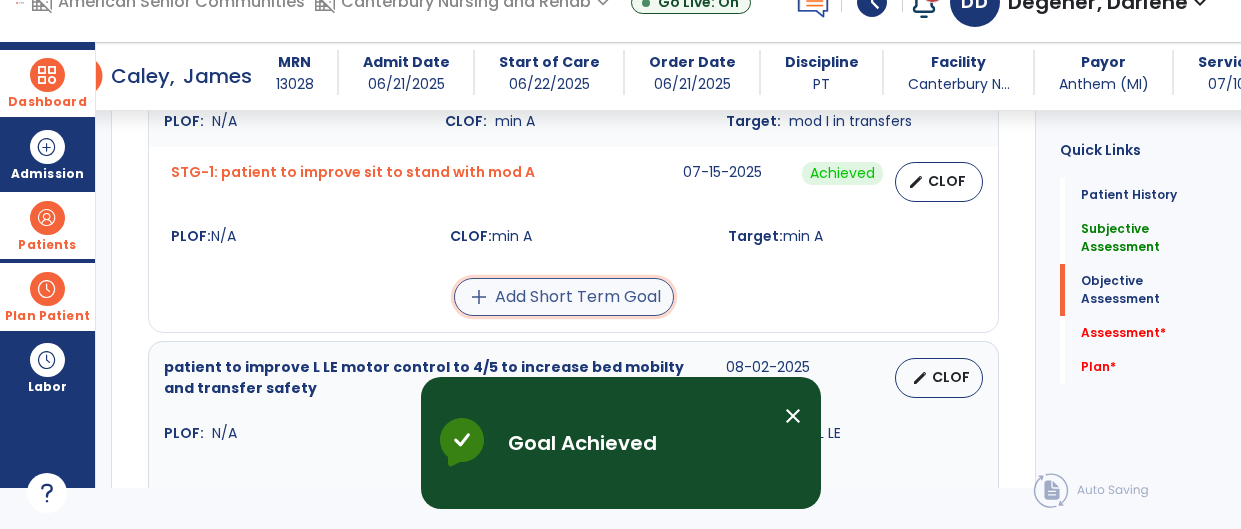 click on "add  Add Short Term Goal" at bounding box center (564, 297) 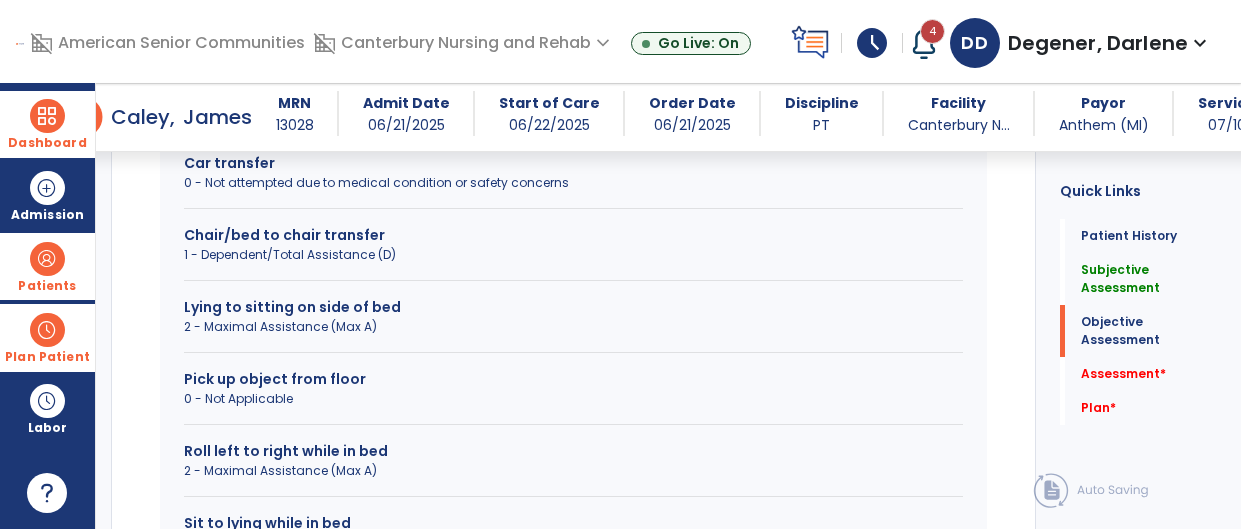 scroll, scrollTop: 0, scrollLeft: 0, axis: both 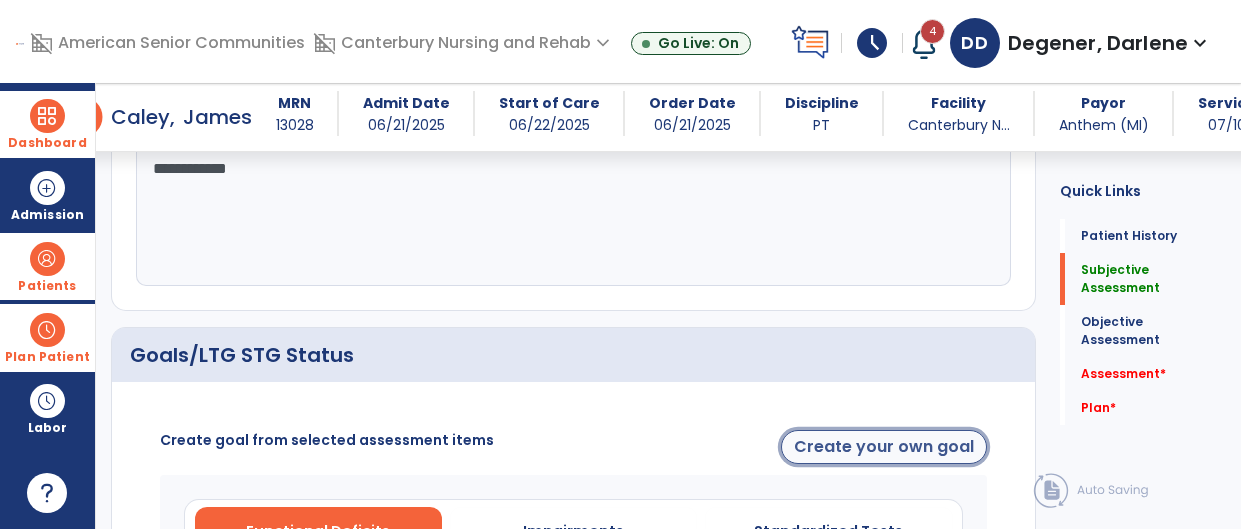 click on "Create your own goal" 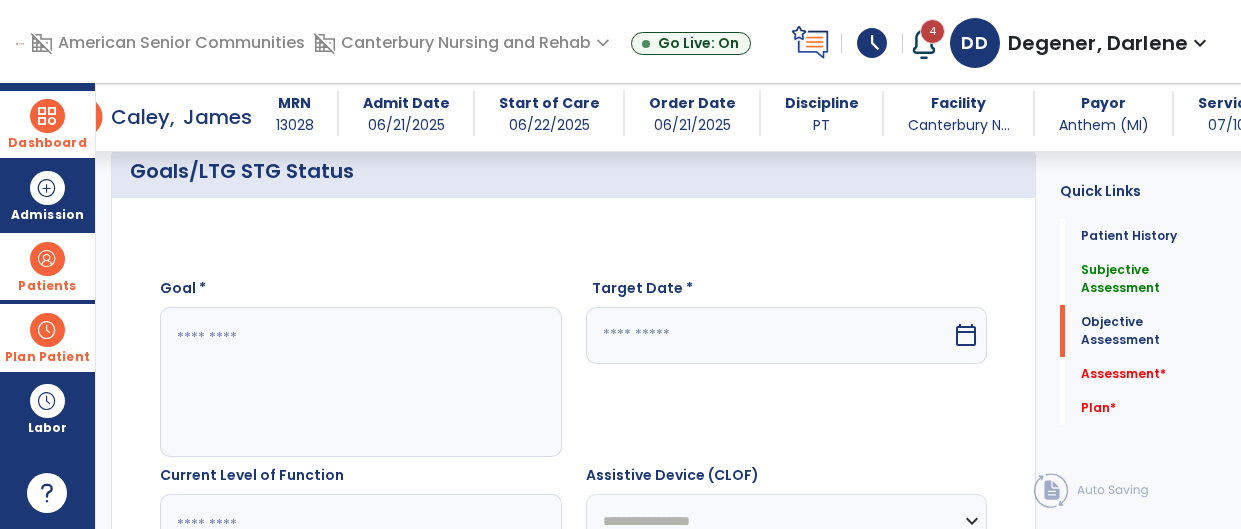 scroll, scrollTop: 589, scrollLeft: 0, axis: vertical 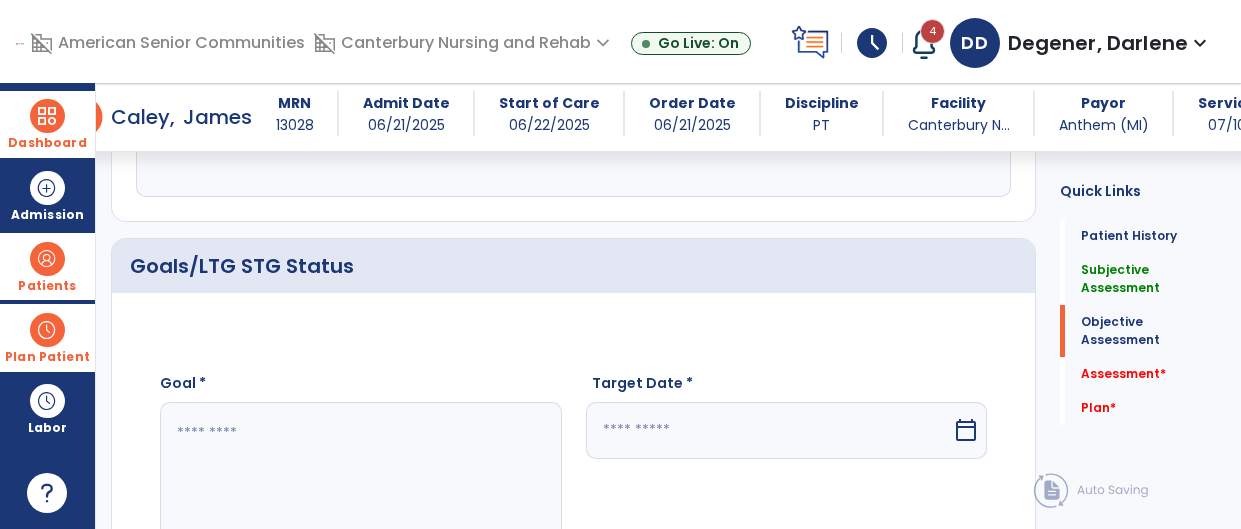 click 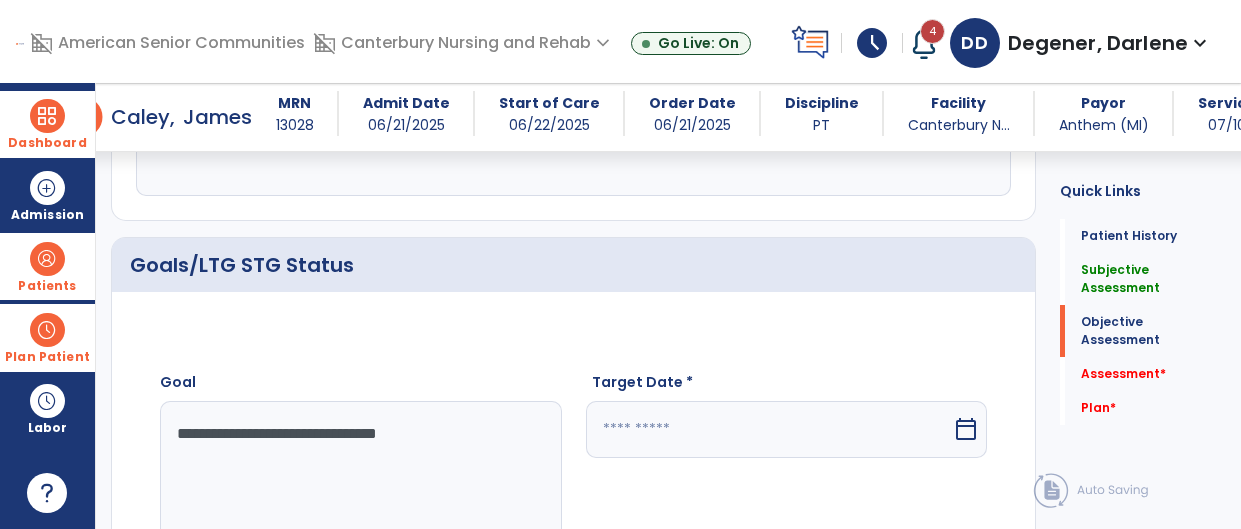 type on "**********" 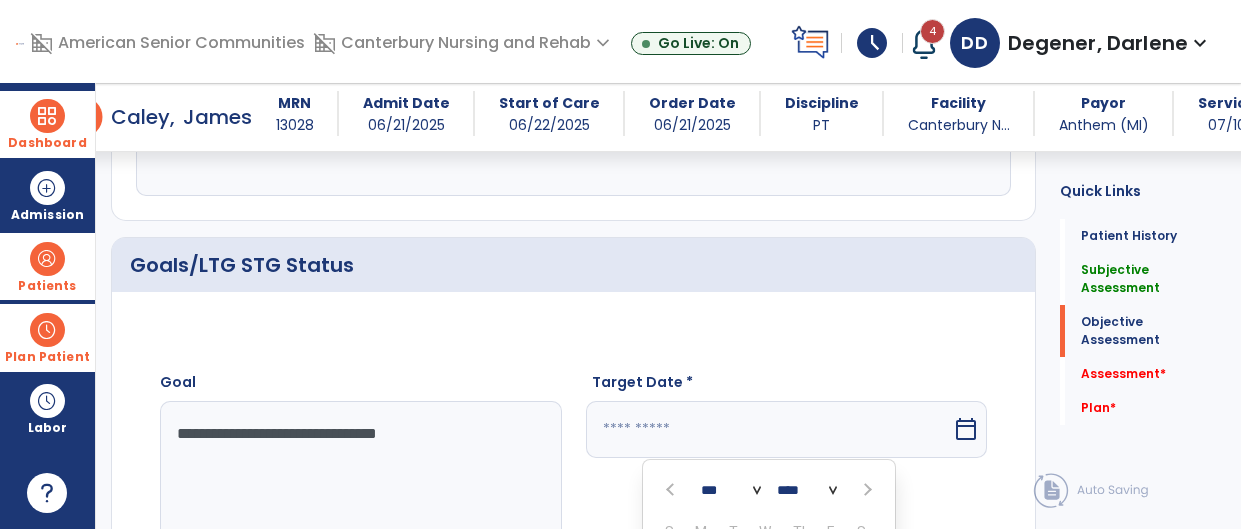 scroll, scrollTop: 910, scrollLeft: 0, axis: vertical 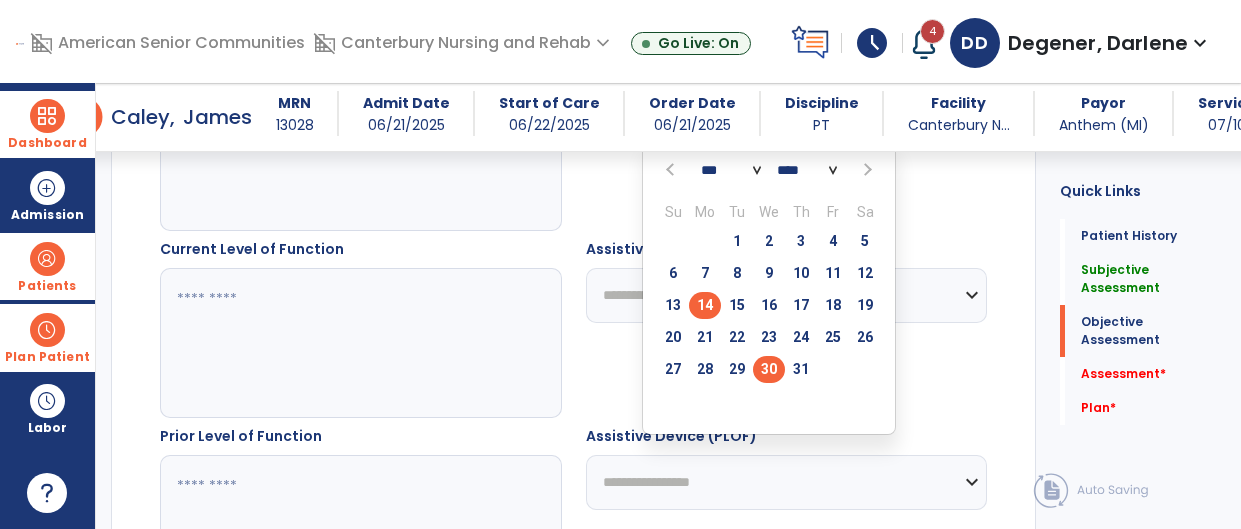 click on "30" at bounding box center [769, 369] 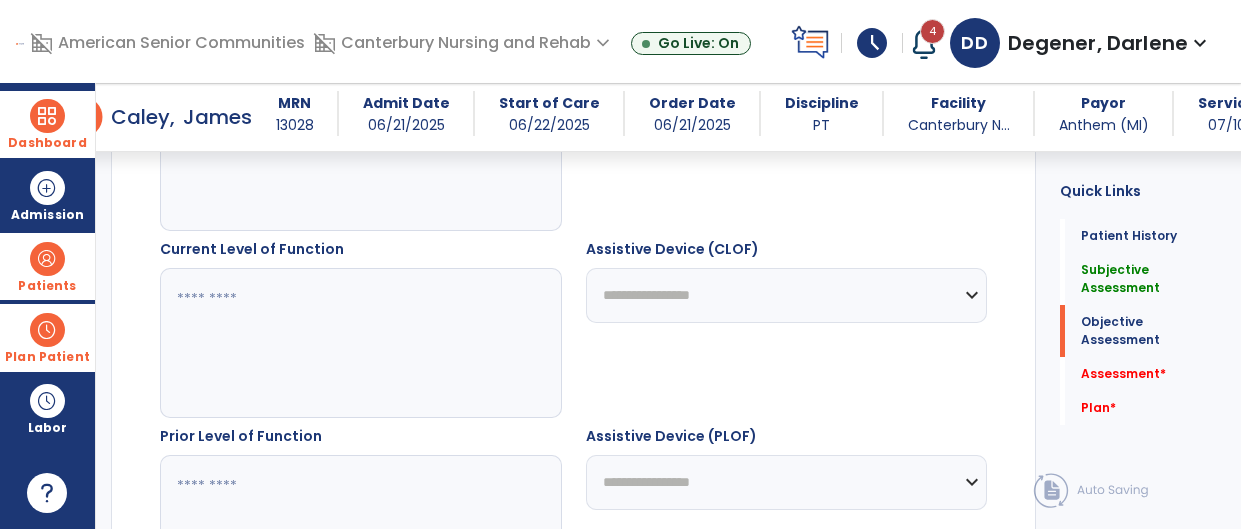 click 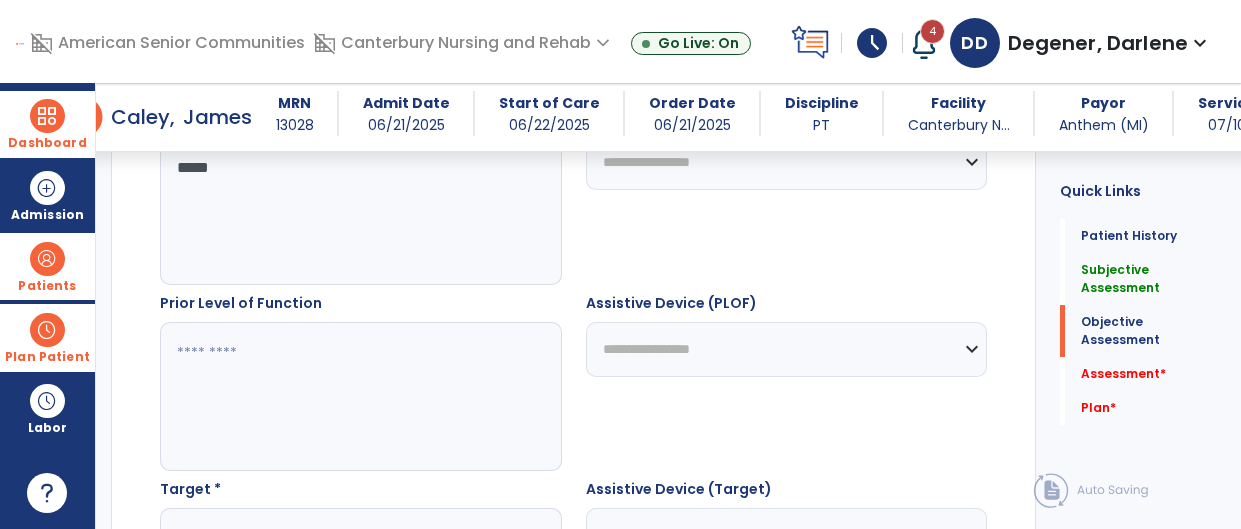 scroll, scrollTop: 1092, scrollLeft: 0, axis: vertical 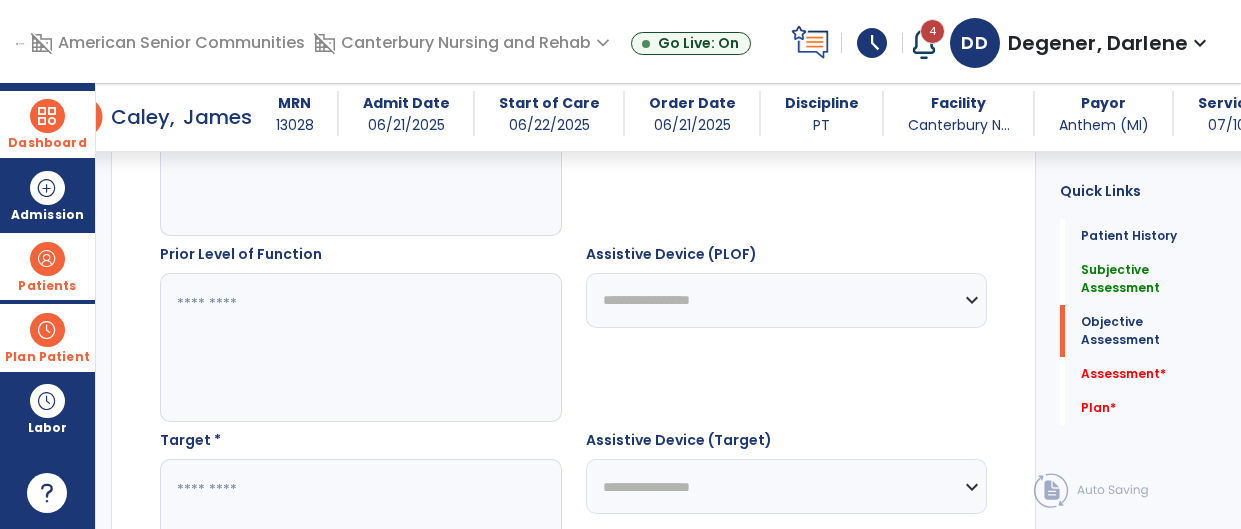 type on "*****" 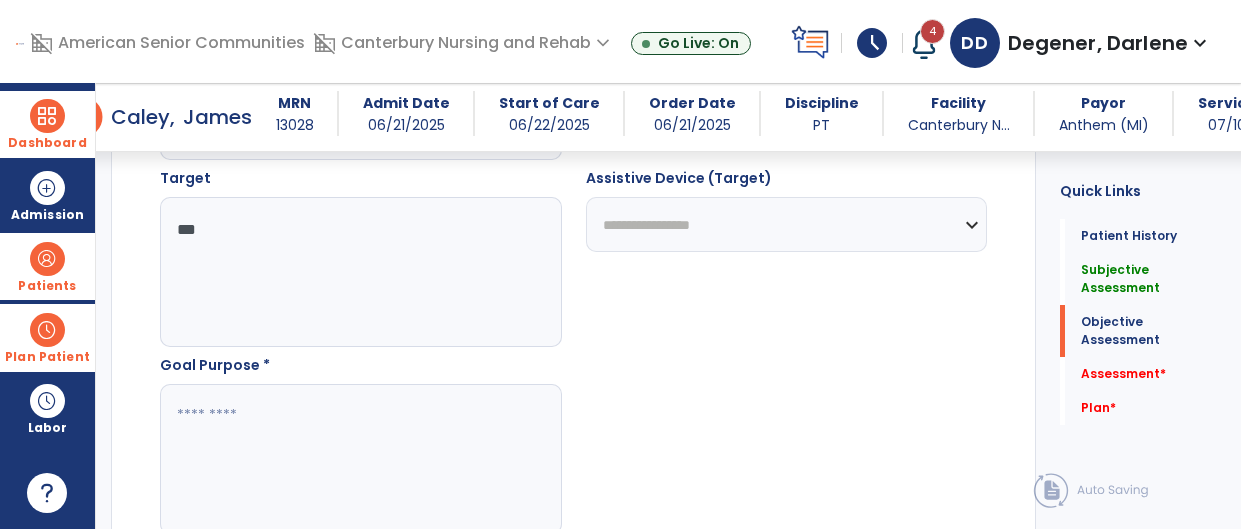 scroll, scrollTop: 1388, scrollLeft: 0, axis: vertical 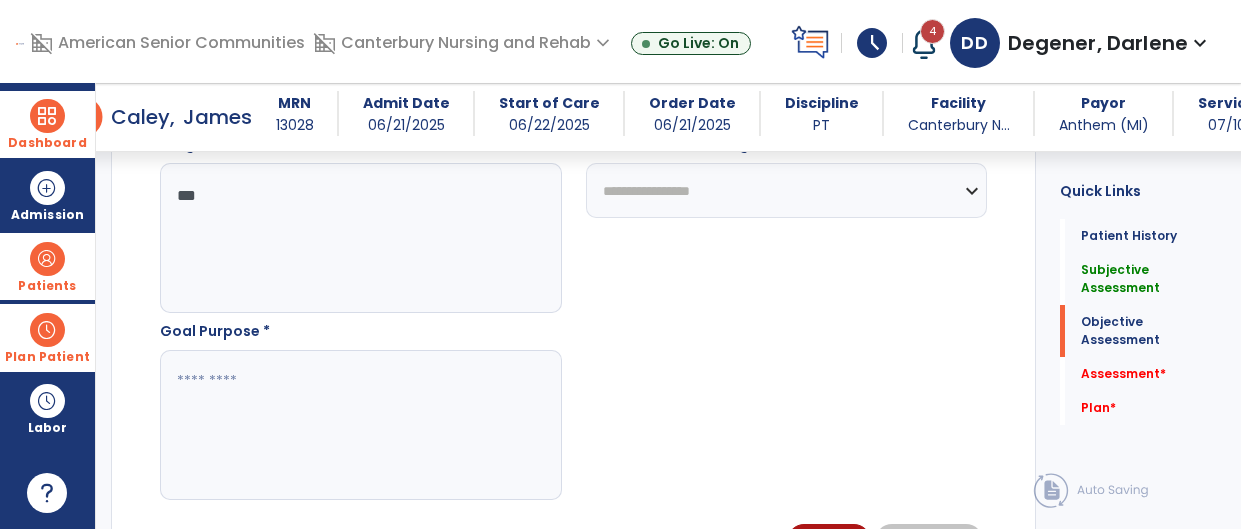 type on "***" 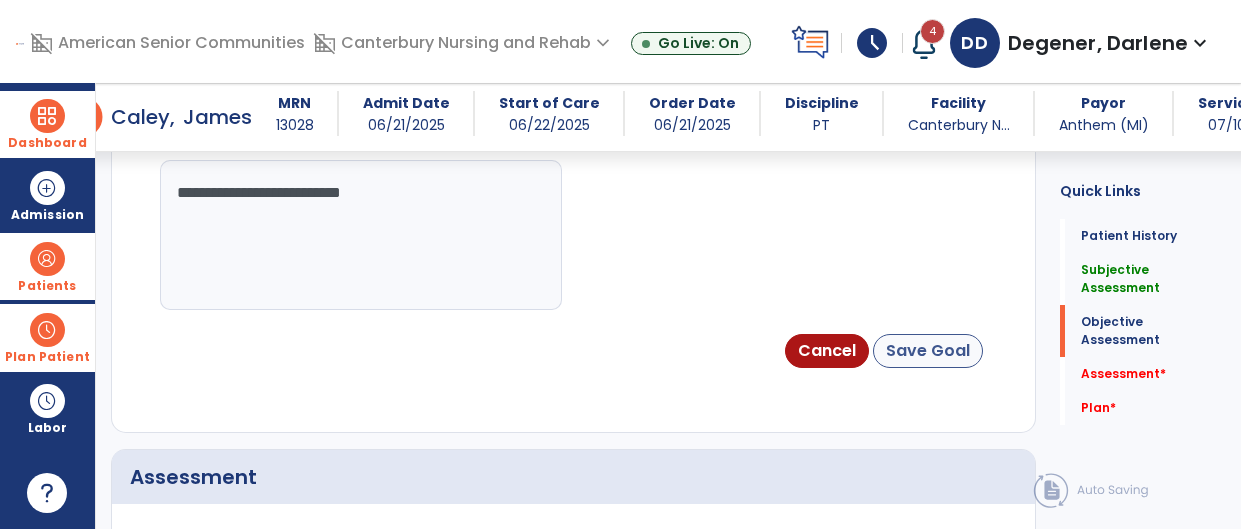 type on "**********" 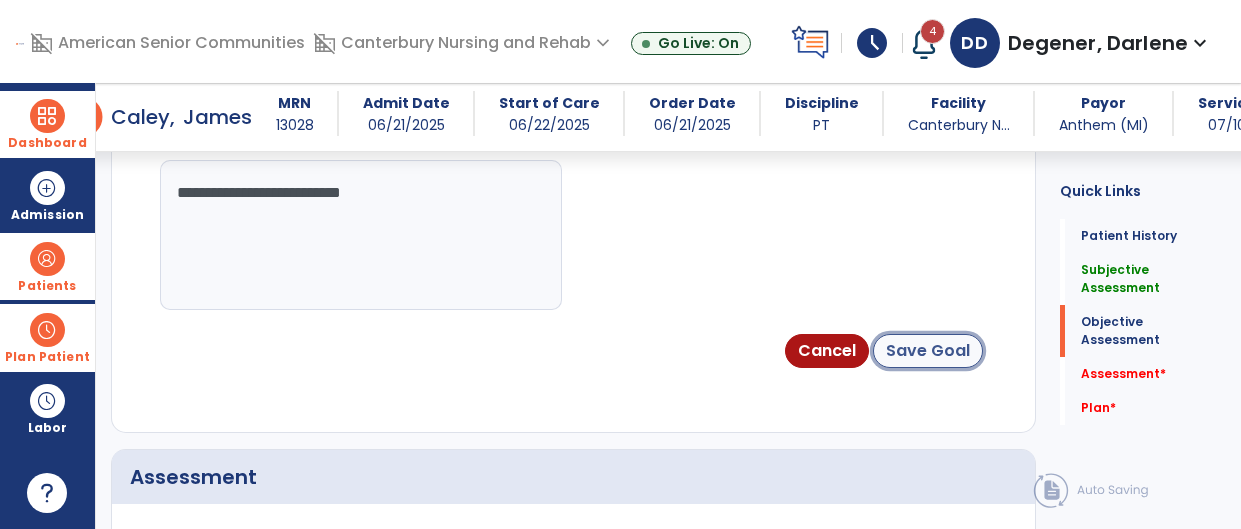 click on "Save Goal" 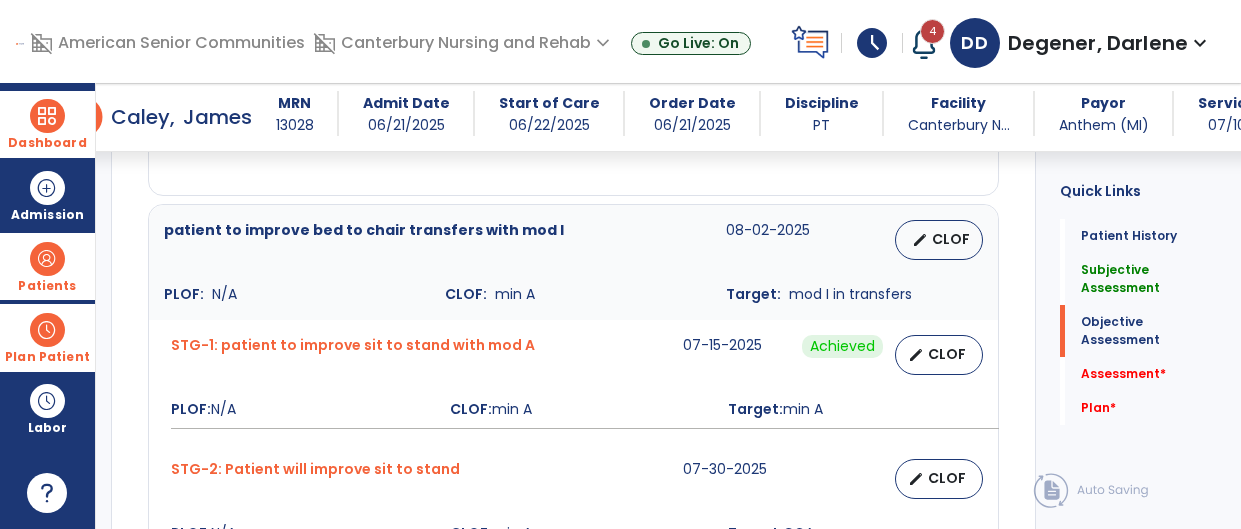 scroll, scrollTop: 1018, scrollLeft: 0, axis: vertical 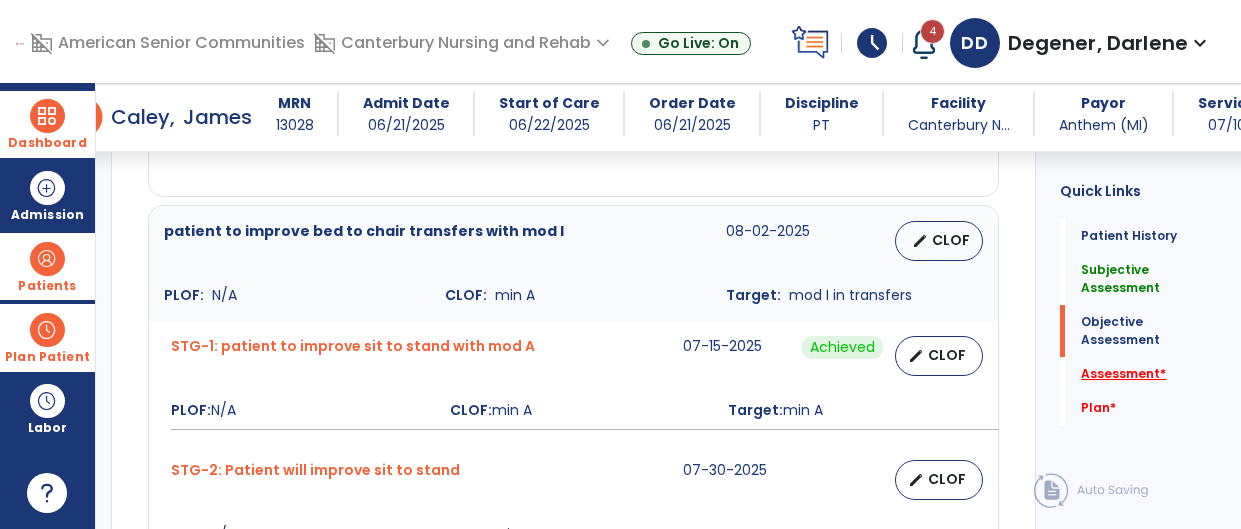 click on "Assessment   *" 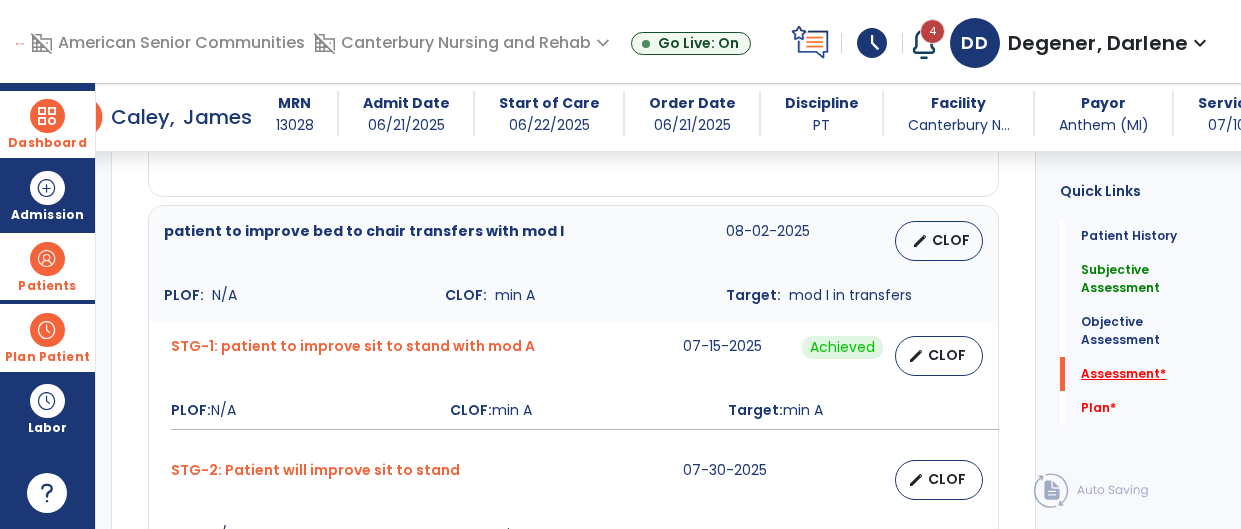 scroll, scrollTop: 40, scrollLeft: 0, axis: vertical 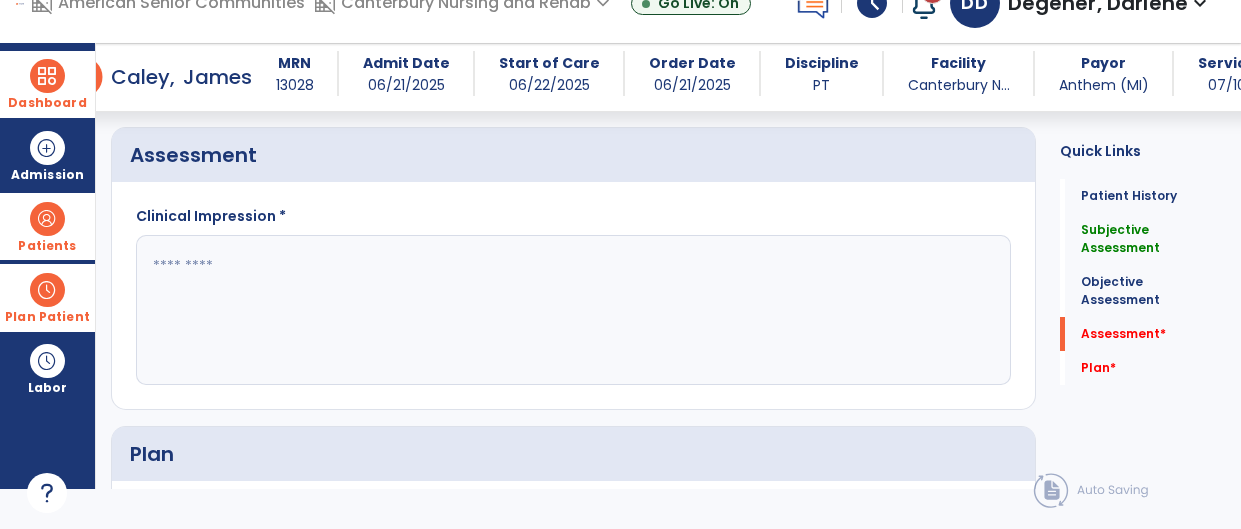 click 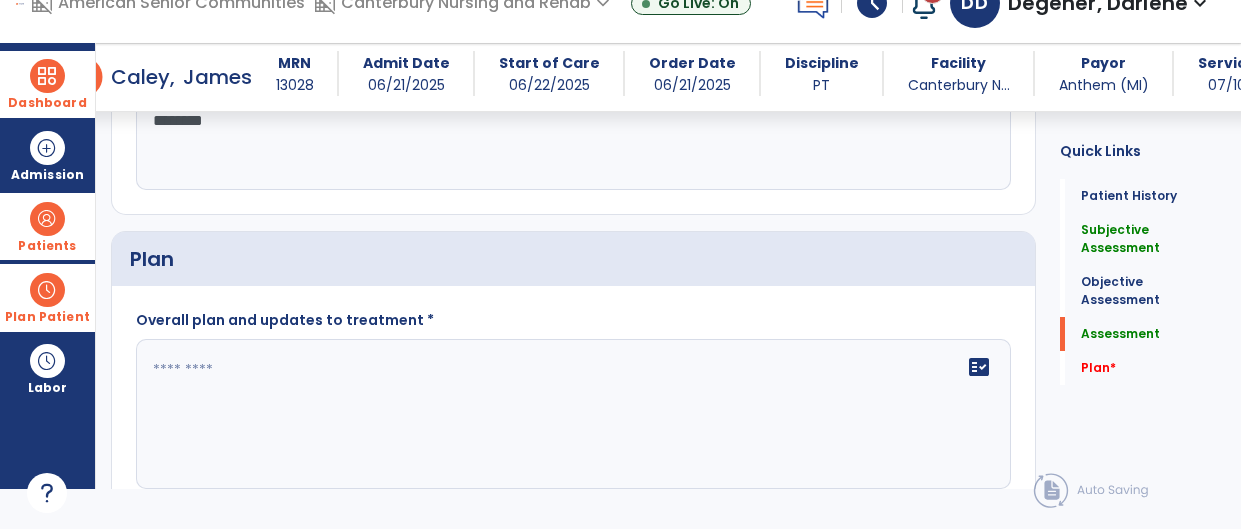 scroll, scrollTop: 1973, scrollLeft: 0, axis: vertical 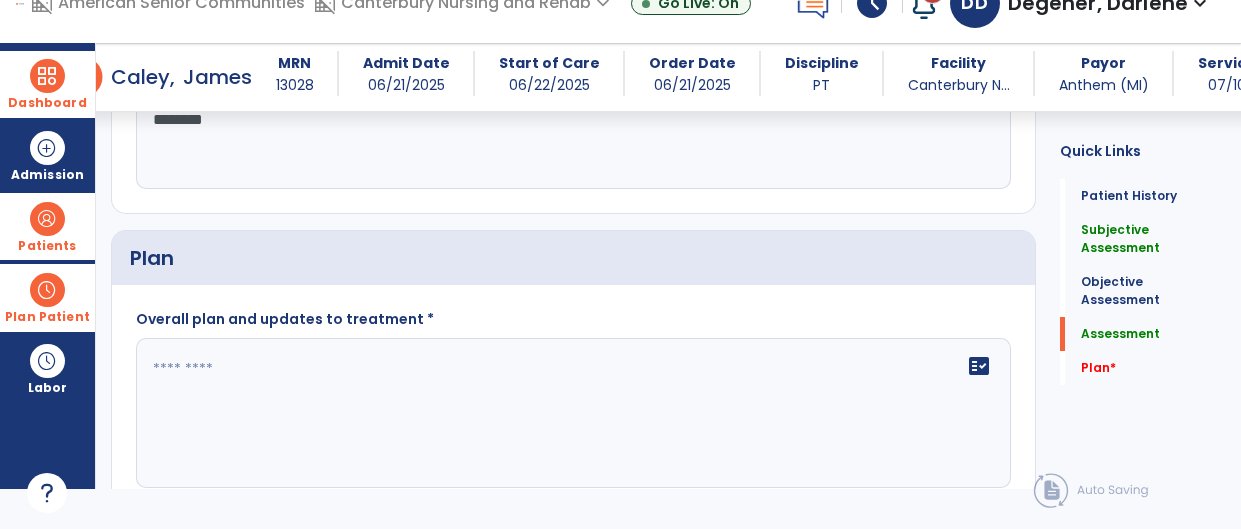 type on "**********" 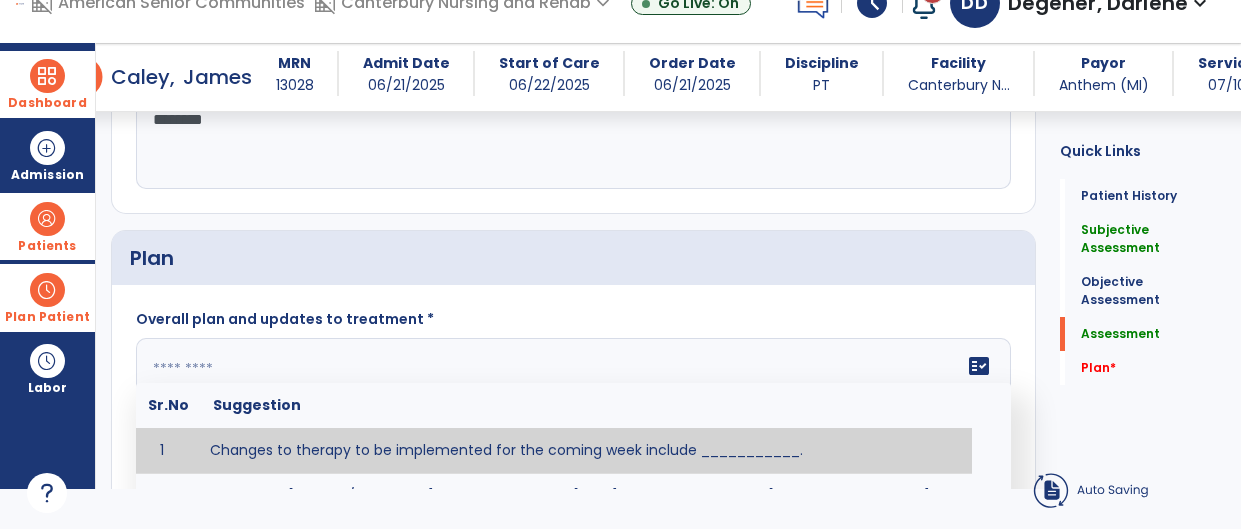 click 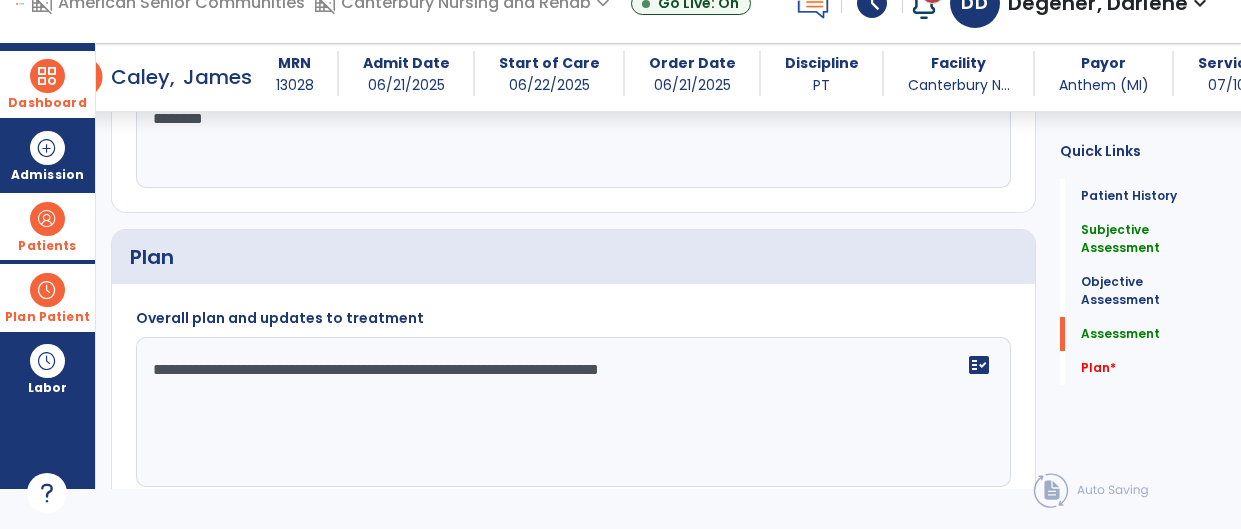 scroll, scrollTop: 2060, scrollLeft: 0, axis: vertical 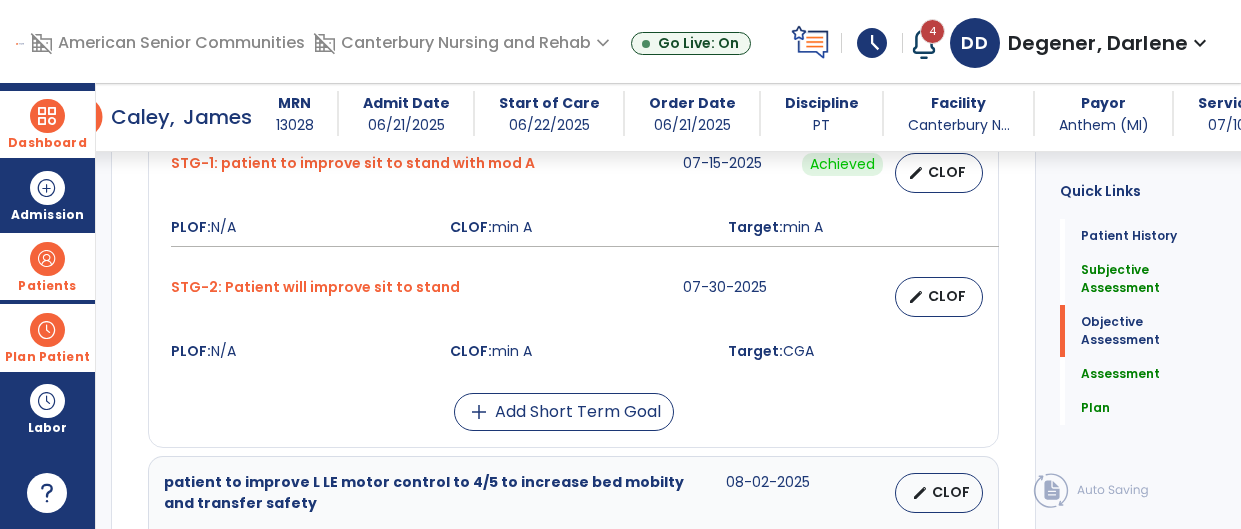 type on "**********" 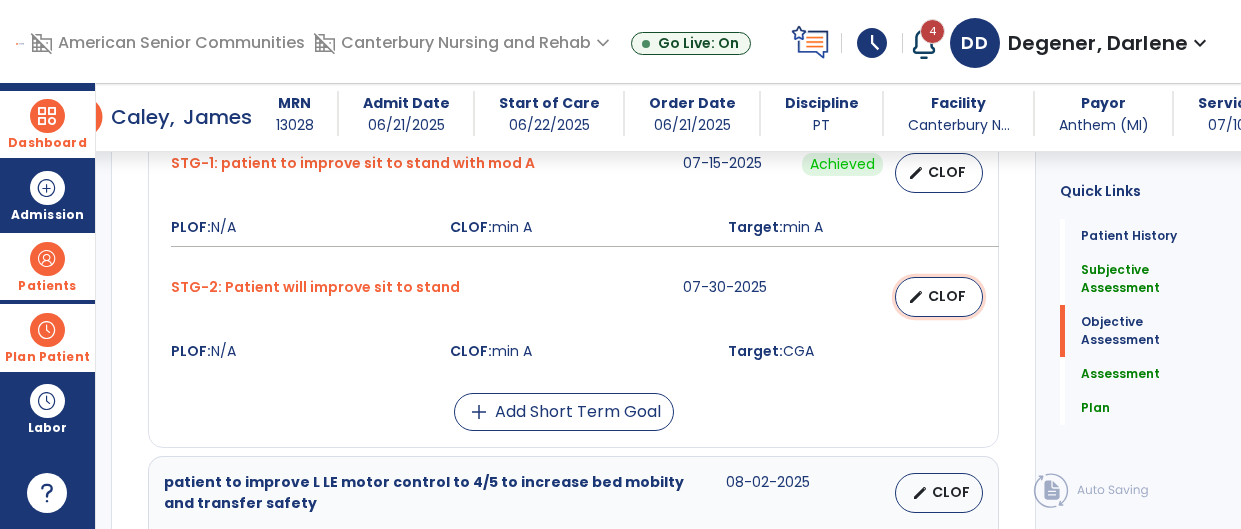 click on "CLOF" at bounding box center [947, 296] 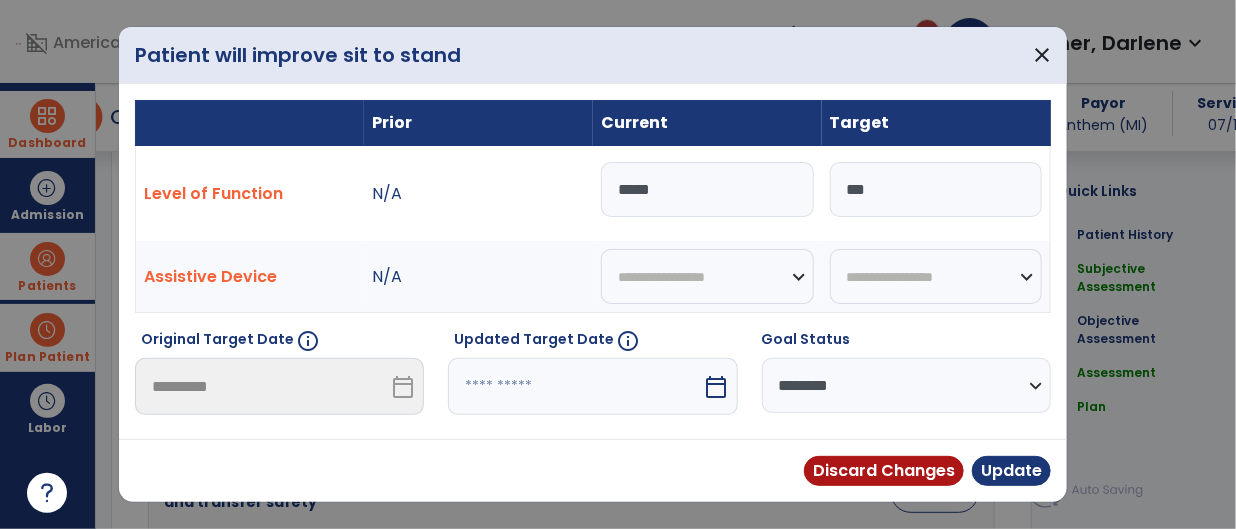 click on "***" at bounding box center [936, 189] 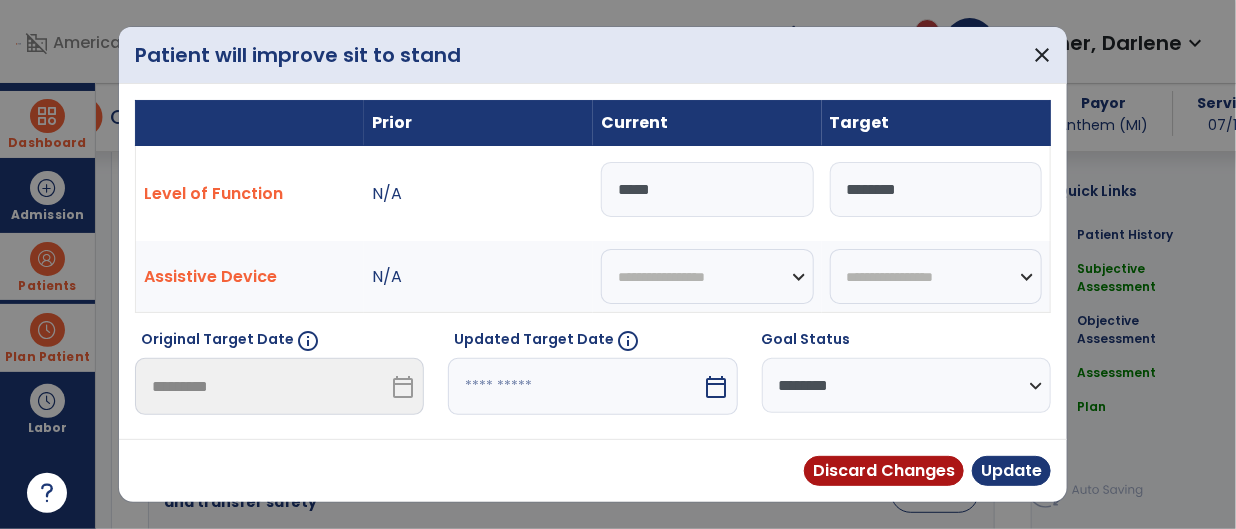 type on "*******" 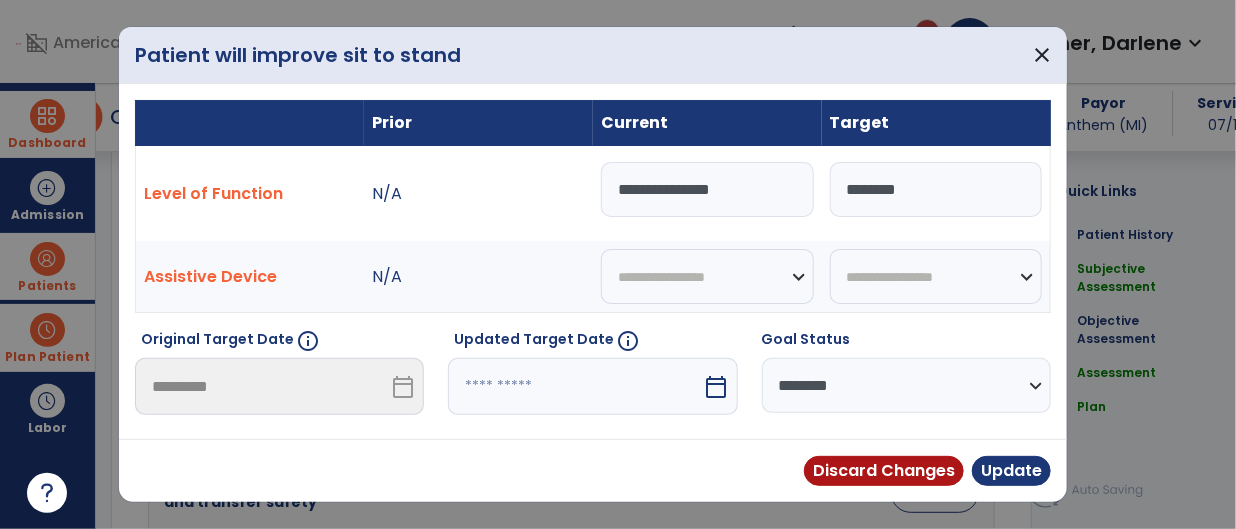 type on "**********" 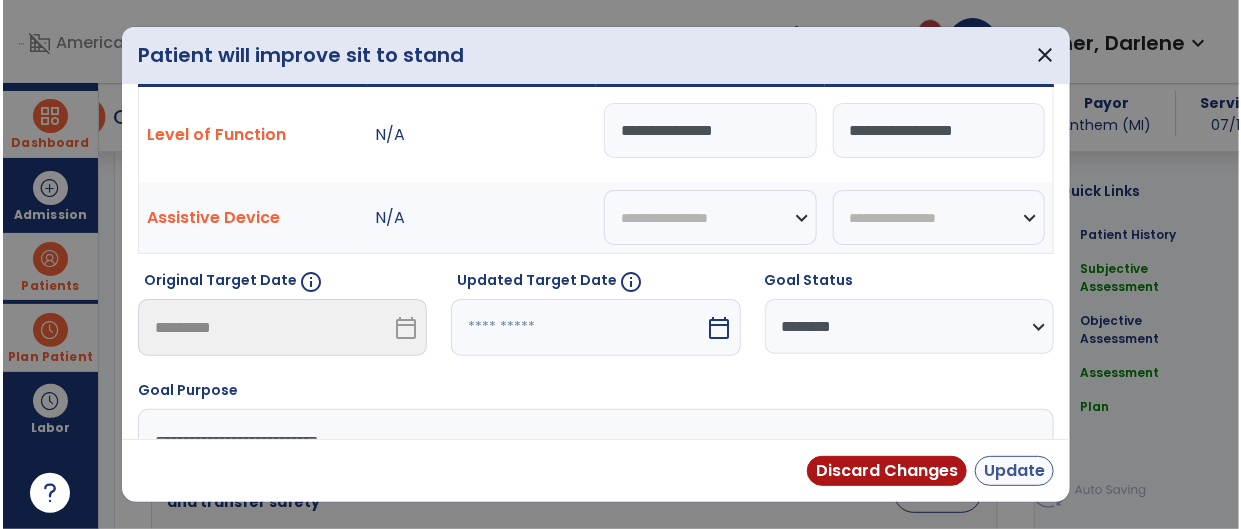 scroll, scrollTop: 56, scrollLeft: 0, axis: vertical 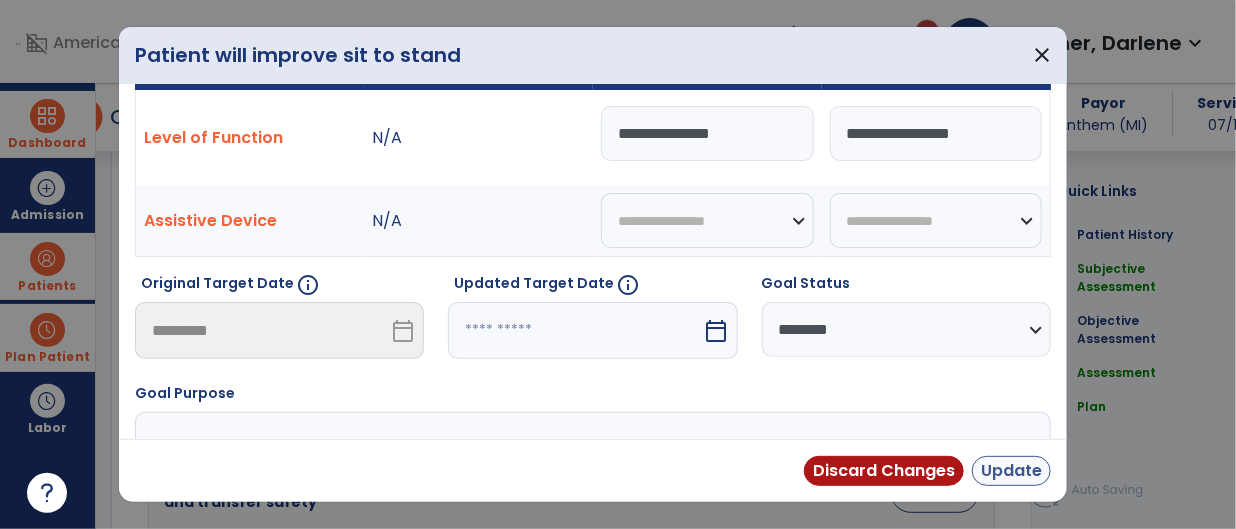 type on "**********" 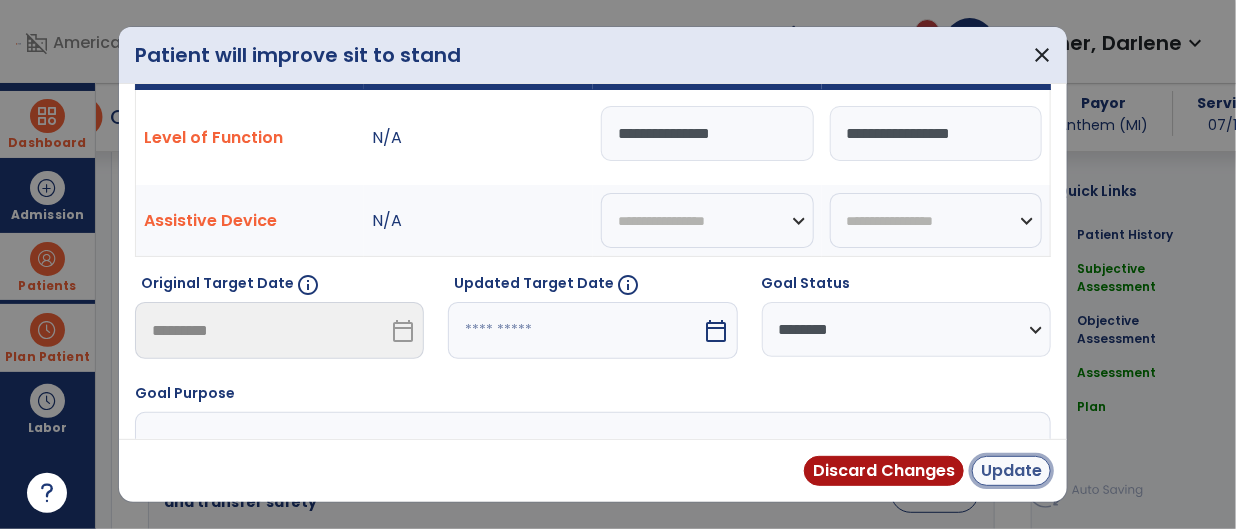 click on "Update" at bounding box center [1011, 471] 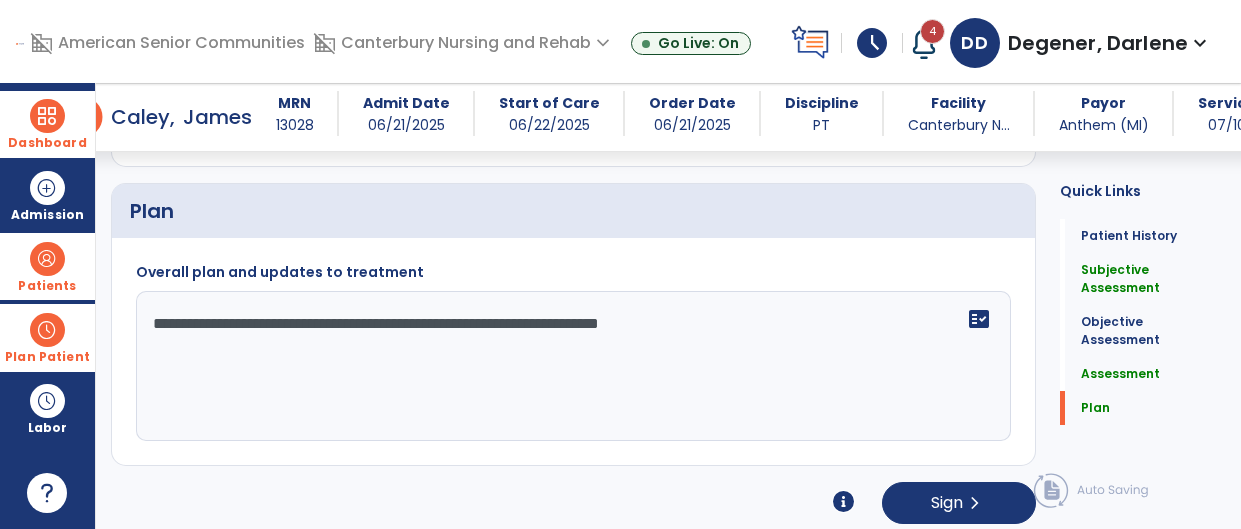 scroll, scrollTop: 2066, scrollLeft: 0, axis: vertical 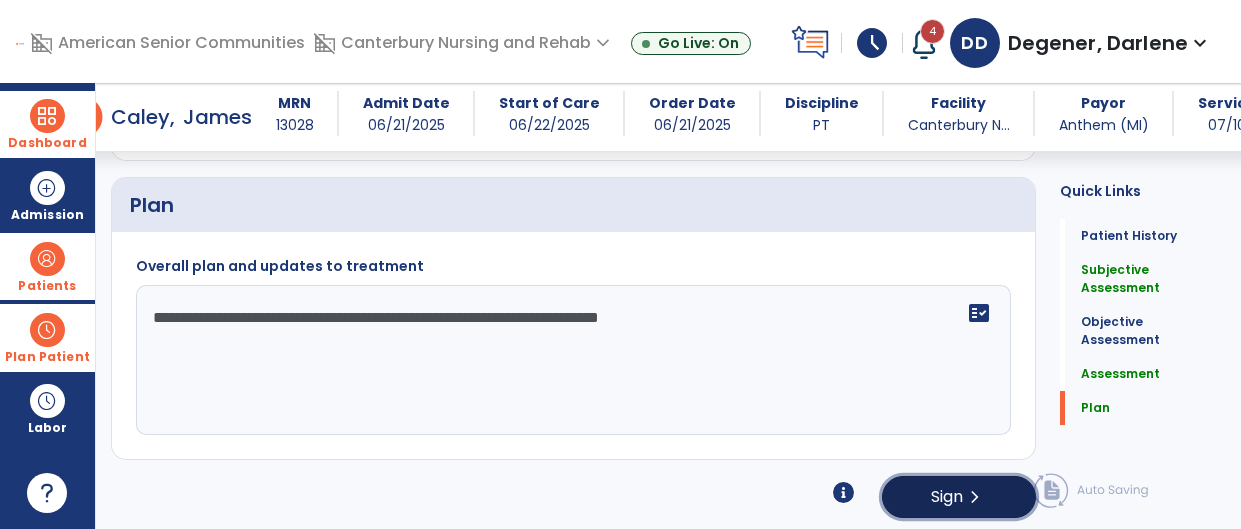 click on "Sign" 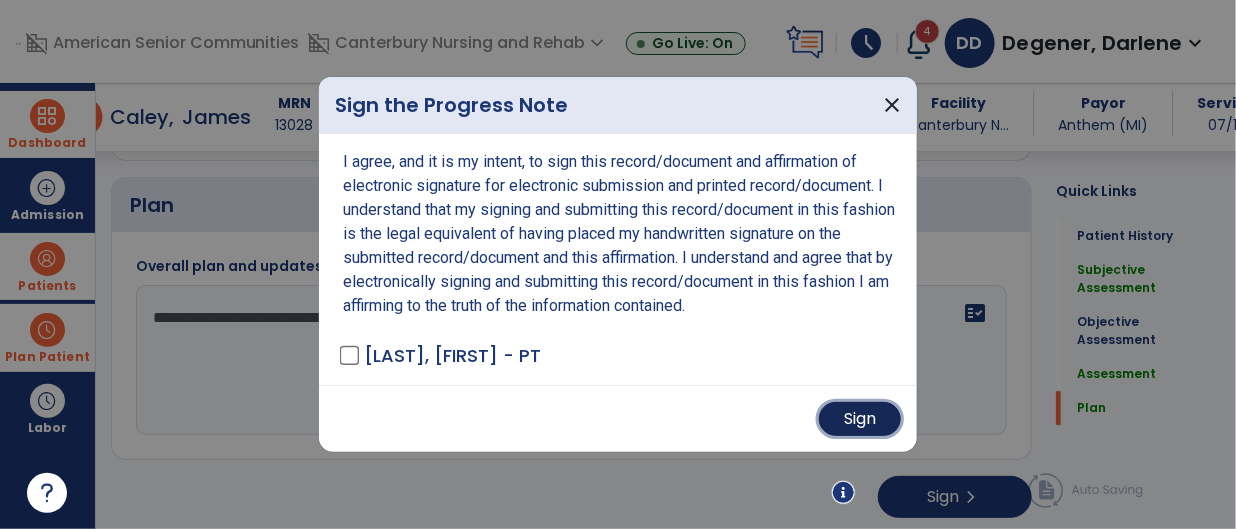 click on "Sign" at bounding box center (860, 419) 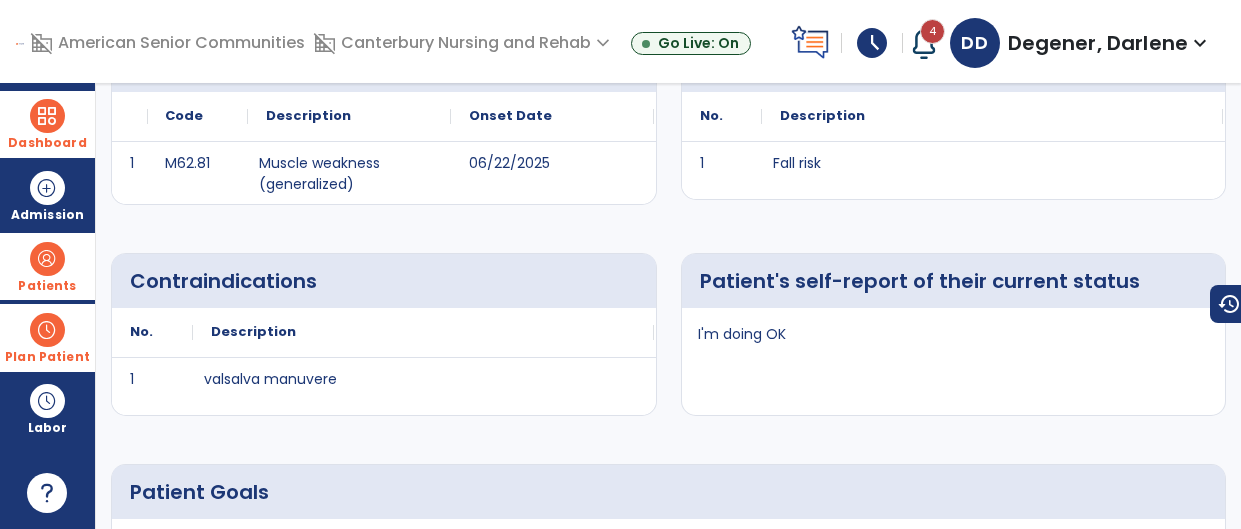scroll, scrollTop: 0, scrollLeft: 0, axis: both 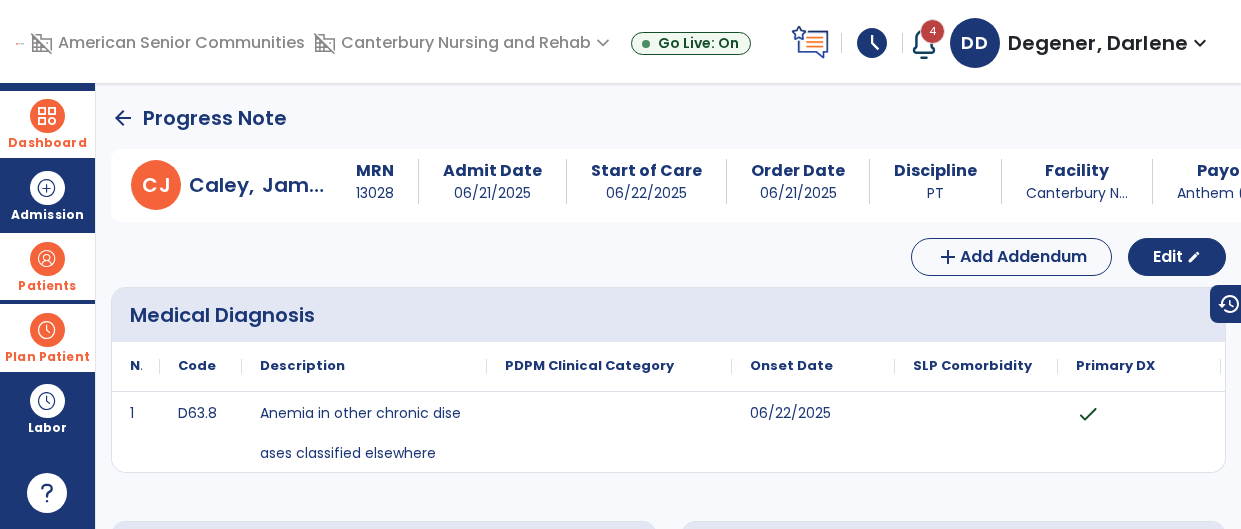 click at bounding box center (47, 116) 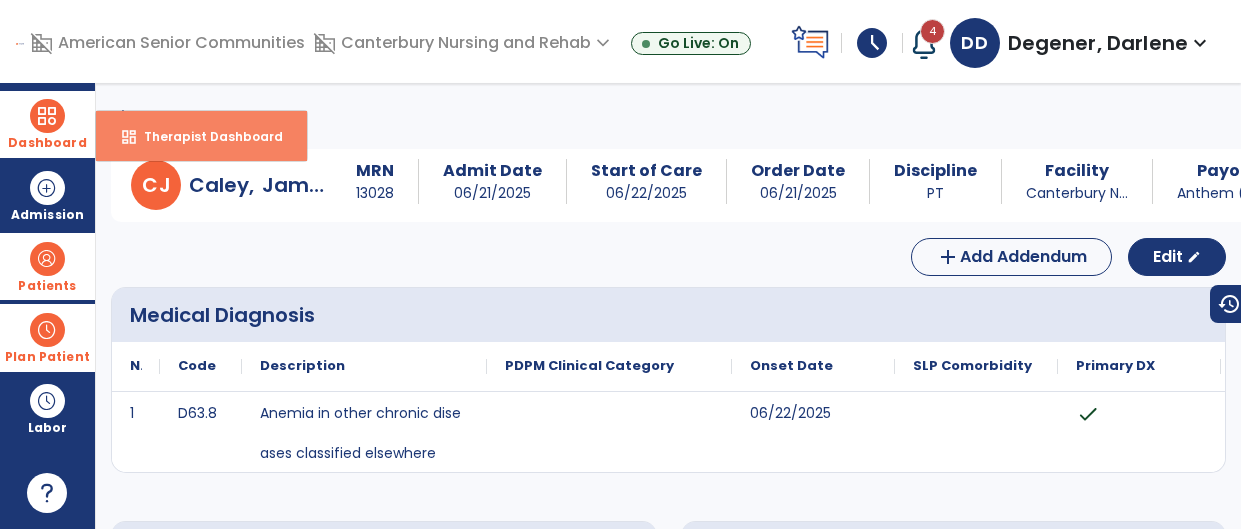 click on "Therapist Dashboard" at bounding box center (205, 136) 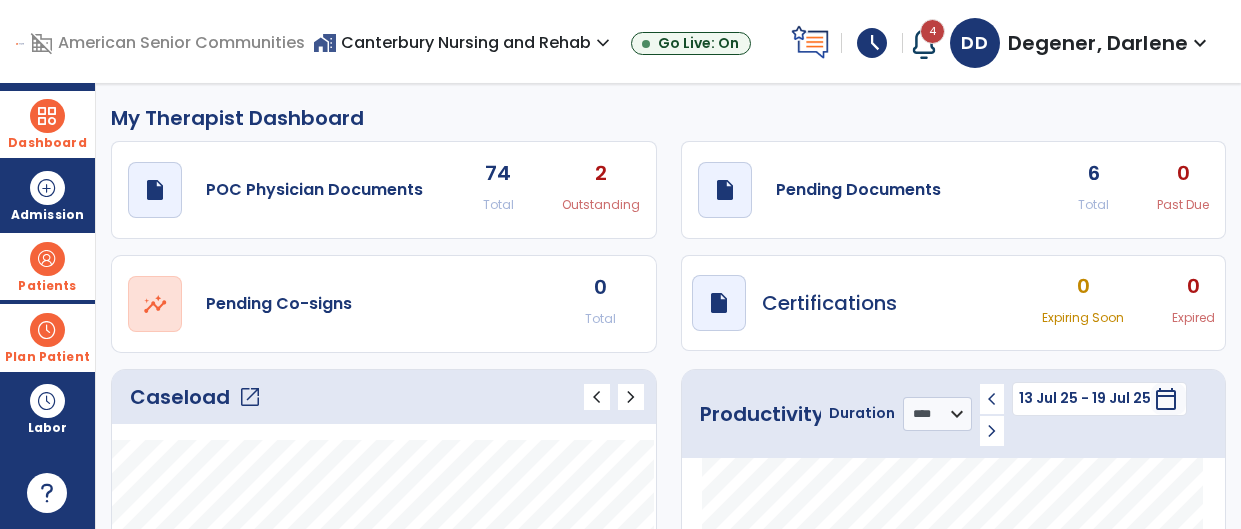 click at bounding box center (47, 259) 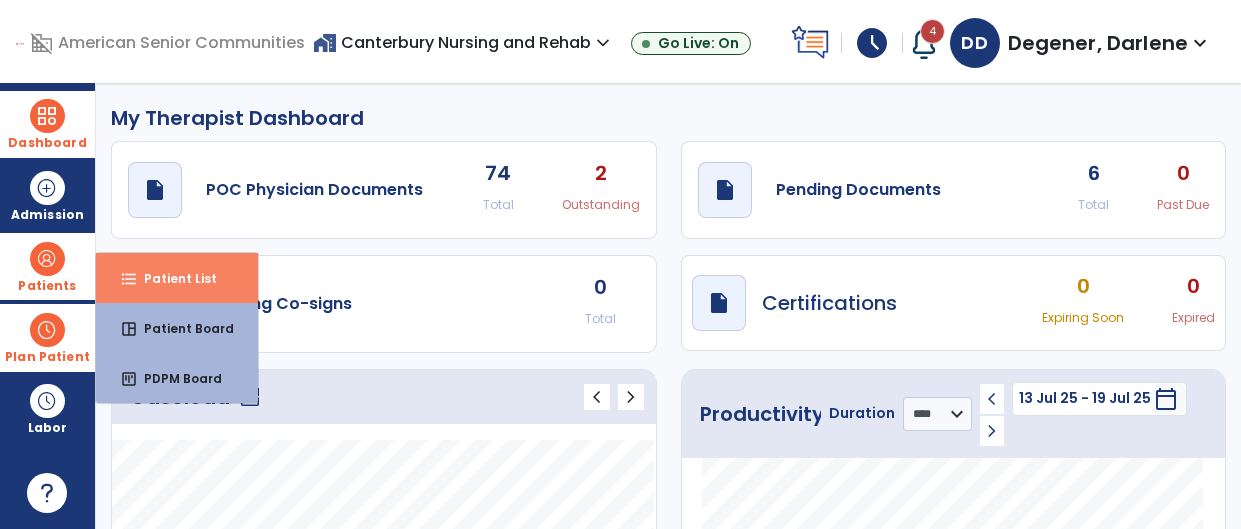 click on "Patient List" at bounding box center (172, 278) 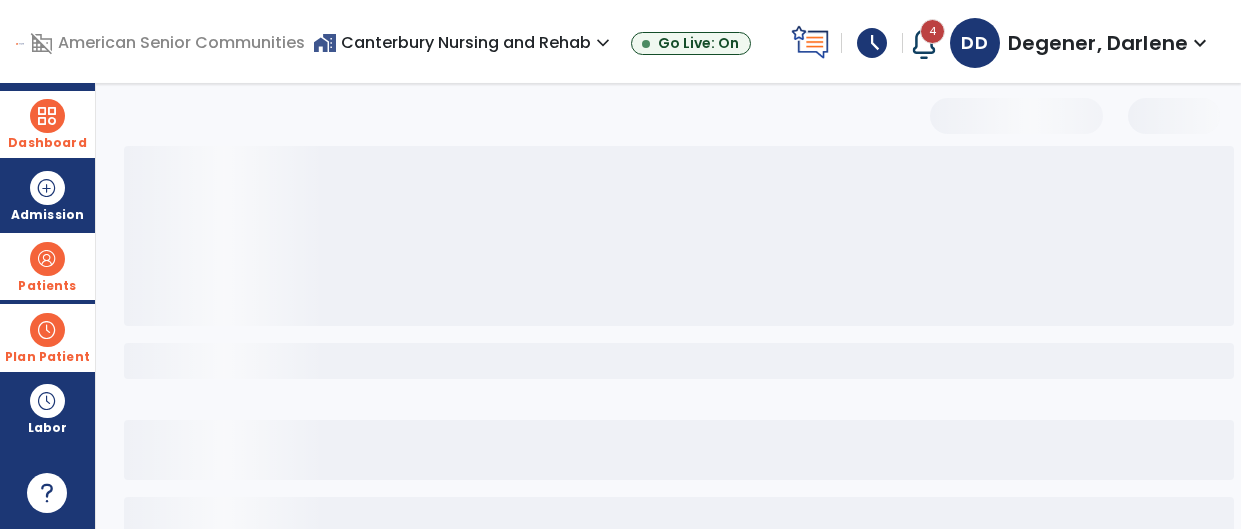 select on "***" 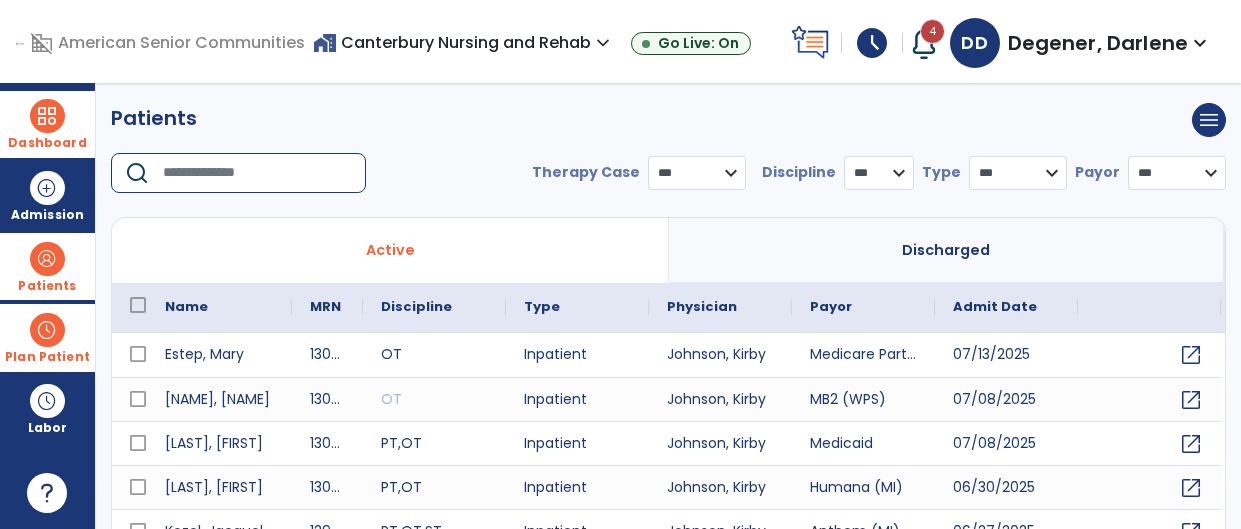 click at bounding box center [257, 173] 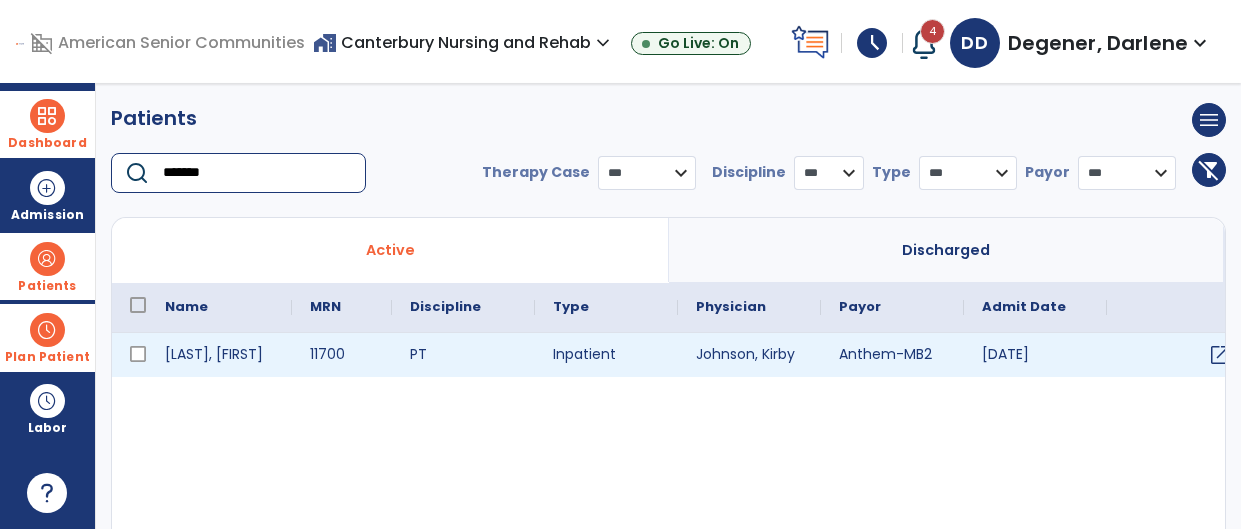 type on "*******" 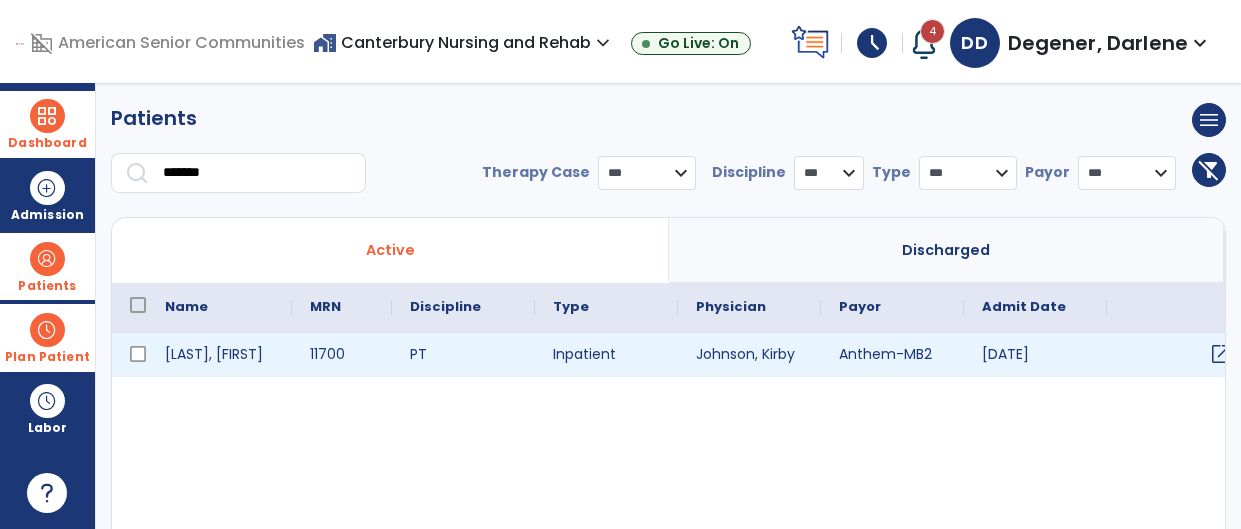 click on "open_in_new" at bounding box center [1221, 354] 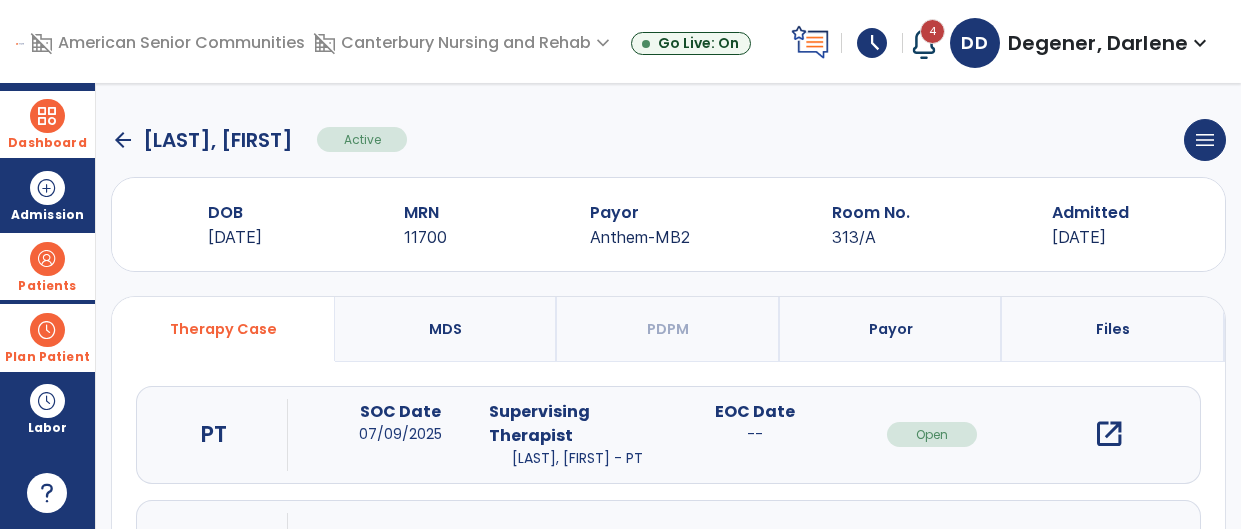click on "open_in_new" at bounding box center (1109, 434) 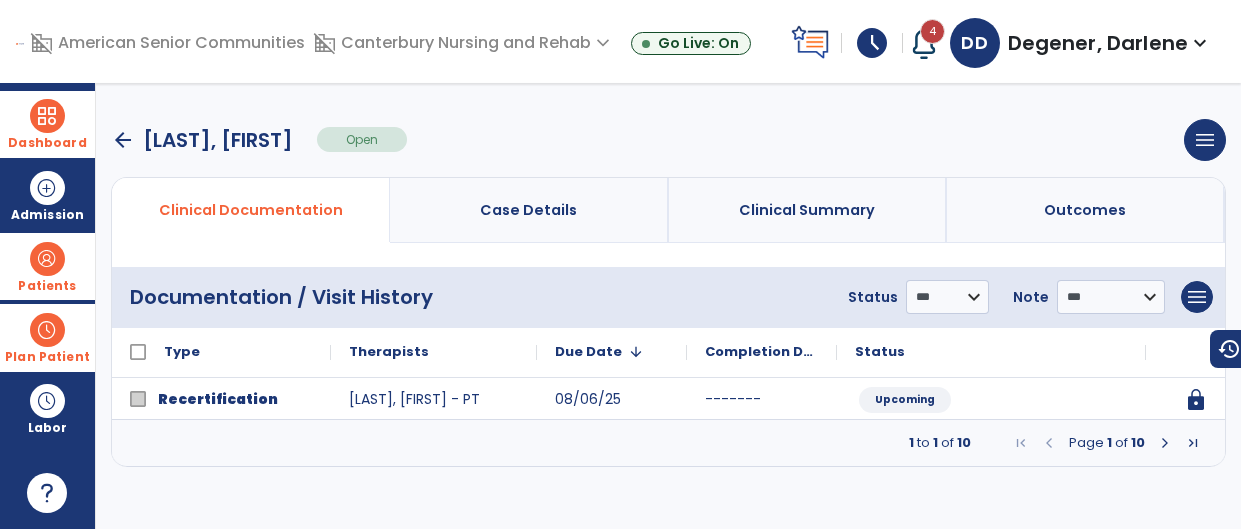 click at bounding box center (1165, 443) 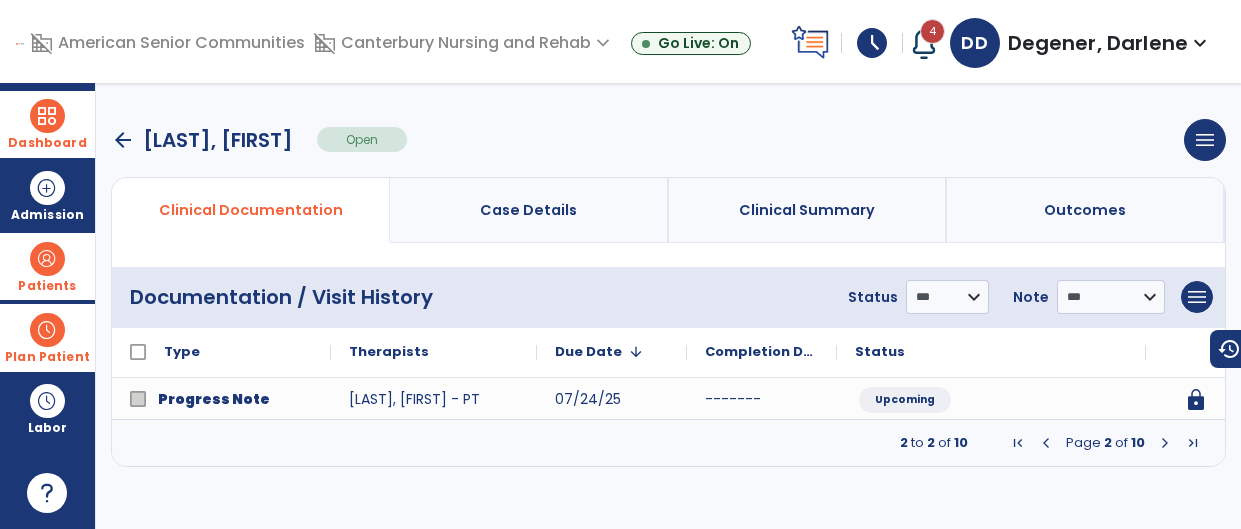 click at bounding box center (1165, 443) 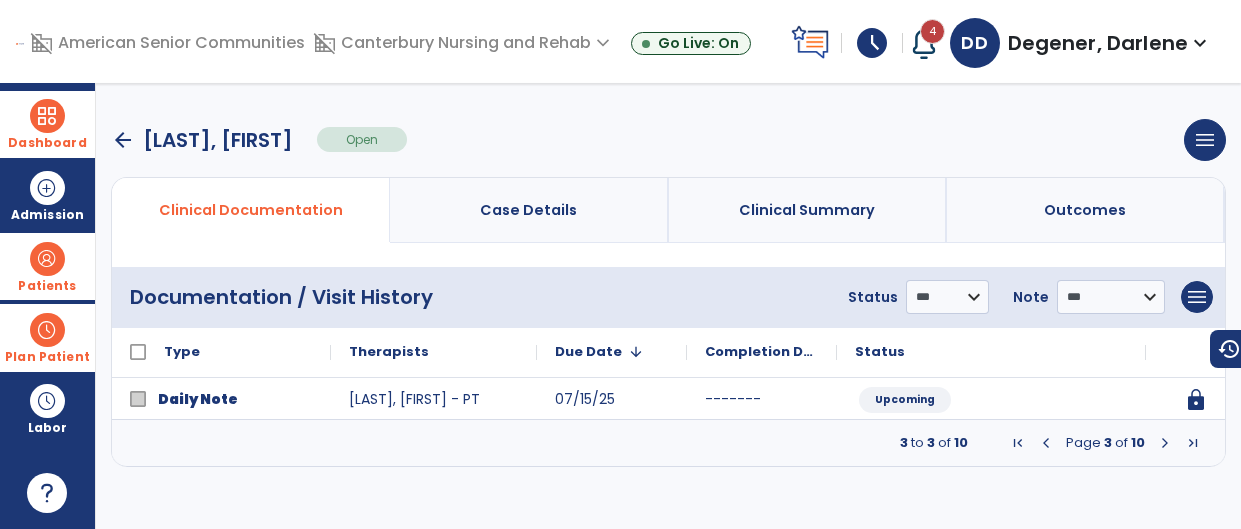 click at bounding box center (1165, 443) 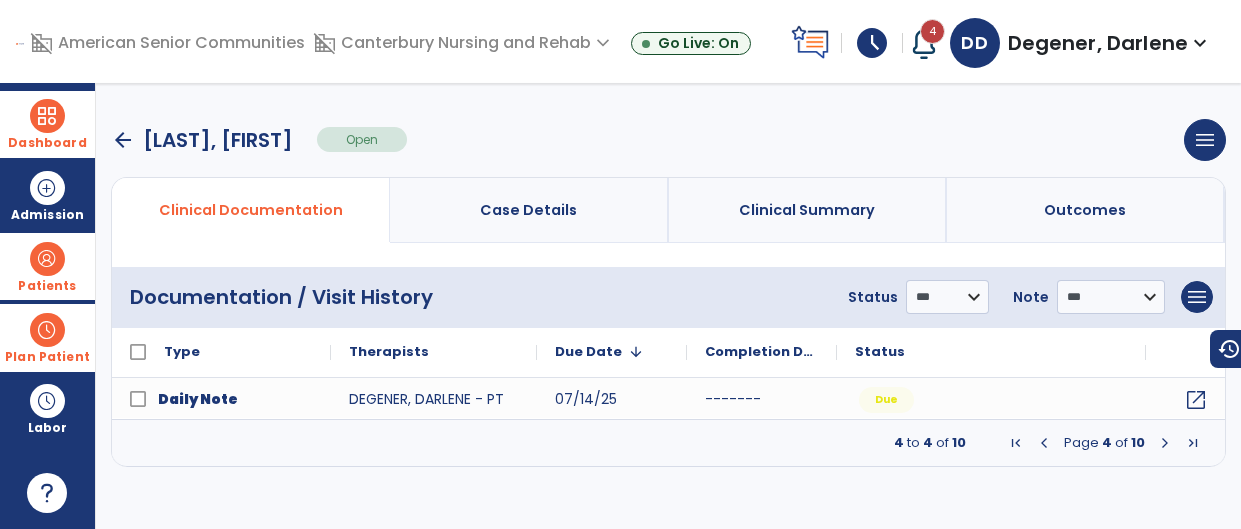 click at bounding box center (1165, 443) 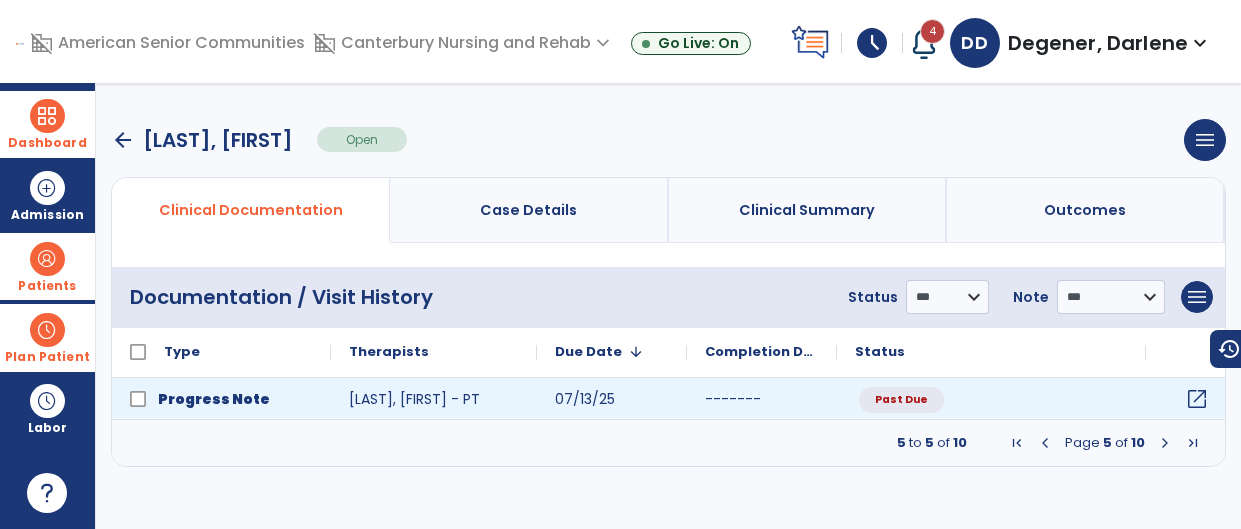 click on "open_in_new" 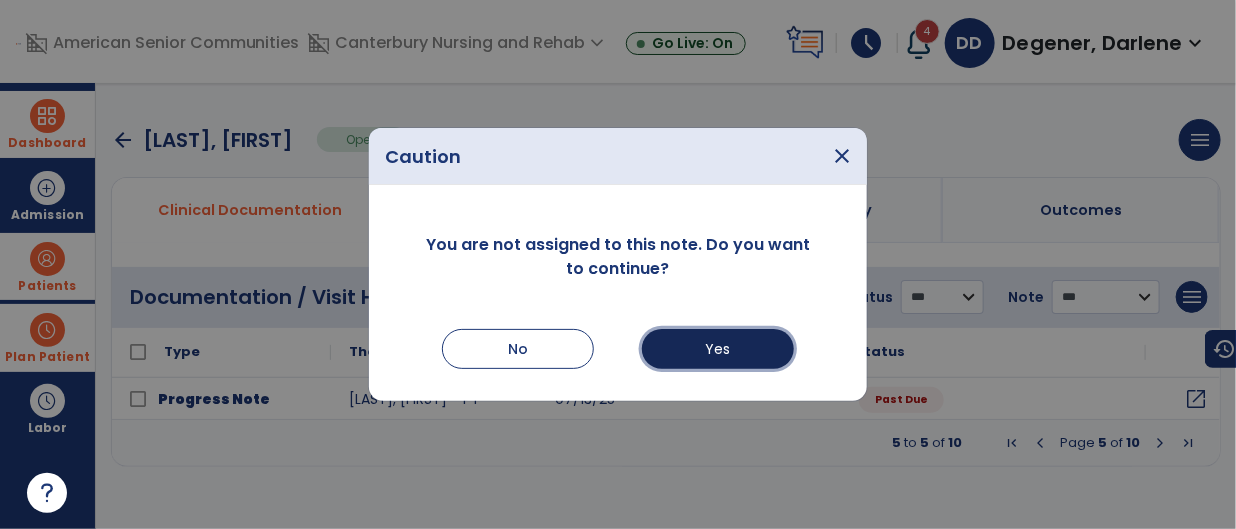 click on "Yes" at bounding box center [718, 349] 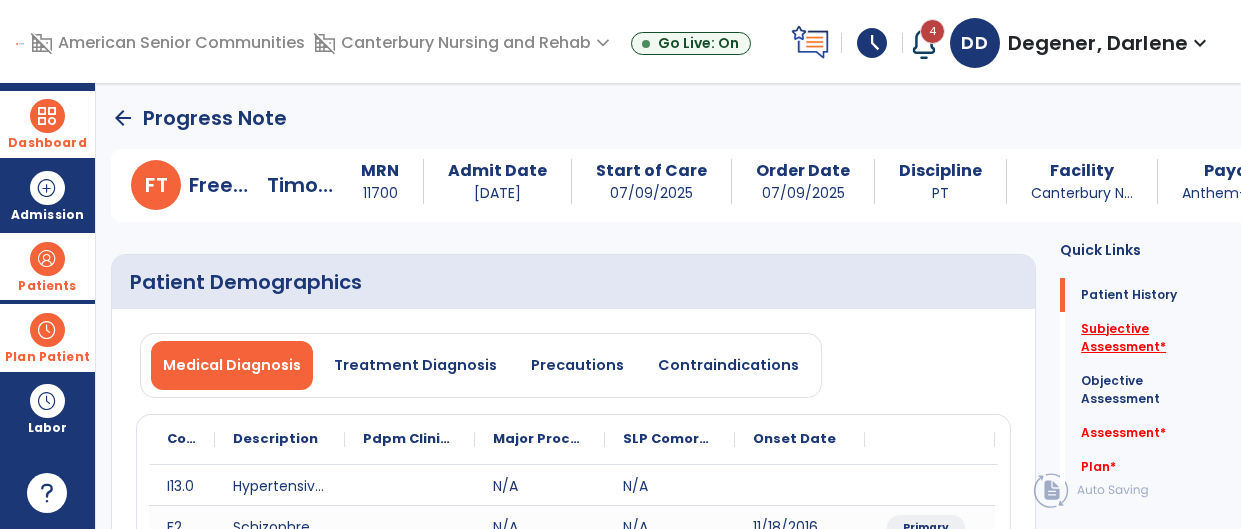 click on "Subjective Assessment   *" 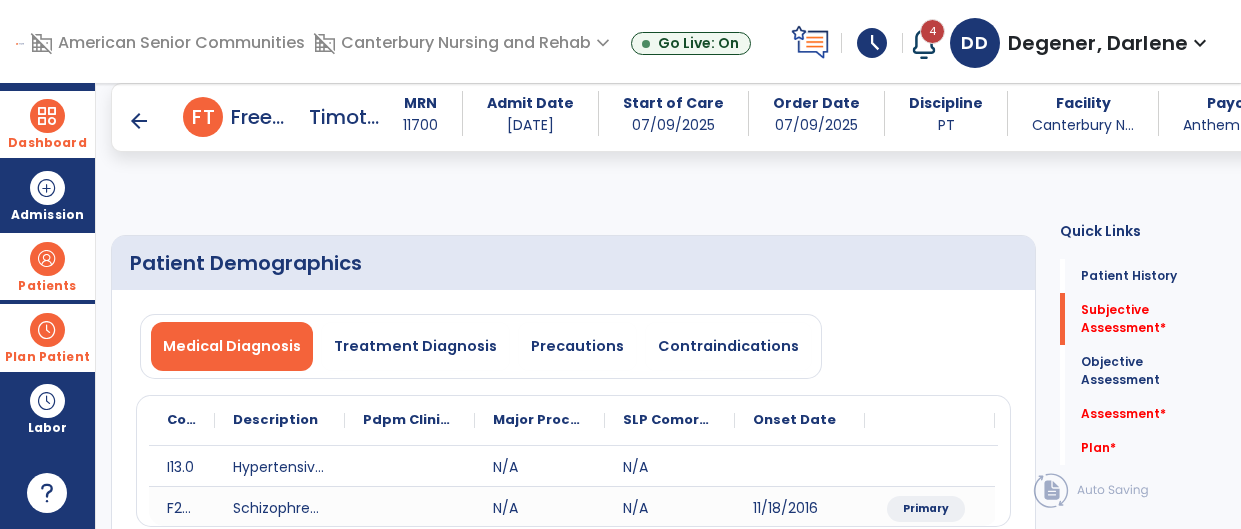 scroll, scrollTop: 313, scrollLeft: 0, axis: vertical 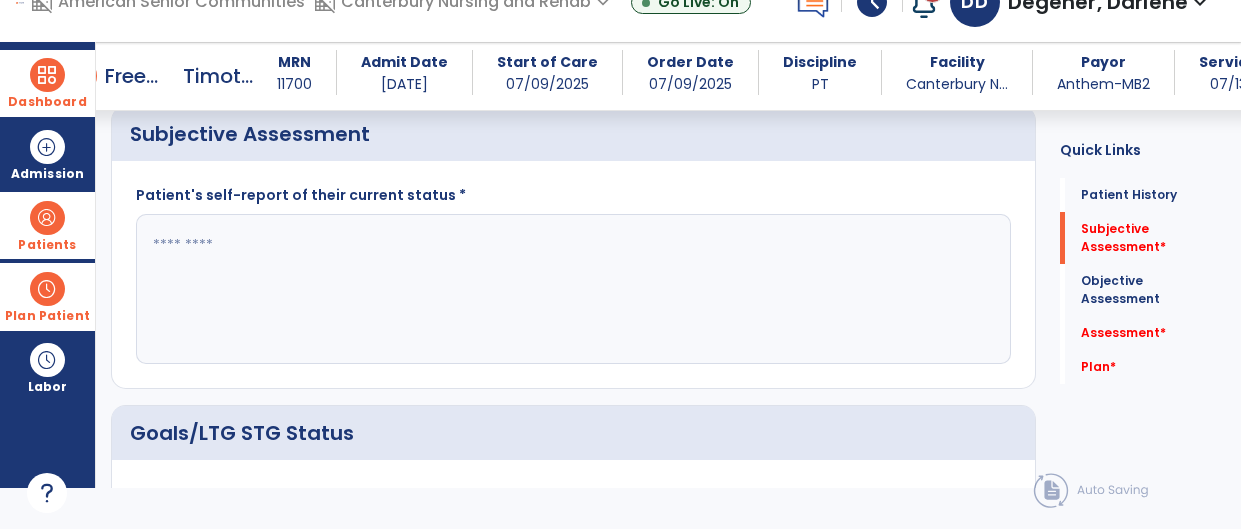 click 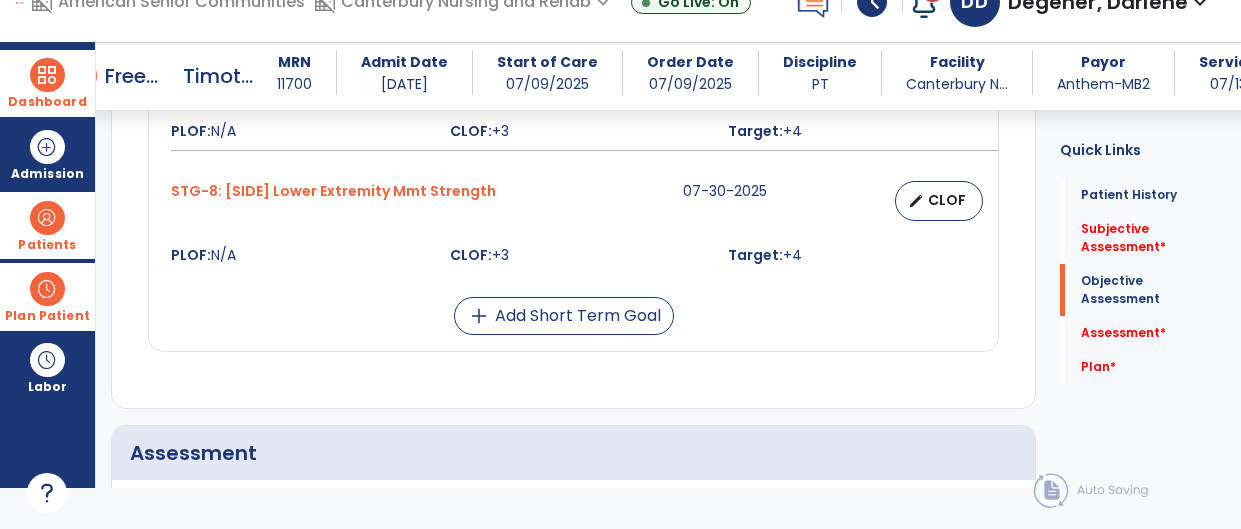 scroll, scrollTop: 1850, scrollLeft: 0, axis: vertical 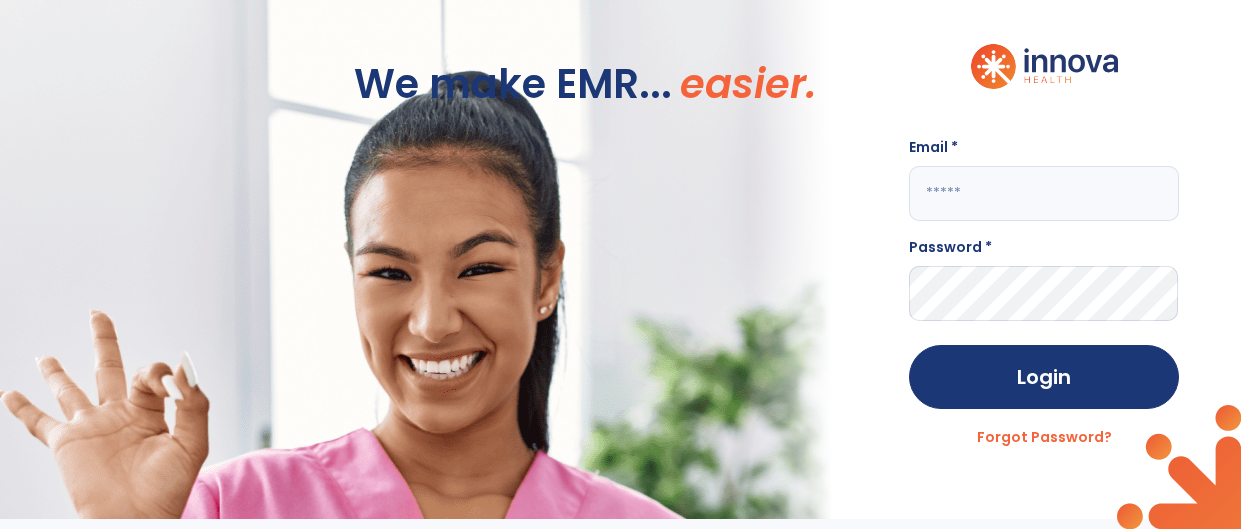 drag, startPoint x: 939, startPoint y: 185, endPoint x: 936, endPoint y: 195, distance: 10.440307 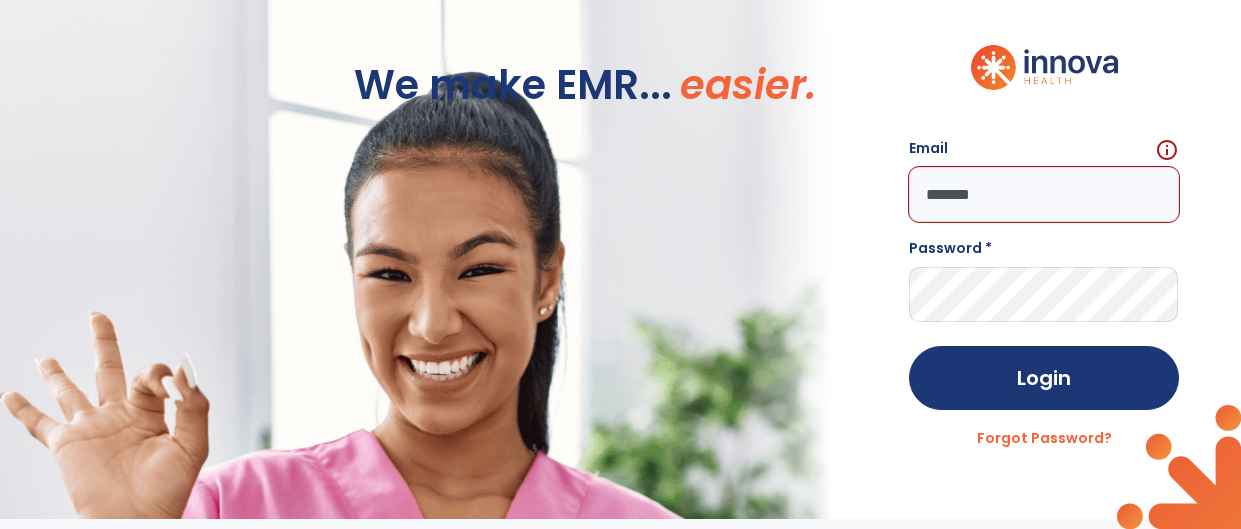 scroll, scrollTop: 0, scrollLeft: 0, axis: both 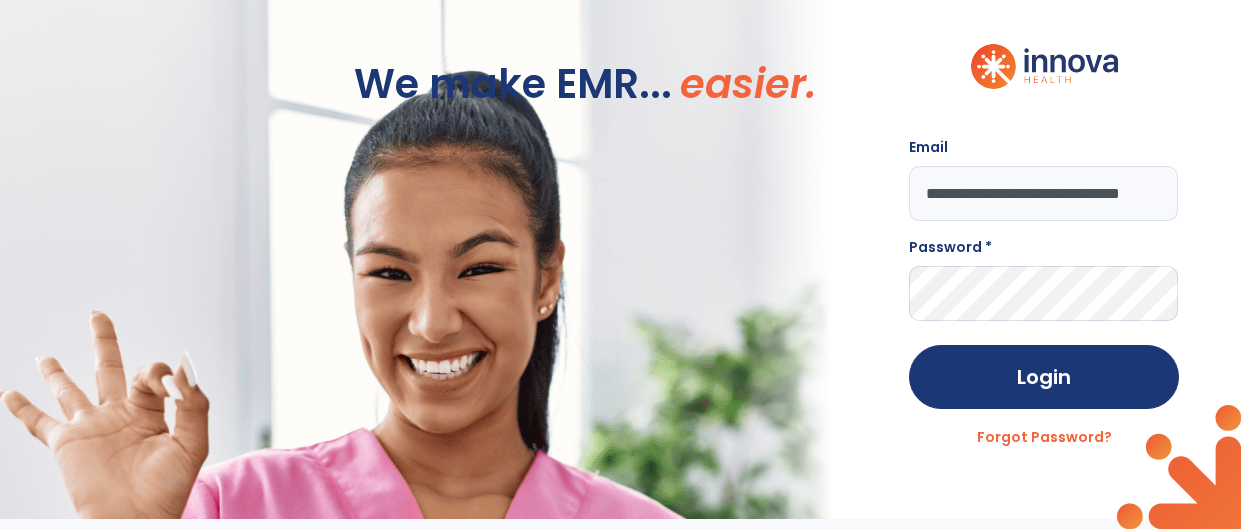 type on "**********" 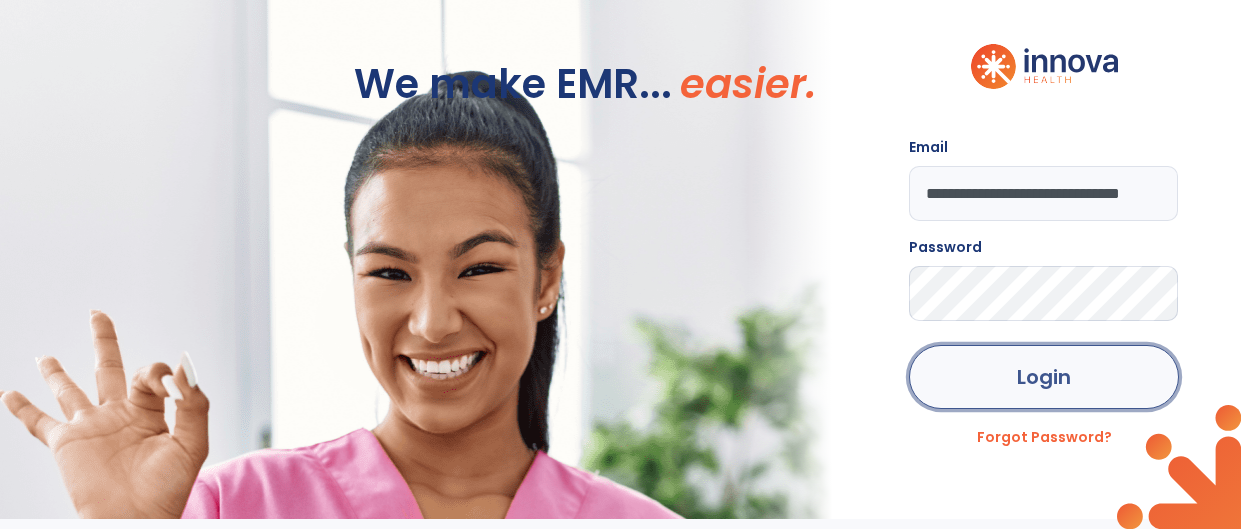 click on "Login" 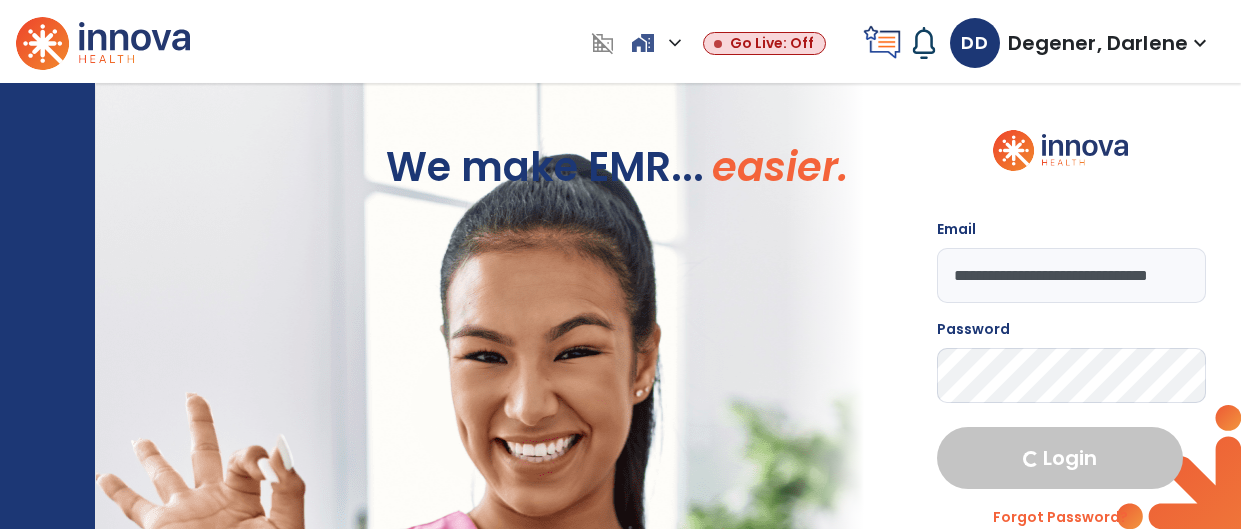 select on "****" 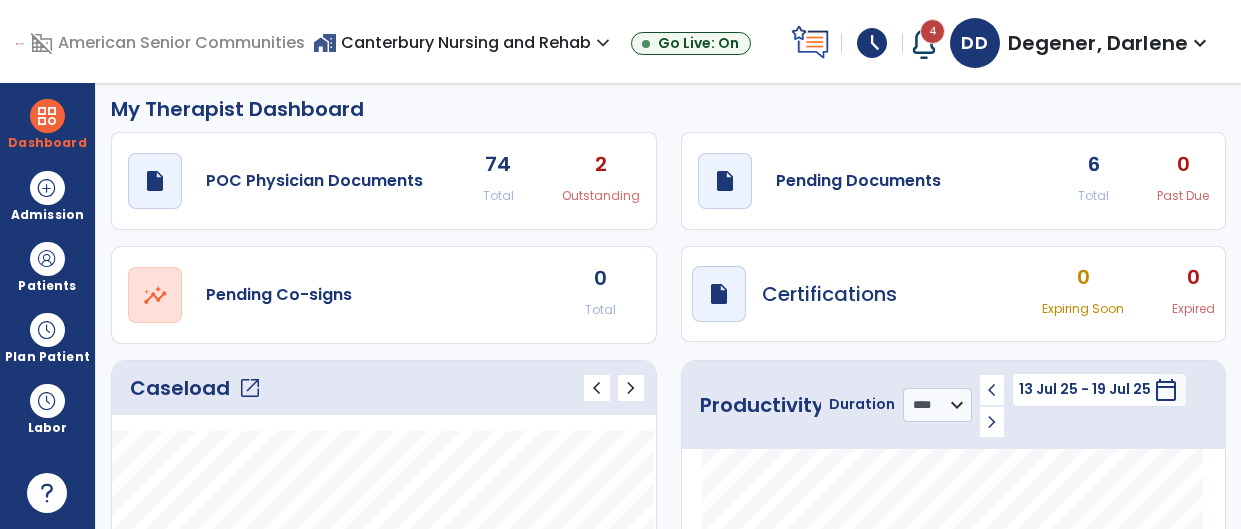scroll, scrollTop: 10, scrollLeft: 0, axis: vertical 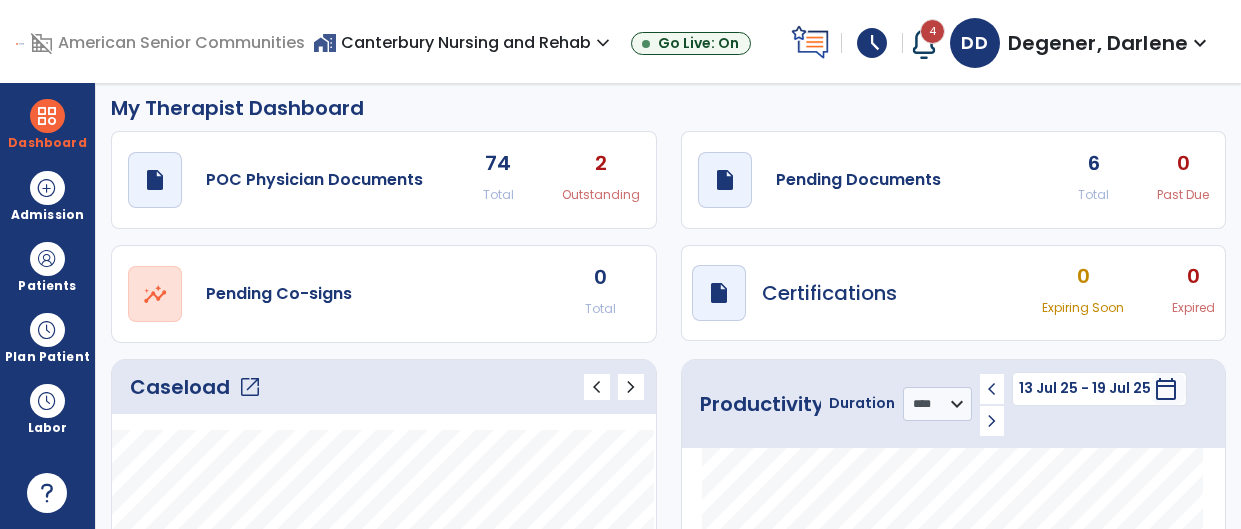click on "6" 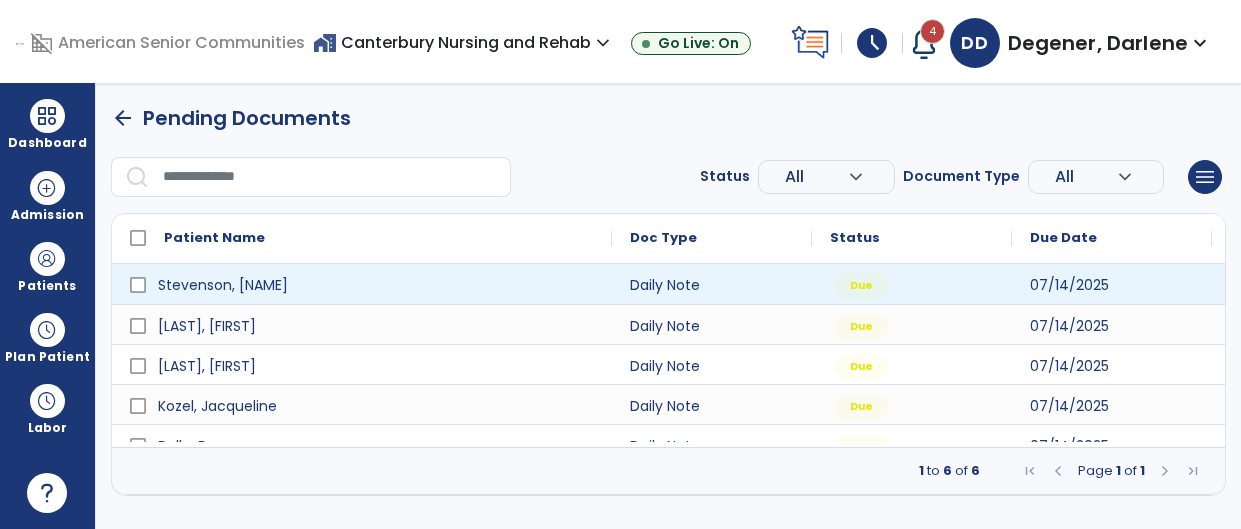 scroll, scrollTop: 0, scrollLeft: 0, axis: both 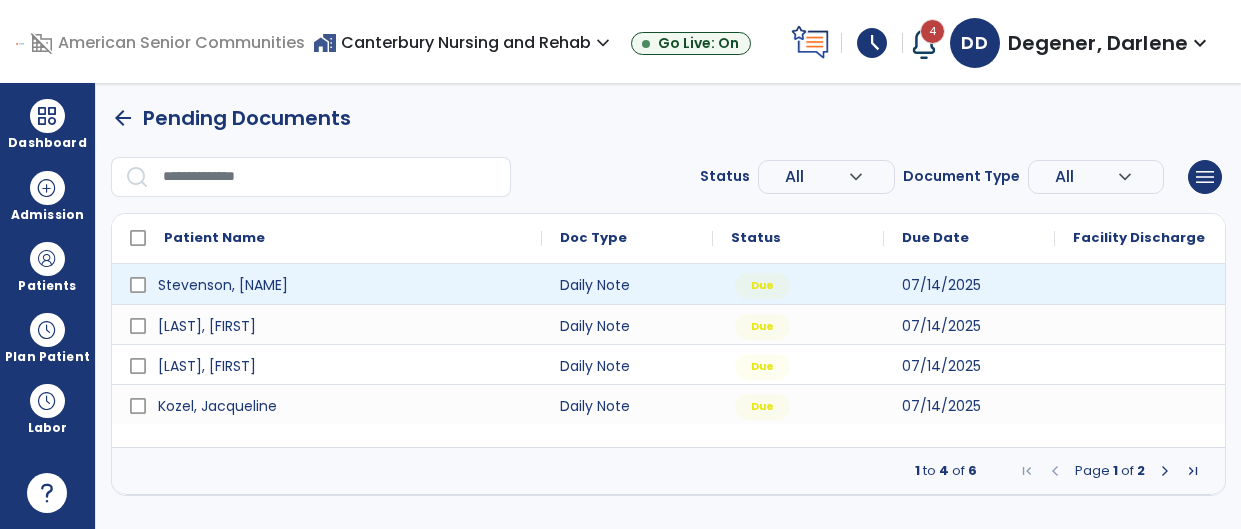 click at bounding box center (1140, 284) 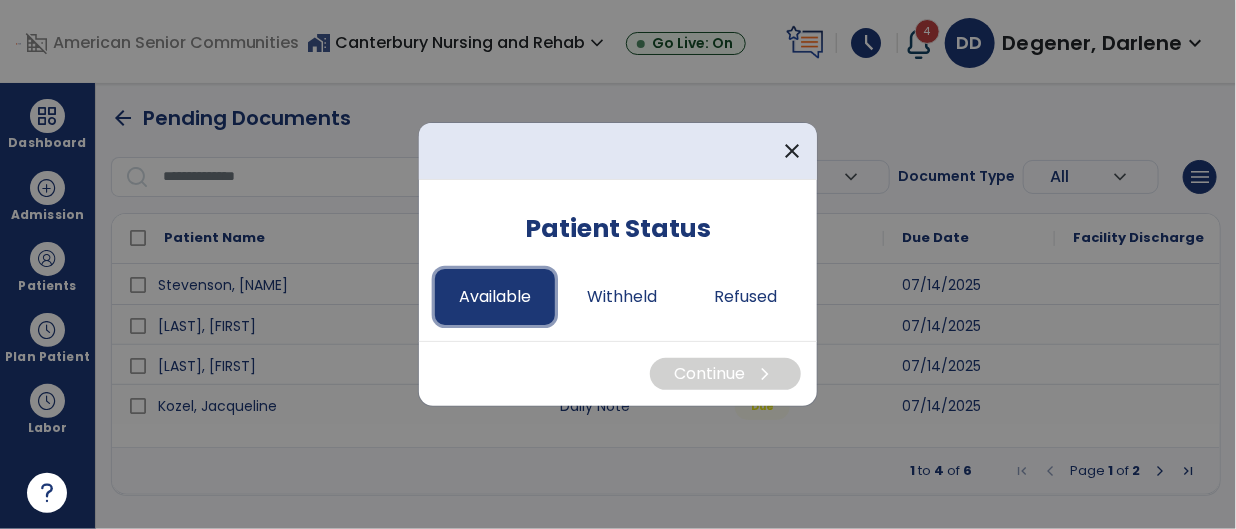 click on "Available" at bounding box center [495, 297] 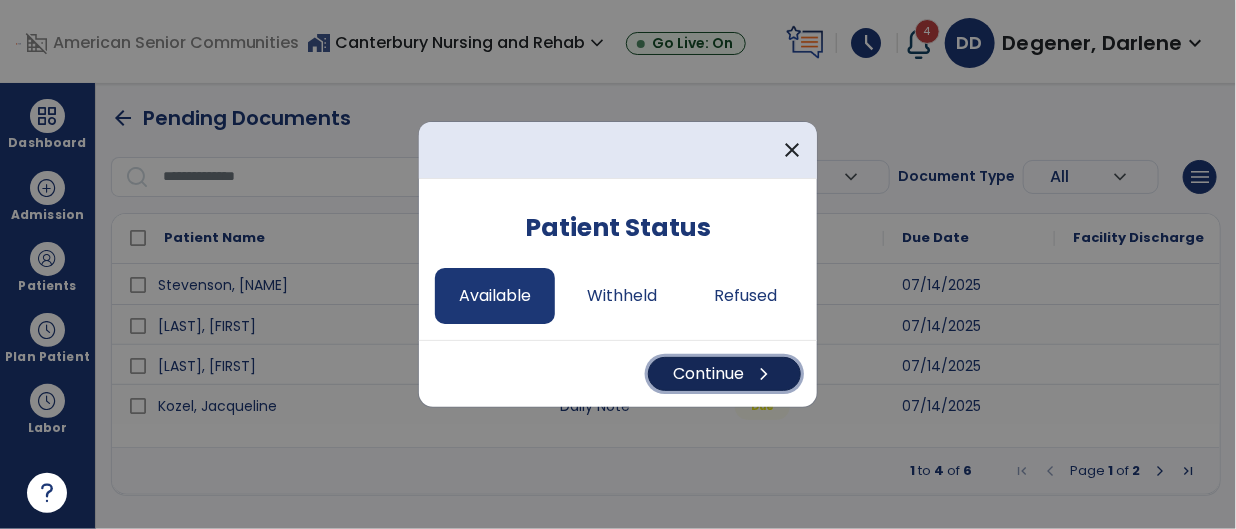 click on "Continue   chevron_right" at bounding box center [724, 374] 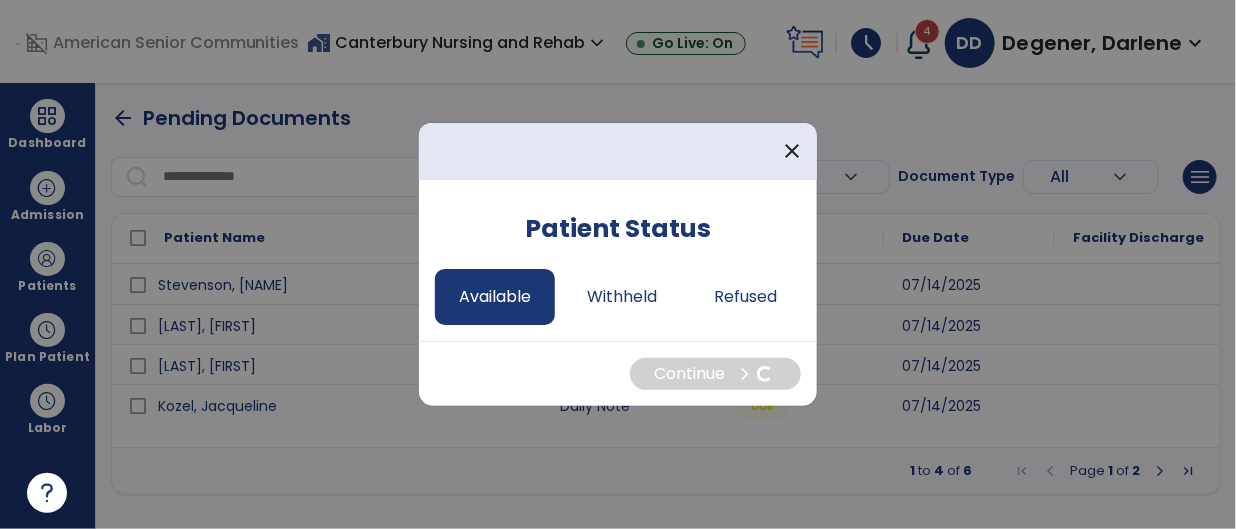 select on "*" 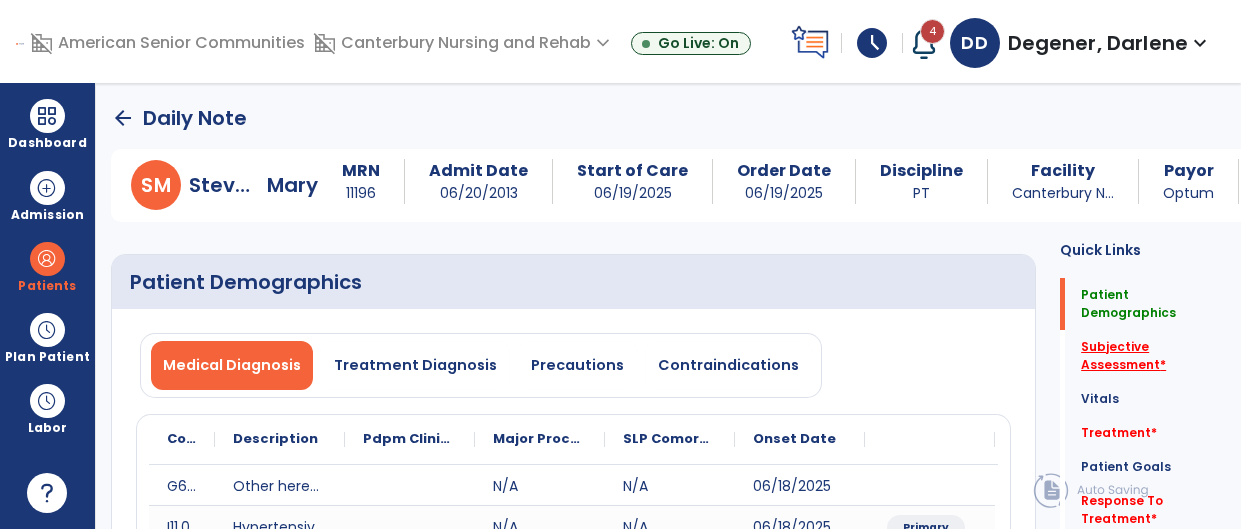 click on "Subjective Assessment   *" 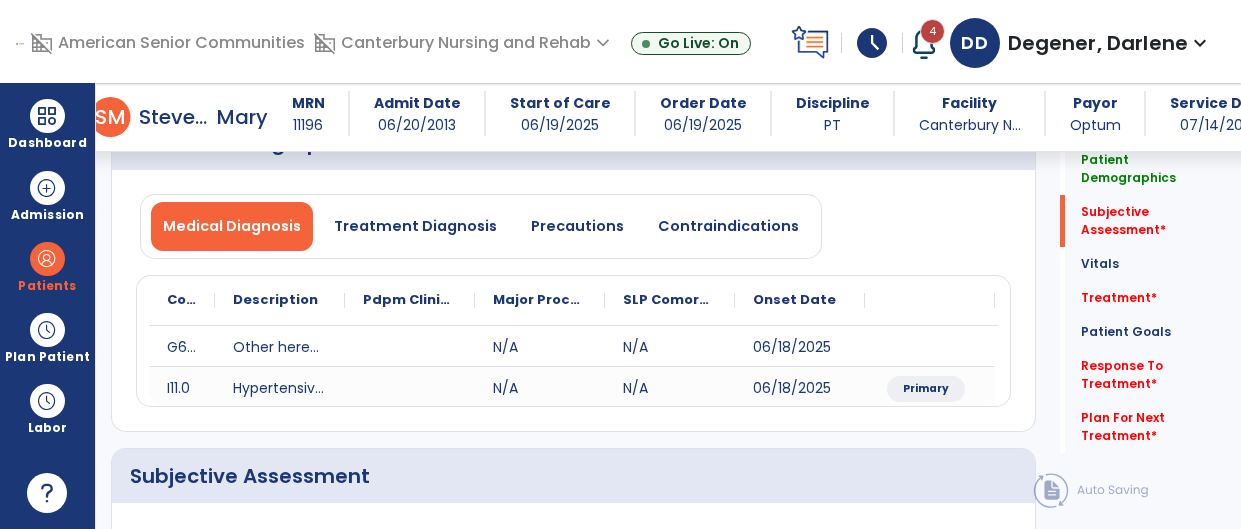 scroll, scrollTop: 421, scrollLeft: 0, axis: vertical 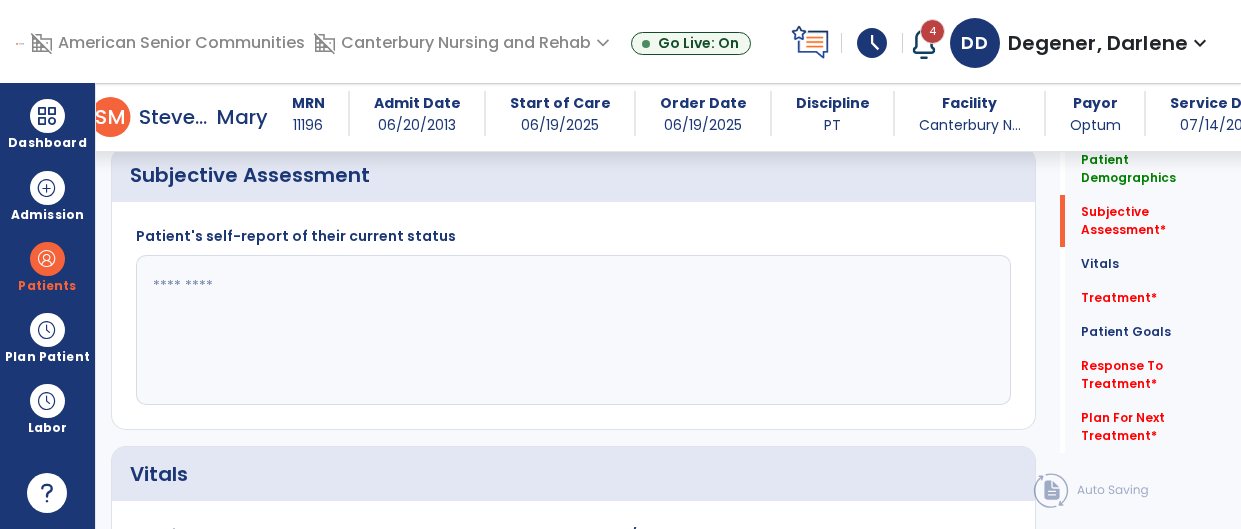 click 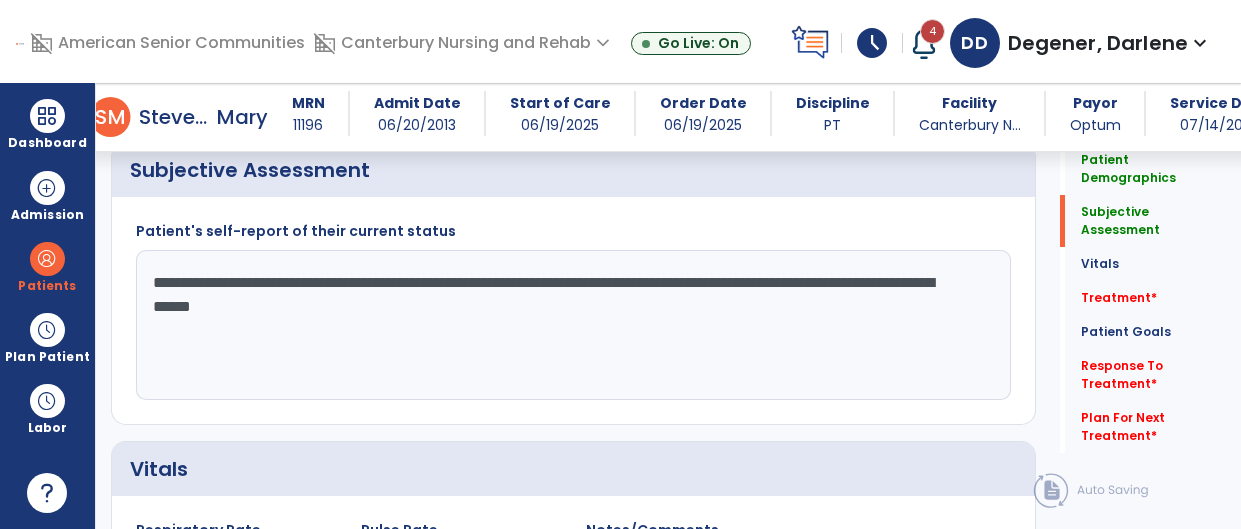 scroll, scrollTop: 426, scrollLeft: 0, axis: vertical 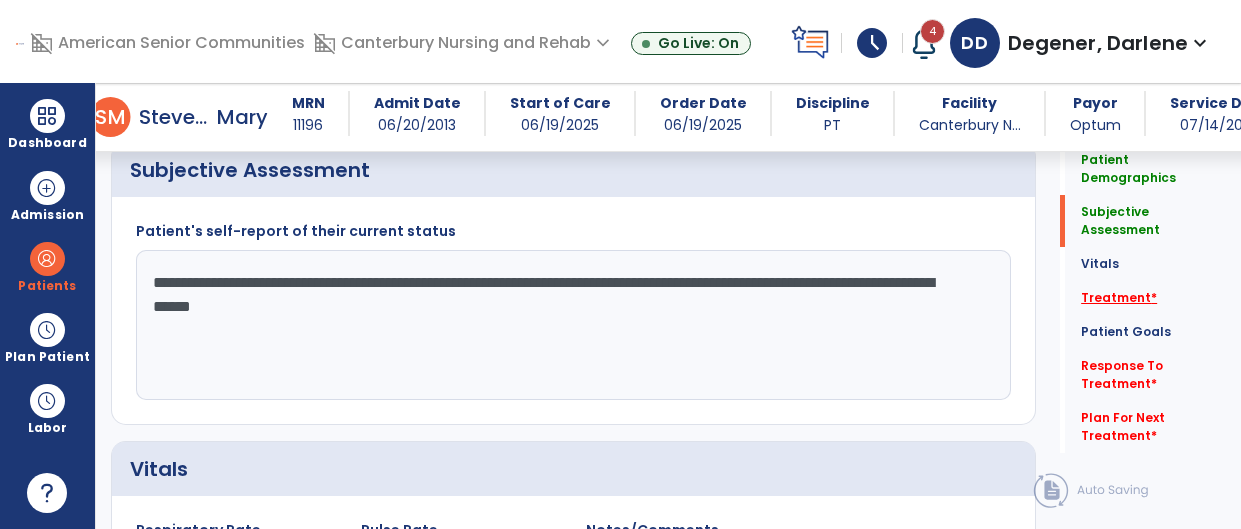 type on "**********" 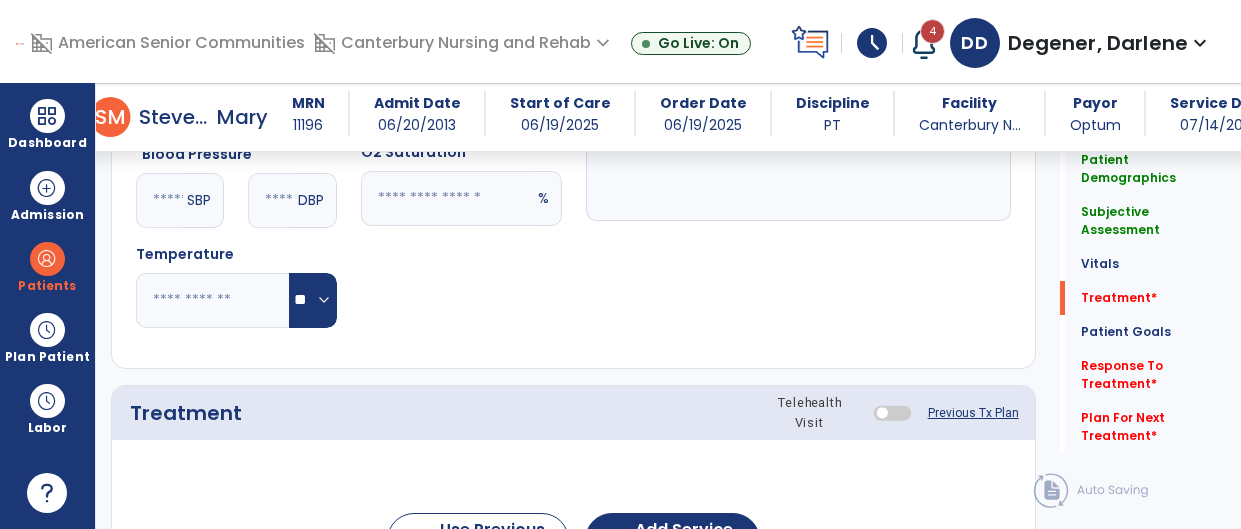 scroll, scrollTop: 1109, scrollLeft: 0, axis: vertical 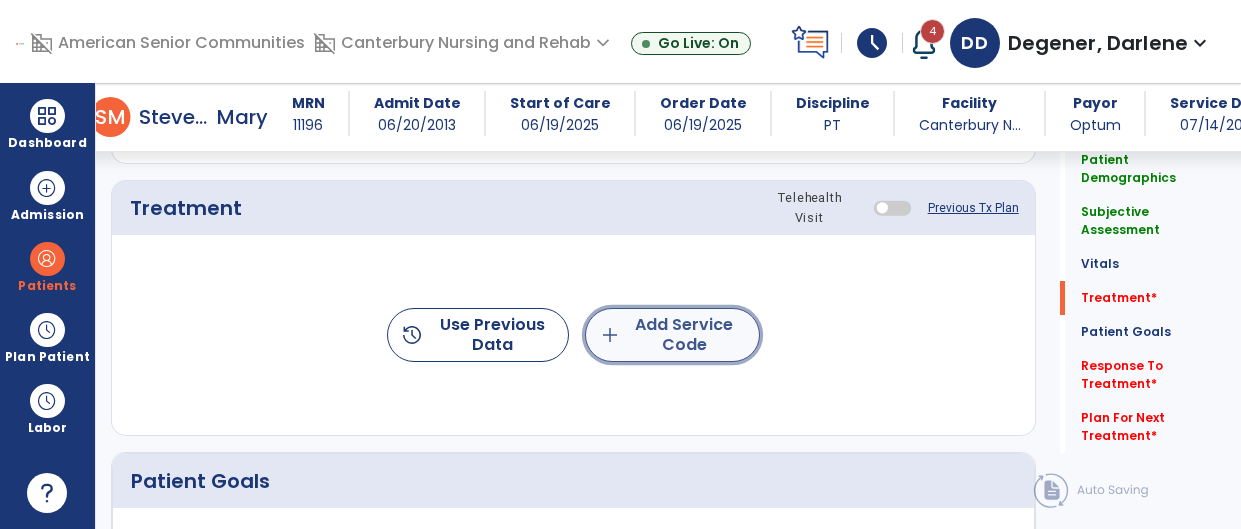 click on "add  Add Service Code" 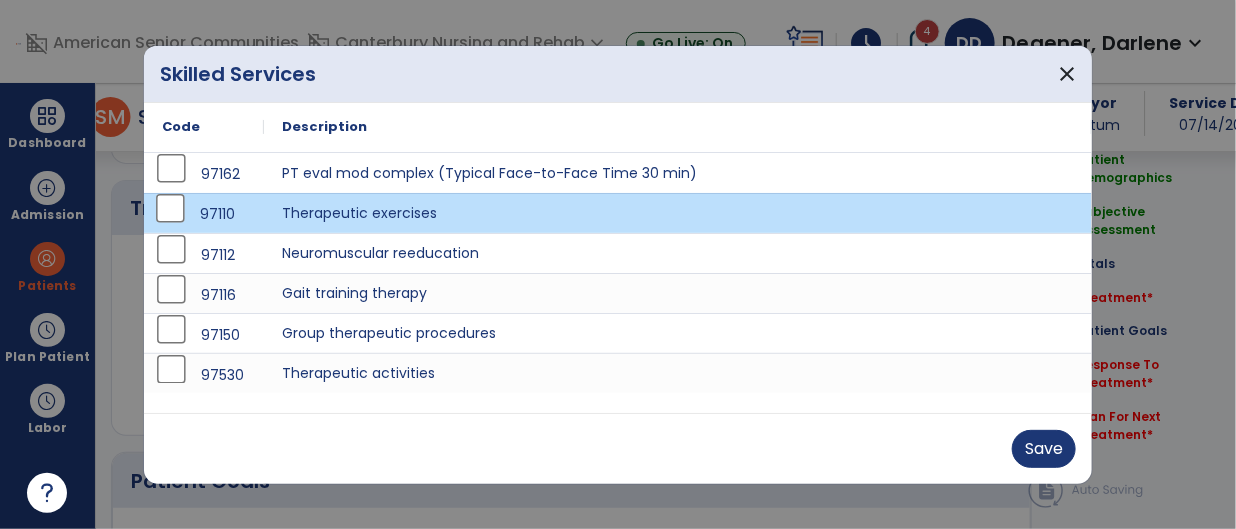 drag, startPoint x: 370, startPoint y: 69, endPoint x: 386, endPoint y: 82, distance: 20.615528 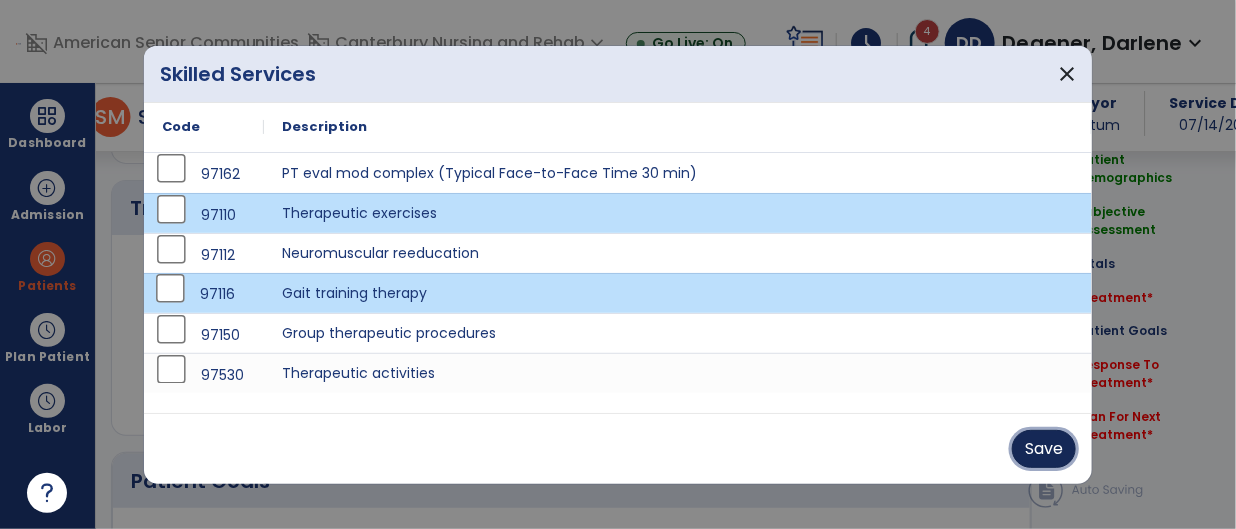 click on "Save" at bounding box center [1044, 449] 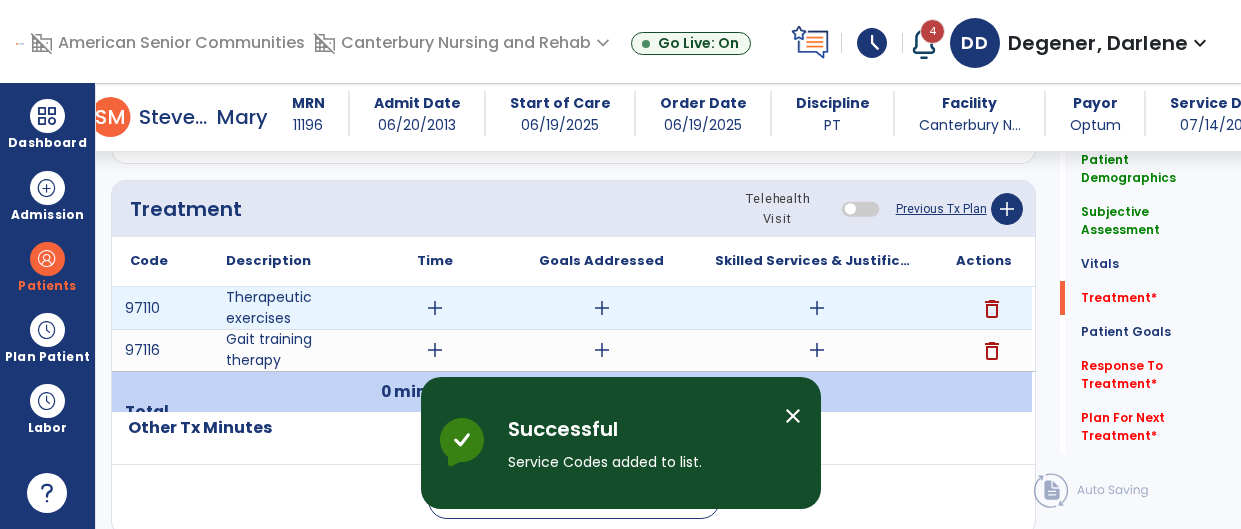 click on "add" at bounding box center (435, 308) 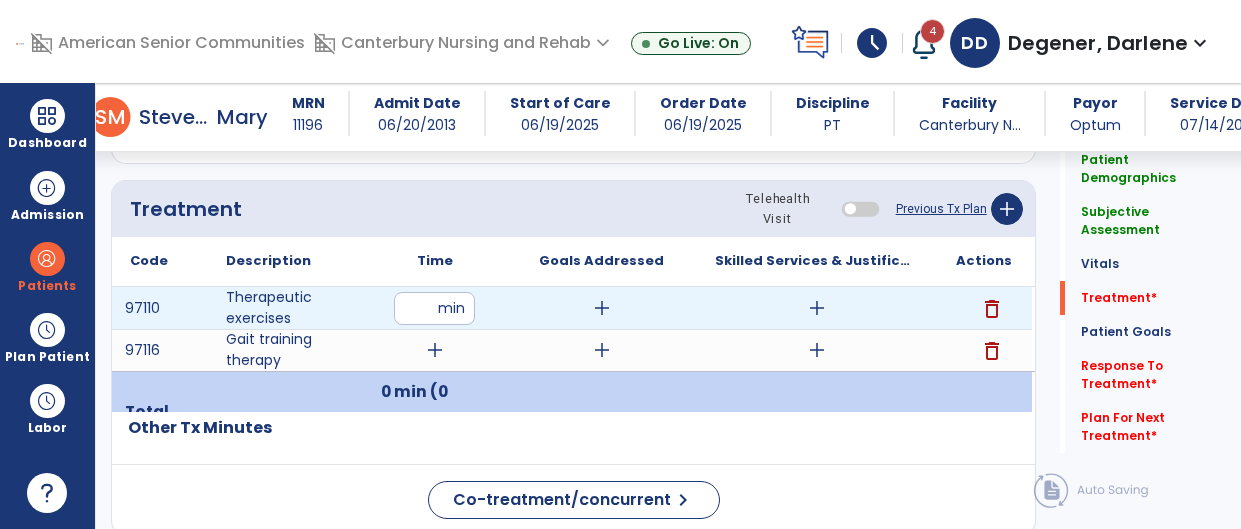 type on "***" 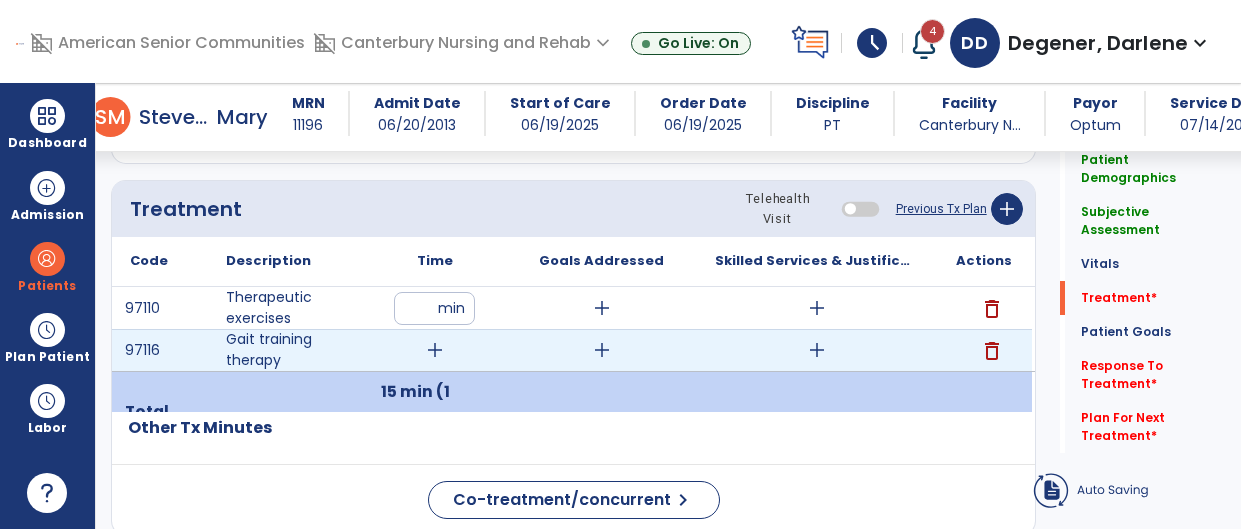 click on "add" at bounding box center (435, 350) 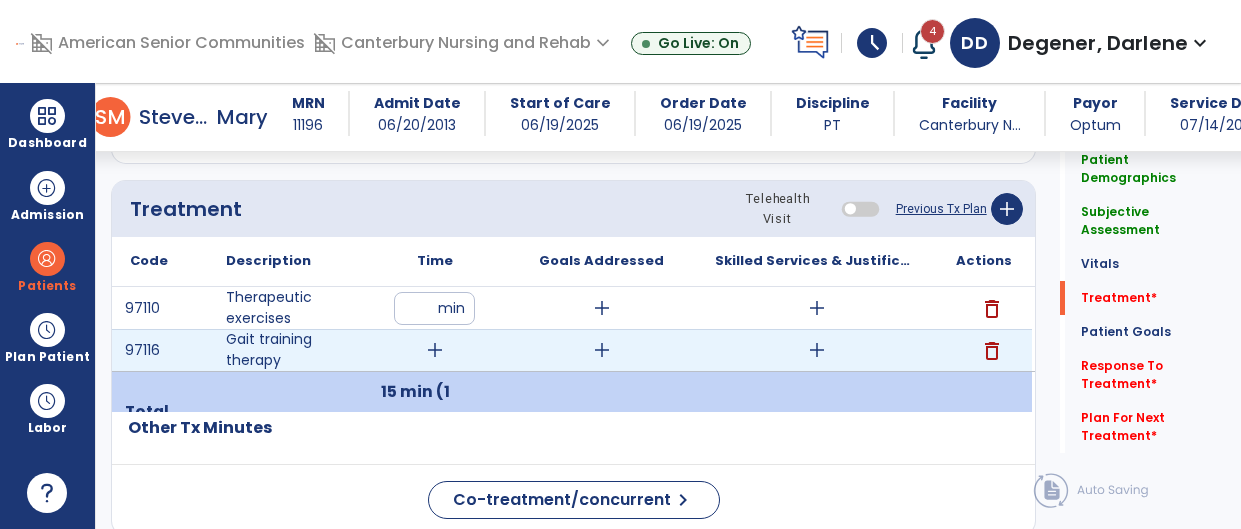 click on "add" at bounding box center (435, 350) 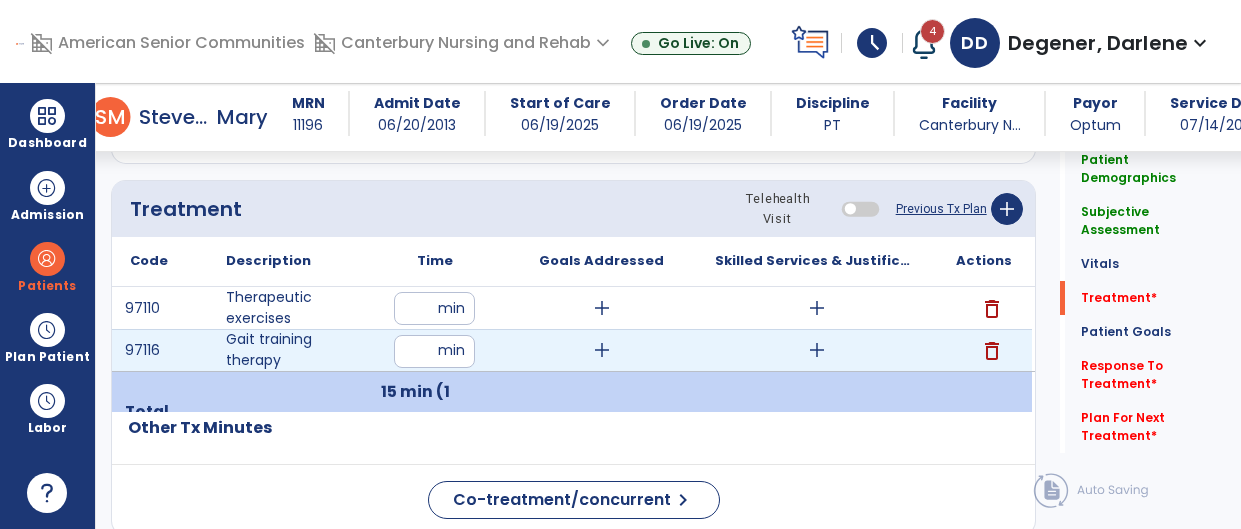 type on "**" 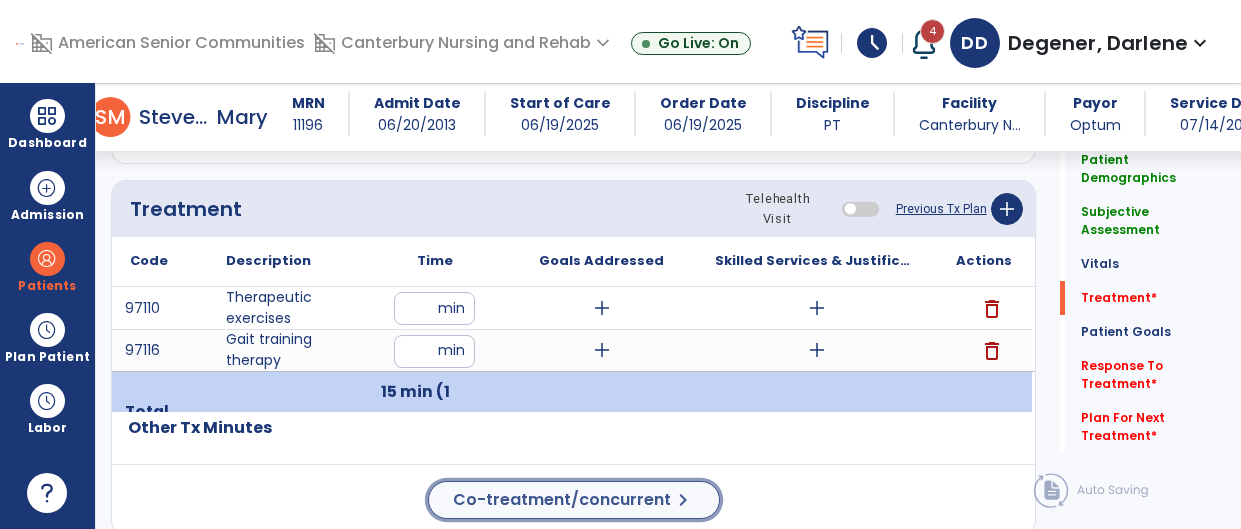 click on "Co-treatment/concurrent  chevron_right" 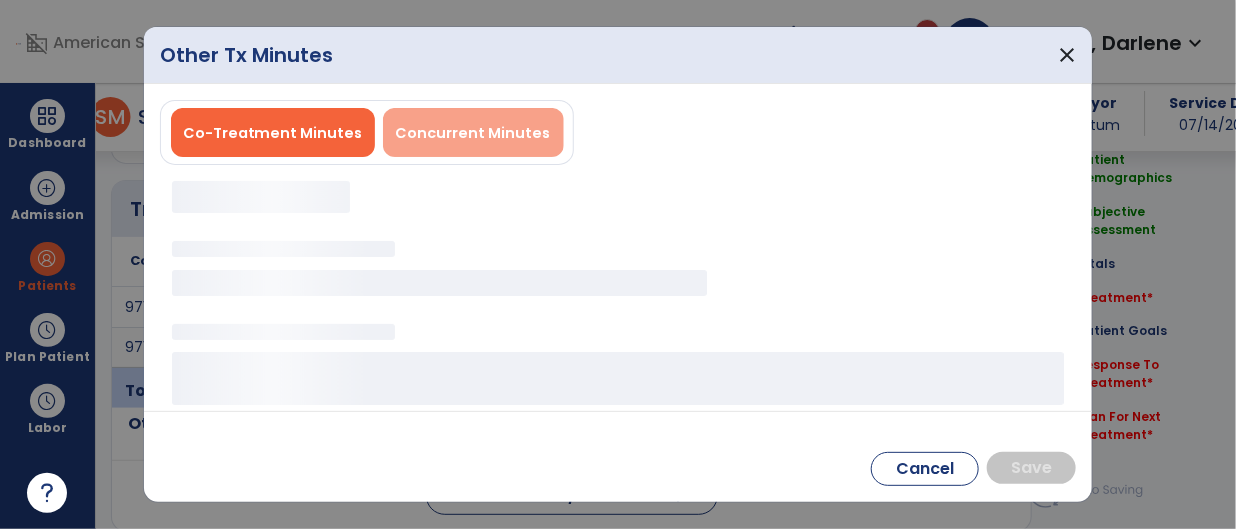 click on "Concurrent Minutes" at bounding box center (473, 133) 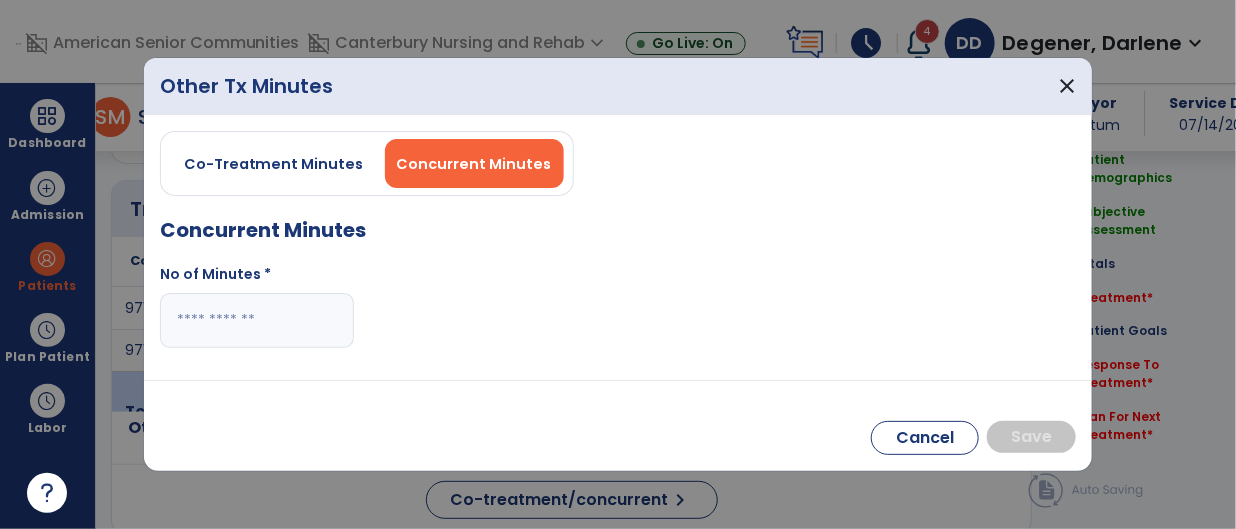 click at bounding box center (257, 320) 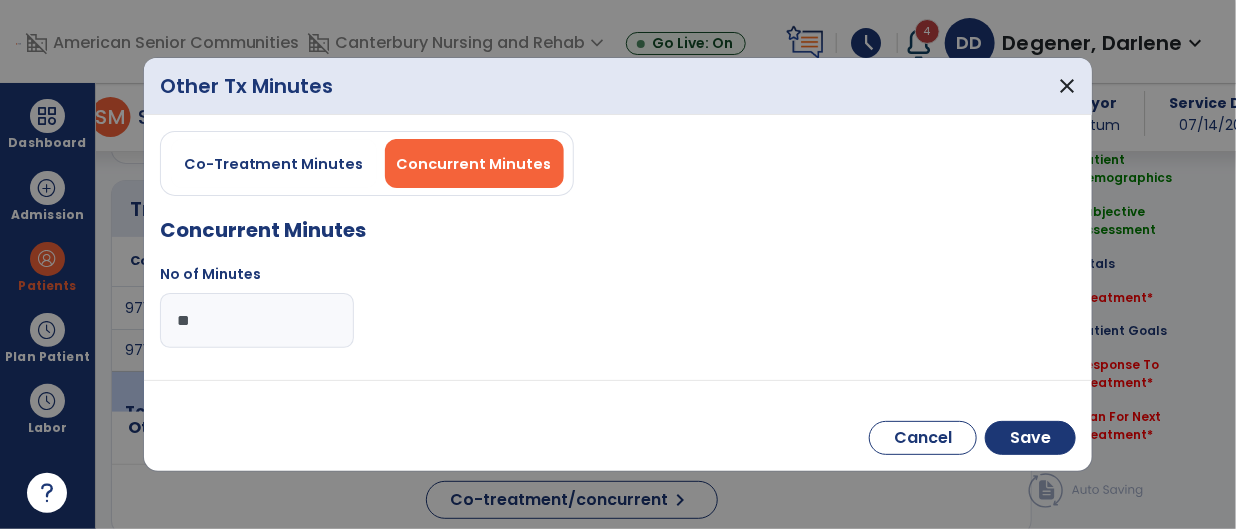 type on "**" 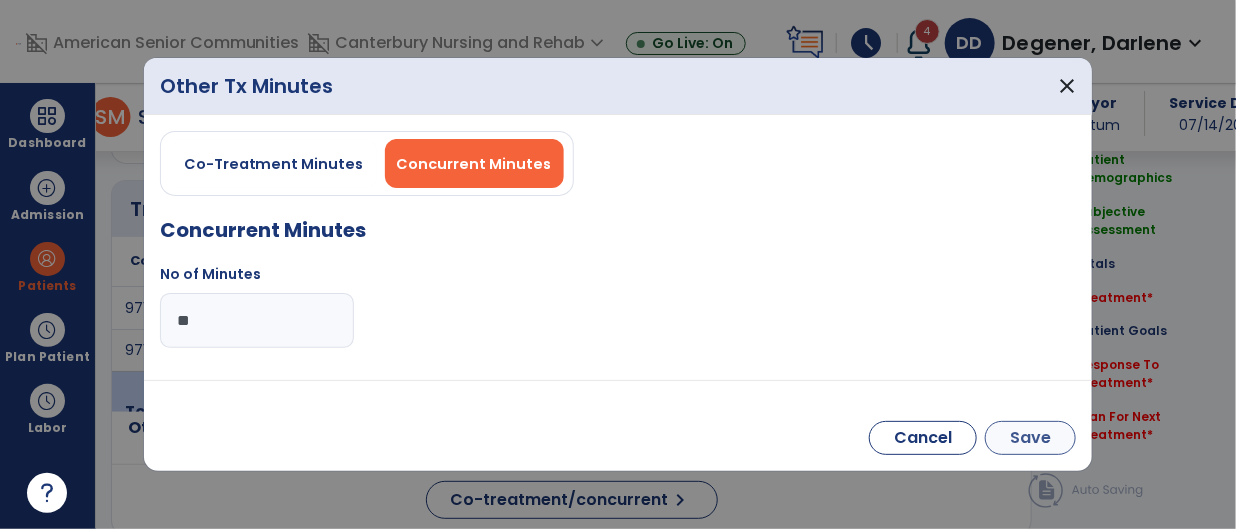 click on "Cancel Save" at bounding box center (618, 425) 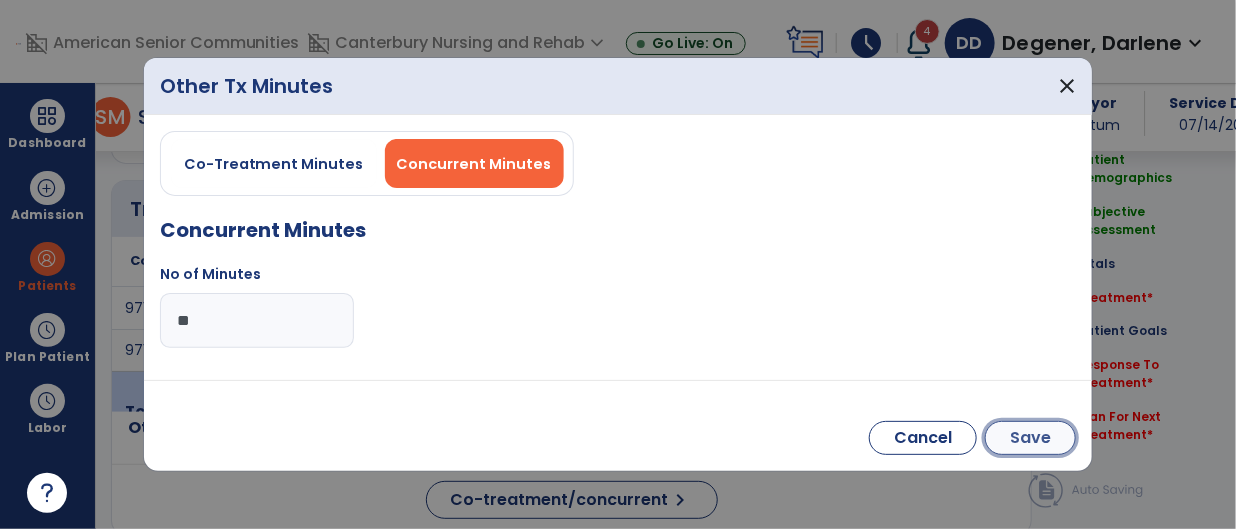 click on "Save" at bounding box center (1030, 438) 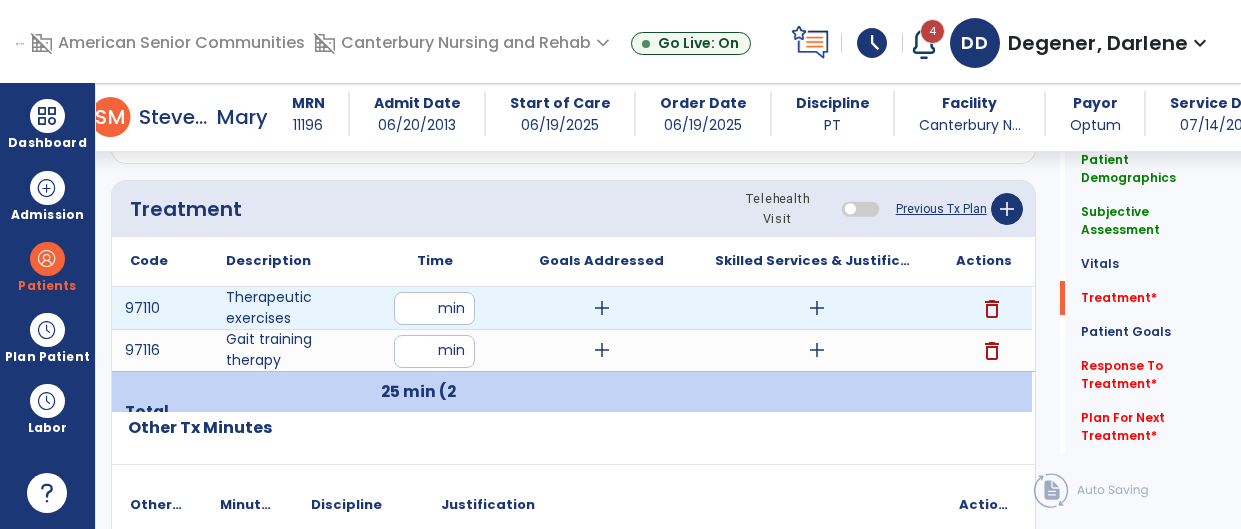 click on "add" at bounding box center (602, 308) 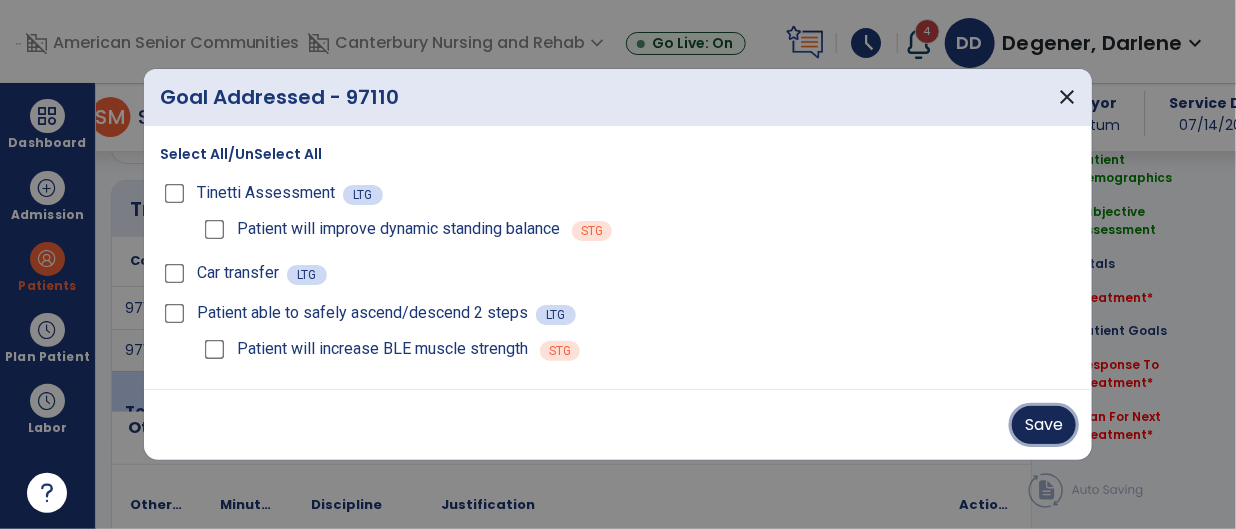 click on "Save" at bounding box center [1044, 425] 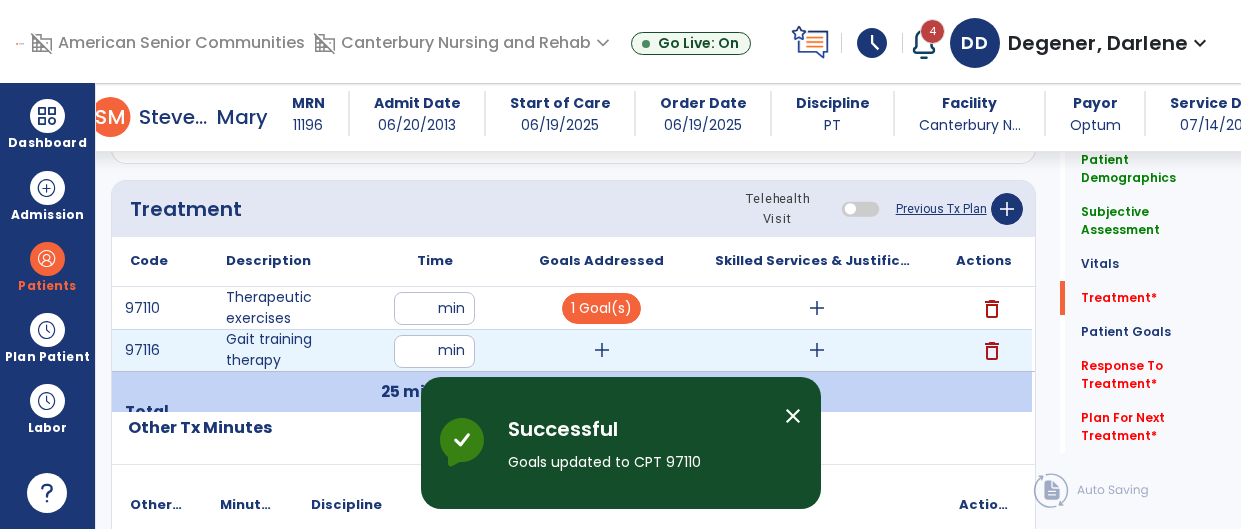 click on "add" at bounding box center [602, 350] 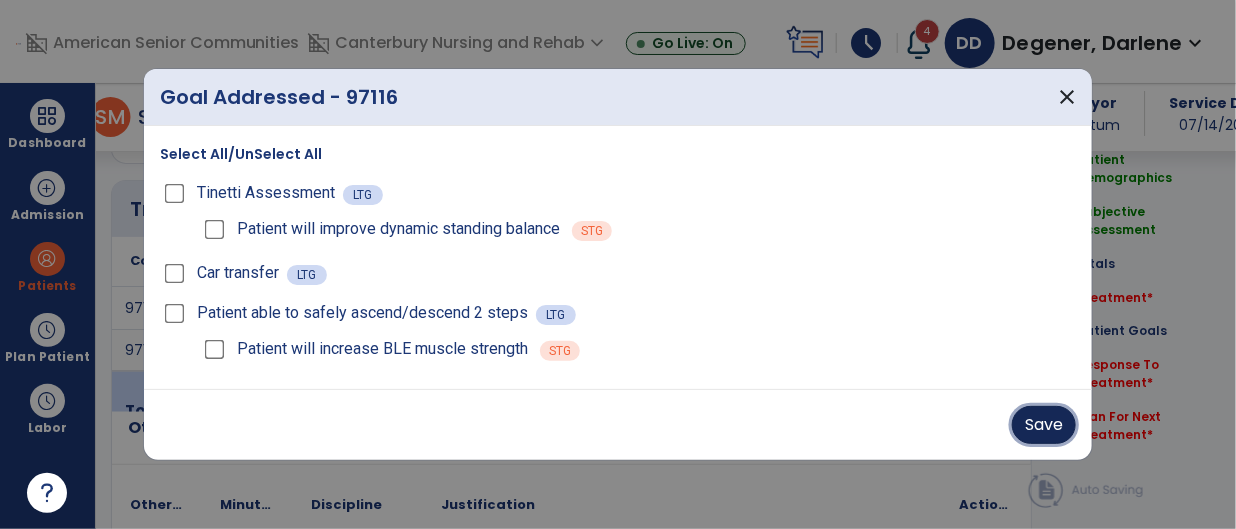 click on "Save" at bounding box center [1044, 425] 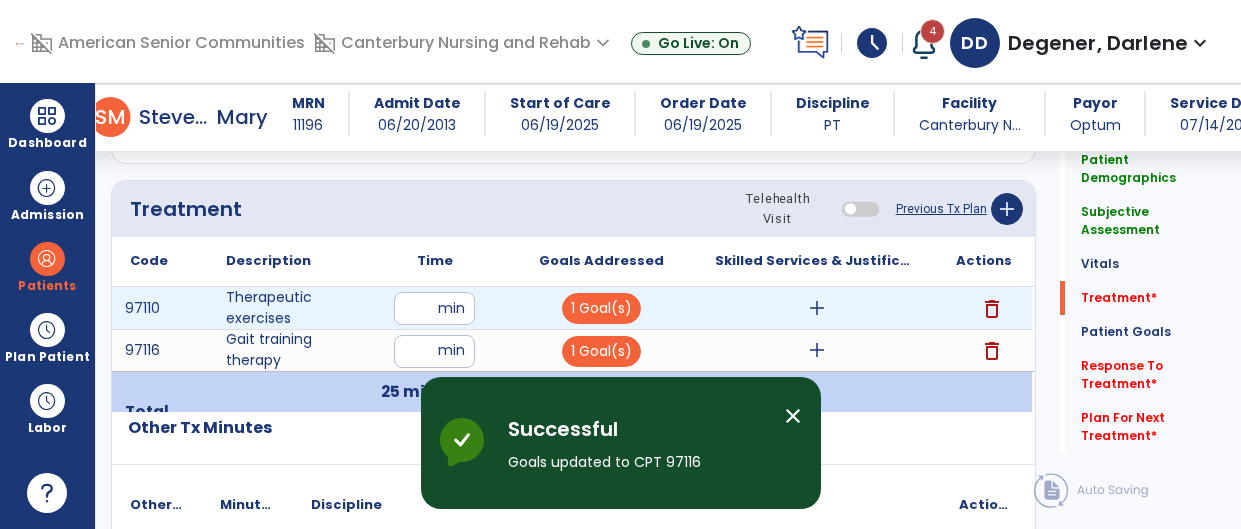 click on "add" at bounding box center (817, 308) 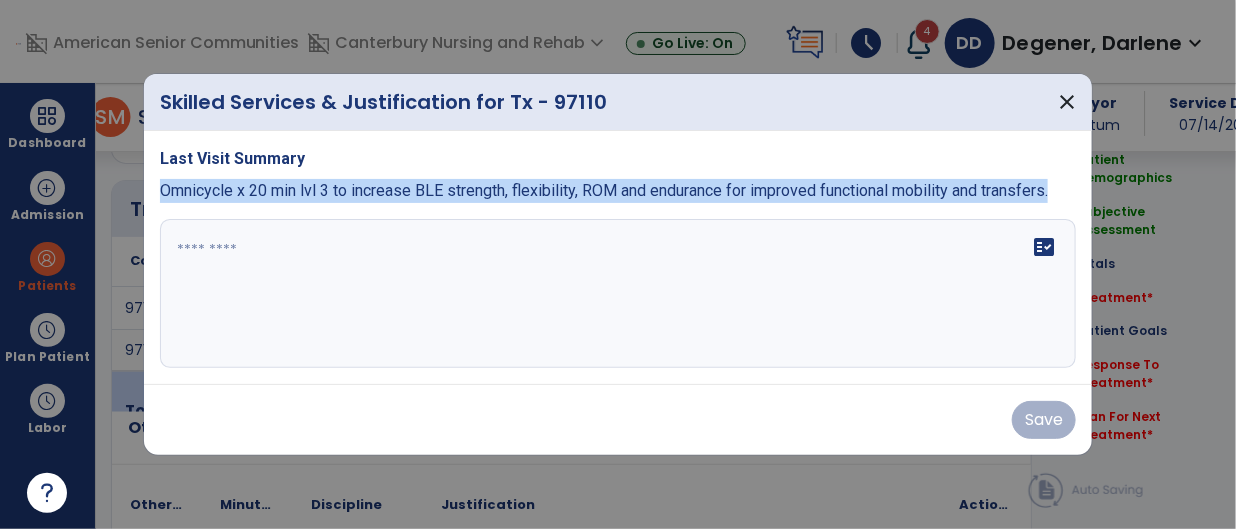 drag, startPoint x: 163, startPoint y: 190, endPoint x: 625, endPoint y: 211, distance: 462.47702 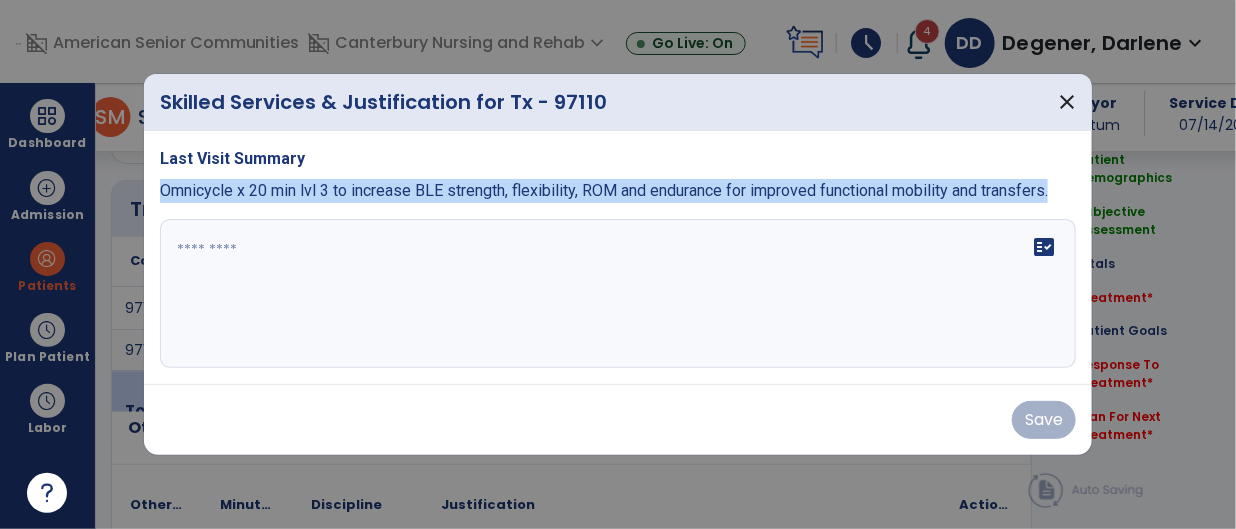 click on "Last Visit Summary Omnicycle x 20 min lvl 3 to increase BLE strength, flexibility, ROM and endurance for improved functional mobility and transfers. fact_check" at bounding box center [618, 258] 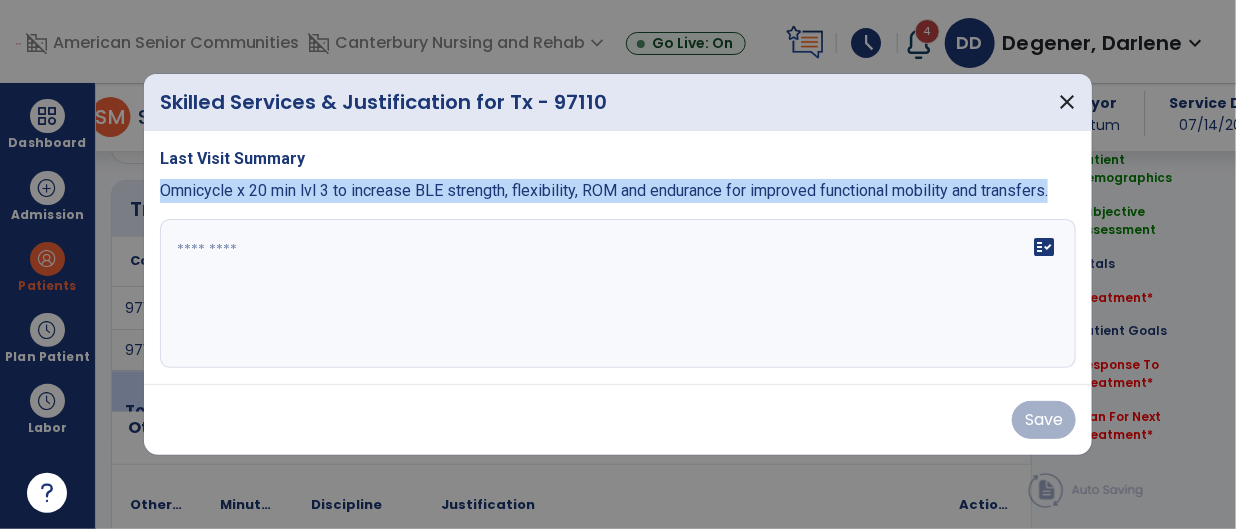 copy on "Omnicycle x 20 min lvl 3 to increase BLE strength, flexibility, ROM and endurance for improved functional mobility and transfers." 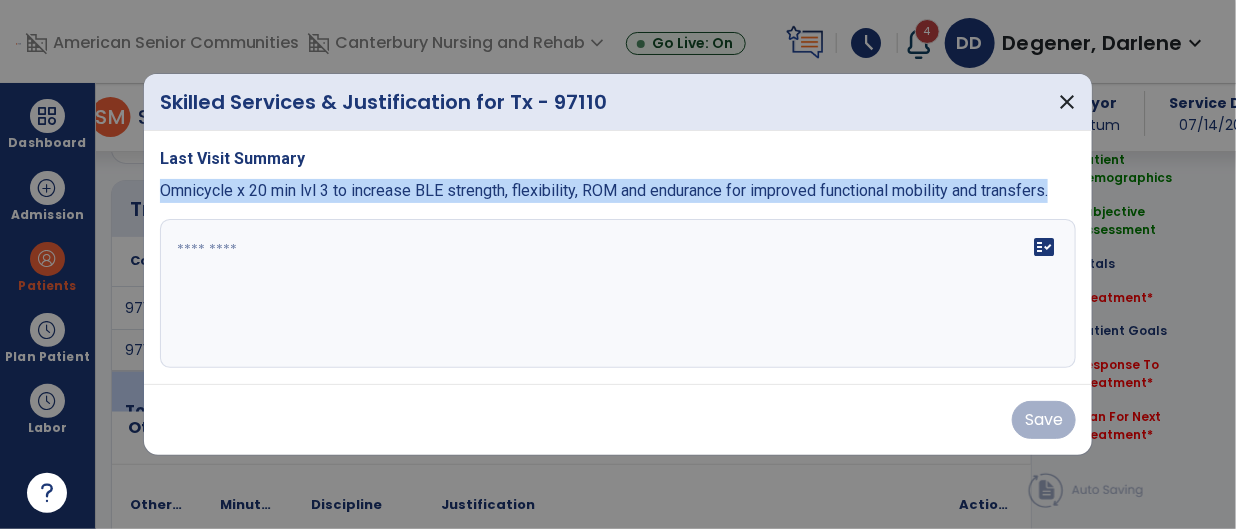 click at bounding box center [618, 294] 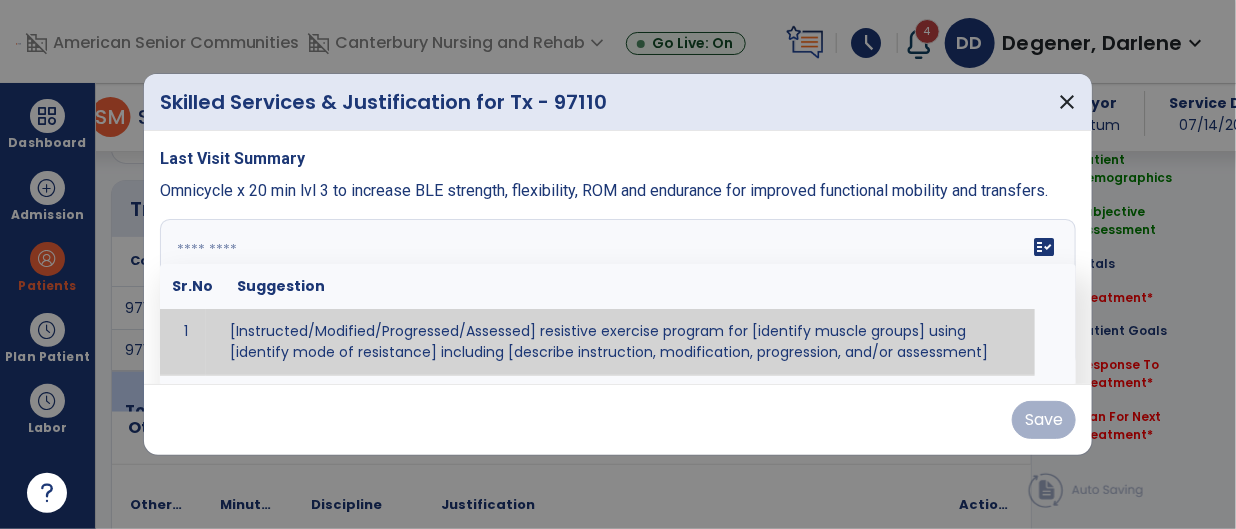 paste on "**********" 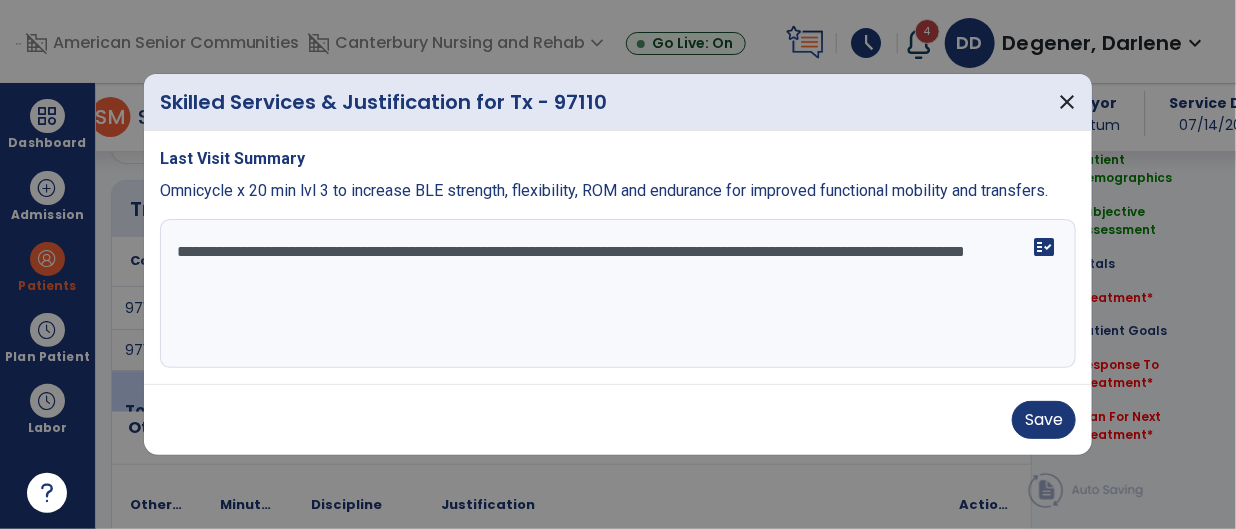 click on "**********" at bounding box center [618, 294] 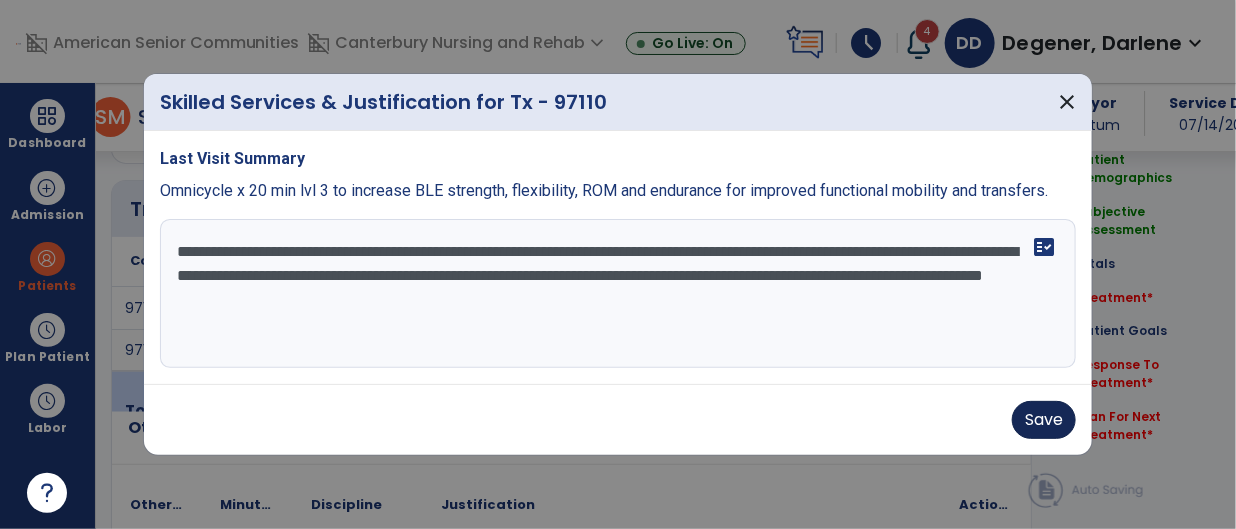 type on "**********" 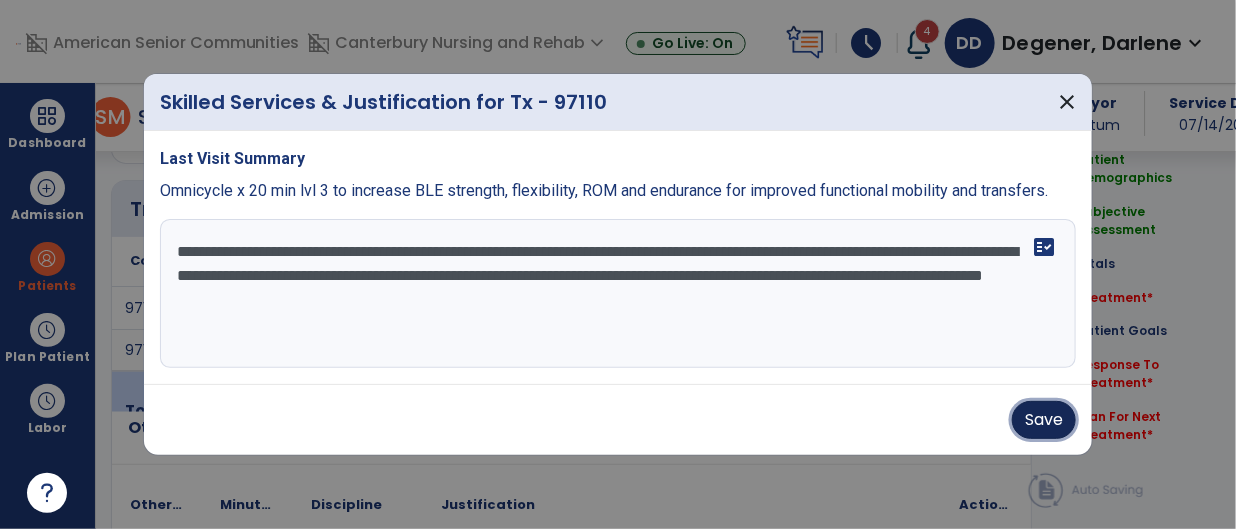 click on "Save" at bounding box center (1044, 420) 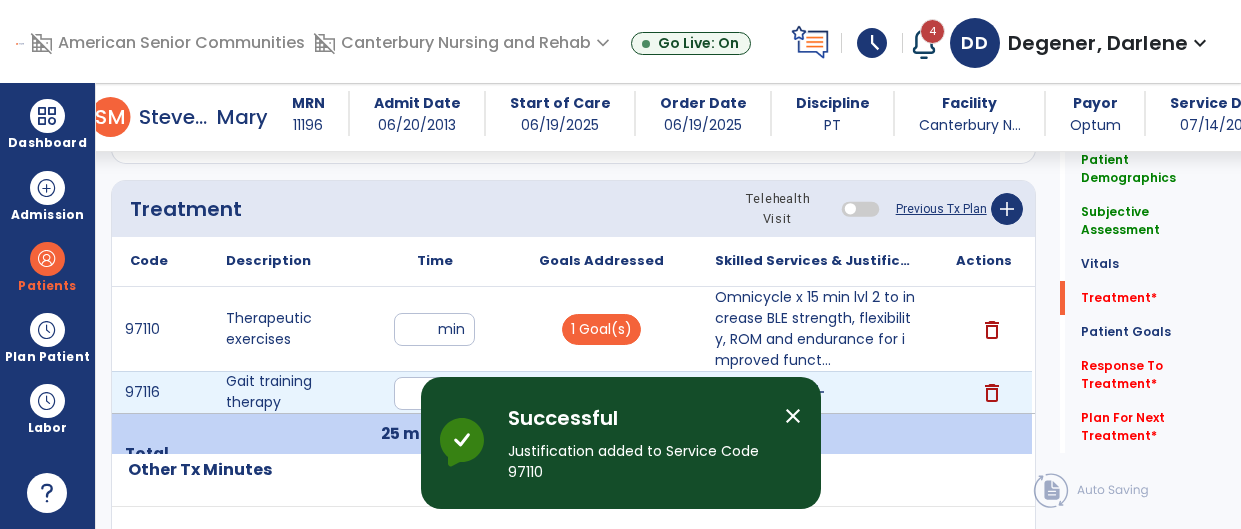 click on "add" at bounding box center (816, 392) 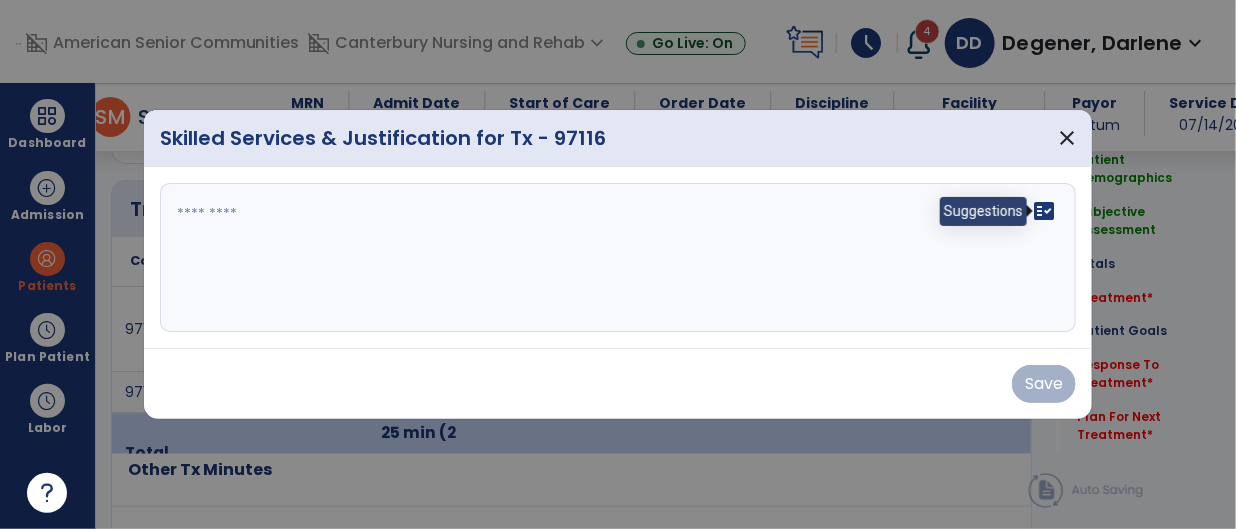 click on "fact_check" at bounding box center [1044, 211] 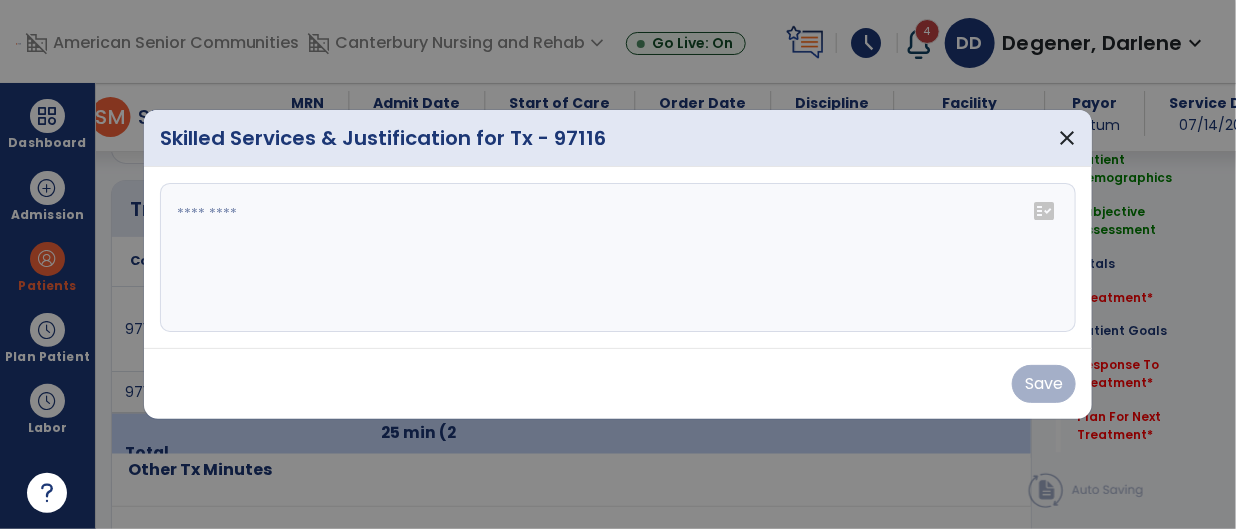 click at bounding box center [618, 258] 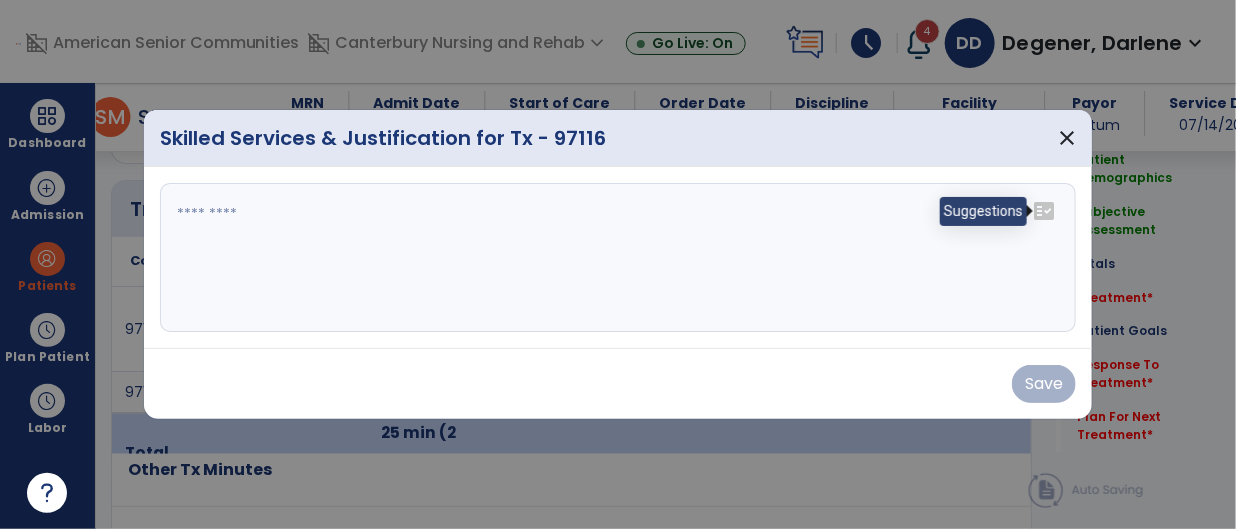 click on "fact_check" at bounding box center [1044, 211] 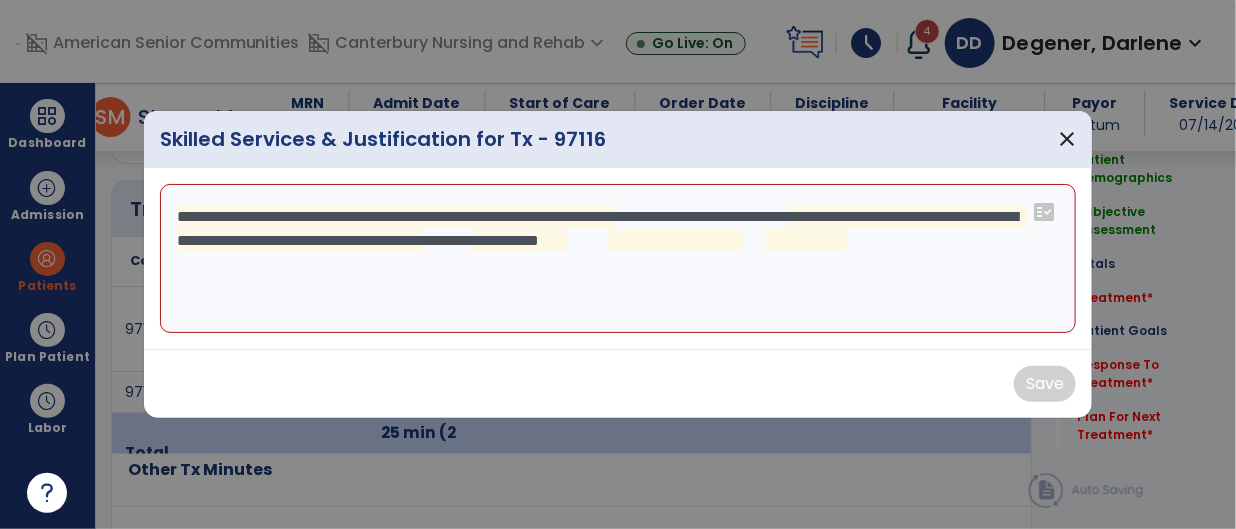 click on "**********" at bounding box center (618, 259) 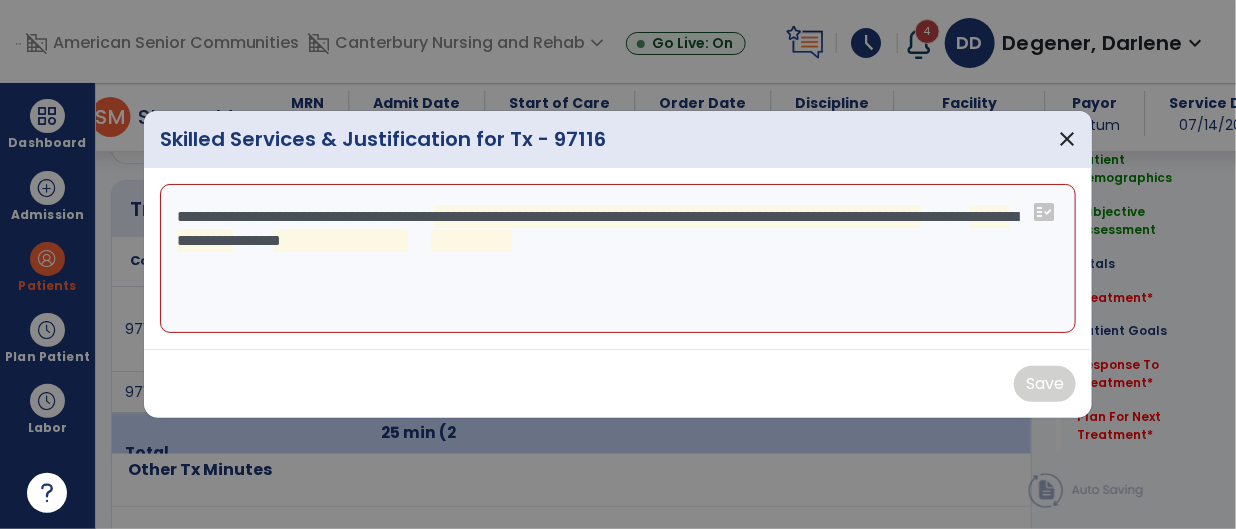 click on "**********" at bounding box center (618, 259) 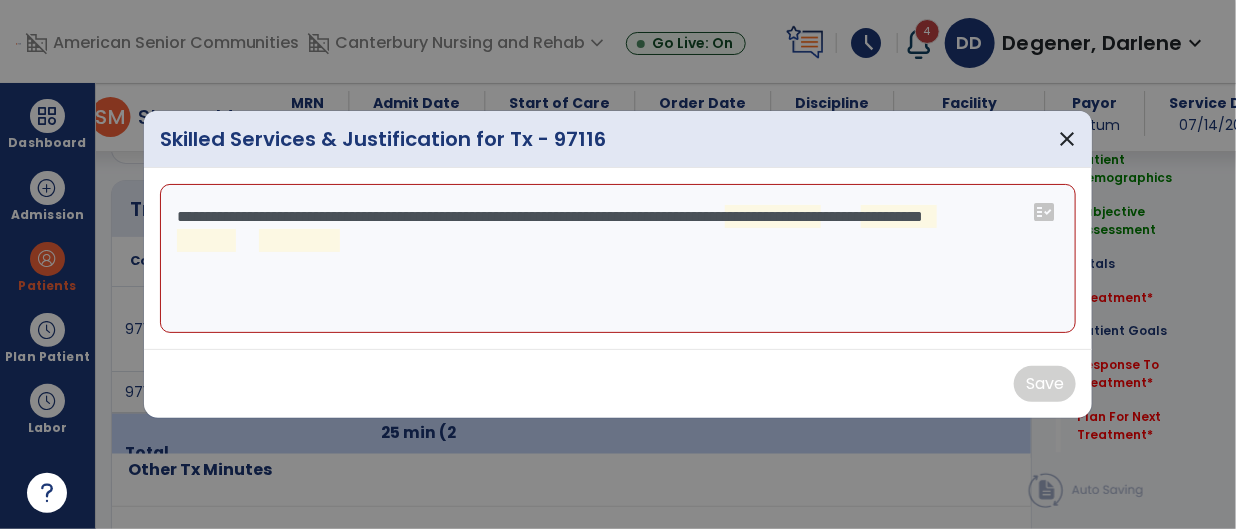 click on "**********" at bounding box center (618, 259) 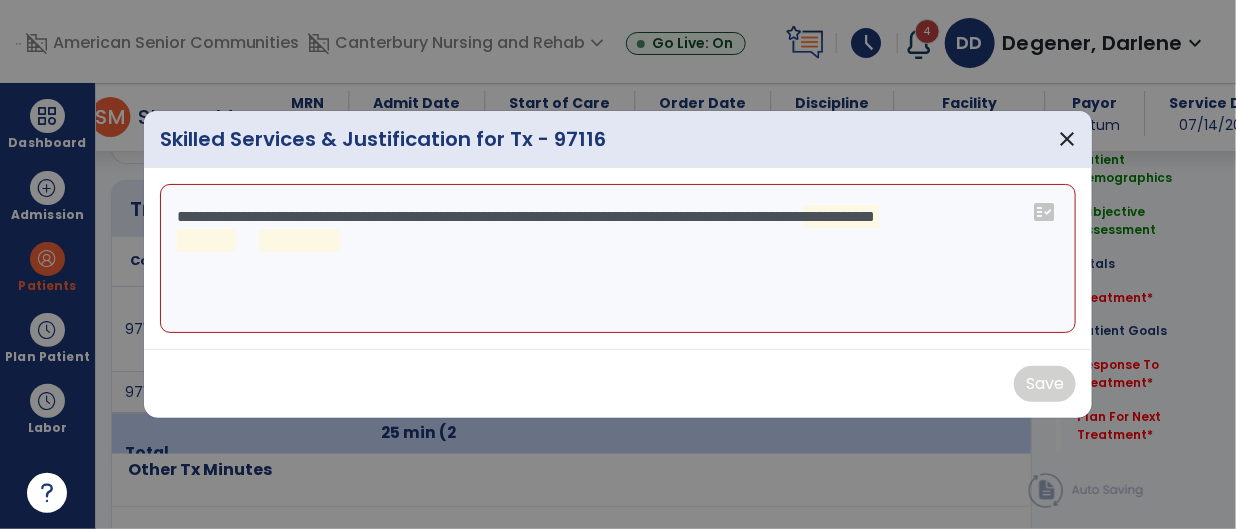 click on "**********" at bounding box center (618, 259) 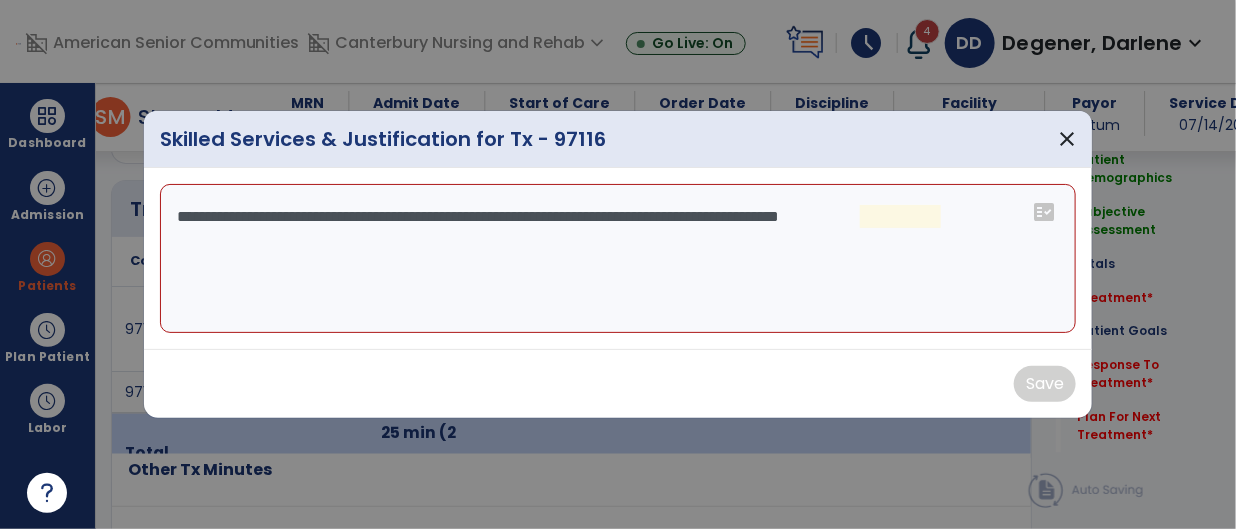 click on "**********" at bounding box center [618, 259] 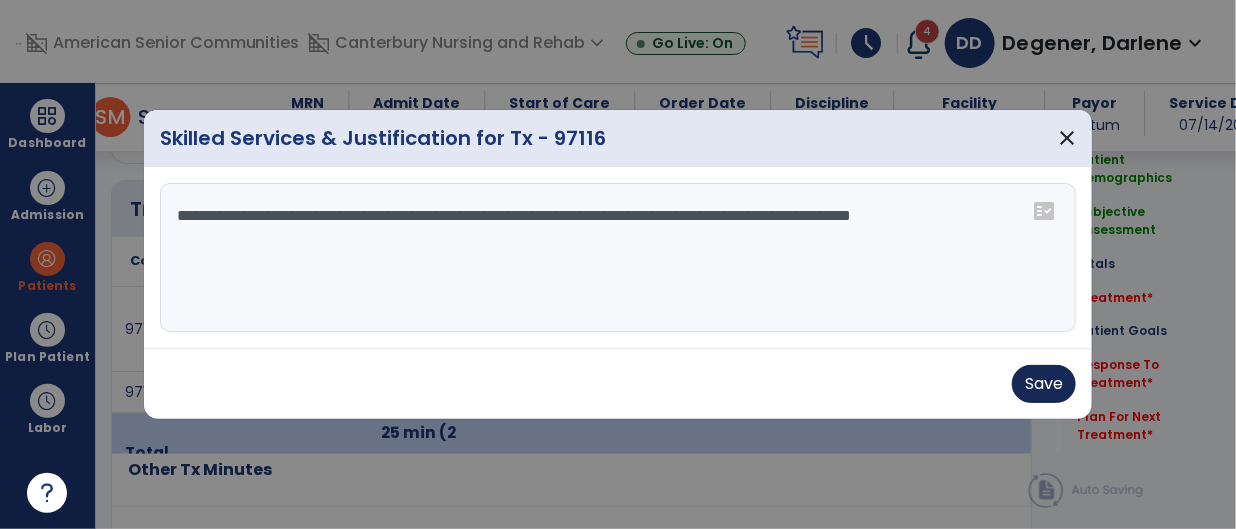 type on "**********" 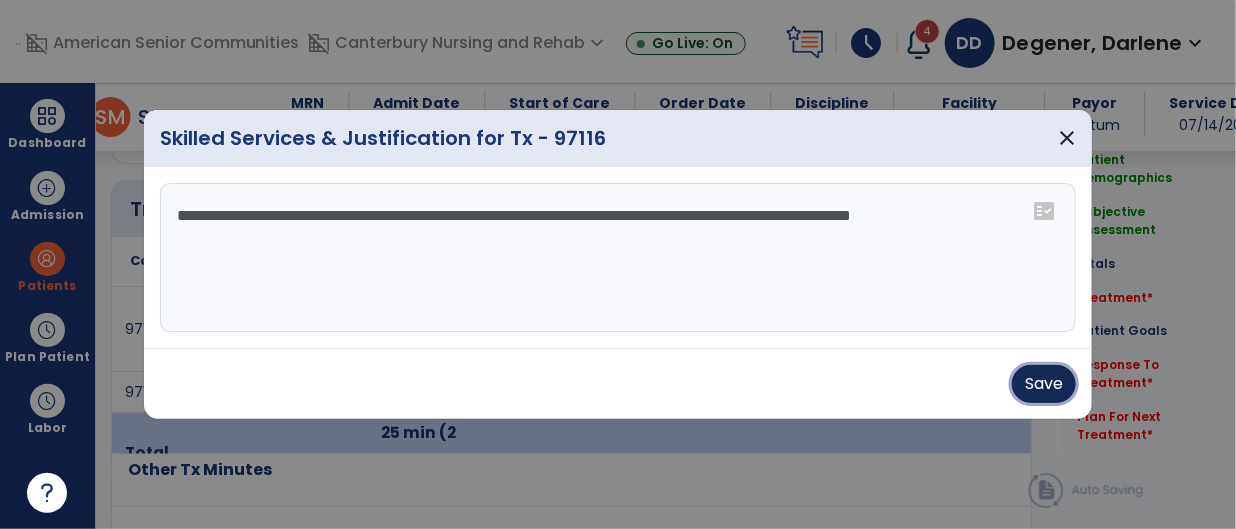 click on "Save" at bounding box center [1044, 384] 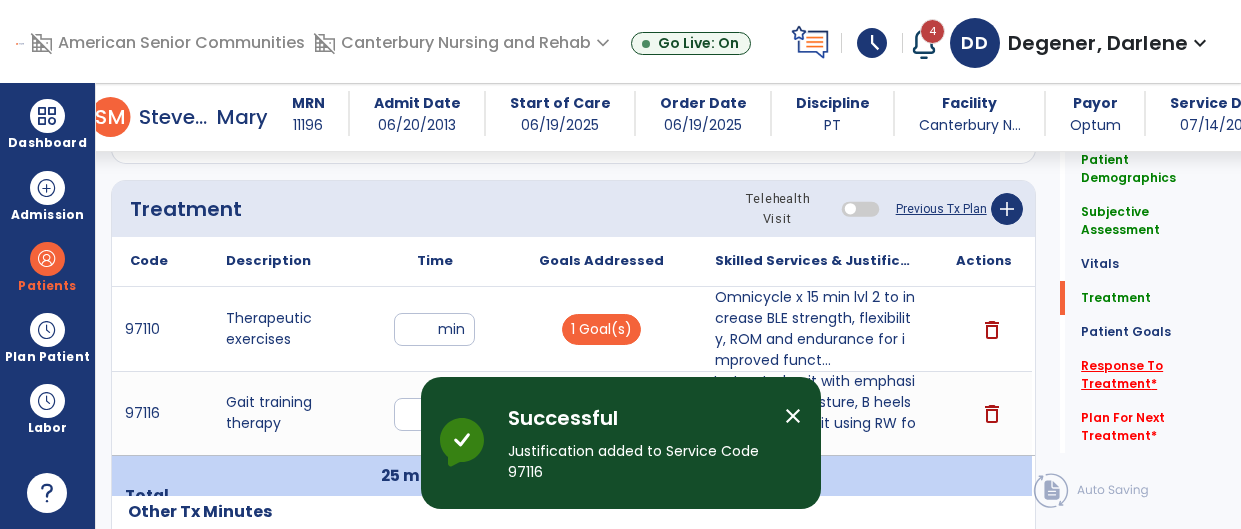 click on "Response To Treatment   *" 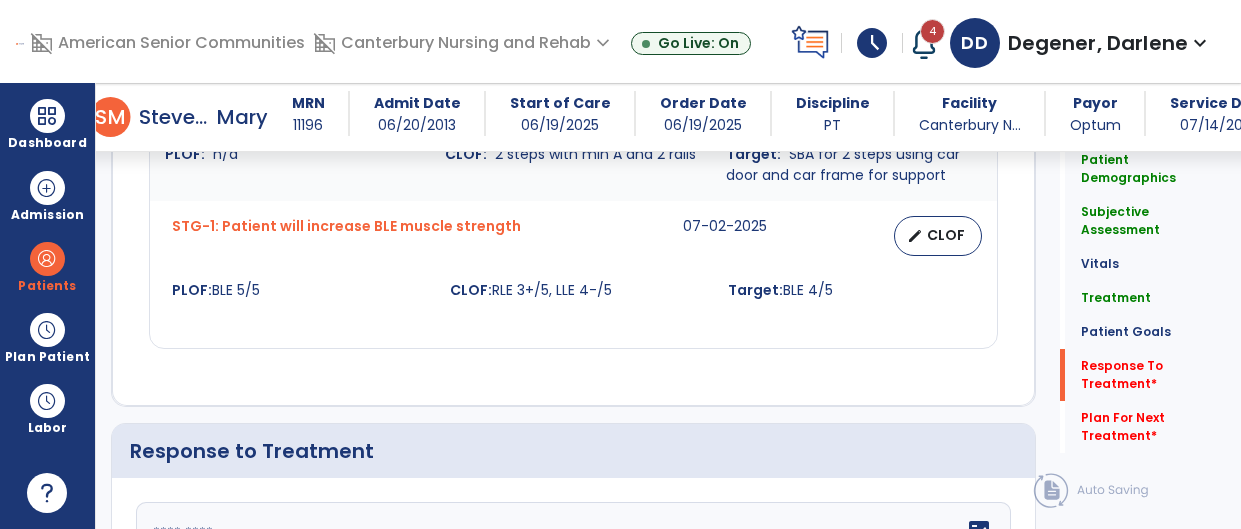 scroll, scrollTop: 2656, scrollLeft: 0, axis: vertical 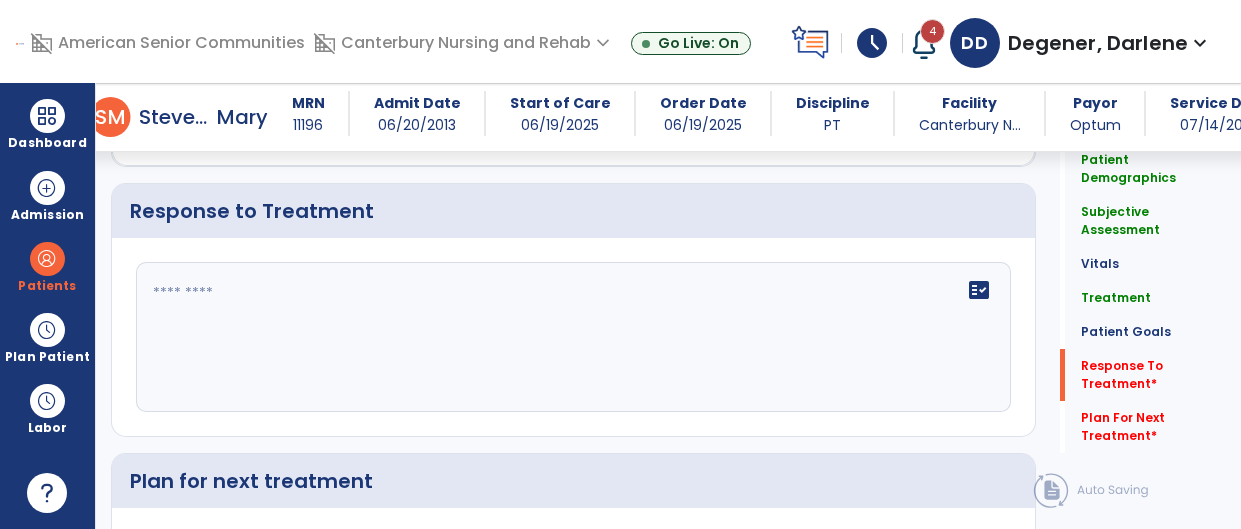 click on "fact_check" 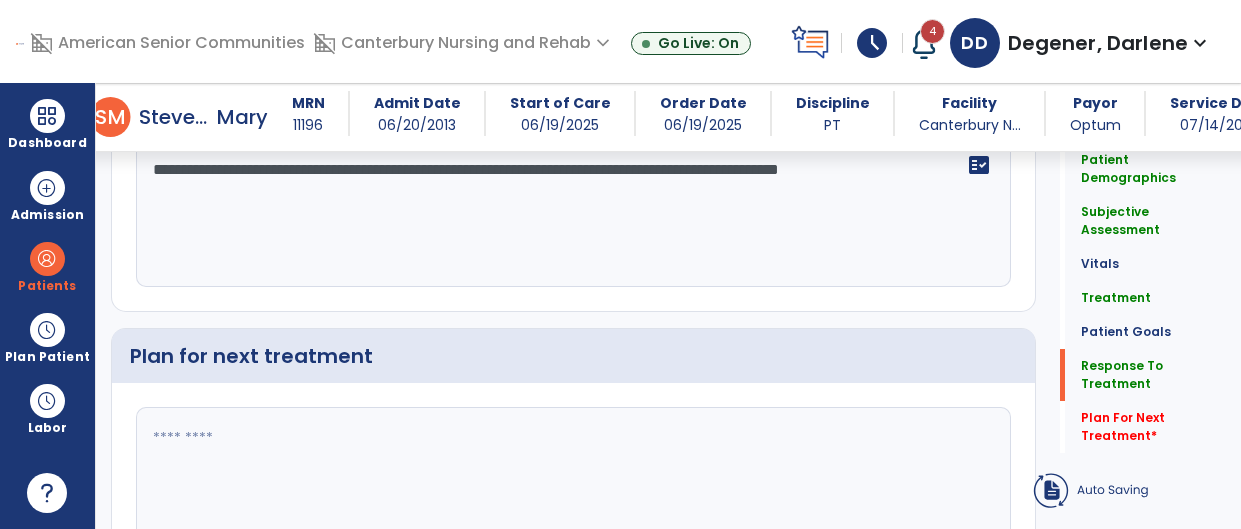 scroll, scrollTop: 2577, scrollLeft: 0, axis: vertical 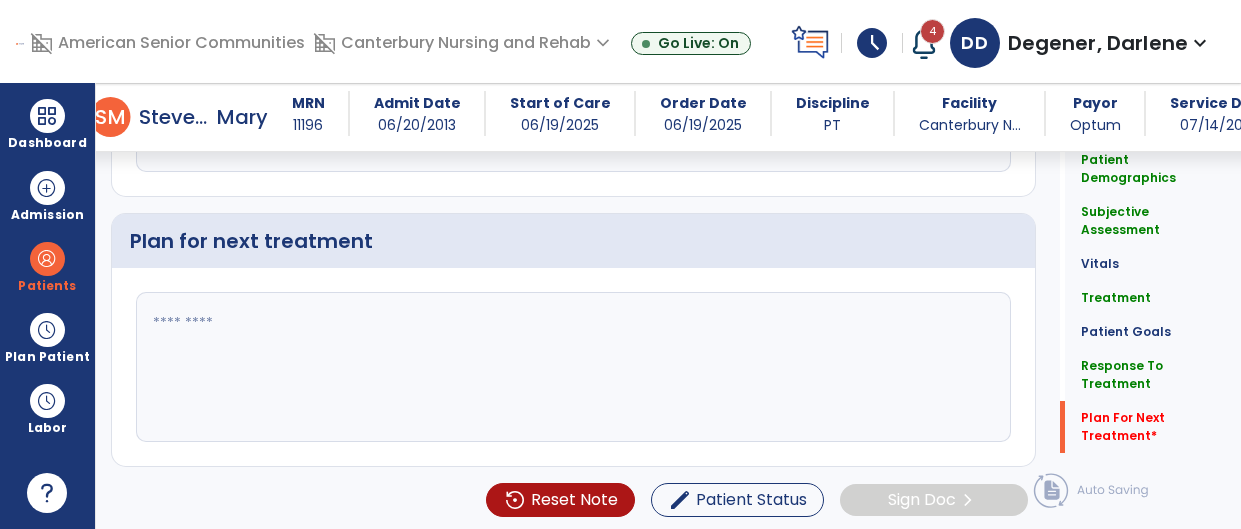 type on "**********" 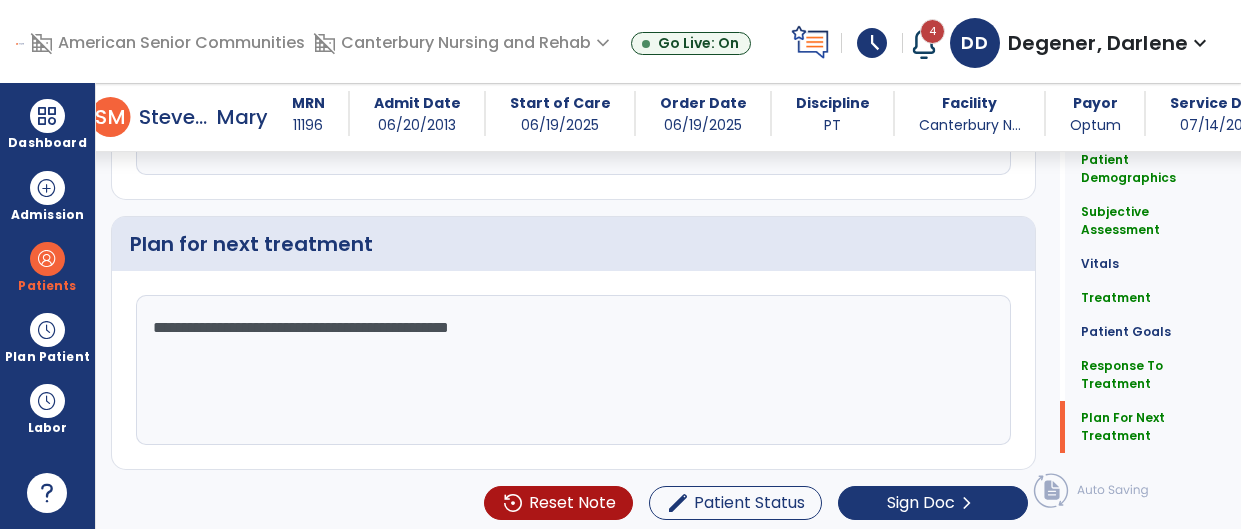 scroll, scrollTop: 2728, scrollLeft: 0, axis: vertical 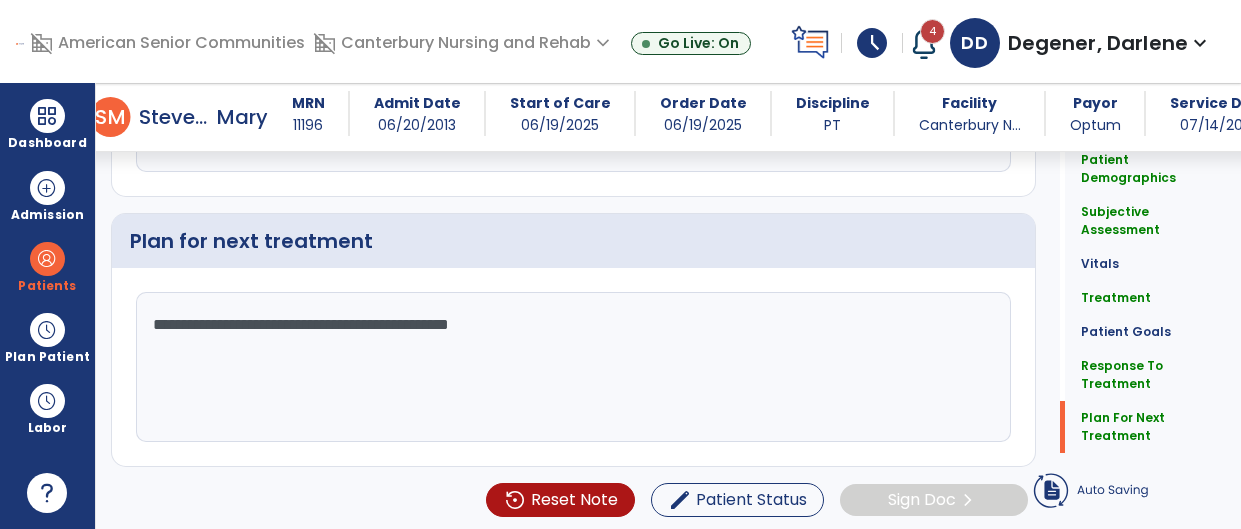 type on "**********" 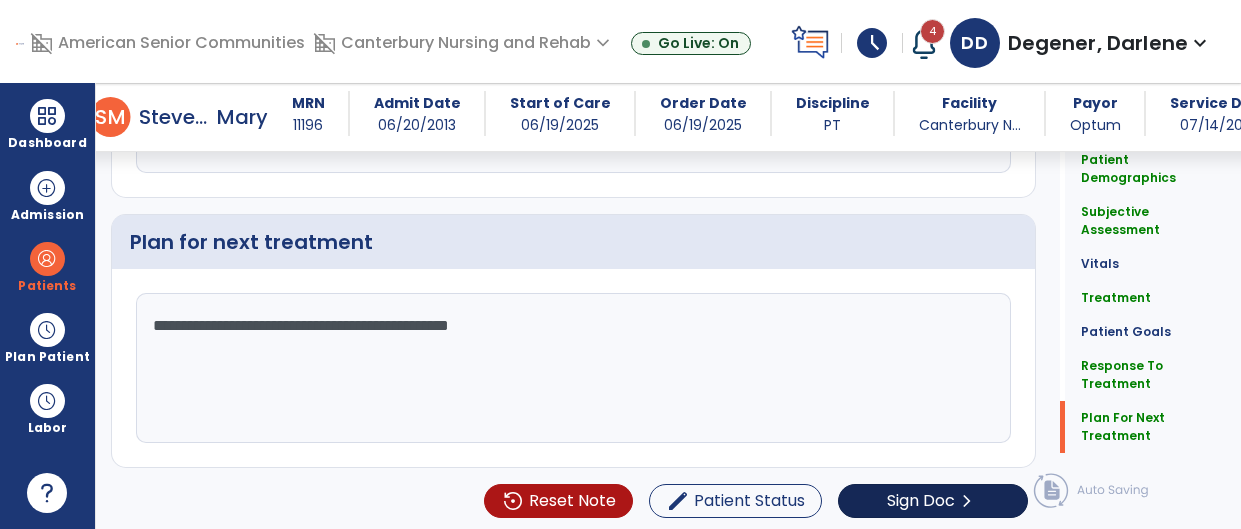 scroll, scrollTop: 2895, scrollLeft: 0, axis: vertical 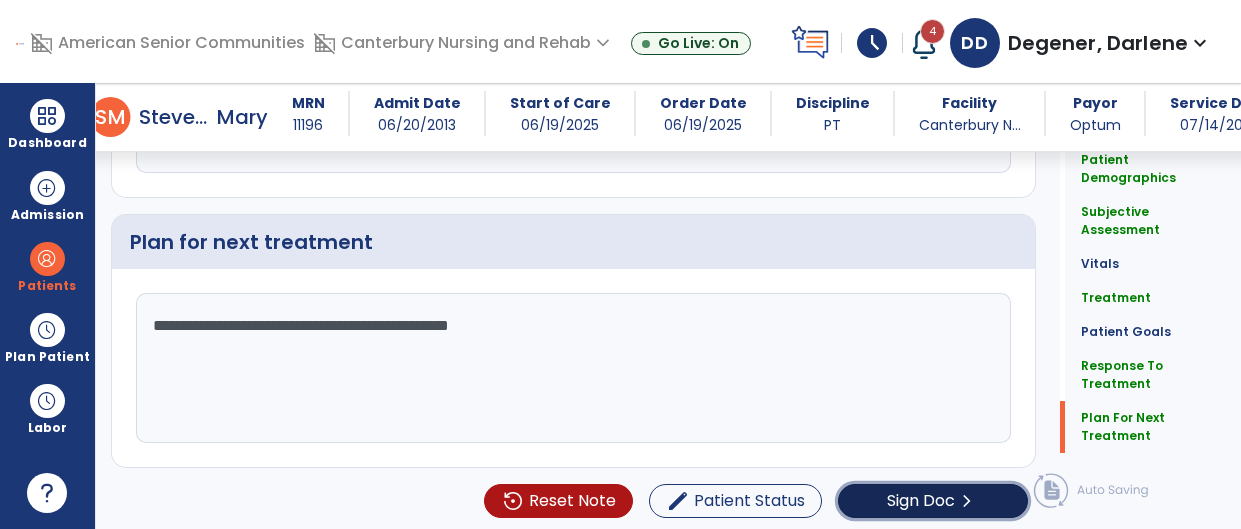 click on "Sign Doc" 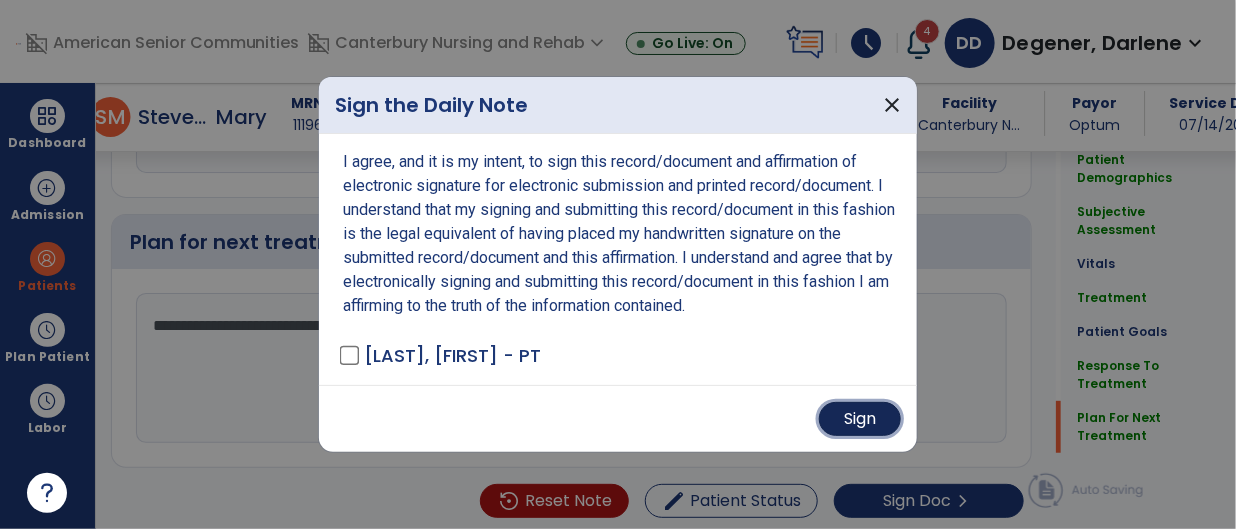 click on "Sign" at bounding box center [860, 419] 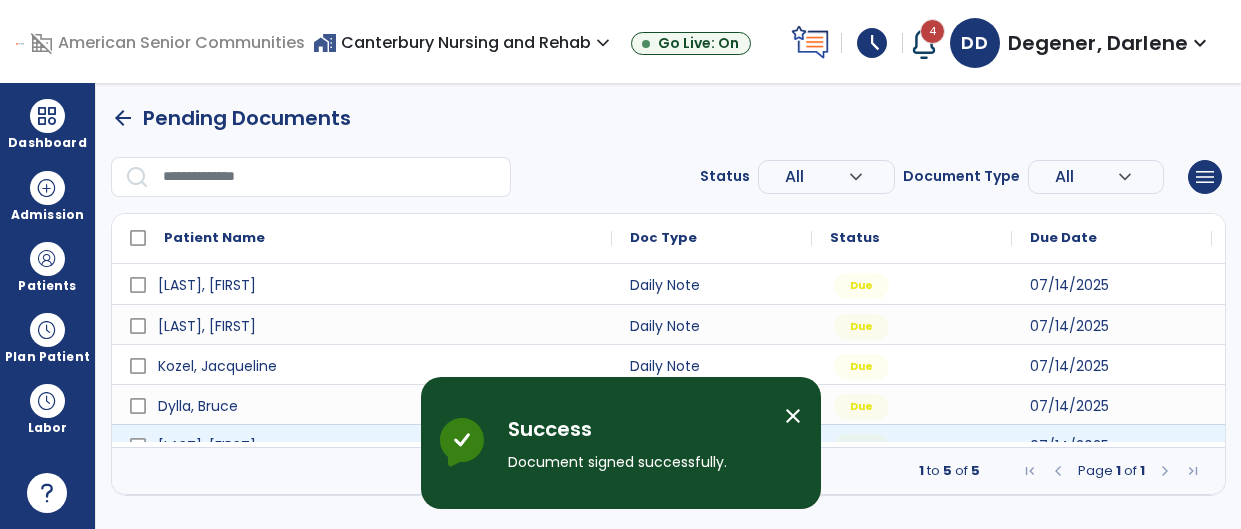 scroll, scrollTop: 0, scrollLeft: 0, axis: both 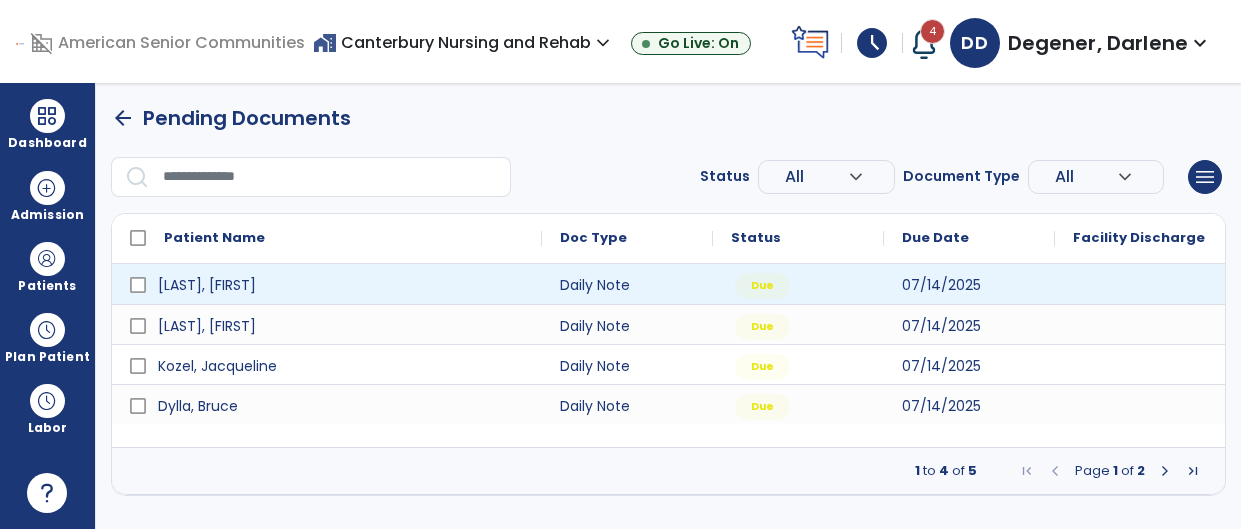 click at bounding box center [1140, 284] 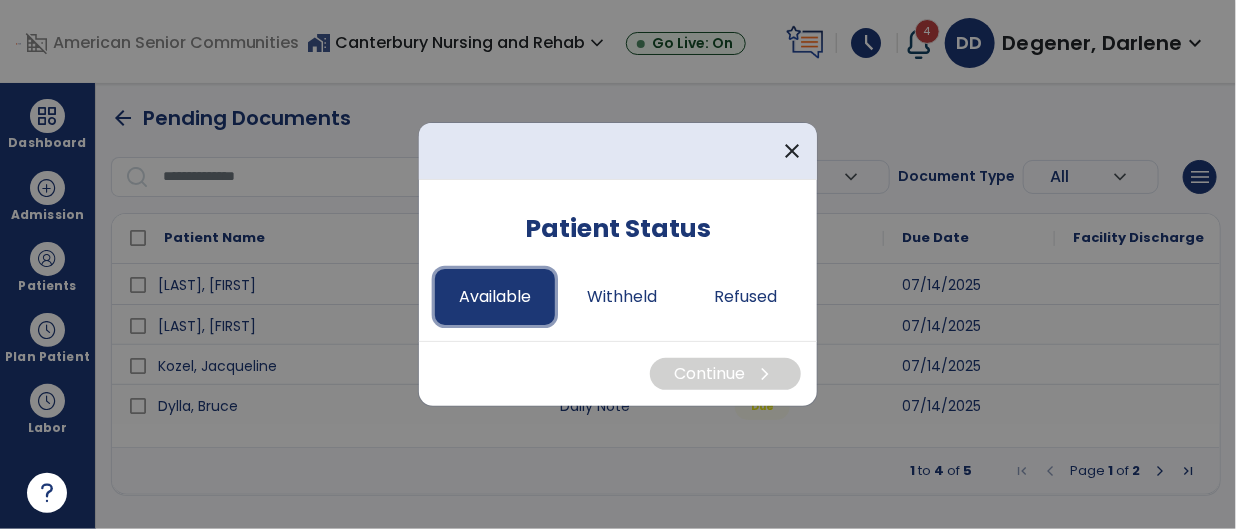 click on "Available" at bounding box center [495, 297] 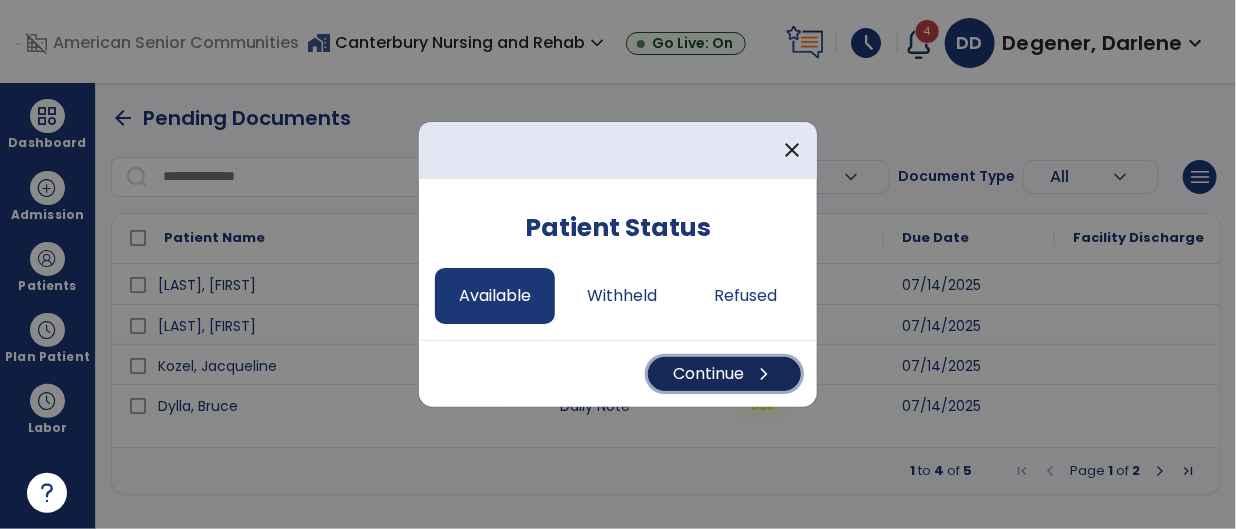 click on "Continue   chevron_right" at bounding box center [724, 374] 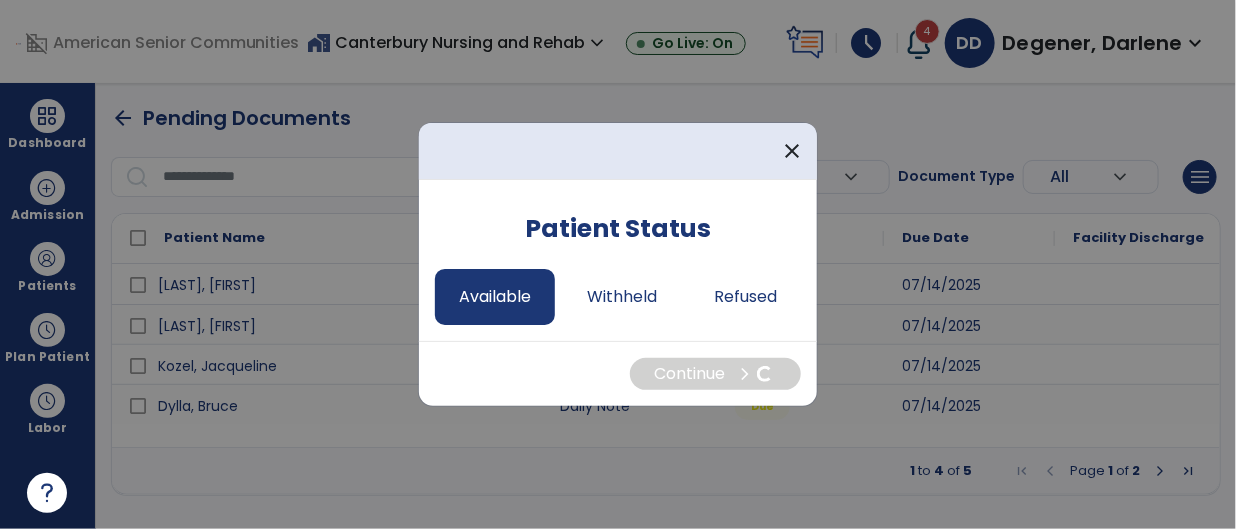 select on "*" 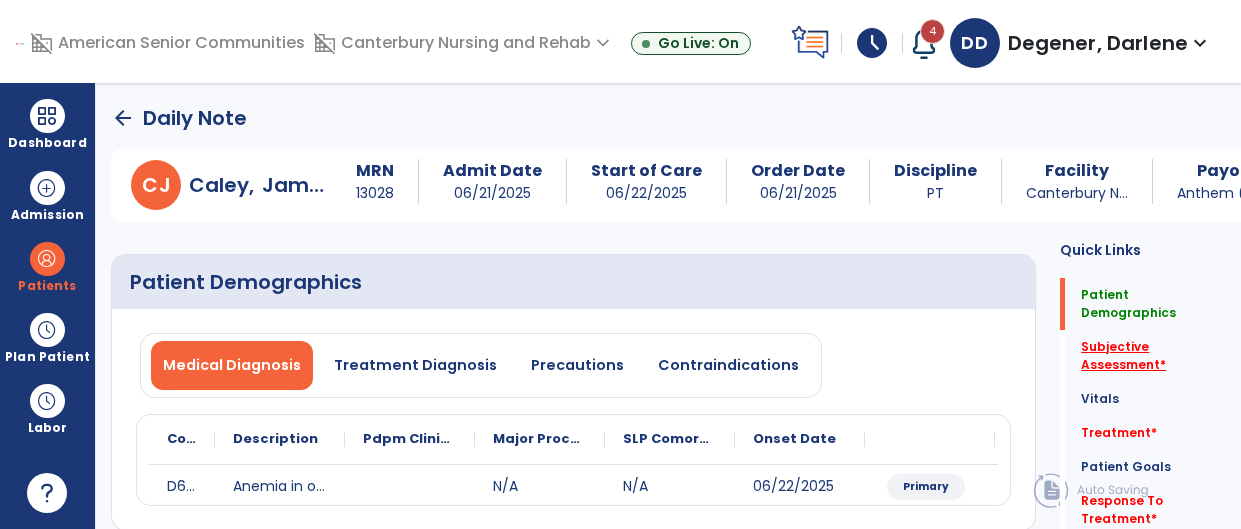 click on "Subjective Assessment   *" 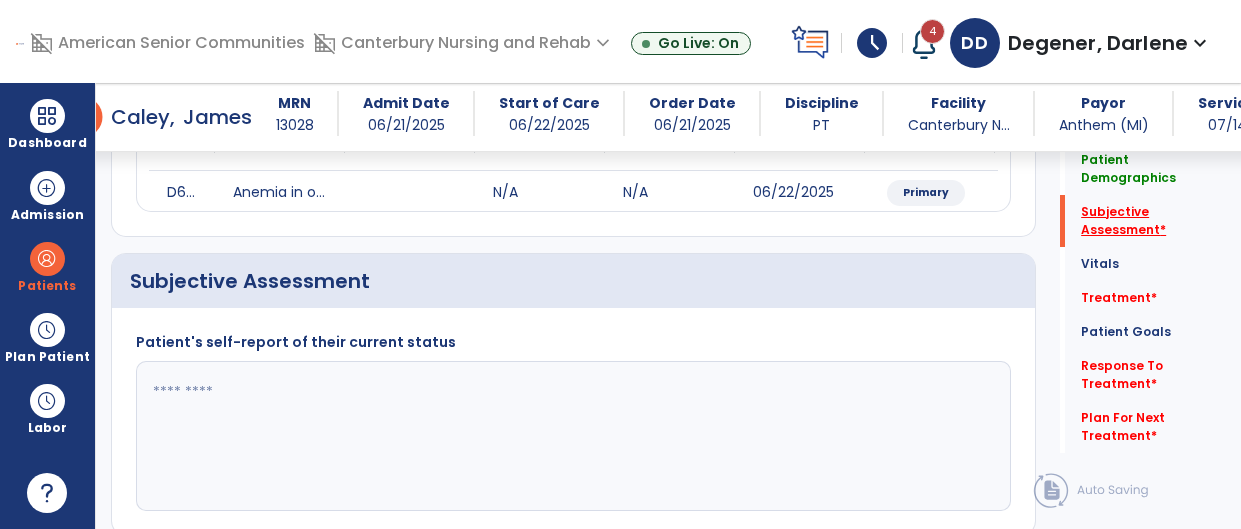 scroll, scrollTop: 381, scrollLeft: 0, axis: vertical 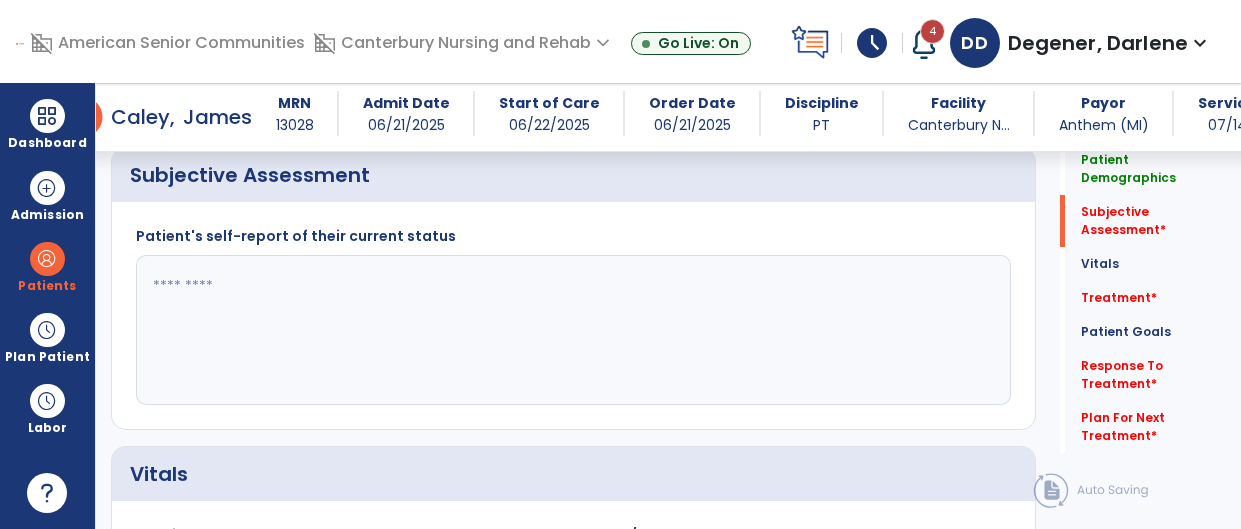 click 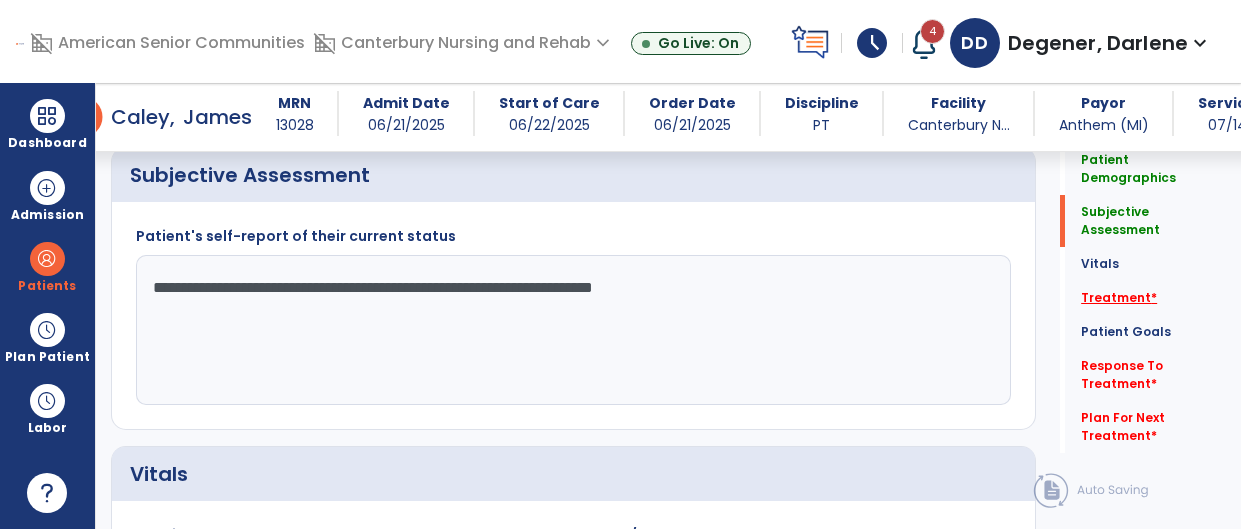 type on "**********" 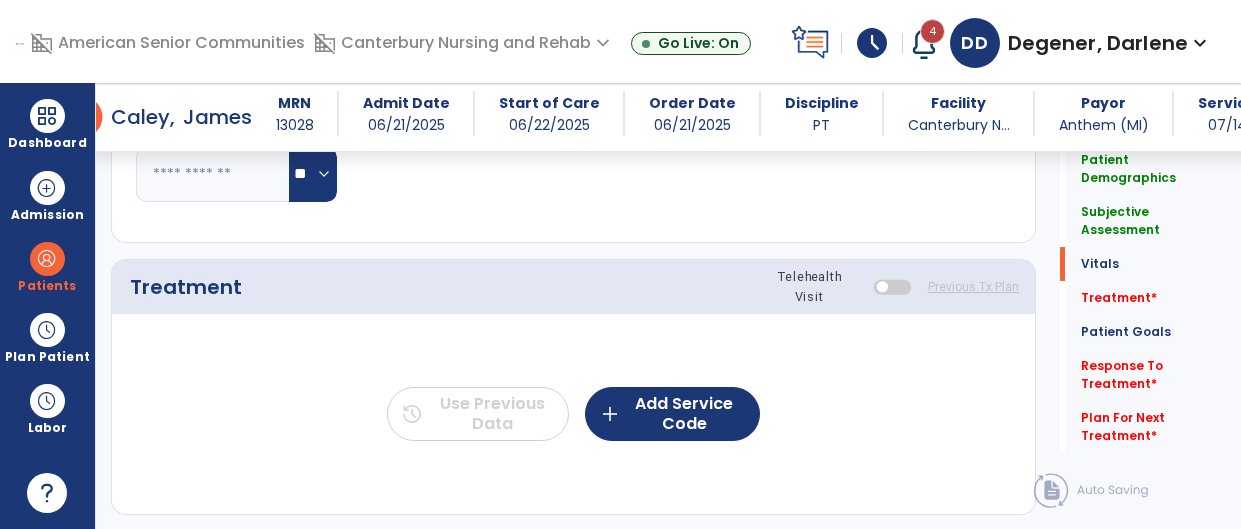 scroll, scrollTop: 1069, scrollLeft: 0, axis: vertical 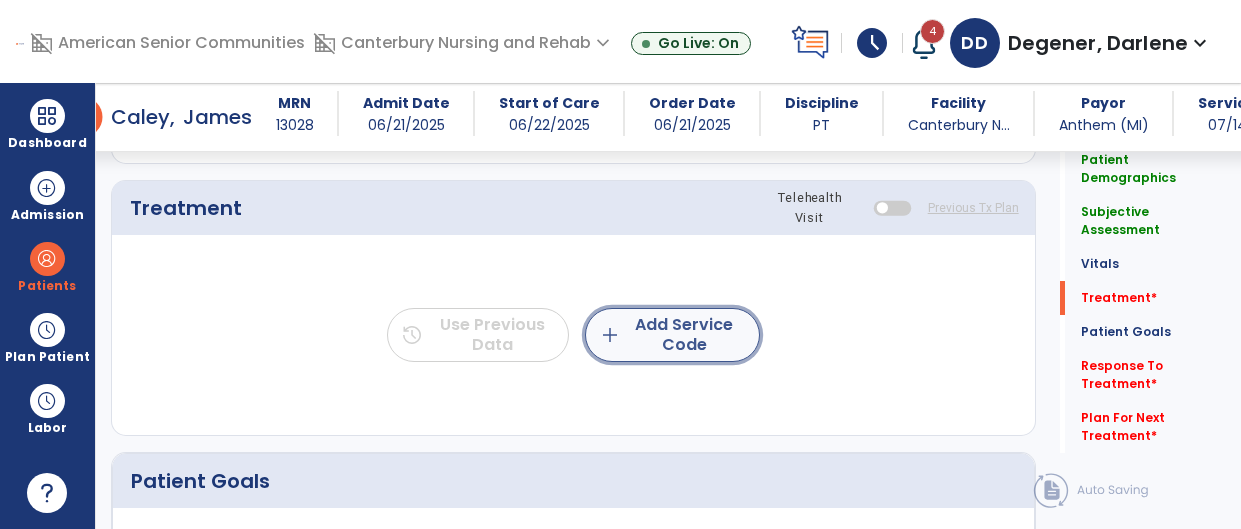 click on "add  Add Service Code" 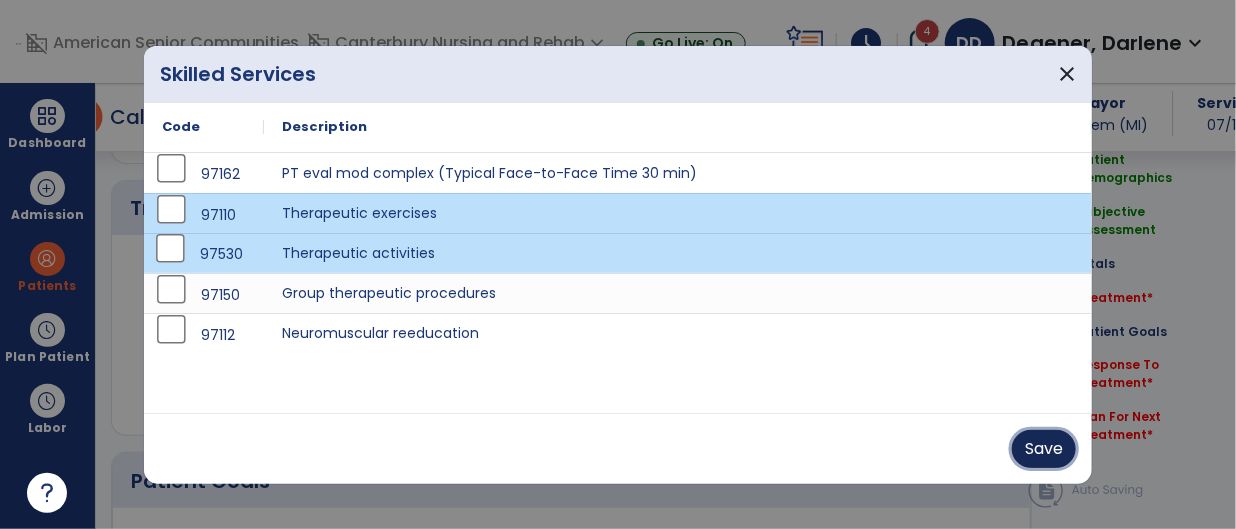click on "Save" at bounding box center (1044, 449) 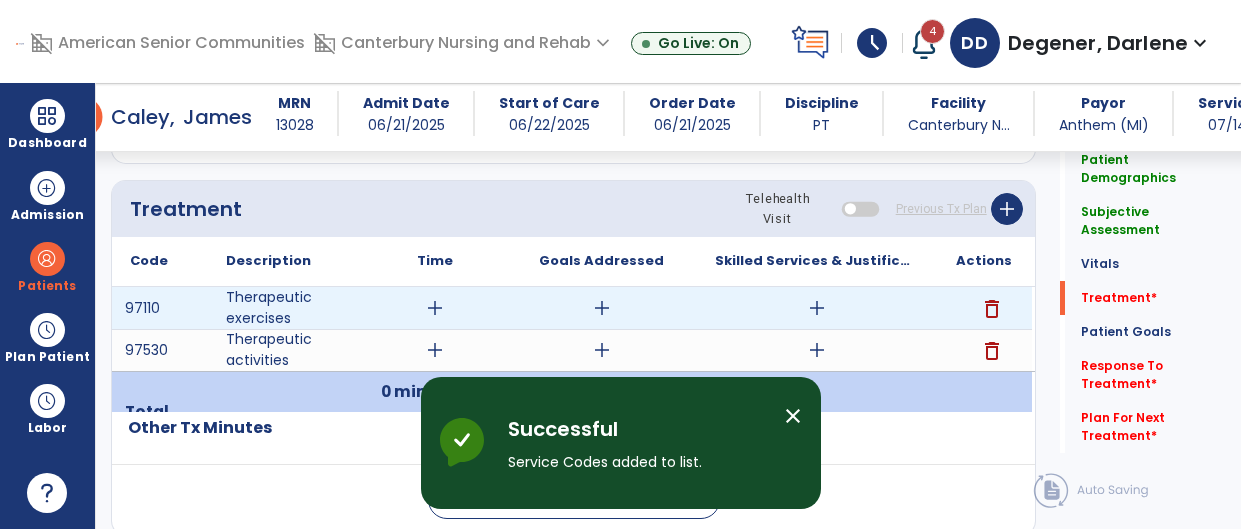 click on "add" at bounding box center (435, 308) 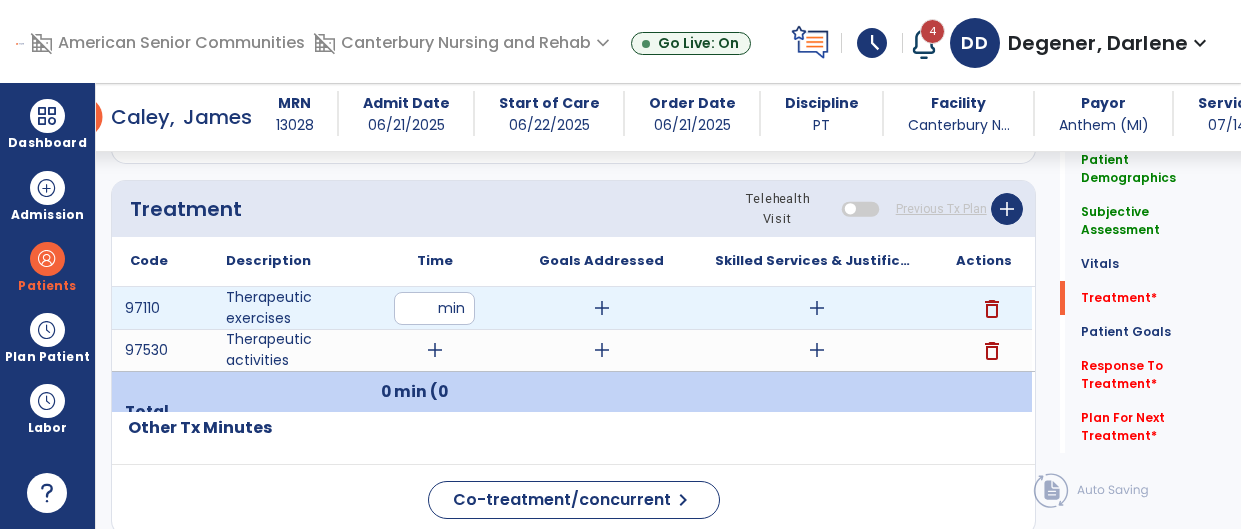 type on "**" 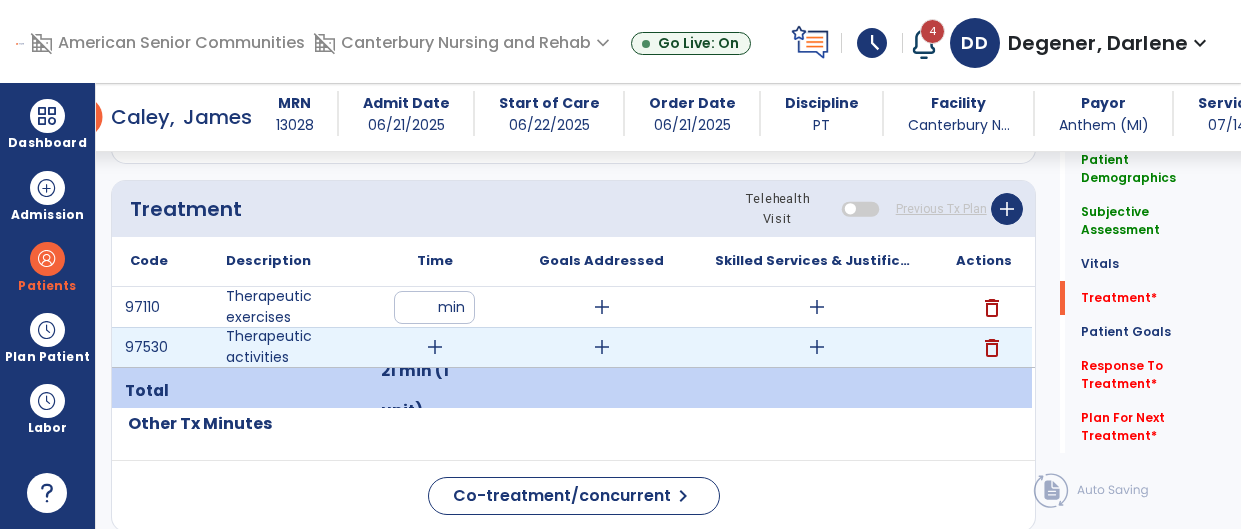 click on "add" at bounding box center [435, 347] 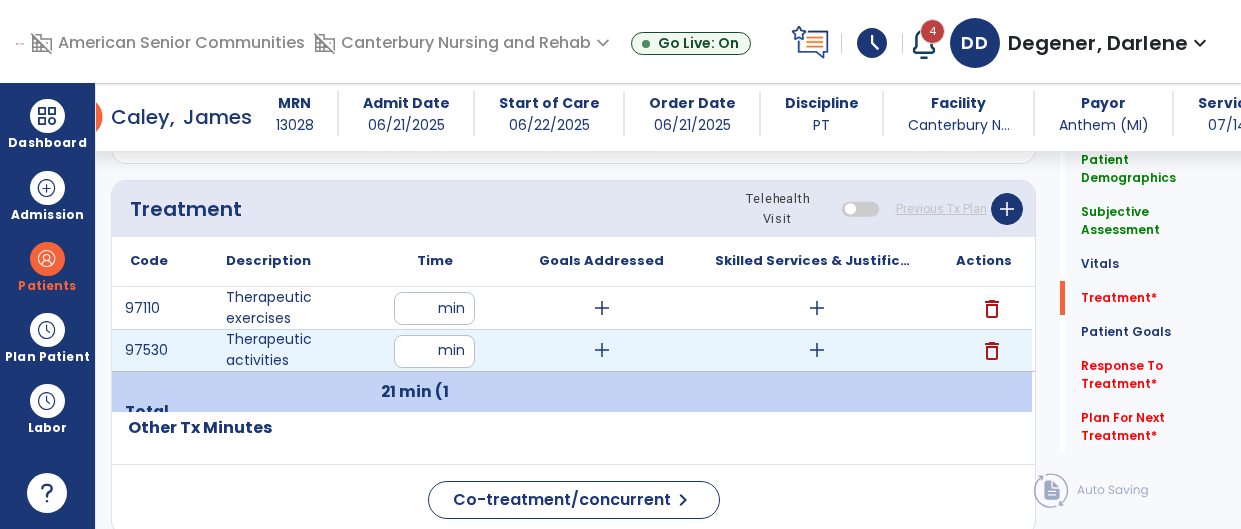 type on "**" 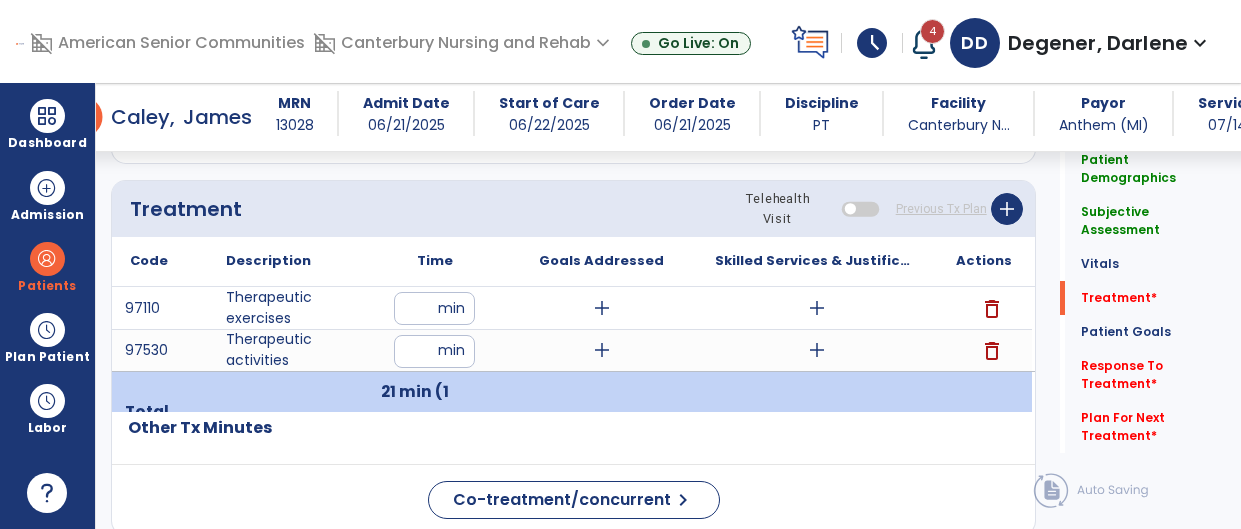 drag, startPoint x: 731, startPoint y: 419, endPoint x: 677, endPoint y: 407, distance: 55.31727 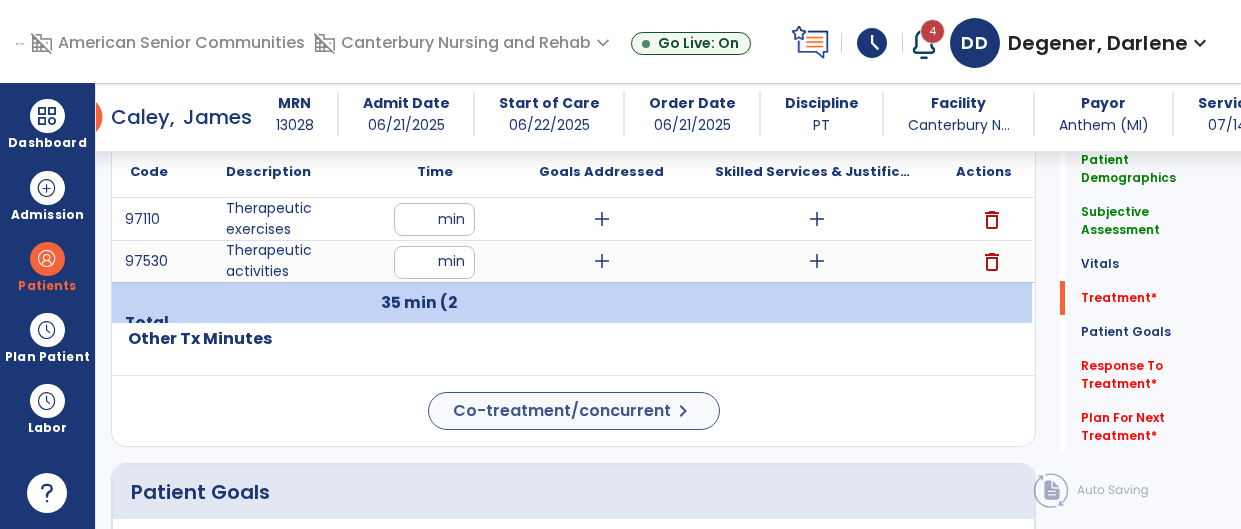 scroll, scrollTop: 1168, scrollLeft: 0, axis: vertical 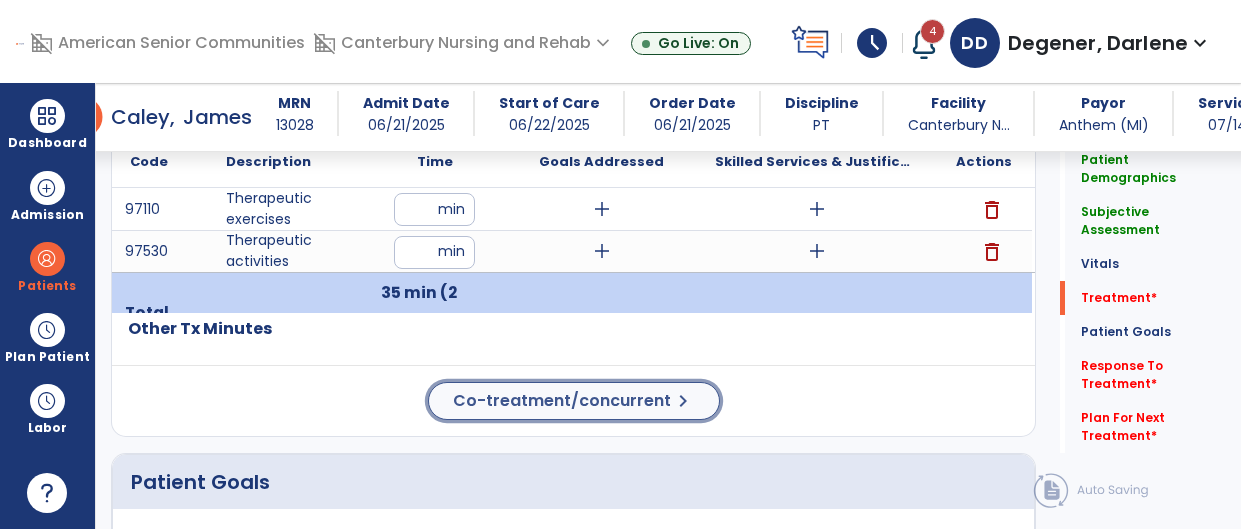 click on "Co-treatment/concurrent" 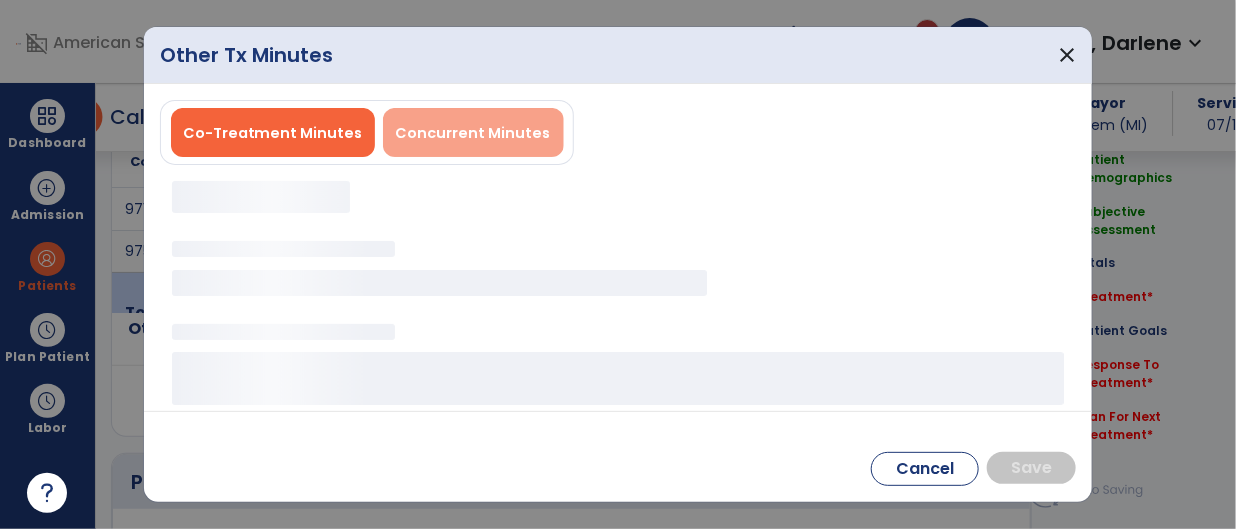 drag, startPoint x: 477, startPoint y: 131, endPoint x: 468, endPoint y: 138, distance: 11.401754 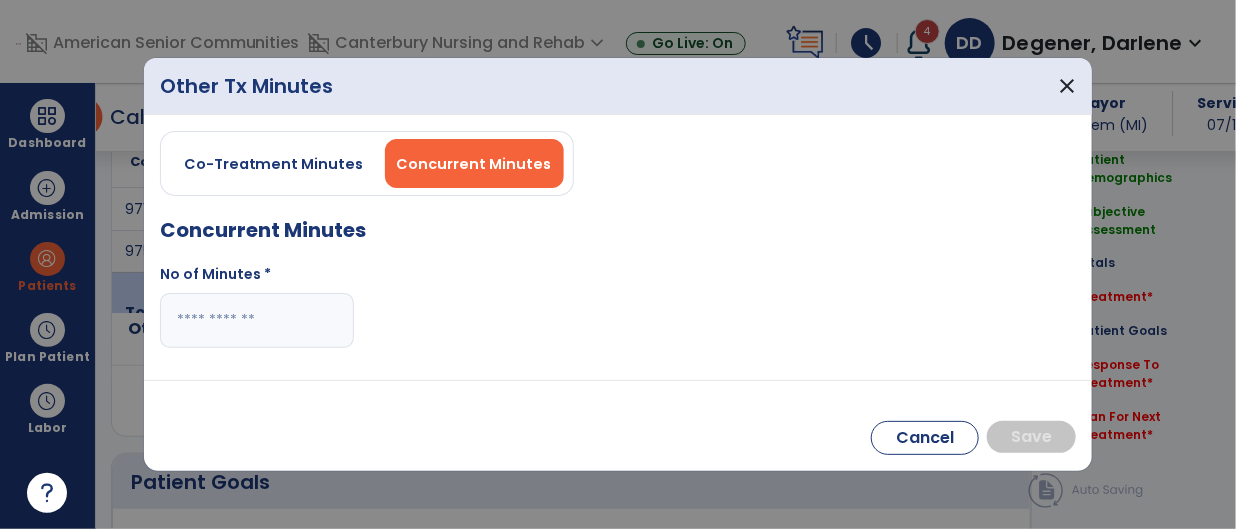 click at bounding box center [257, 320] 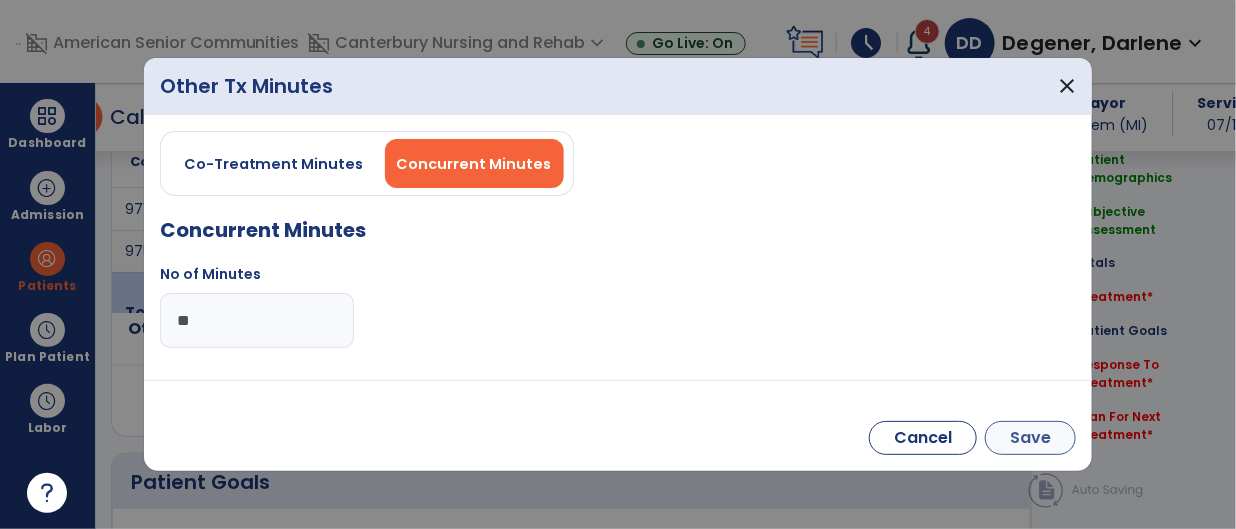 type on "**" 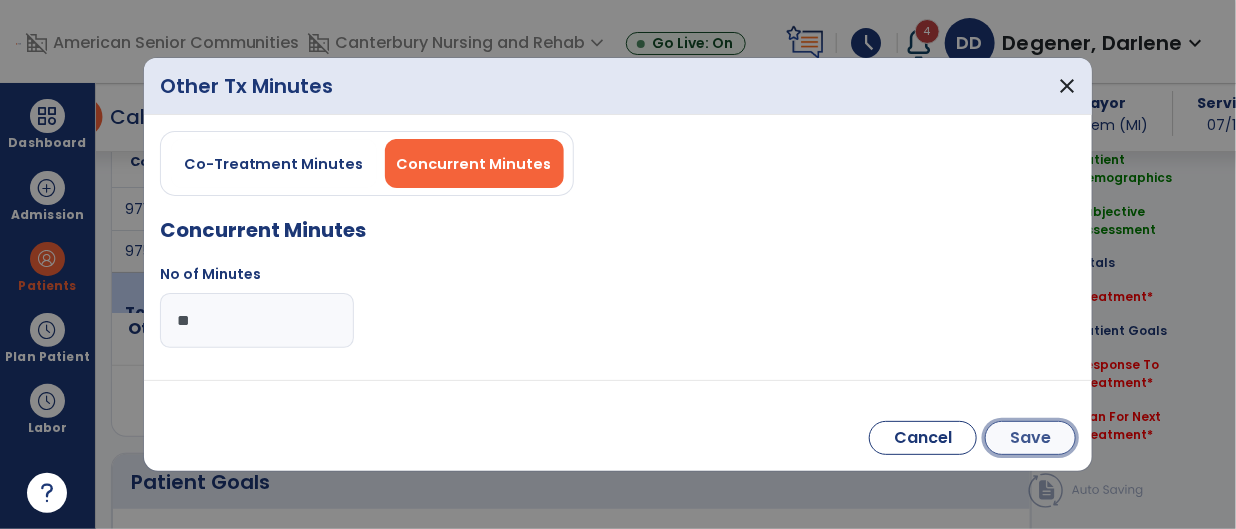 click on "Save" at bounding box center [1030, 438] 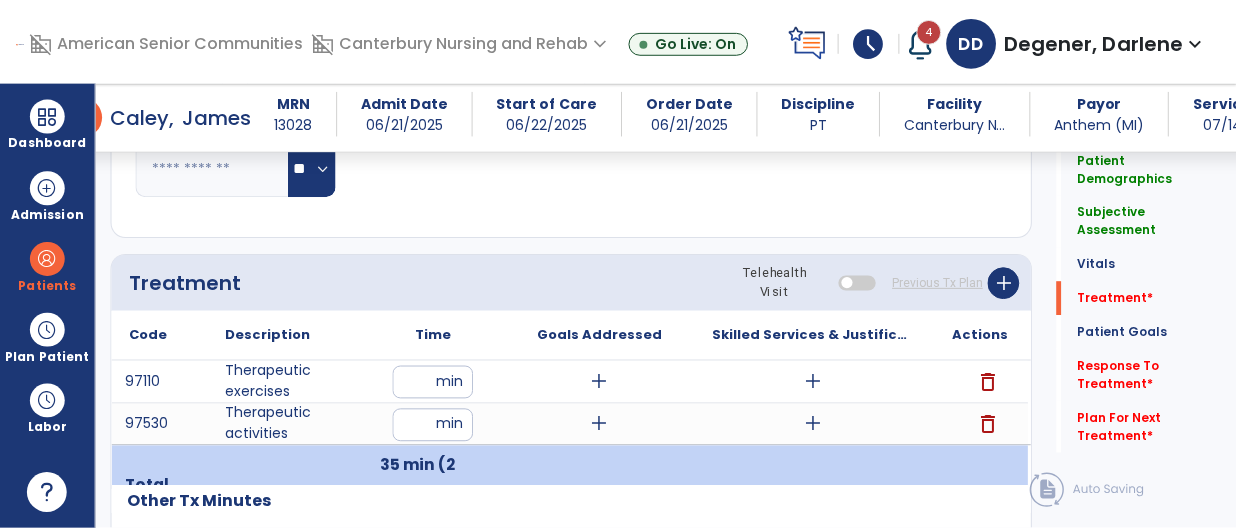 scroll, scrollTop: 1000, scrollLeft: 0, axis: vertical 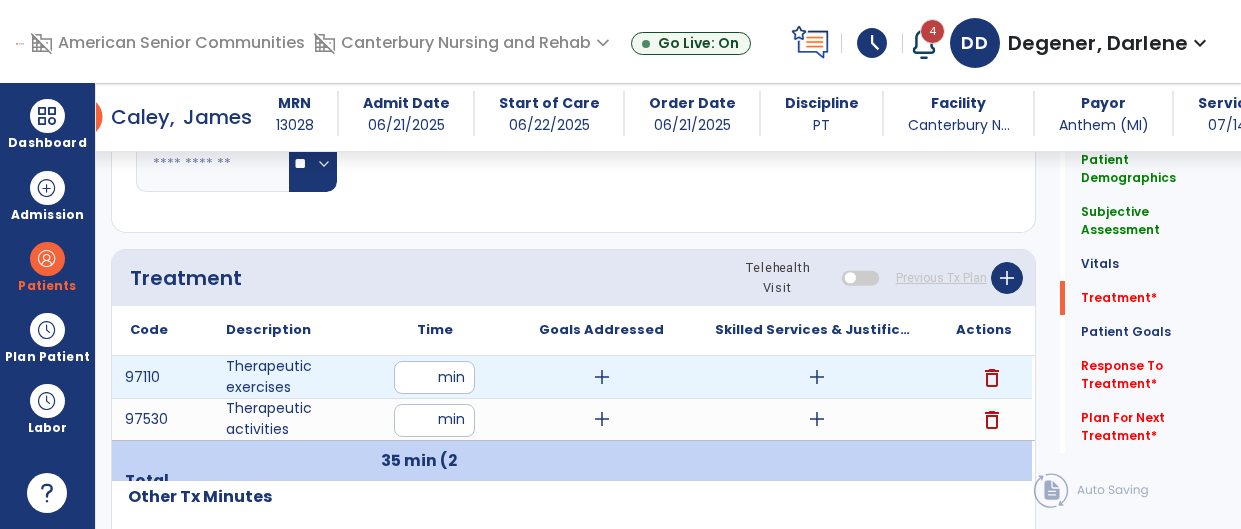 click on "add" at bounding box center (602, 377) 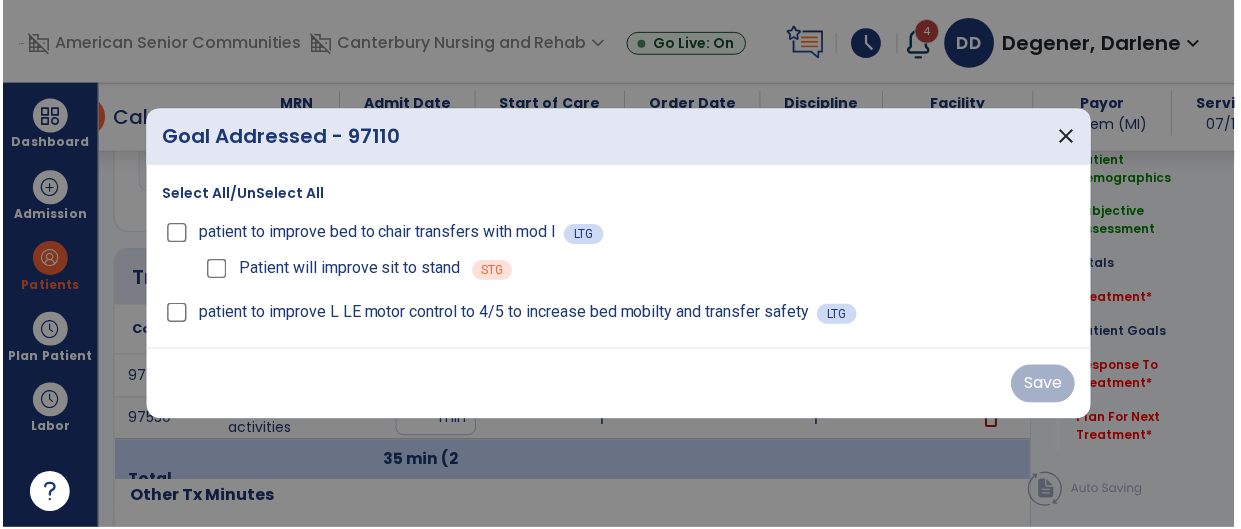 scroll, scrollTop: 999, scrollLeft: 0, axis: vertical 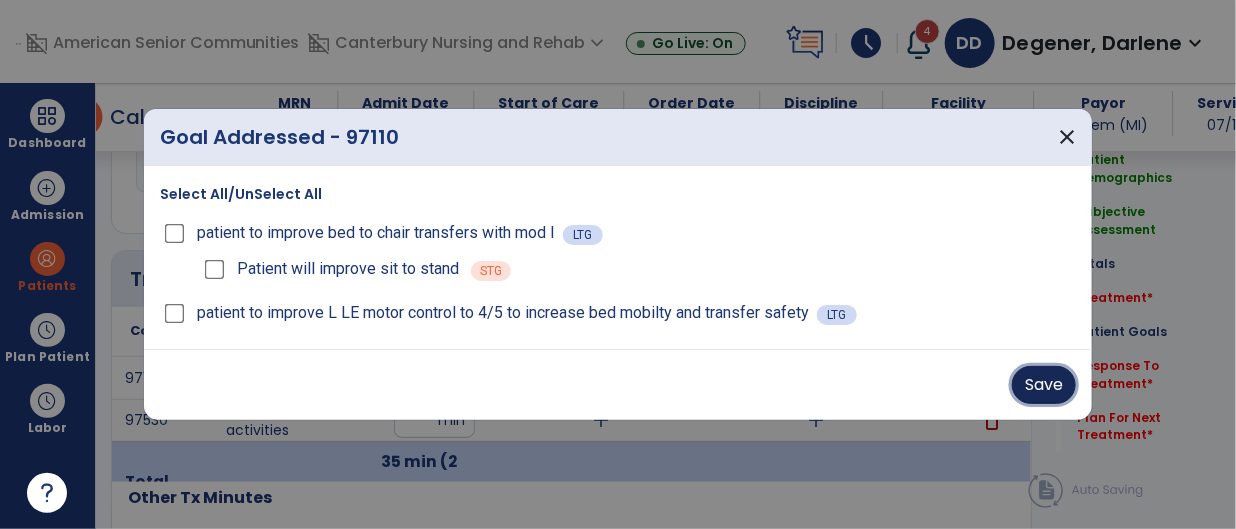 click on "Save" at bounding box center [1044, 385] 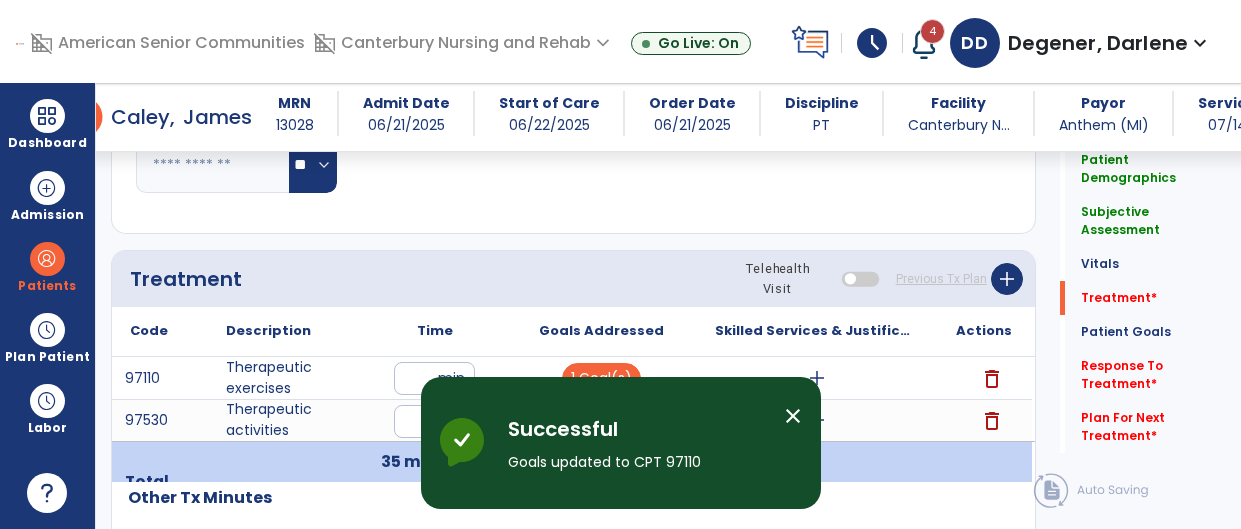 click on "close" at bounding box center [793, 416] 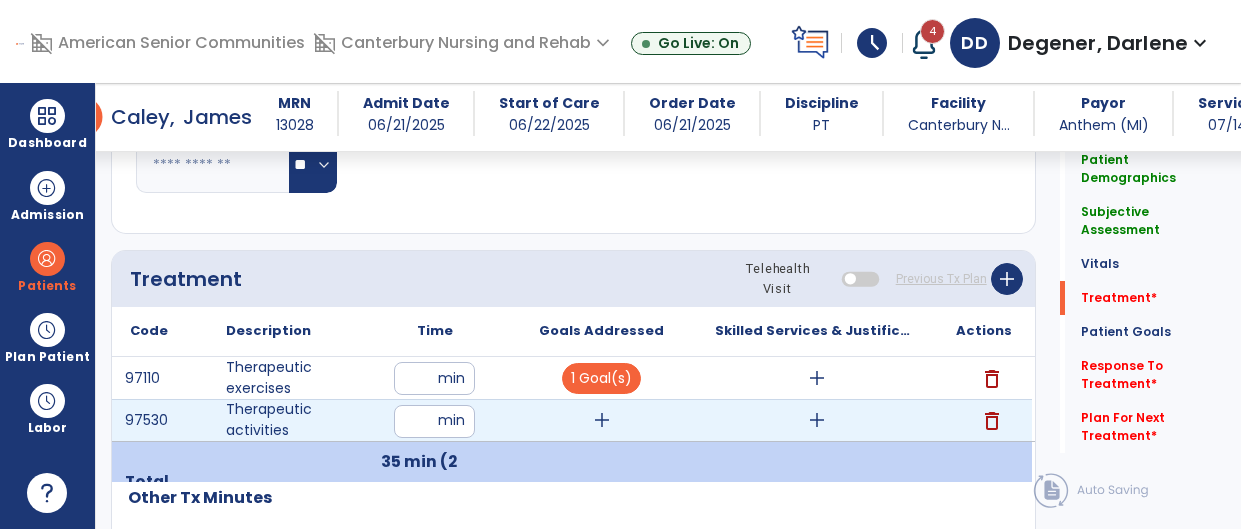 click on "add" at bounding box center [601, 420] 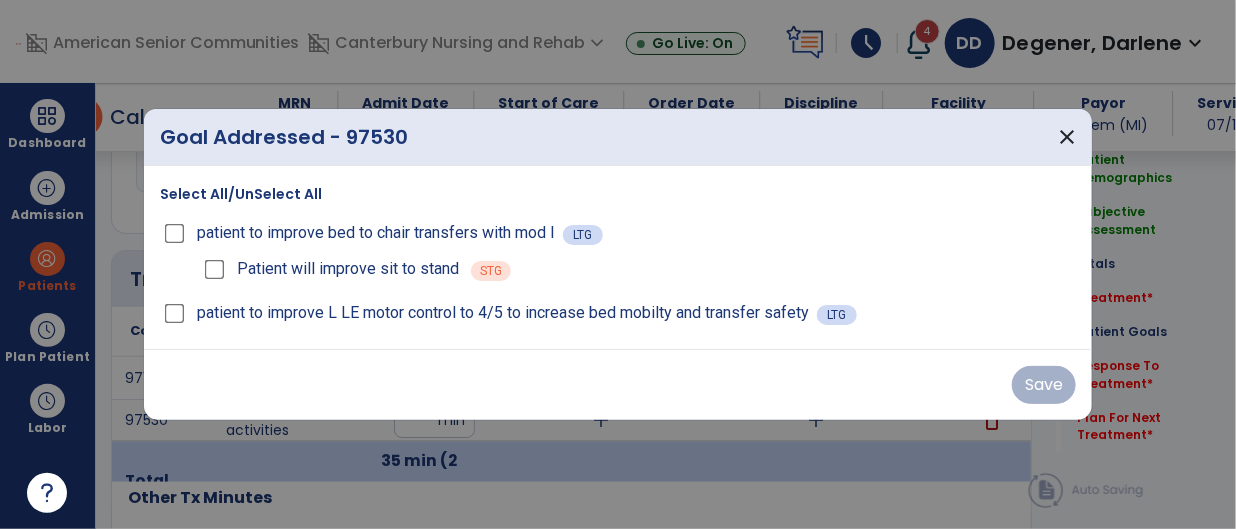 click on "Save" at bounding box center [618, 384] 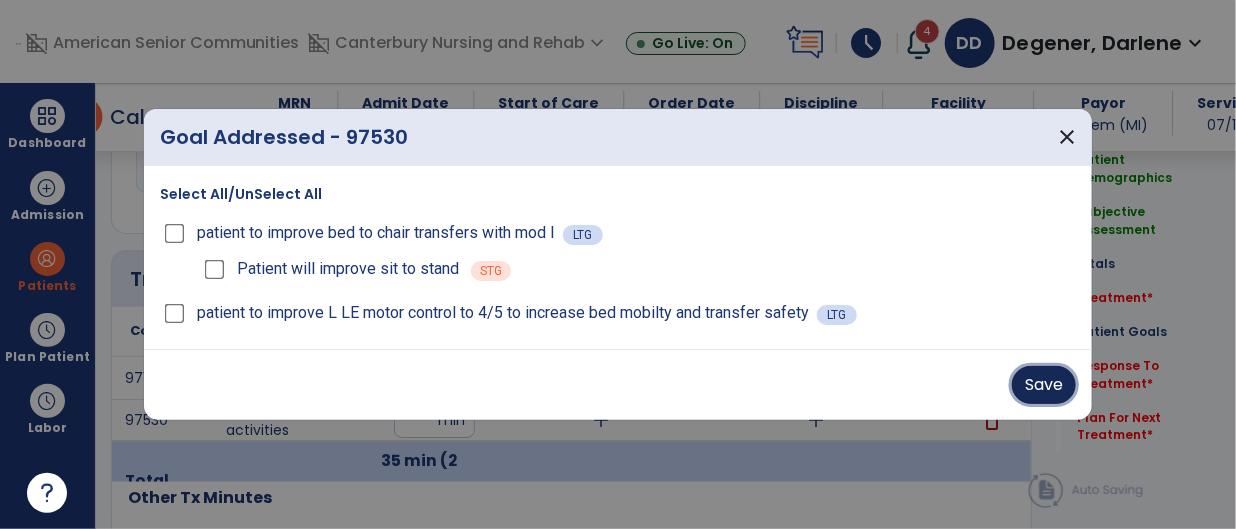 click on "Save" at bounding box center [1044, 385] 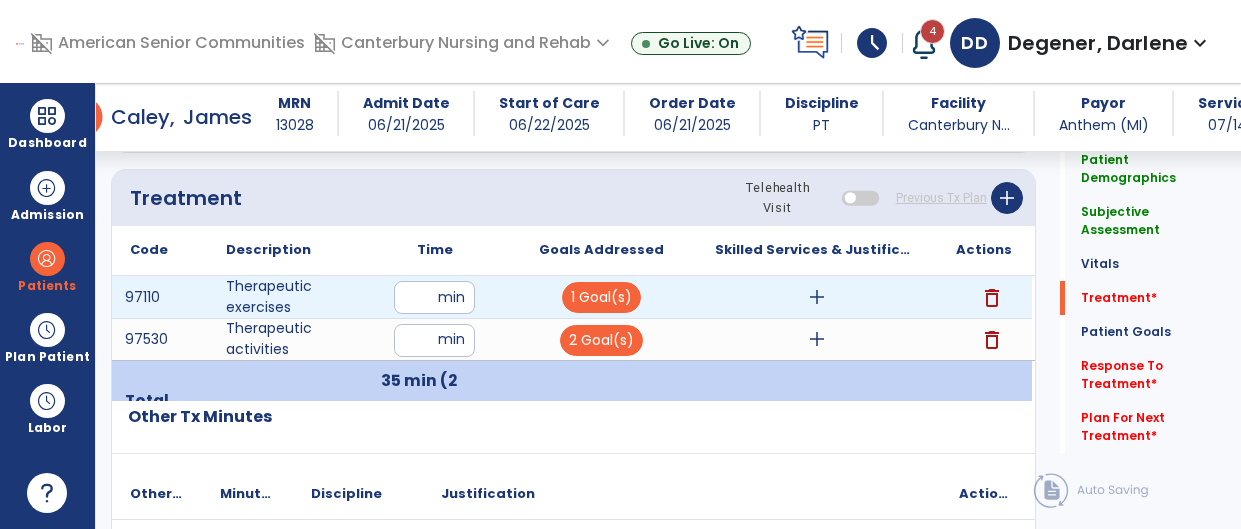 scroll, scrollTop: 1079, scrollLeft: 0, axis: vertical 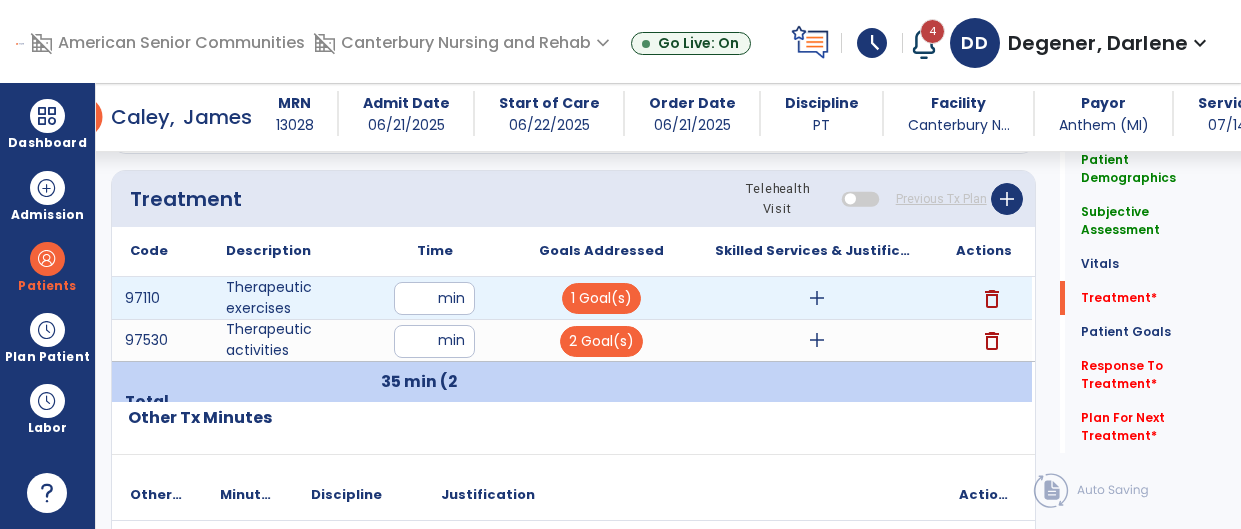 click on "add" at bounding box center (817, 298) 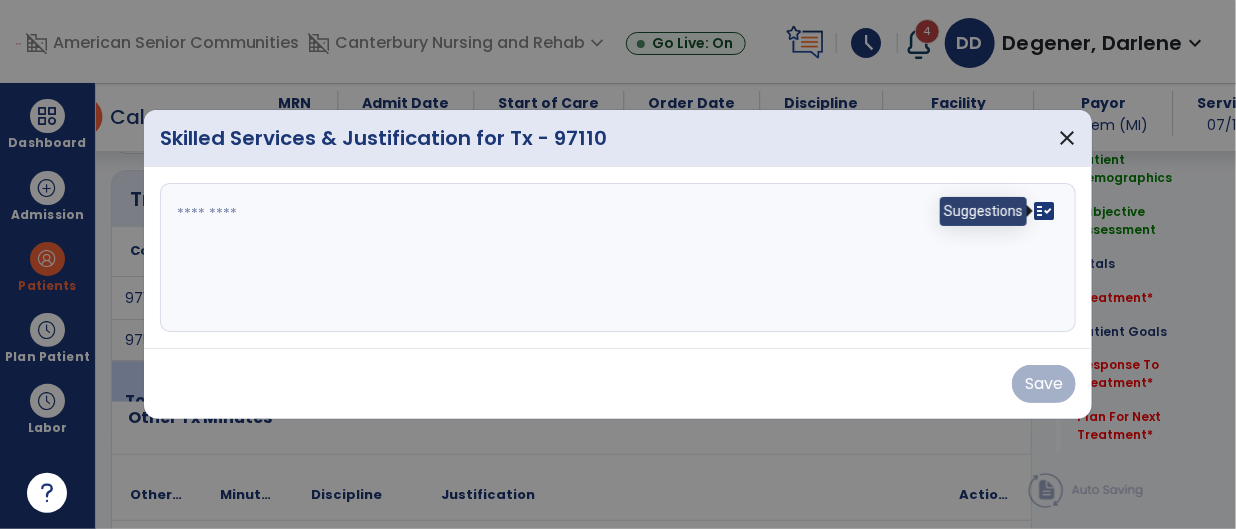click on "fact_check" at bounding box center [1044, 211] 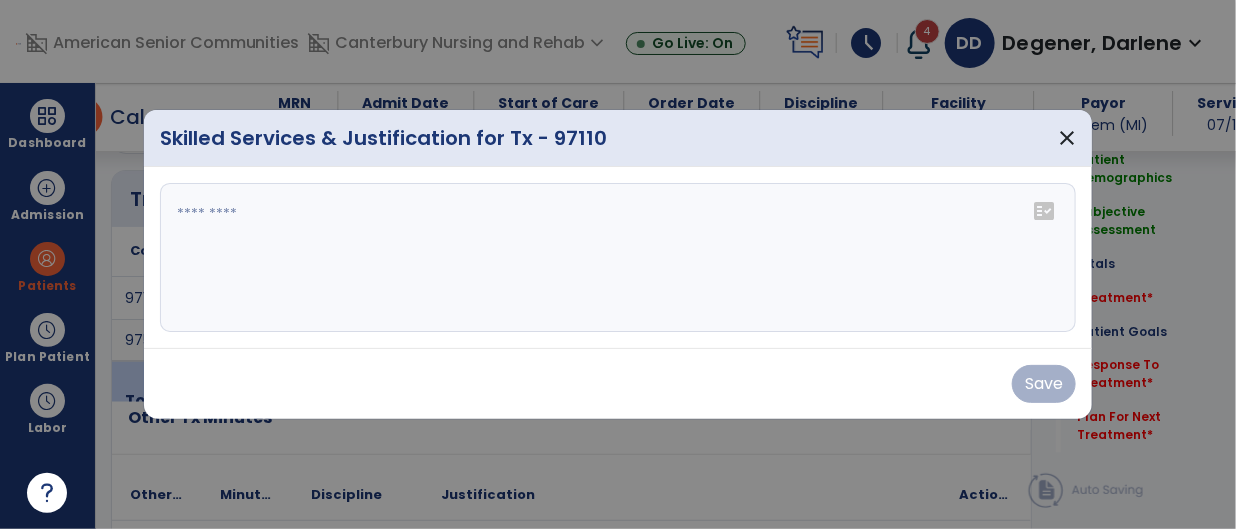 click on "fact_check" at bounding box center (1044, 211) 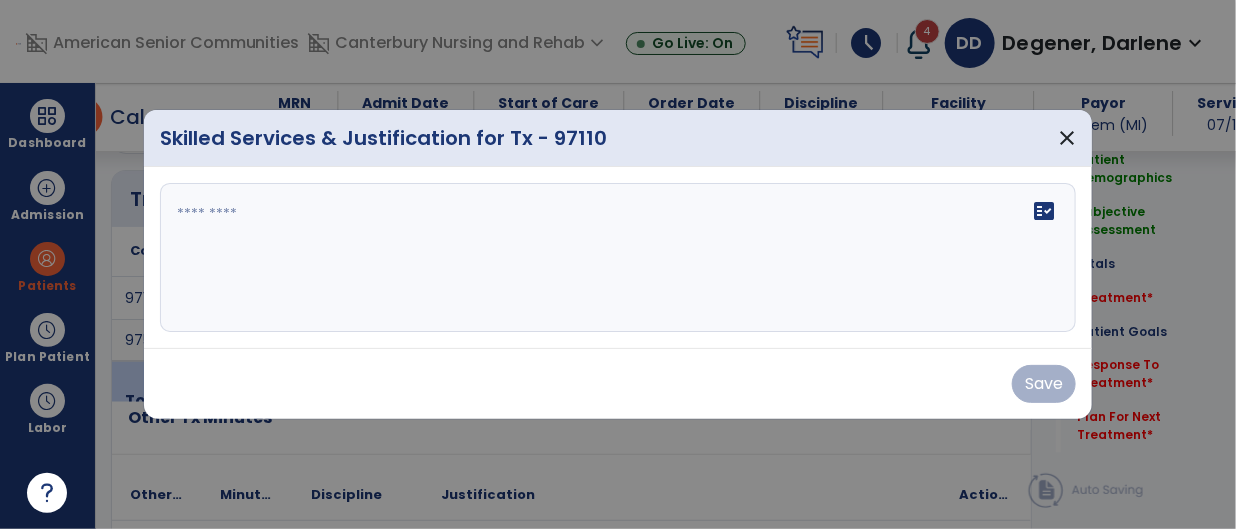 click on "Save" at bounding box center (618, 383) 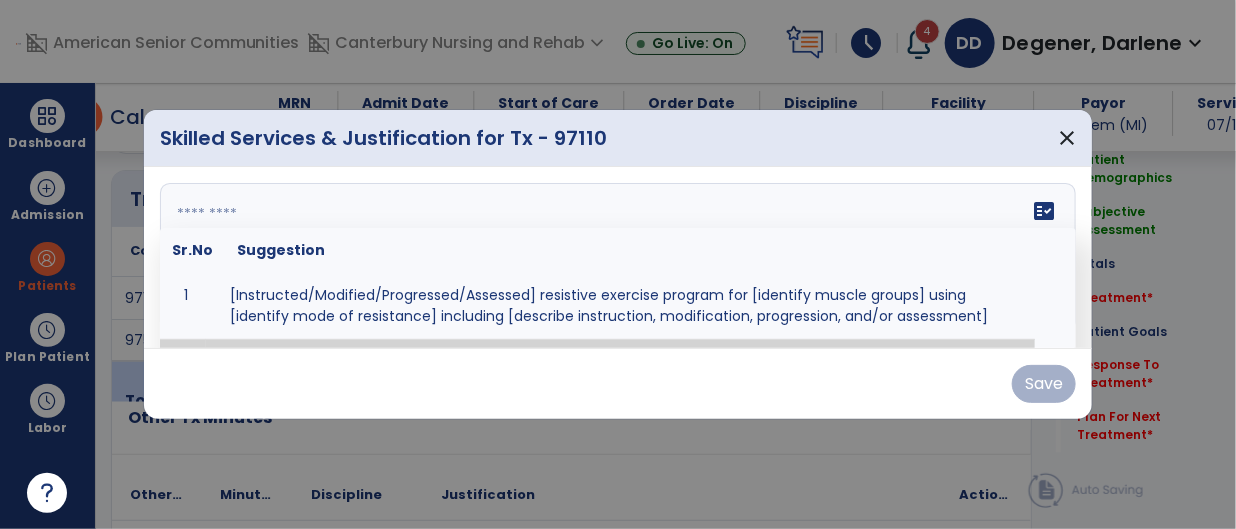 drag, startPoint x: 1066, startPoint y: 210, endPoint x: 1054, endPoint y: 210, distance: 12 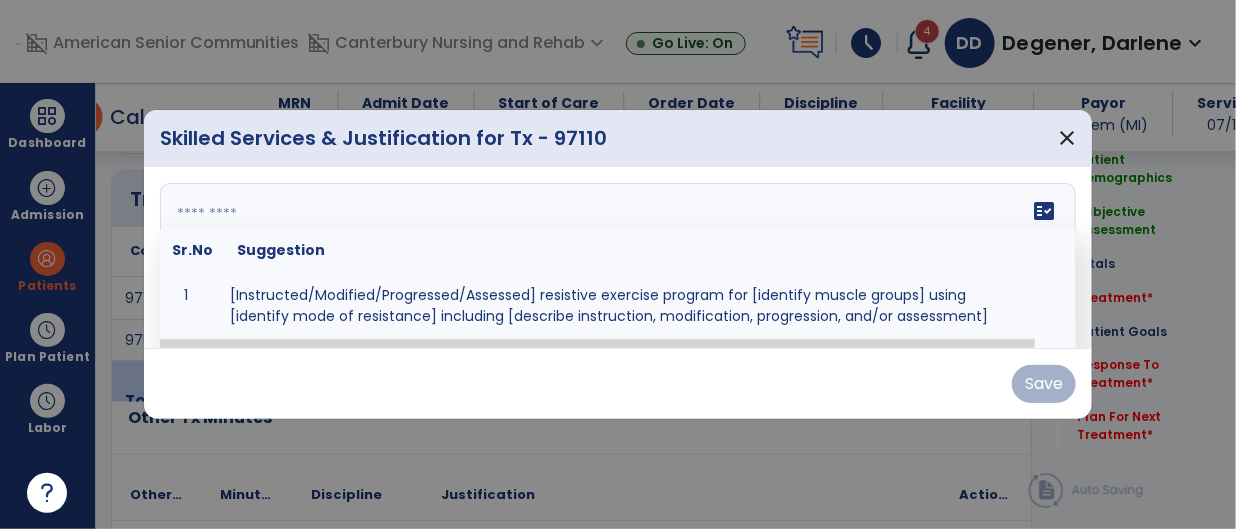 click at bounding box center (618, 258) 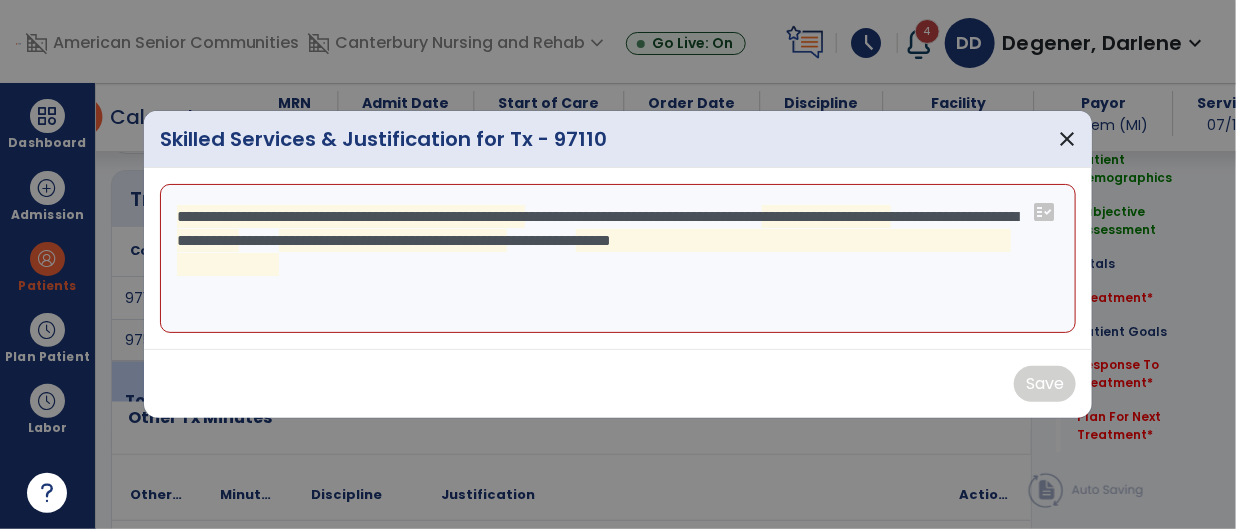 click on "**********" at bounding box center [618, 259] 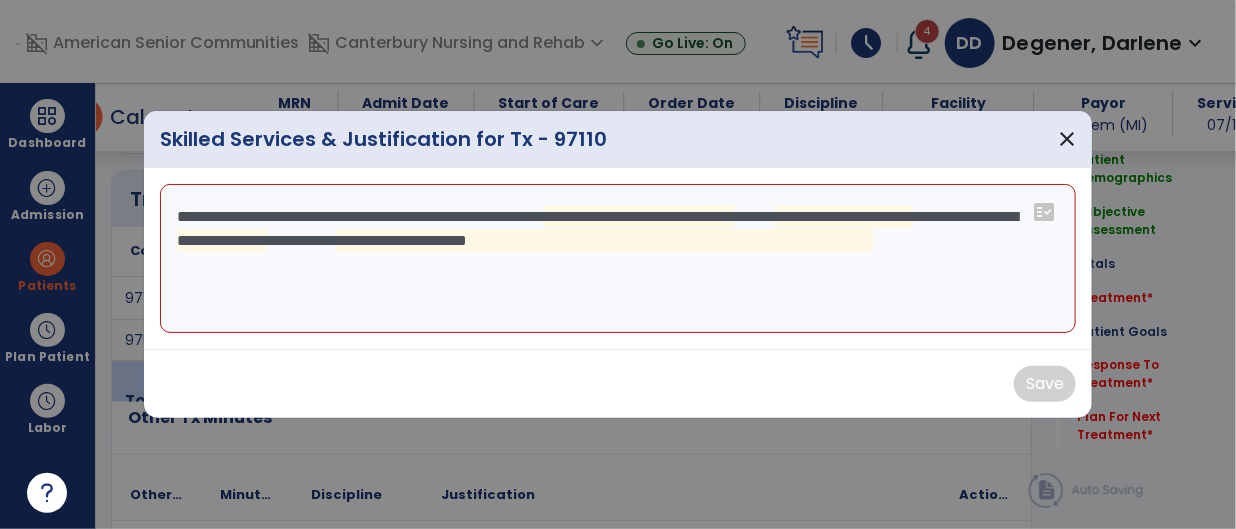 click on "**********" at bounding box center (618, 259) 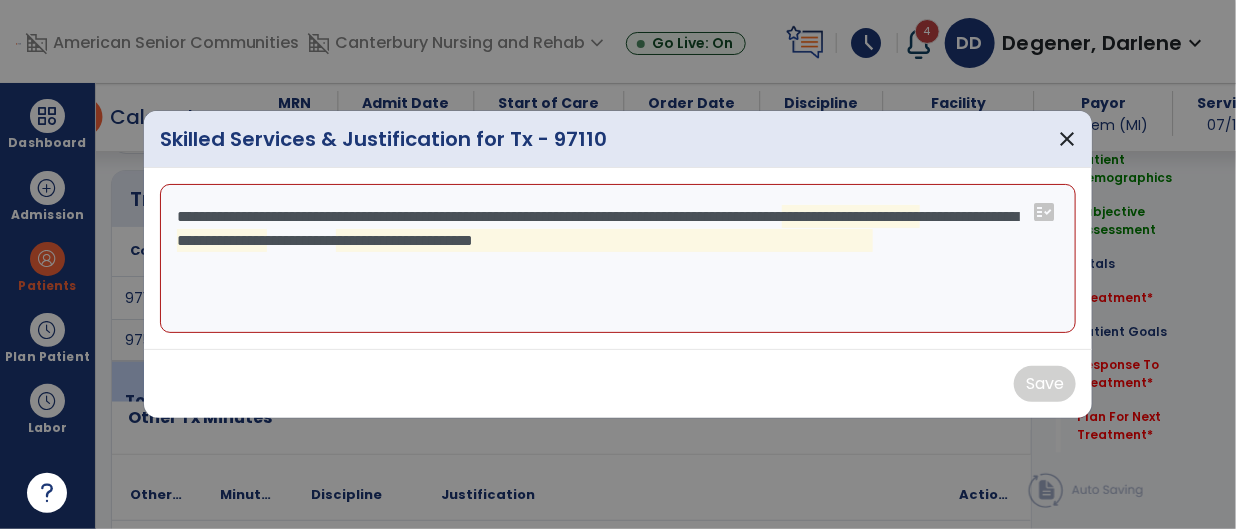 click on "**********" at bounding box center (618, 259) 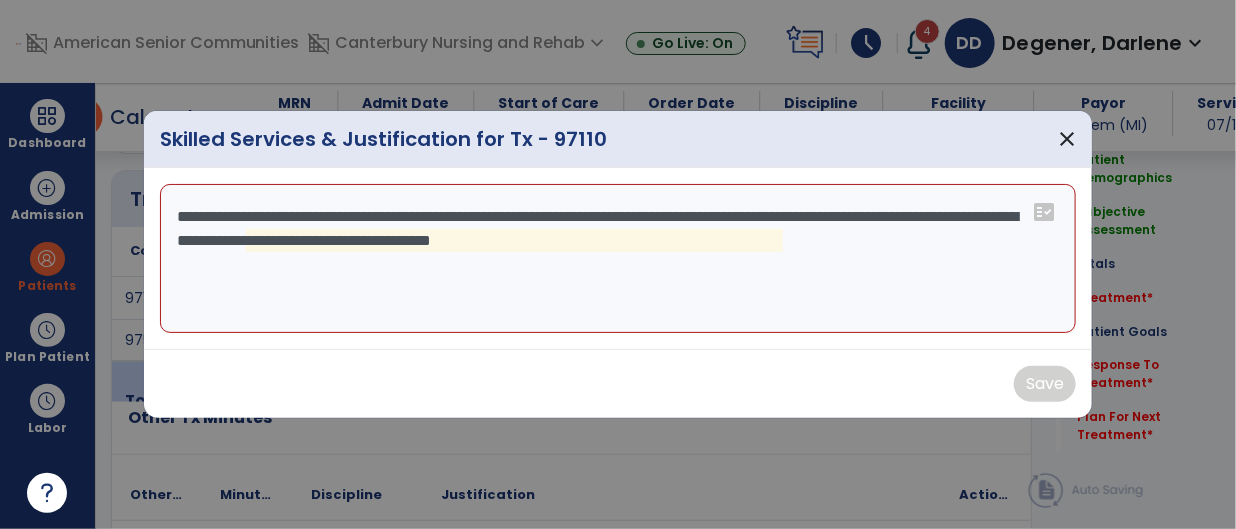 click on "**********" at bounding box center [618, 259] 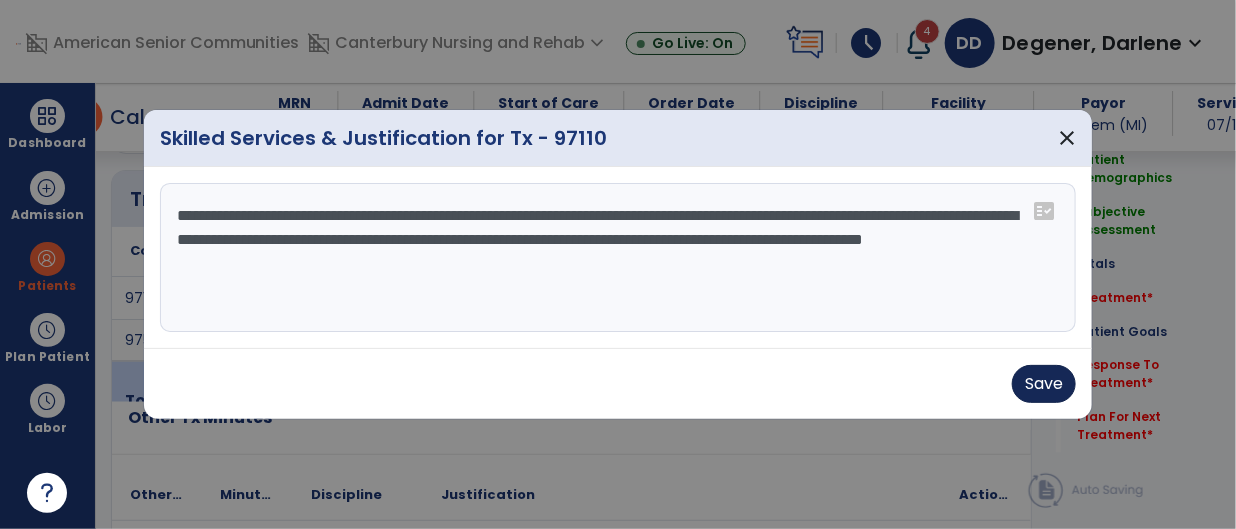 type on "**********" 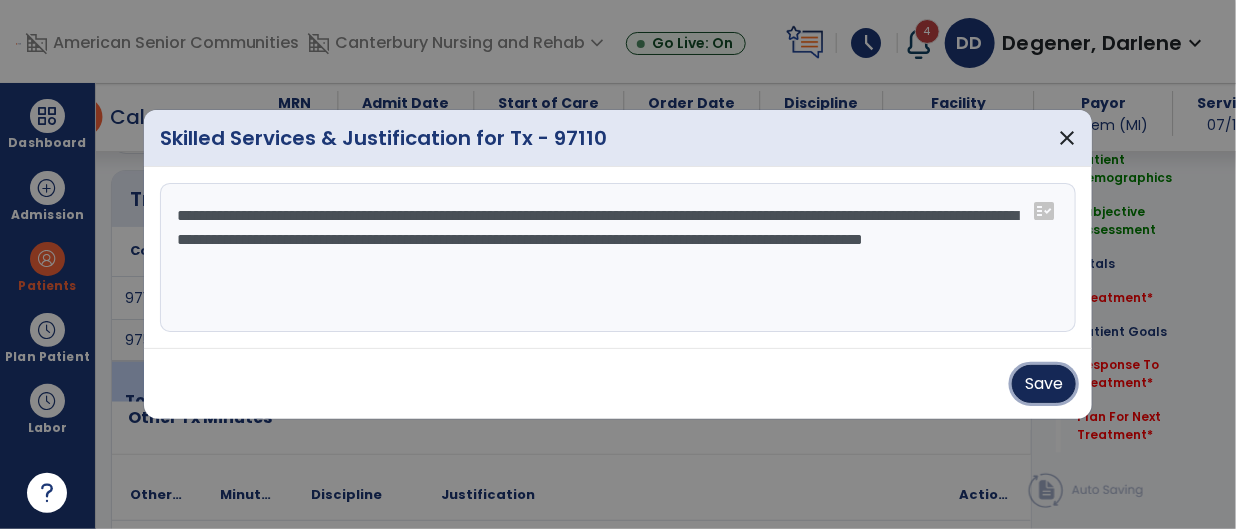 click on "Save" at bounding box center (1044, 384) 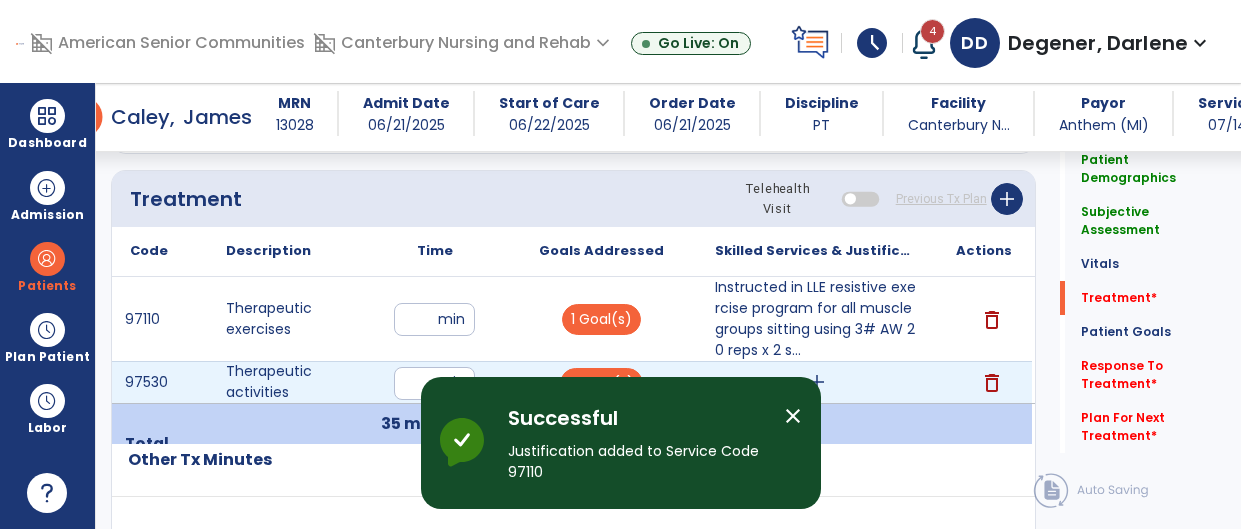 click on "add" at bounding box center (816, 382) 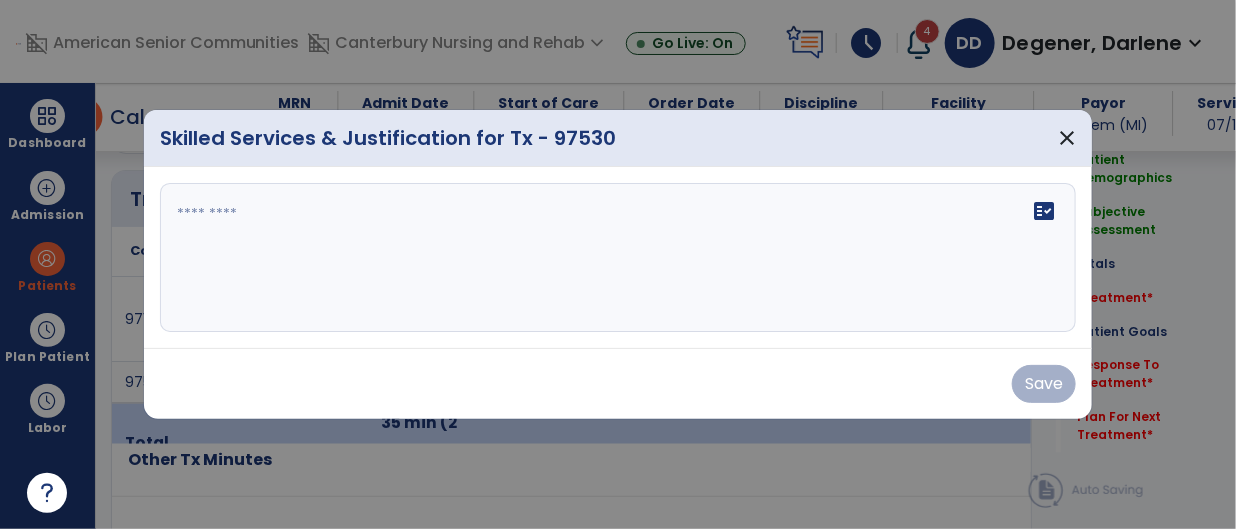 click on "fact_check" at bounding box center [618, 258] 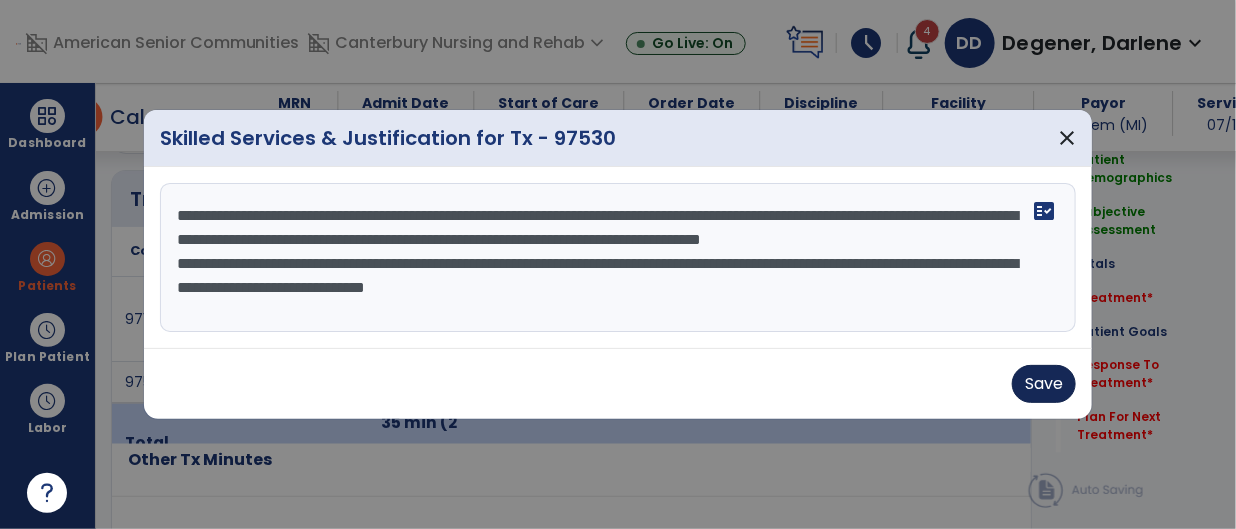 type on "**********" 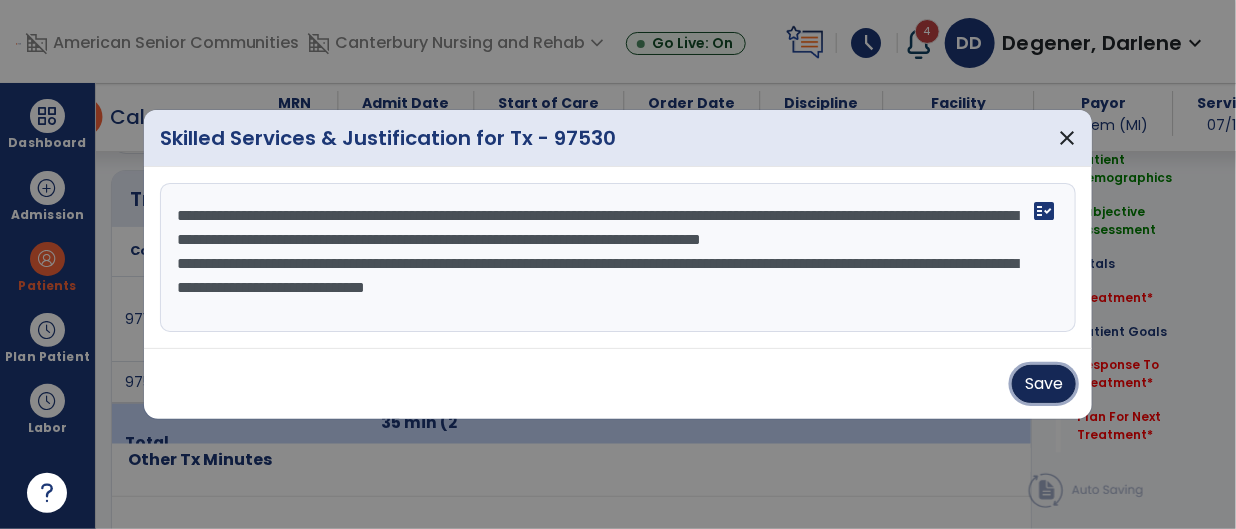 click on "Save" at bounding box center [1044, 384] 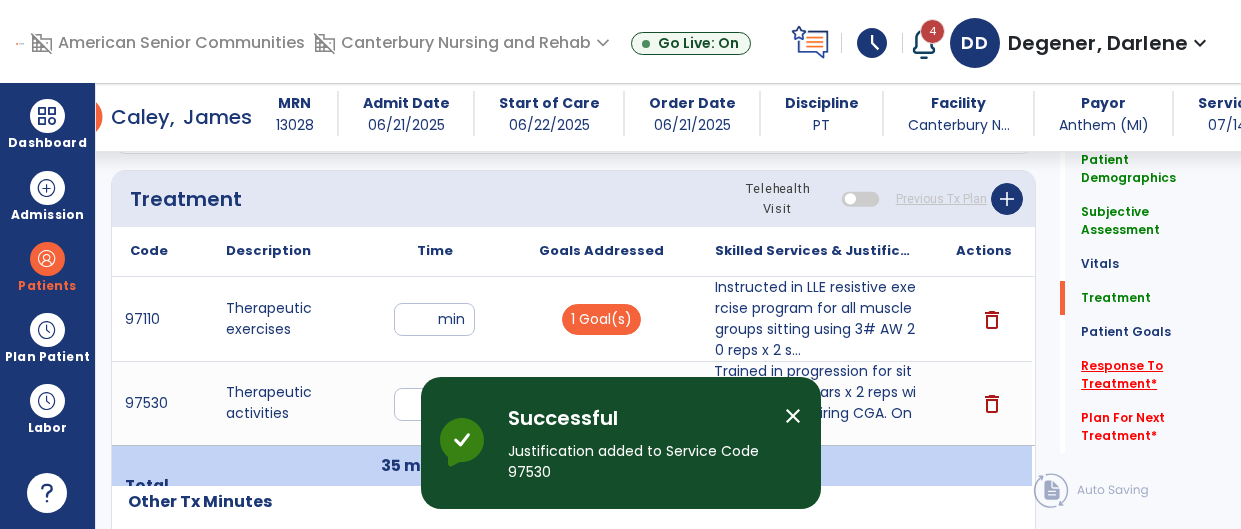 click on "Response To Treatment   *" 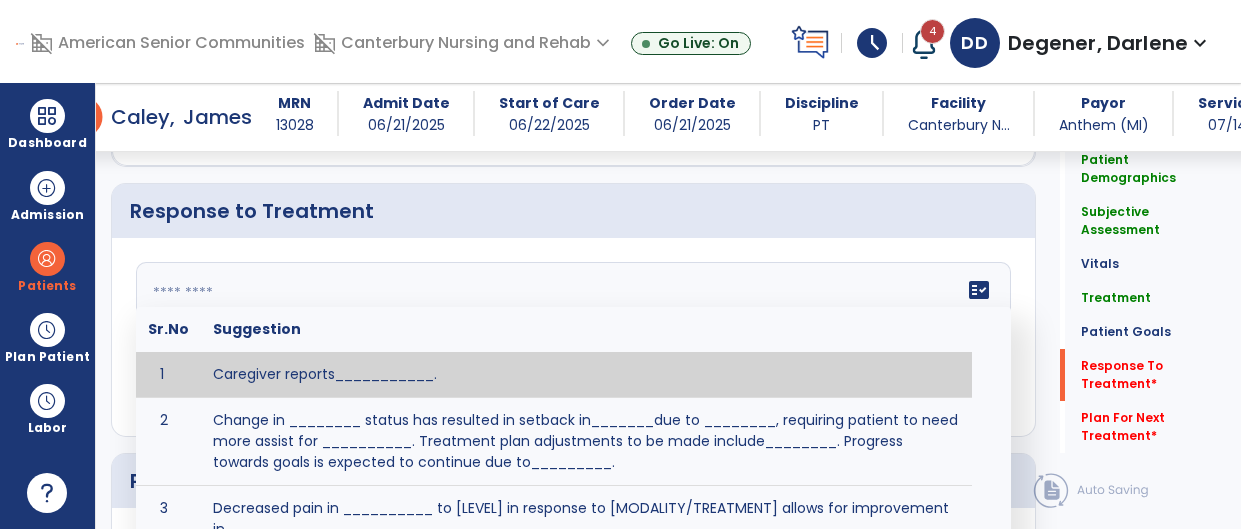 click on "fact_check  Sr.No Suggestion 1 Caregiver reports___________. 2 Change in ________ status has resulted in setback in_______due to ________, requiring patient to need more assist for __________.   Treatment plan adjustments to be made include________.  Progress towards goals is expected to continue due to_________. 3 Decreased pain in __________ to [LEVEL] in response to [MODALITY/TREATMENT] allows for improvement in _________. 4 Functional gains in _______ have impacted the patient's ability to perform_________ with a reduction in assist levels to_________. 5 Functional progress this week has been significant due to__________. 6 Gains in ________ have improved the patient's ability to perform ______with decreased levels of assist to___________. 7 Improvement in ________allows patient to tolerate higher levels of challenges in_________. 8 Pain in [AREA] has decreased to [LEVEL] in response to [TREATMENT/MODALITY], allowing fore ease in completing__________. 9 10 11 12 13 14 15 16 17 18 19 20 21" 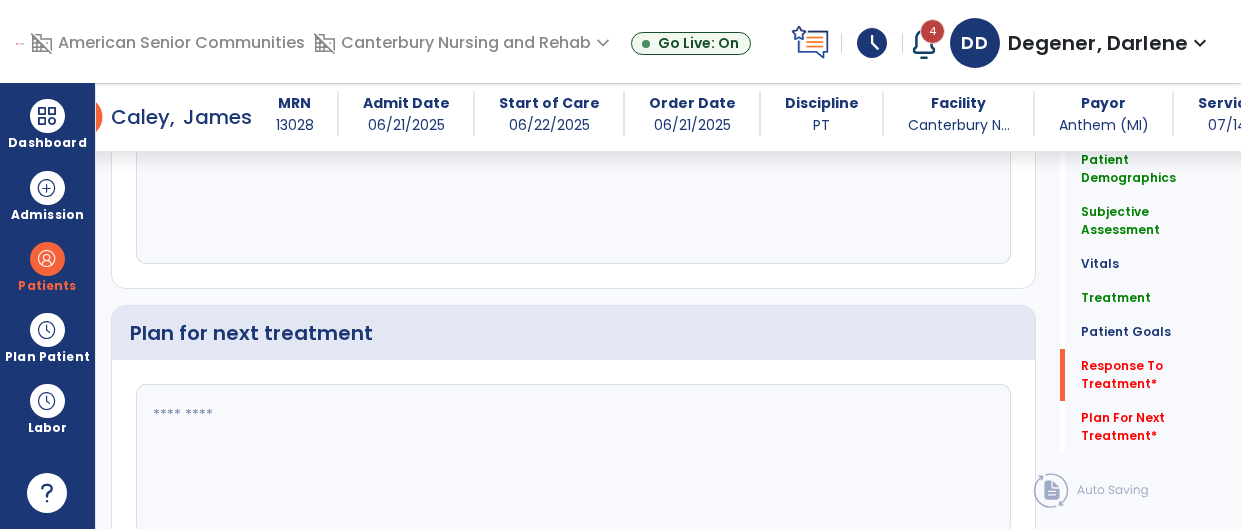 scroll, scrollTop: 2867, scrollLeft: 0, axis: vertical 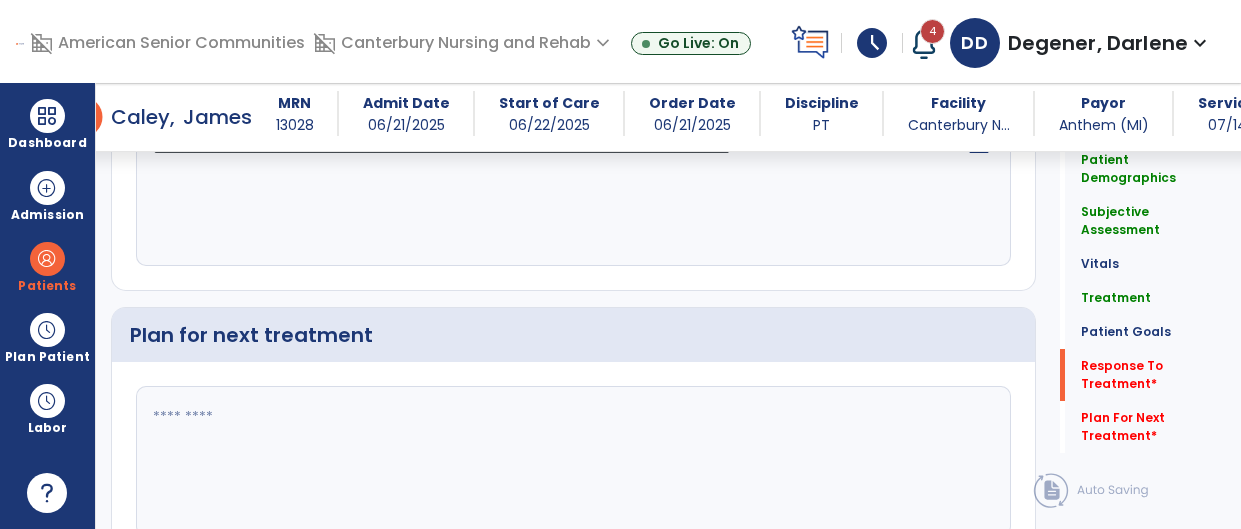 type on "**********" 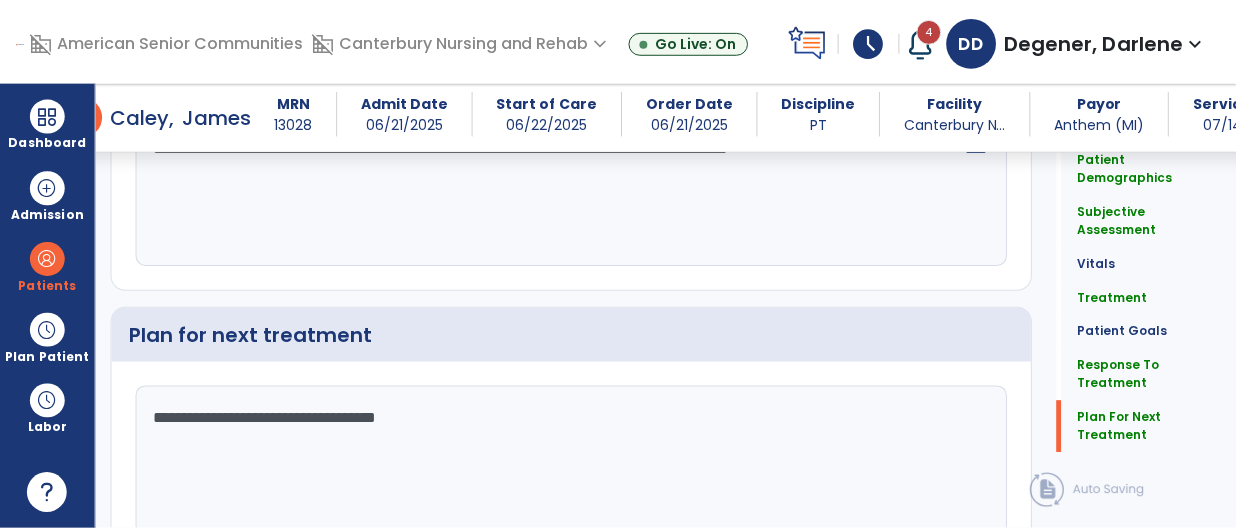 scroll, scrollTop: 2960, scrollLeft: 0, axis: vertical 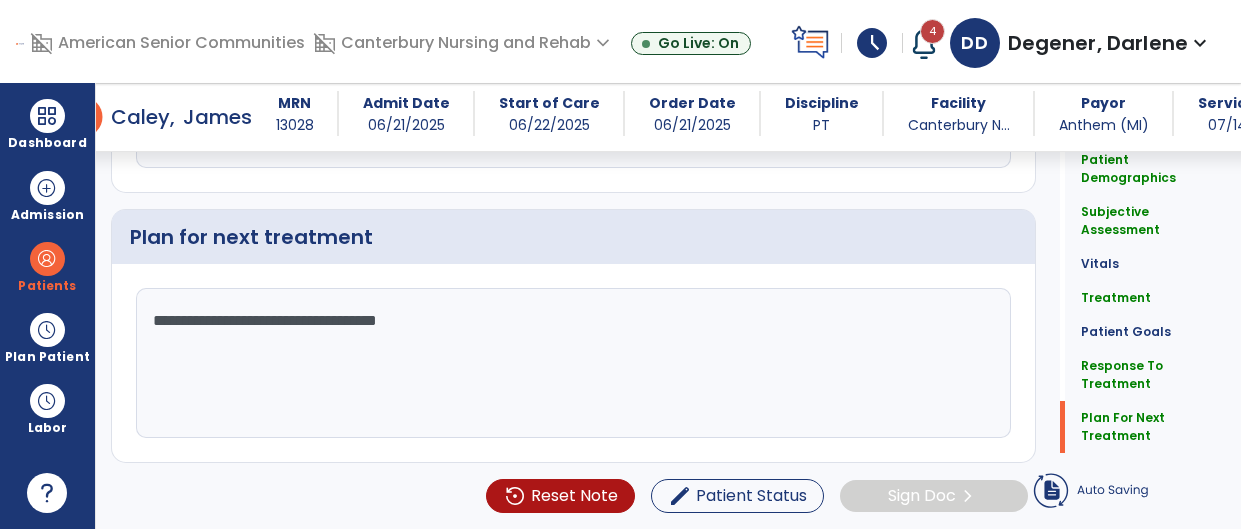 type on "**********" 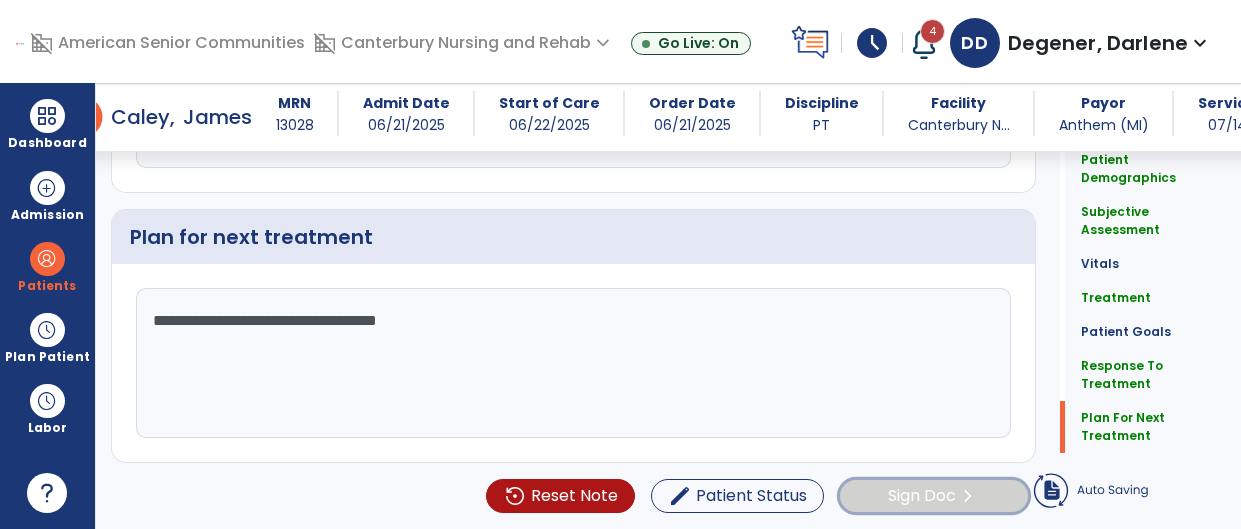 click on "Sign Doc  chevron_right" 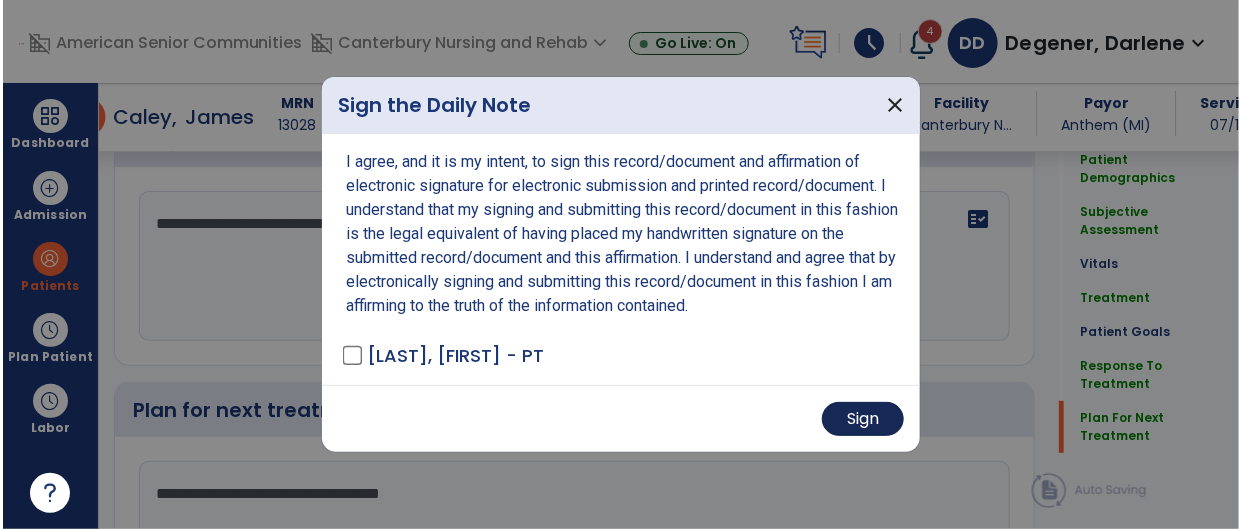 scroll, scrollTop: 2960, scrollLeft: 0, axis: vertical 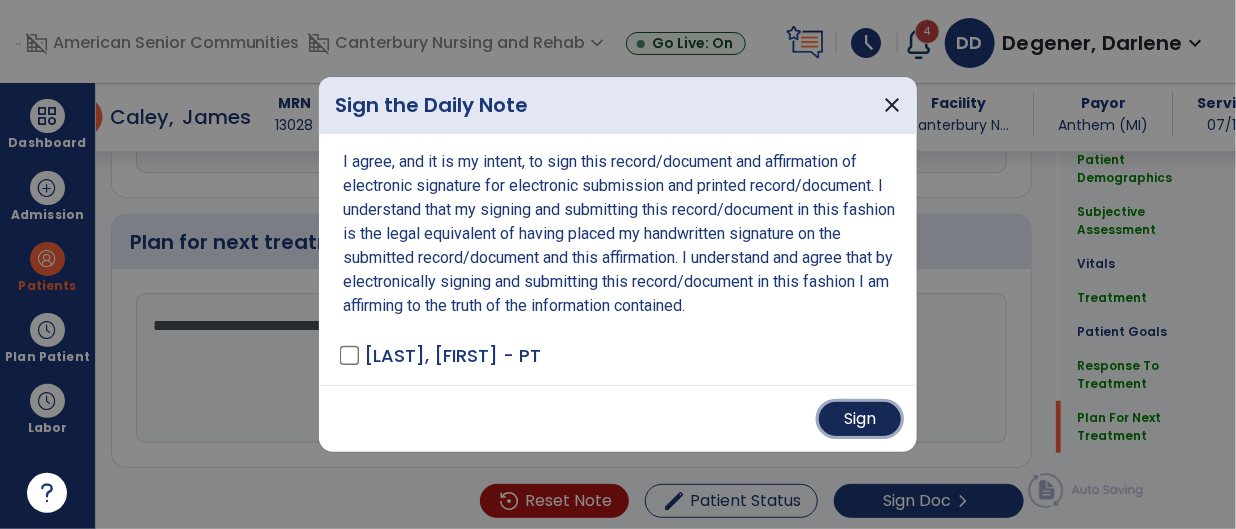 click on "Sign" at bounding box center (860, 419) 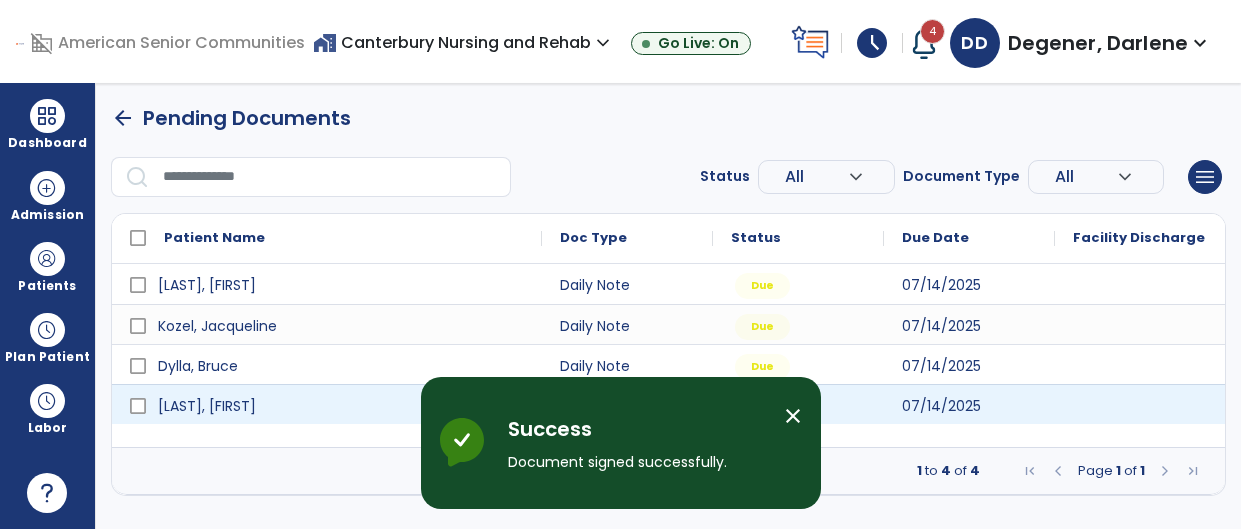 scroll, scrollTop: 0, scrollLeft: 0, axis: both 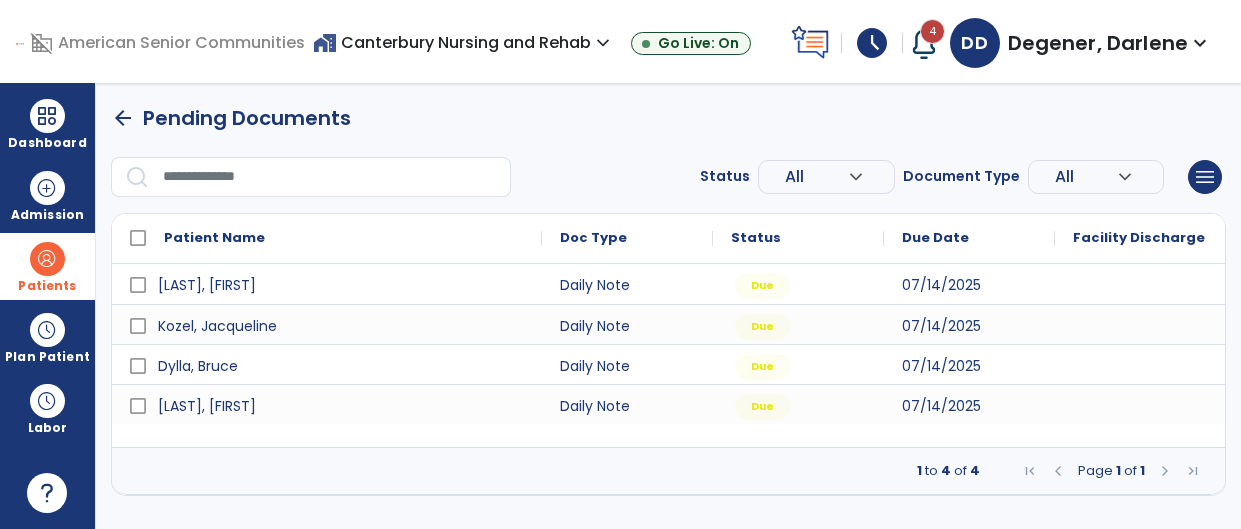 click at bounding box center (47, 259) 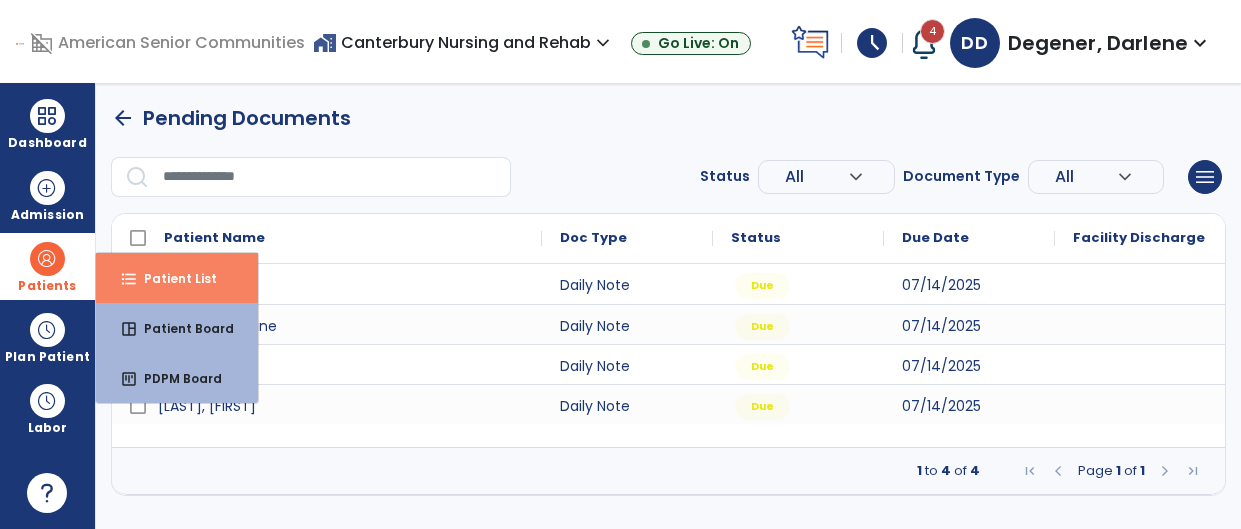 click on "format_list_bulleted  Patient List" at bounding box center (177, 278) 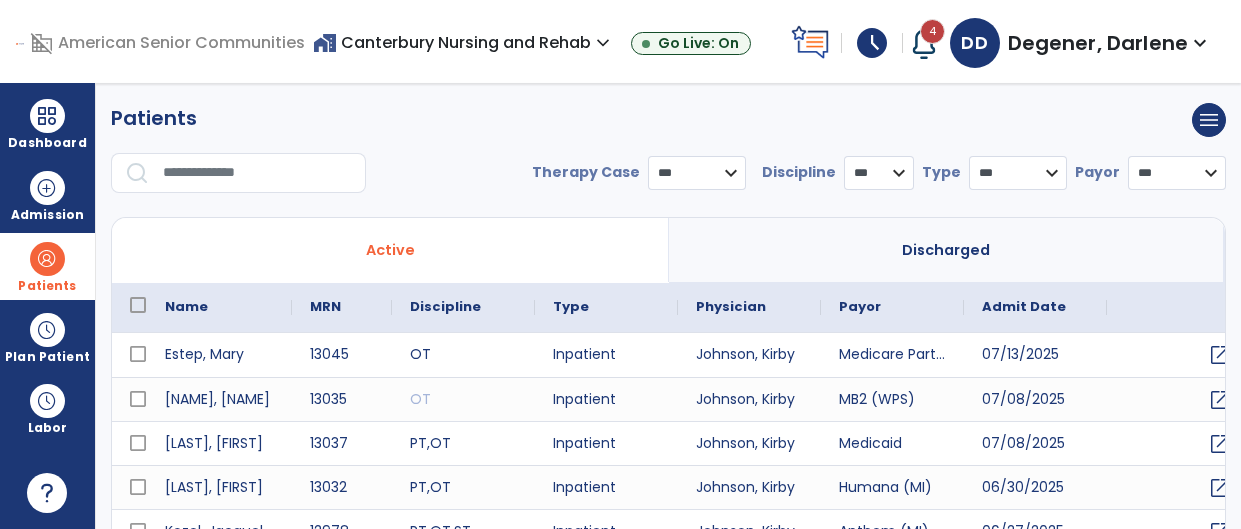 select on "***" 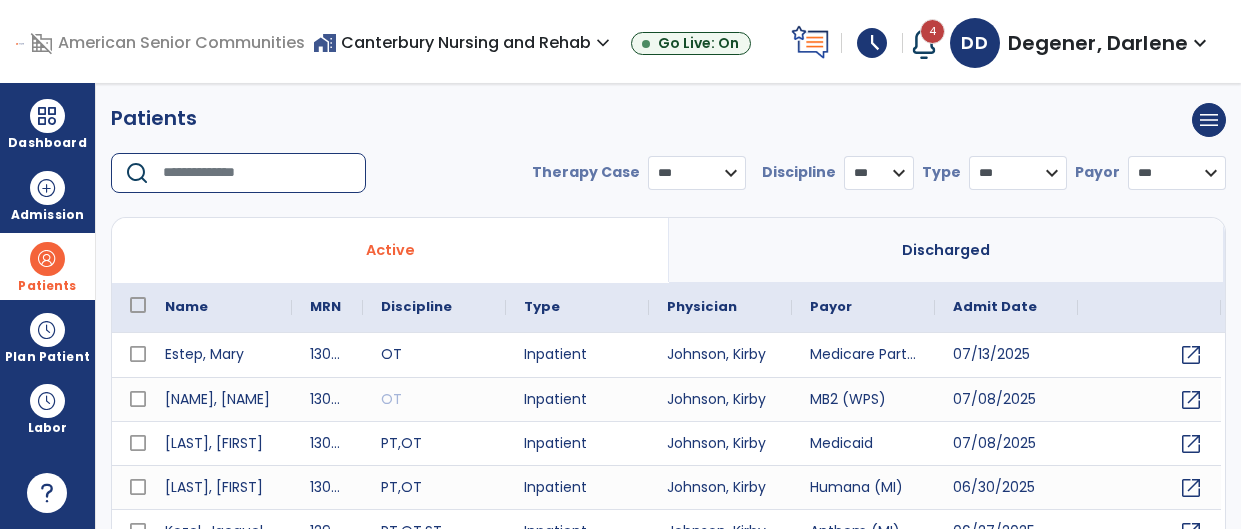 click at bounding box center (257, 173) 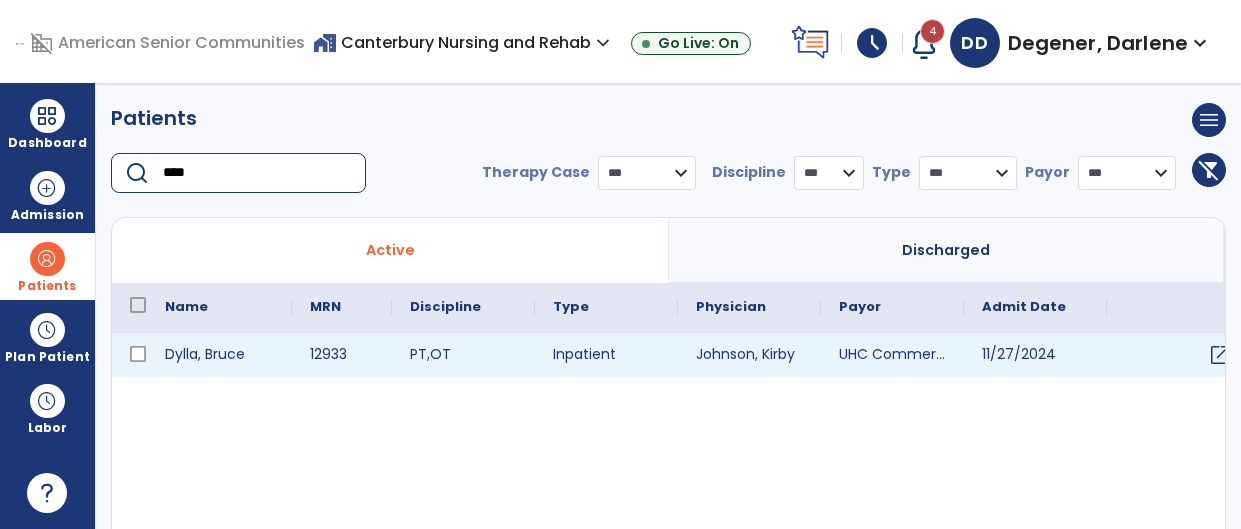type on "****" 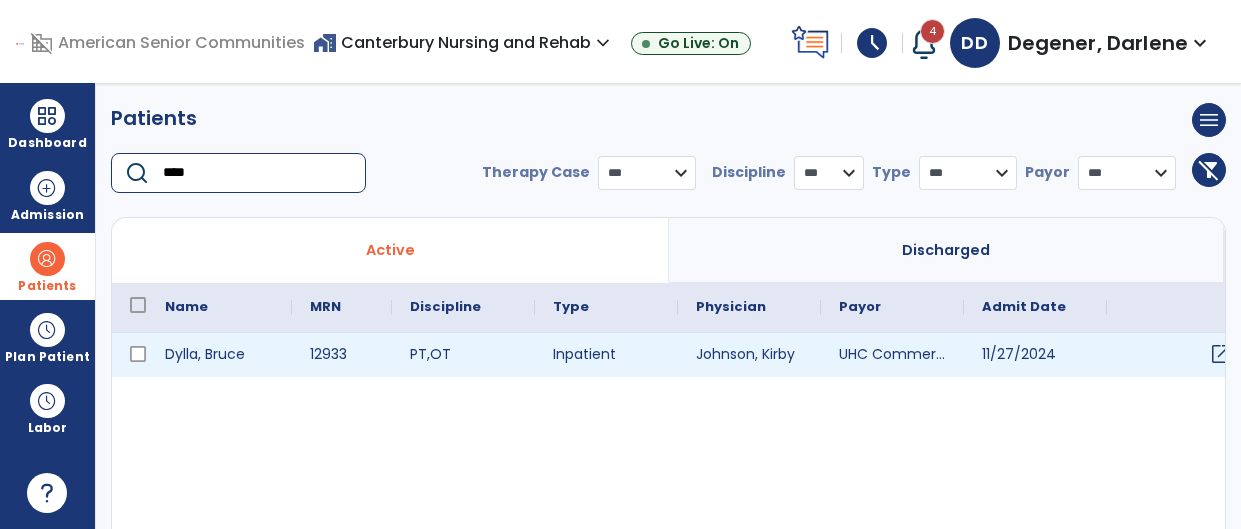 click on "open_in_new" at bounding box center [1221, 354] 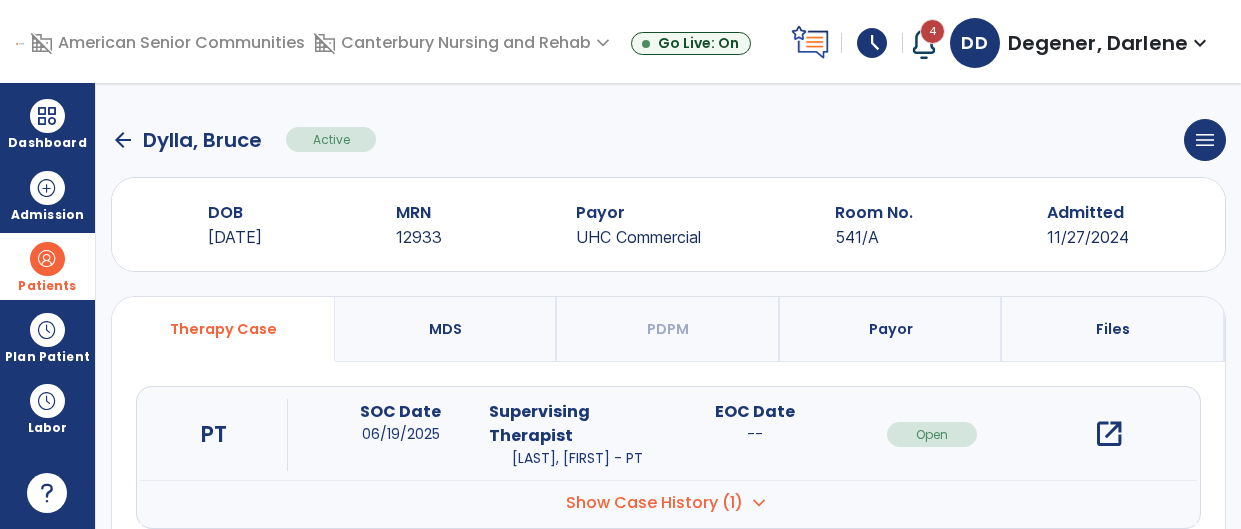 click on "open_in_new" at bounding box center (1109, 434) 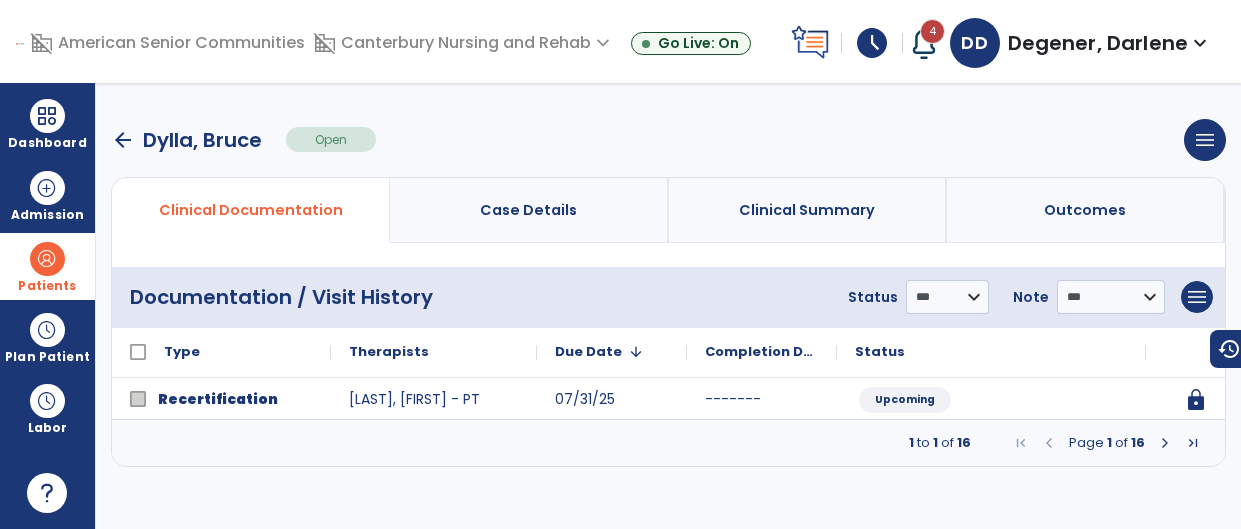 click at bounding box center [1165, 443] 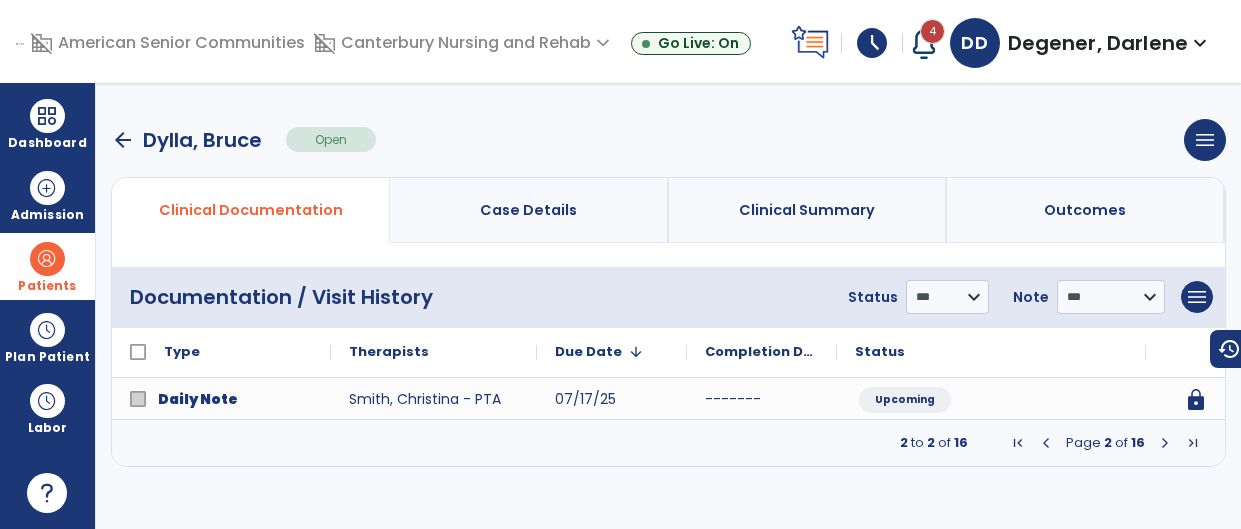 click at bounding box center [1165, 443] 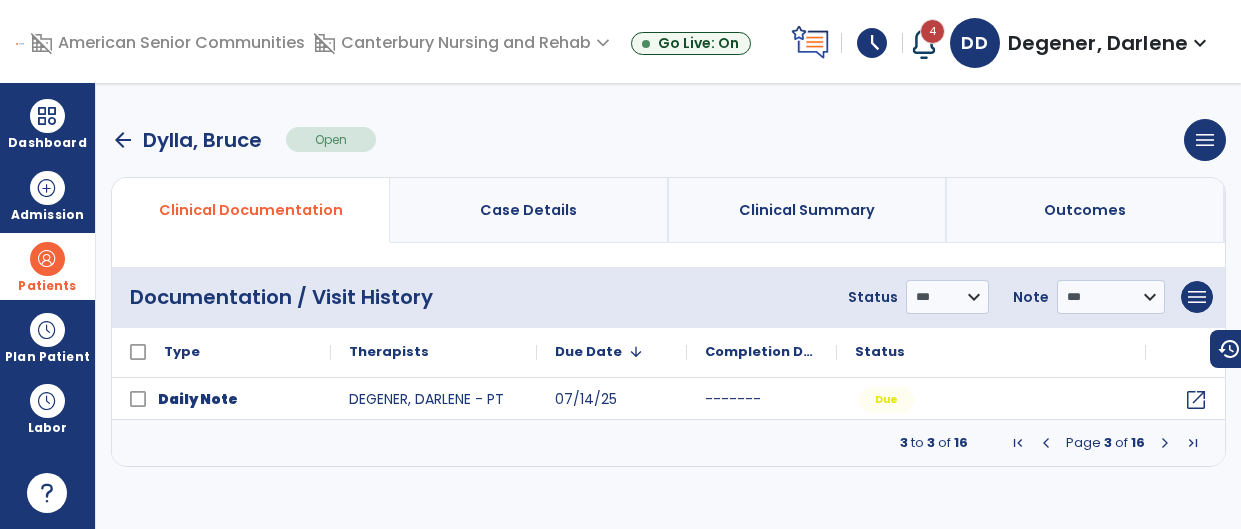 click at bounding box center (1165, 443) 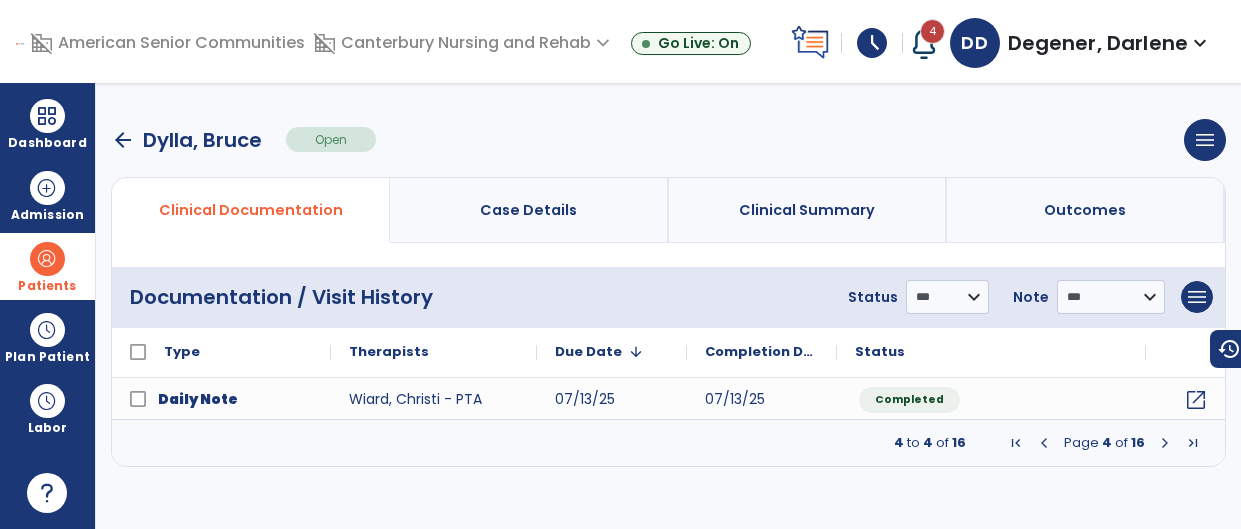 click at bounding box center (1165, 443) 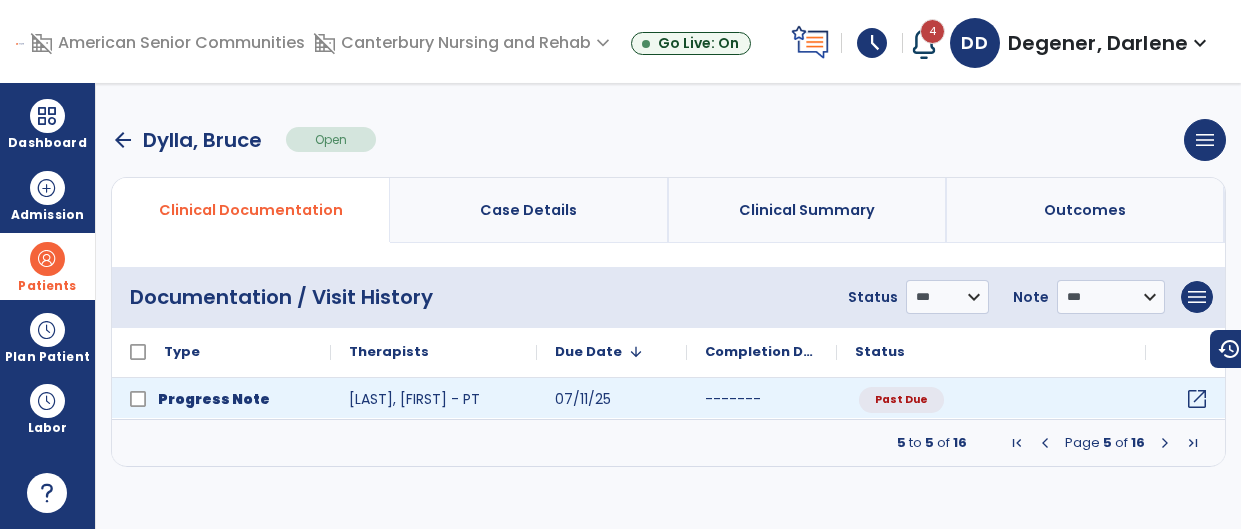 click on "open_in_new" 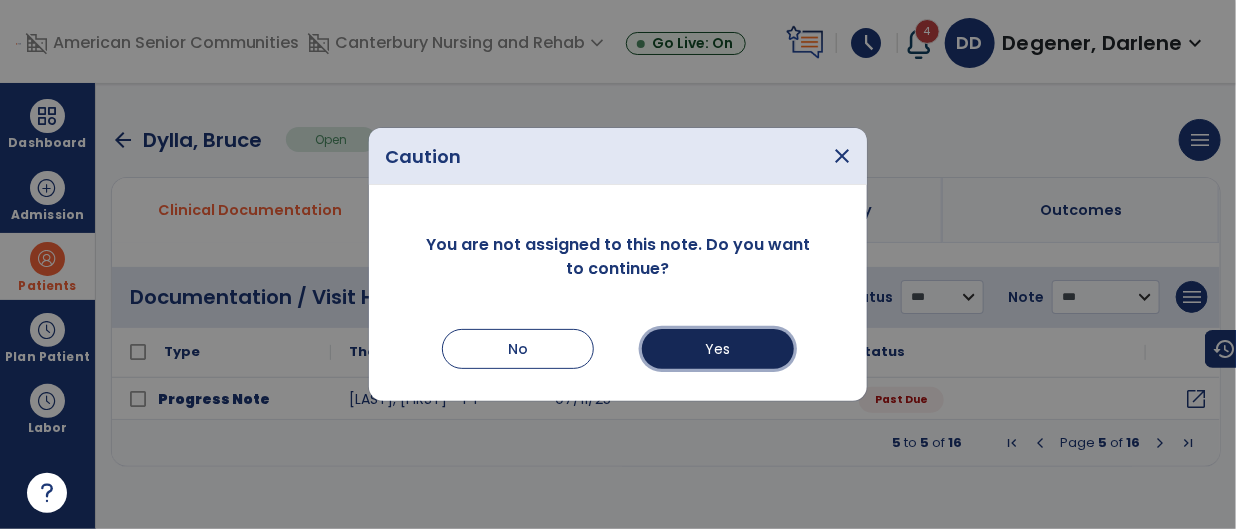 click on "Yes" at bounding box center (718, 349) 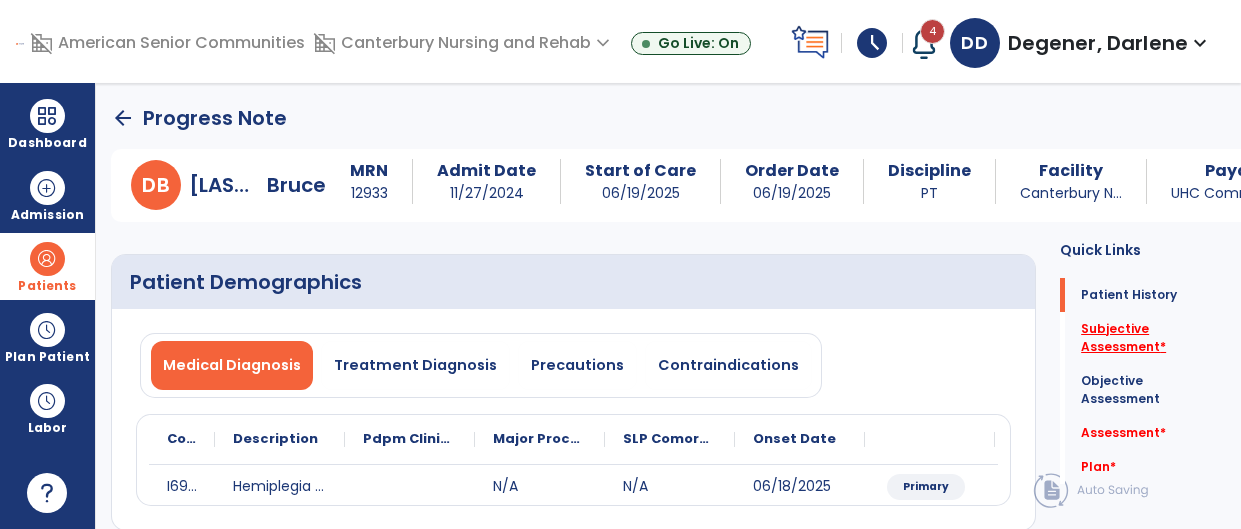 click on "Subjective Assessment   *" 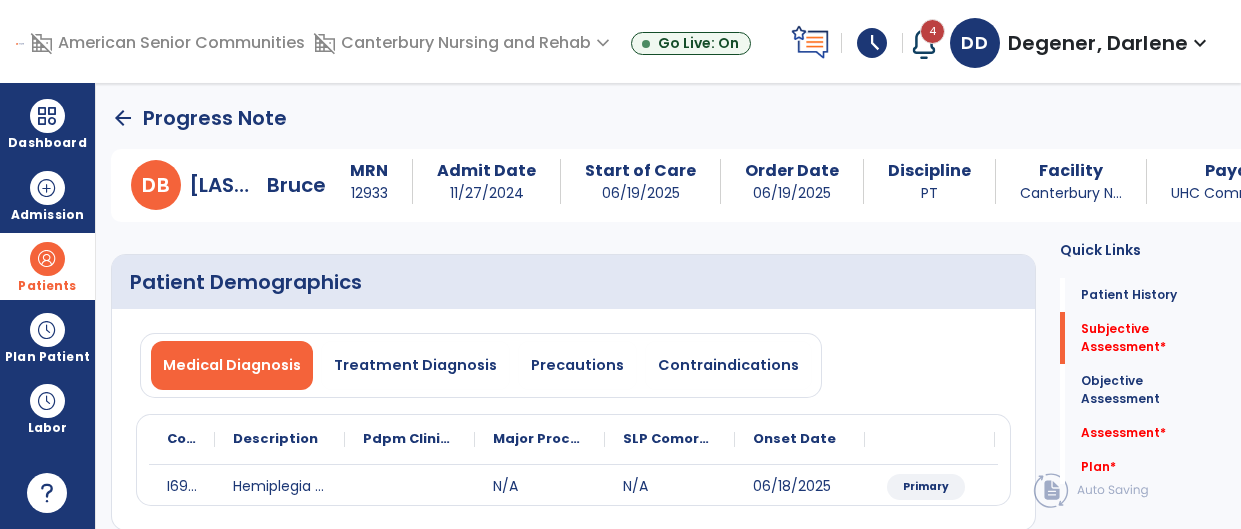 scroll, scrollTop: 41, scrollLeft: 0, axis: vertical 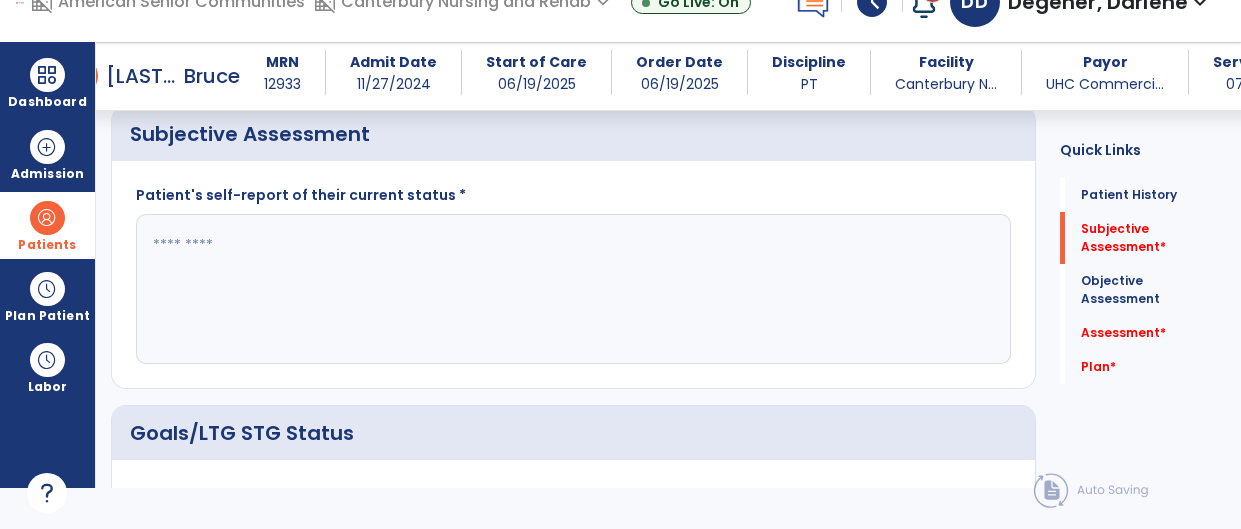 click 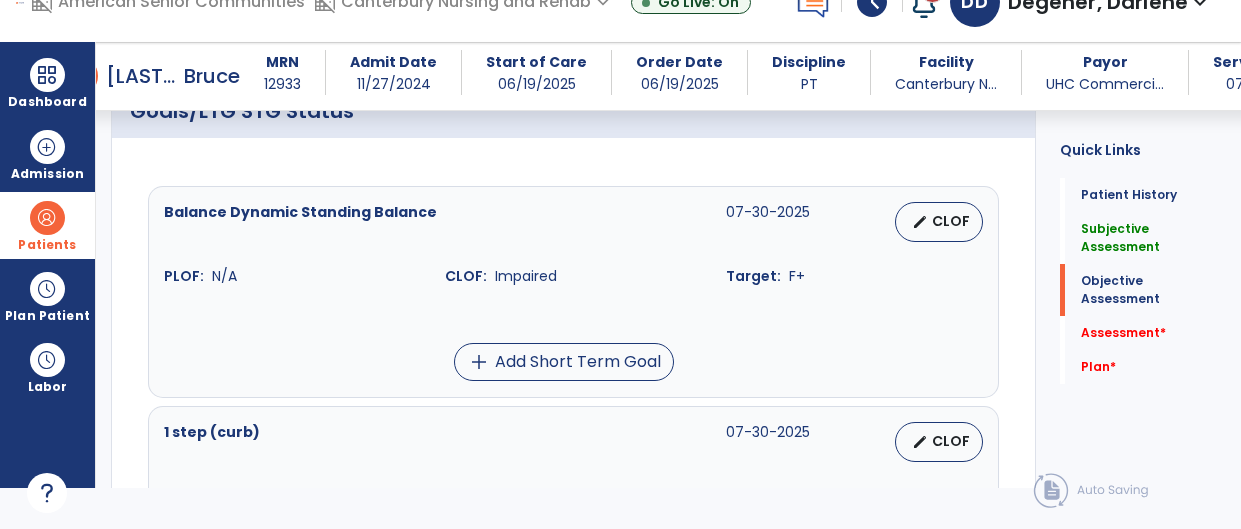 scroll, scrollTop: 702, scrollLeft: 0, axis: vertical 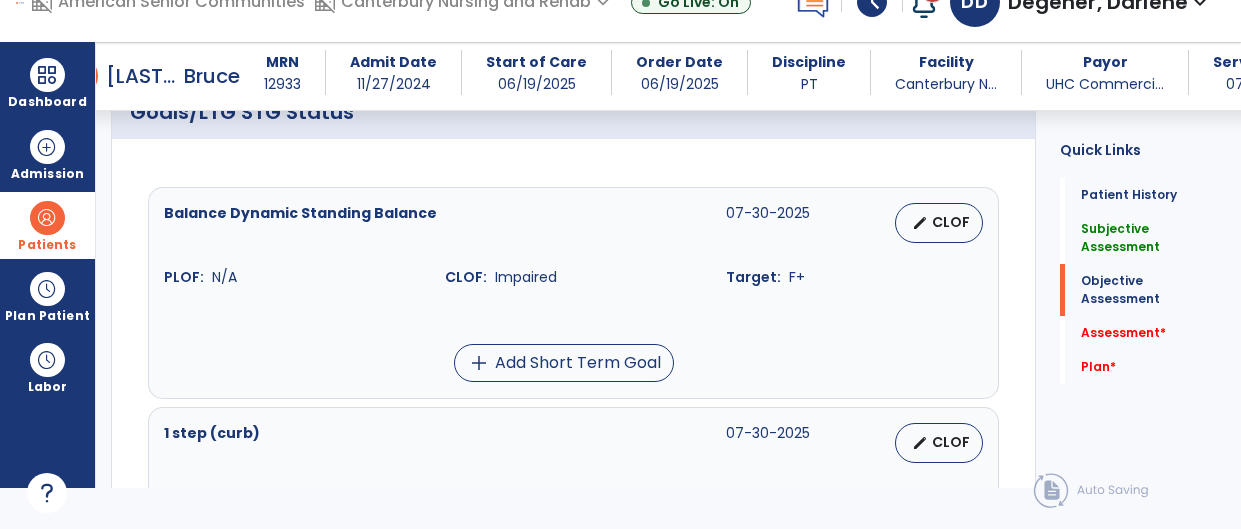 type on "**********" 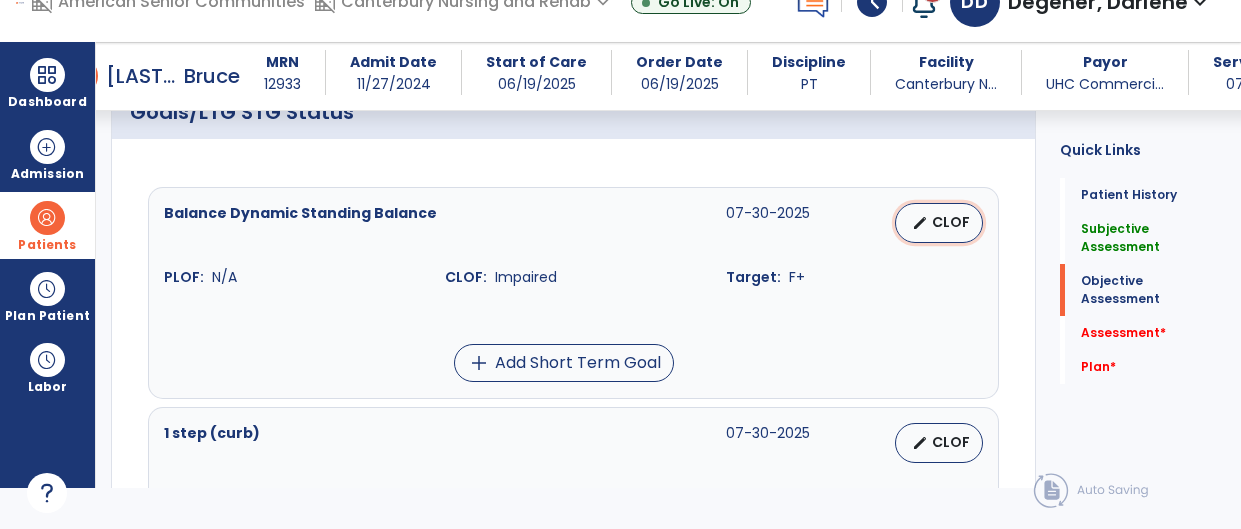 click on "CLOF" at bounding box center (951, 222) 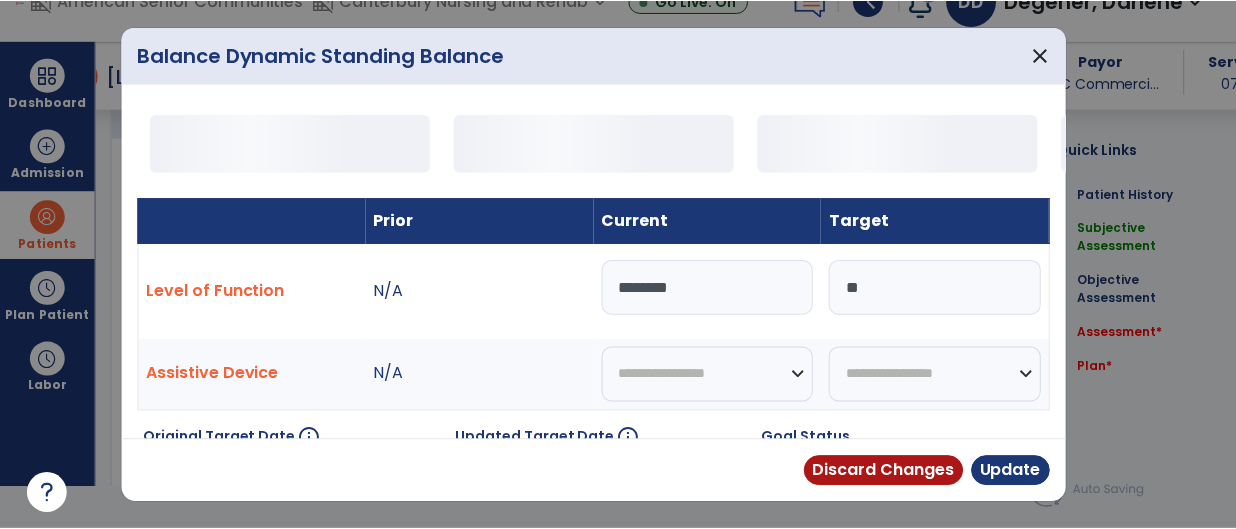 scroll, scrollTop: 0, scrollLeft: 0, axis: both 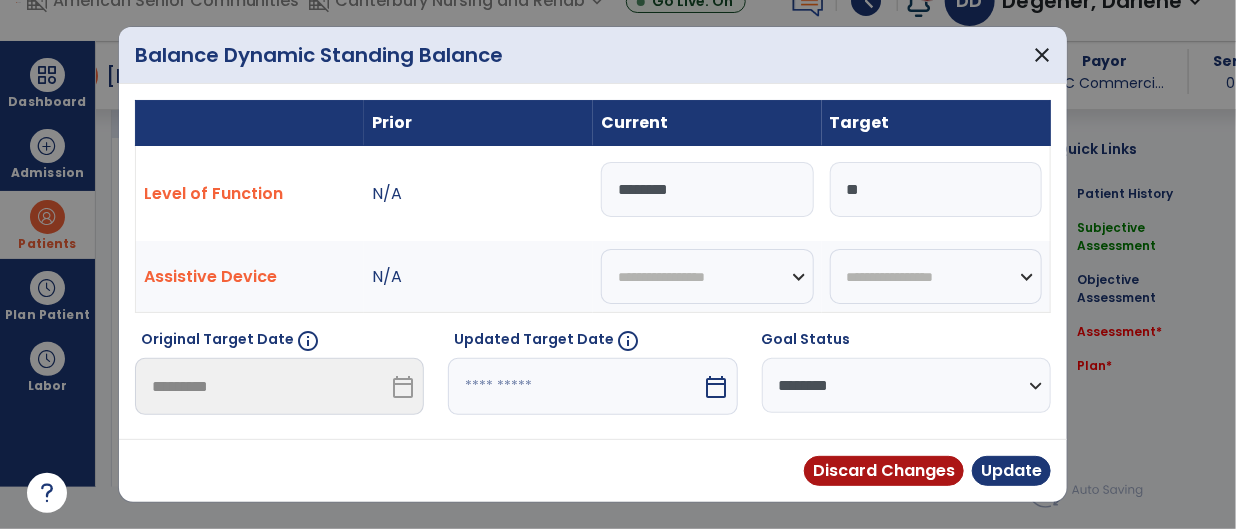 drag, startPoint x: 707, startPoint y: 185, endPoint x: 560, endPoint y: 174, distance: 147.411 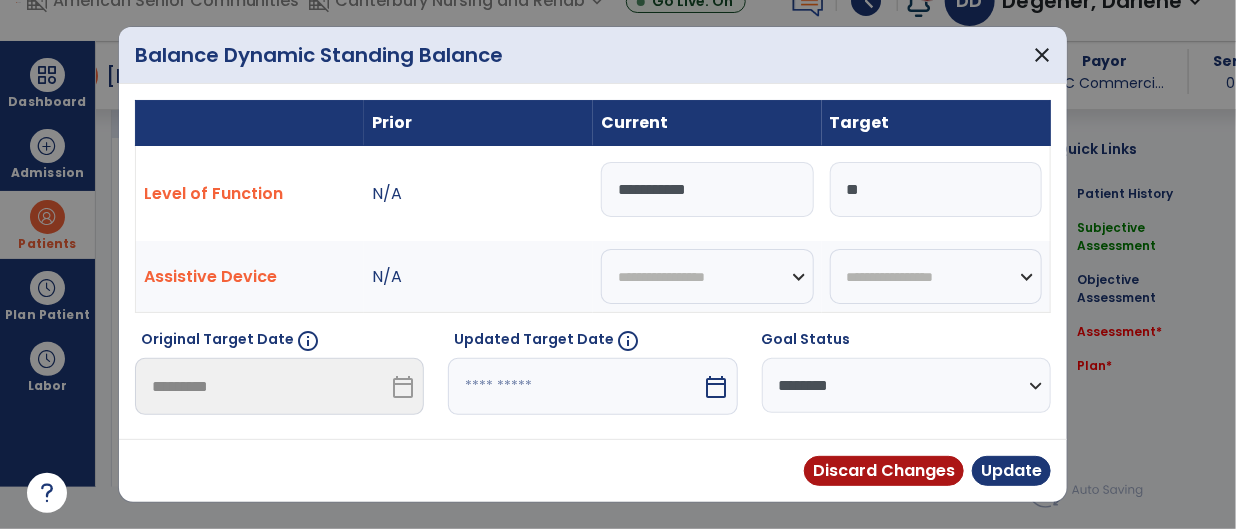 scroll, scrollTop: 0, scrollLeft: 0, axis: both 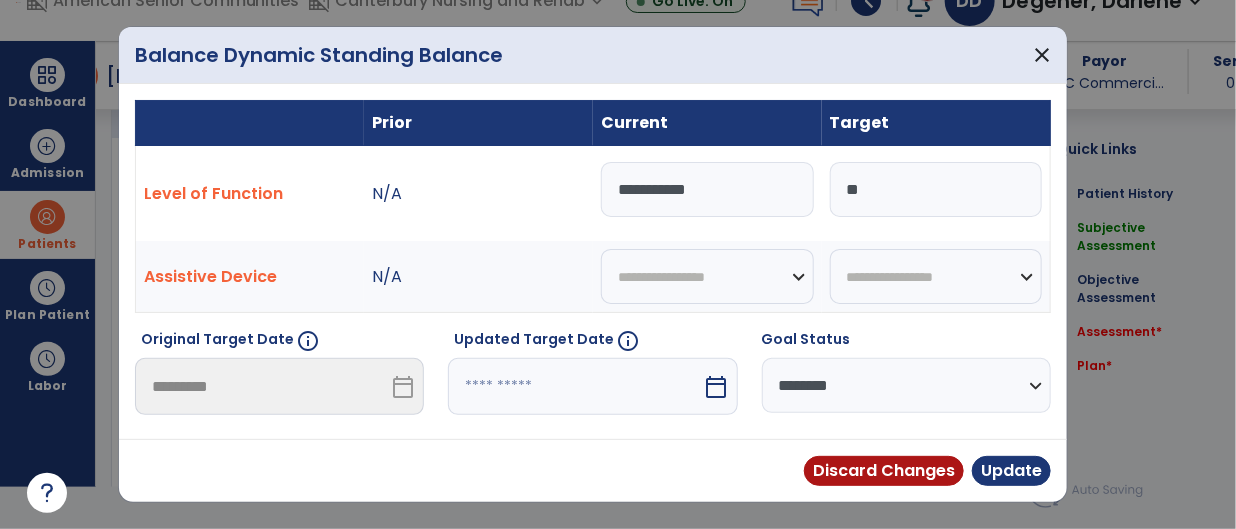 type on "**********" 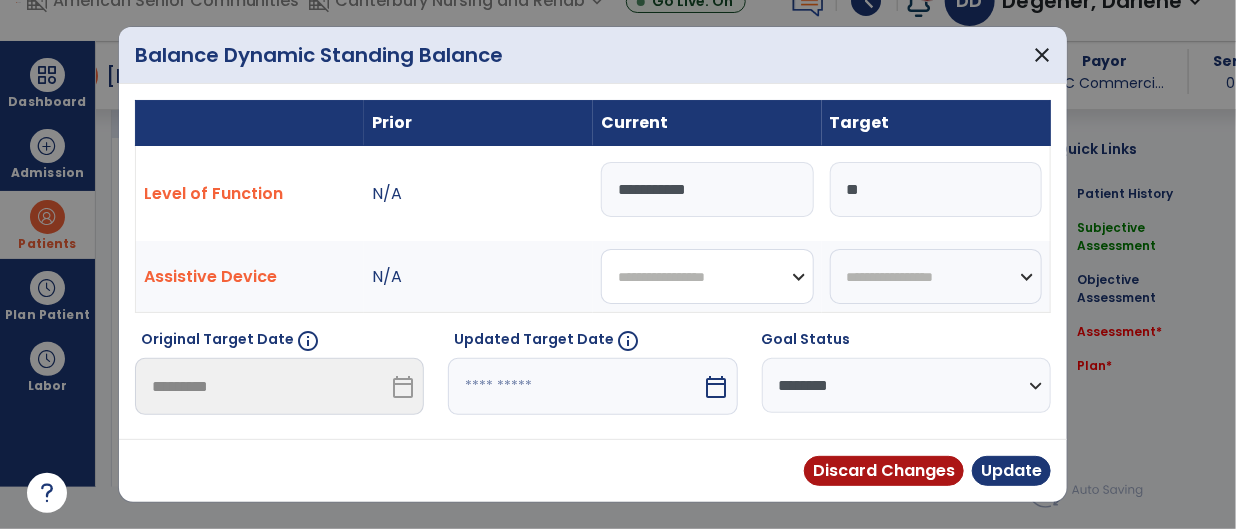 click on "**********" at bounding box center [707, 276] 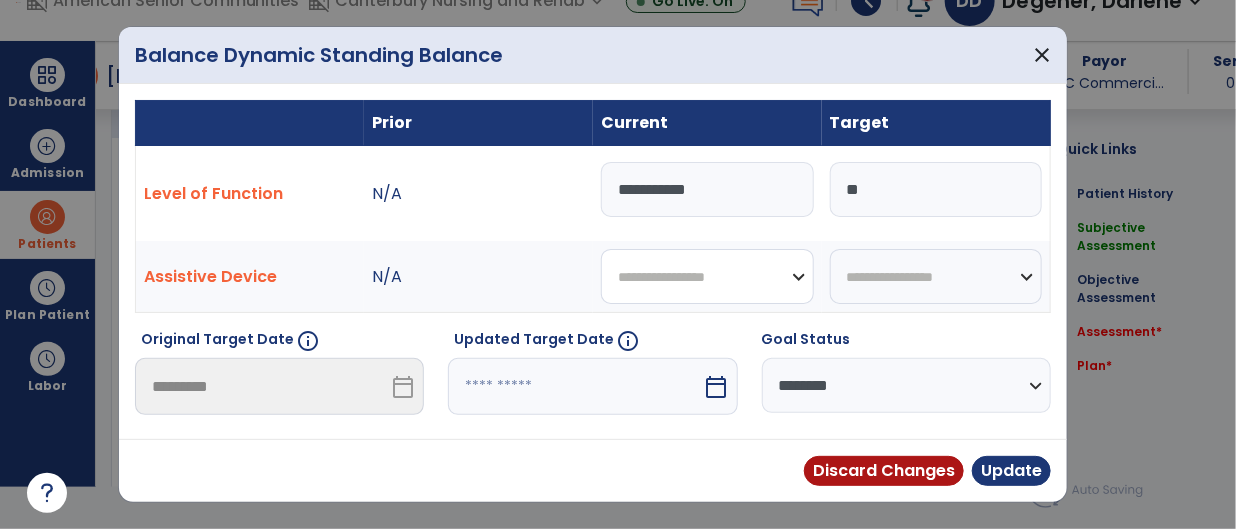 select on "*********" 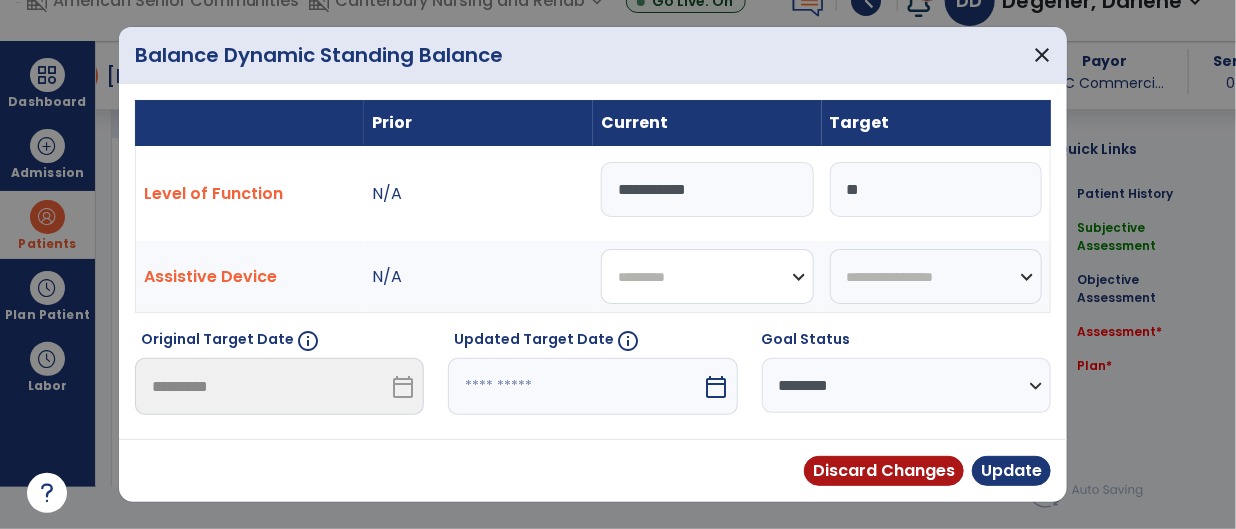 click on "**********" at bounding box center (707, 276) 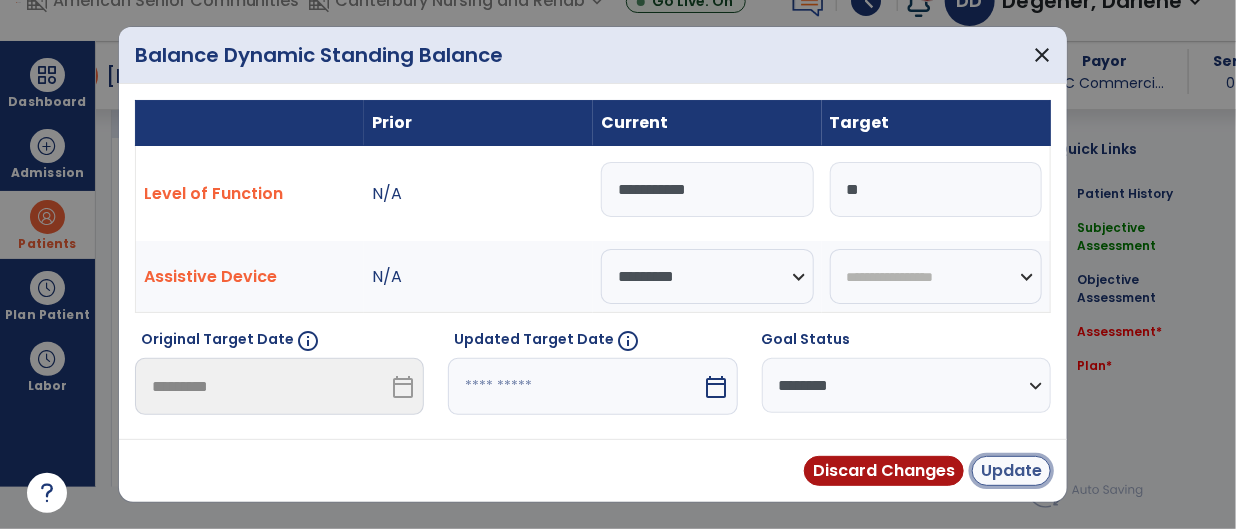 click on "Update" at bounding box center [1011, 471] 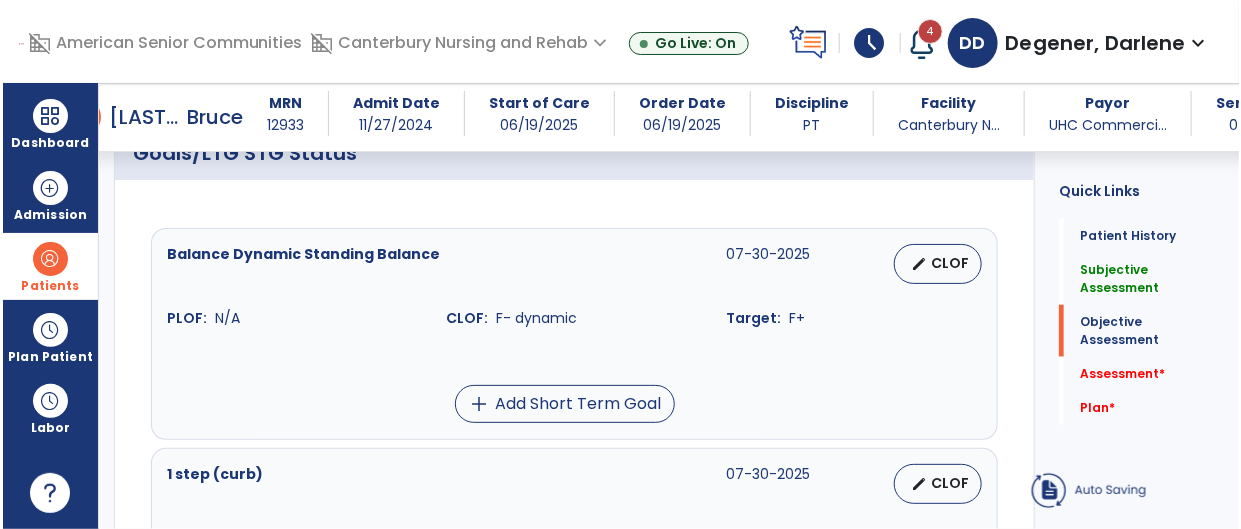 scroll, scrollTop: 41, scrollLeft: 0, axis: vertical 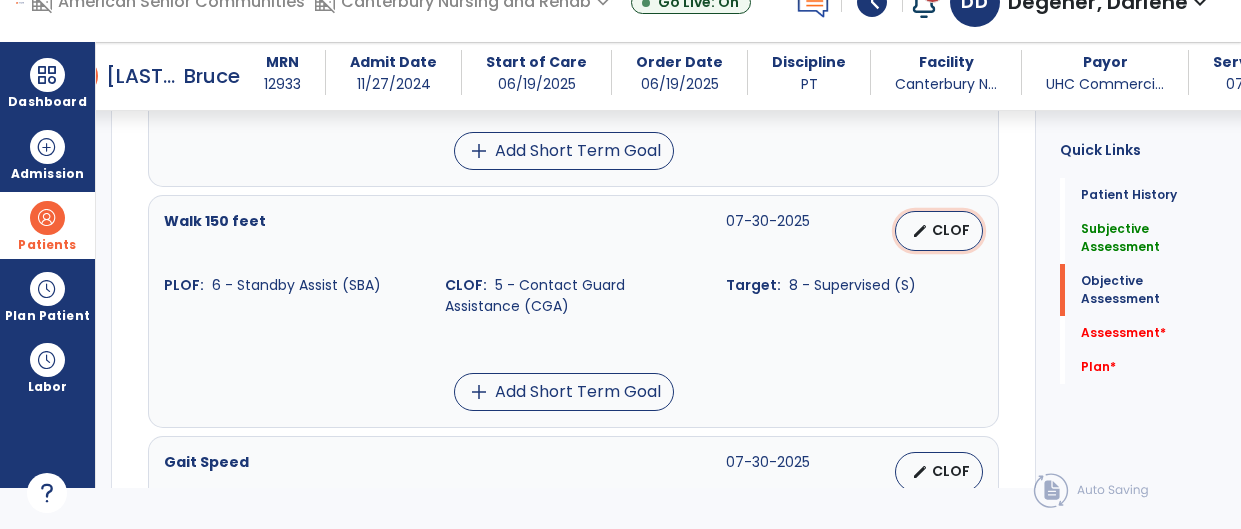 click on "CLOF" at bounding box center [951, 230] 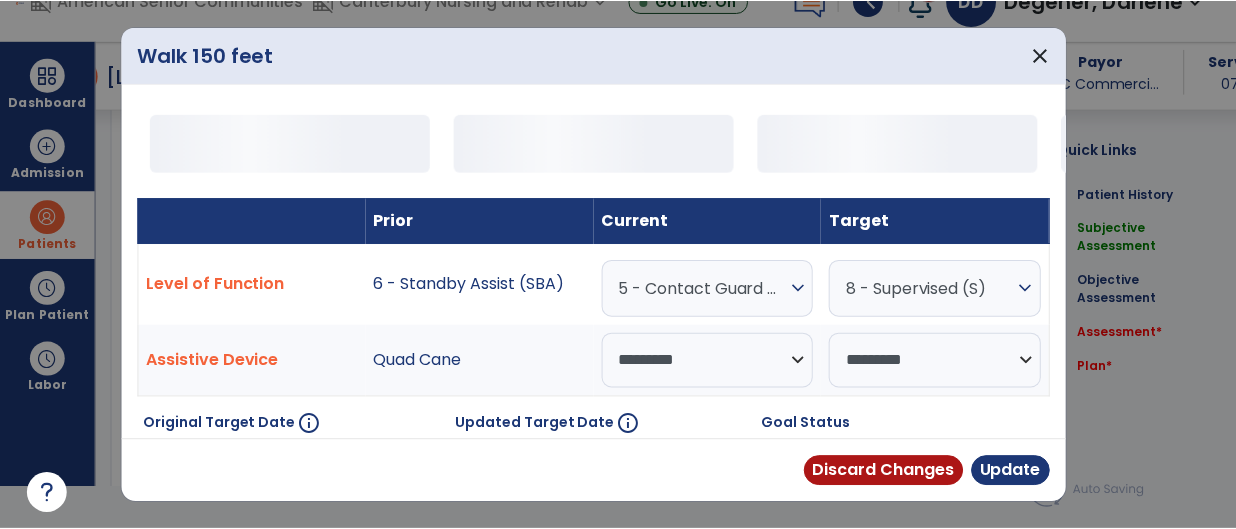 scroll, scrollTop: 0, scrollLeft: 0, axis: both 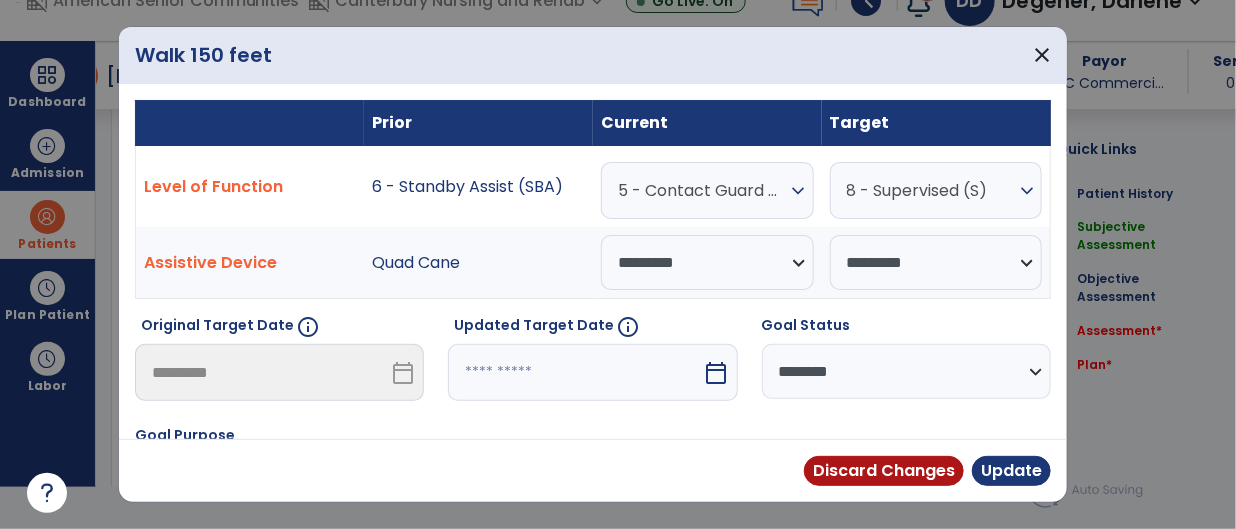 click on "expand_more" at bounding box center (799, 191) 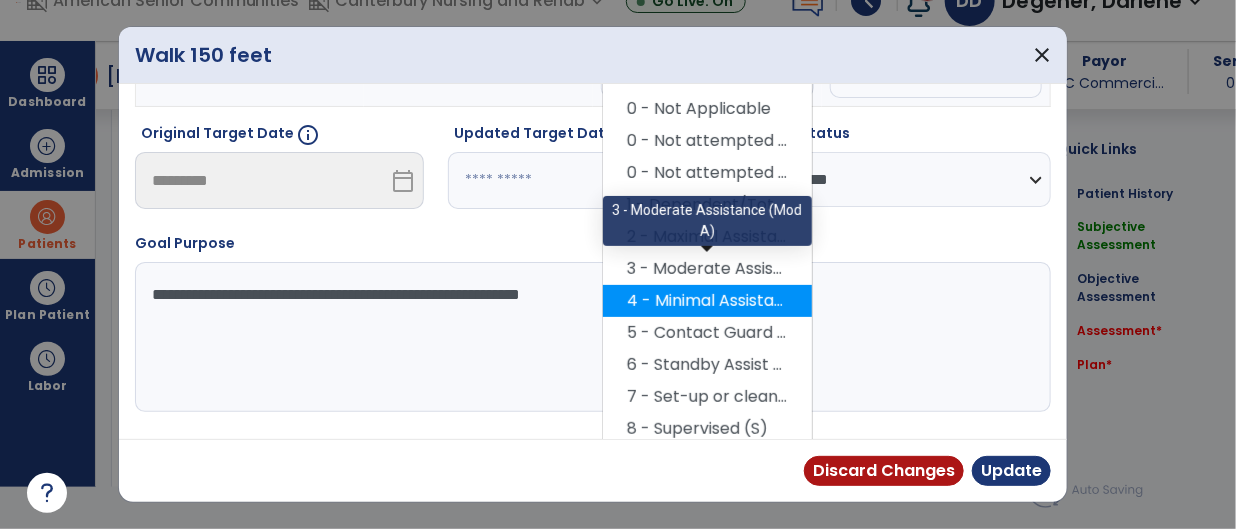 scroll, scrollTop: 191, scrollLeft: 0, axis: vertical 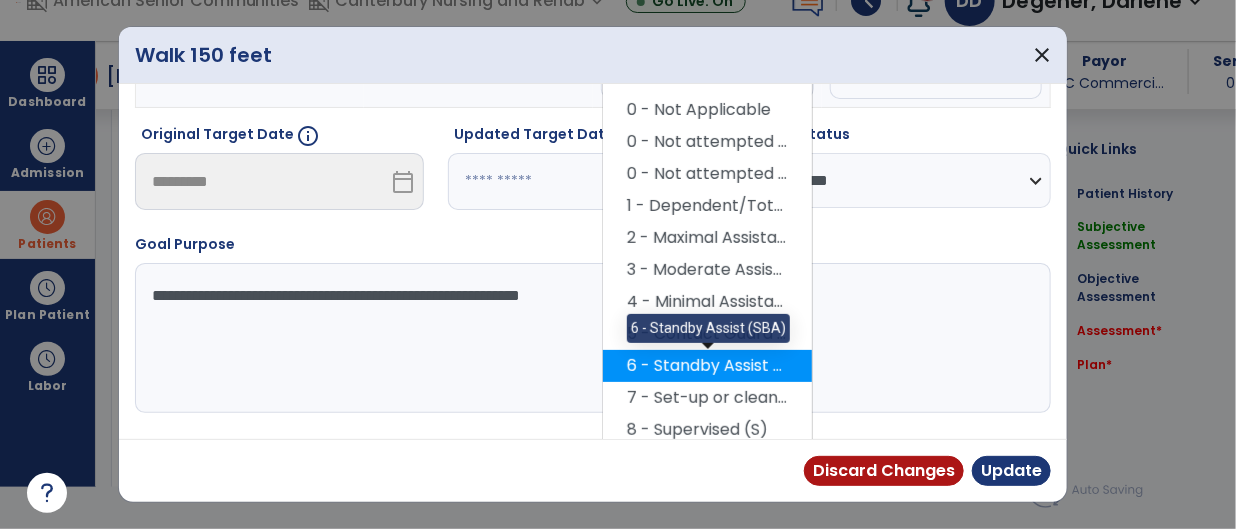 click on "6 - Standby Assist (SBA)" at bounding box center [707, 366] 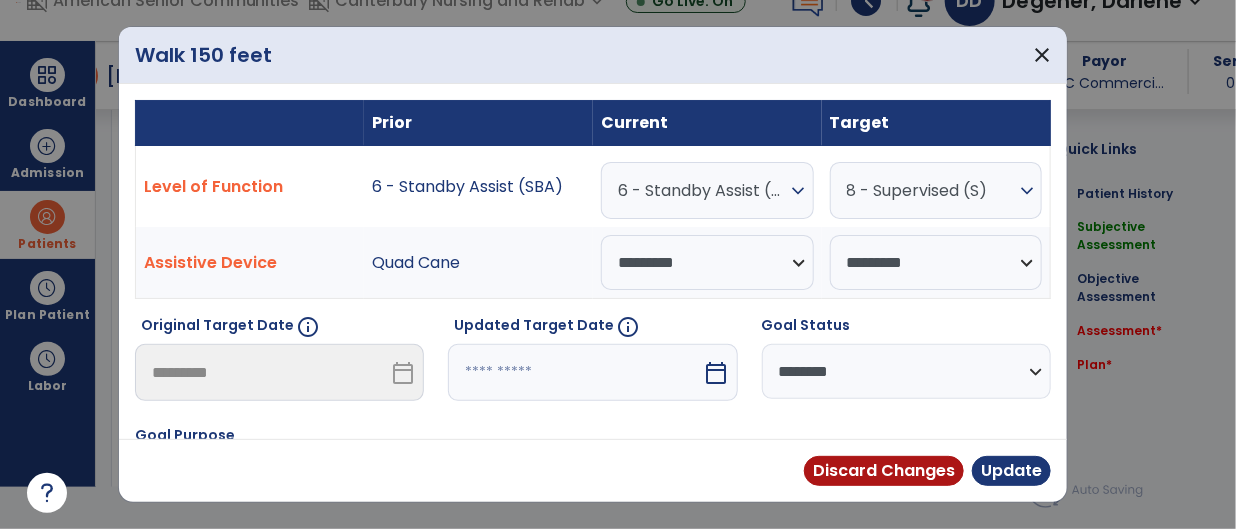 scroll, scrollTop: 0, scrollLeft: 0, axis: both 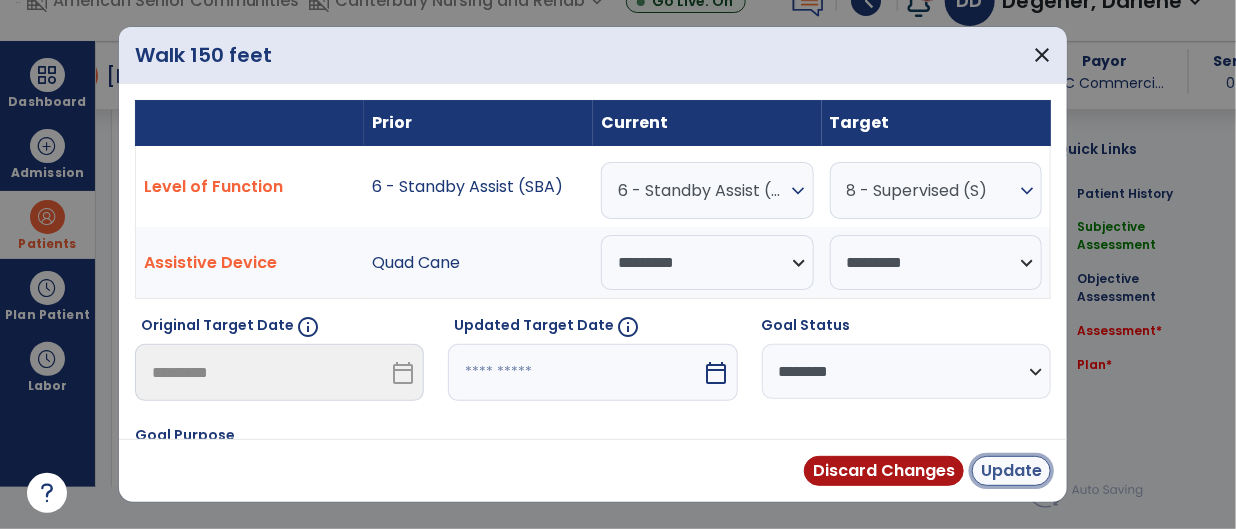 click on "Update" at bounding box center (1011, 471) 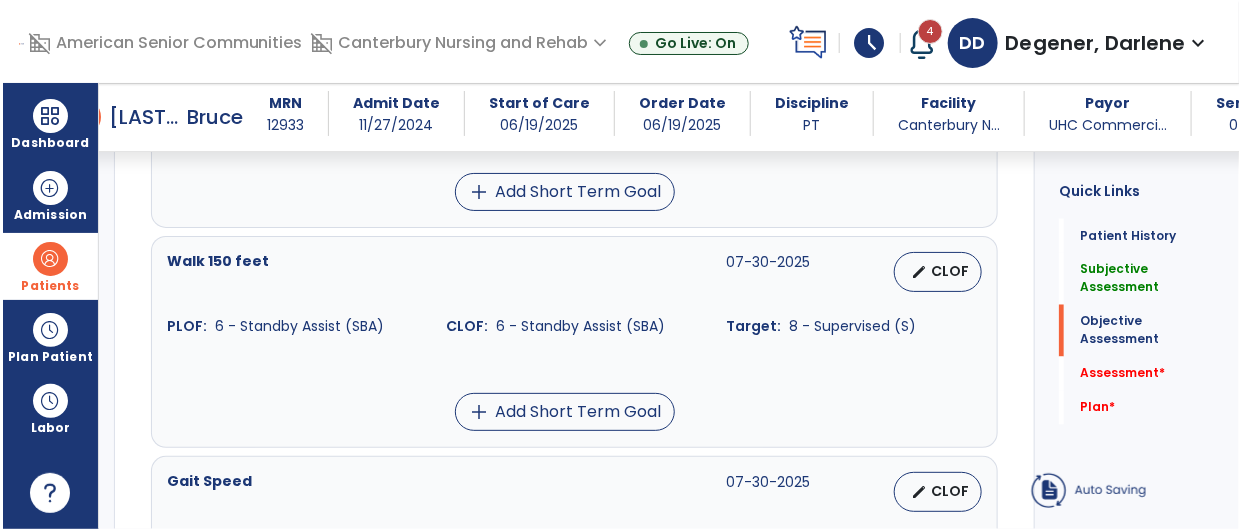 scroll, scrollTop: 41, scrollLeft: 0, axis: vertical 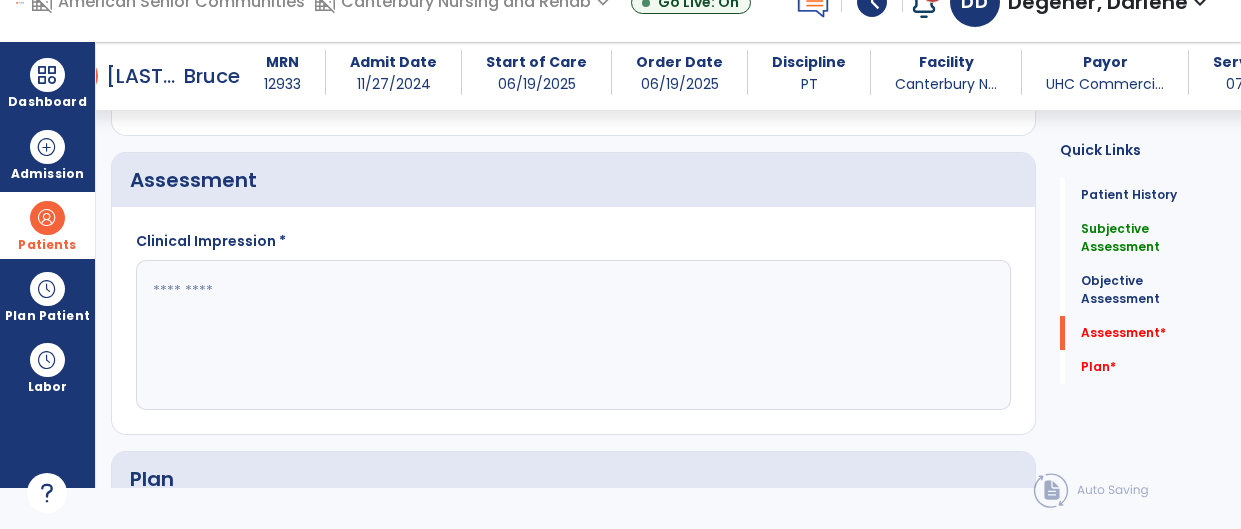 click 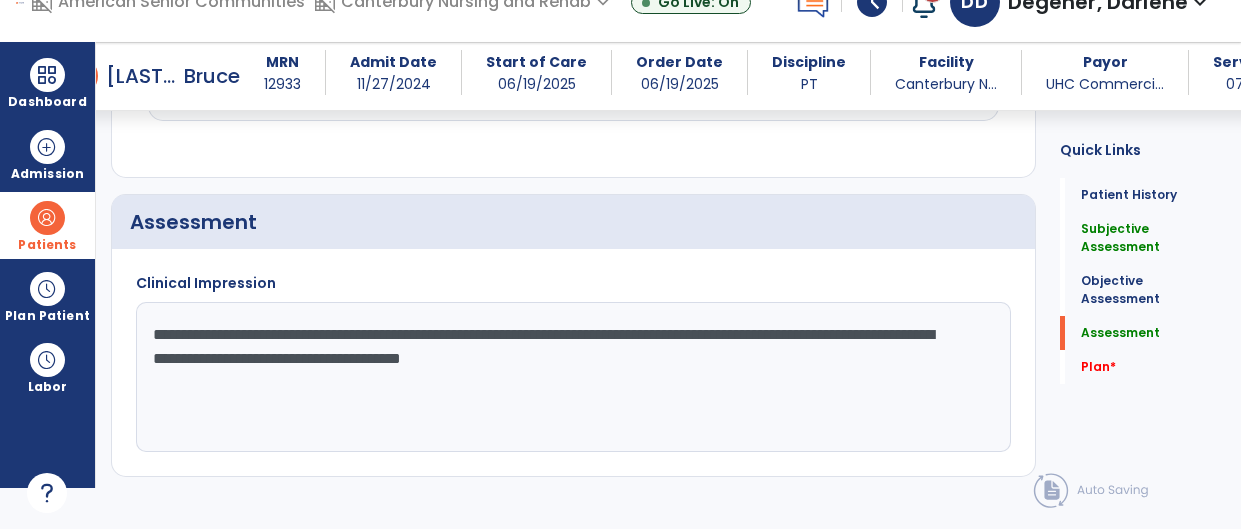 scroll, scrollTop: 1922, scrollLeft: 0, axis: vertical 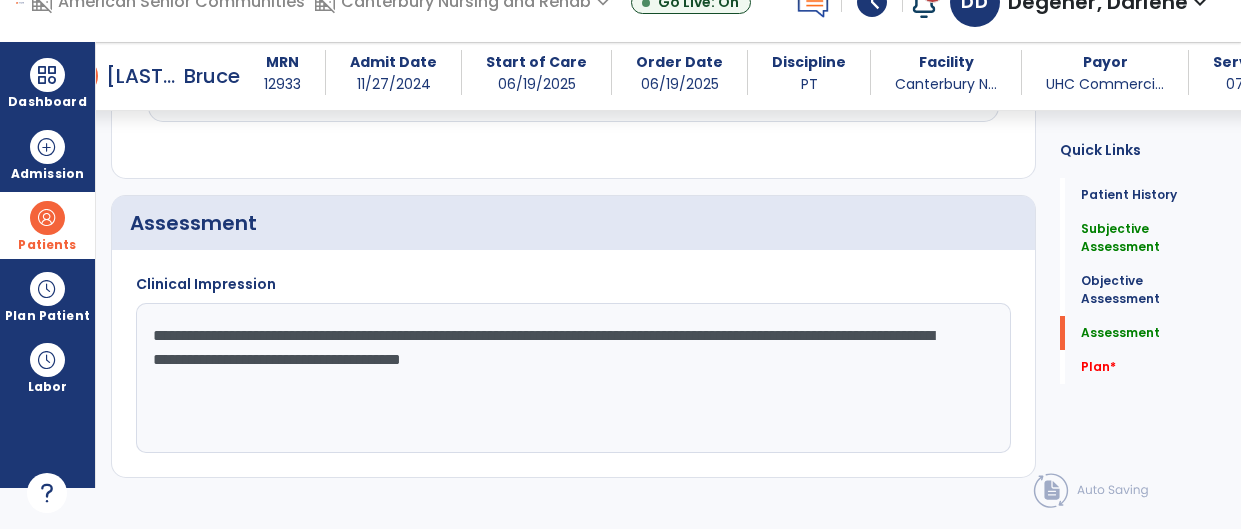 click on "**********" 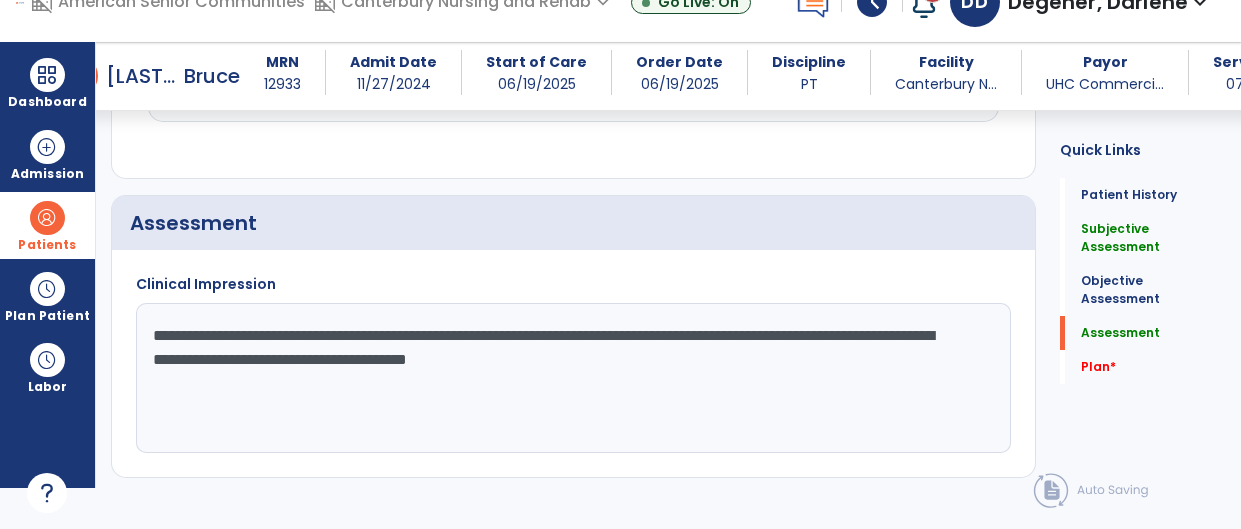 click on "**********" 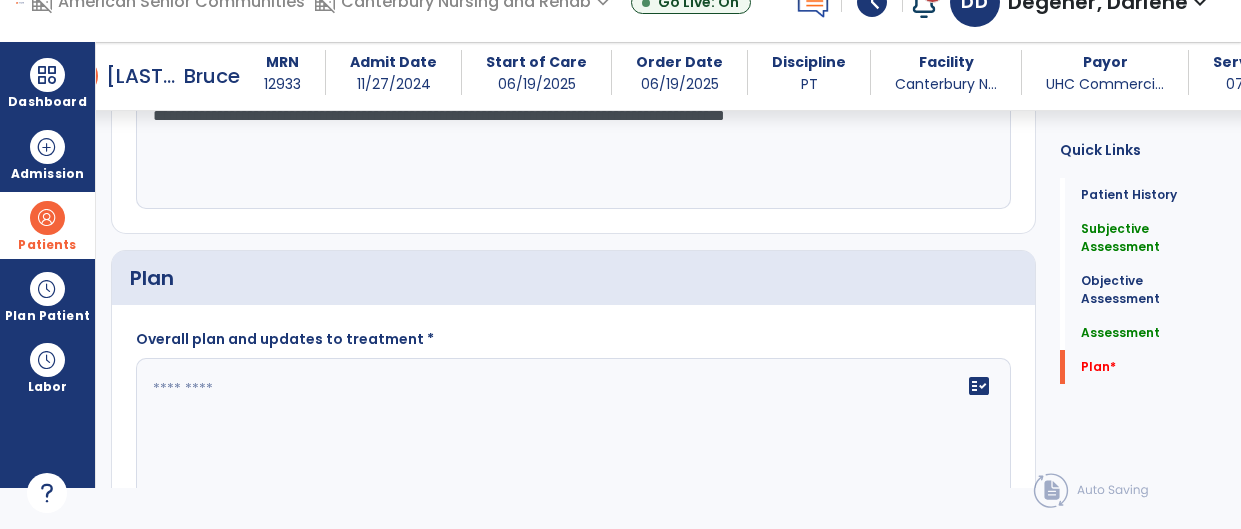 scroll, scrollTop: 2167, scrollLeft: 0, axis: vertical 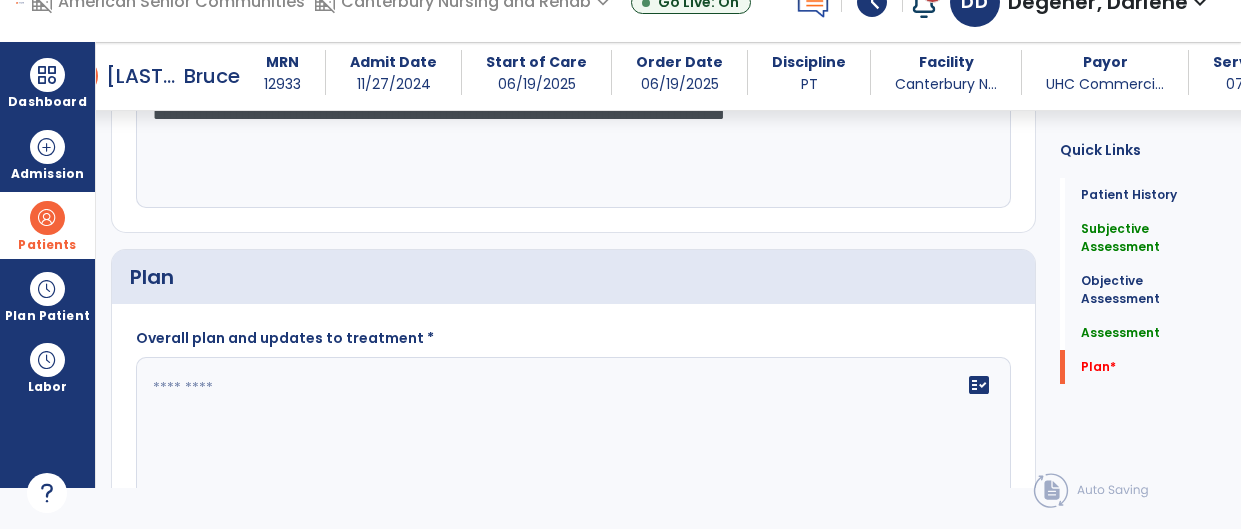 type on "**********" 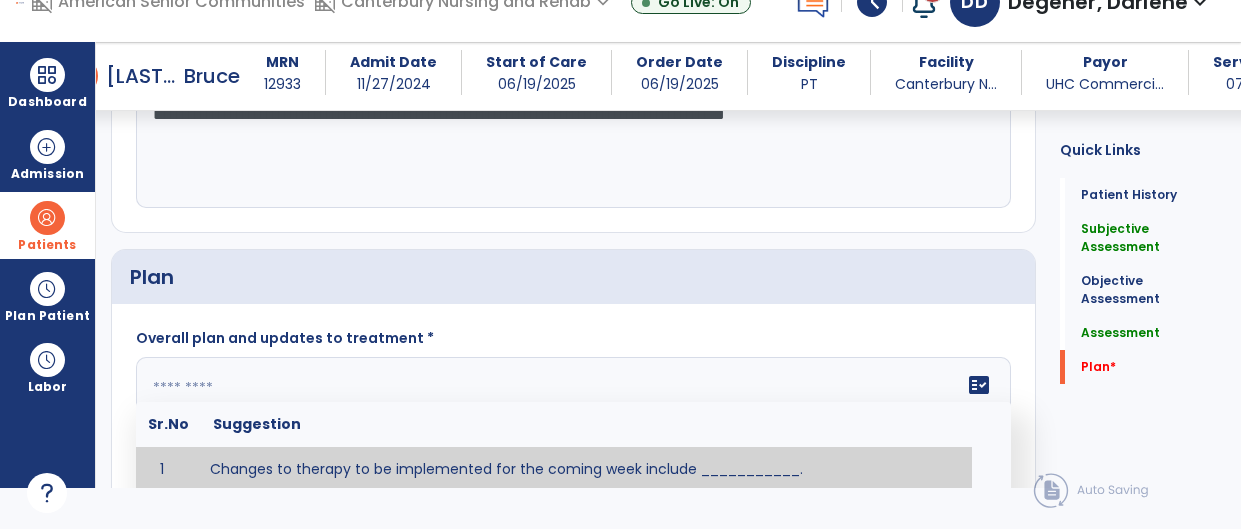 click 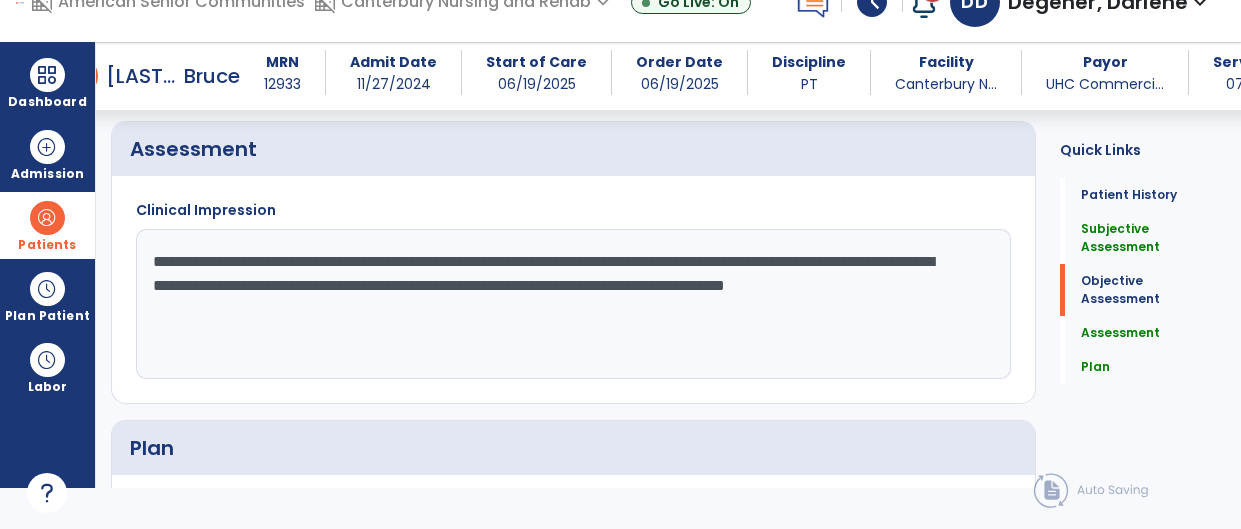 scroll, scrollTop: 2057, scrollLeft: 0, axis: vertical 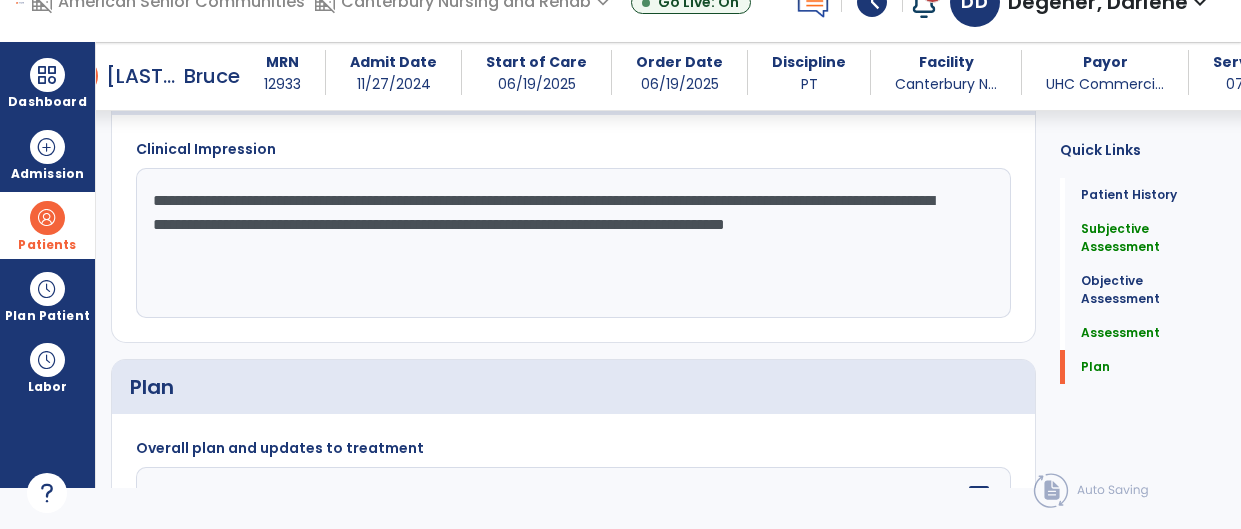 type on "**********" 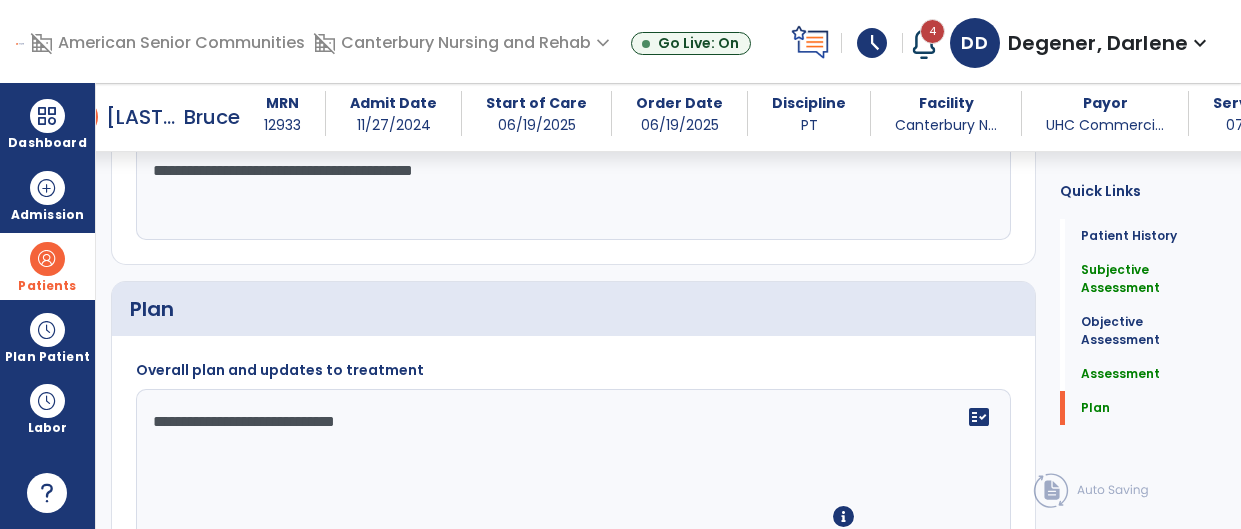 scroll, scrollTop: 2280, scrollLeft: 0, axis: vertical 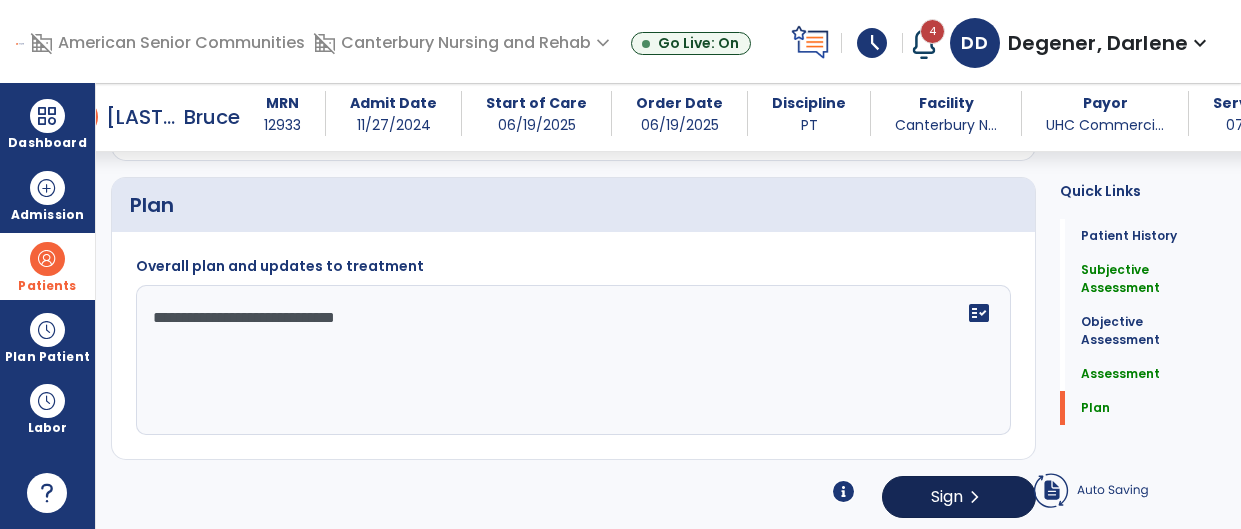 type on "**********" 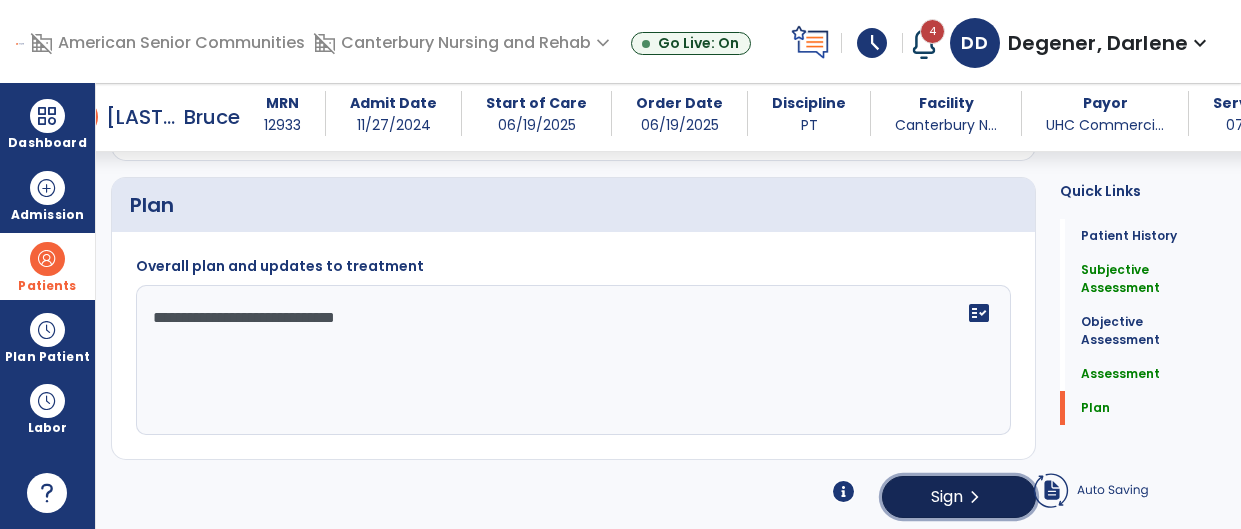 click on "Sign" 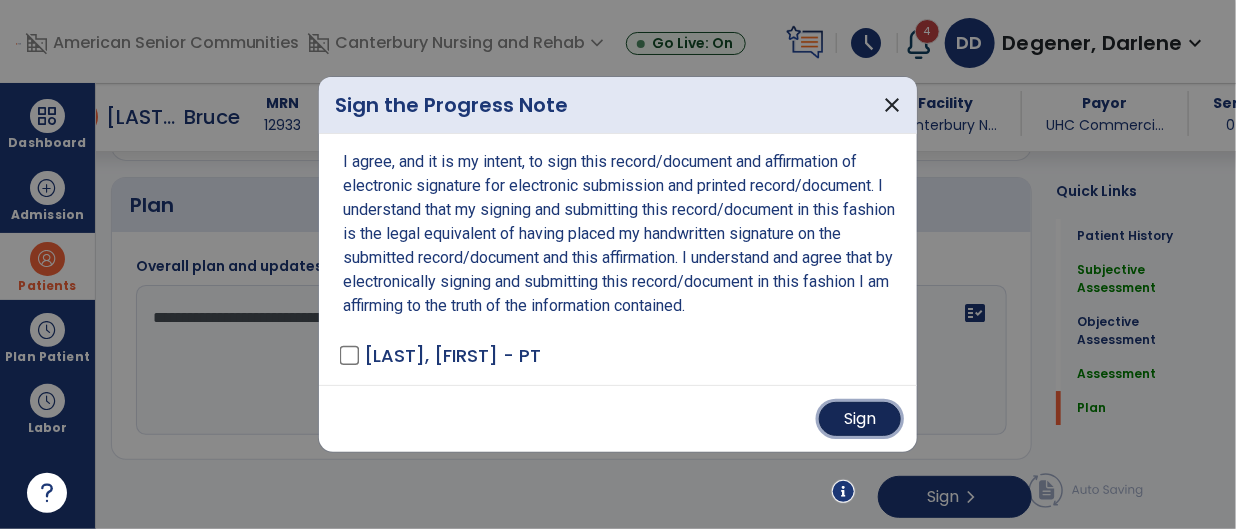 click on "Sign" at bounding box center (860, 419) 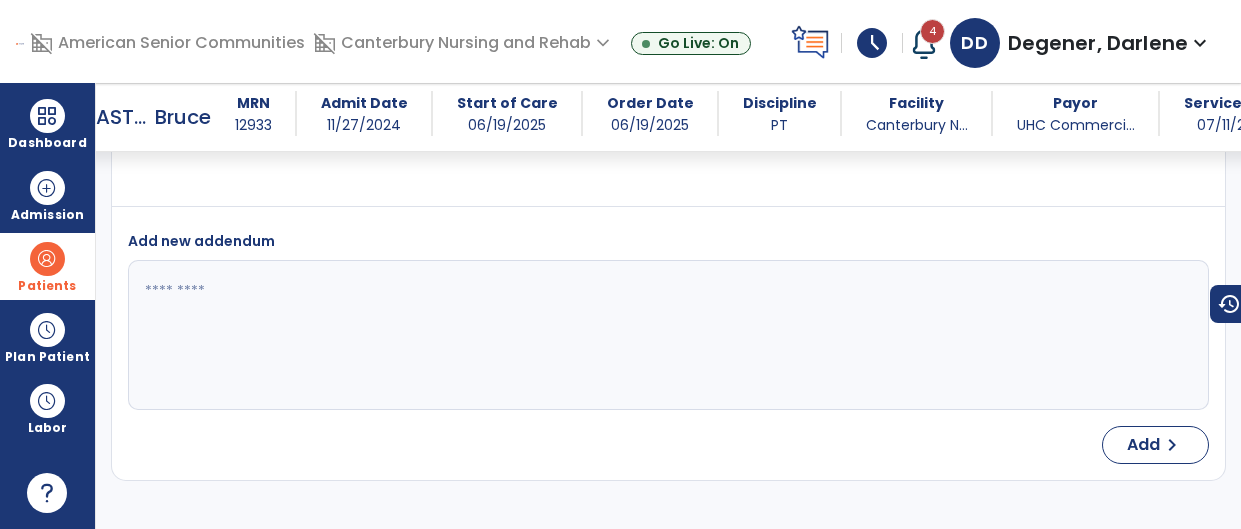 scroll, scrollTop: 2824, scrollLeft: 0, axis: vertical 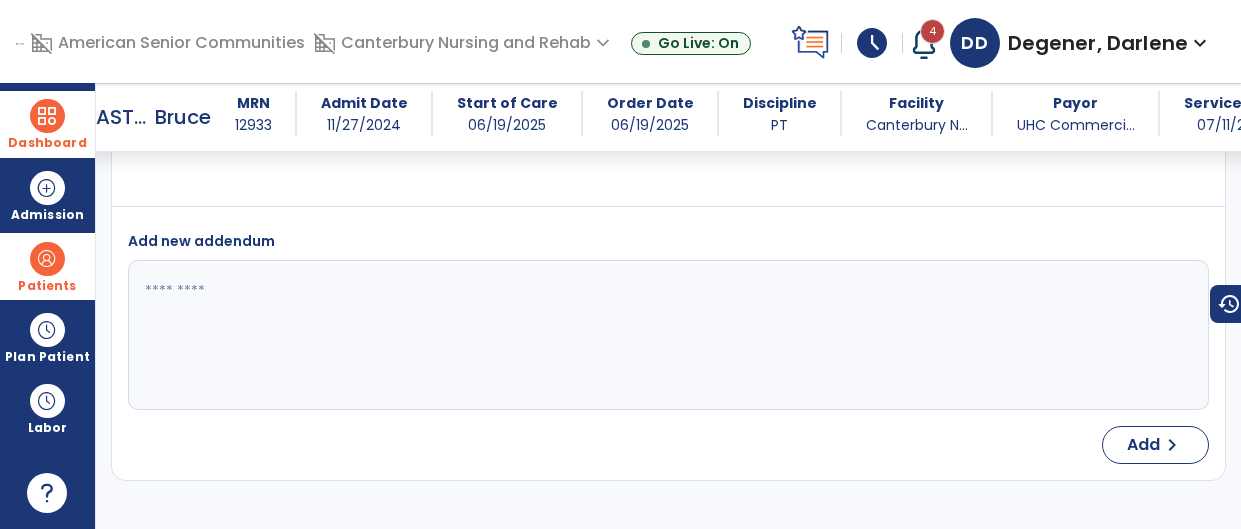 click at bounding box center (47, 116) 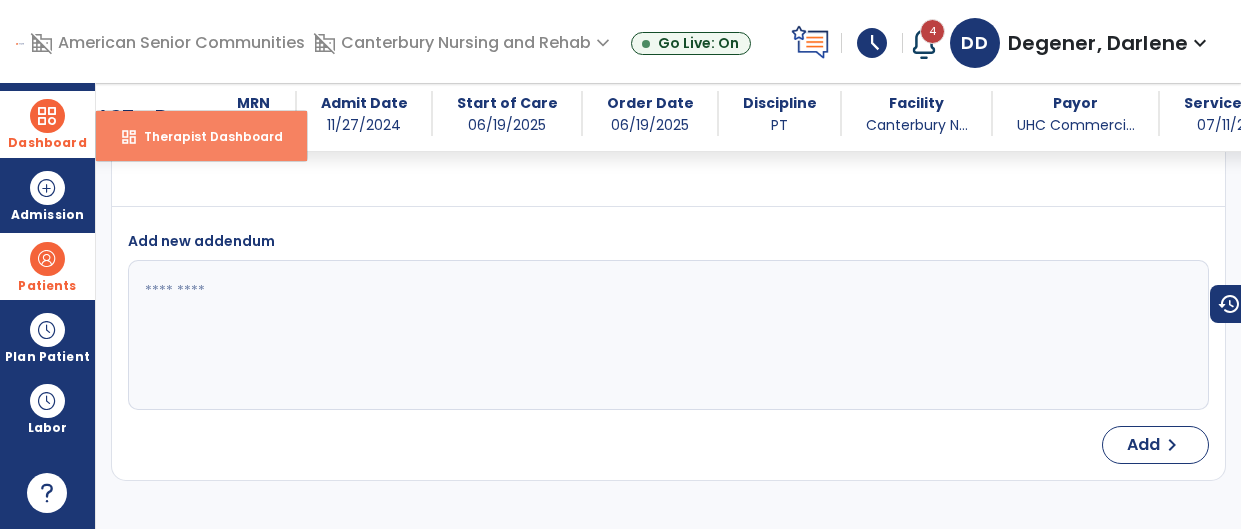 click on "dashboard  Therapist Dashboard" at bounding box center [201, 136] 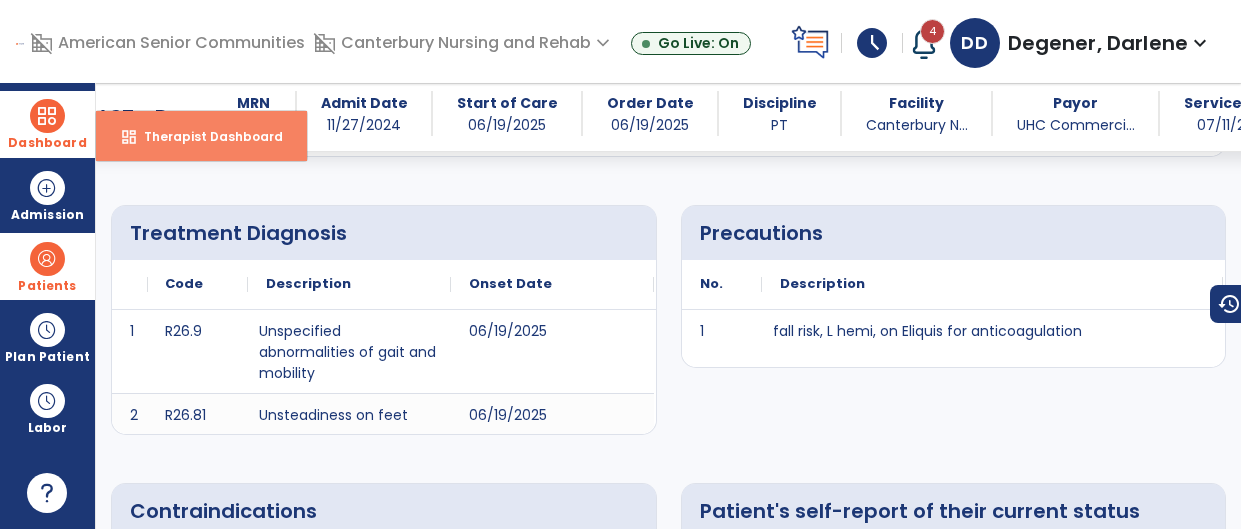 select on "****" 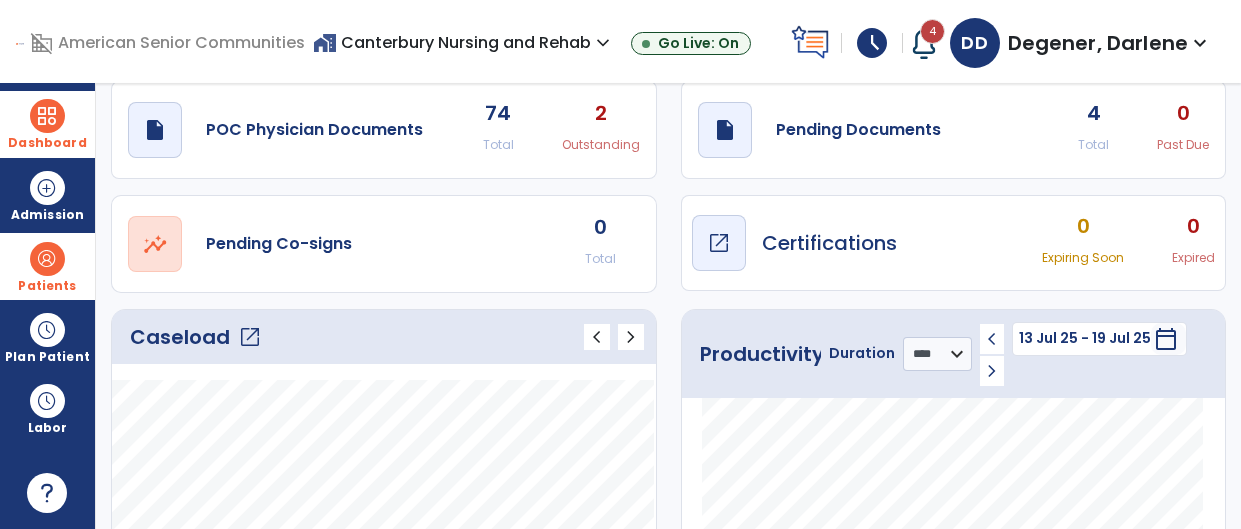 scroll, scrollTop: 0, scrollLeft: 0, axis: both 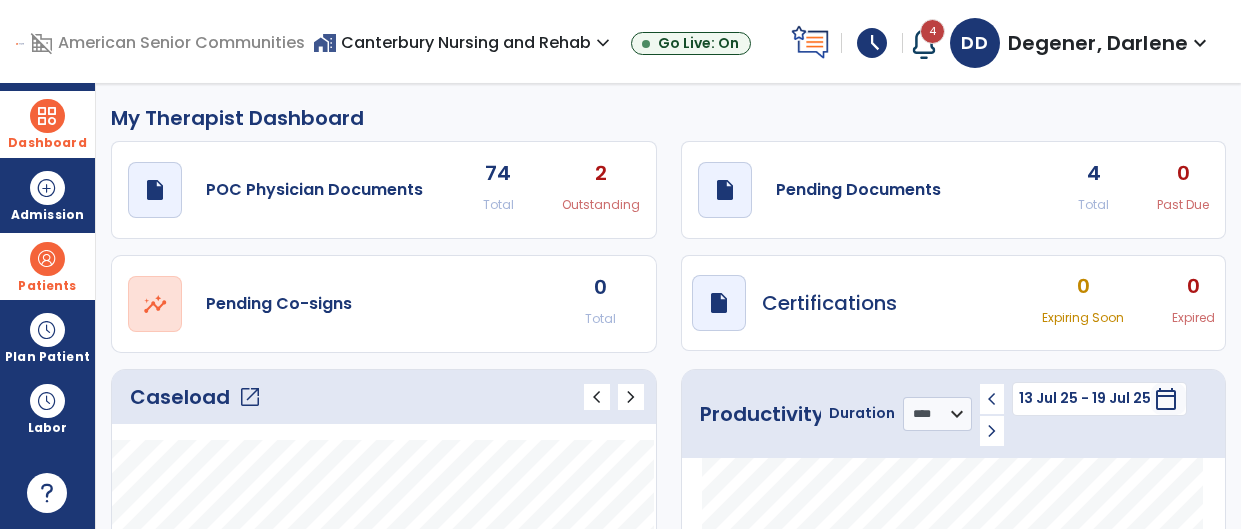click on "4" 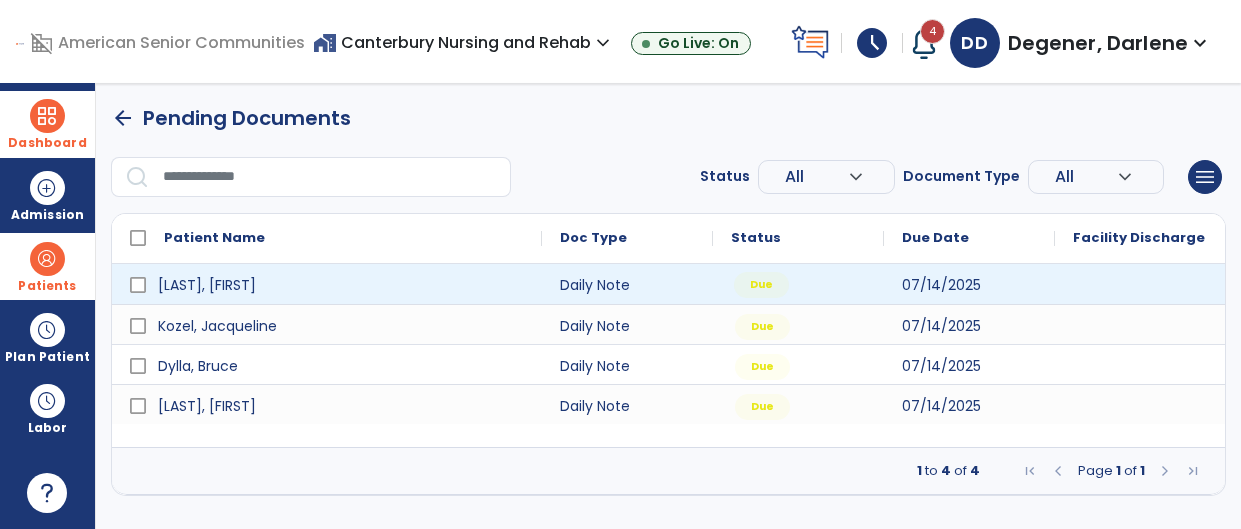 click on "Due" at bounding box center [798, 284] 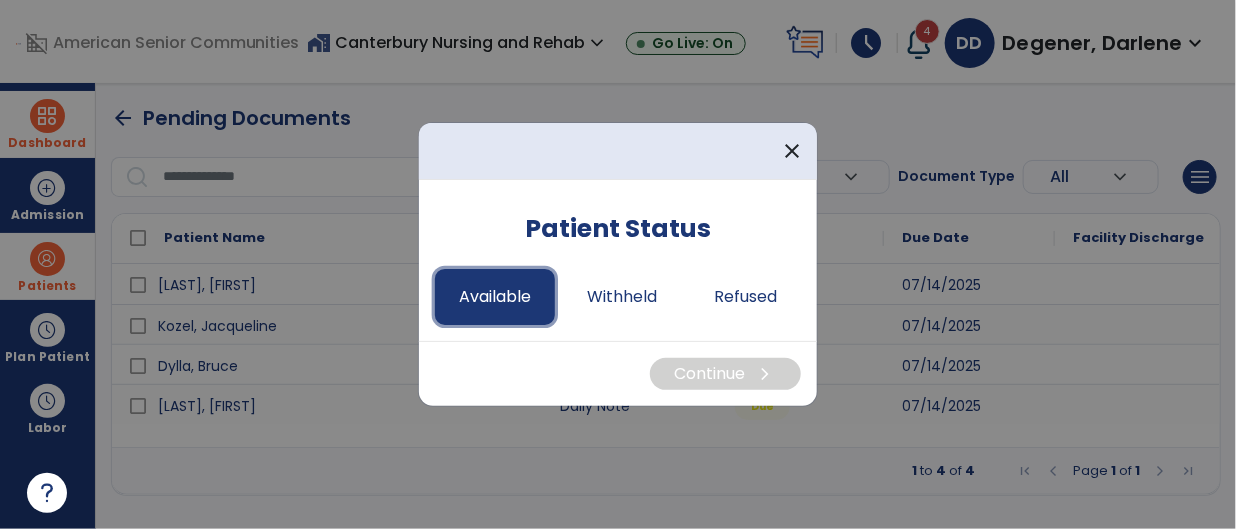 click on "Available" at bounding box center [495, 297] 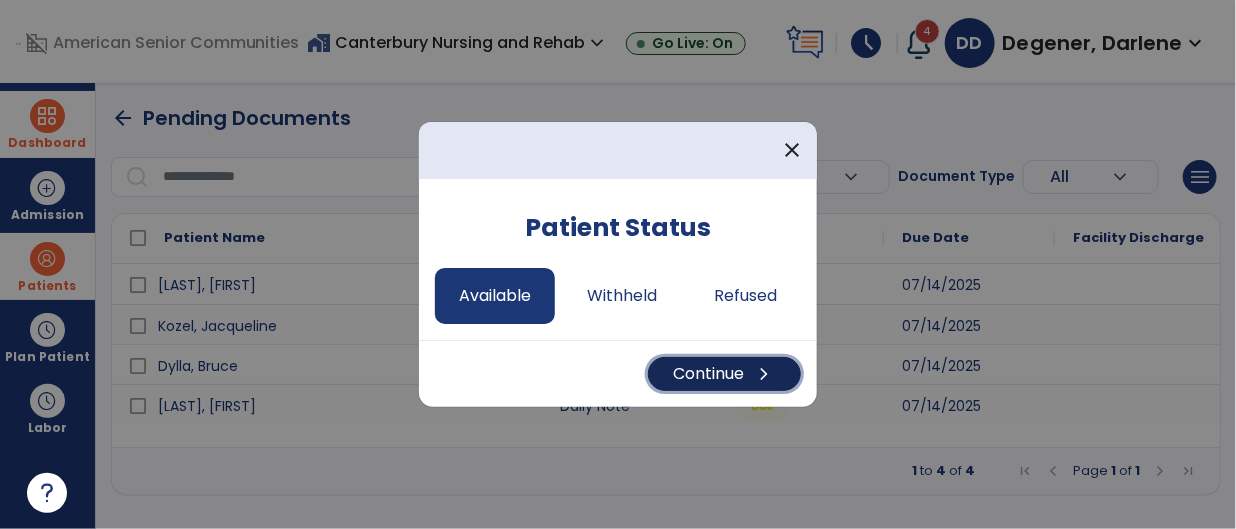 click on "Continue   chevron_right" at bounding box center (724, 374) 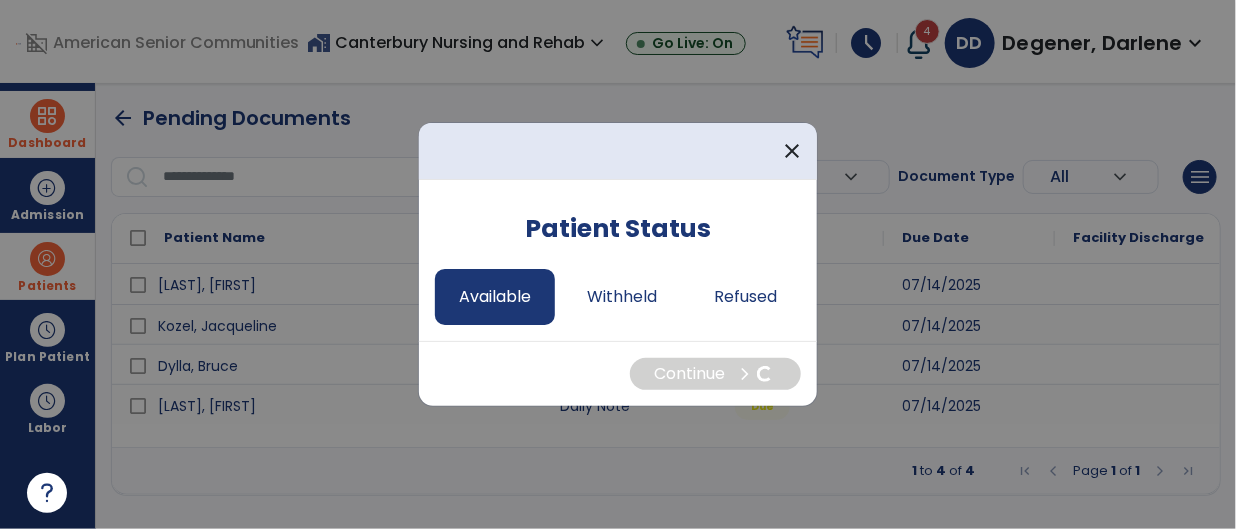 select on "*" 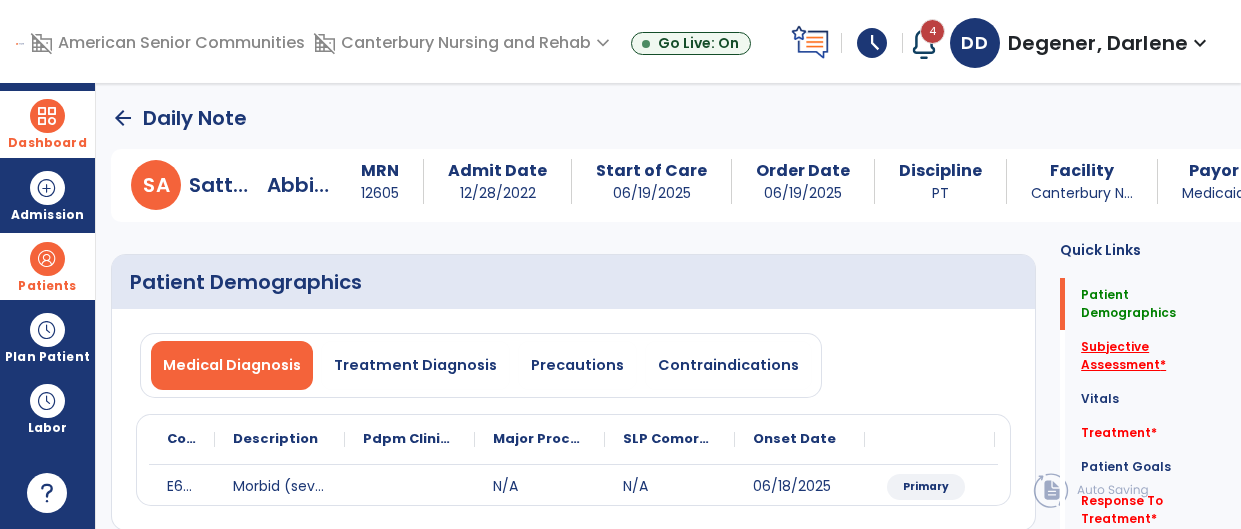 click on "Subjective Assessment   *" 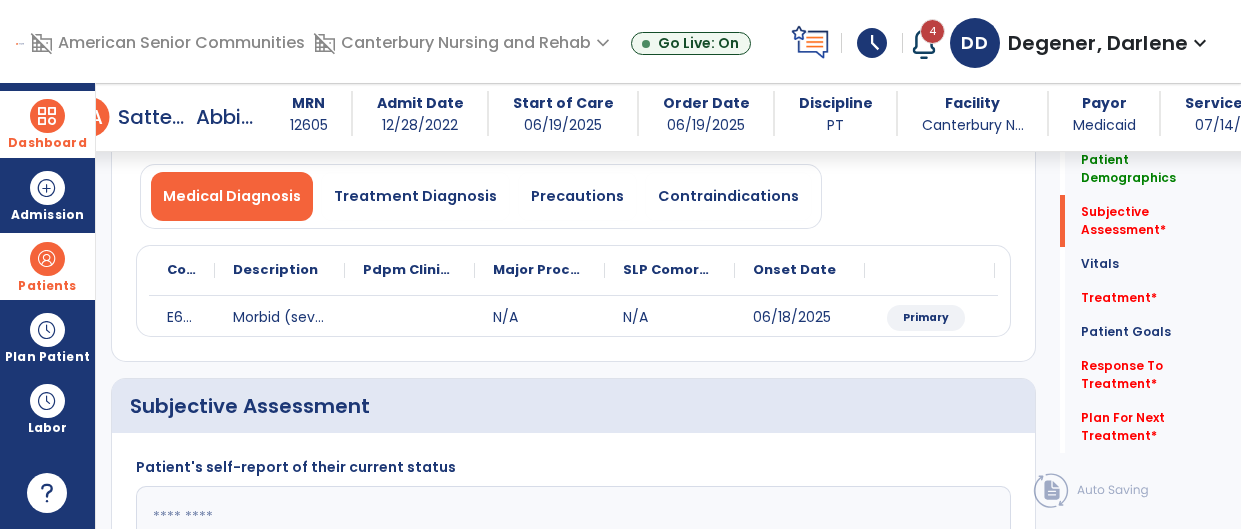 scroll, scrollTop: 381, scrollLeft: 0, axis: vertical 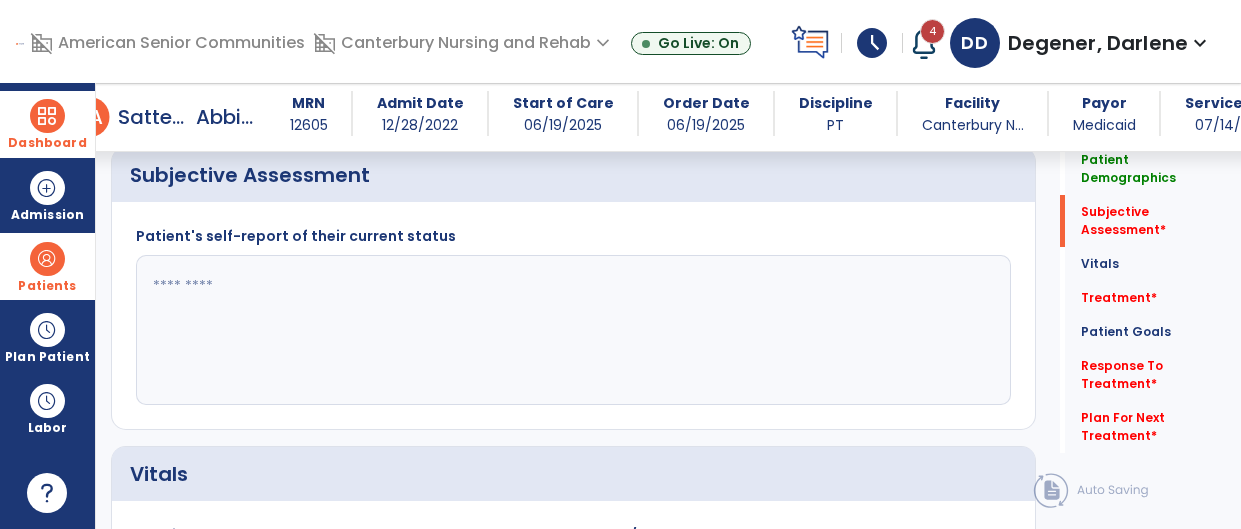 click 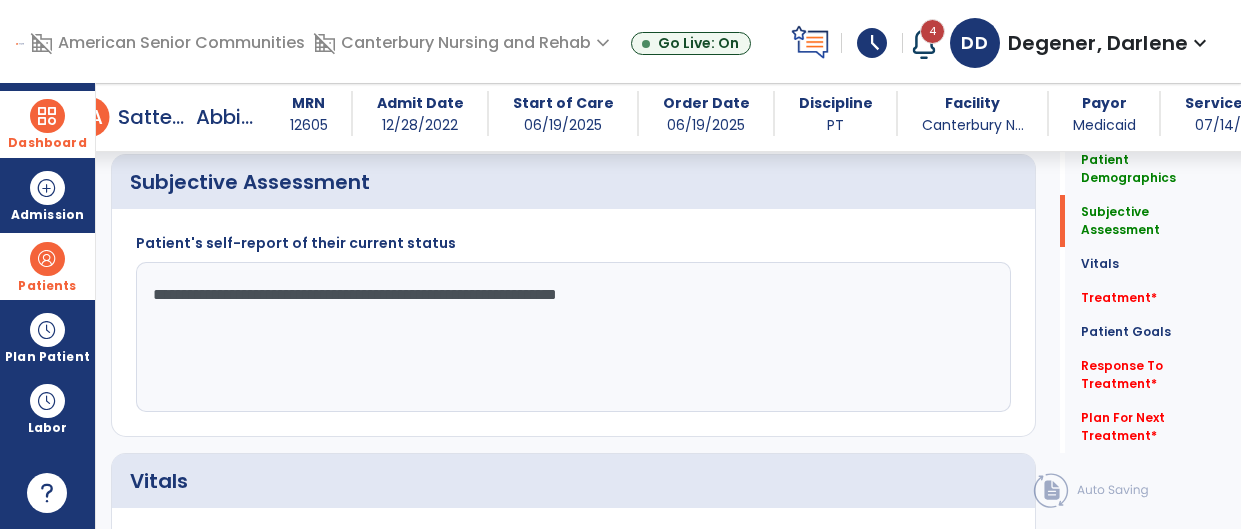 scroll, scrollTop: 372, scrollLeft: 0, axis: vertical 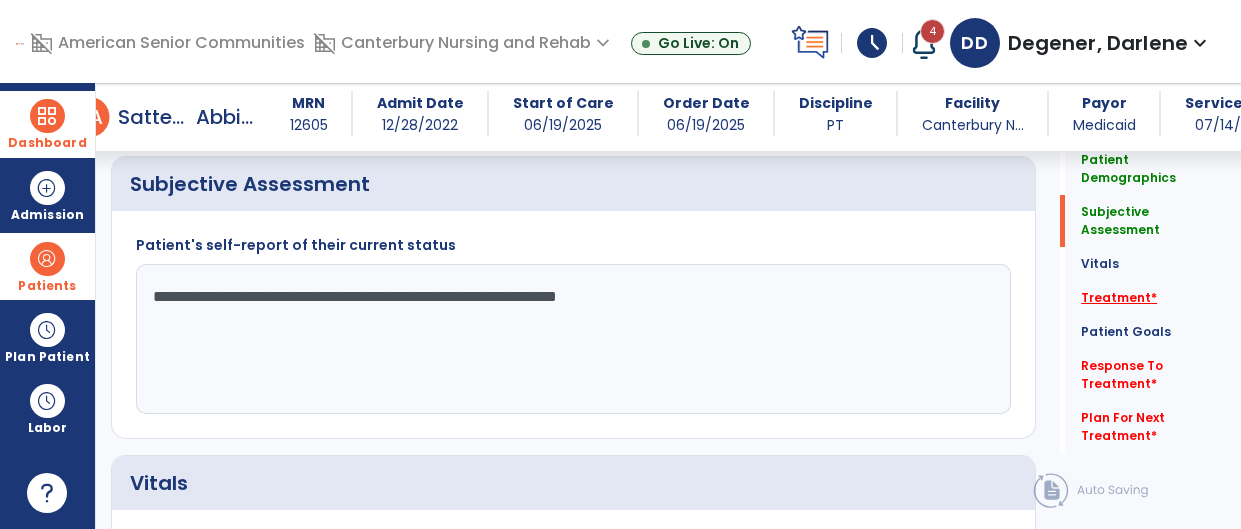 type on "**********" 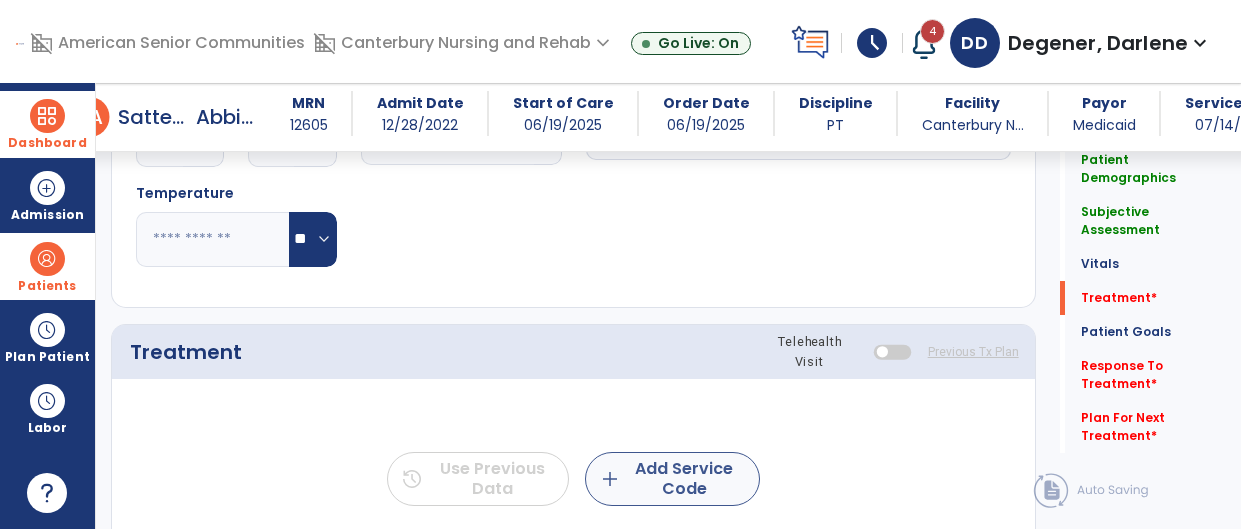 scroll, scrollTop: 1069, scrollLeft: 0, axis: vertical 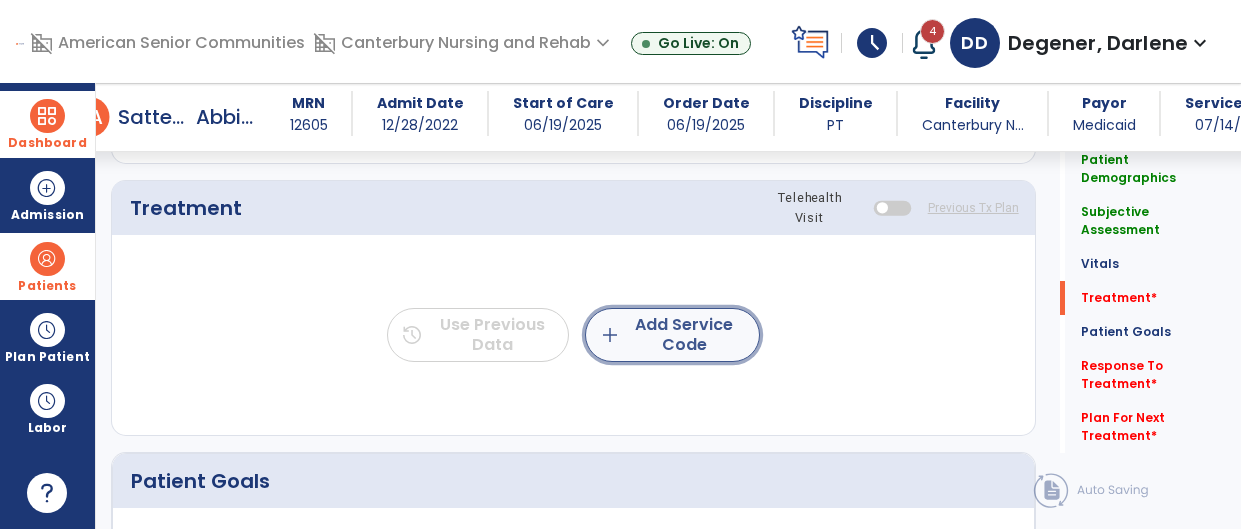 click on "add  Add Service Code" 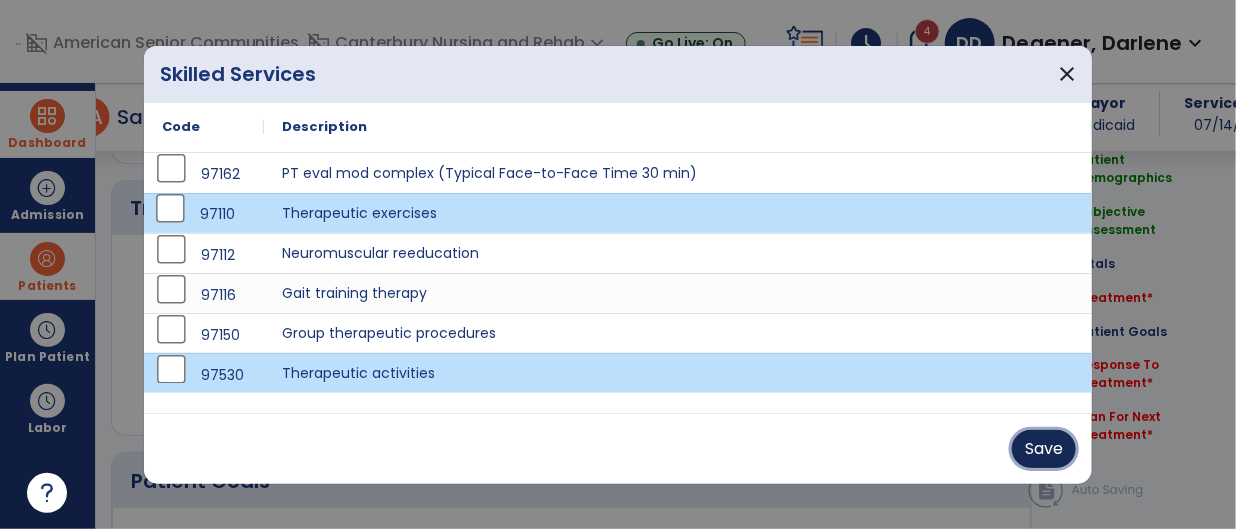 click on "Save" at bounding box center (1044, 449) 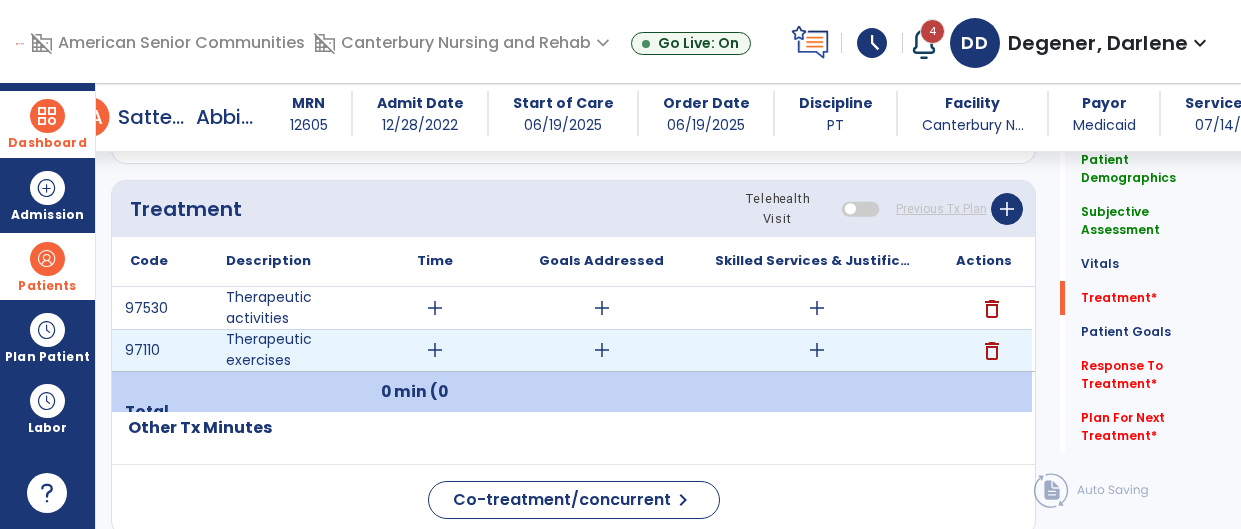 click on "add" at bounding box center [435, 350] 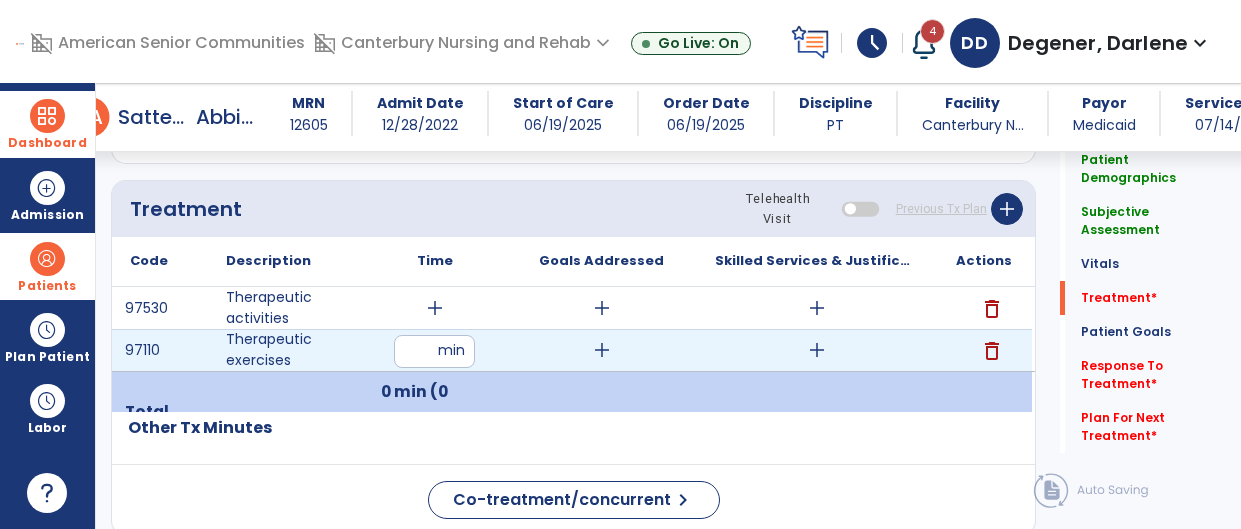 type on "*" 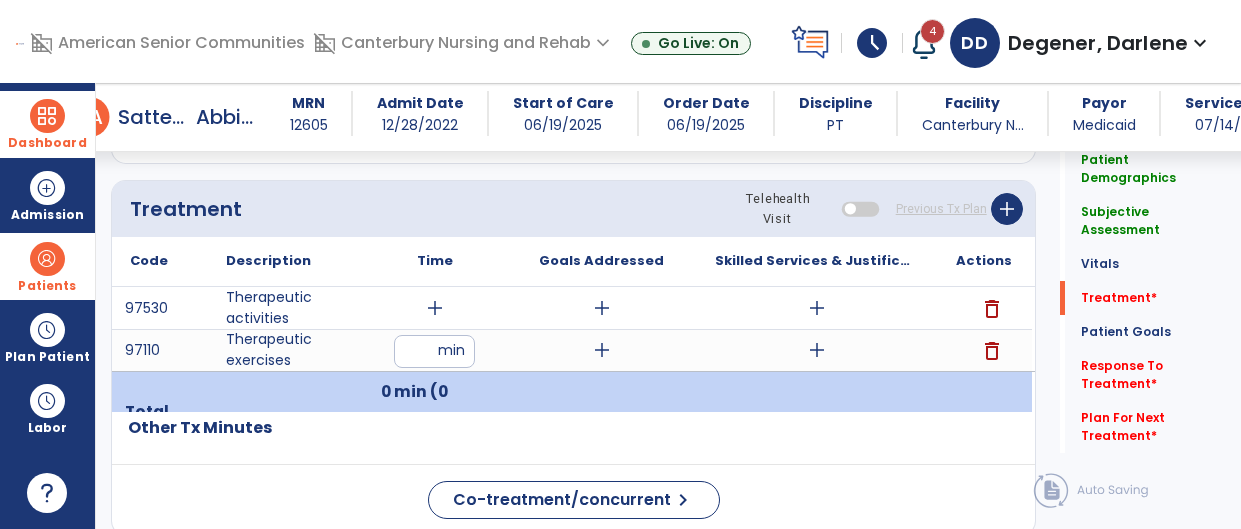 type on "**" 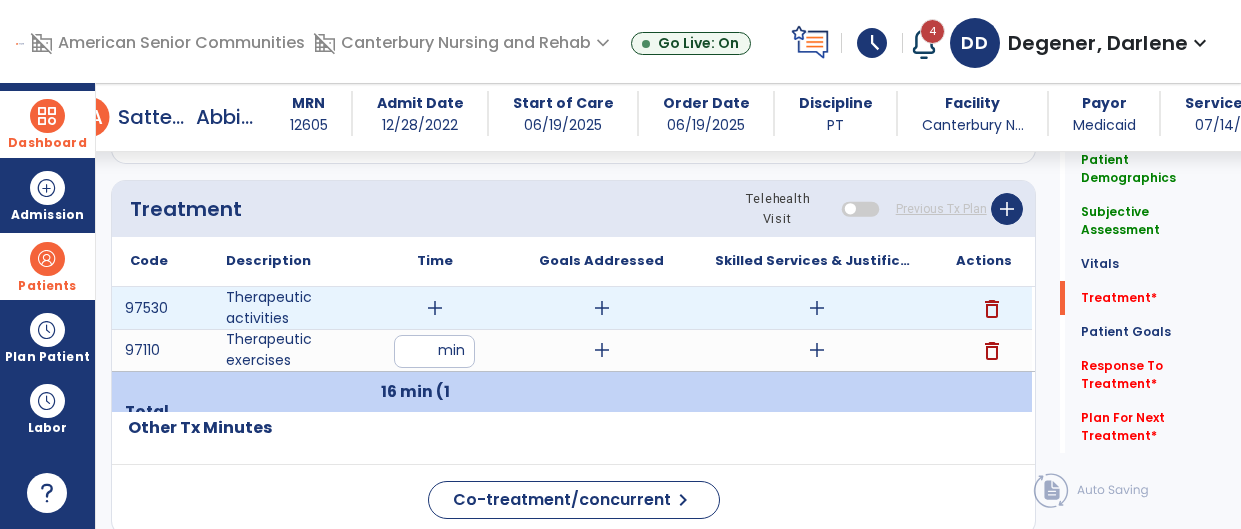click on "add" at bounding box center (435, 308) 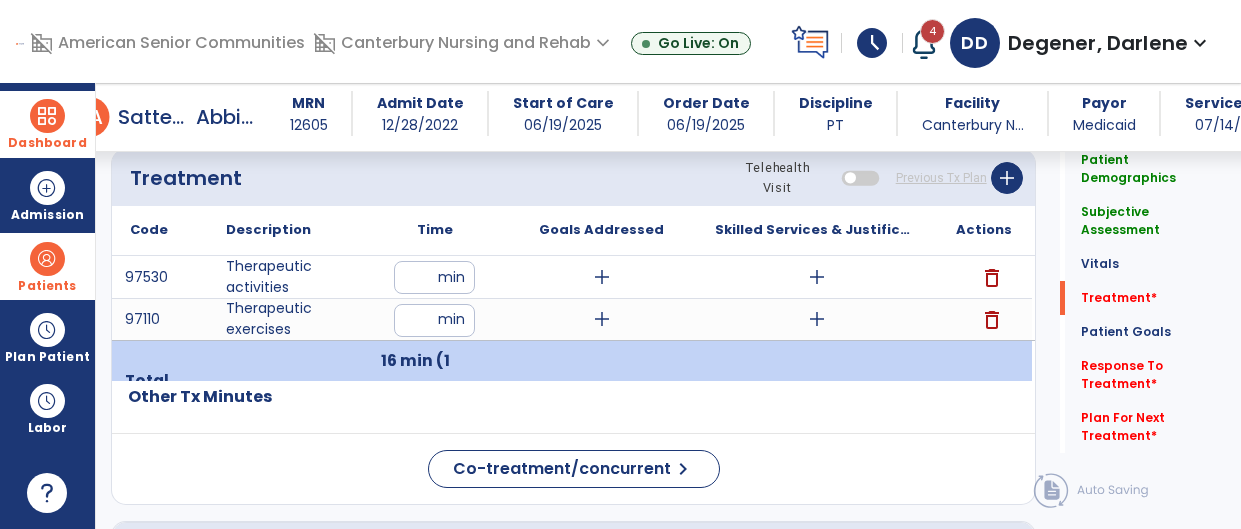 scroll, scrollTop: 1099, scrollLeft: 0, axis: vertical 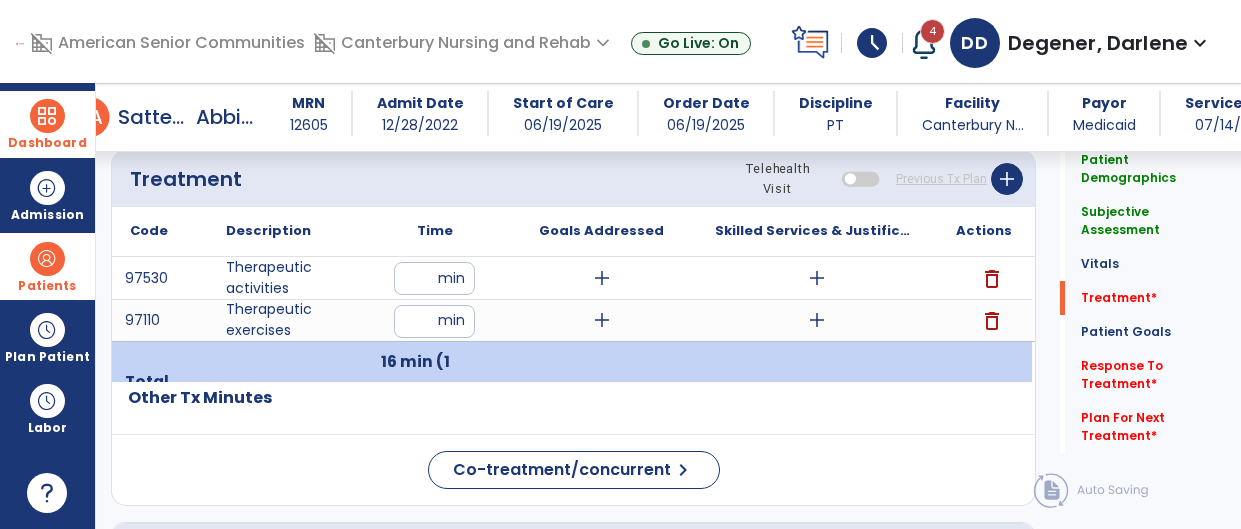 type on "**" 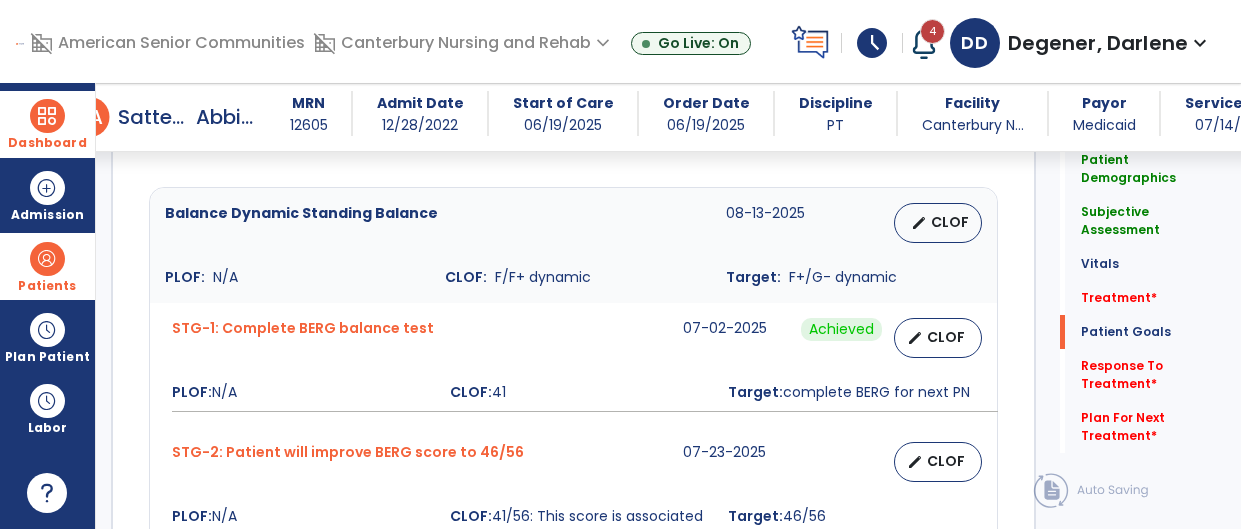 scroll, scrollTop: 1546, scrollLeft: 0, axis: vertical 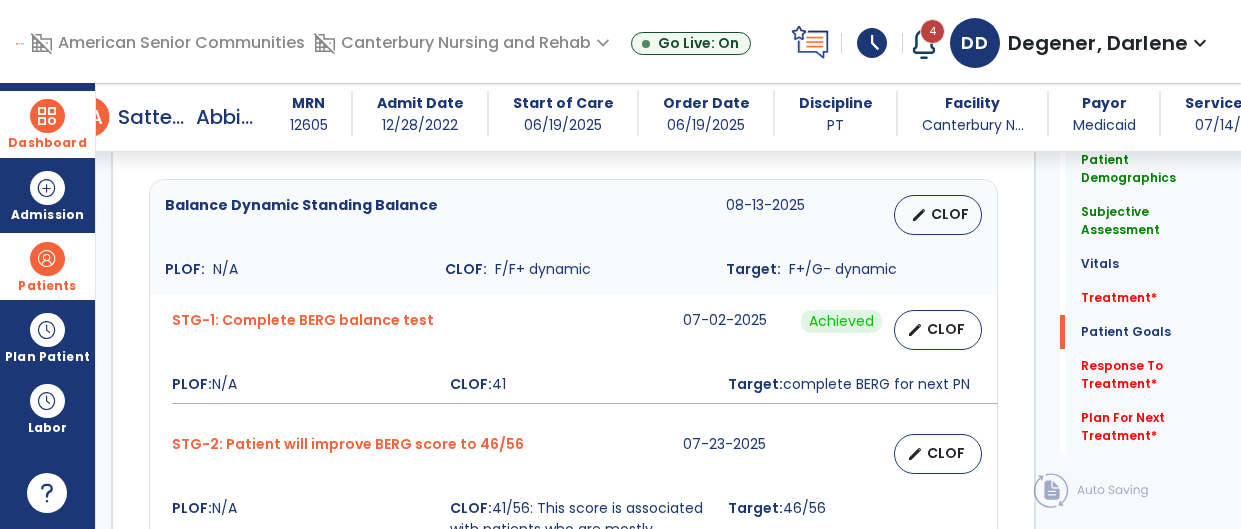 click at bounding box center [47, 116] 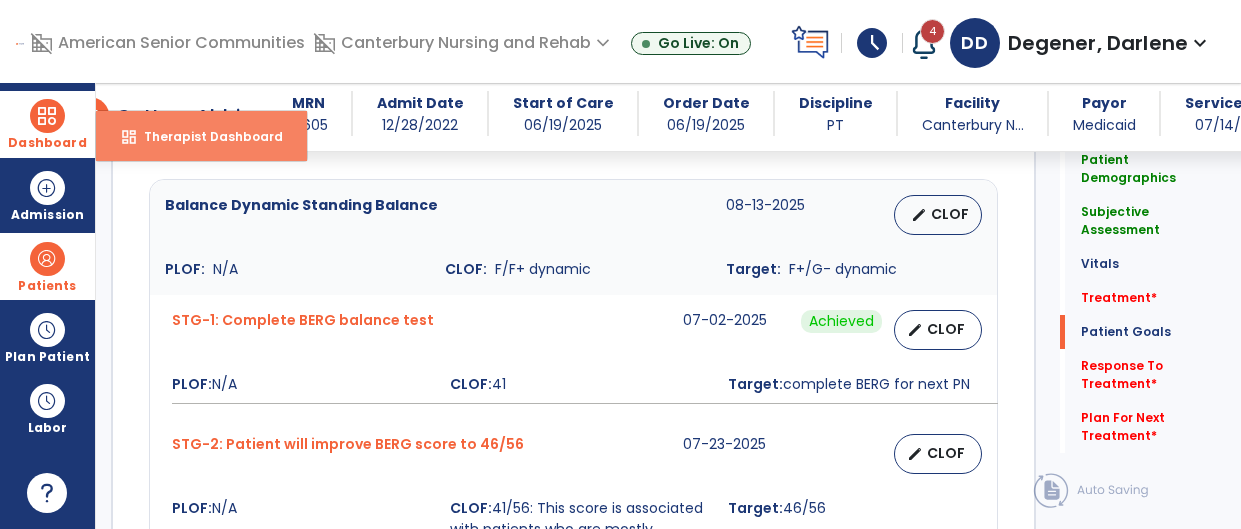 click on "Therapist Dashboard" at bounding box center [205, 136] 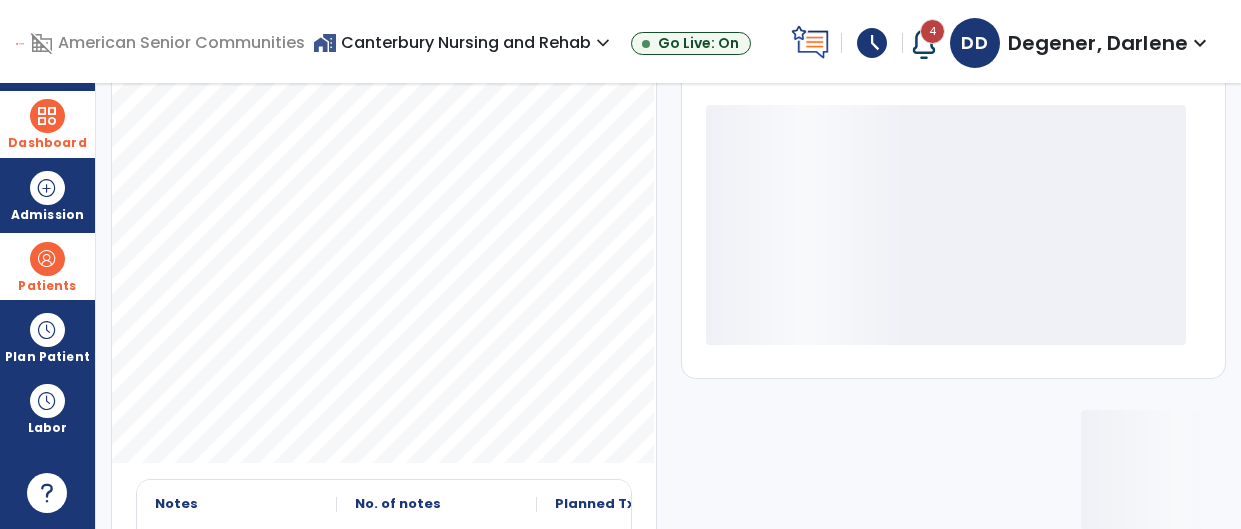 scroll, scrollTop: 424, scrollLeft: 0, axis: vertical 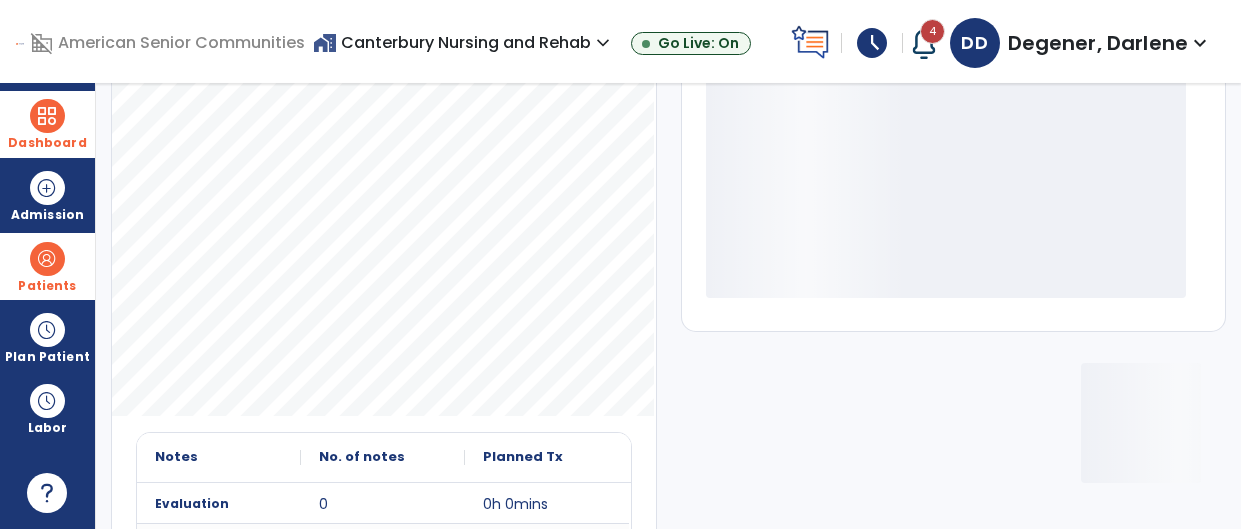 click on "Patients" at bounding box center (47, 266) 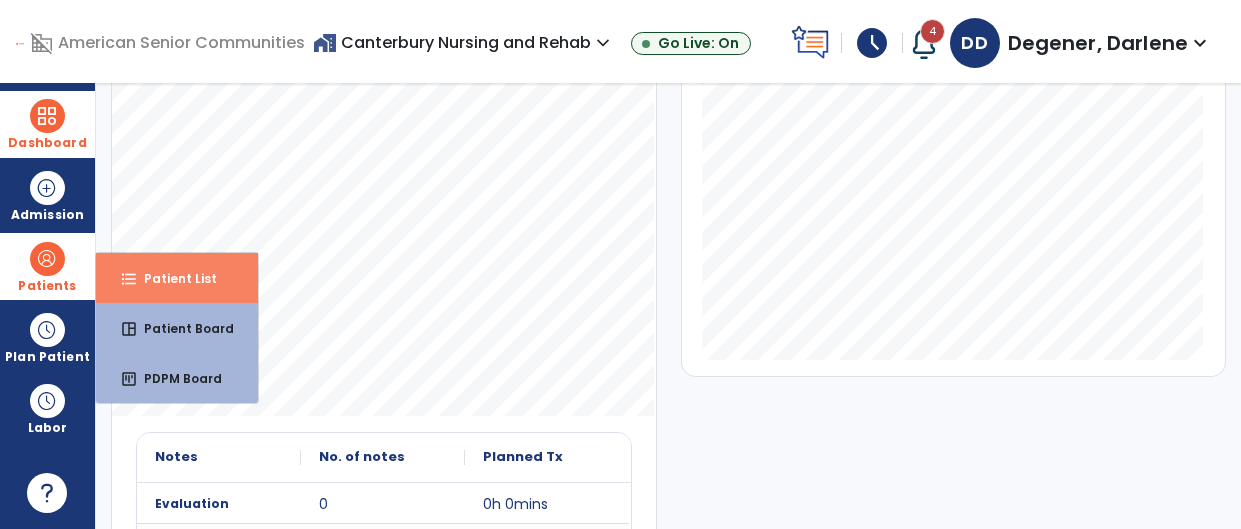click on "format_list_bulleted" at bounding box center [129, 279] 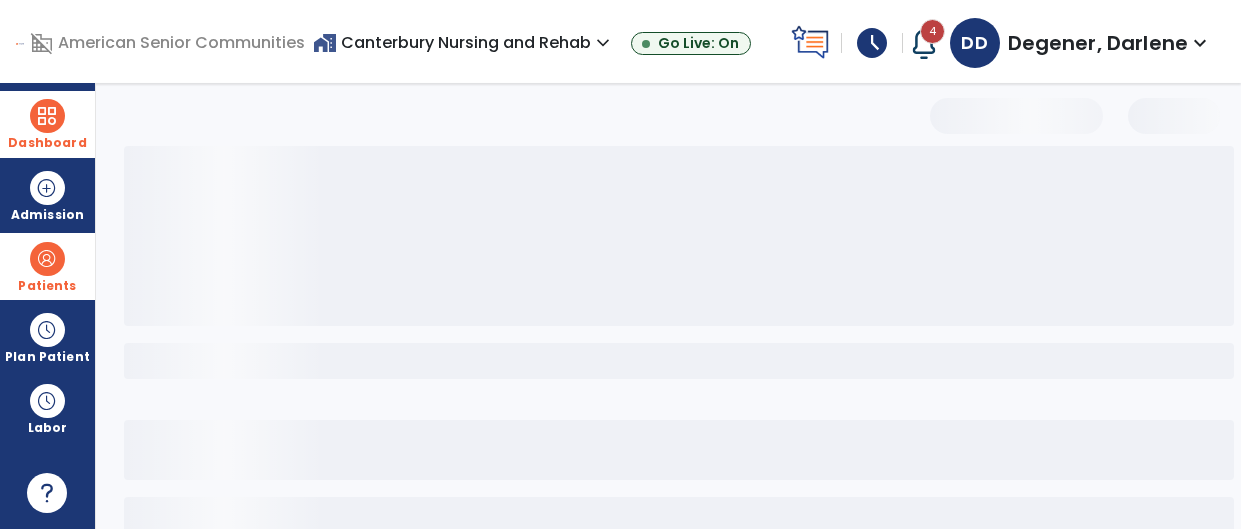 scroll, scrollTop: 0, scrollLeft: 0, axis: both 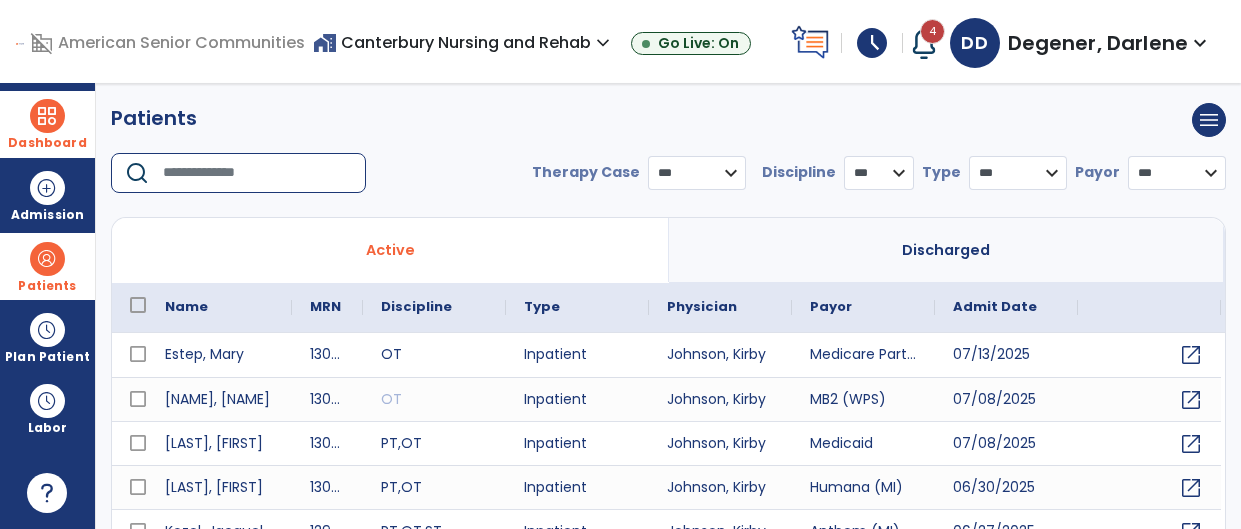 click at bounding box center (257, 173) 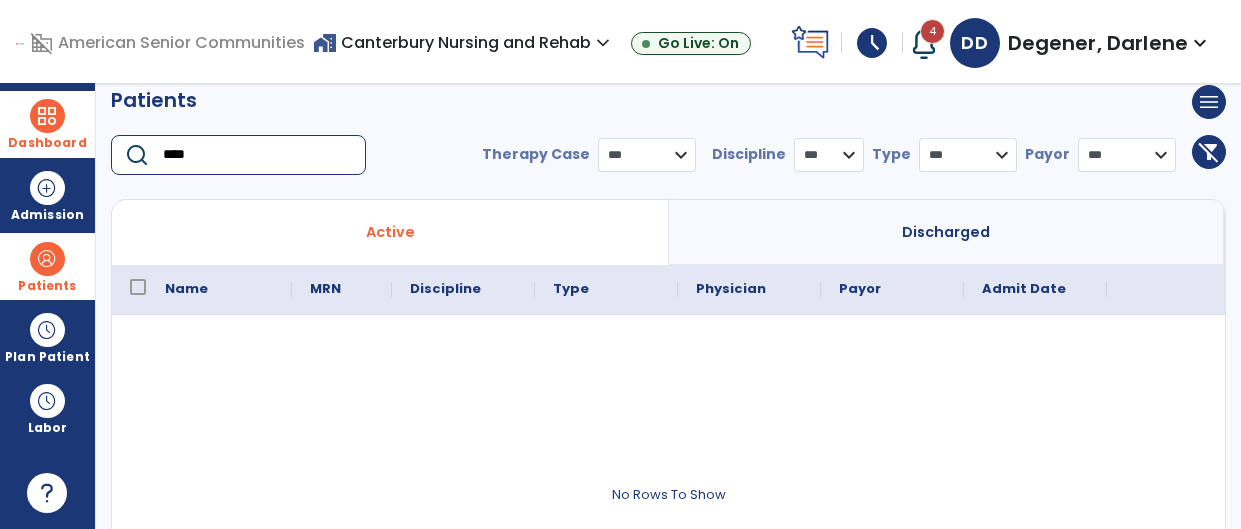 scroll, scrollTop: 19, scrollLeft: 0, axis: vertical 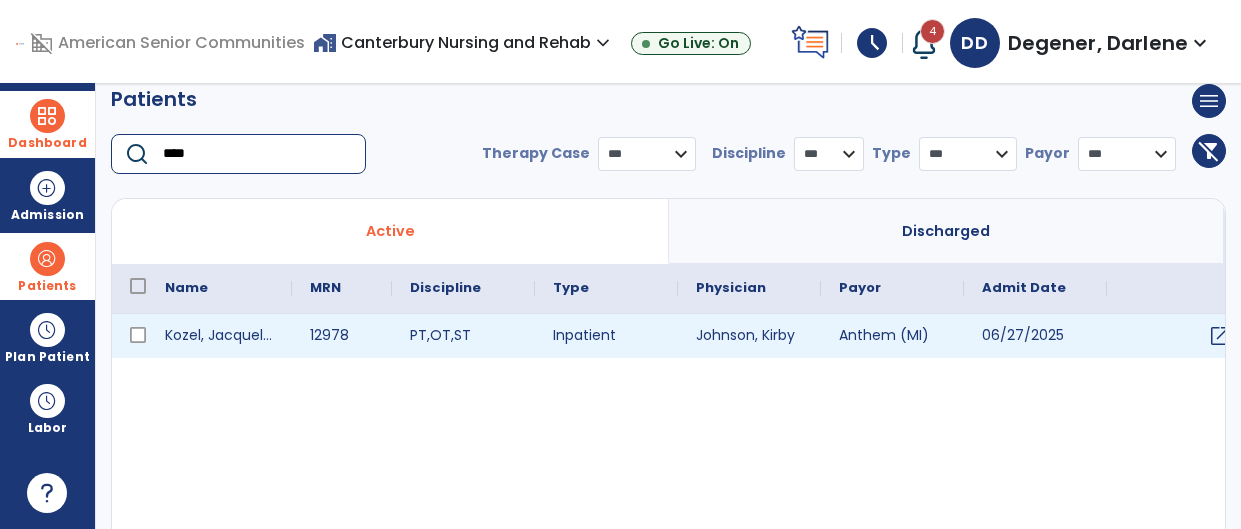 type on "****" 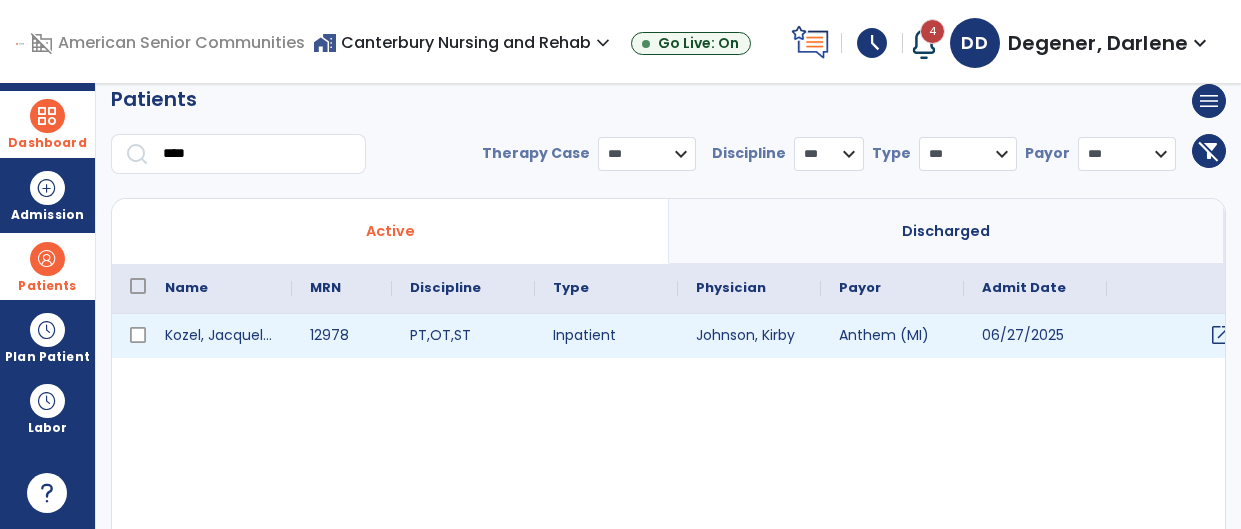 click on "open_in_new" at bounding box center (1178, 336) 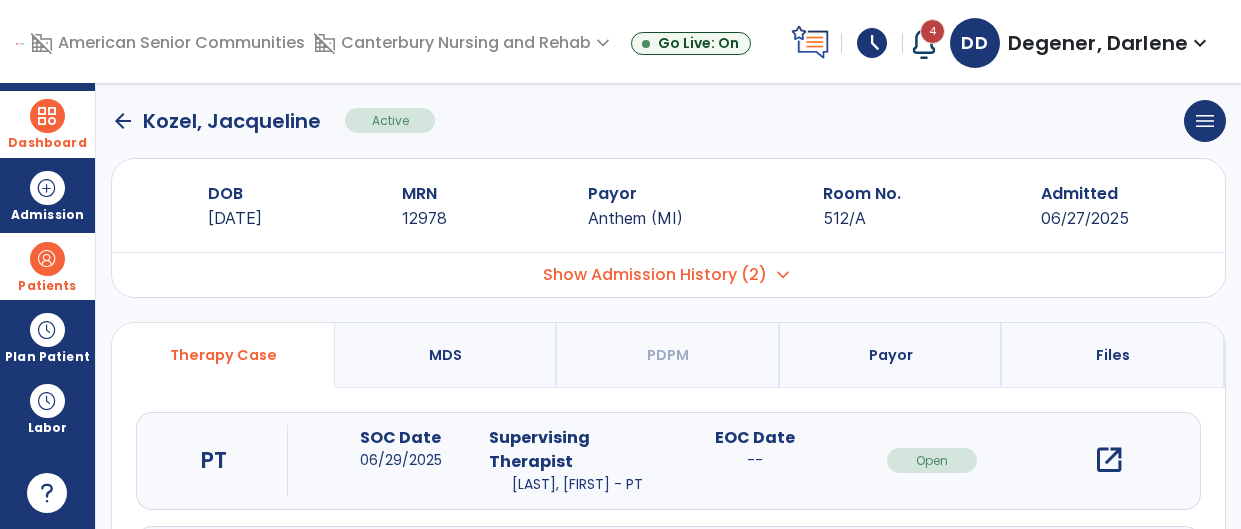 click on "open_in_new" at bounding box center [1109, 460] 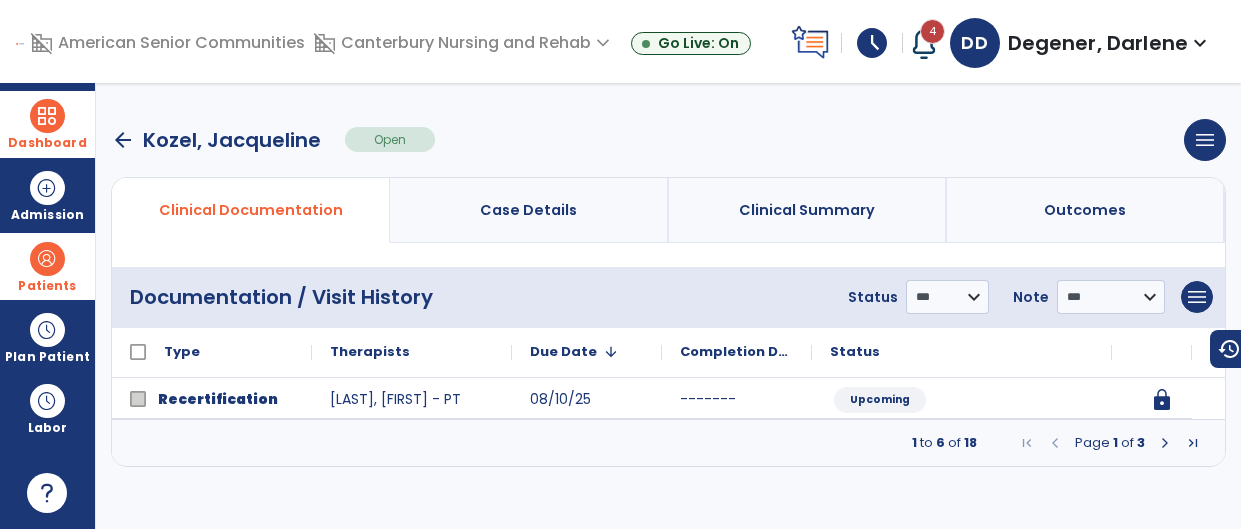 scroll, scrollTop: 0, scrollLeft: 0, axis: both 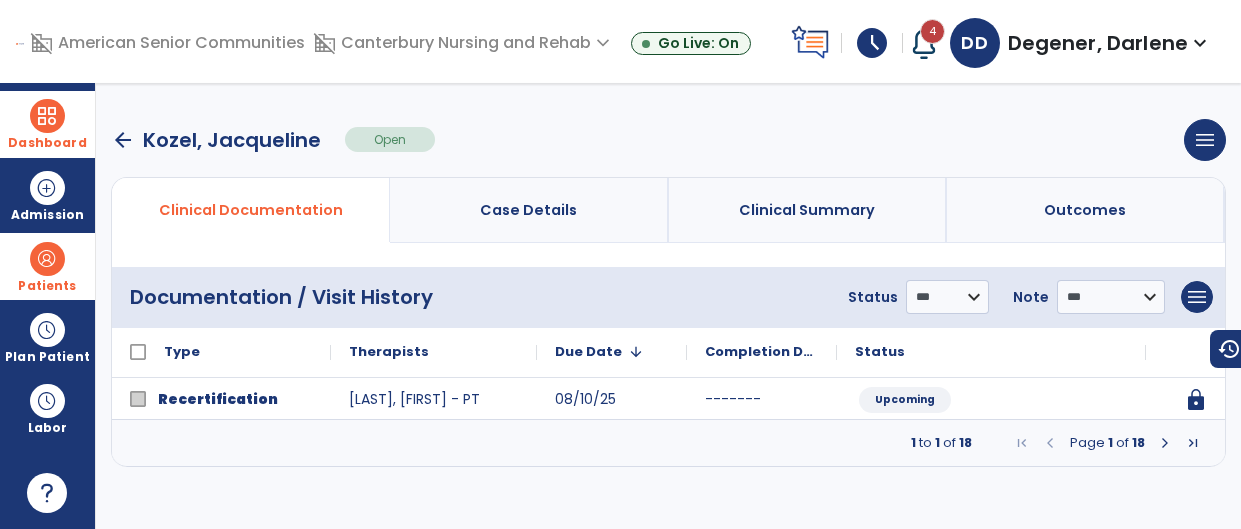 click at bounding box center (1165, 443) 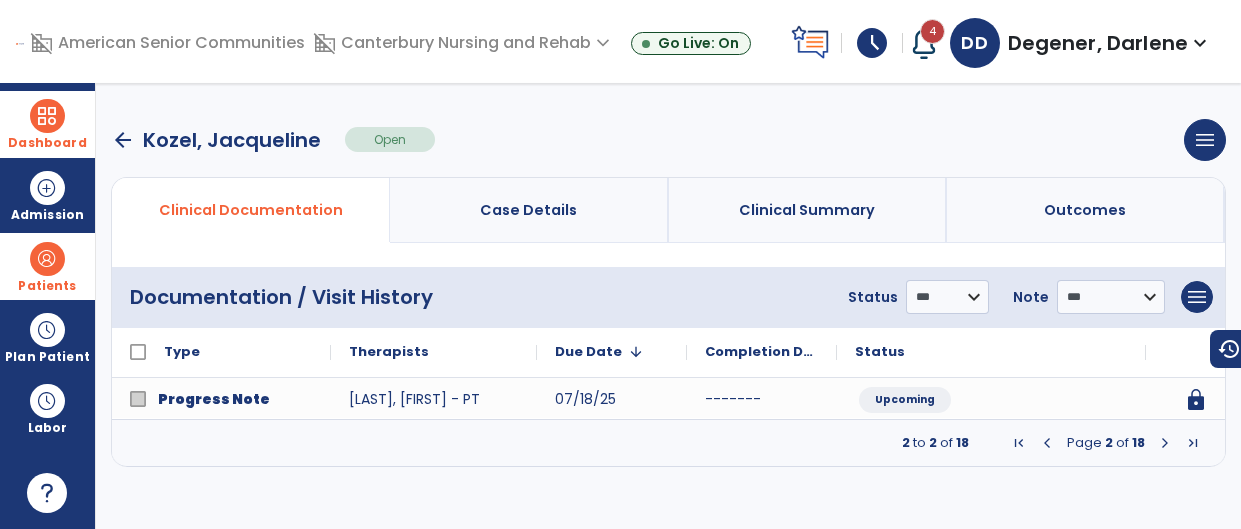 click at bounding box center (1165, 443) 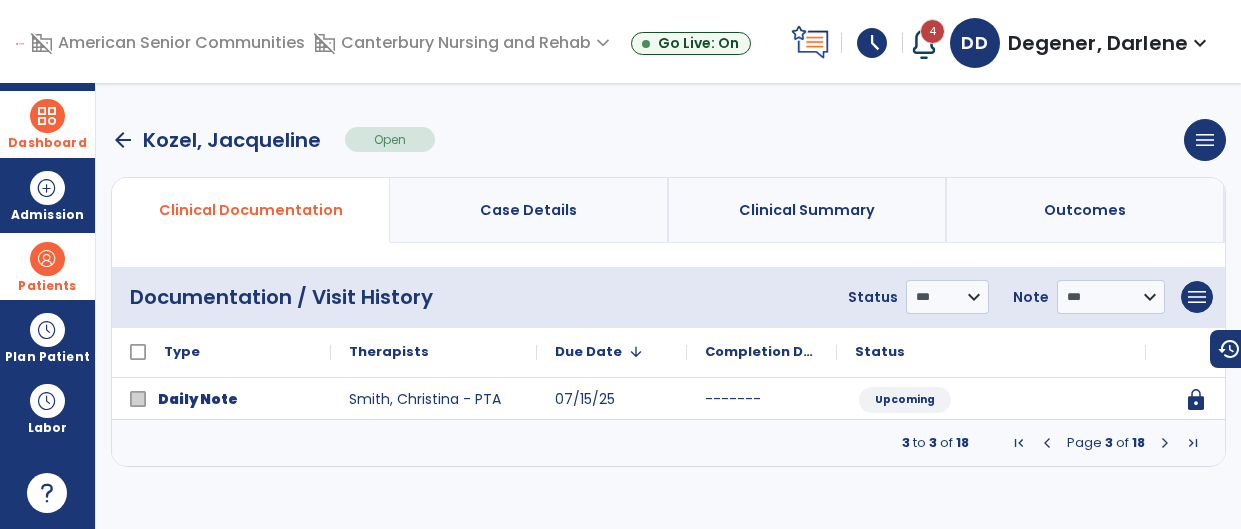 click at bounding box center (1165, 443) 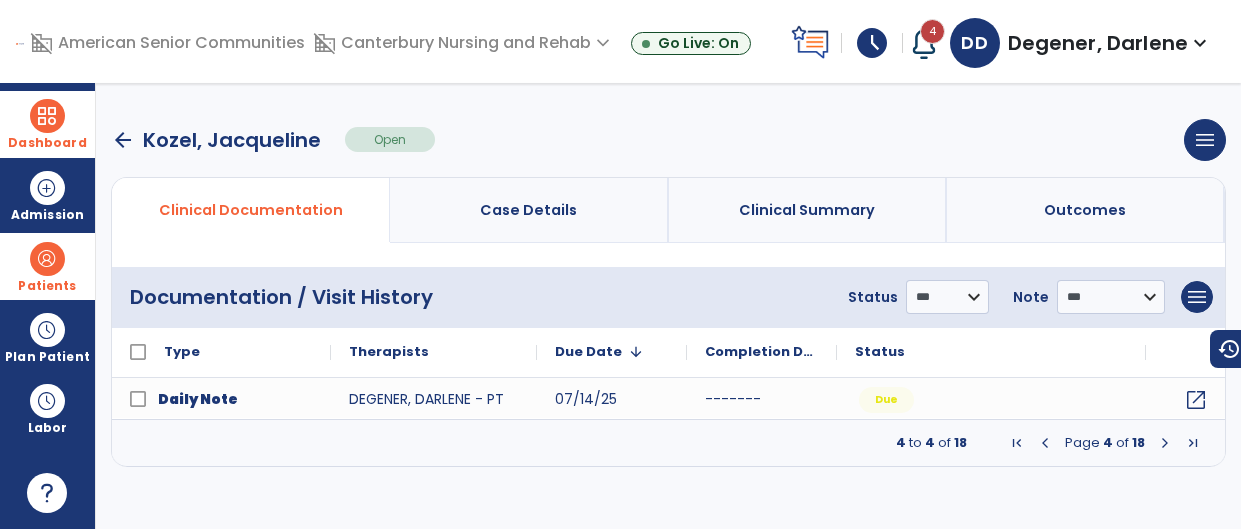 click at bounding box center (1165, 443) 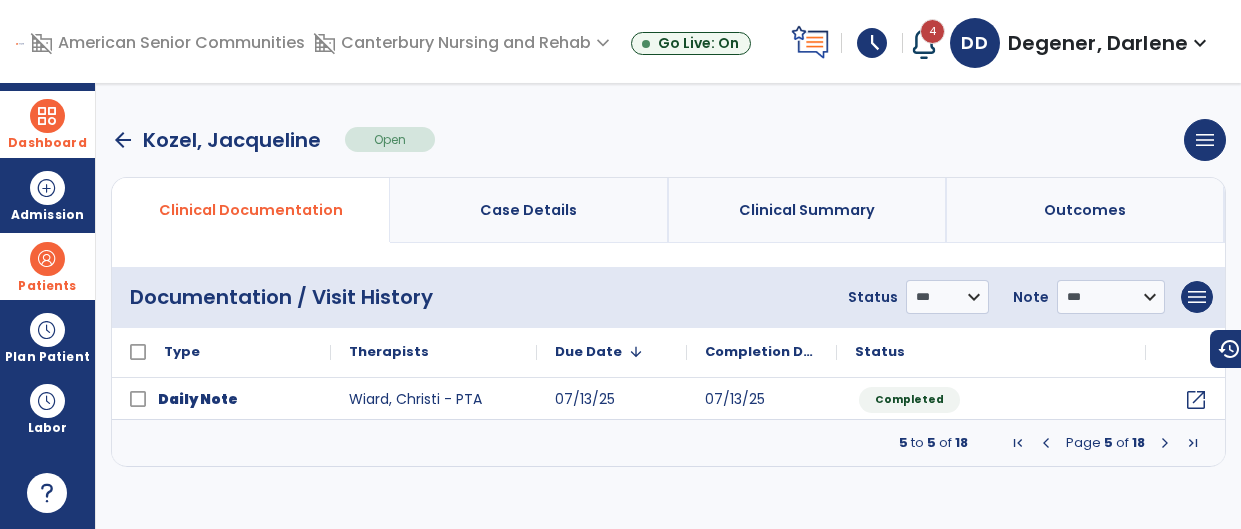 click at bounding box center (1165, 443) 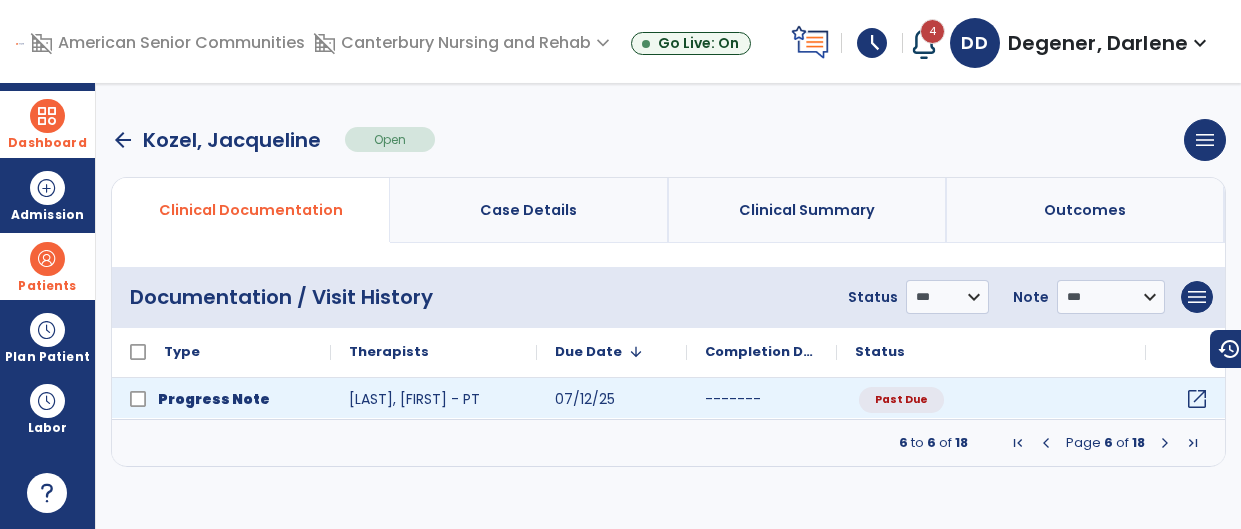 click on "open_in_new" 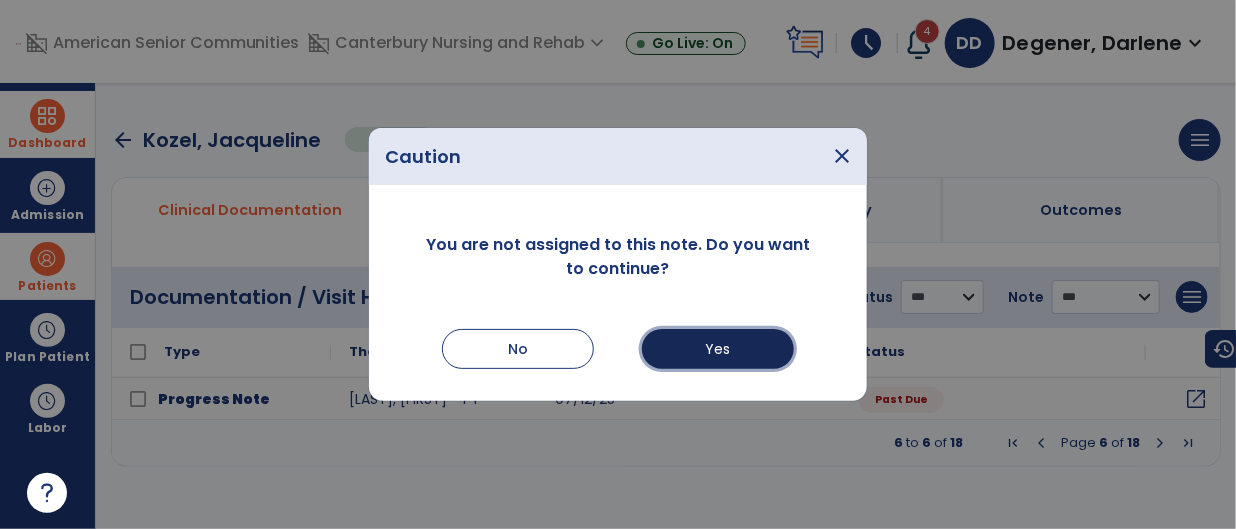 click on "Yes" at bounding box center (718, 349) 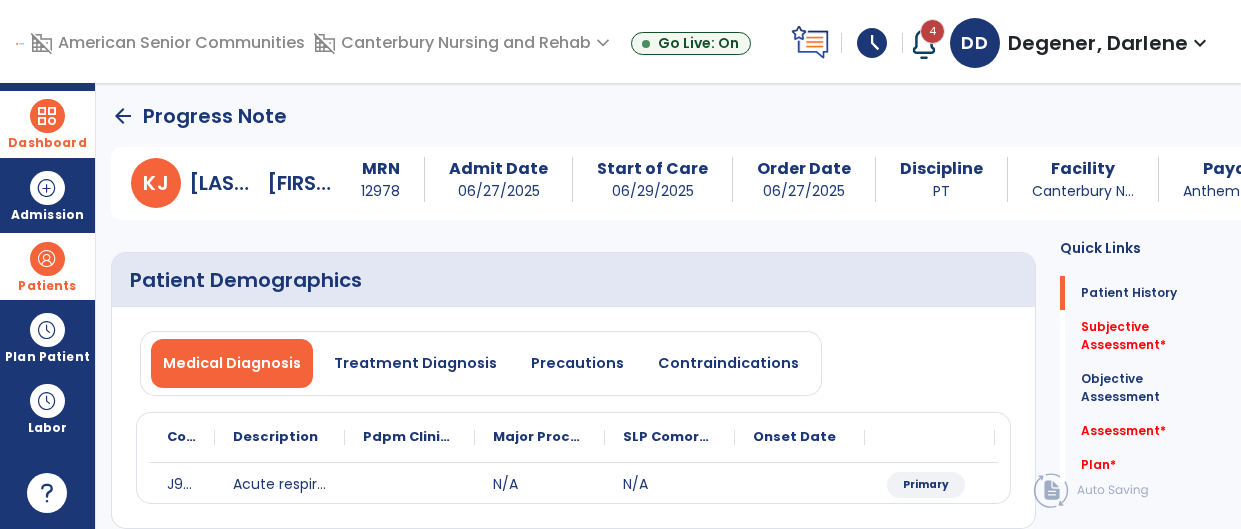 scroll, scrollTop: 3, scrollLeft: 0, axis: vertical 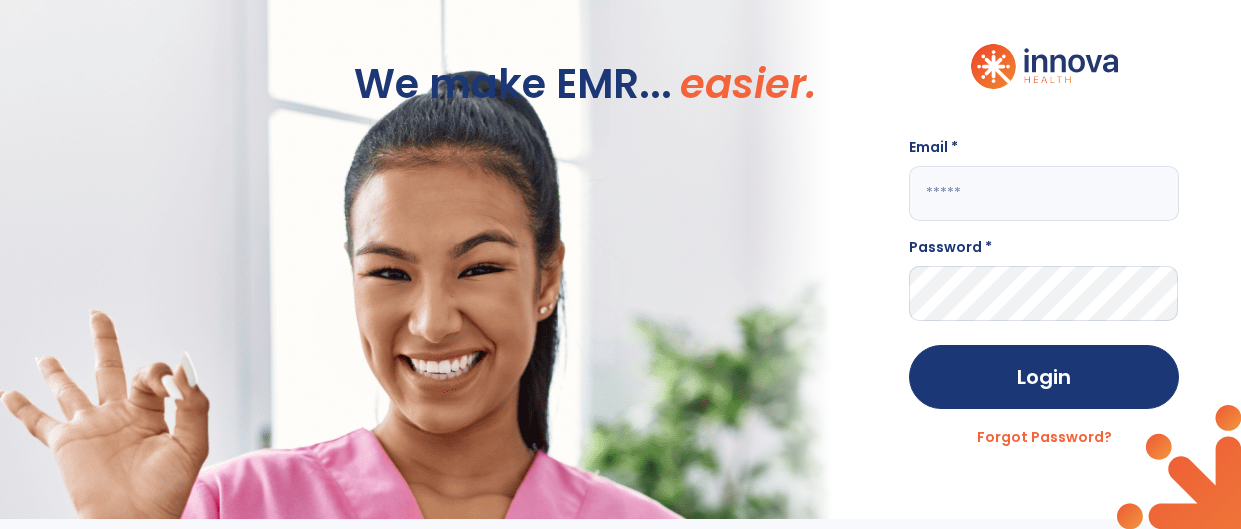 drag, startPoint x: 926, startPoint y: 191, endPoint x: 923, endPoint y: 170, distance: 21.213203 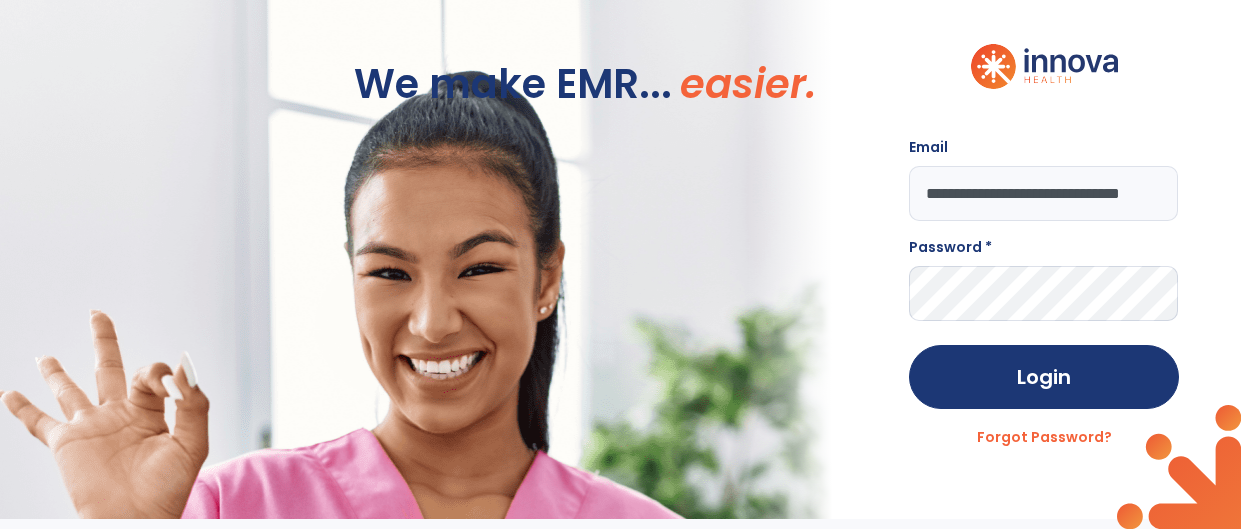 scroll, scrollTop: 0, scrollLeft: 64, axis: horizontal 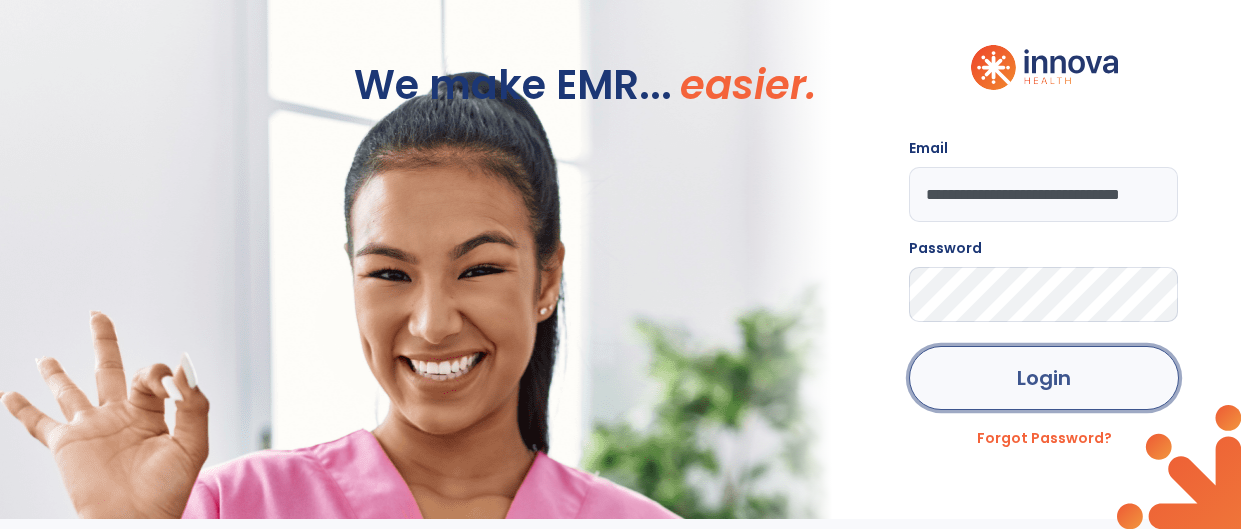 click on "Login" 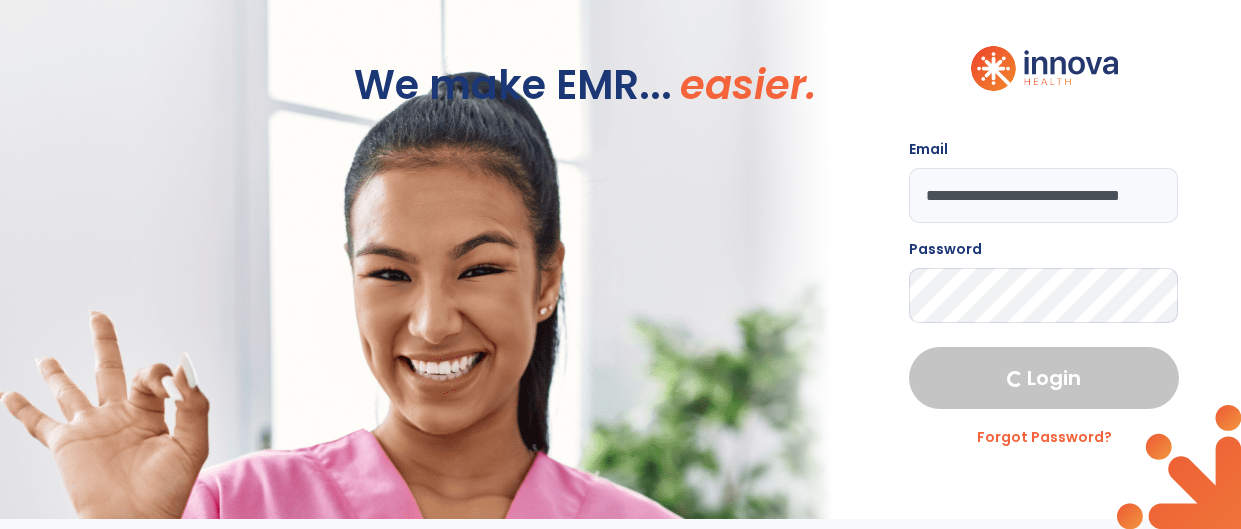 select on "****" 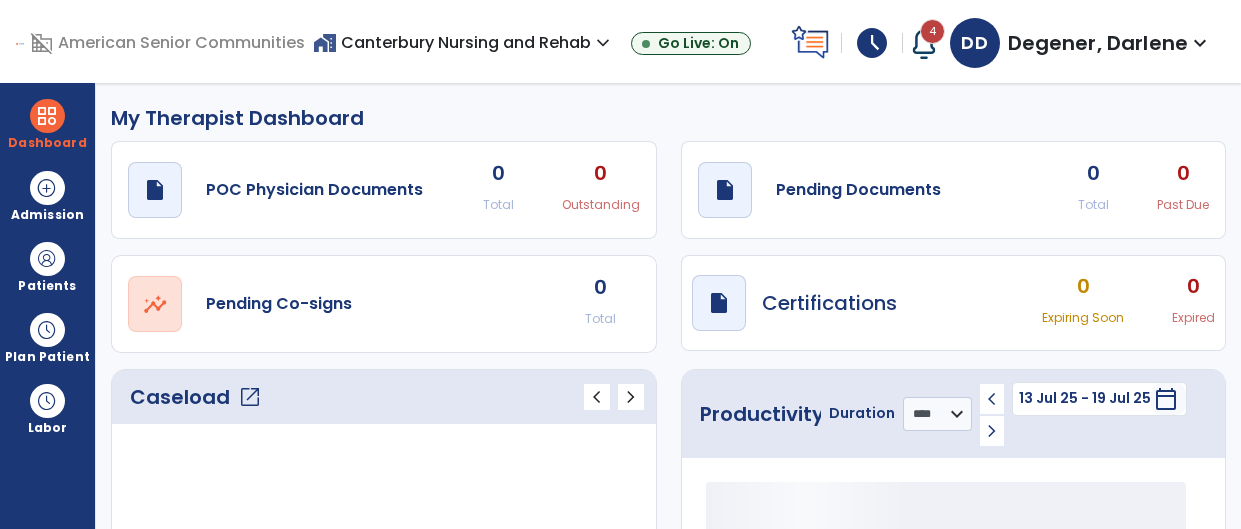 scroll, scrollTop: 0, scrollLeft: 0, axis: both 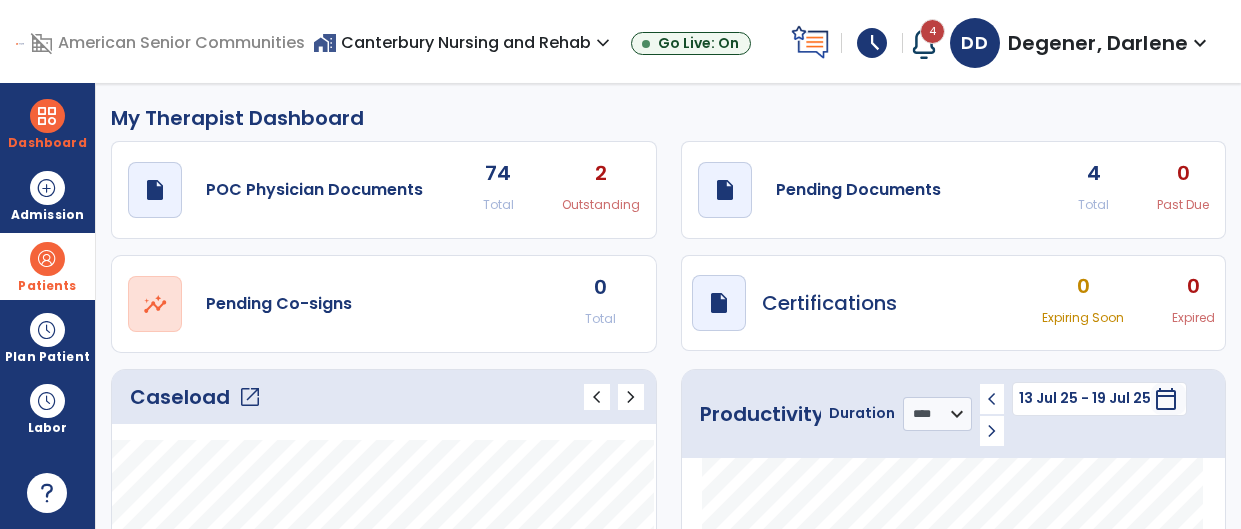 click on "Patients" at bounding box center (47, 286) 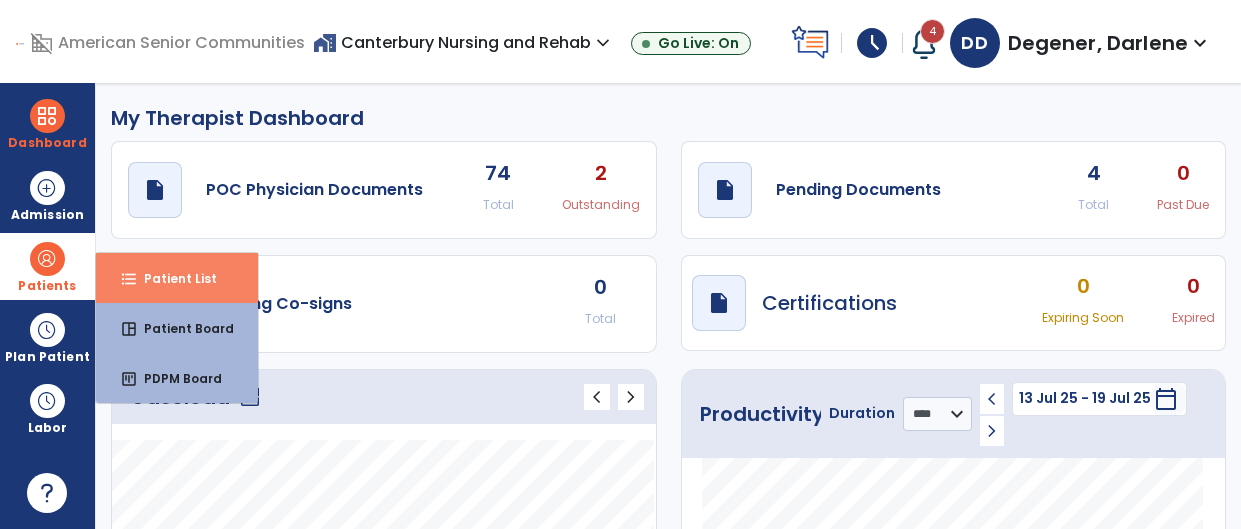 click on "Patient List" at bounding box center [172, 278] 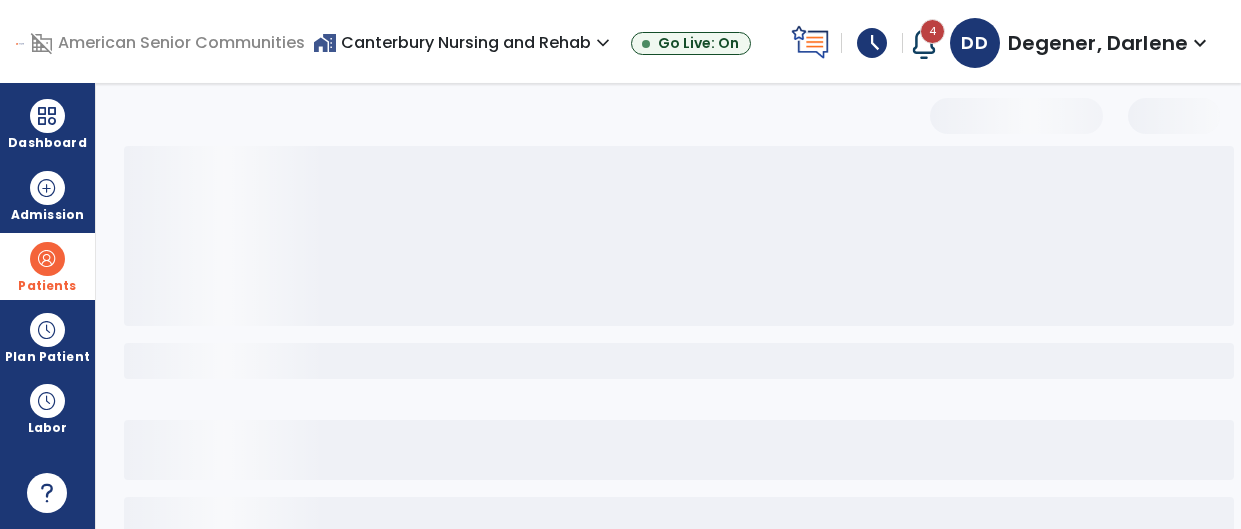 select on "***" 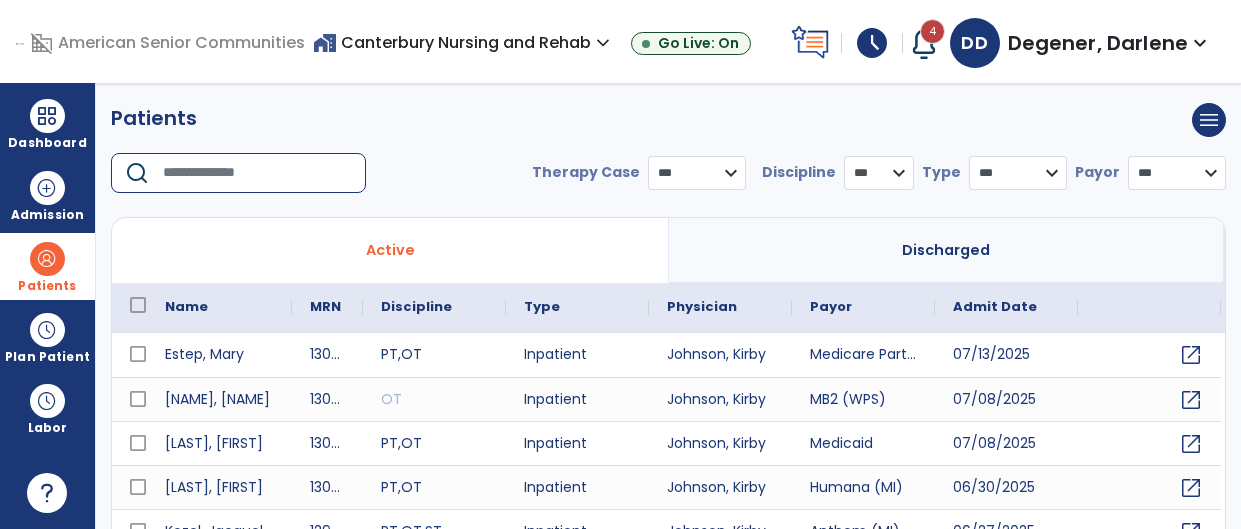 click at bounding box center (257, 173) 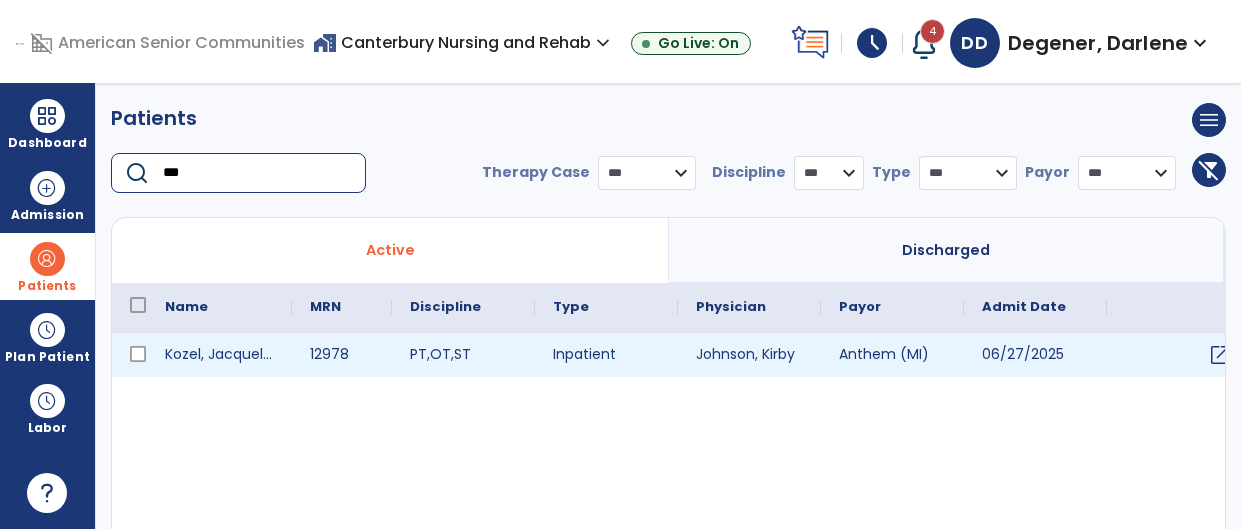 type on "***" 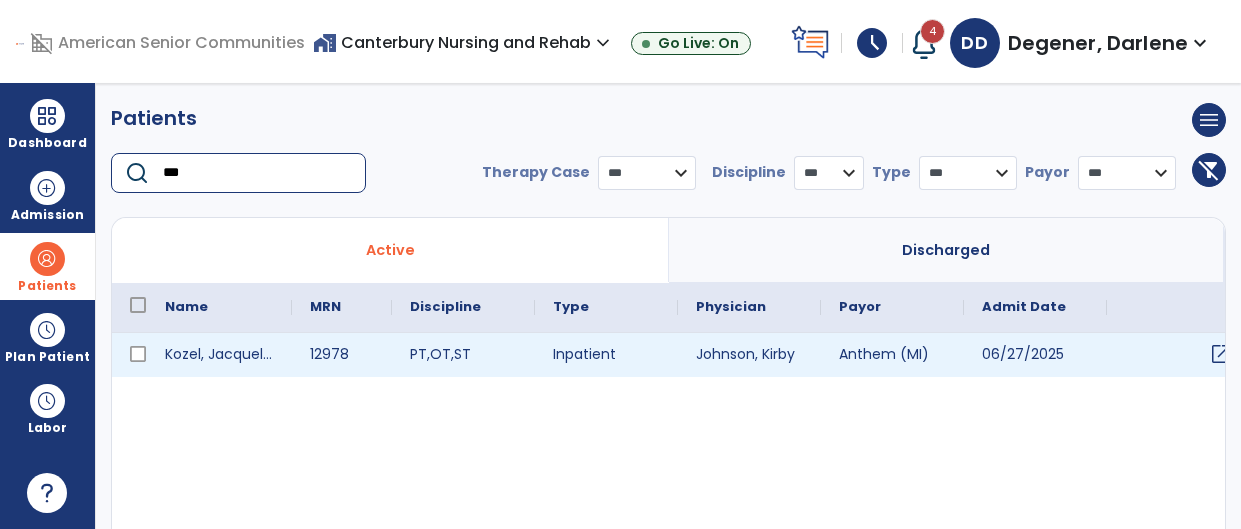 click on "open_in_new" at bounding box center [1178, 355] 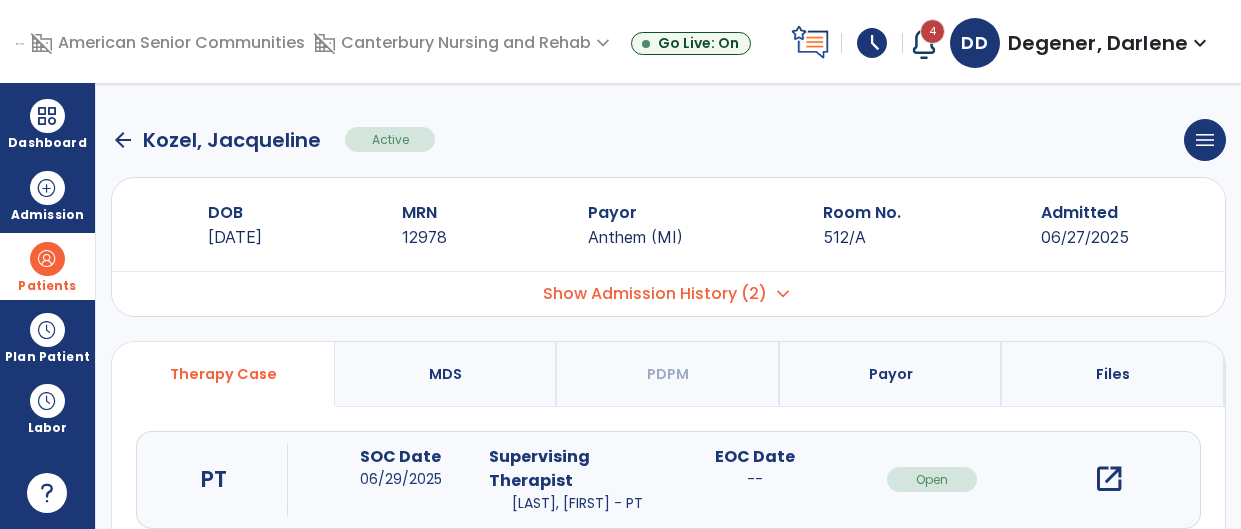 click on "open_in_new" at bounding box center [1109, 479] 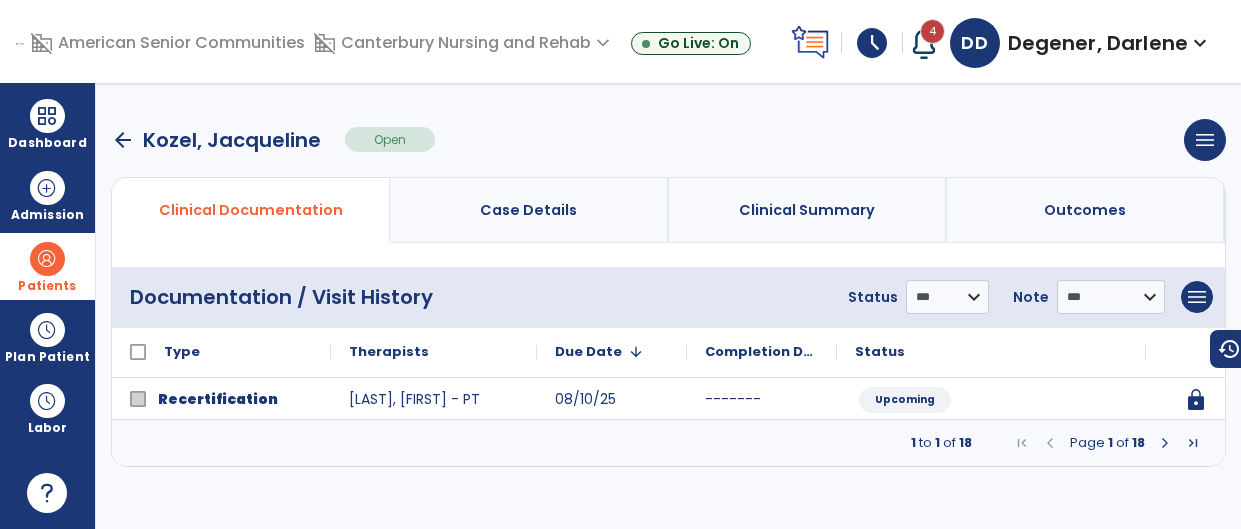 click at bounding box center [1165, 443] 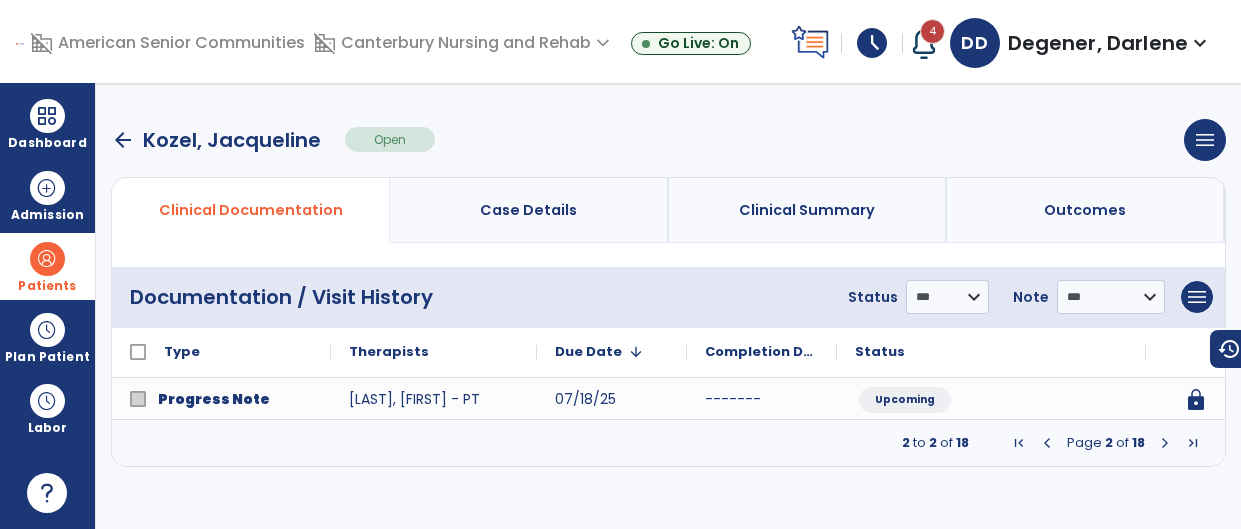 click at bounding box center (1165, 443) 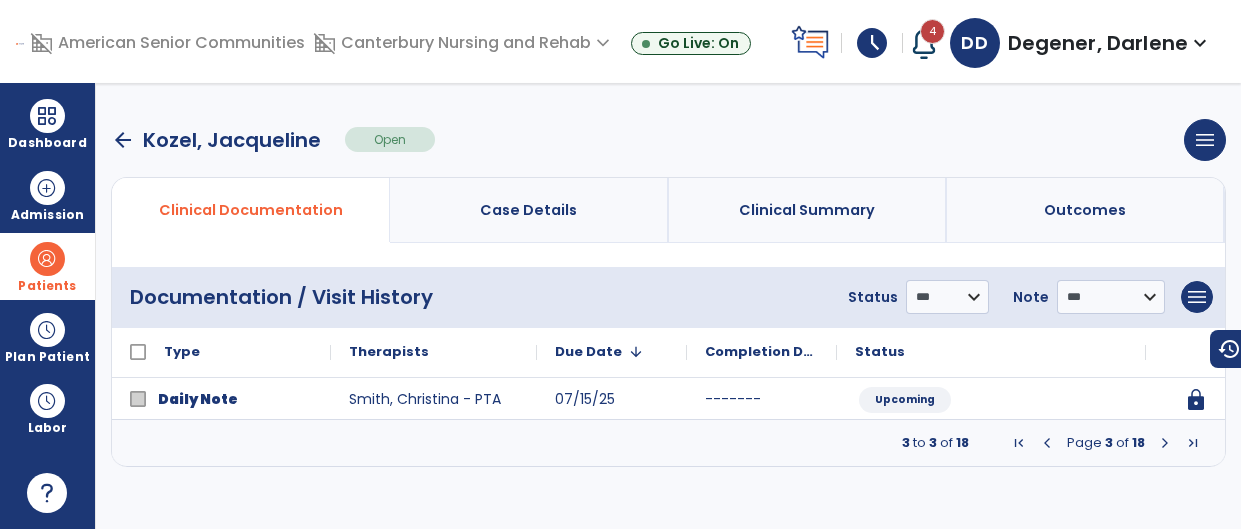 click at bounding box center [1165, 443] 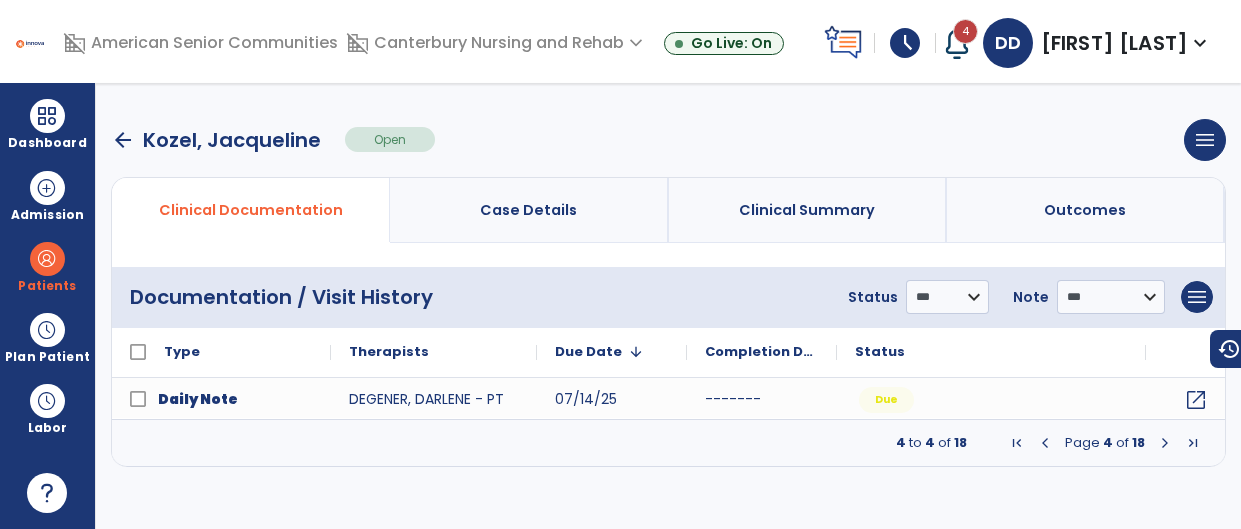 click at bounding box center (1165, 443) 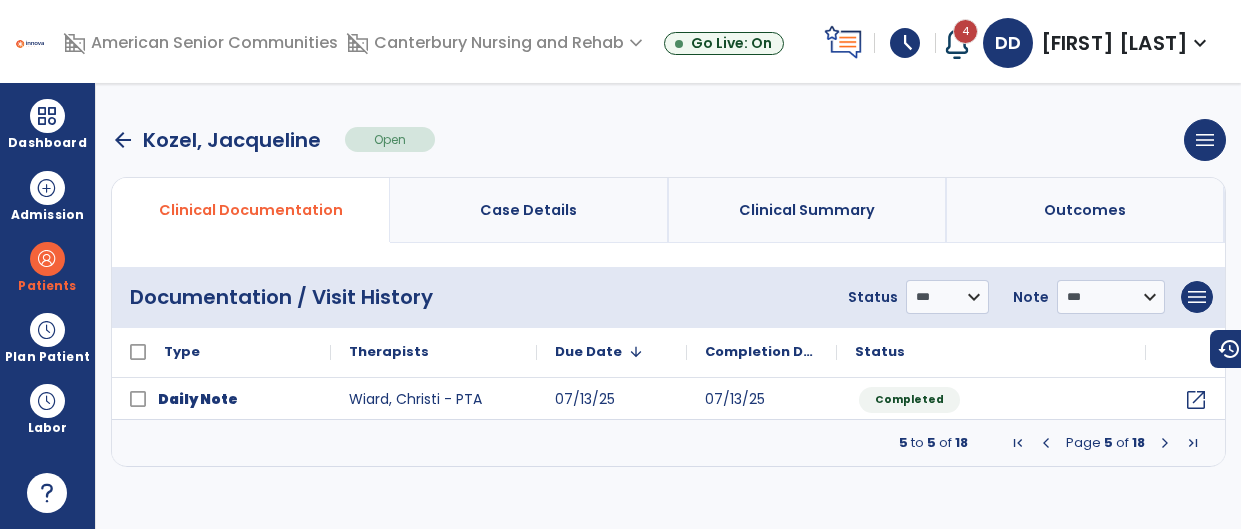 click on "5
to
5
of
18
Page
5
of
18" at bounding box center [668, 443] 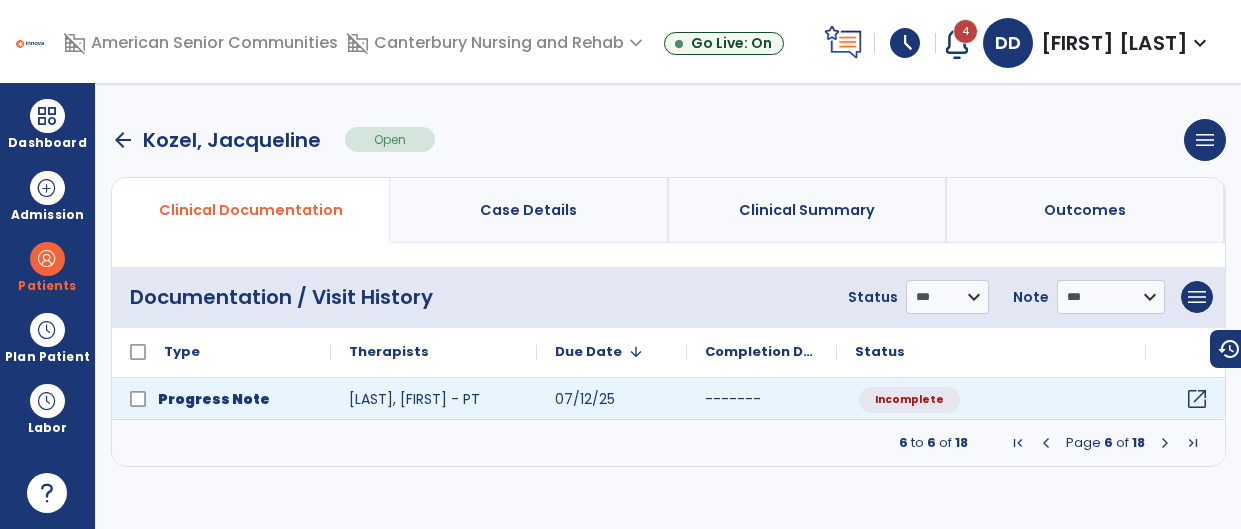 click on "open_in_new" 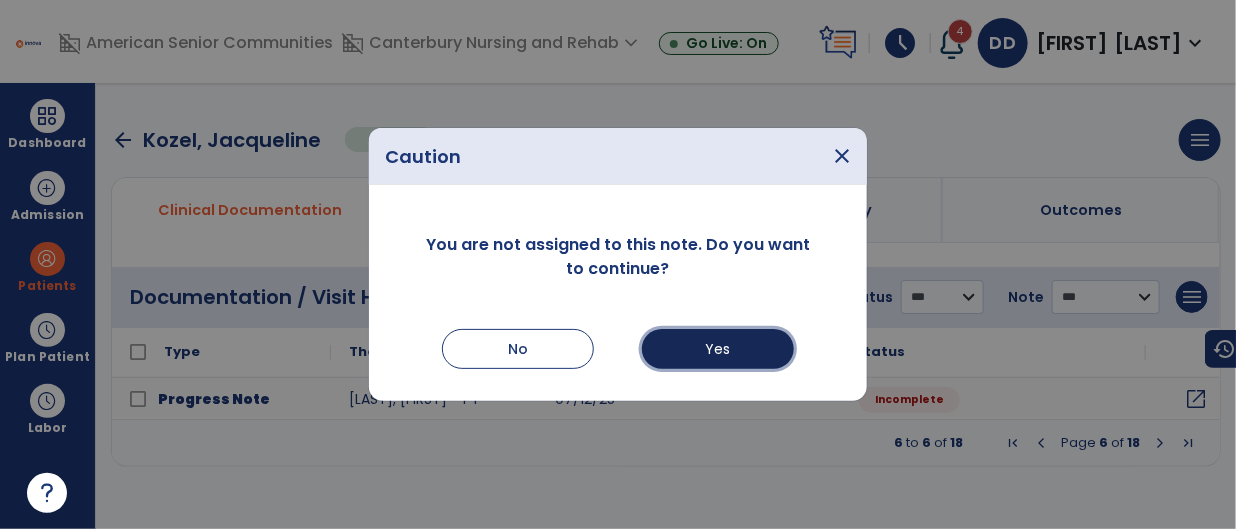 click on "Yes" at bounding box center (718, 349) 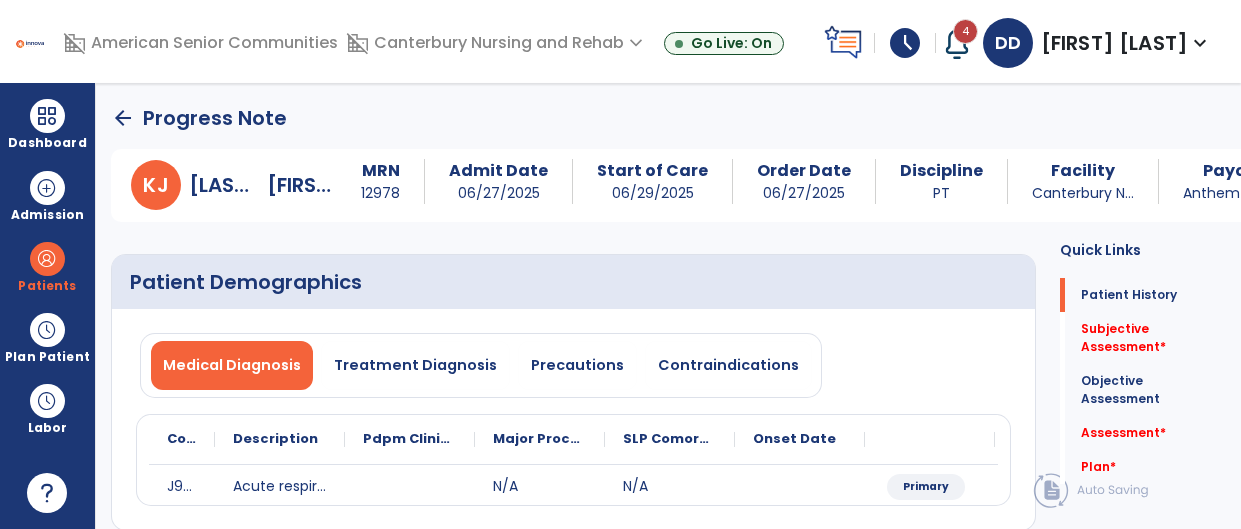 scroll, scrollTop: 0, scrollLeft: 0, axis: both 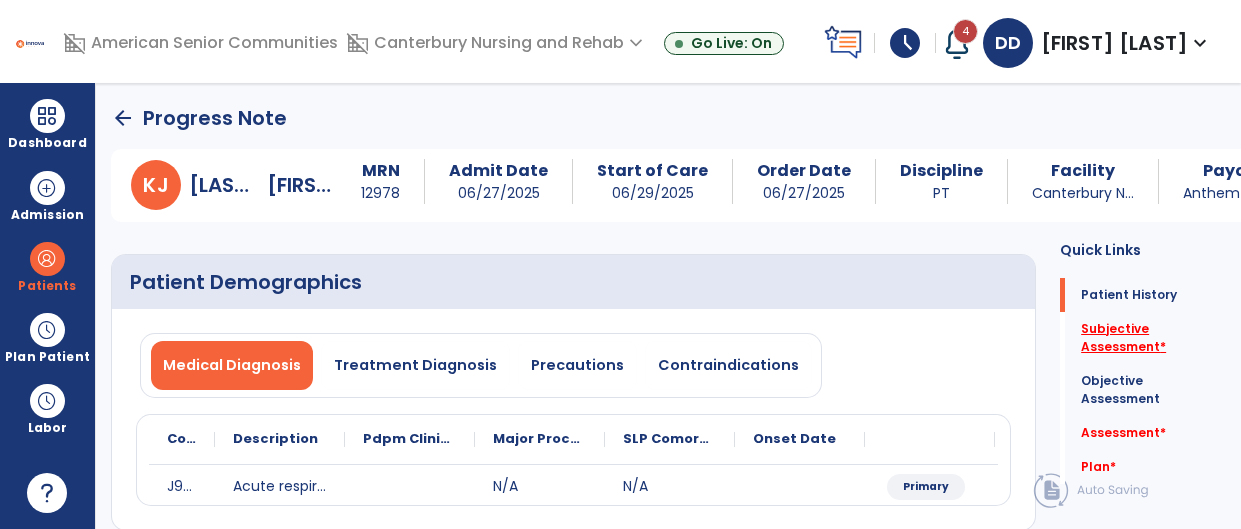 click on "Subjective Assessment   *" 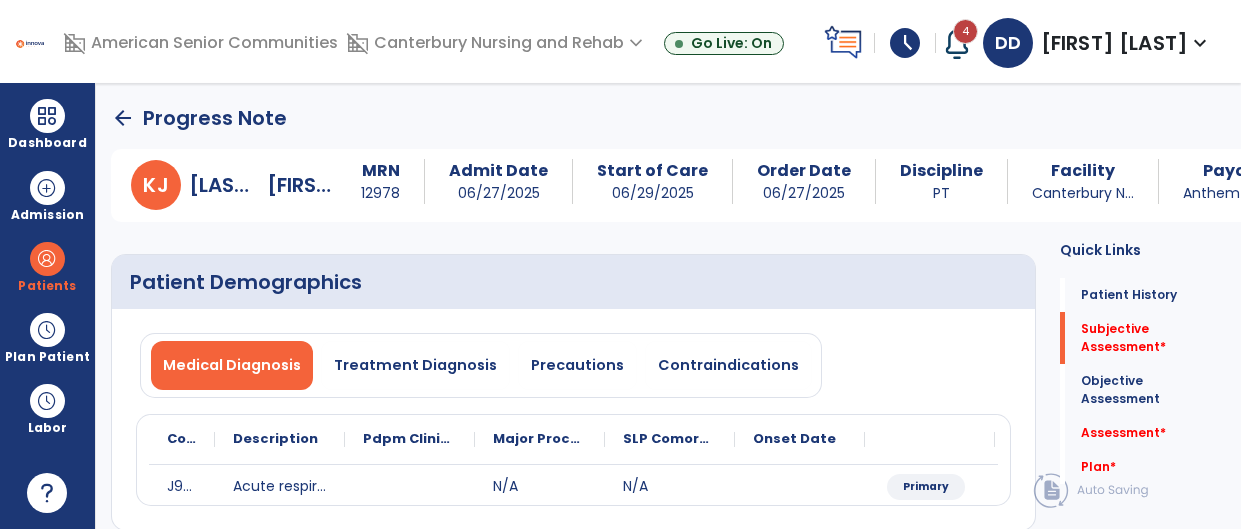 scroll, scrollTop: 325, scrollLeft: 0, axis: vertical 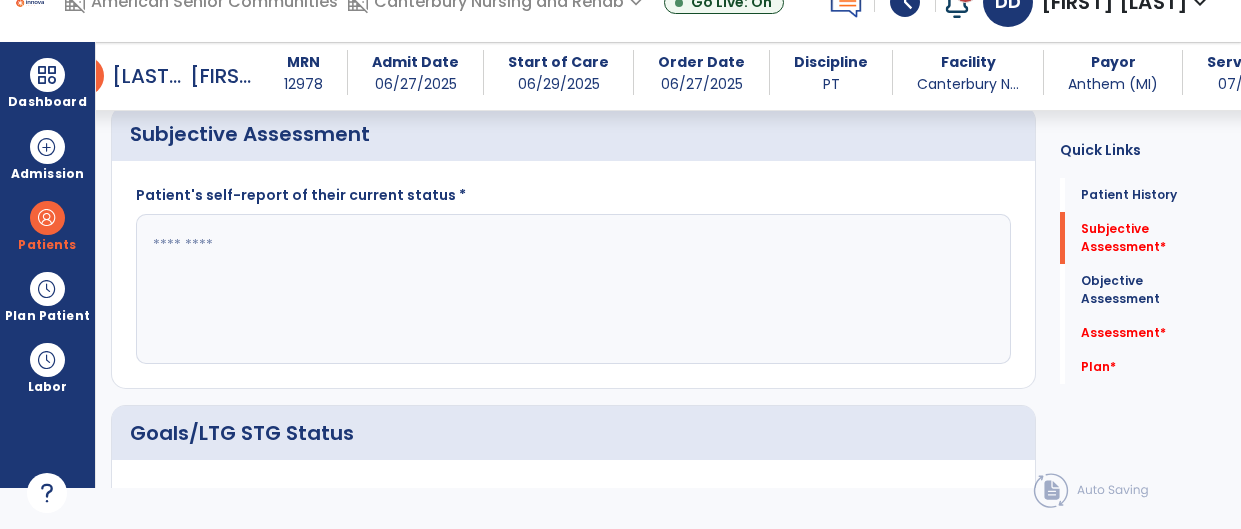 click 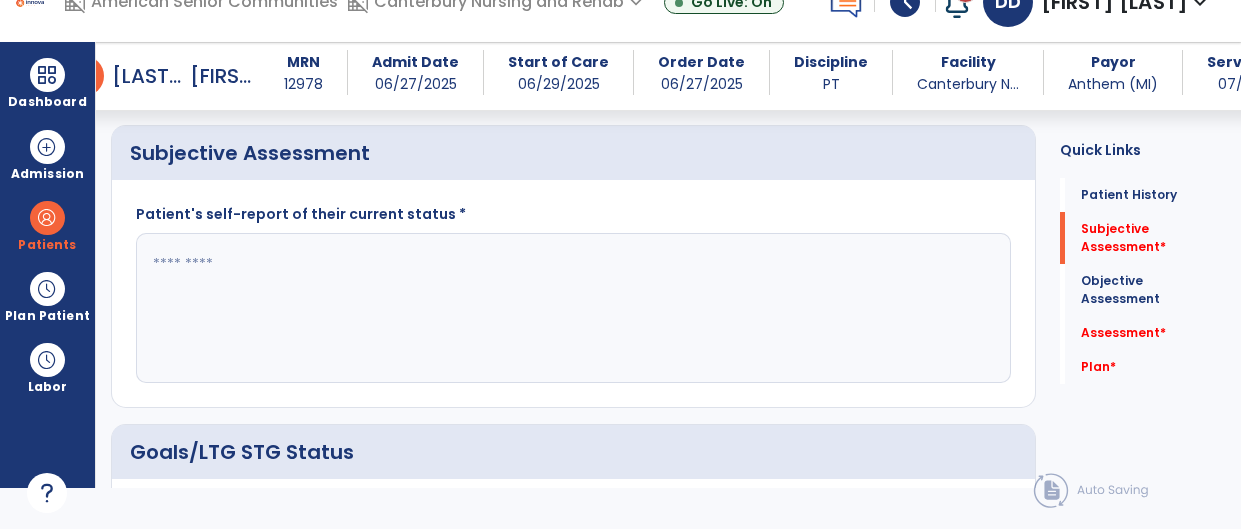 scroll, scrollTop: 367, scrollLeft: 0, axis: vertical 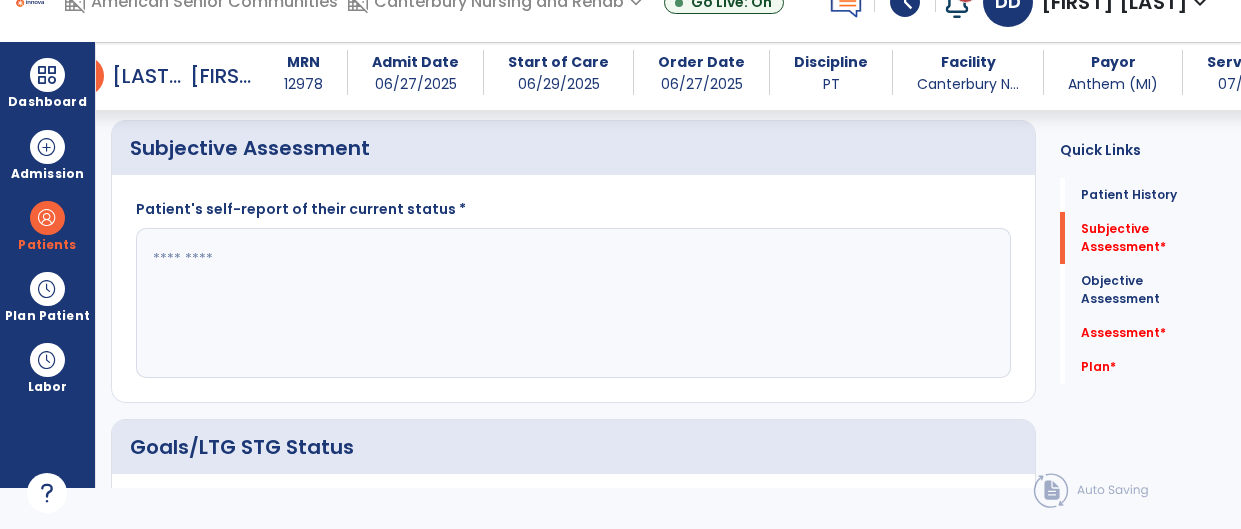 click 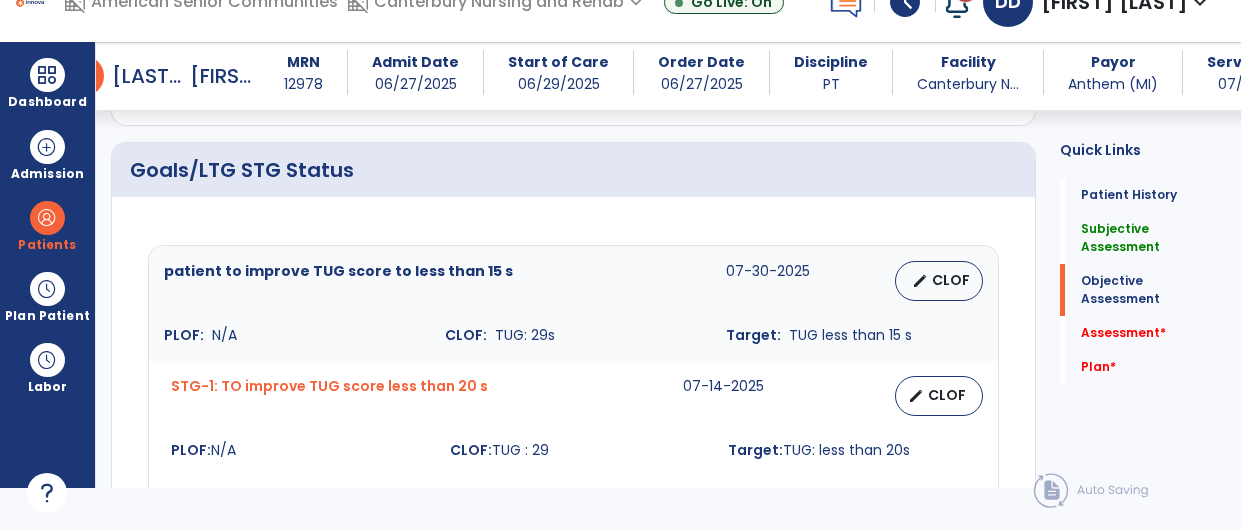 scroll, scrollTop: 641, scrollLeft: 0, axis: vertical 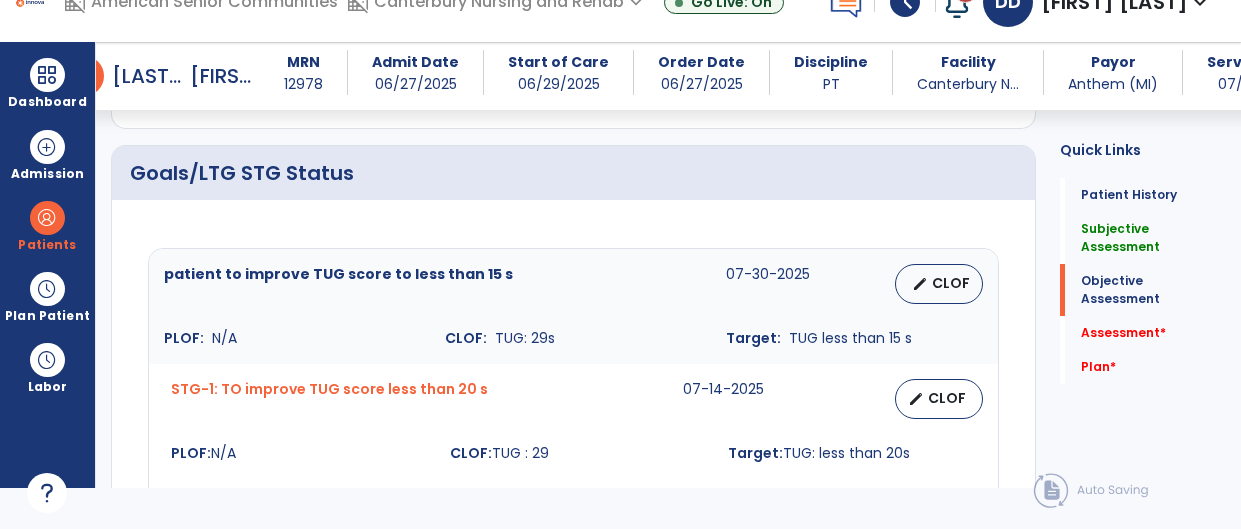 type on "**********" 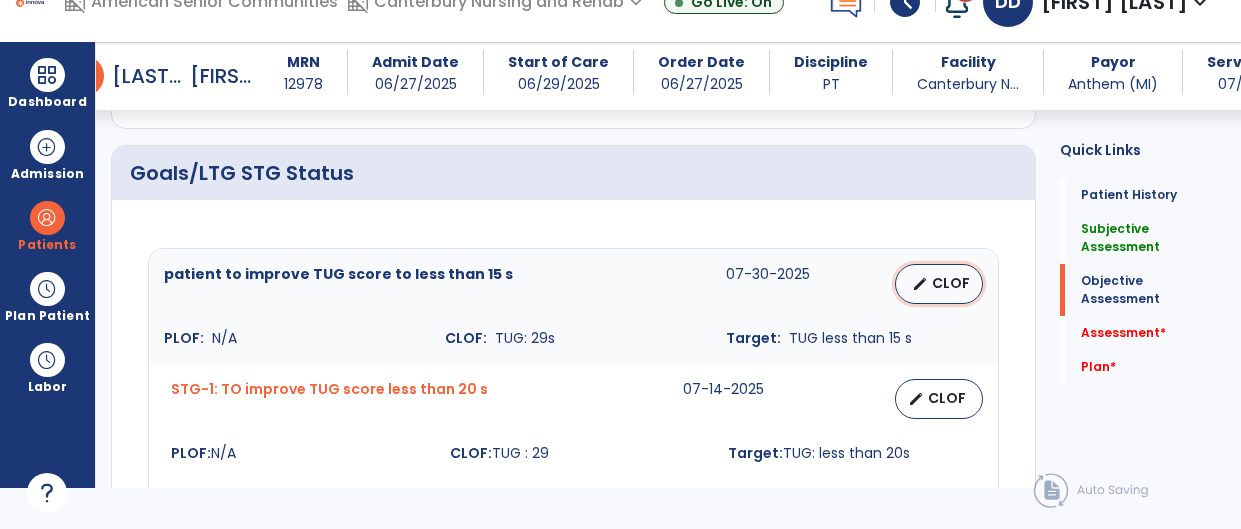 click on "CLOF" at bounding box center (951, 283) 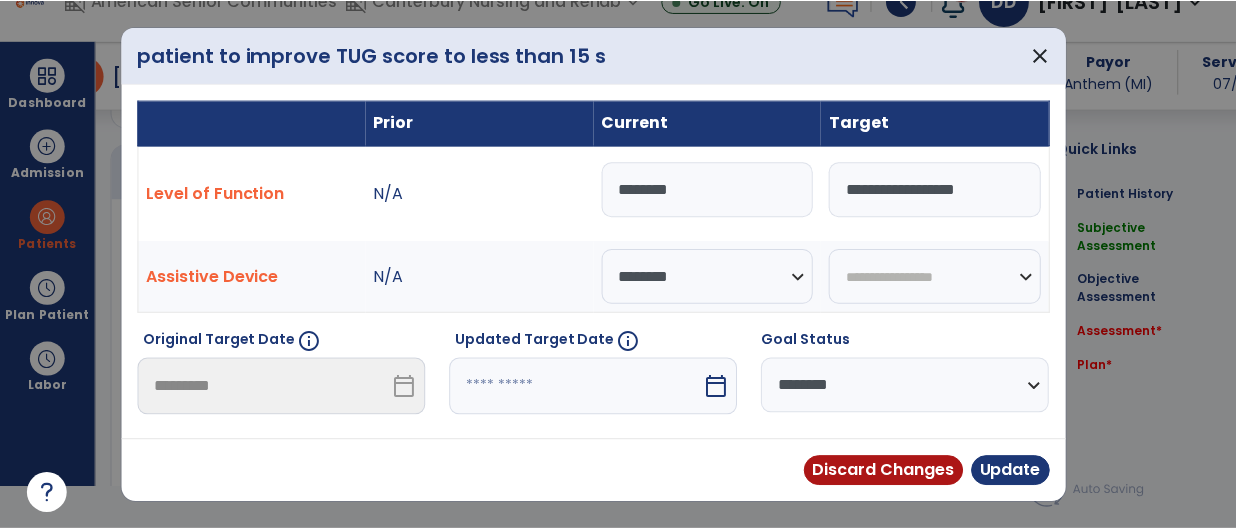 scroll, scrollTop: 0, scrollLeft: 0, axis: both 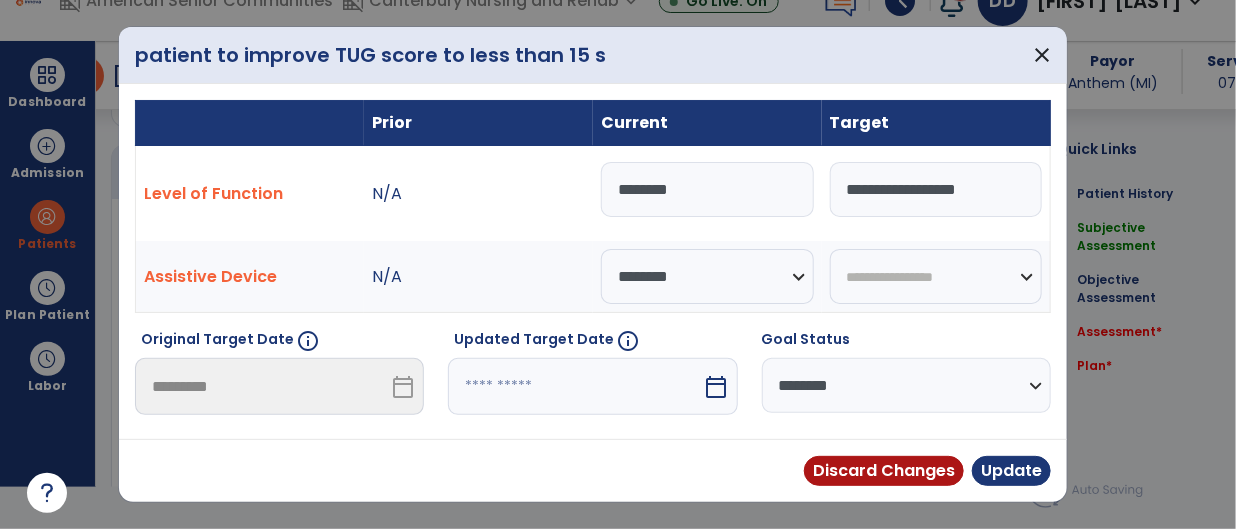 drag, startPoint x: 659, startPoint y: 189, endPoint x: 689, endPoint y: 187, distance: 30.066593 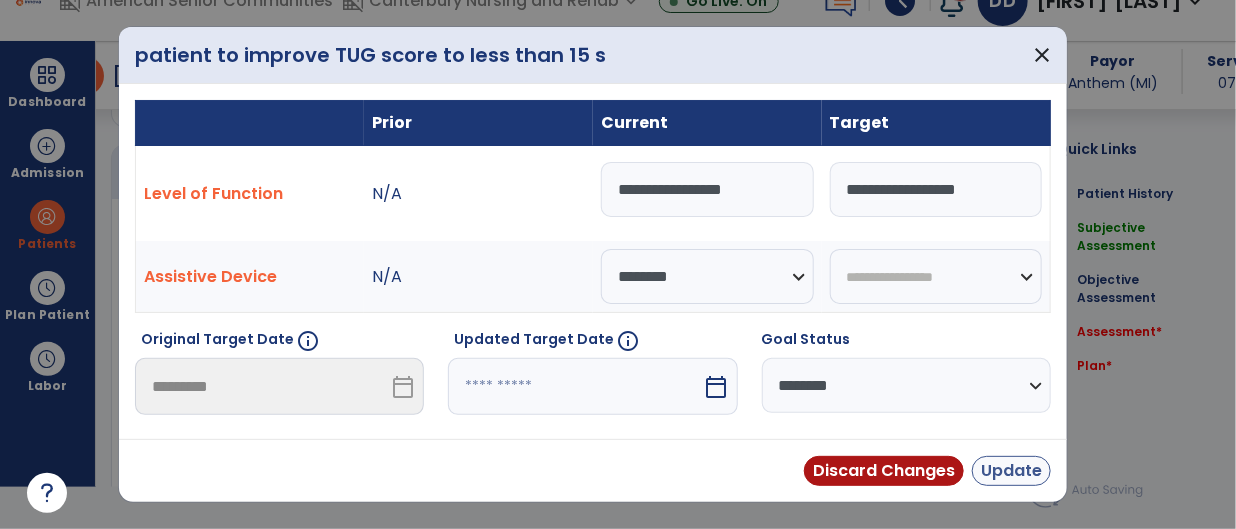 type on "**********" 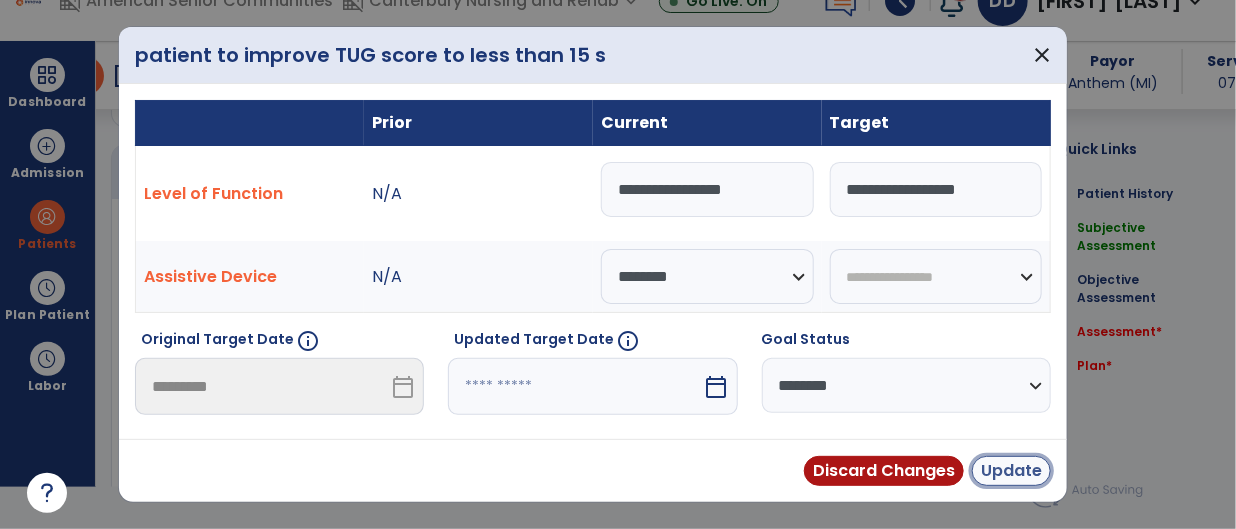 click on "Update" at bounding box center (1011, 471) 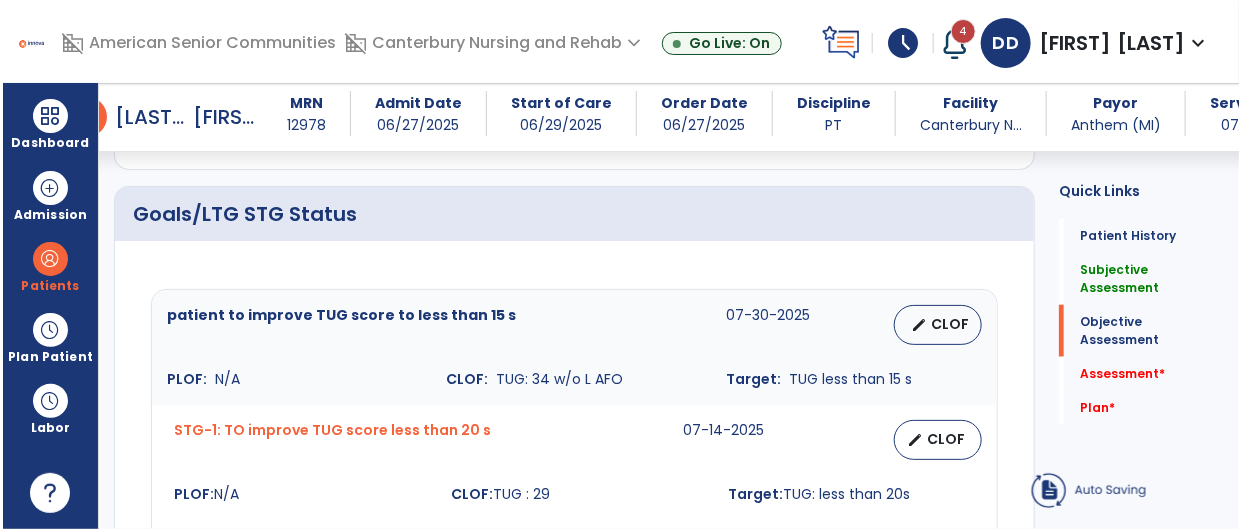 scroll, scrollTop: 41, scrollLeft: 0, axis: vertical 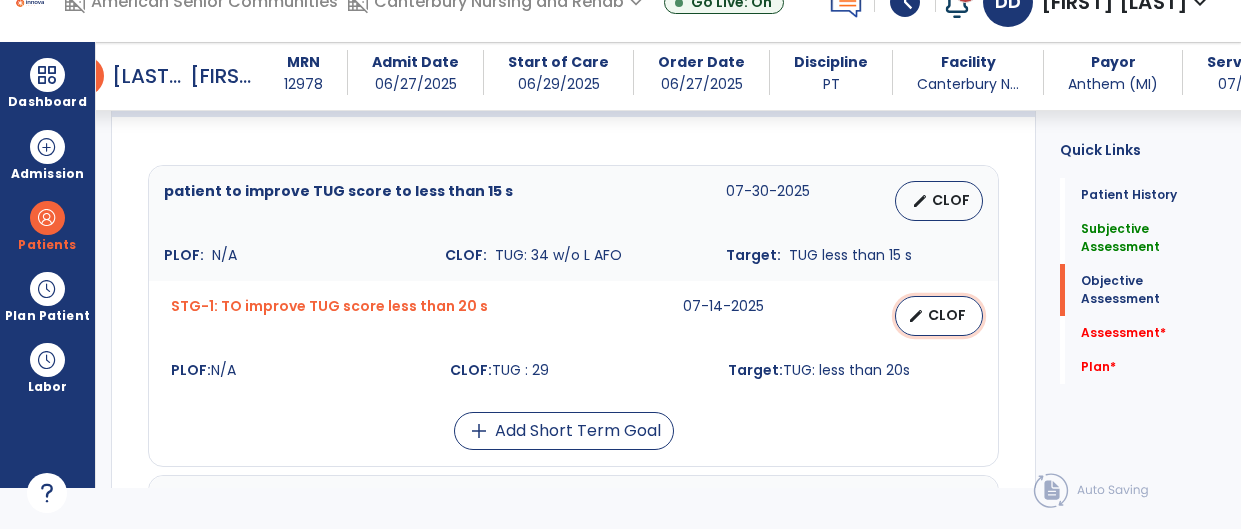 click on "CLOF" at bounding box center (947, 315) 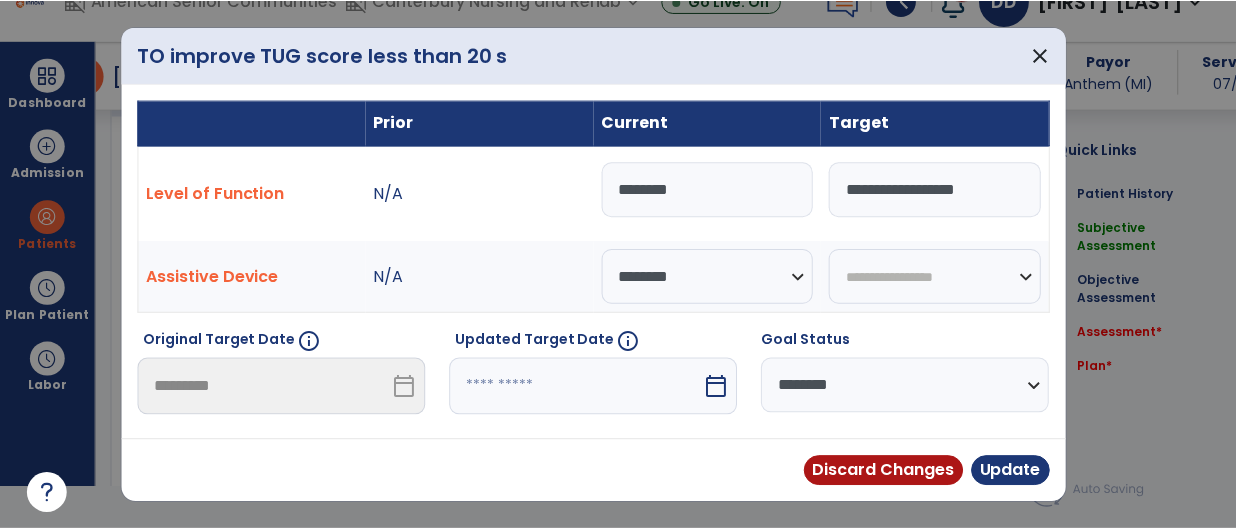 scroll, scrollTop: 0, scrollLeft: 0, axis: both 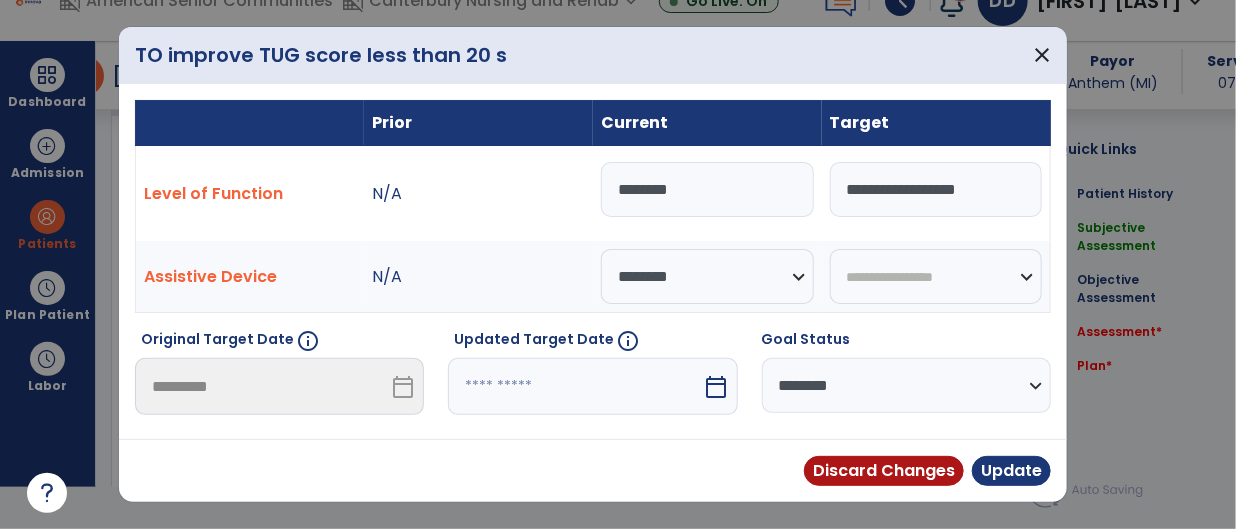 drag, startPoint x: 665, startPoint y: 185, endPoint x: 688, endPoint y: 186, distance: 23.021729 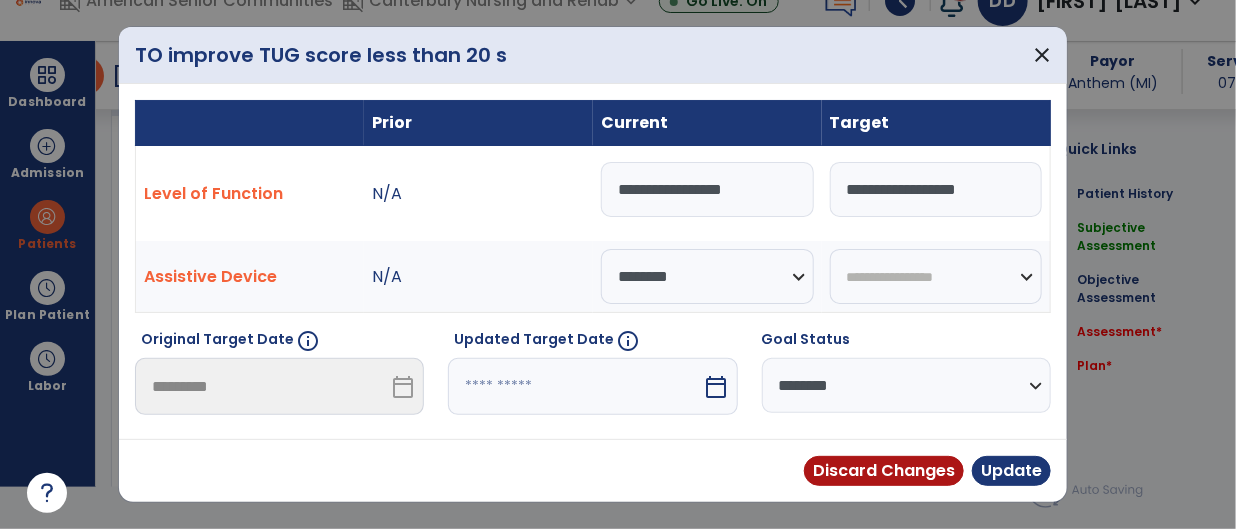 type on "**********" 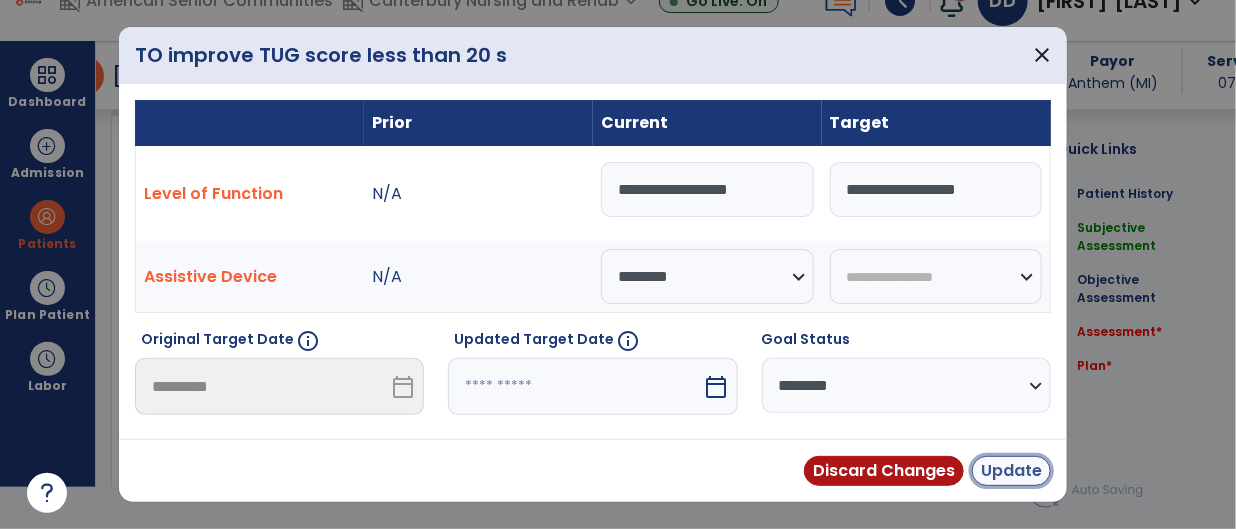 click on "Update" at bounding box center [1011, 471] 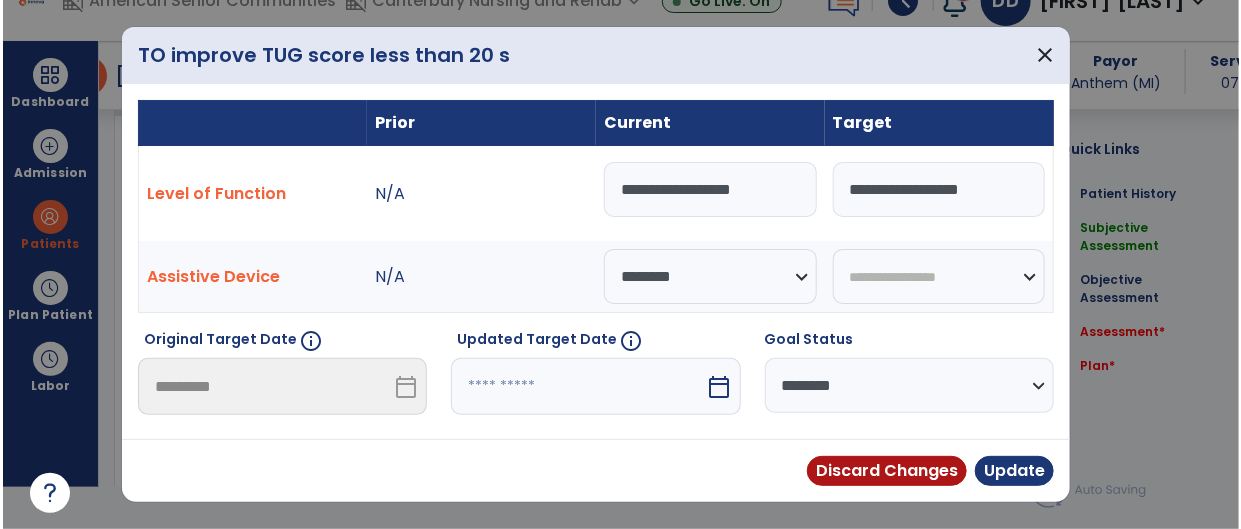 scroll, scrollTop: 41, scrollLeft: 0, axis: vertical 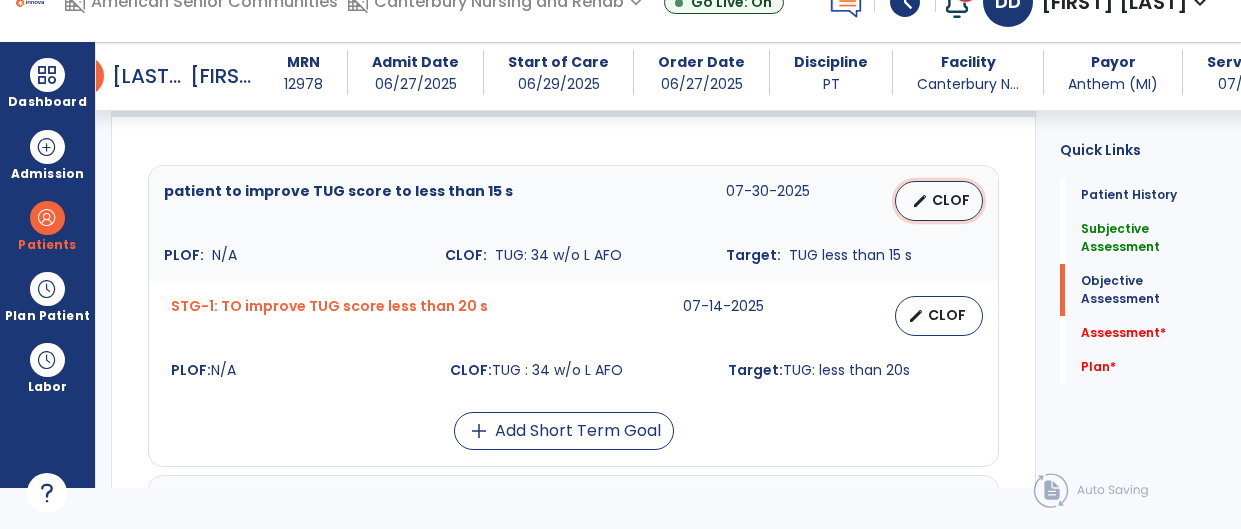 click on "CLOF" at bounding box center [951, 200] 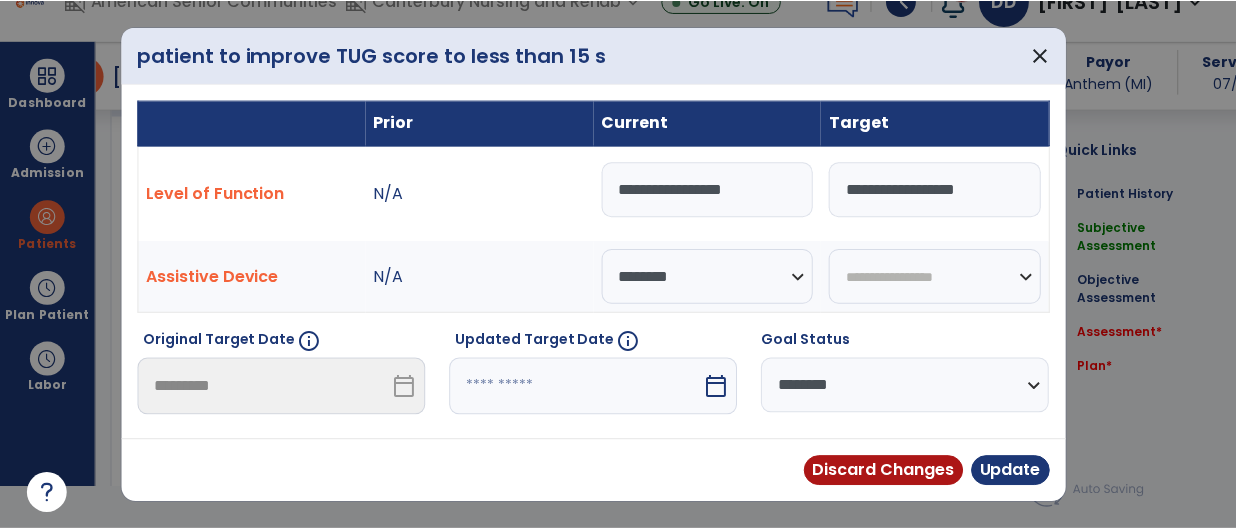 scroll, scrollTop: 0, scrollLeft: 0, axis: both 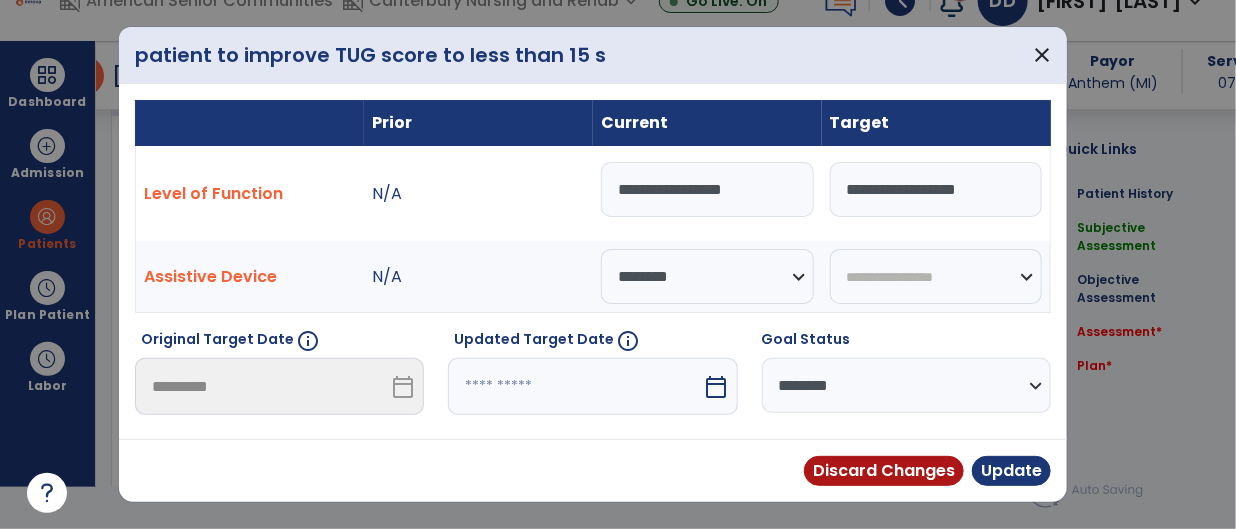 drag, startPoint x: 762, startPoint y: 189, endPoint x: 660, endPoint y: 188, distance: 102.0049 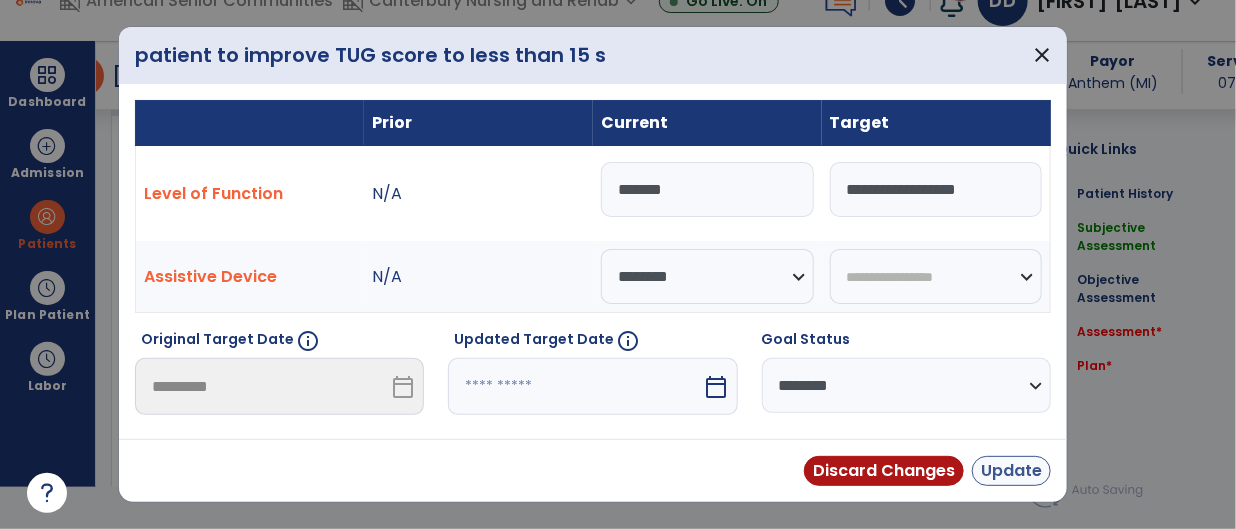 type on "*******" 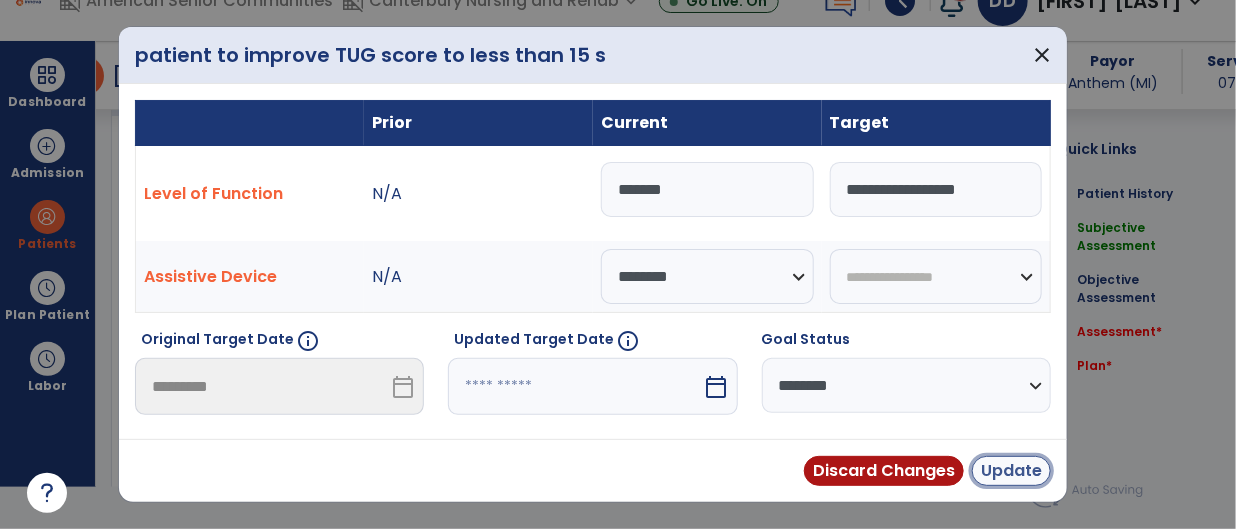 click on "Update" at bounding box center [1011, 471] 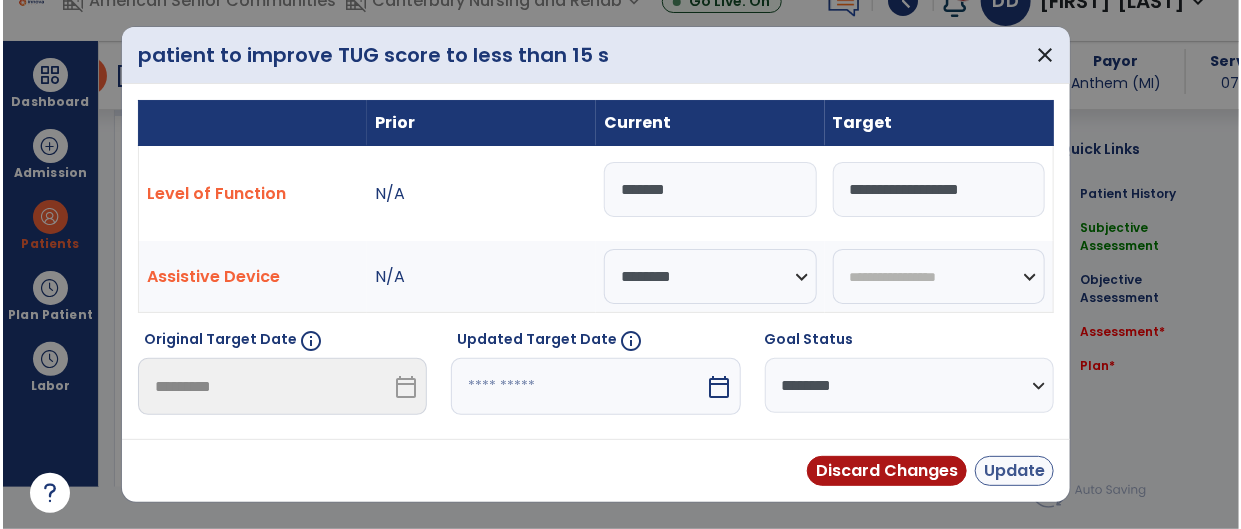 scroll, scrollTop: 41, scrollLeft: 0, axis: vertical 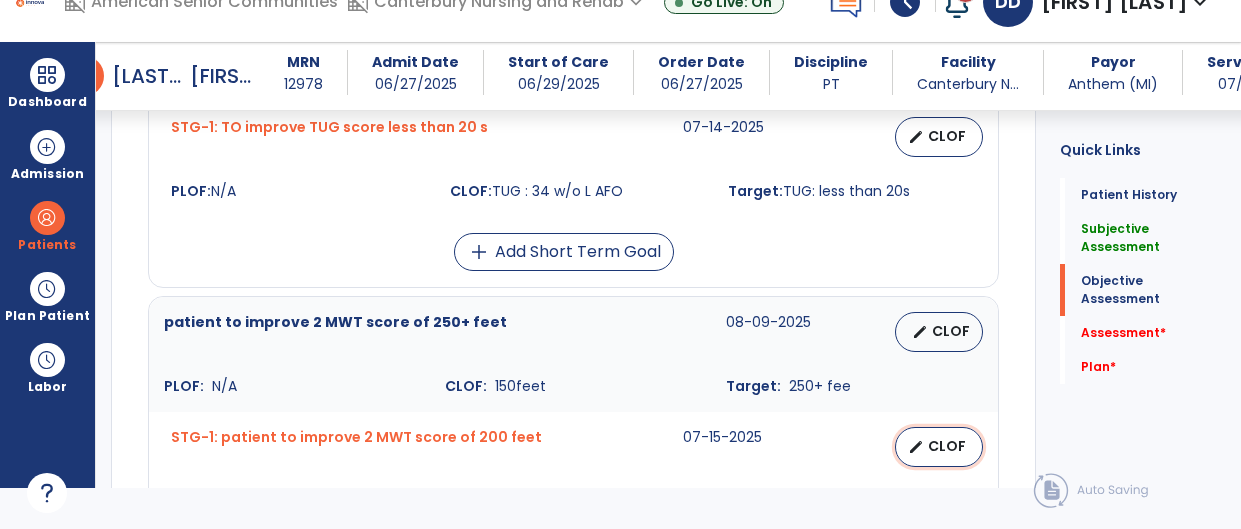click on "CLOF" at bounding box center (947, 446) 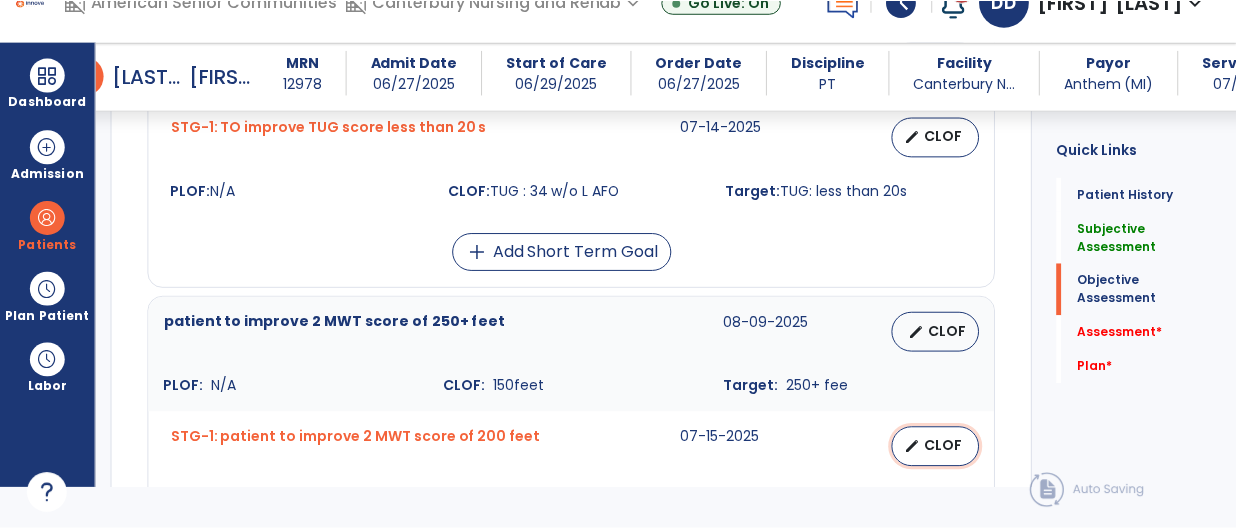 scroll, scrollTop: 0, scrollLeft: 0, axis: both 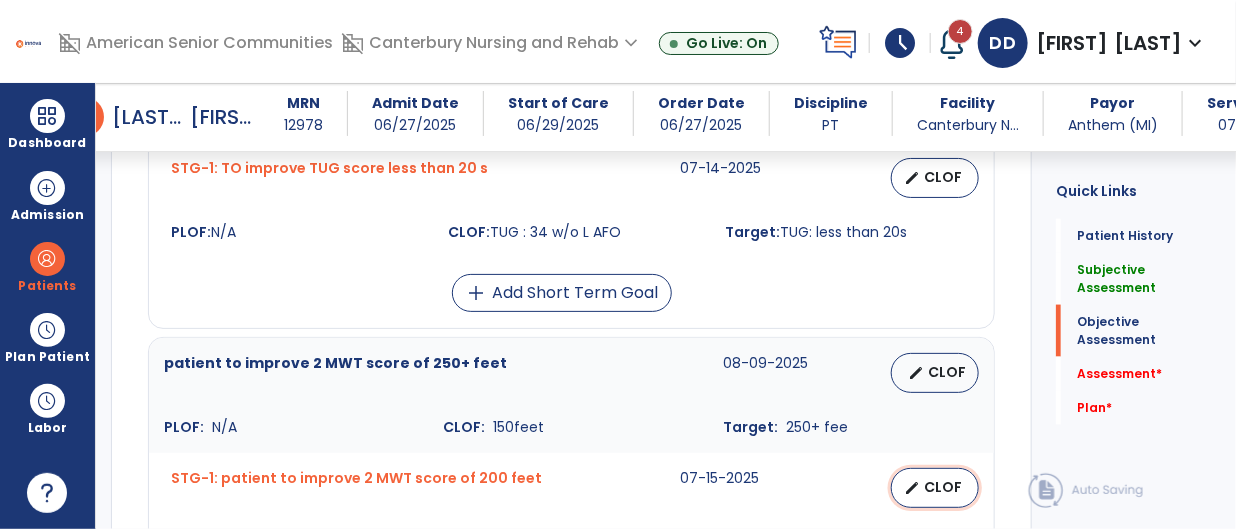 select on "********" 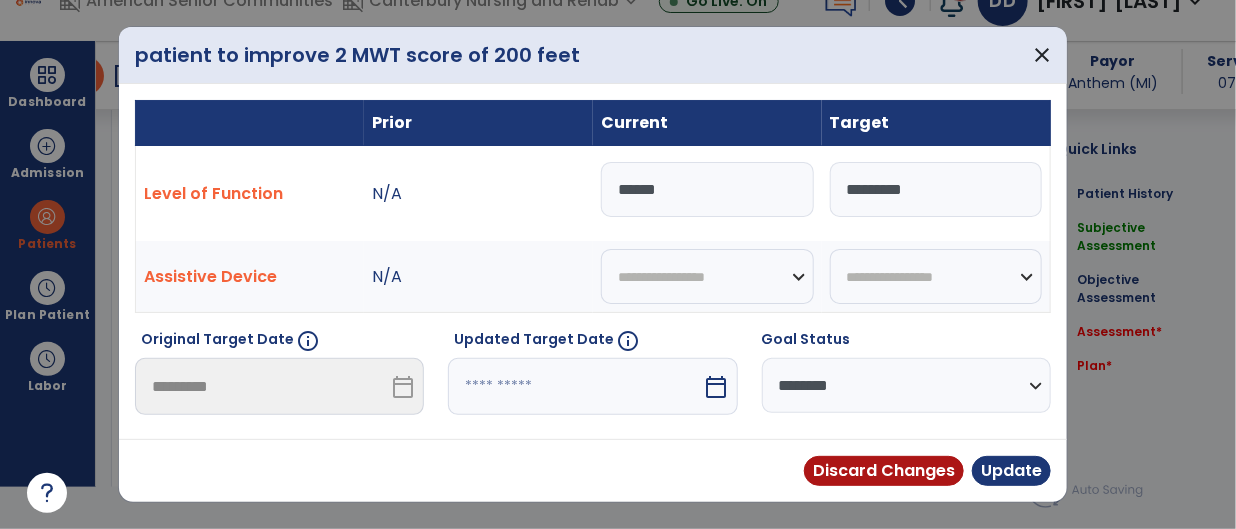 drag, startPoint x: 664, startPoint y: 189, endPoint x: 602, endPoint y: 181, distance: 62.514 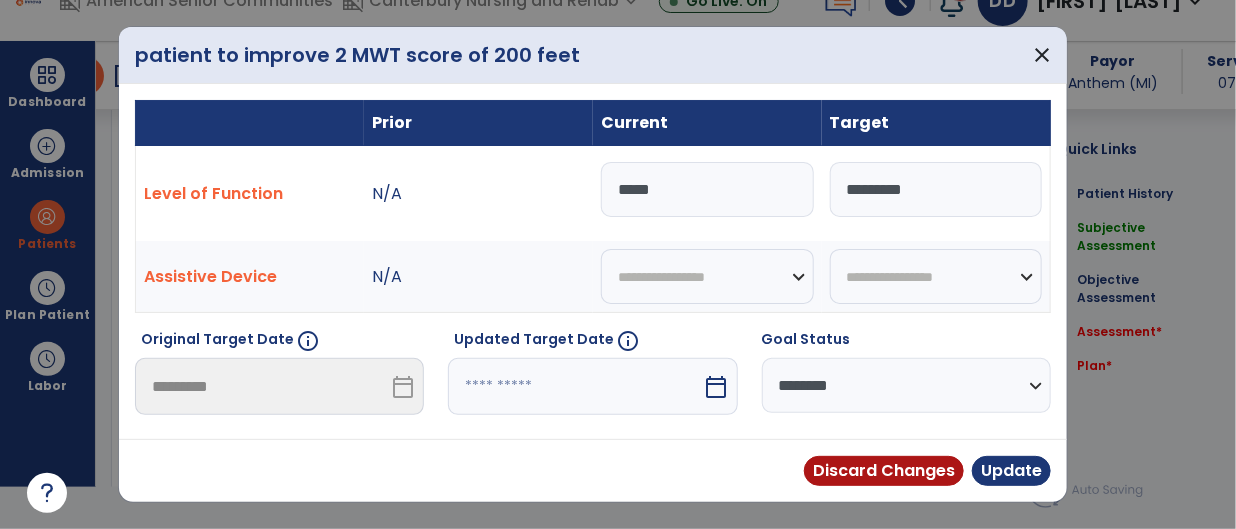 type on "******" 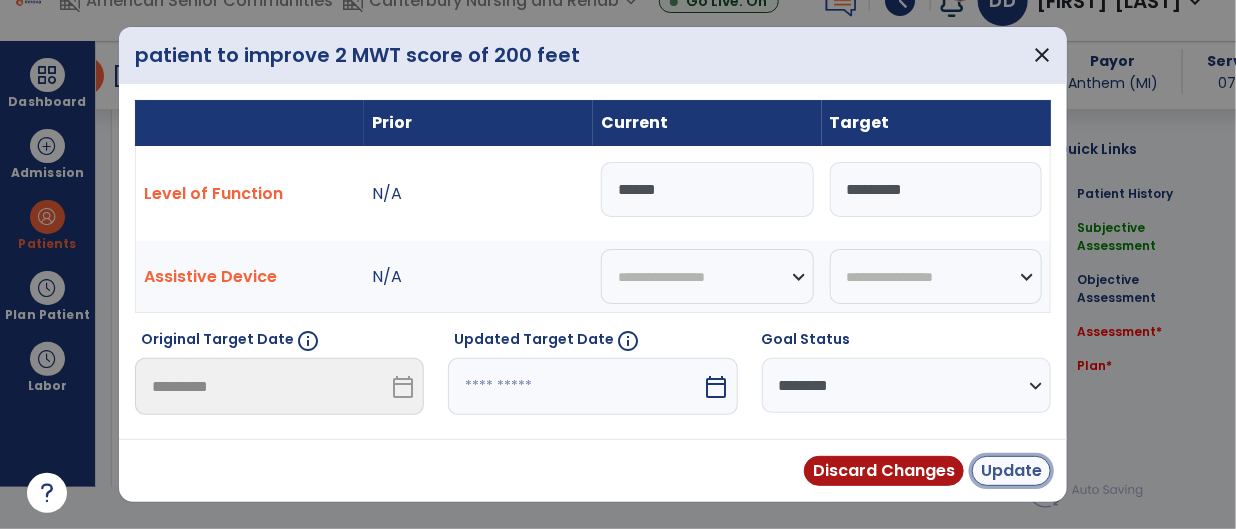 click on "Update" at bounding box center [1011, 471] 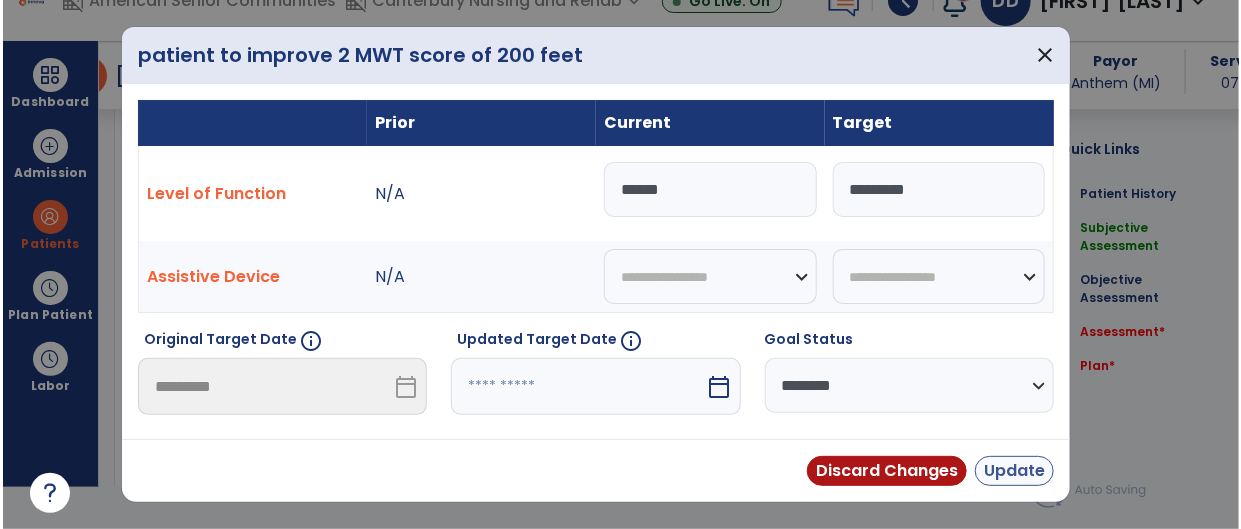 scroll, scrollTop: 41, scrollLeft: 0, axis: vertical 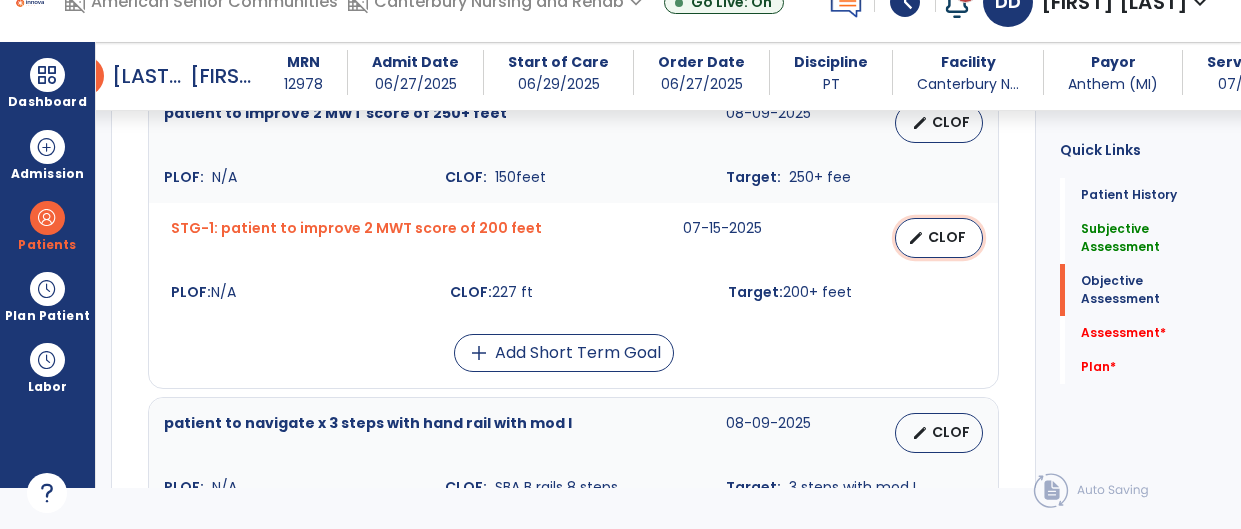 click on "CLOF" at bounding box center [947, 237] 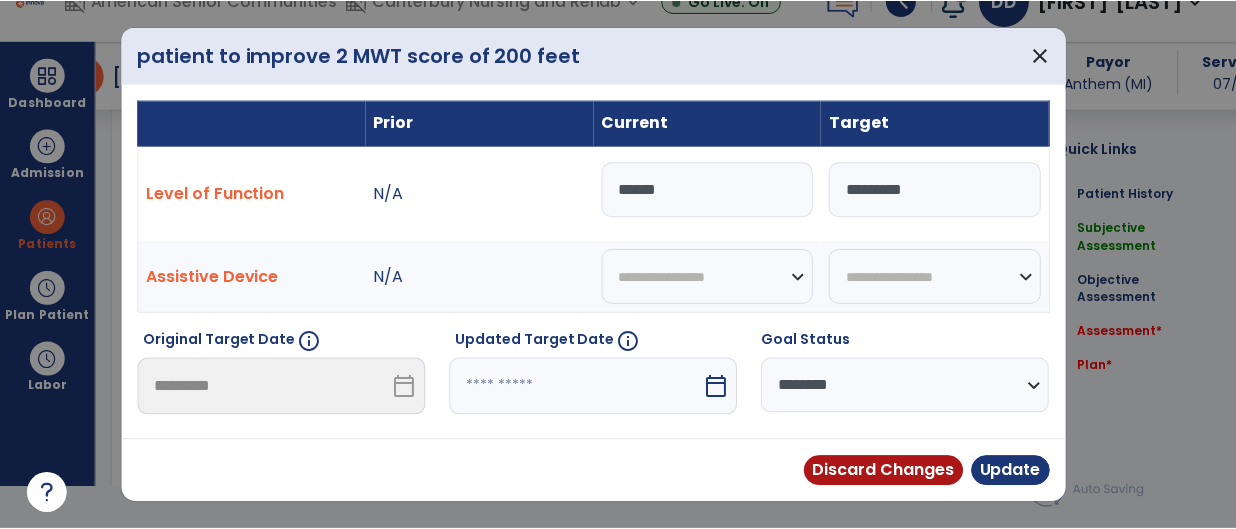 scroll, scrollTop: 0, scrollLeft: 0, axis: both 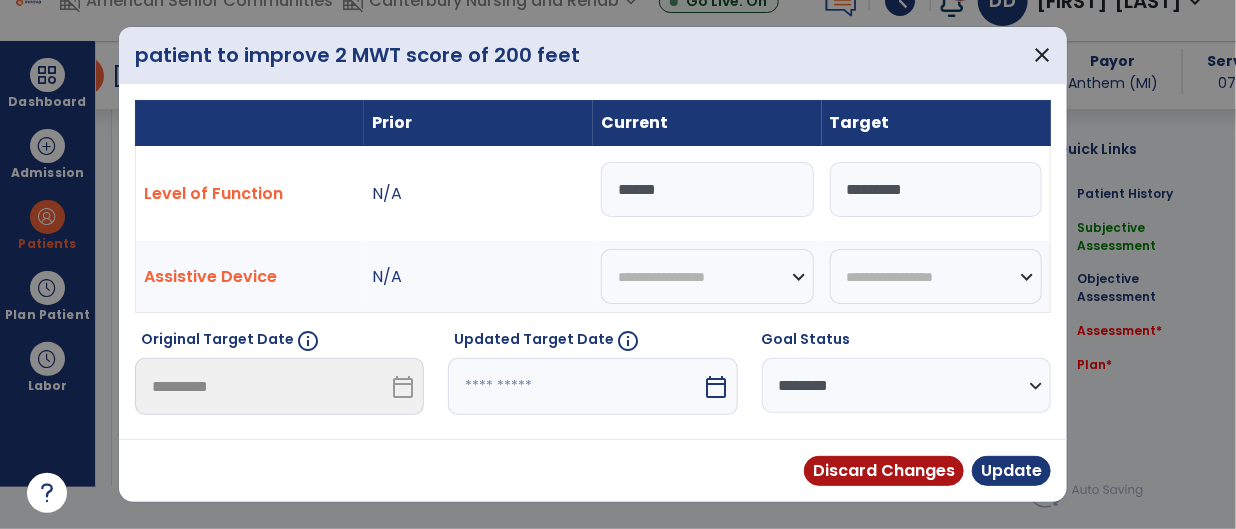click on "**********" at bounding box center (906, 385) 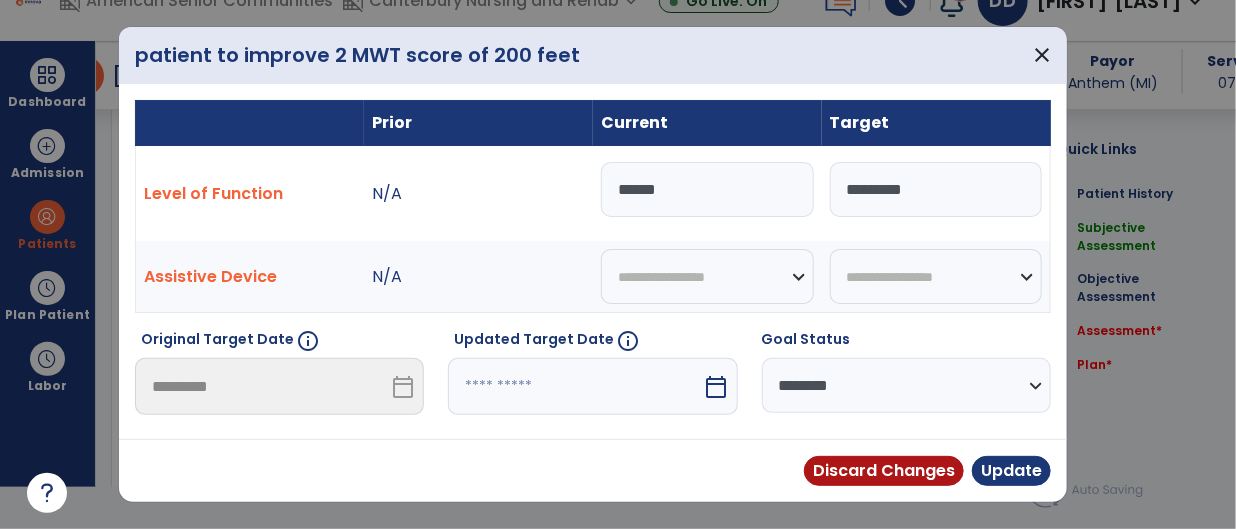select on "********" 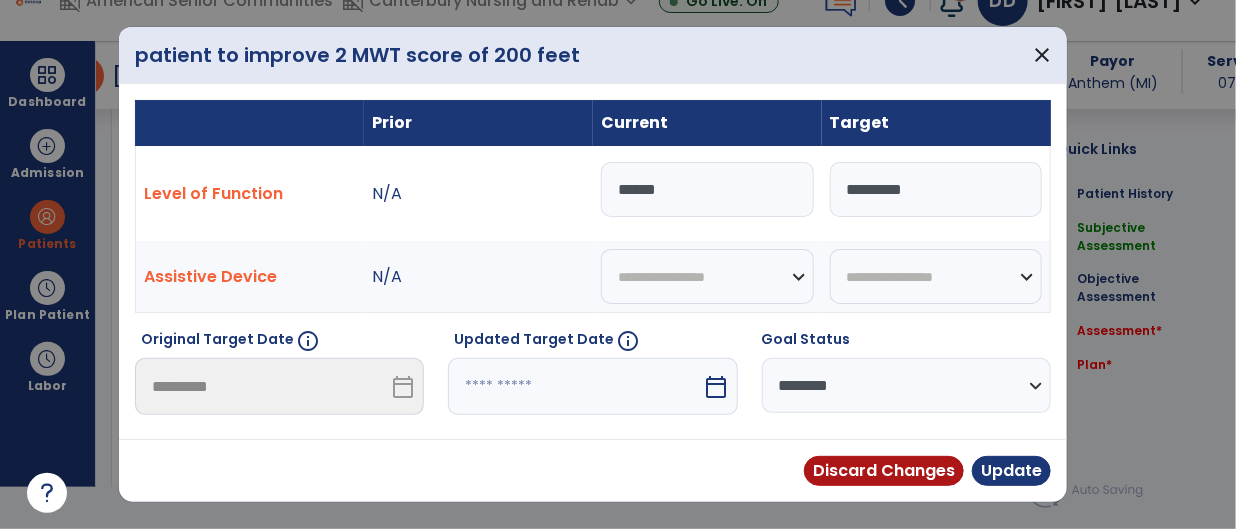 click on "**********" at bounding box center (906, 385) 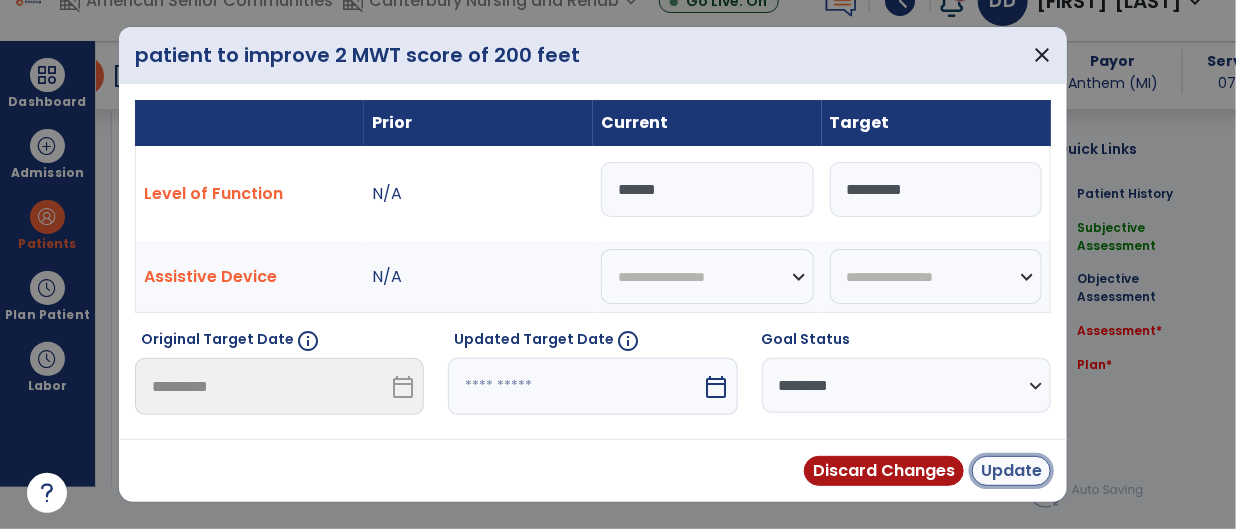 click on "Update" at bounding box center [1011, 471] 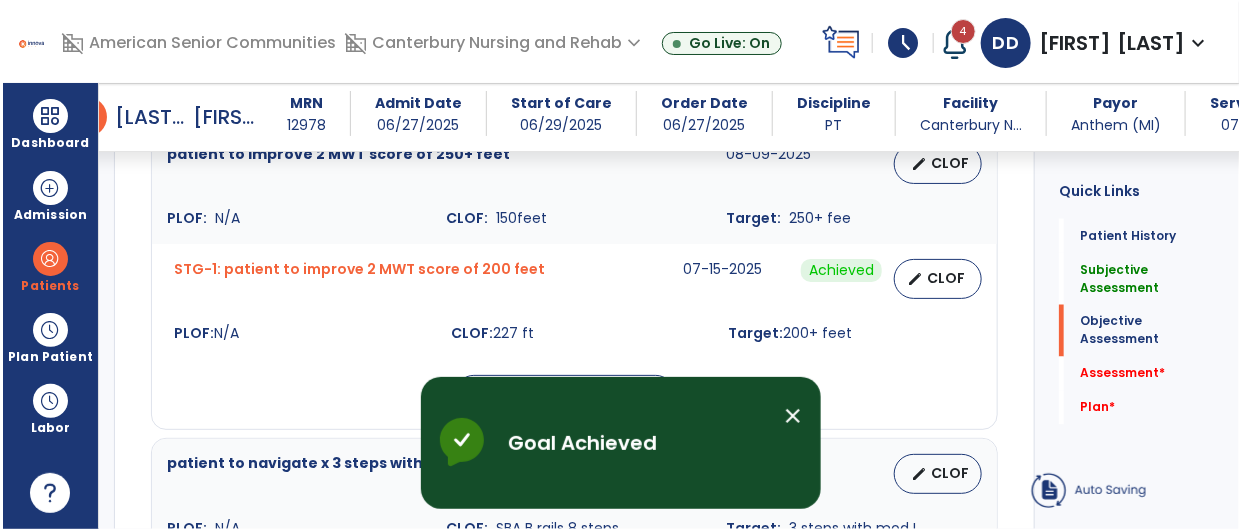 scroll, scrollTop: 41, scrollLeft: 0, axis: vertical 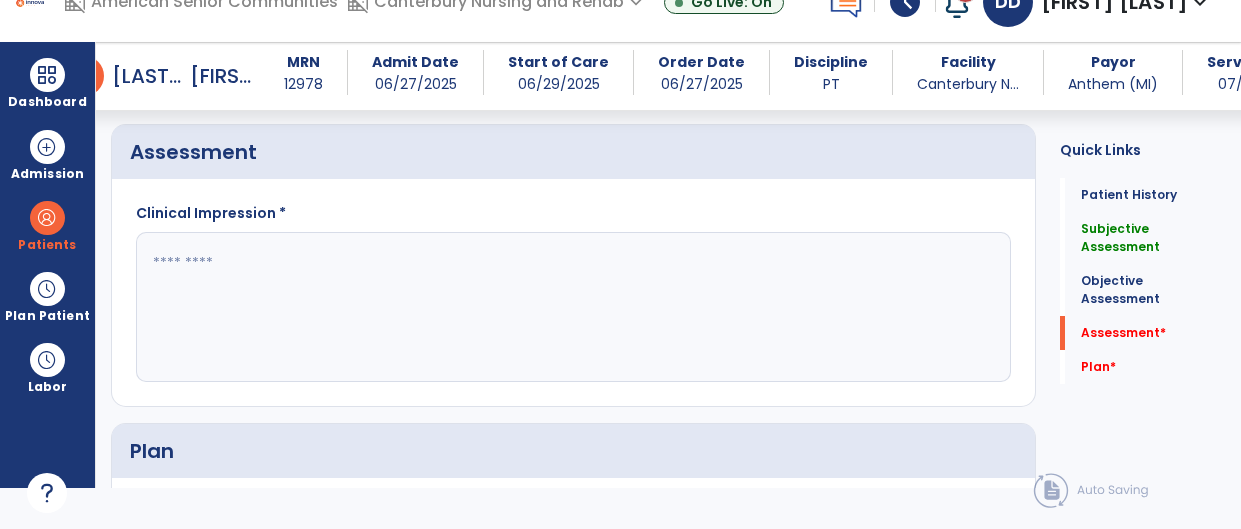 click 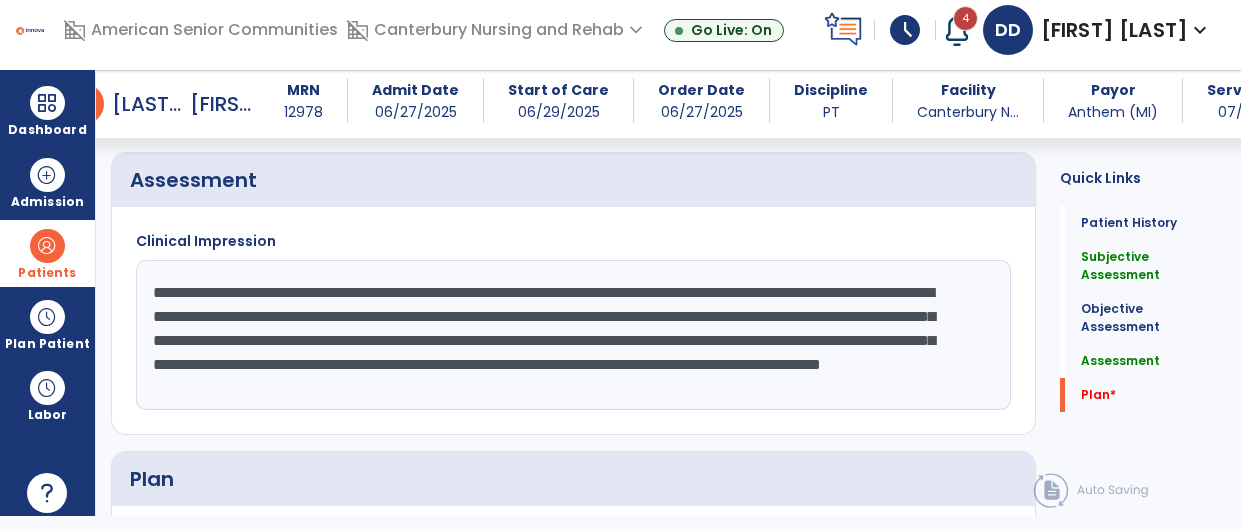 scroll, scrollTop: 2028, scrollLeft: 0, axis: vertical 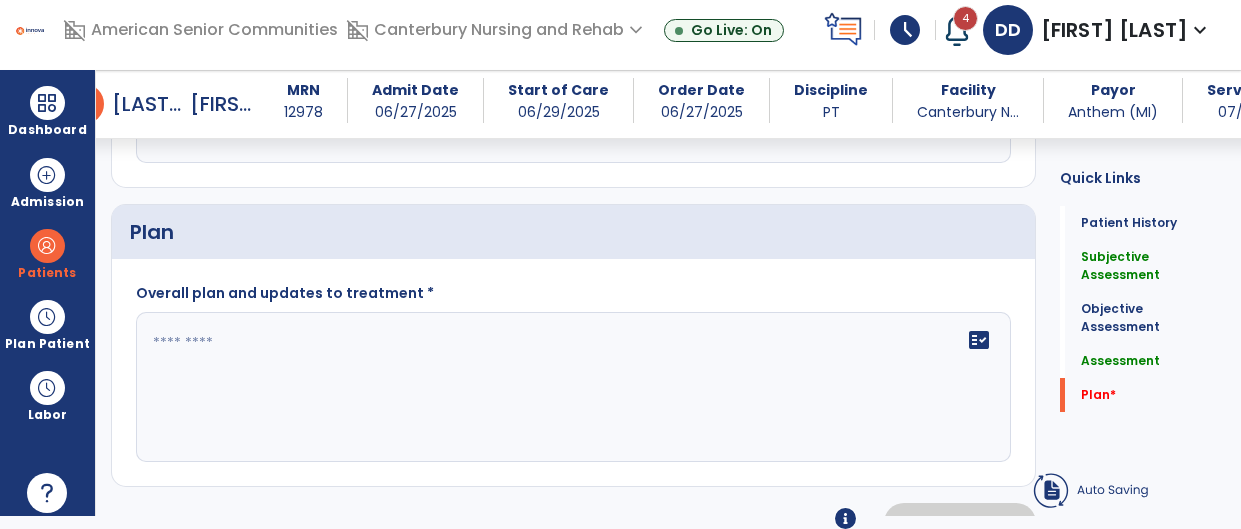 type on "**********" 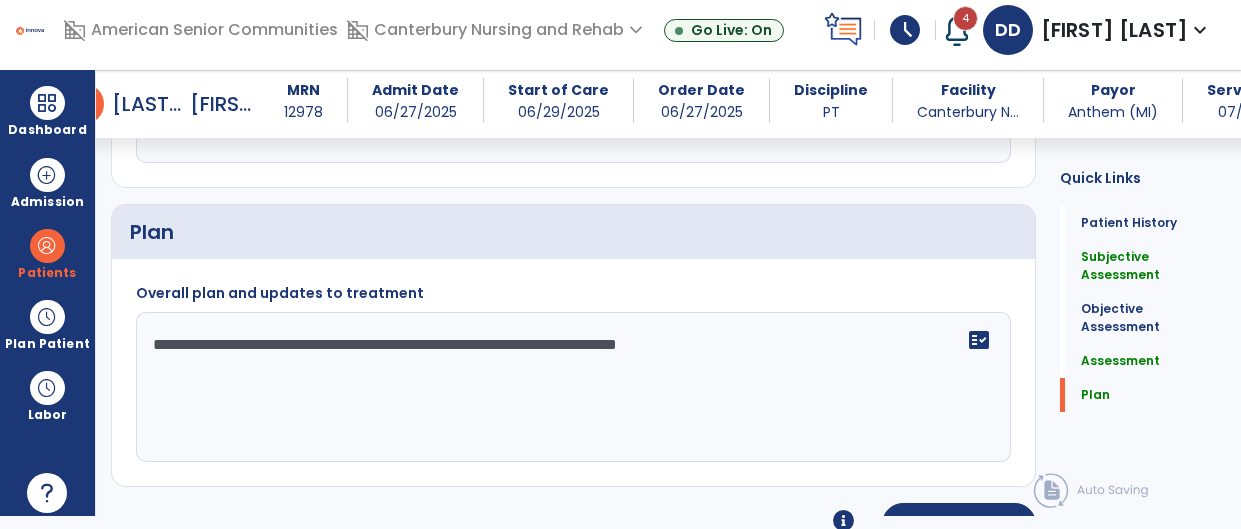scroll, scrollTop: 2026, scrollLeft: 0, axis: vertical 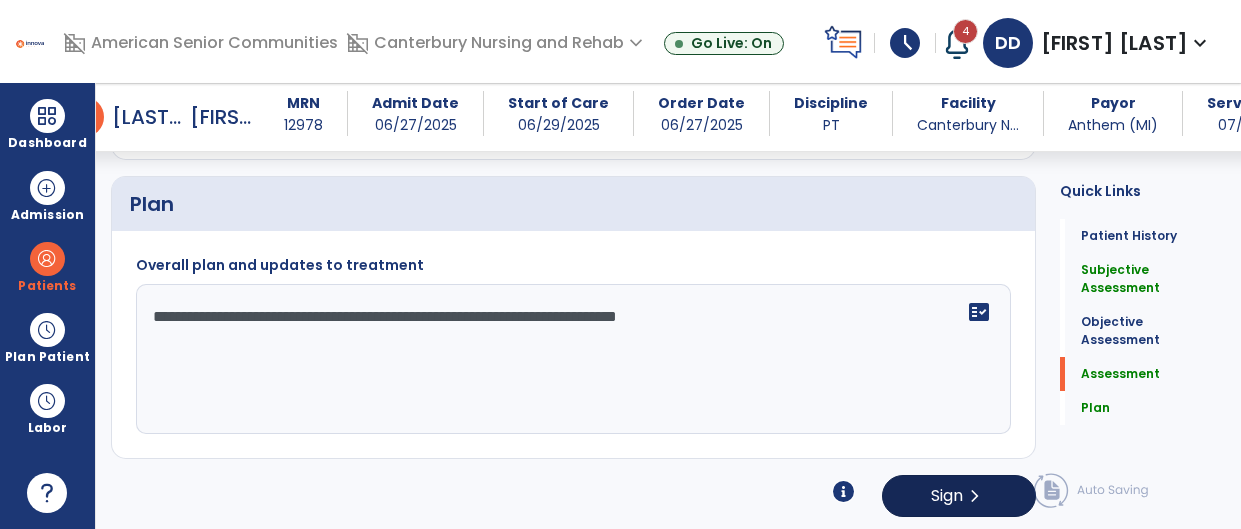 type on "**********" 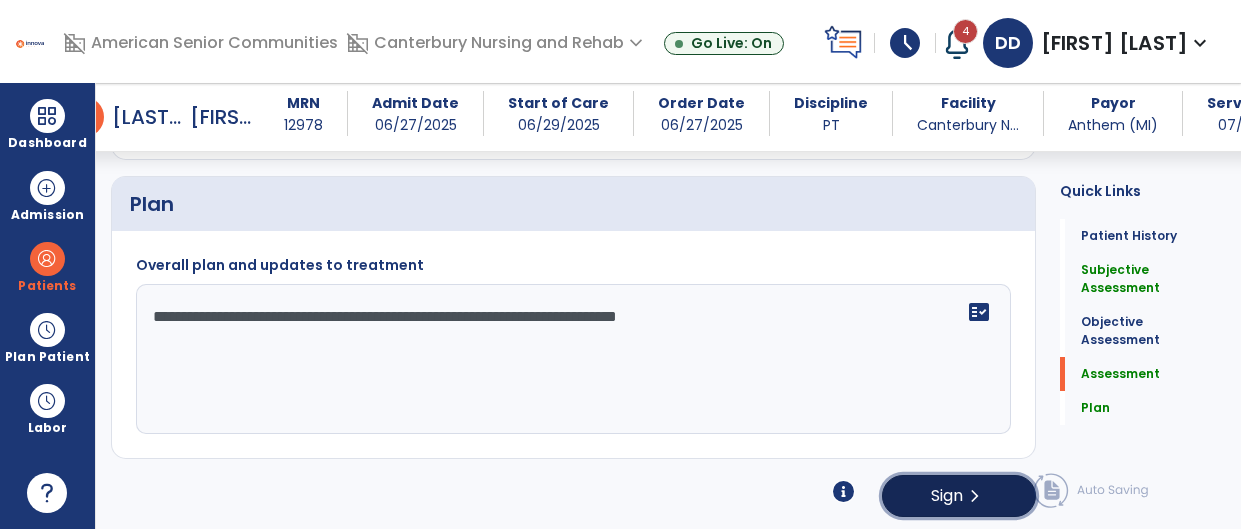 click on "Sign" 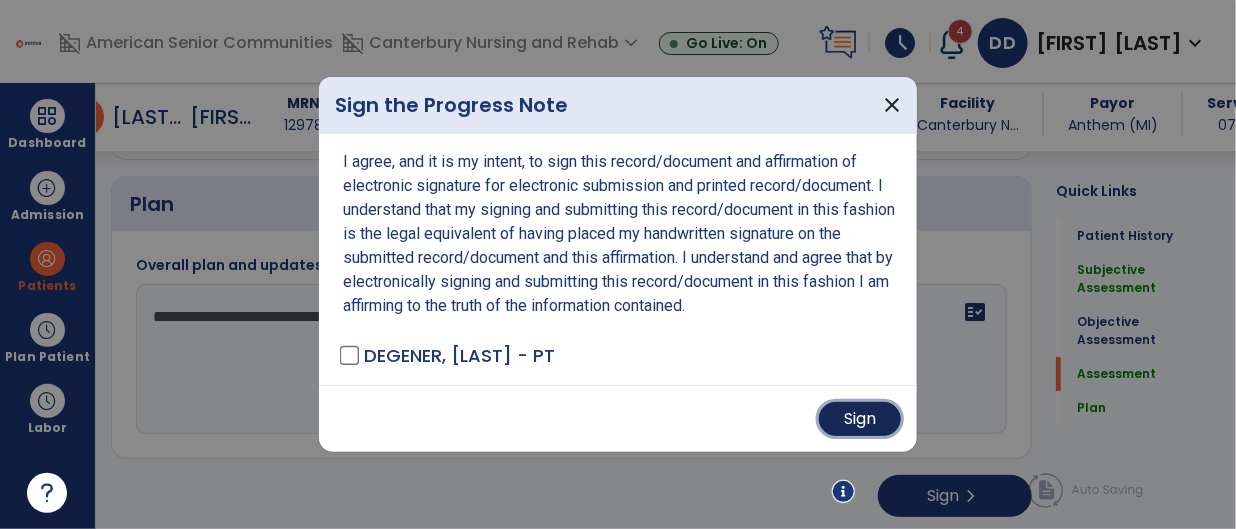 click on "Sign" at bounding box center (860, 419) 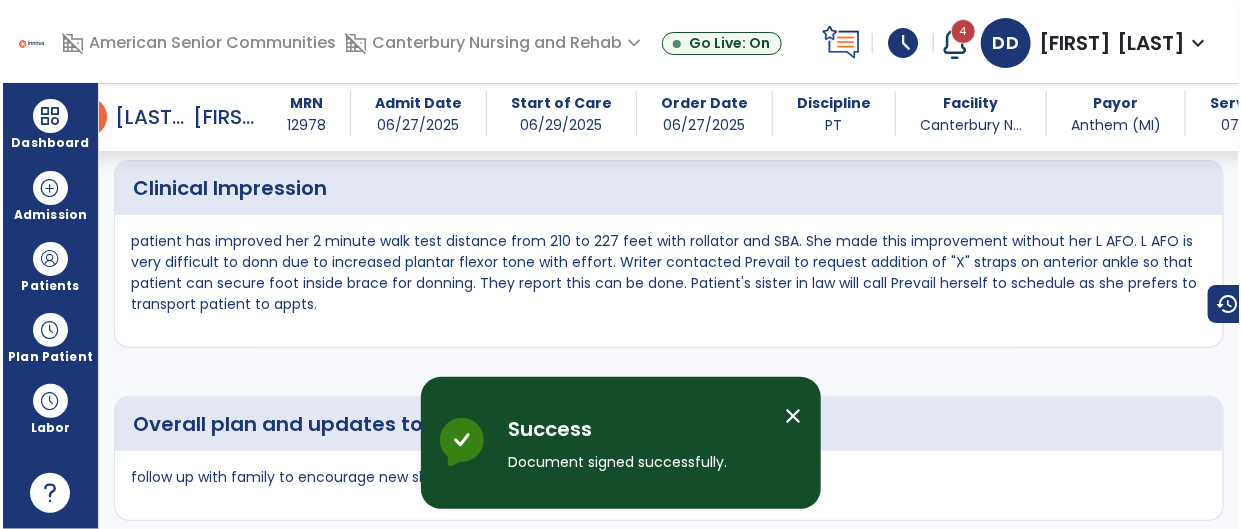 scroll, scrollTop: 2684, scrollLeft: 0, axis: vertical 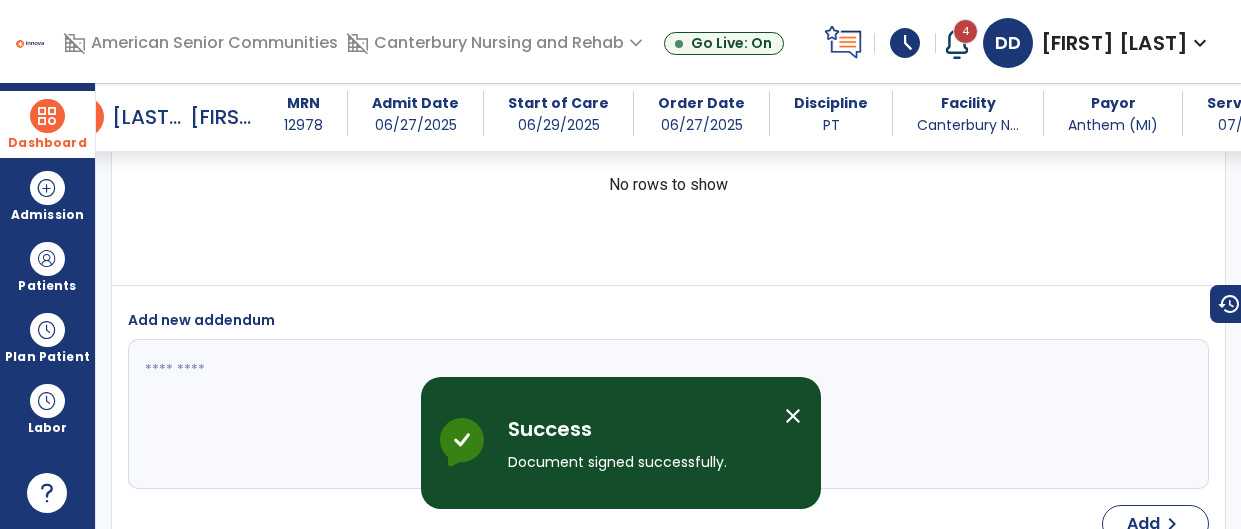 click at bounding box center [47, 116] 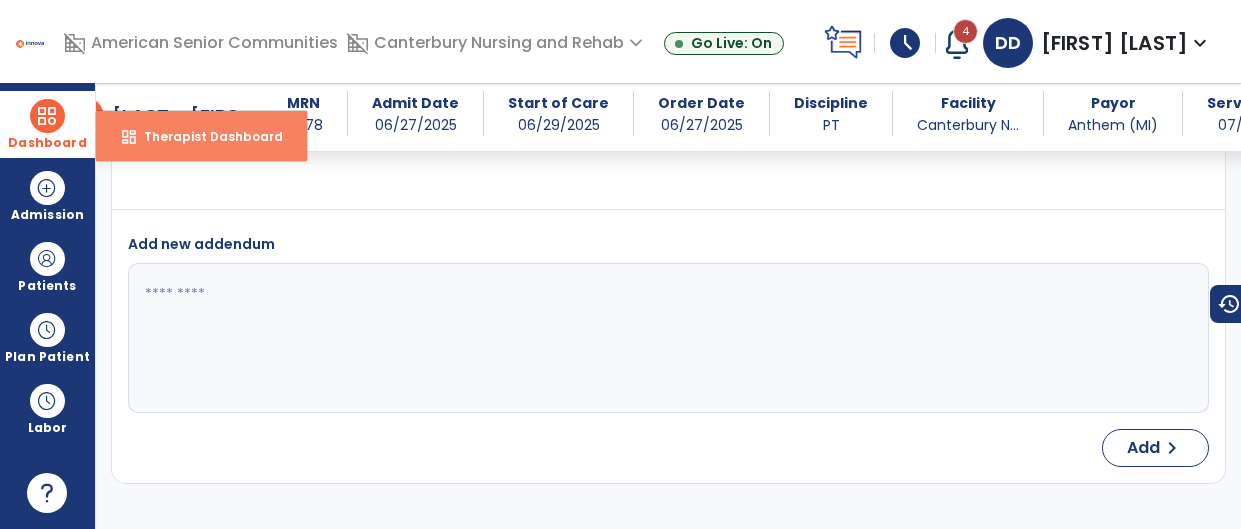click on "Therapist Dashboard" at bounding box center (205, 136) 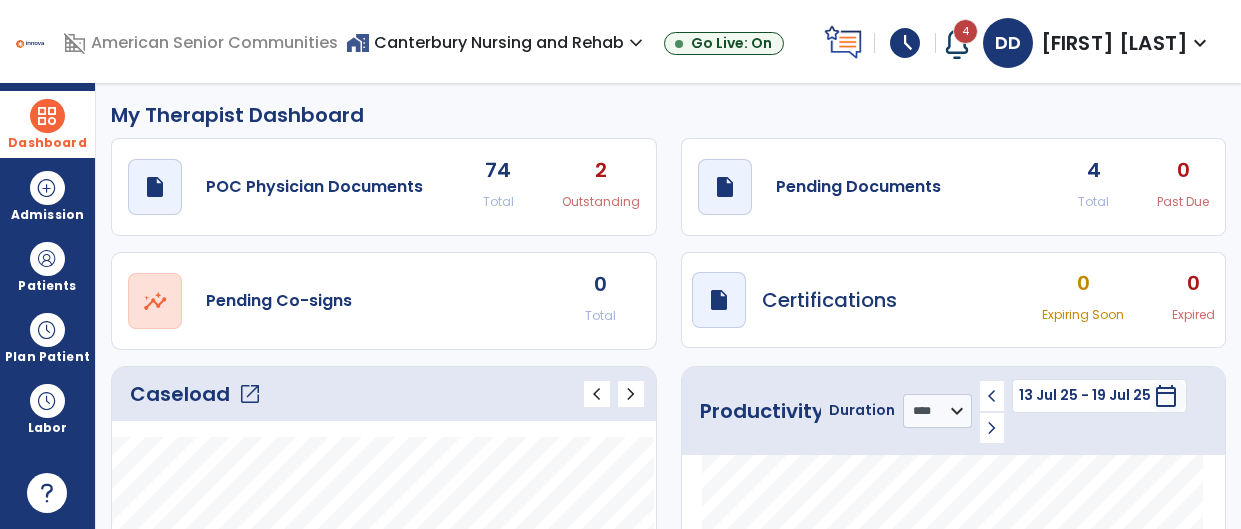 scroll, scrollTop: 0, scrollLeft: 0, axis: both 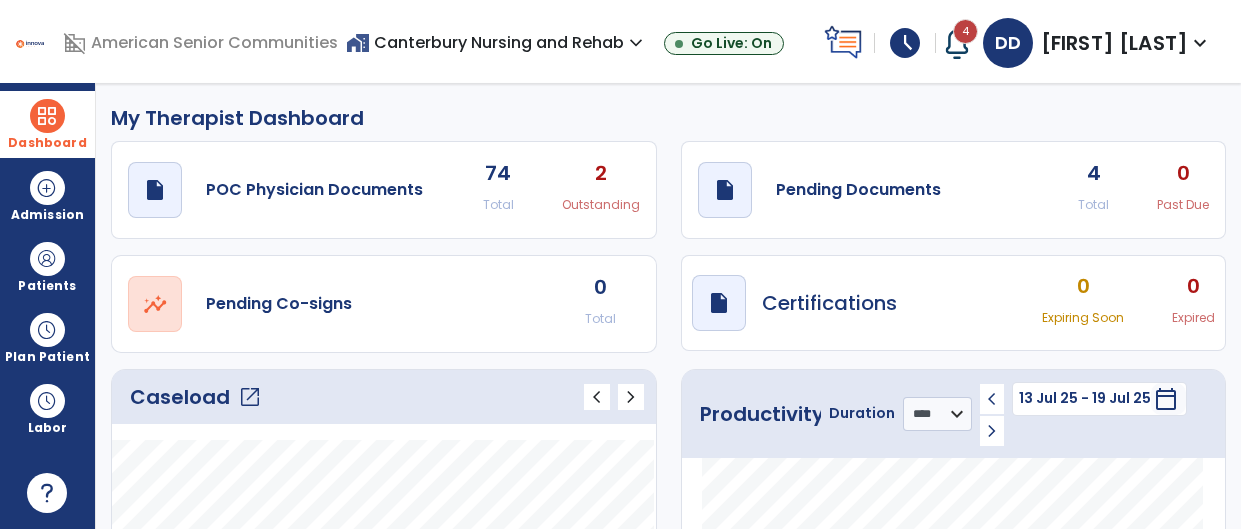 click on "4" 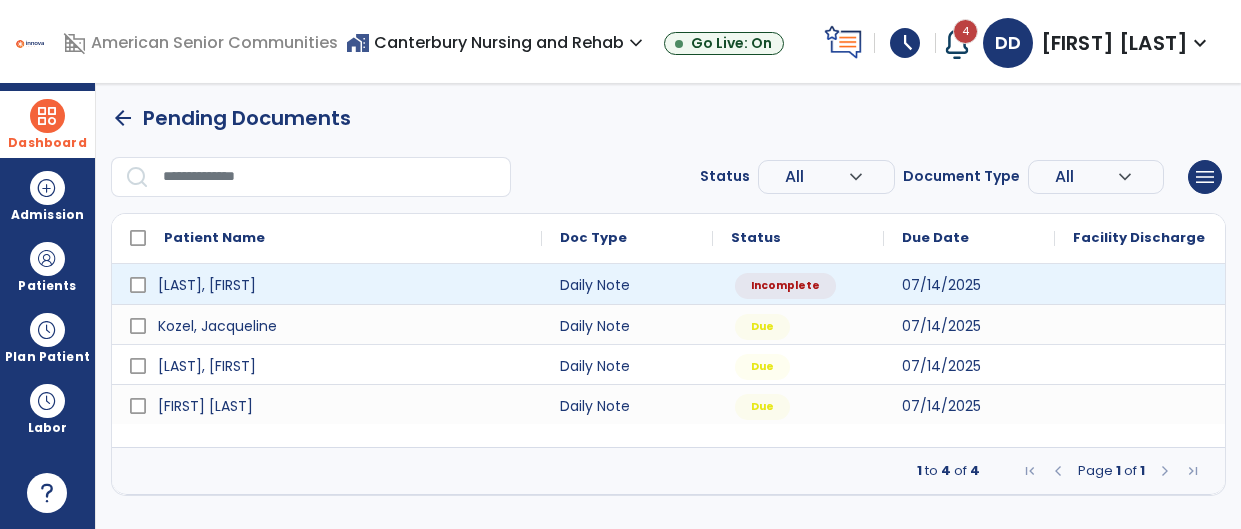 click at bounding box center (1140, 284) 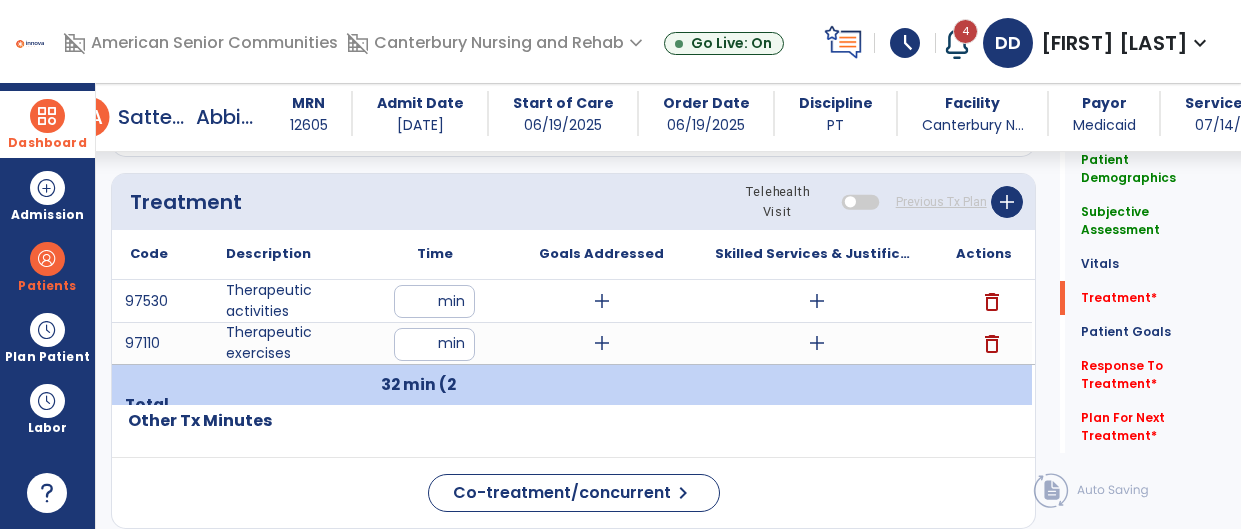 scroll, scrollTop: 1075, scrollLeft: 0, axis: vertical 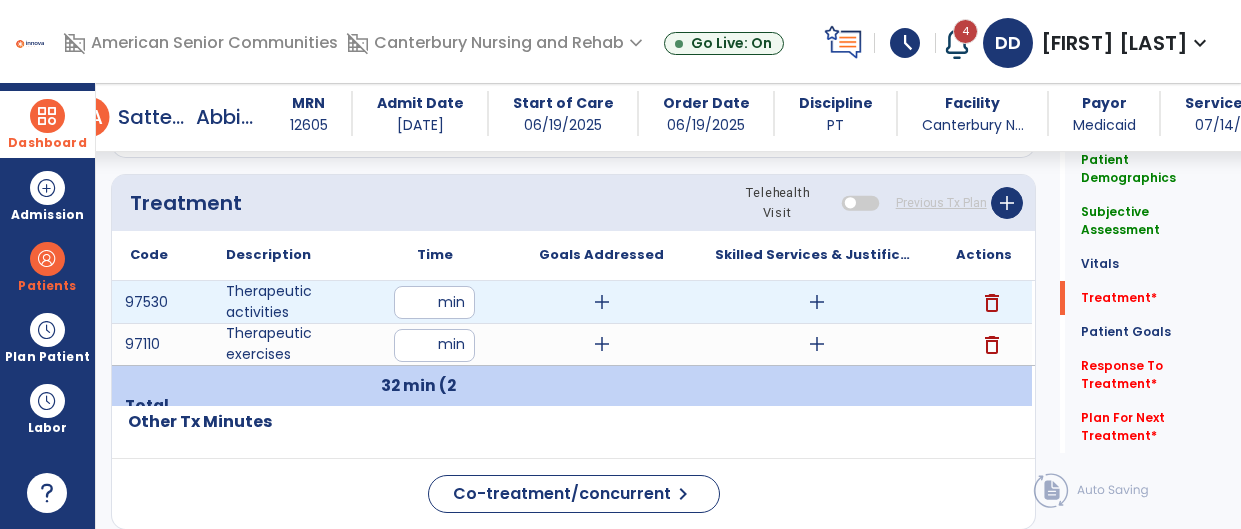 click on "add" at bounding box center [602, 302] 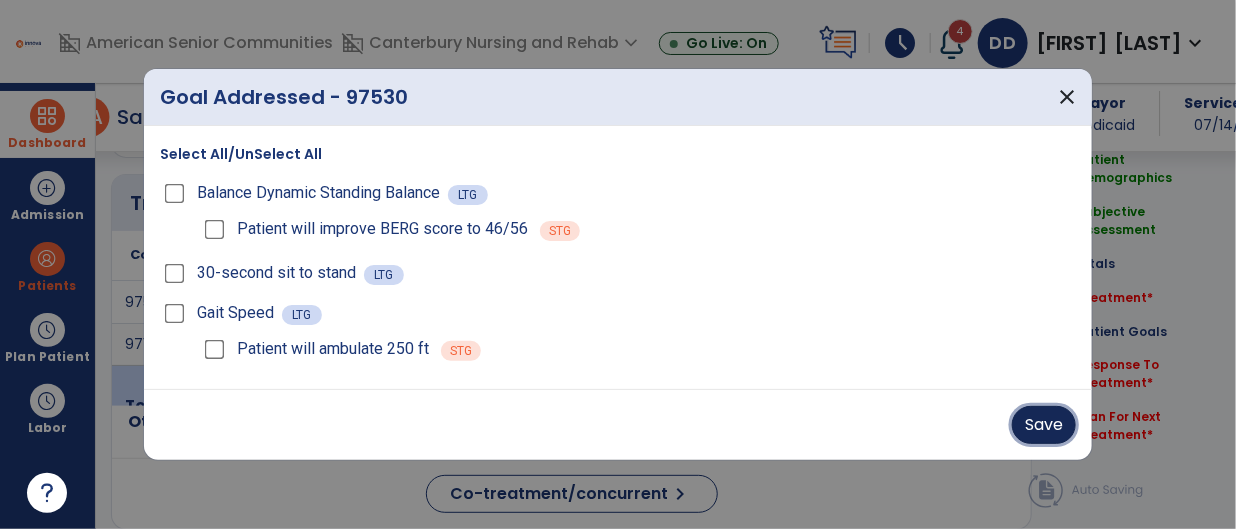 click on "Save" at bounding box center [1044, 425] 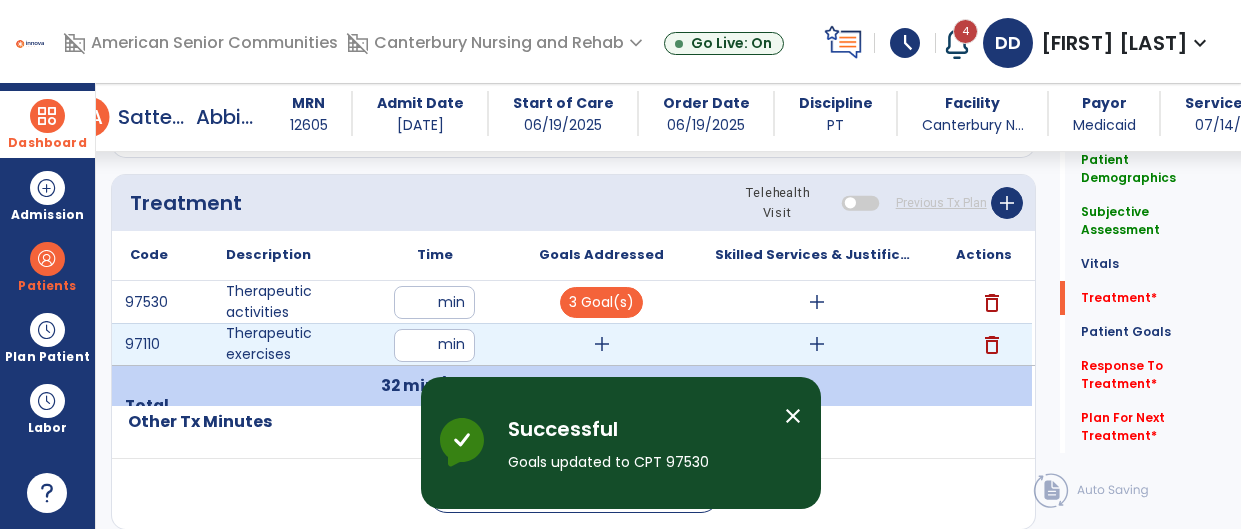 click on "add" at bounding box center (601, 344) 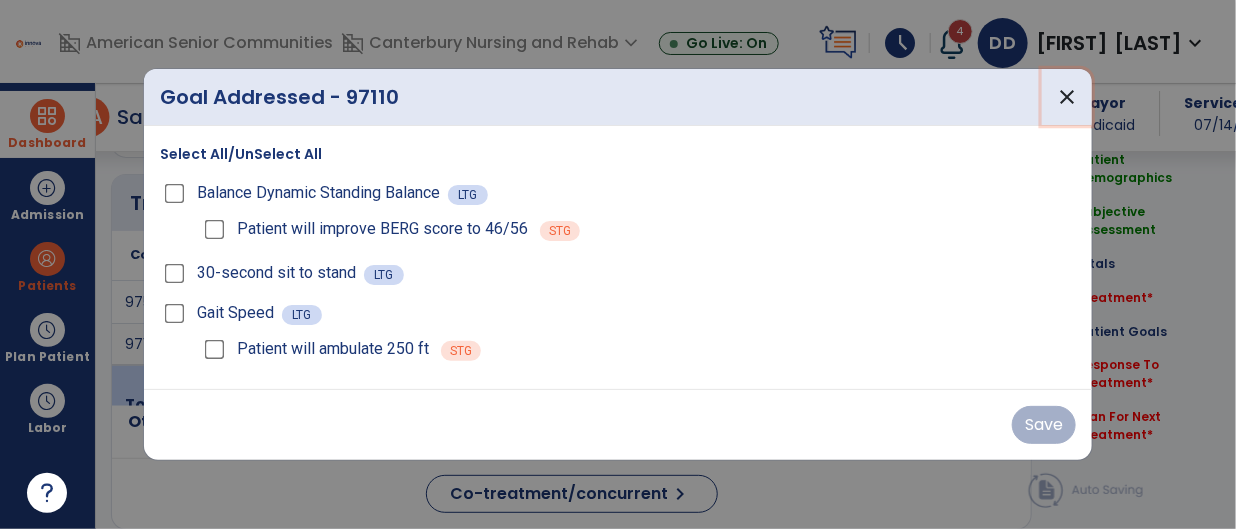 click on "close" at bounding box center [1067, 97] 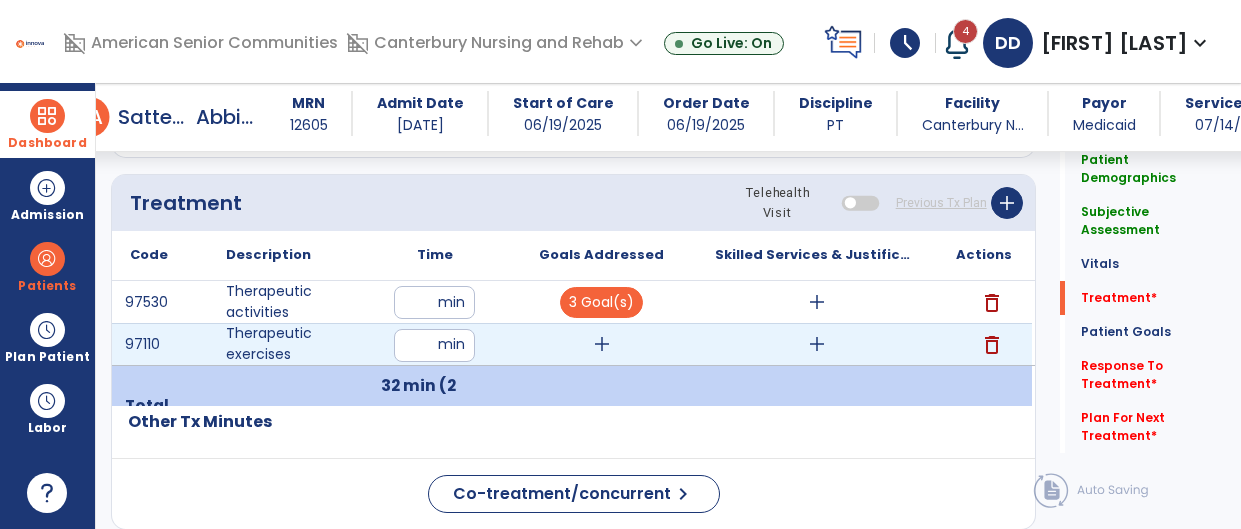 click on "add" at bounding box center (602, 344) 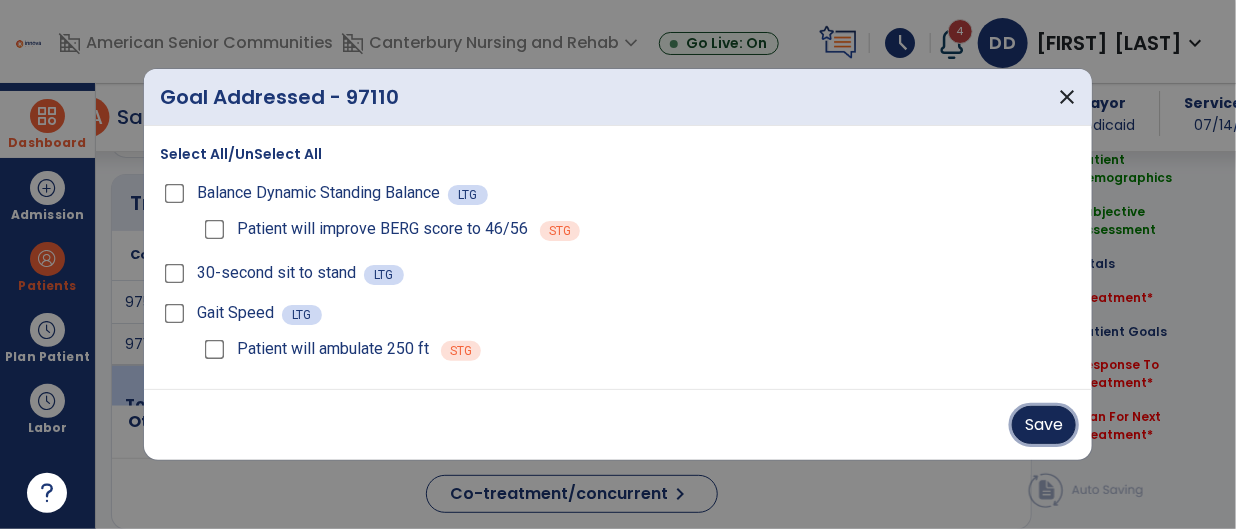 click on "Save" at bounding box center (1044, 425) 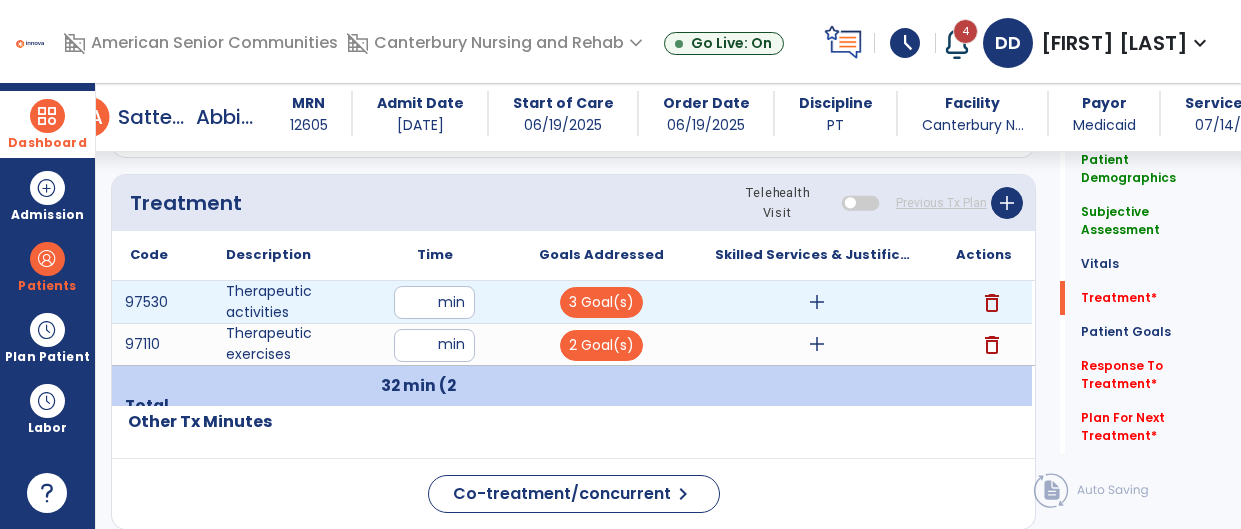 click on "add" at bounding box center (817, 302) 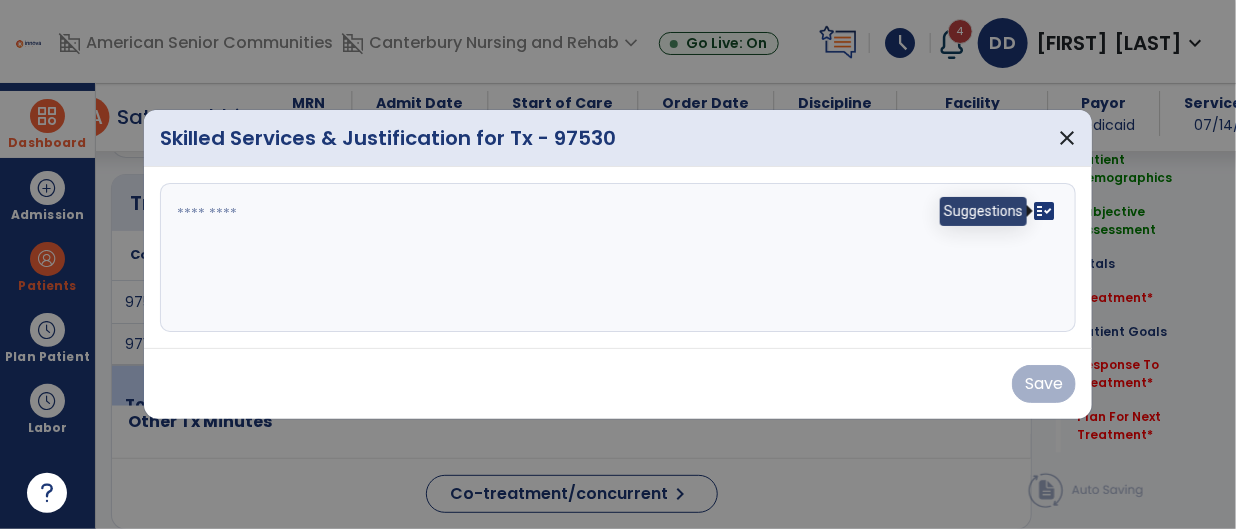 click on "fact_check" at bounding box center [1044, 211] 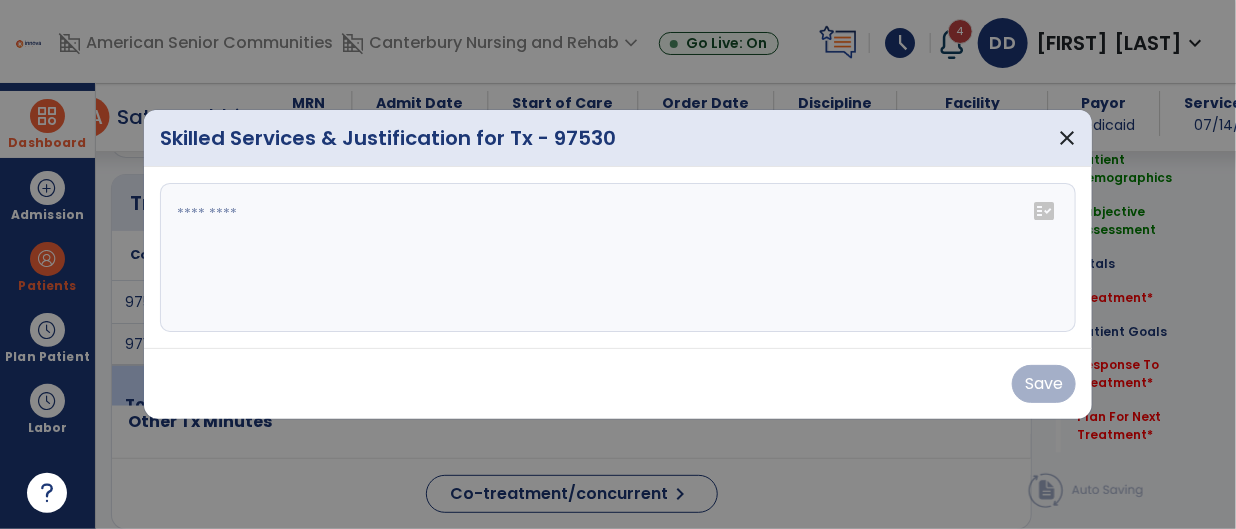 click on "fact_check" at bounding box center [1044, 211] 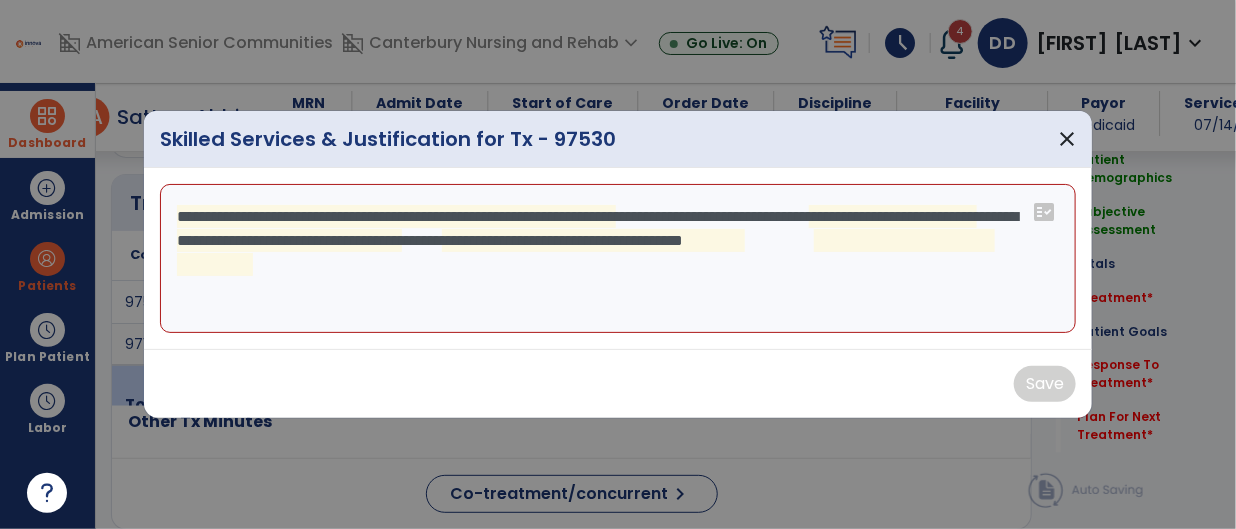 click on "**********" at bounding box center (618, 259) 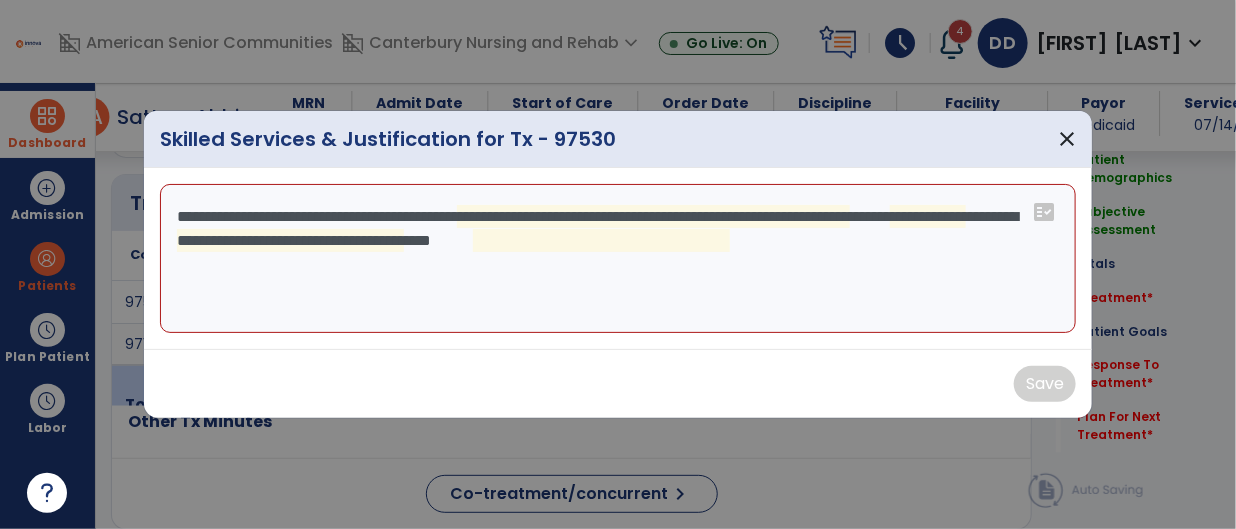 click on "**********" at bounding box center [618, 259] 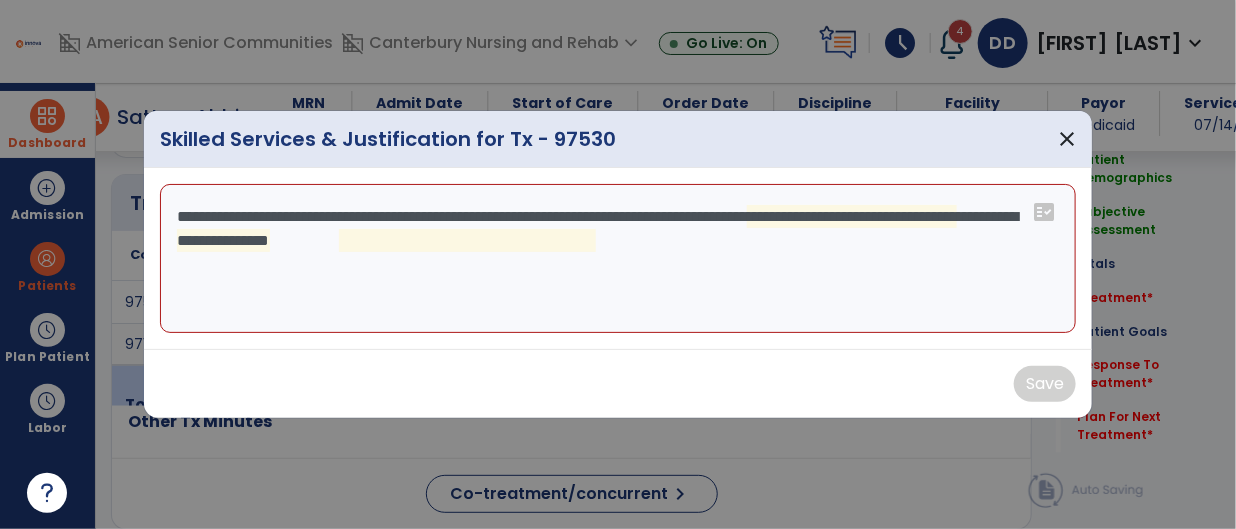 click on "**********" at bounding box center (618, 259) 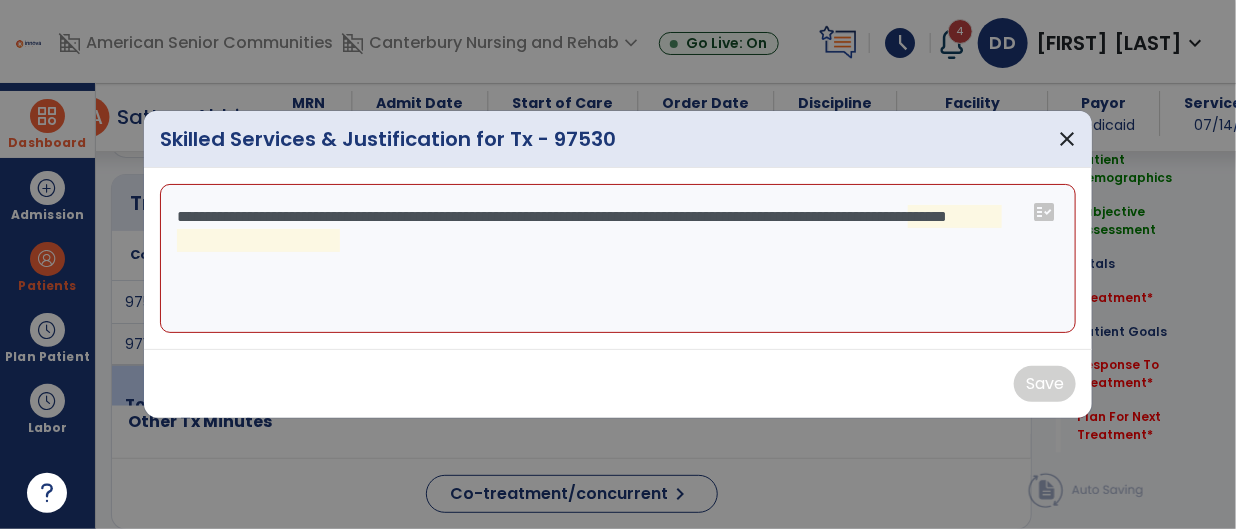 click on "**********" at bounding box center [618, 259] 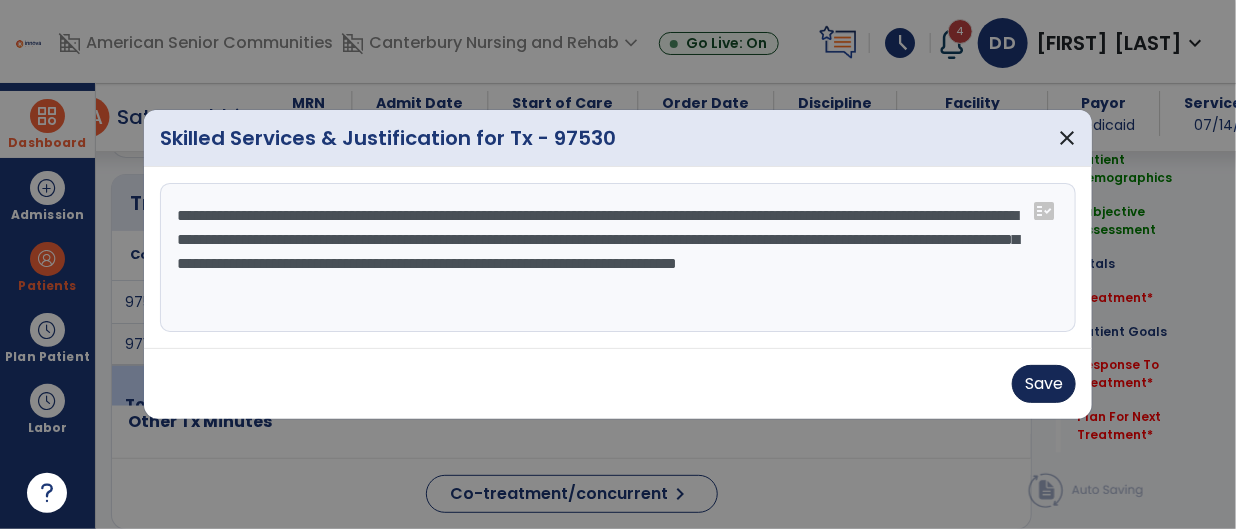 type on "**********" 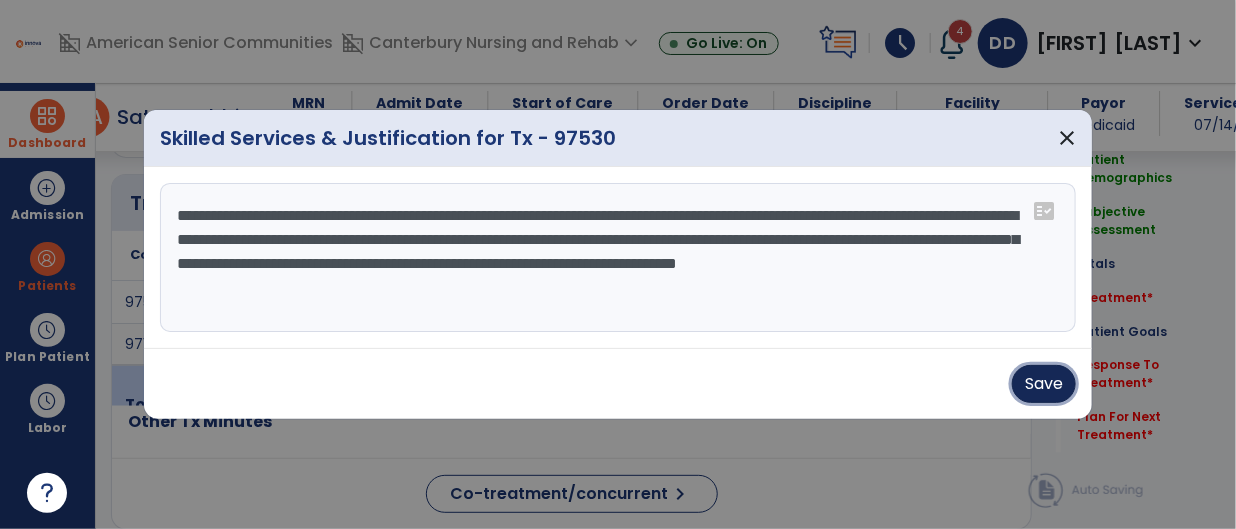 click on "Save" at bounding box center [1044, 384] 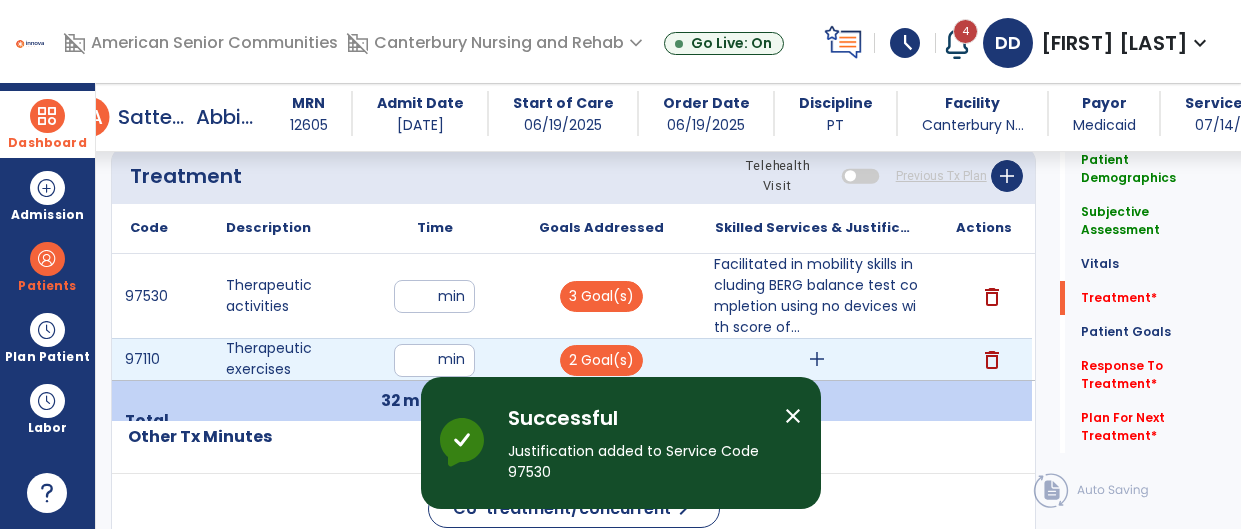 scroll, scrollTop: 1135, scrollLeft: 0, axis: vertical 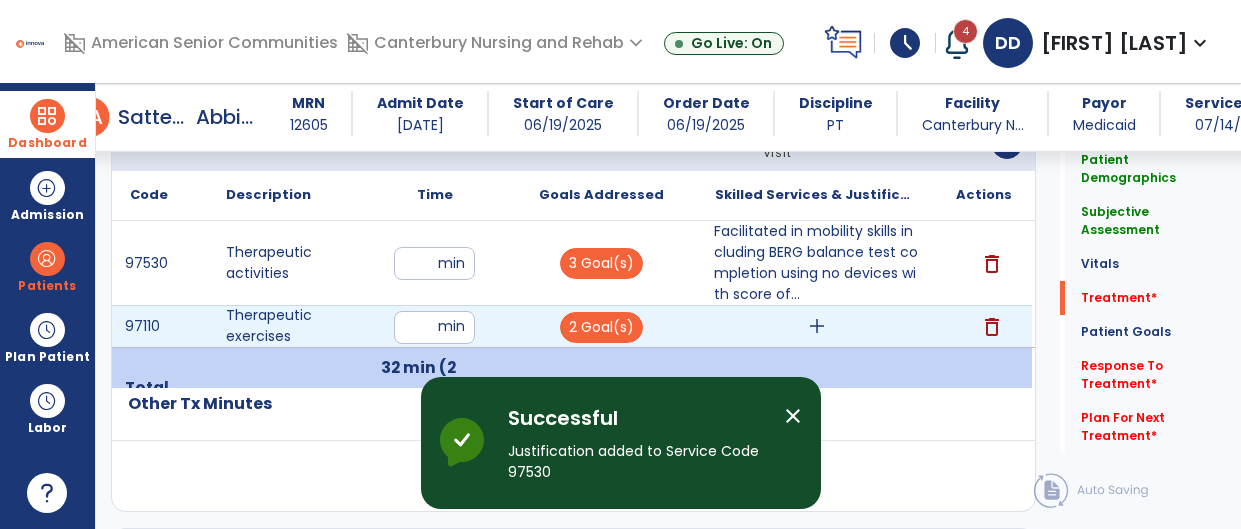 click on "add" at bounding box center (817, 326) 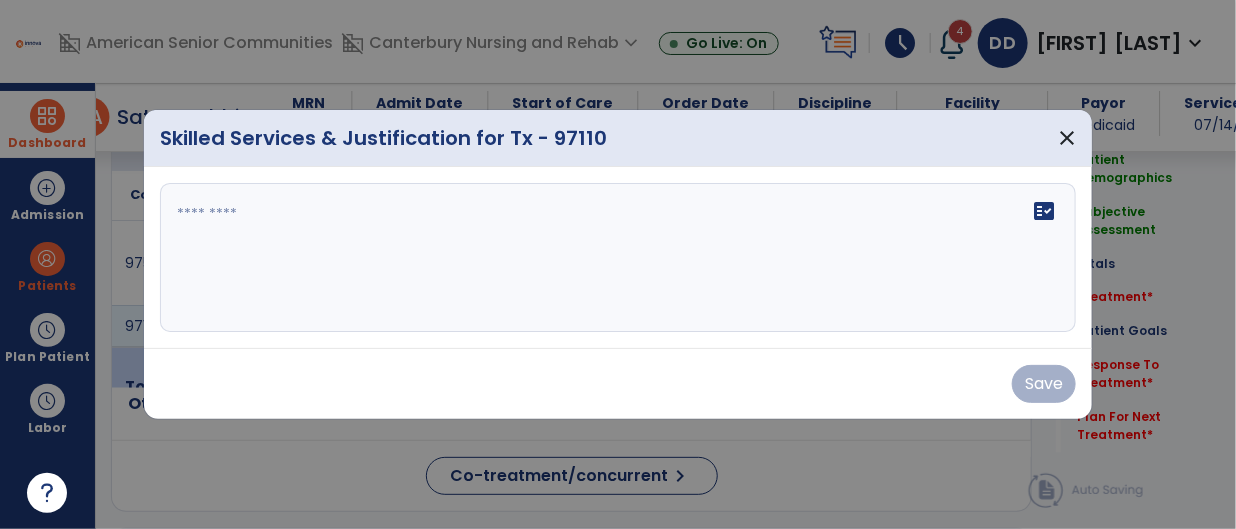 click on "fact_check" at bounding box center [618, 258] 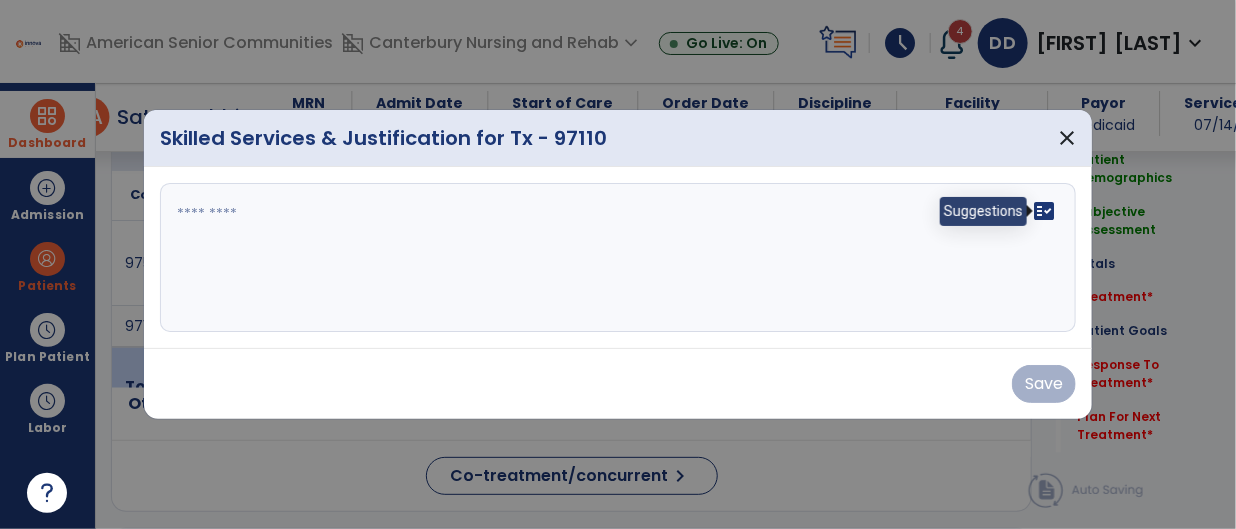 click on "fact_check" at bounding box center [1044, 211] 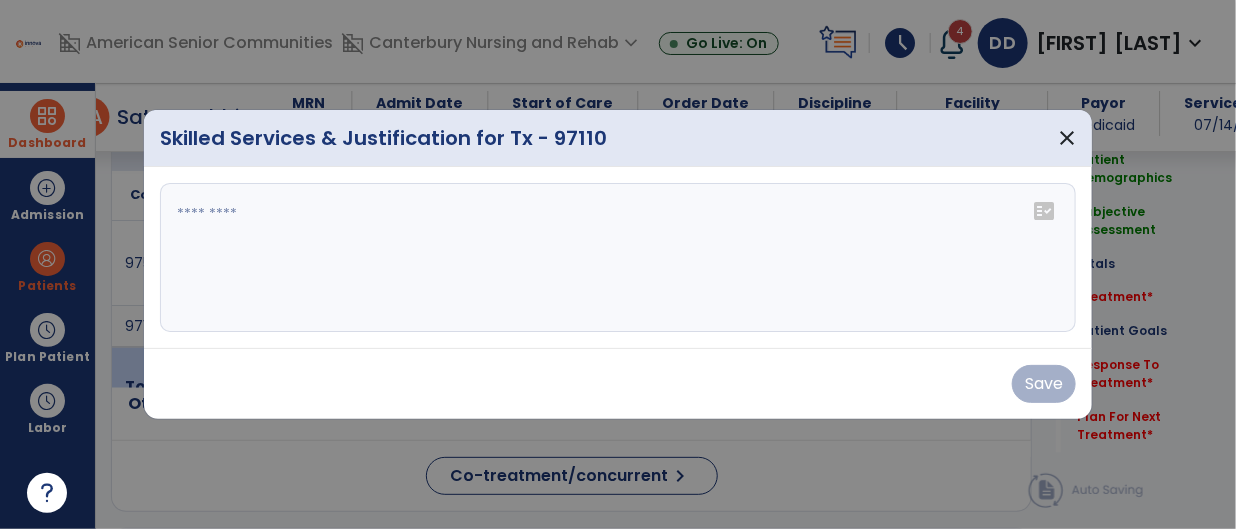 click on "fact_check" at bounding box center [1044, 211] 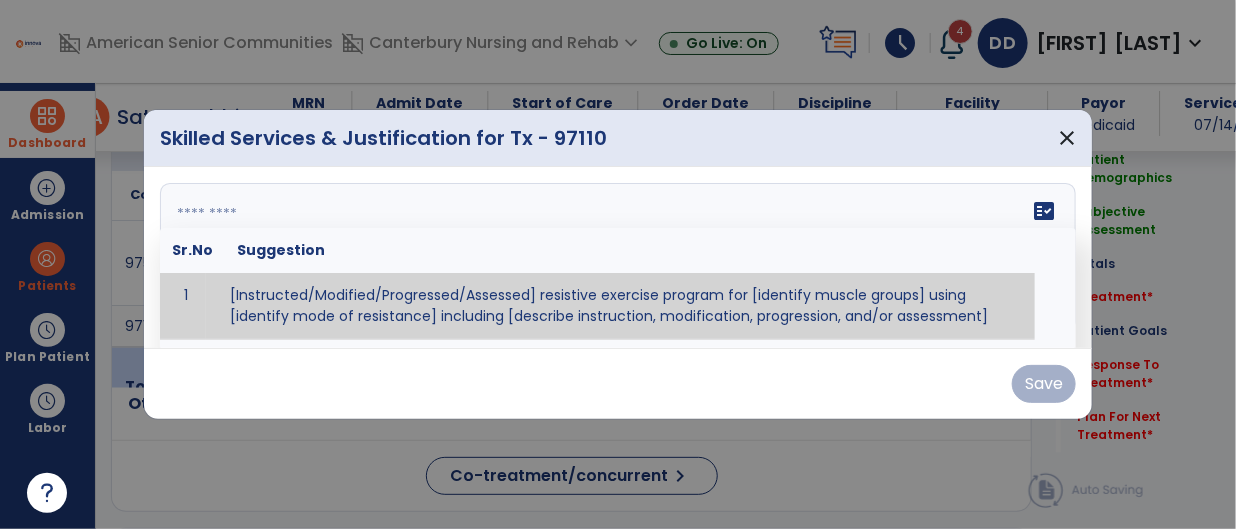 type on "**********" 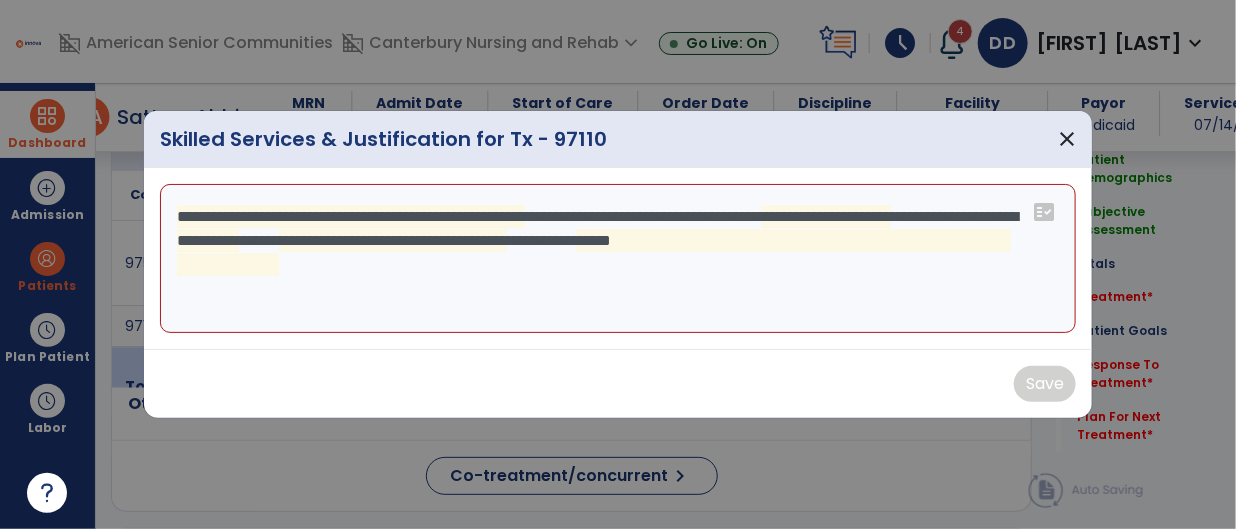click on "**********" at bounding box center [618, 259] 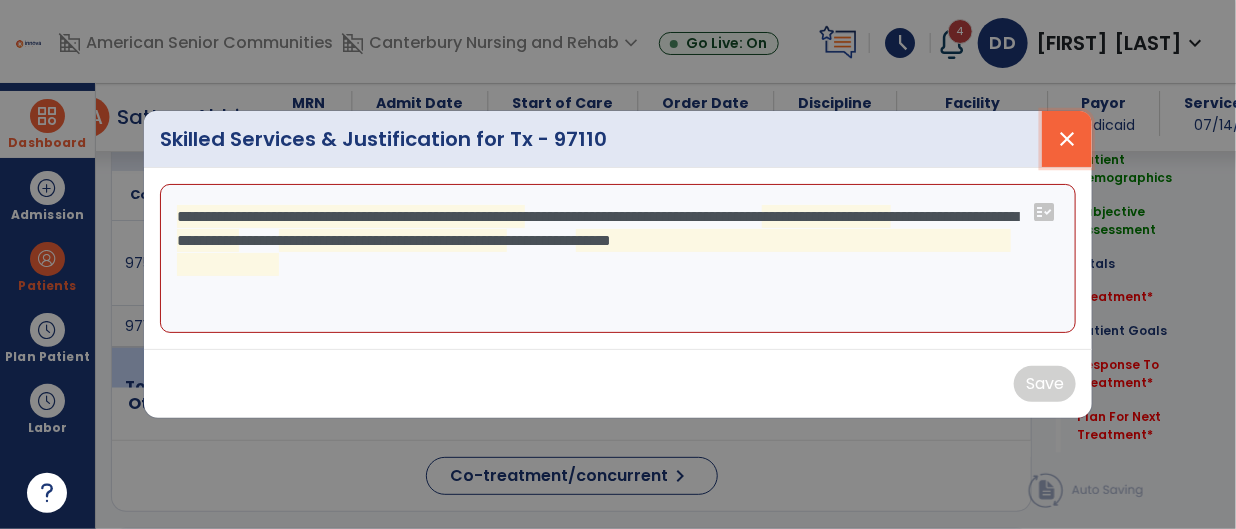 click on "close" at bounding box center [1067, 139] 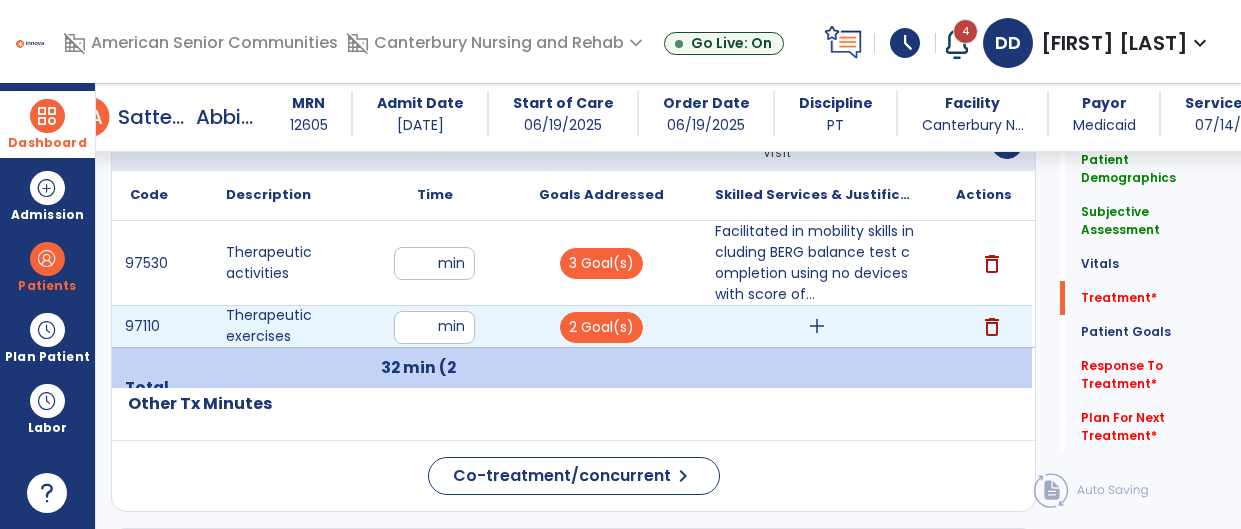 click on "add" at bounding box center (817, 326) 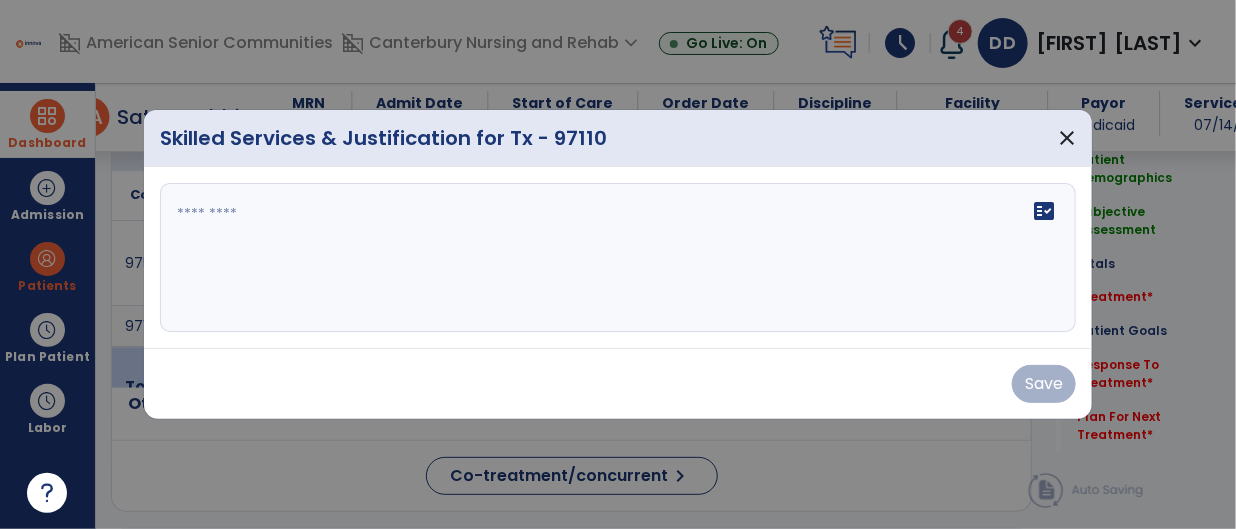 click on "fact_check" at bounding box center (618, 258) 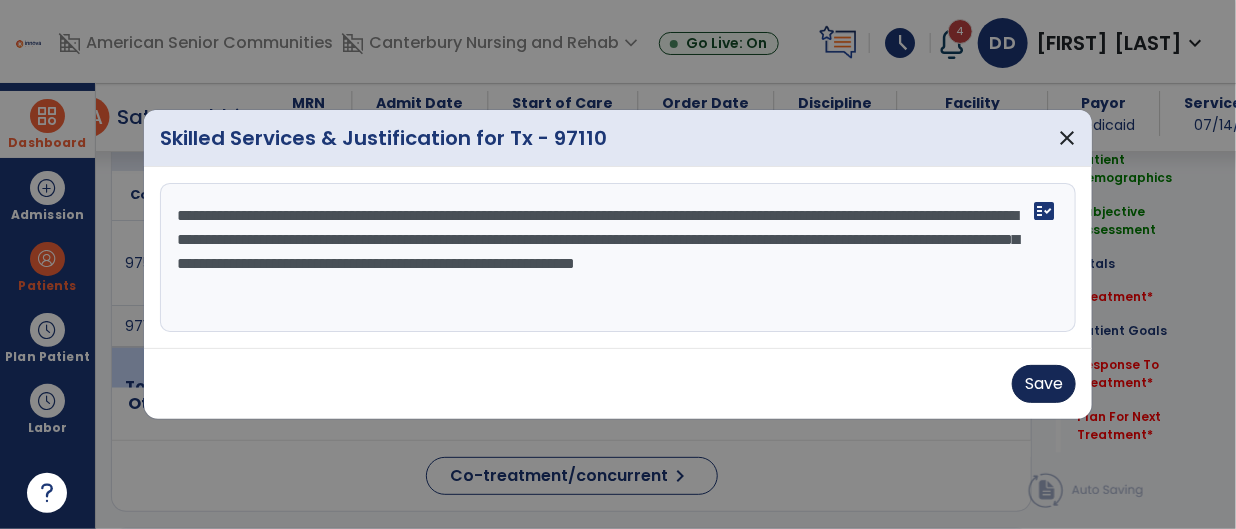 type on "**********" 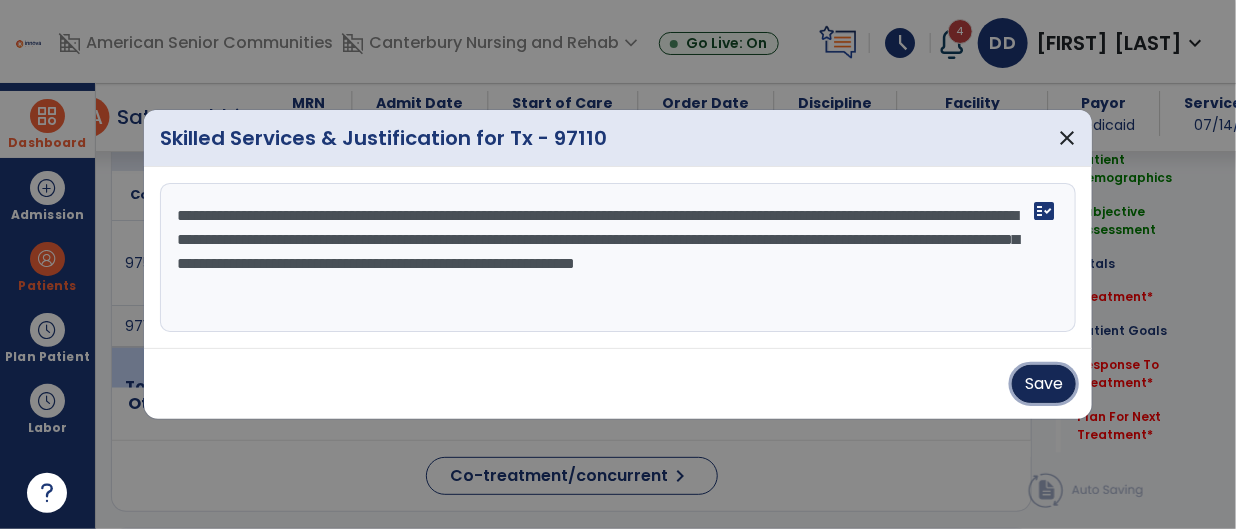 click on "Save" at bounding box center (1044, 384) 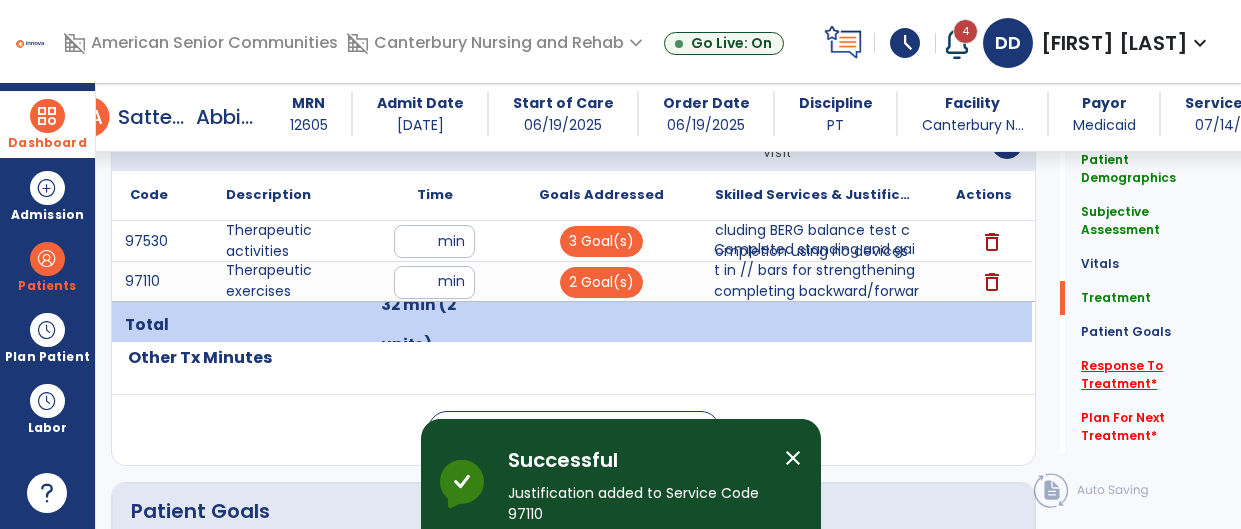 click on "Response To Treatment   *" 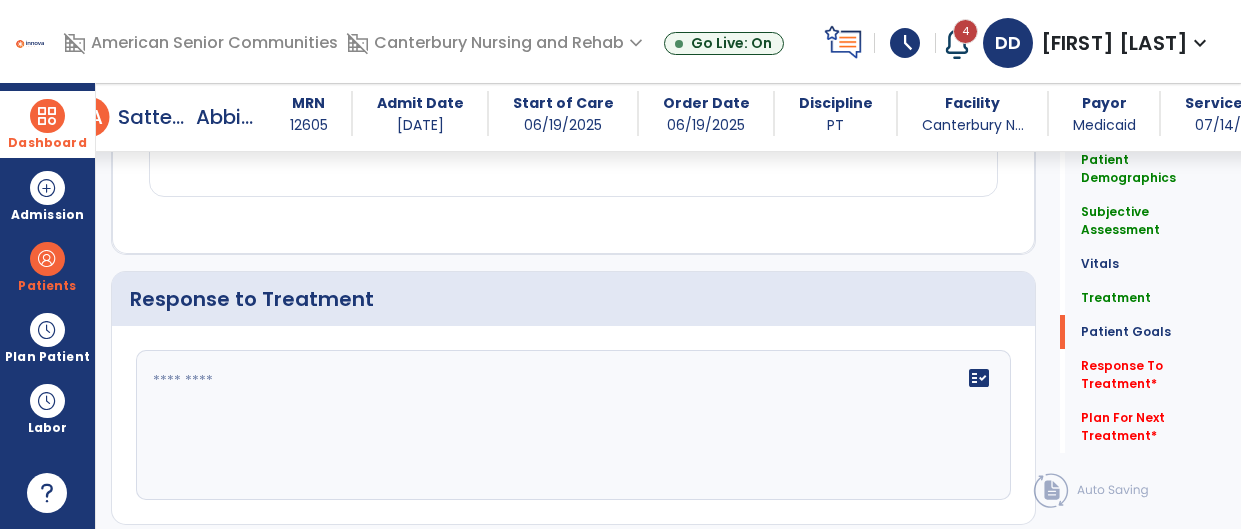 click 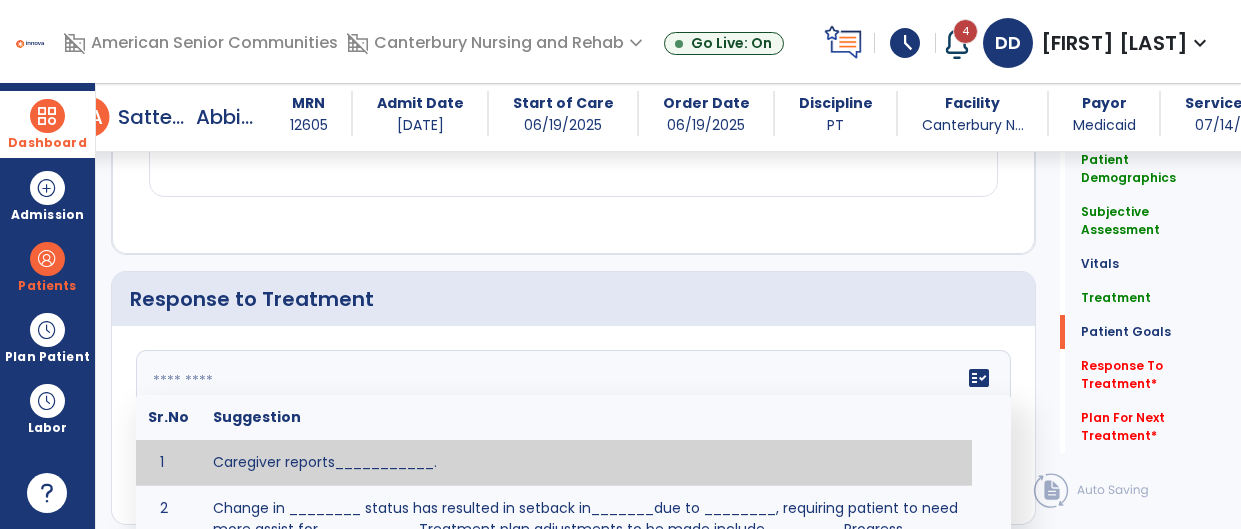 scroll, scrollTop: 2557, scrollLeft: 0, axis: vertical 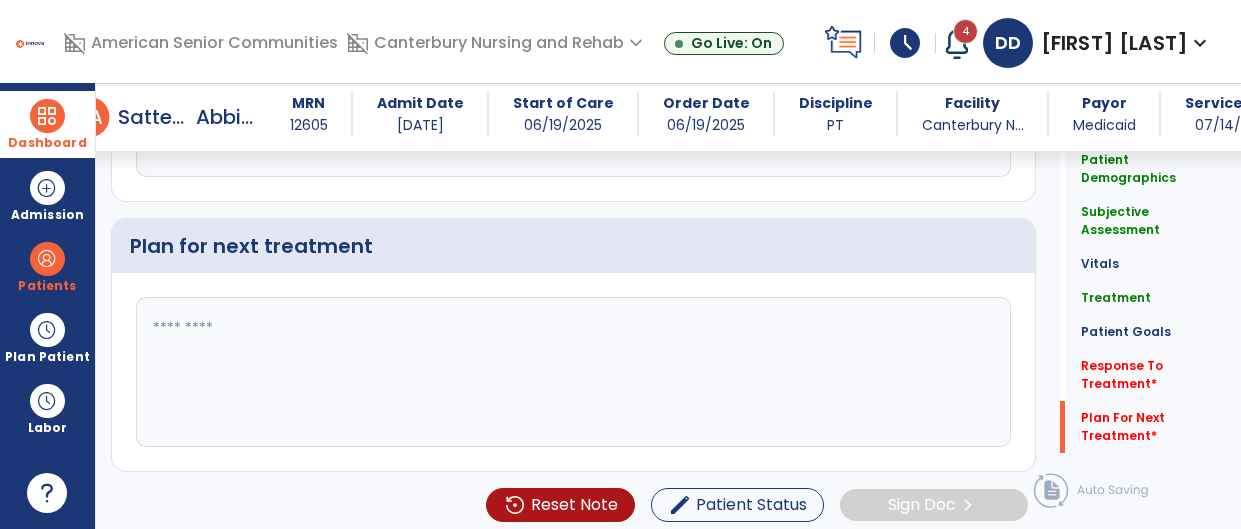 type on "**********" 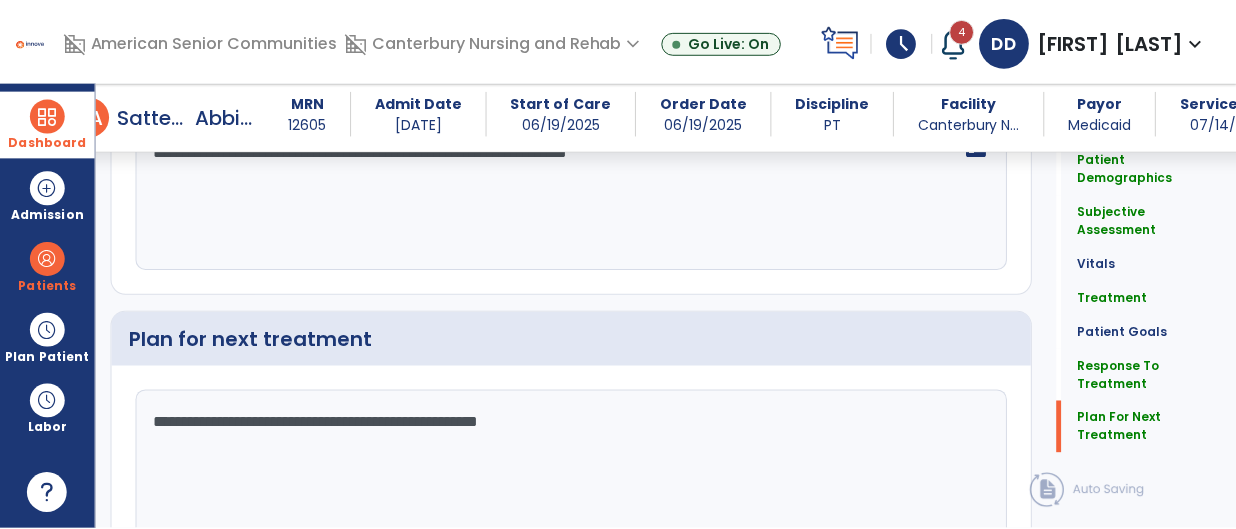 scroll, scrollTop: 2878, scrollLeft: 0, axis: vertical 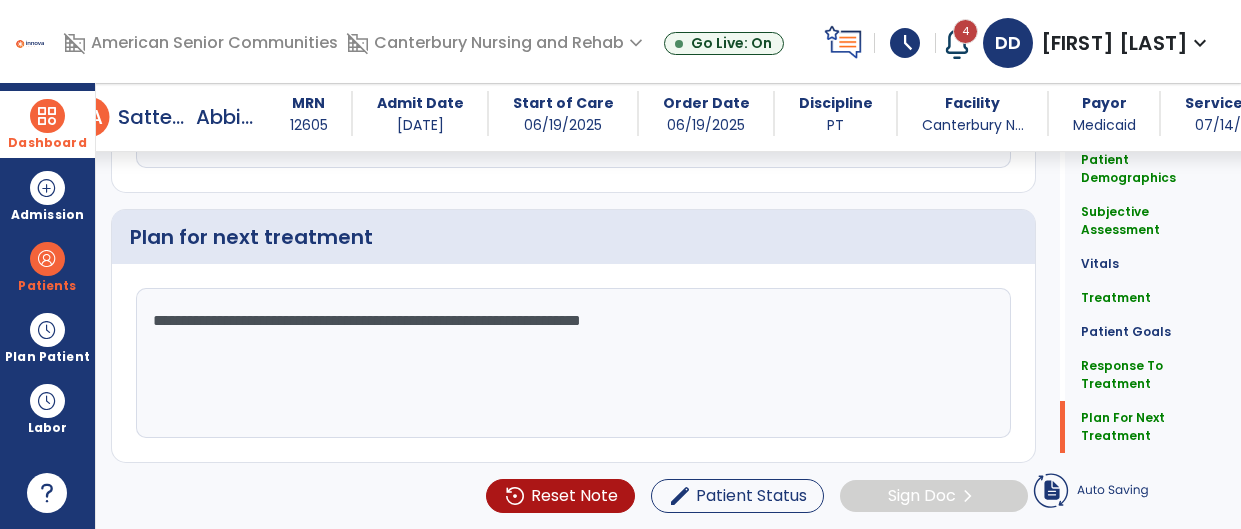 type on "**********" 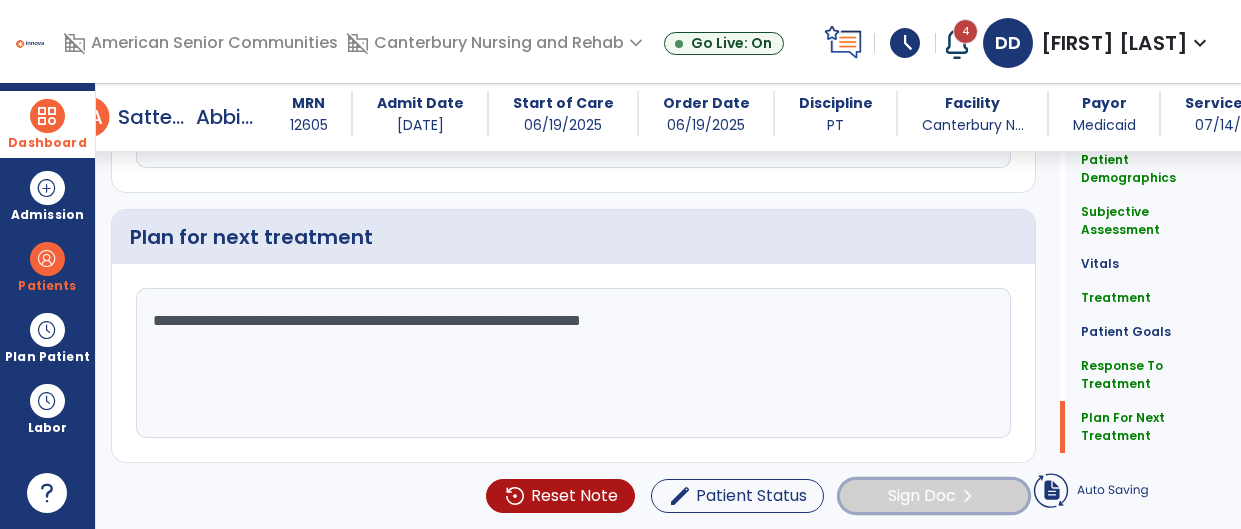 click on "Sign Doc" 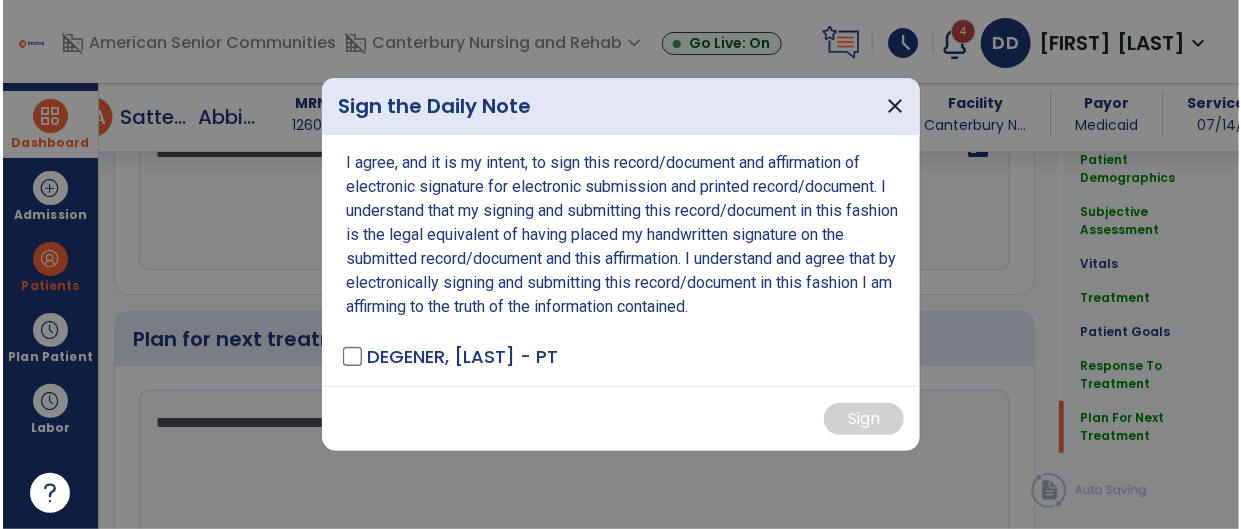 scroll, scrollTop: 2878, scrollLeft: 0, axis: vertical 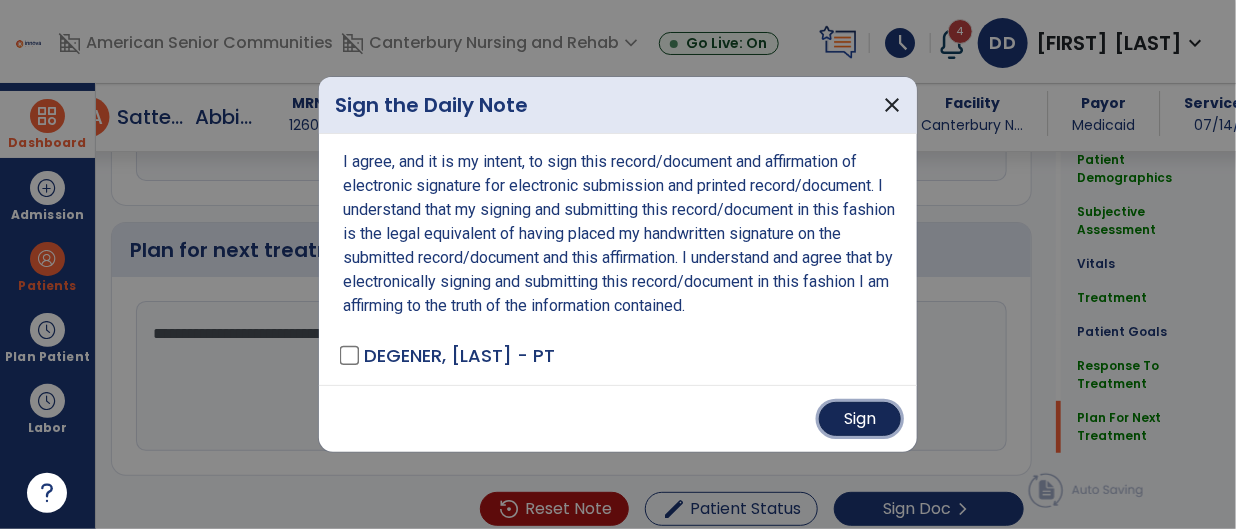 click on "Sign" at bounding box center [860, 419] 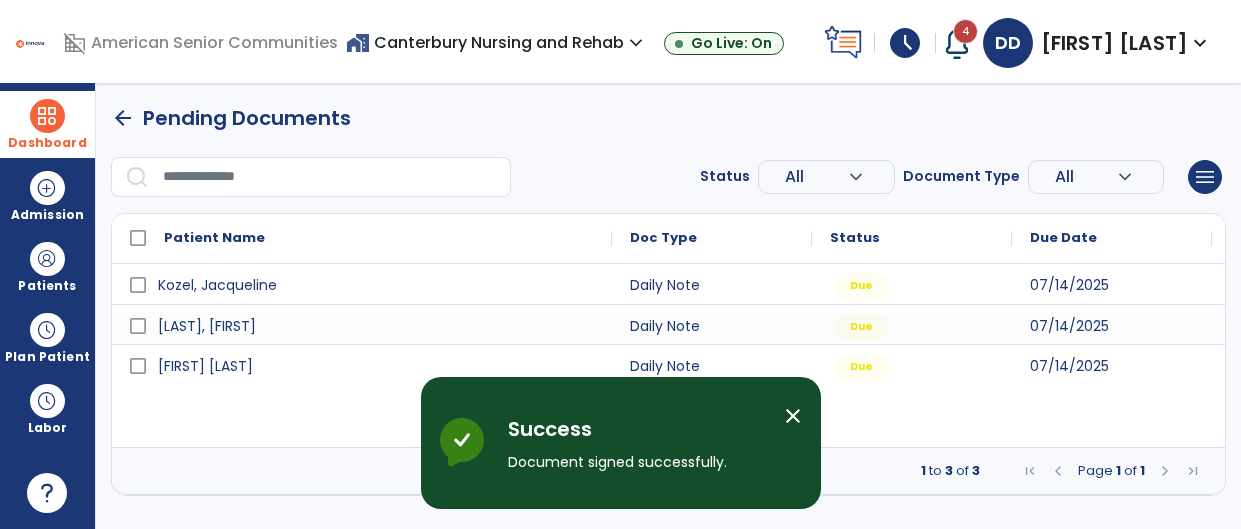 scroll, scrollTop: 0, scrollLeft: 0, axis: both 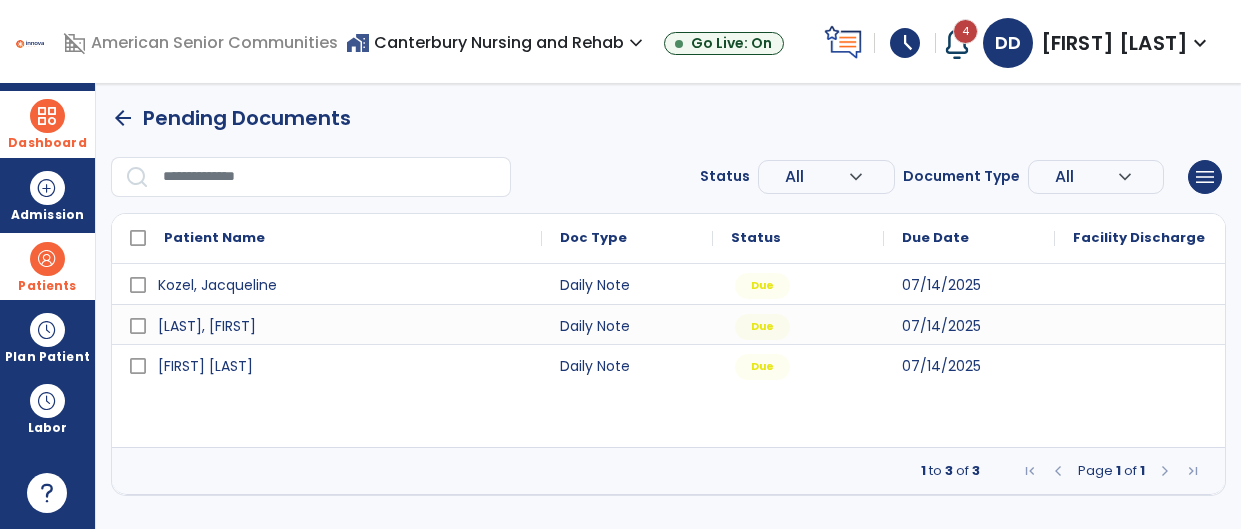 click at bounding box center (47, 259) 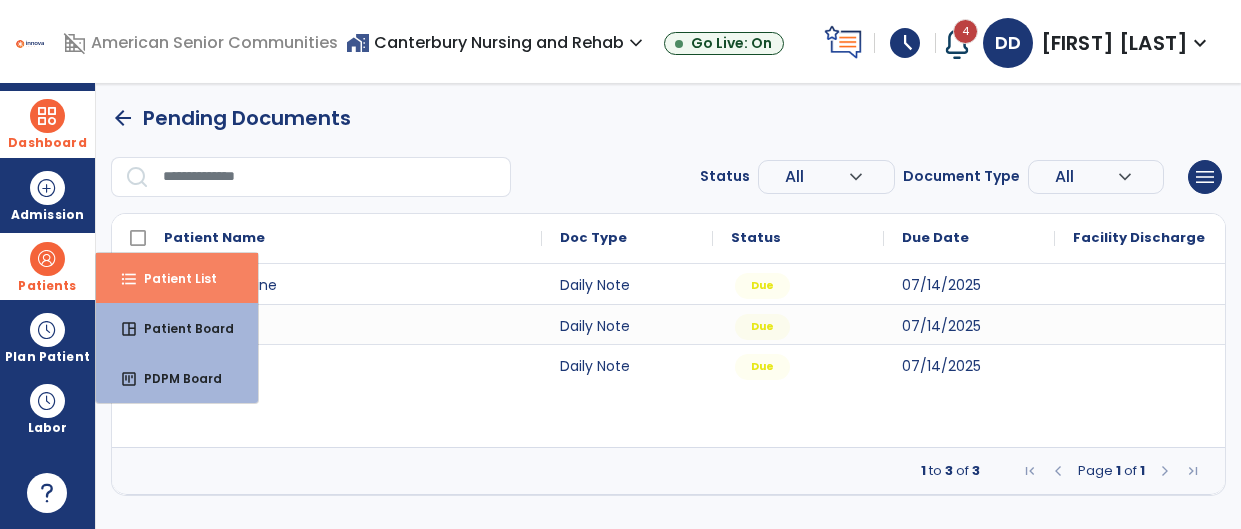 drag, startPoint x: 135, startPoint y: 267, endPoint x: 158, endPoint y: 253, distance: 26.925823 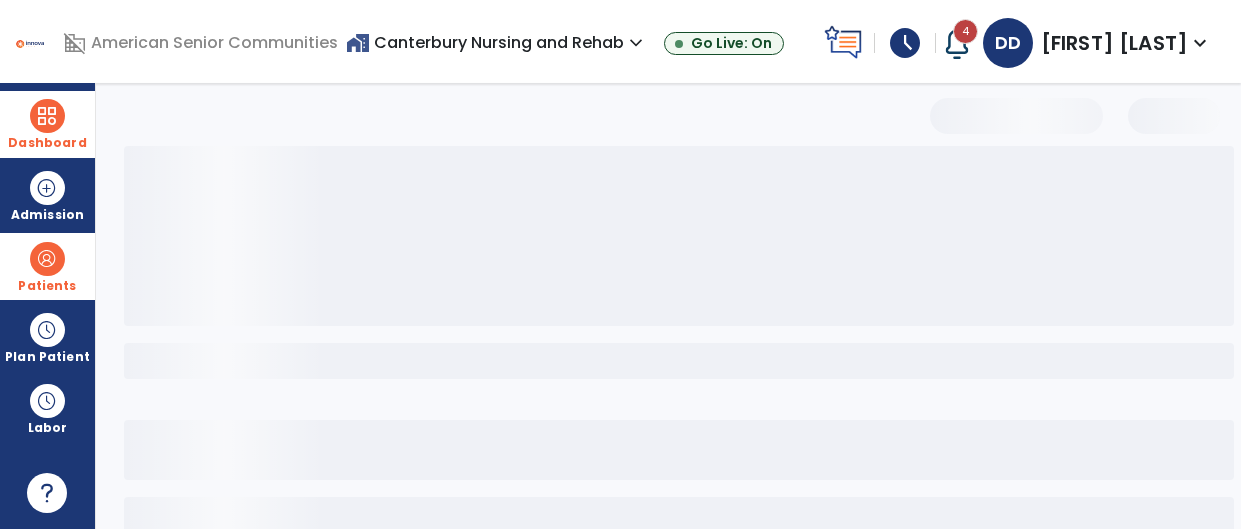 select on "***" 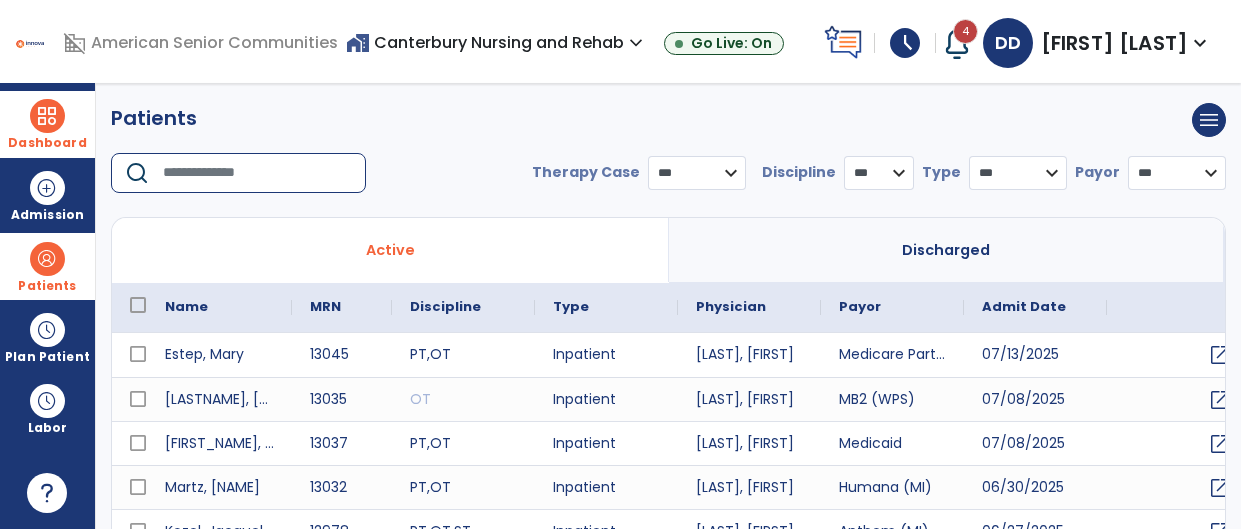 click at bounding box center (257, 173) 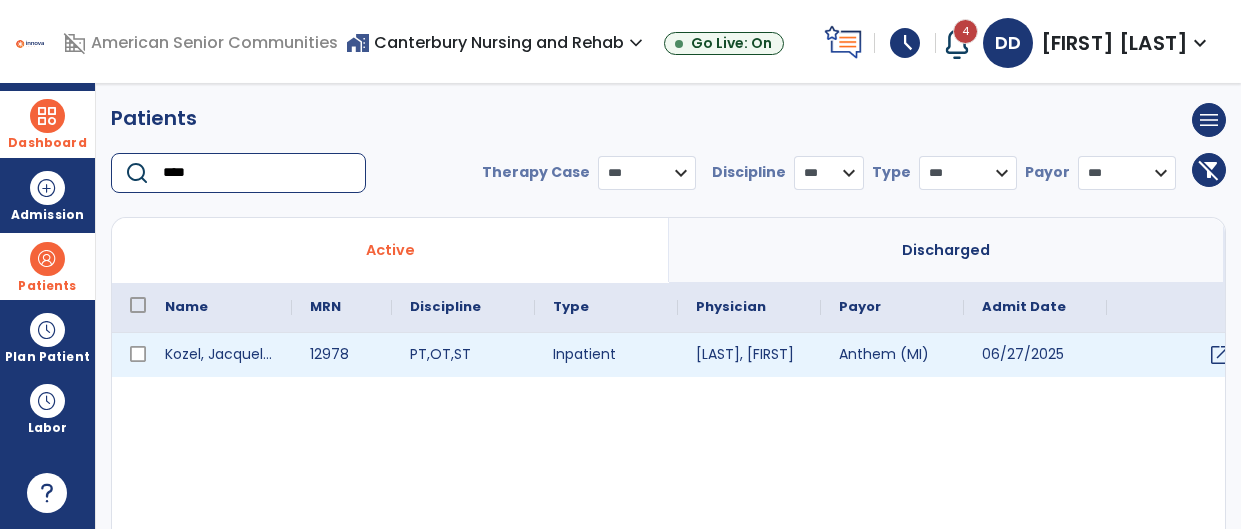 type on "****" 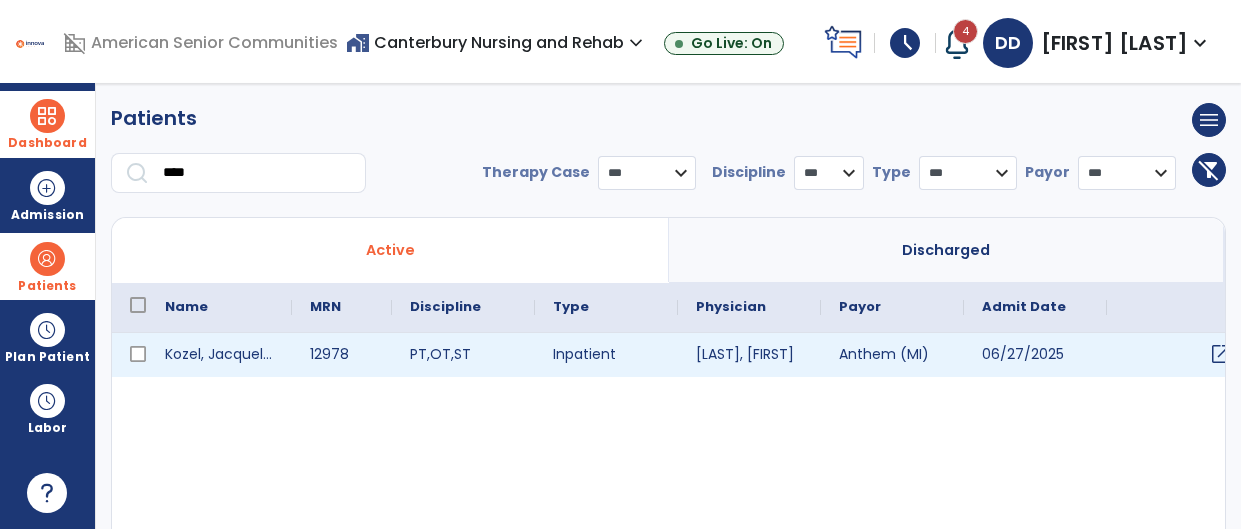 click on "open_in_new" at bounding box center [1221, 354] 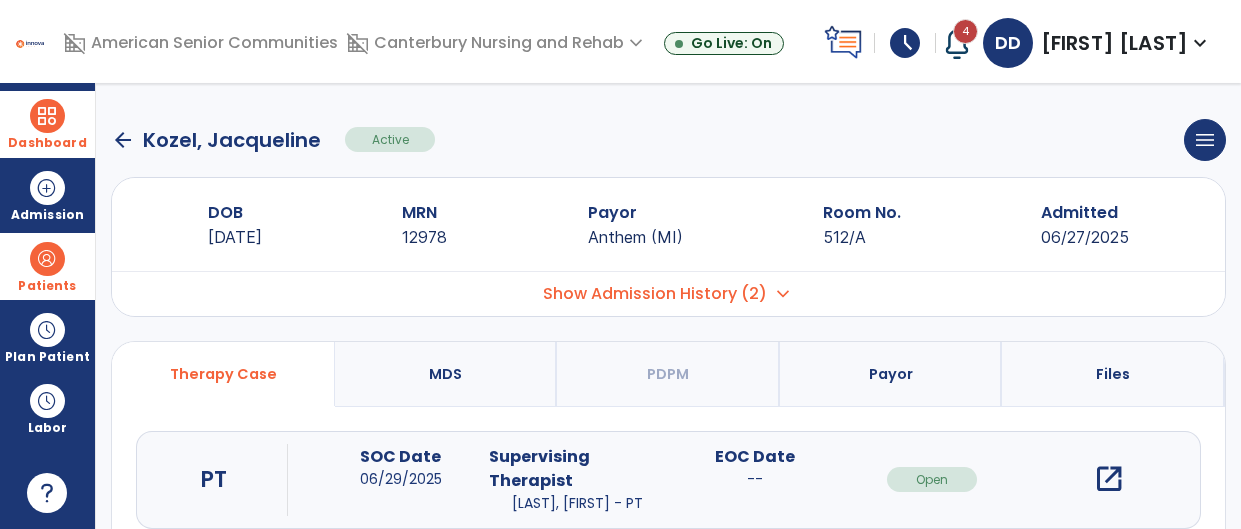 click on "open_in_new" at bounding box center [1109, 479] 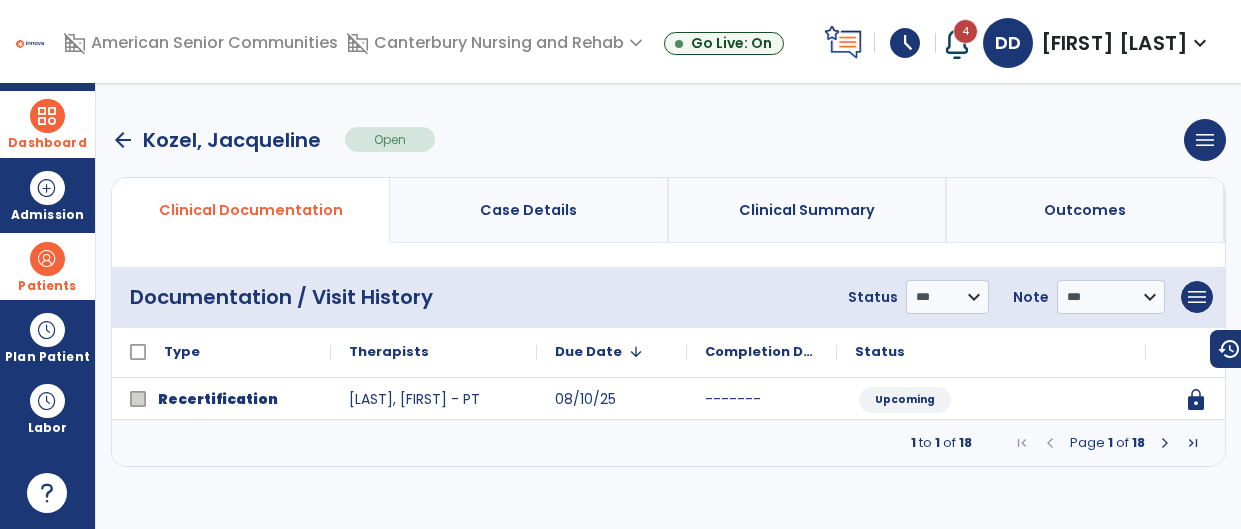 click at bounding box center [1165, 443] 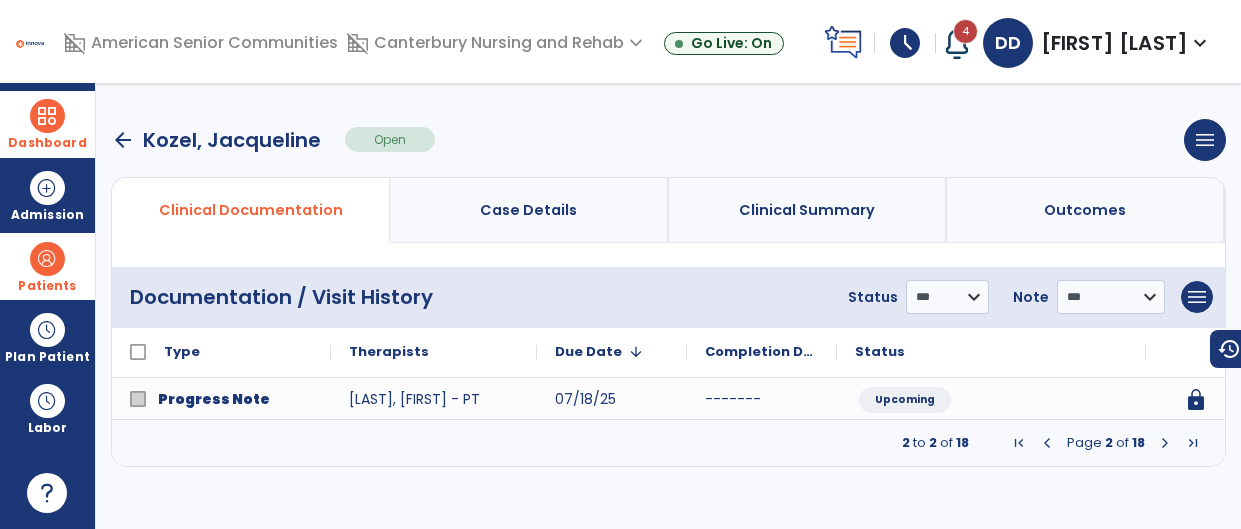 click at bounding box center (1165, 443) 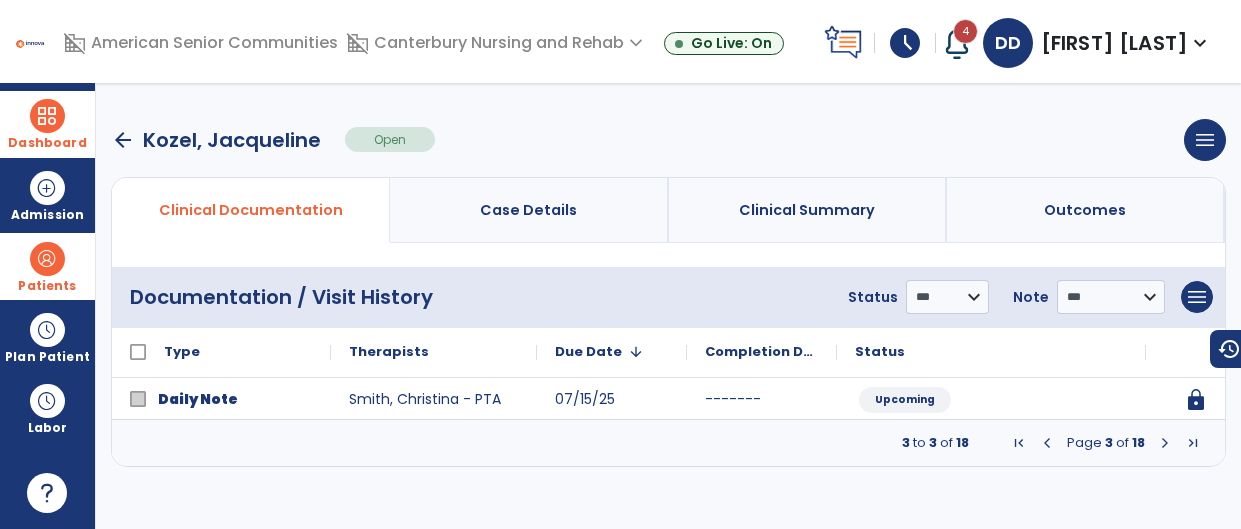click at bounding box center (1165, 443) 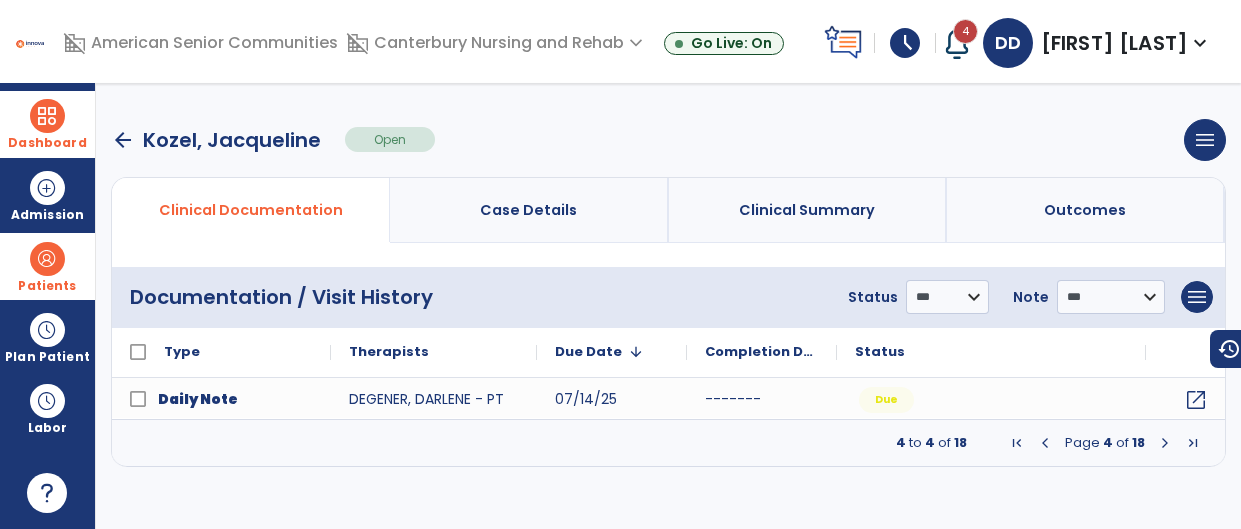 click at bounding box center (1165, 443) 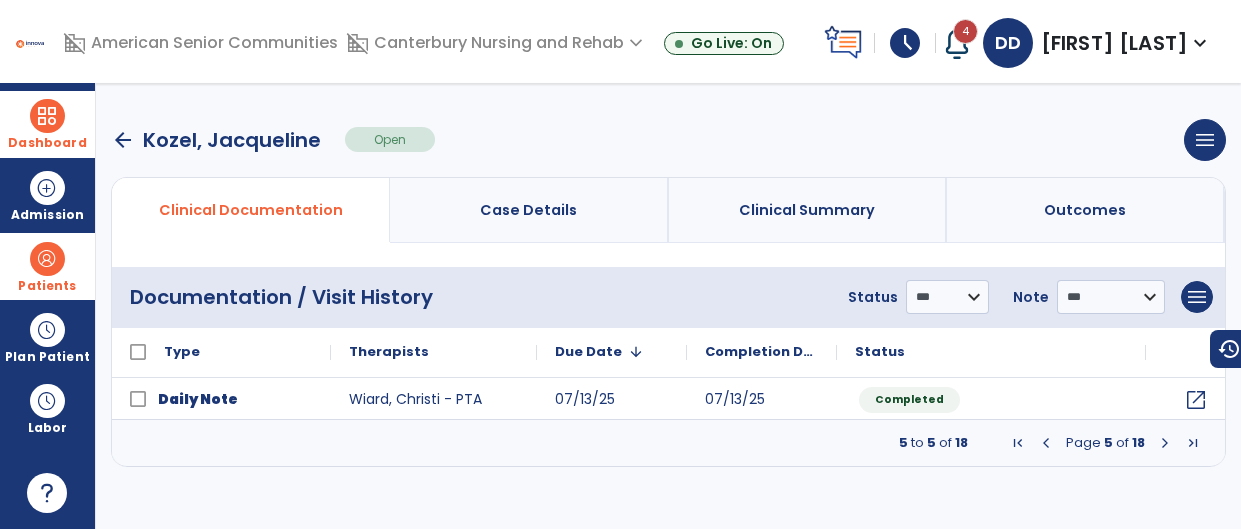 click at bounding box center (1165, 443) 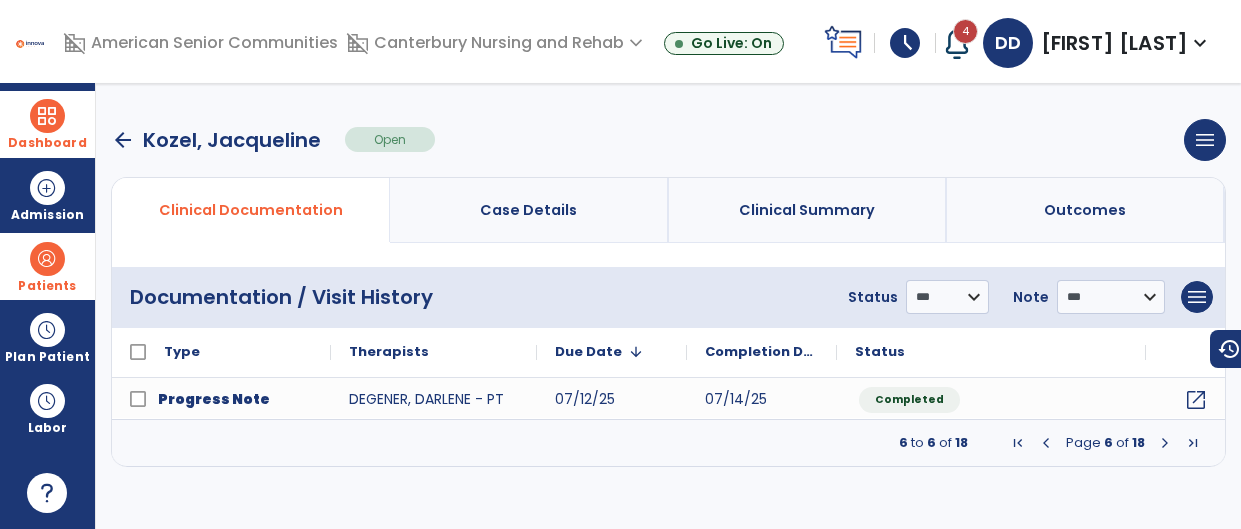 drag, startPoint x: 1164, startPoint y: 444, endPoint x: 1022, endPoint y: 467, distance: 143.85062 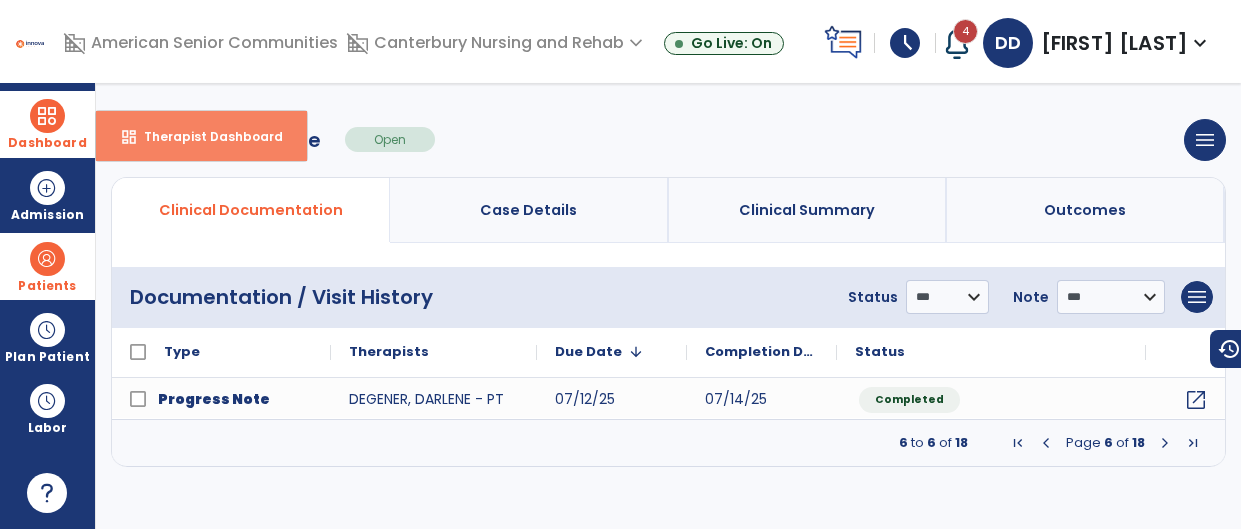 click on "Therapist Dashboard" at bounding box center (205, 136) 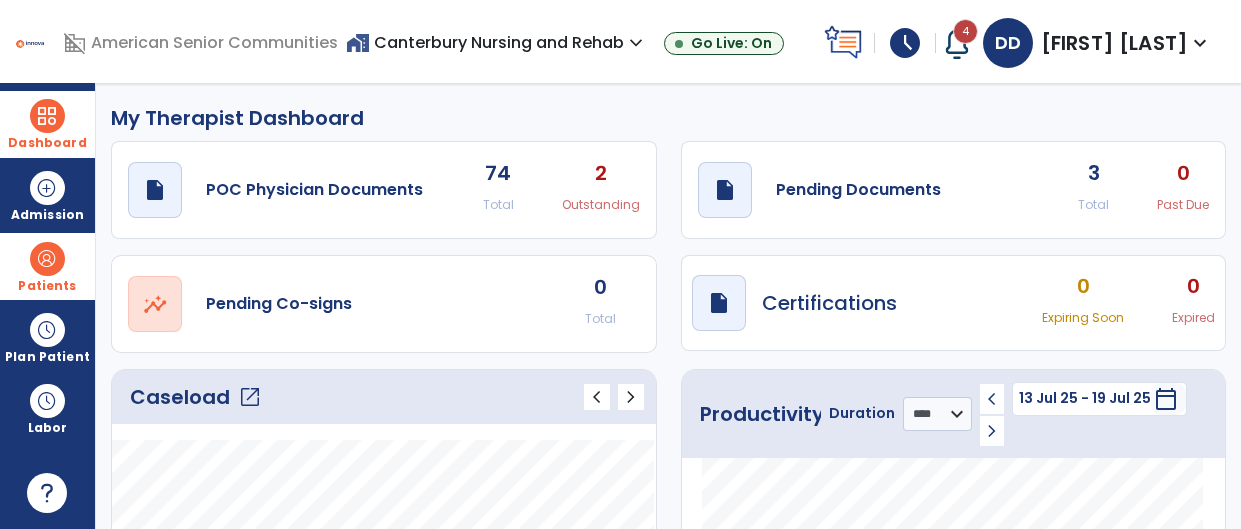 click on "3" 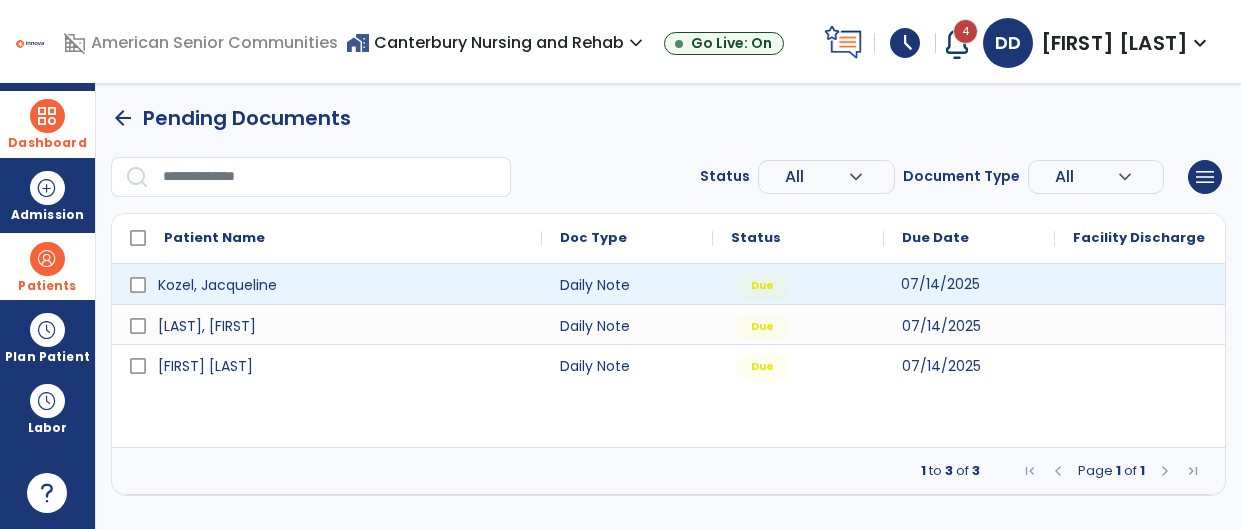 click on "07/14/2025" at bounding box center (969, 284) 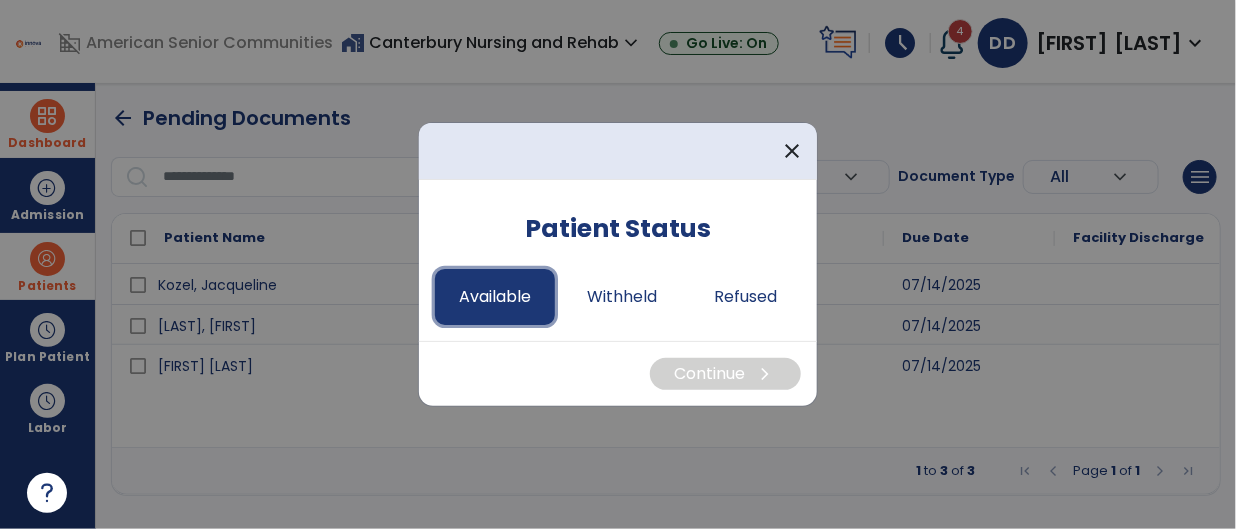 click on "Available" at bounding box center [495, 297] 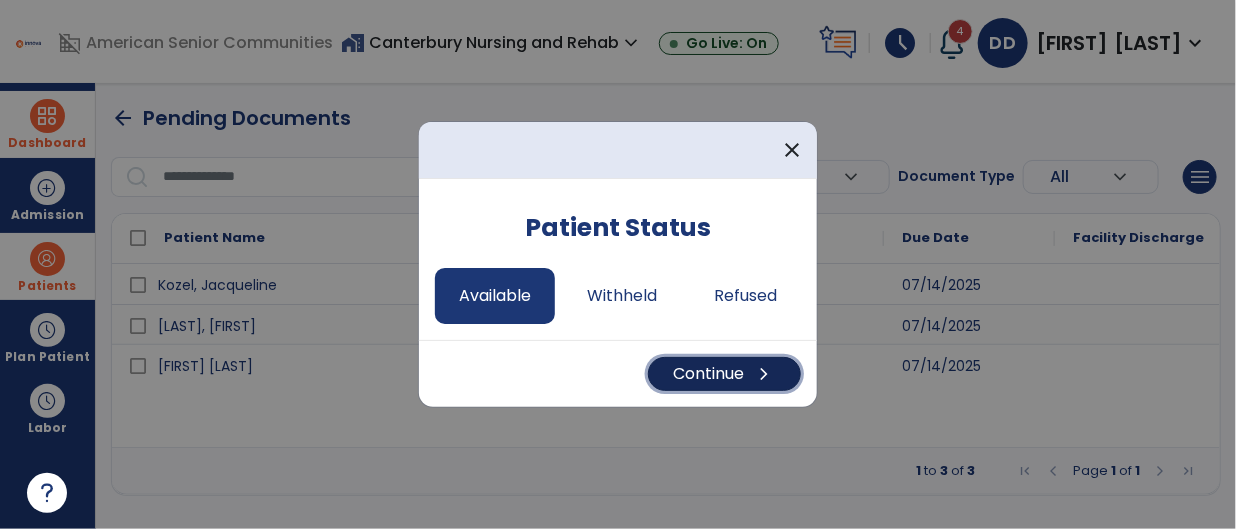 click on "chevron_right" at bounding box center [764, 374] 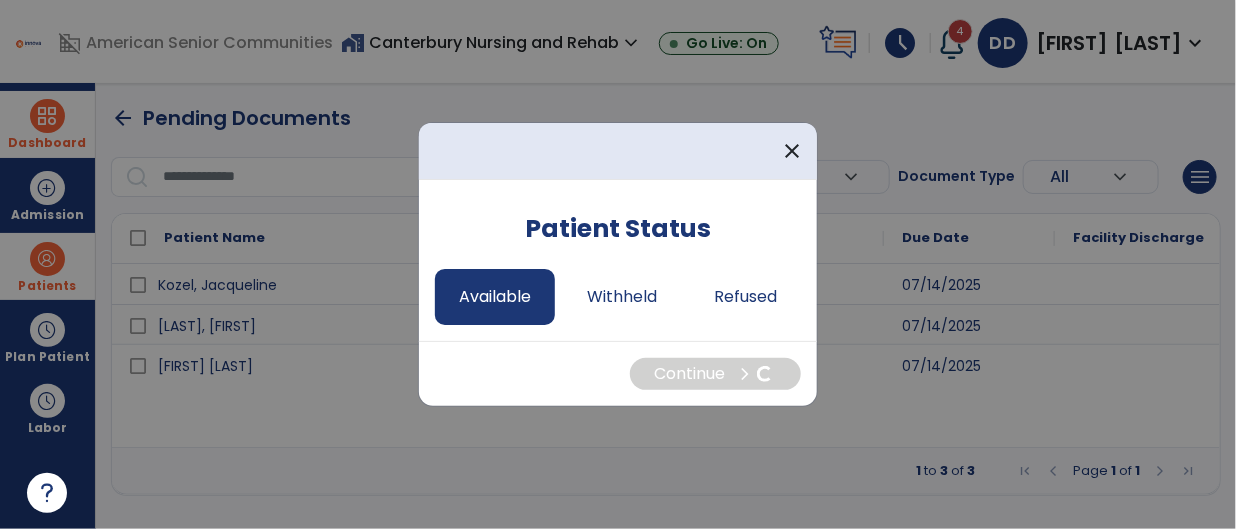 select on "*" 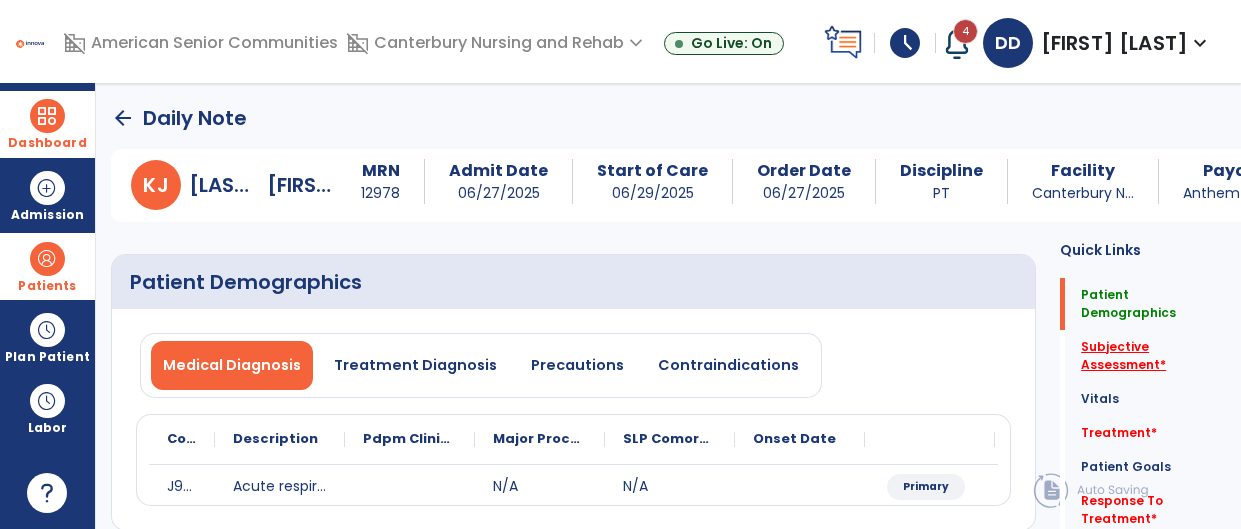 click on "Subjective Assessment   *" 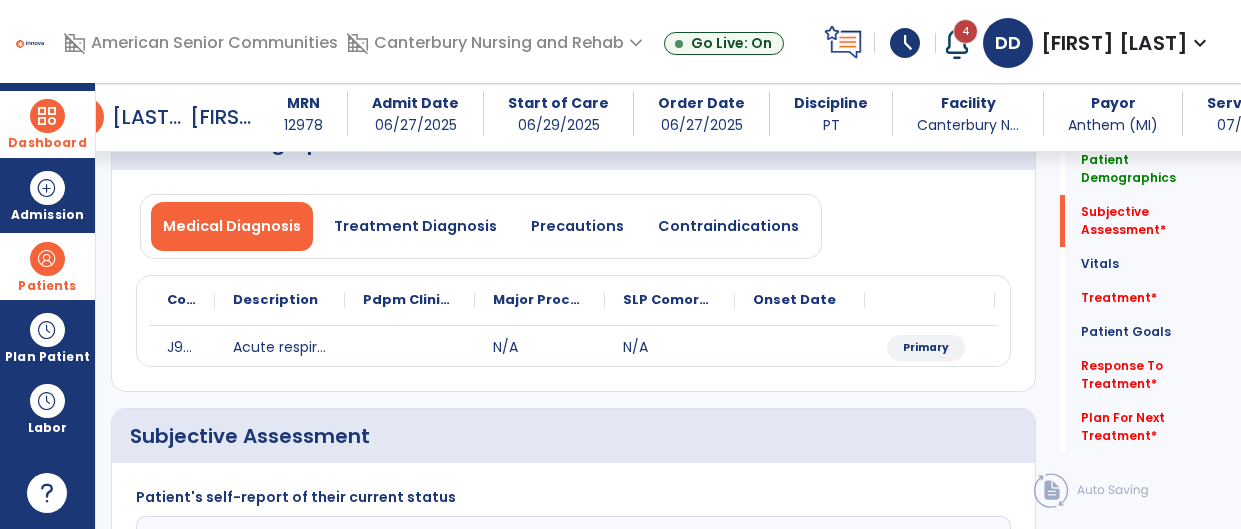 scroll, scrollTop: 381, scrollLeft: 0, axis: vertical 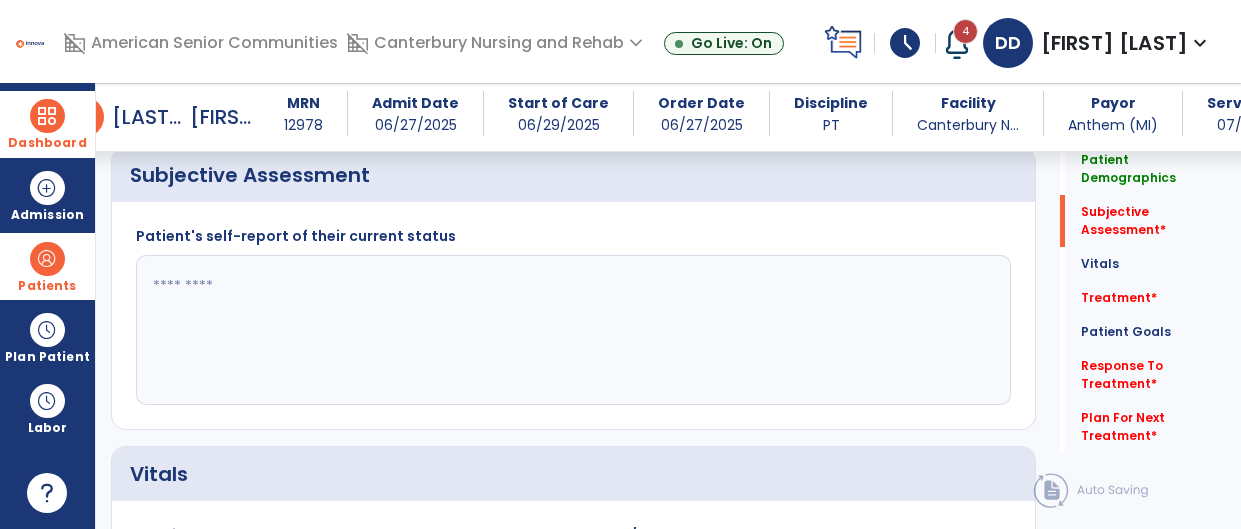 click 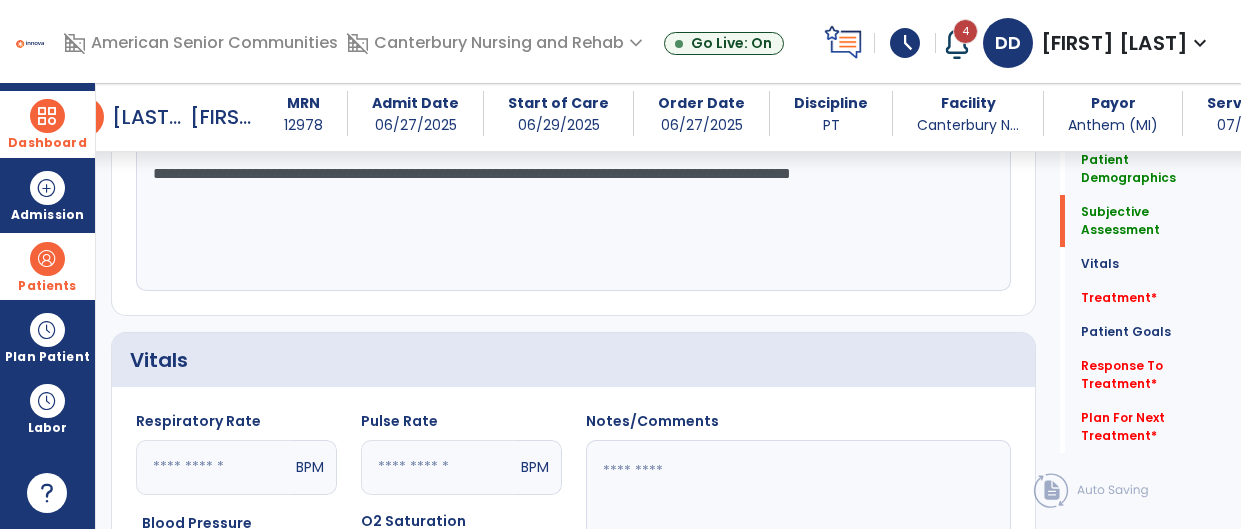 scroll, scrollTop: 492, scrollLeft: 0, axis: vertical 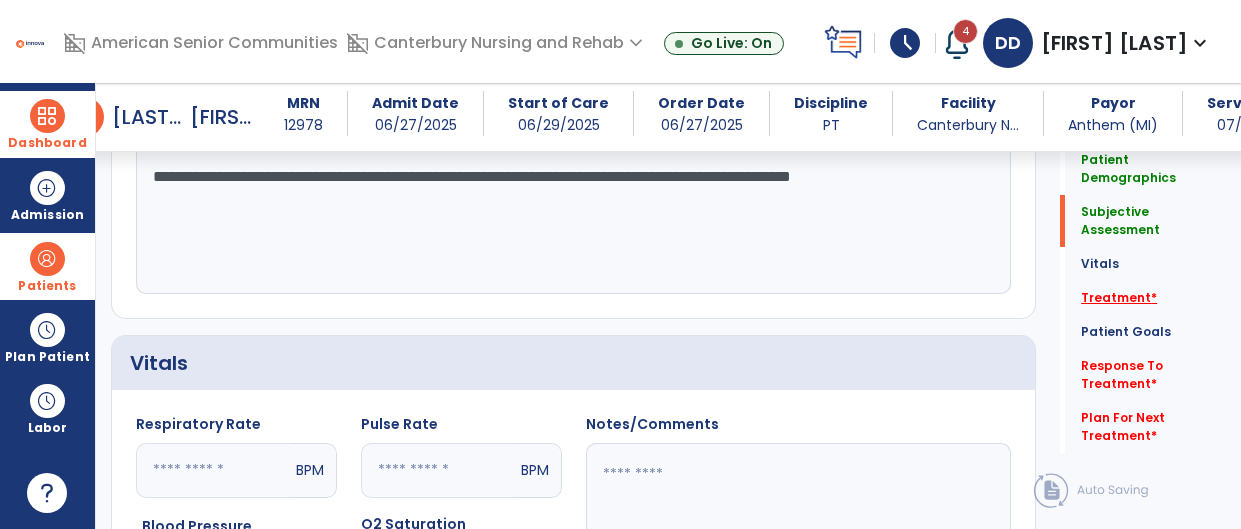 type on "**********" 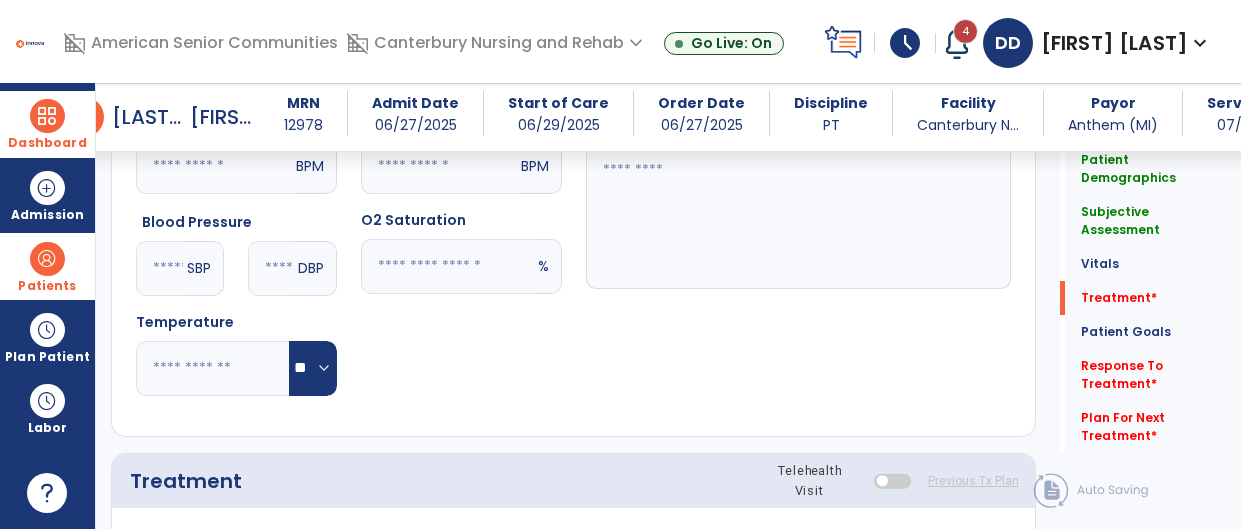 scroll, scrollTop: 1069, scrollLeft: 0, axis: vertical 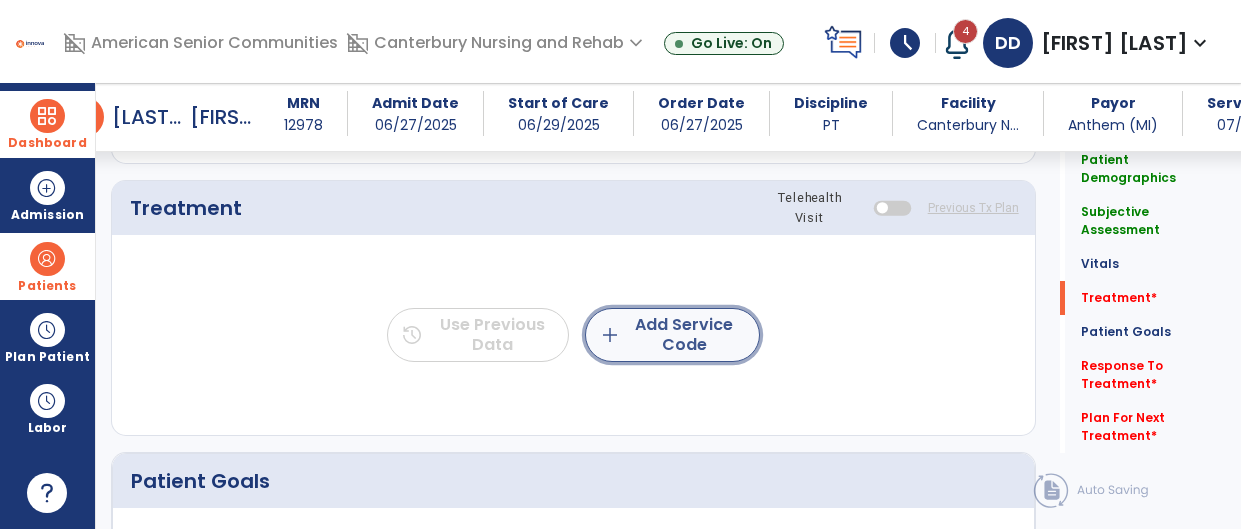 click on "add  Add Service Code" 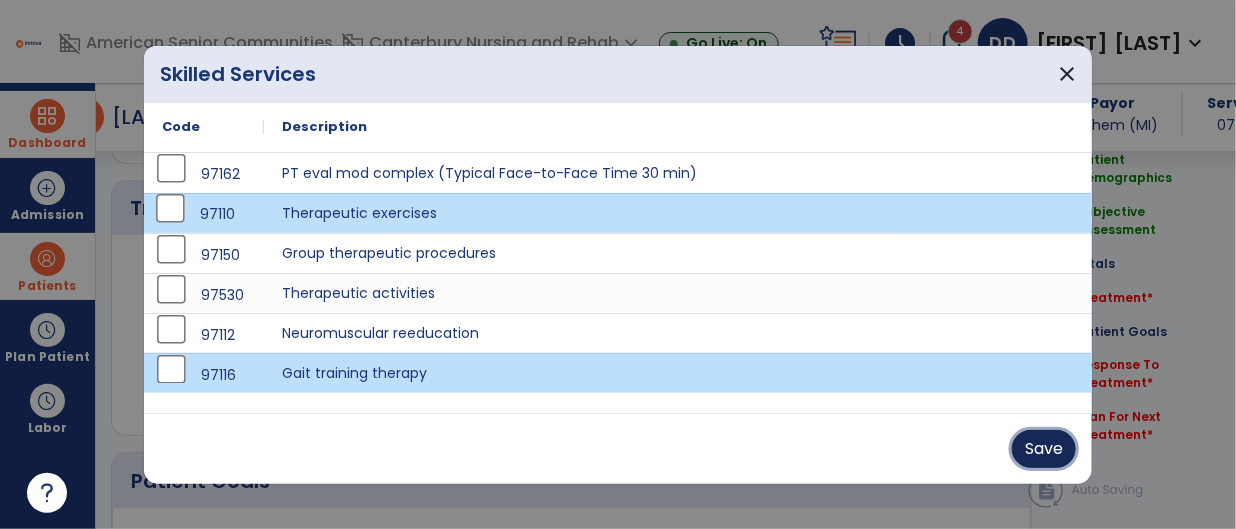 click on "Save" at bounding box center (1044, 449) 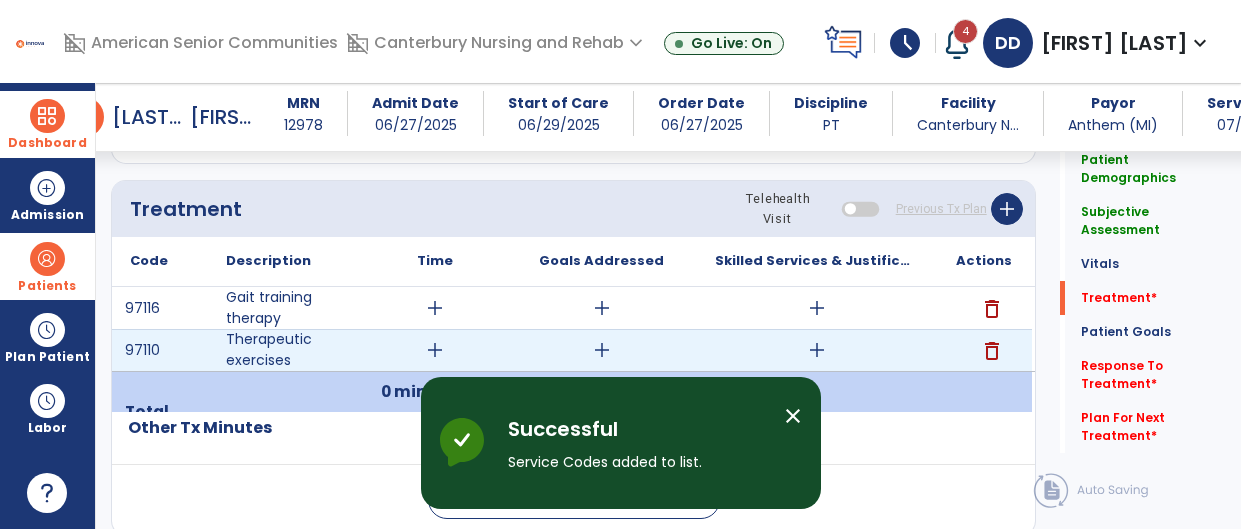 click on "add" at bounding box center [435, 350] 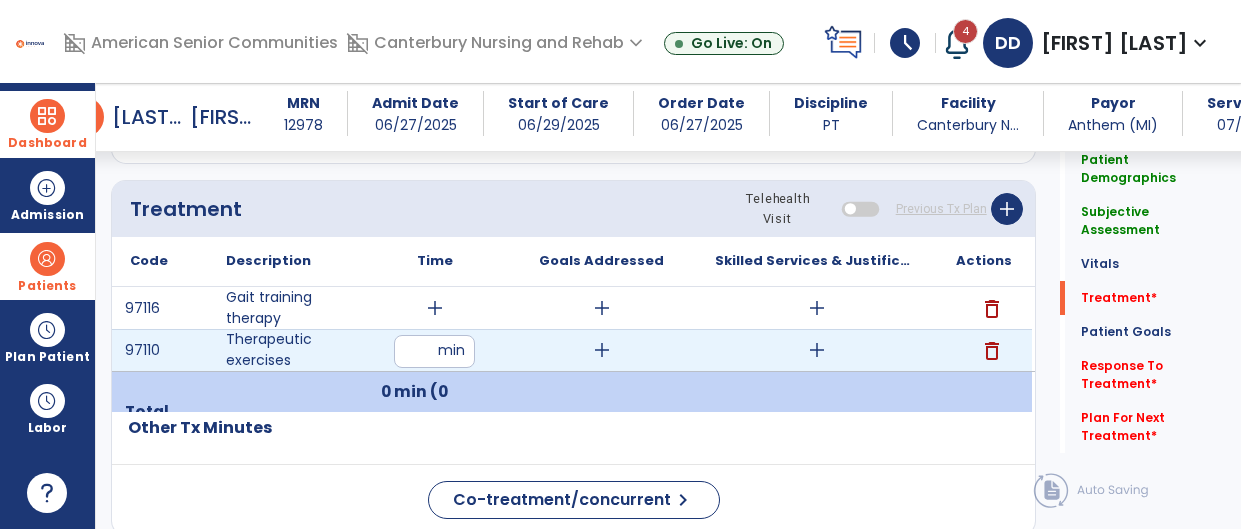 type on "*" 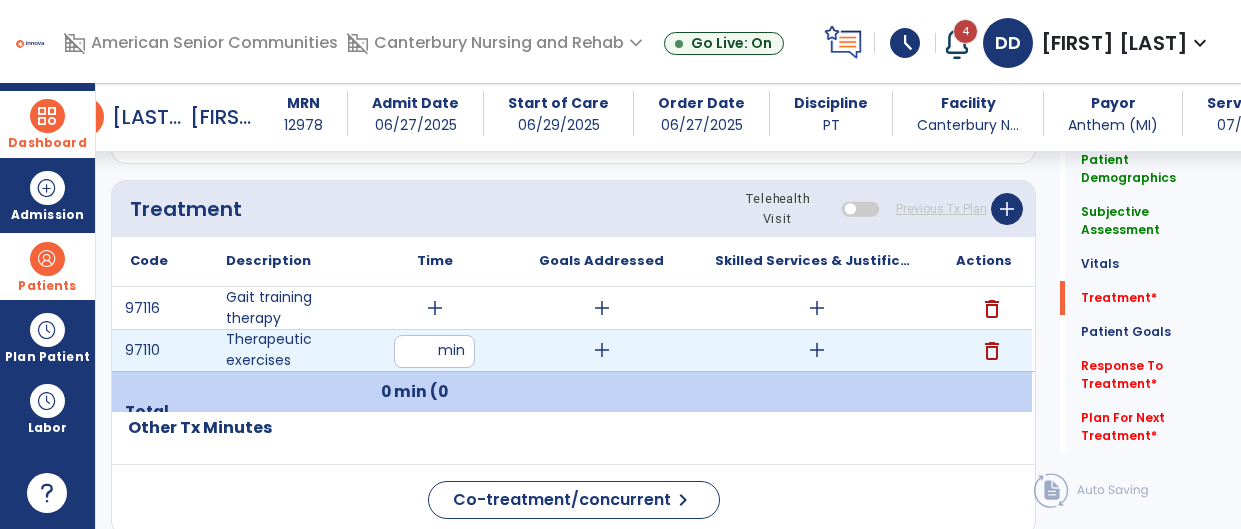 type on "*" 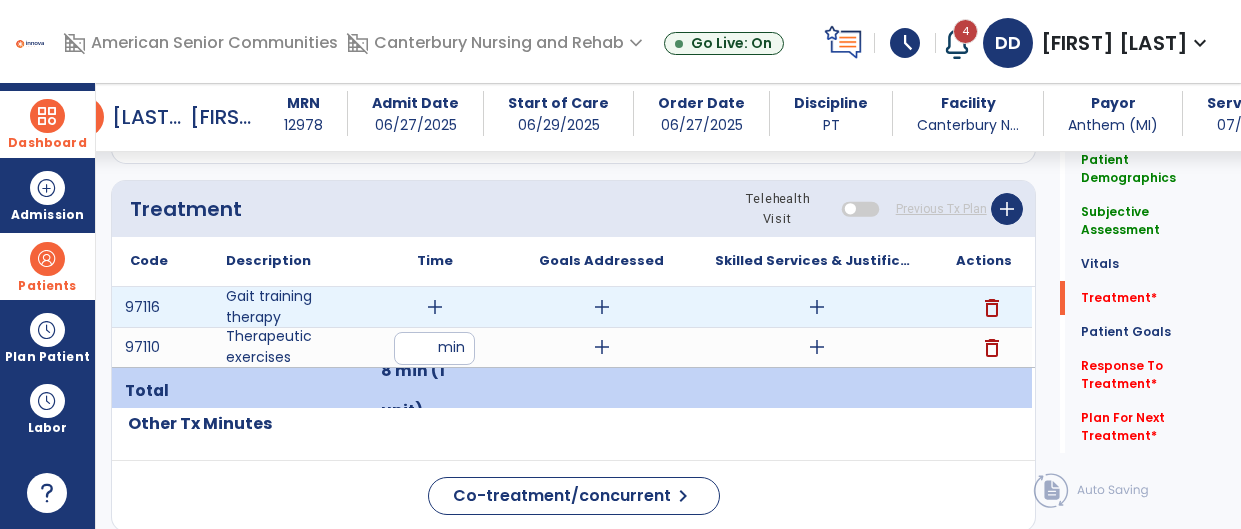 click on "add" at bounding box center [435, 307] 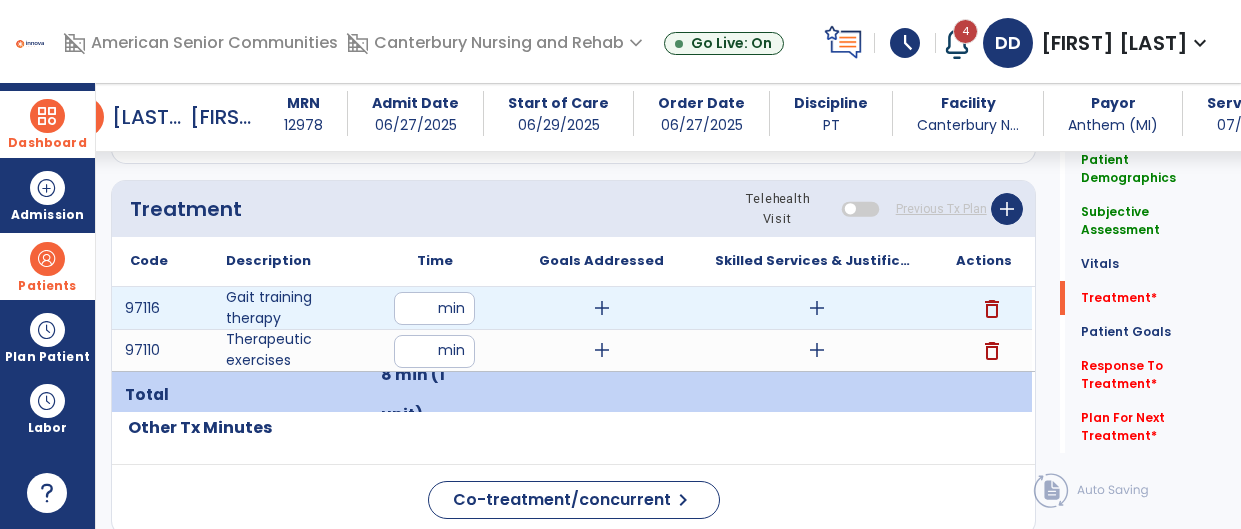 type on "**" 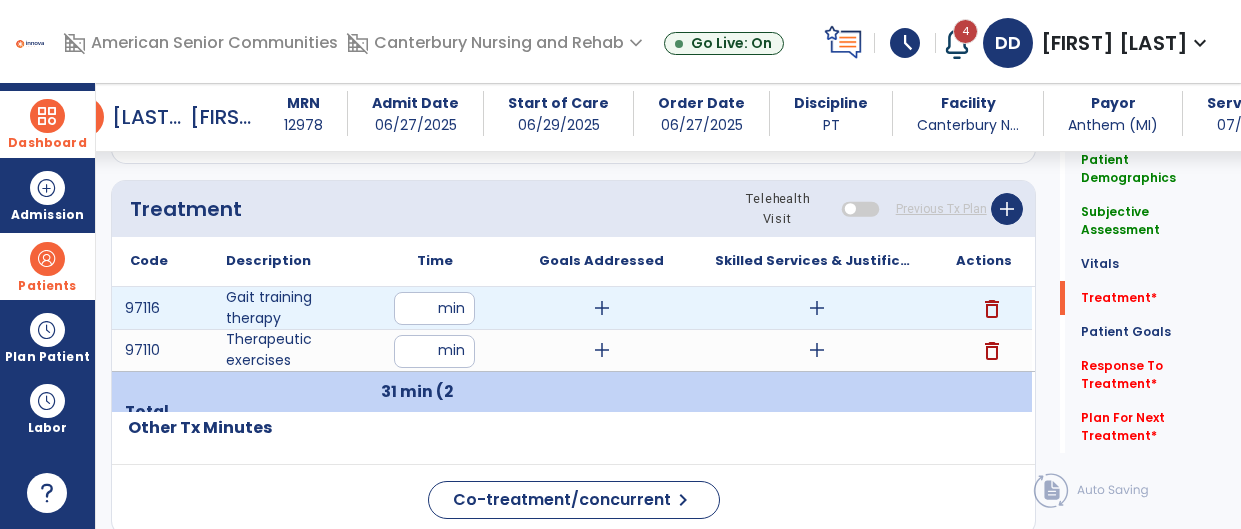 click on "add" at bounding box center (602, 308) 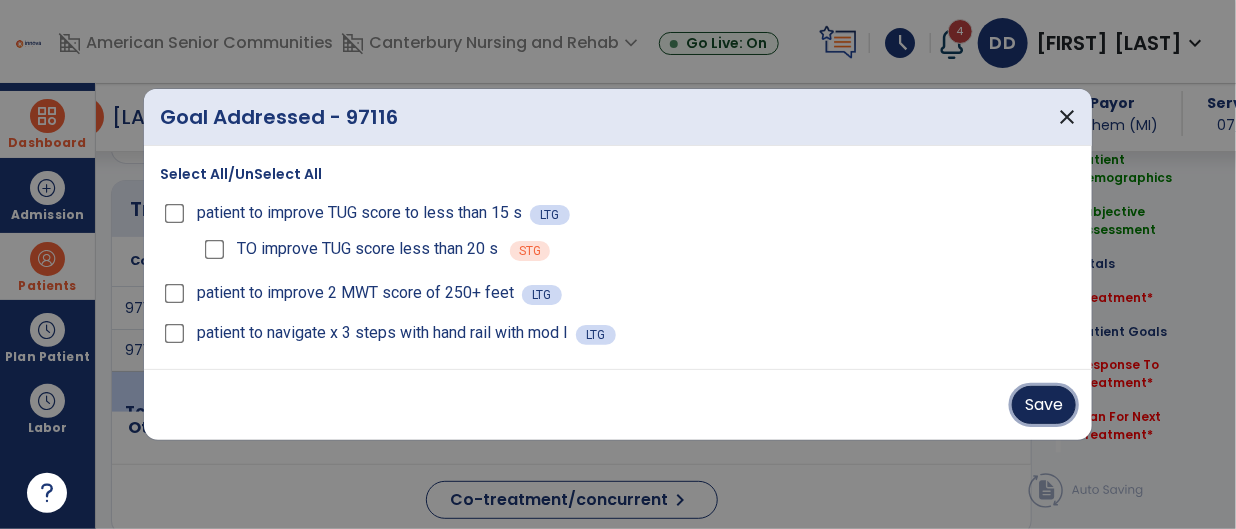 click on "Save" at bounding box center (1044, 405) 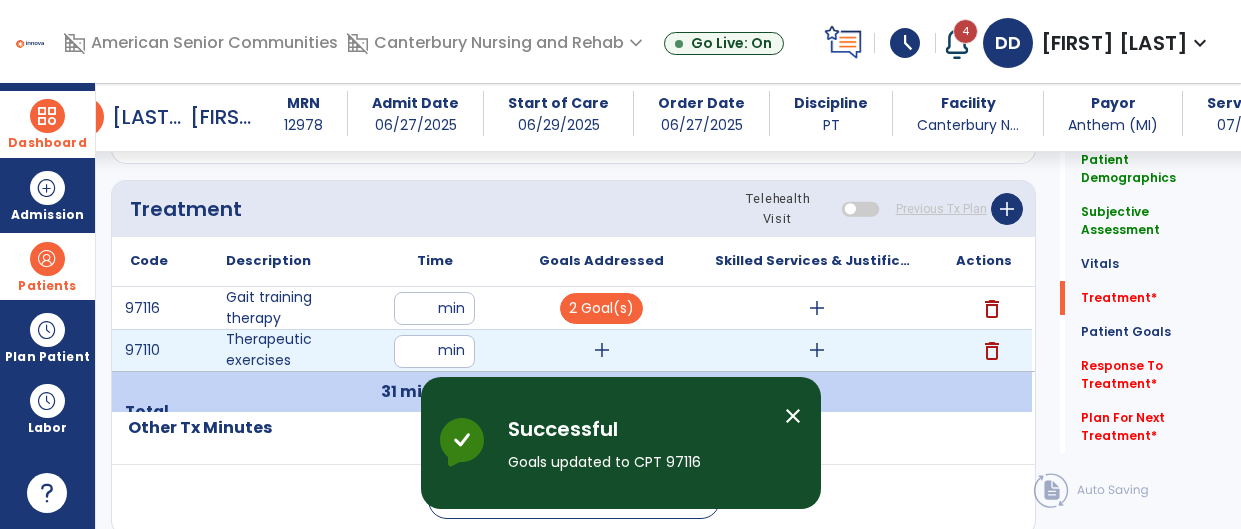 click on "add" at bounding box center (602, 350) 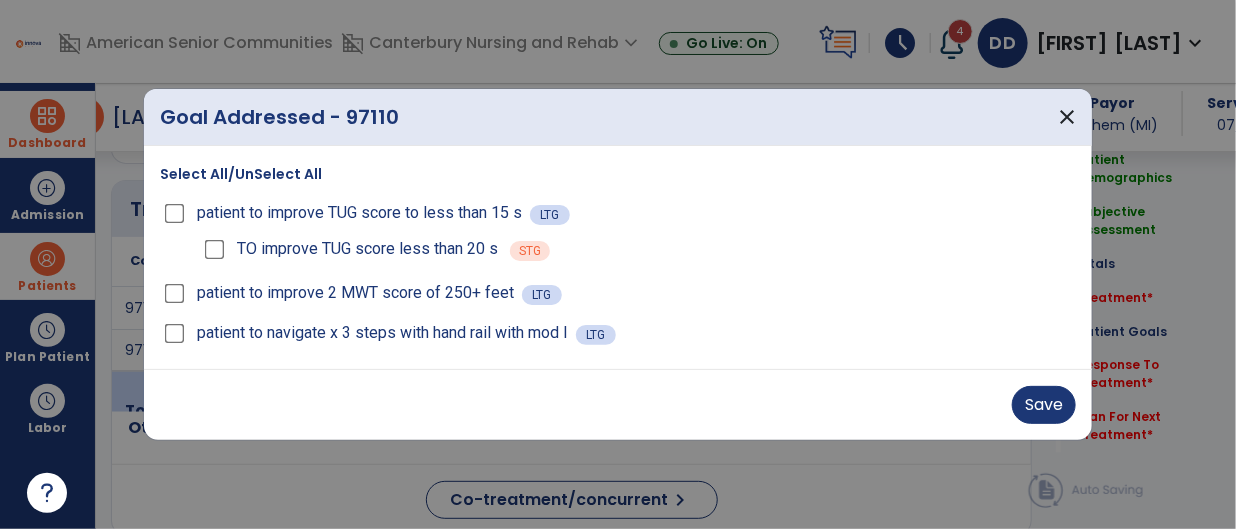 click on "Save" at bounding box center (618, 404) 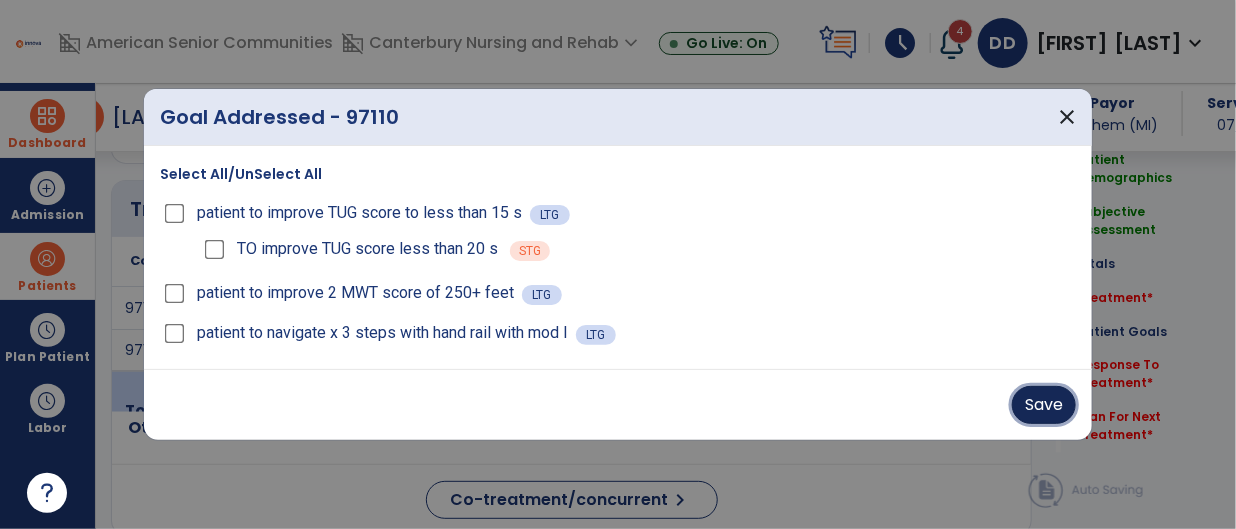 click on "Save" at bounding box center [1044, 405] 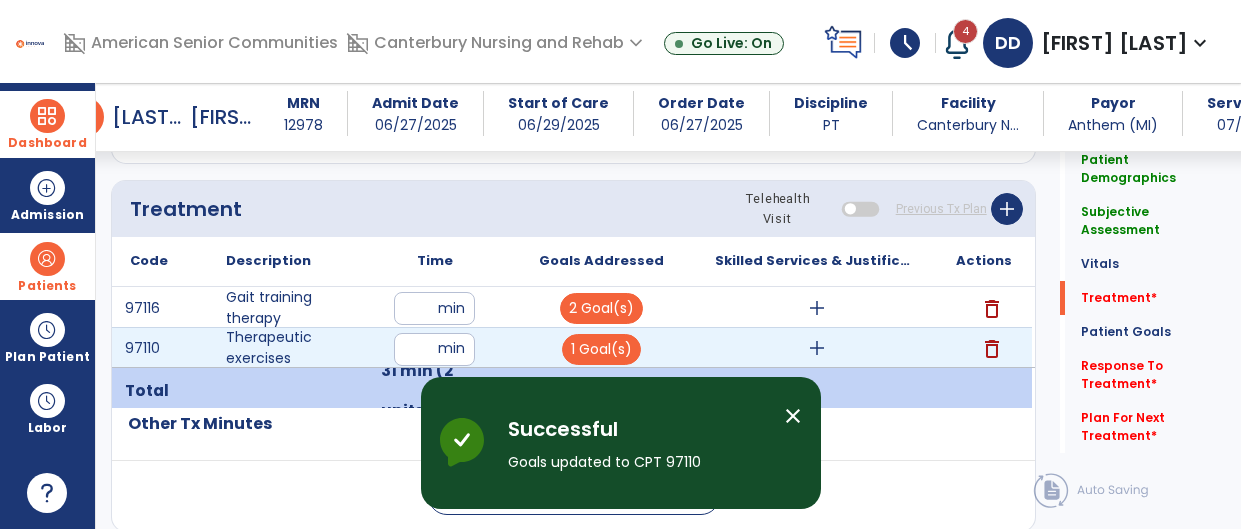 scroll, scrollTop: 1067, scrollLeft: 0, axis: vertical 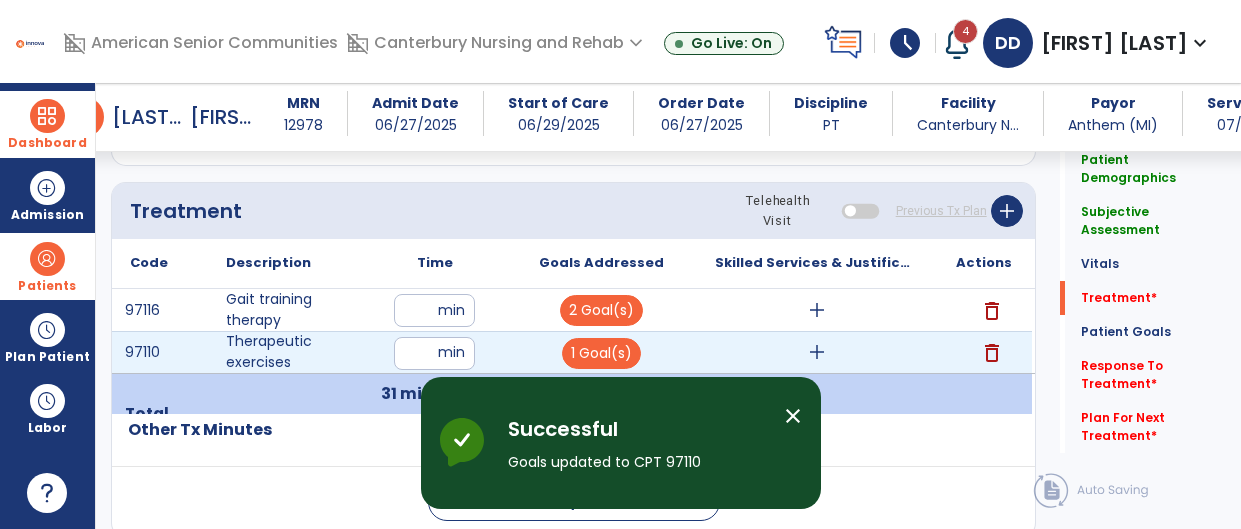 click on "add" at bounding box center [817, 352] 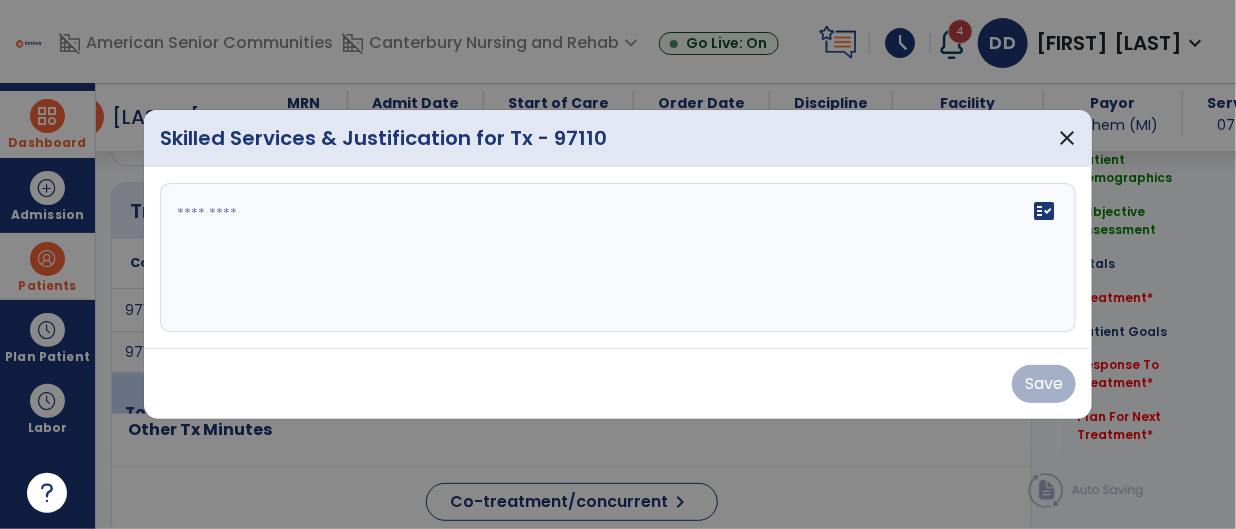click at bounding box center (618, 258) 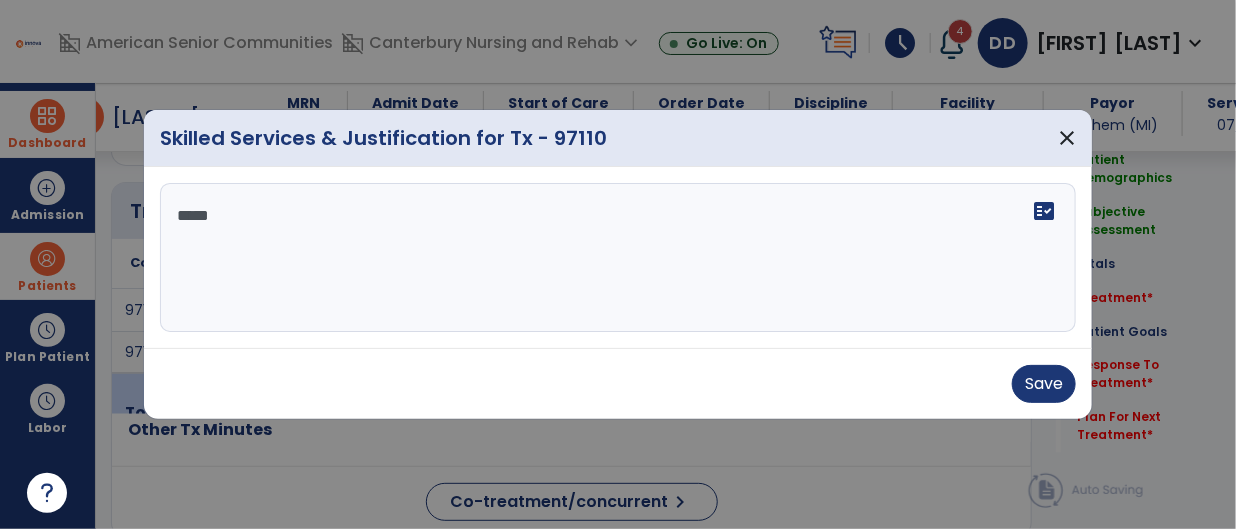 type on "******" 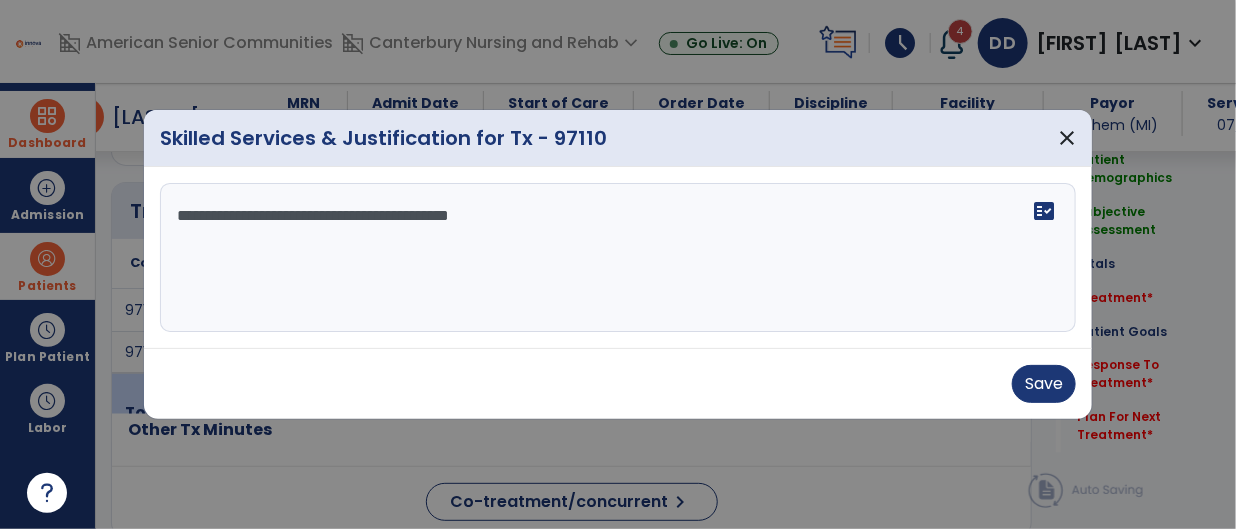 click on "**********" at bounding box center [618, 258] 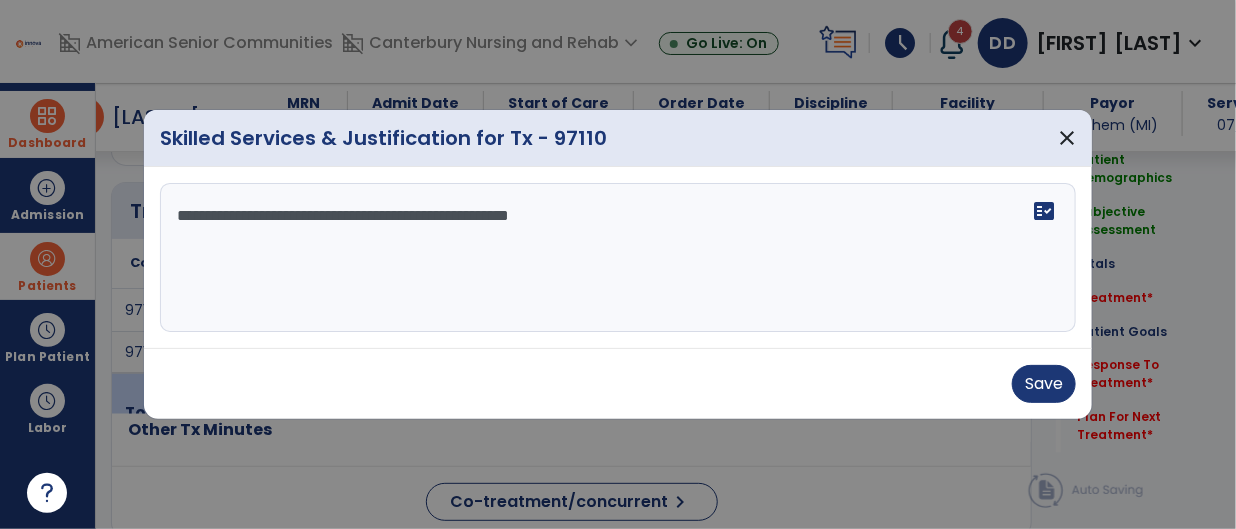 click on "**********" at bounding box center (618, 258) 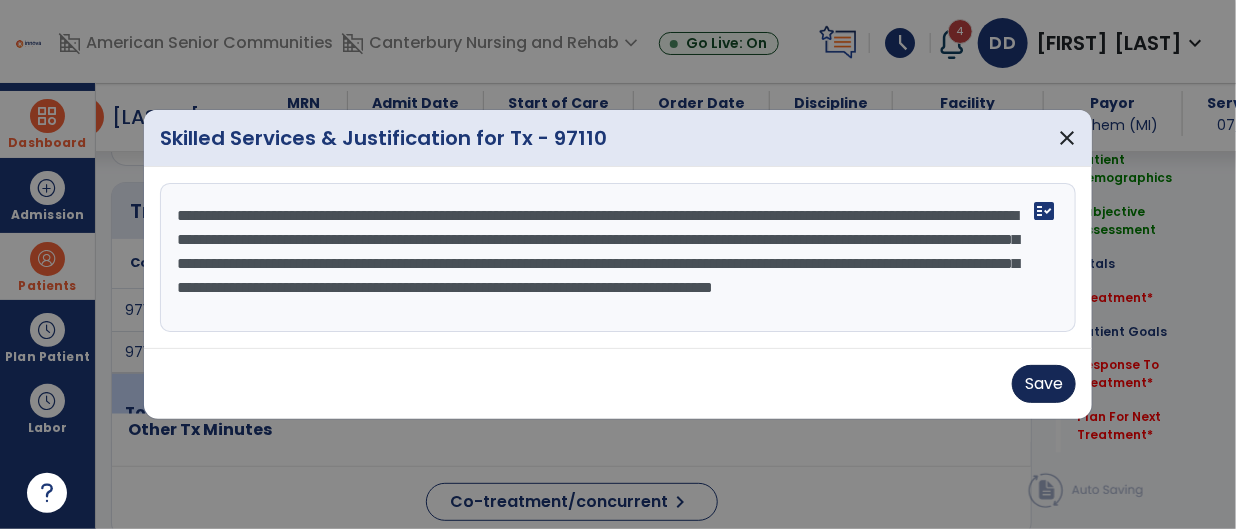 type on "**********" 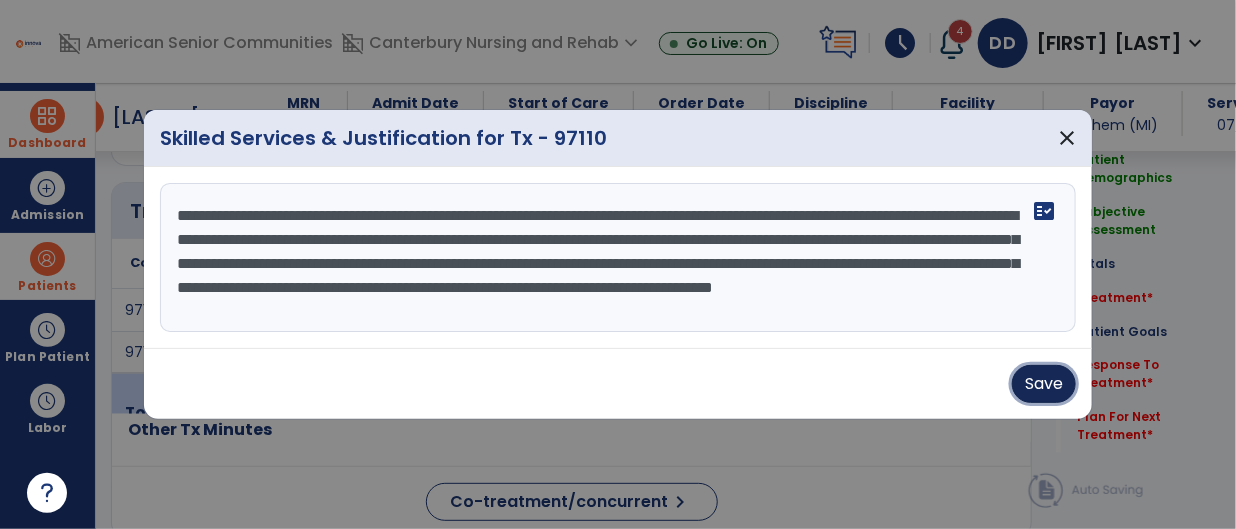 click on "Save" at bounding box center (1044, 384) 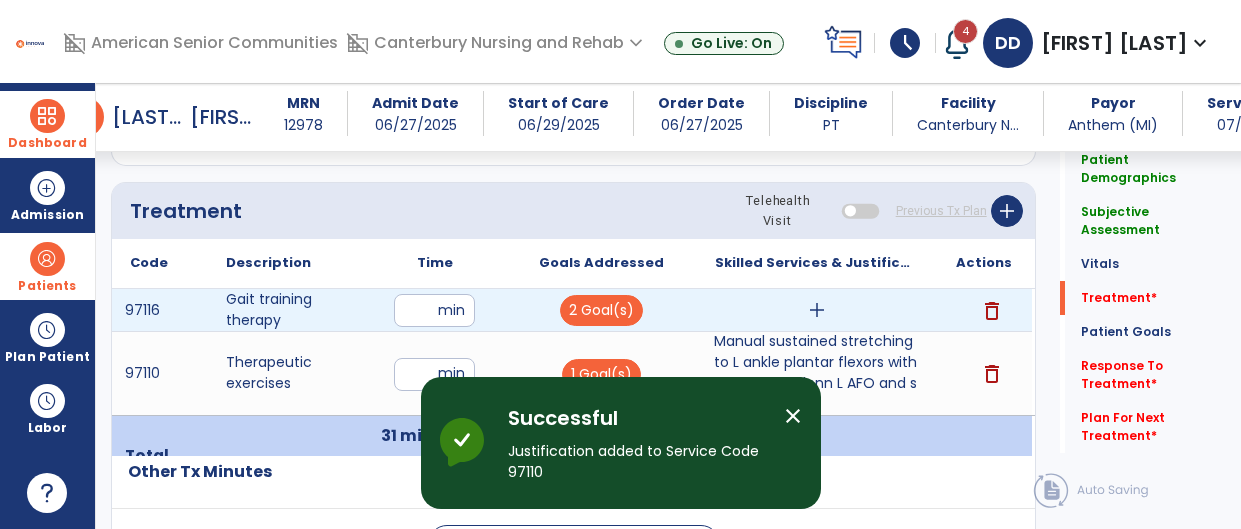 click on "add" at bounding box center [817, 310] 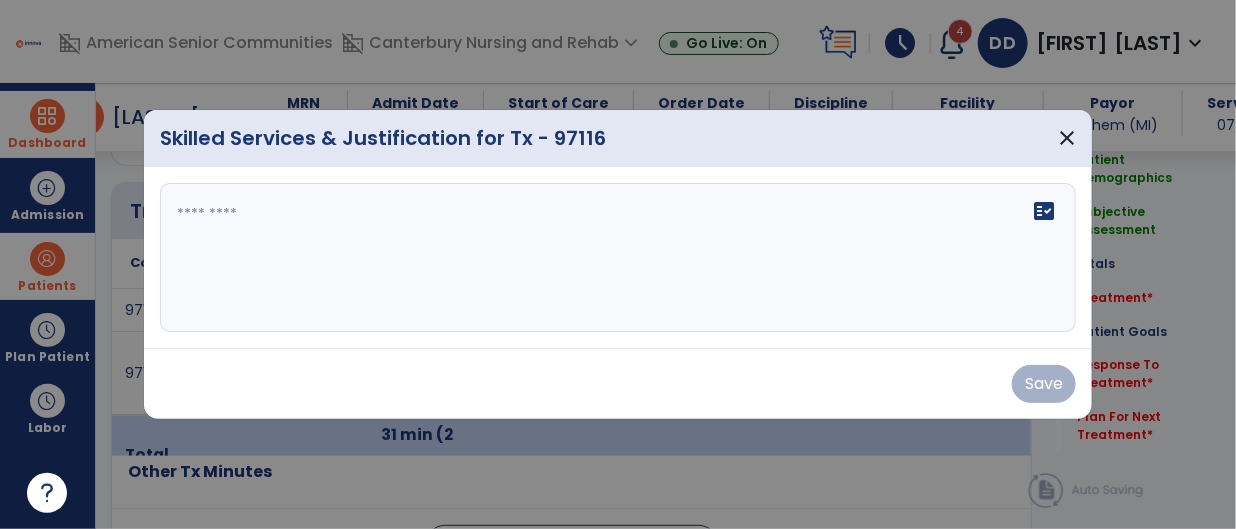 click at bounding box center (618, 258) 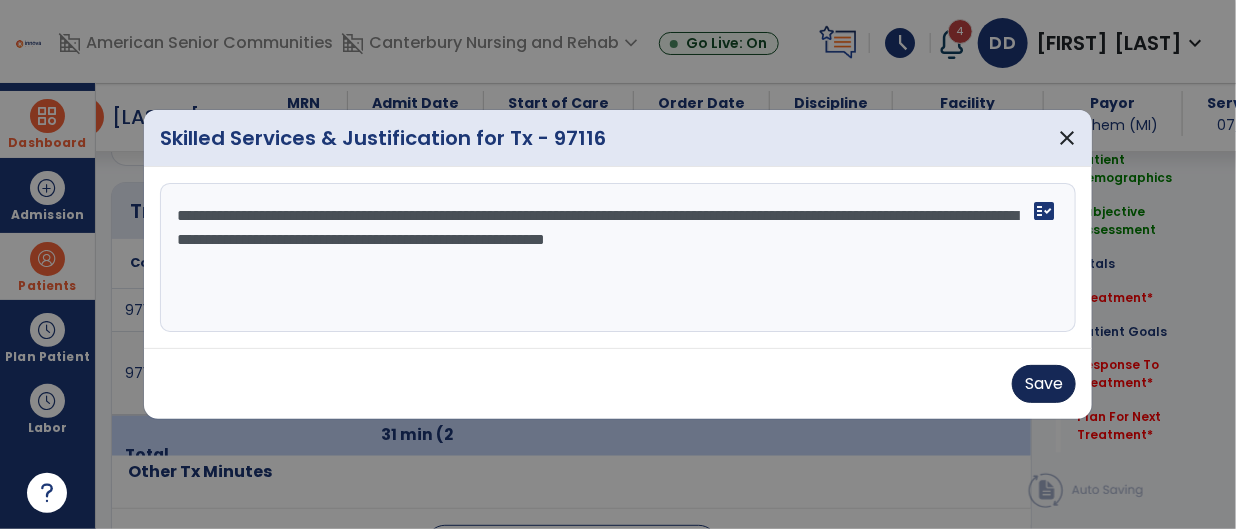 type on "**********" 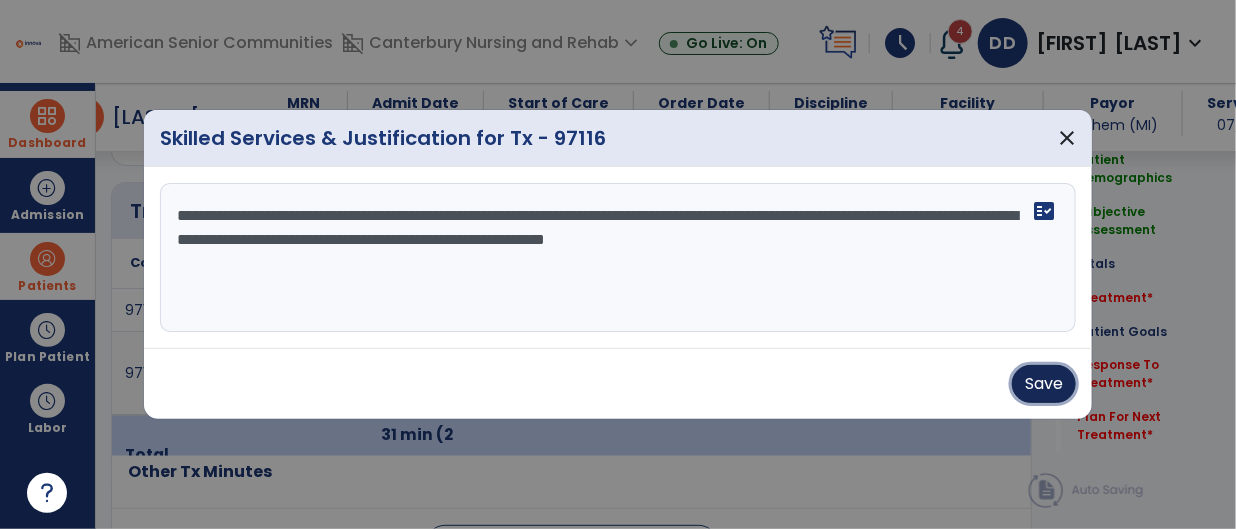drag, startPoint x: 1057, startPoint y: 367, endPoint x: 1047, endPoint y: 372, distance: 11.18034 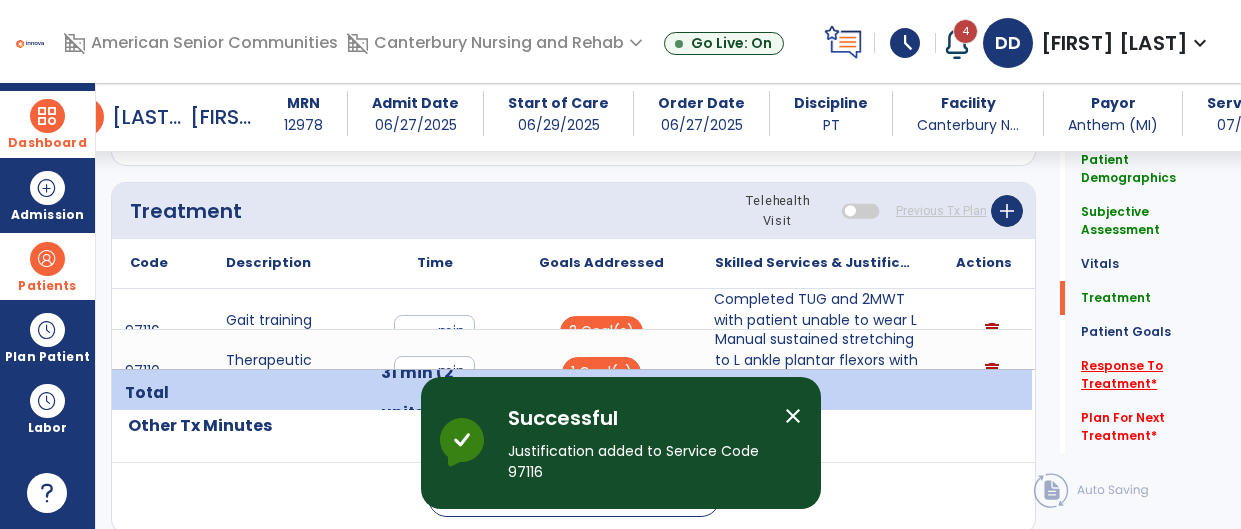click on "Response To Treatment   *" 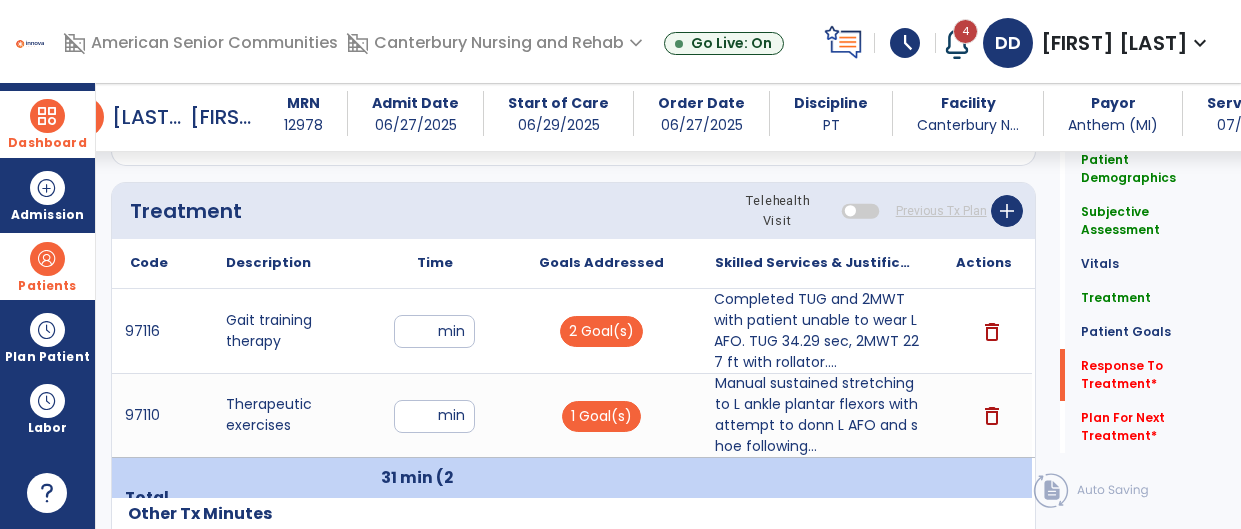 scroll, scrollTop: 2529, scrollLeft: 0, axis: vertical 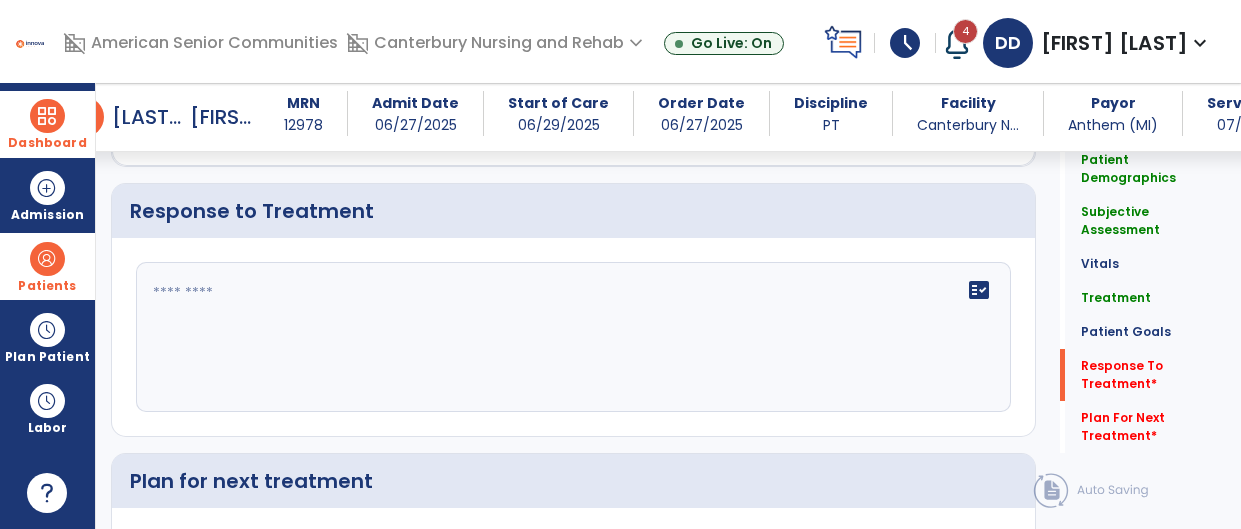 click 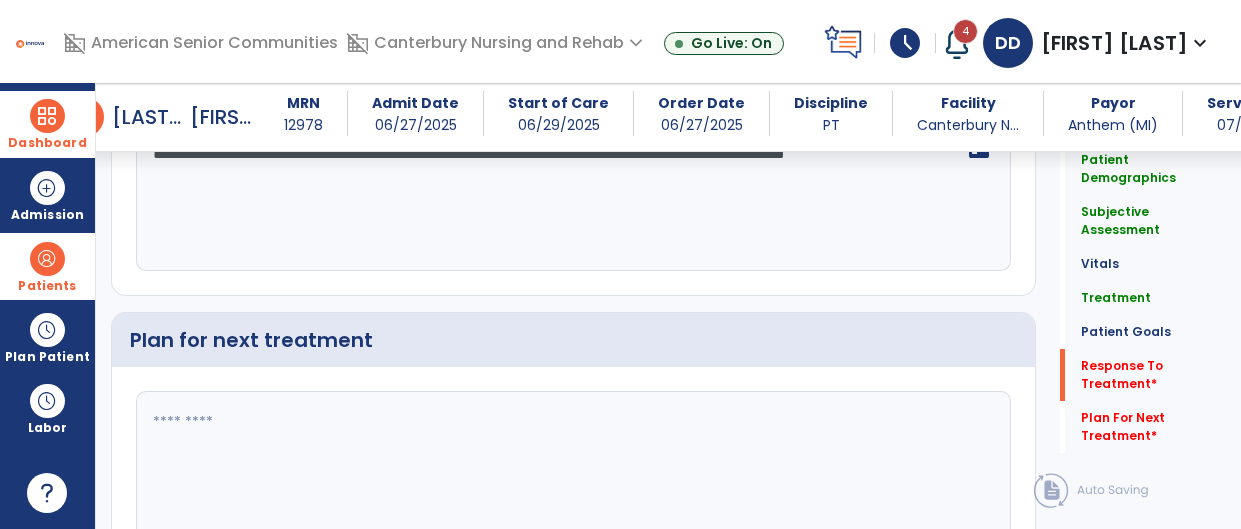 type on "**********" 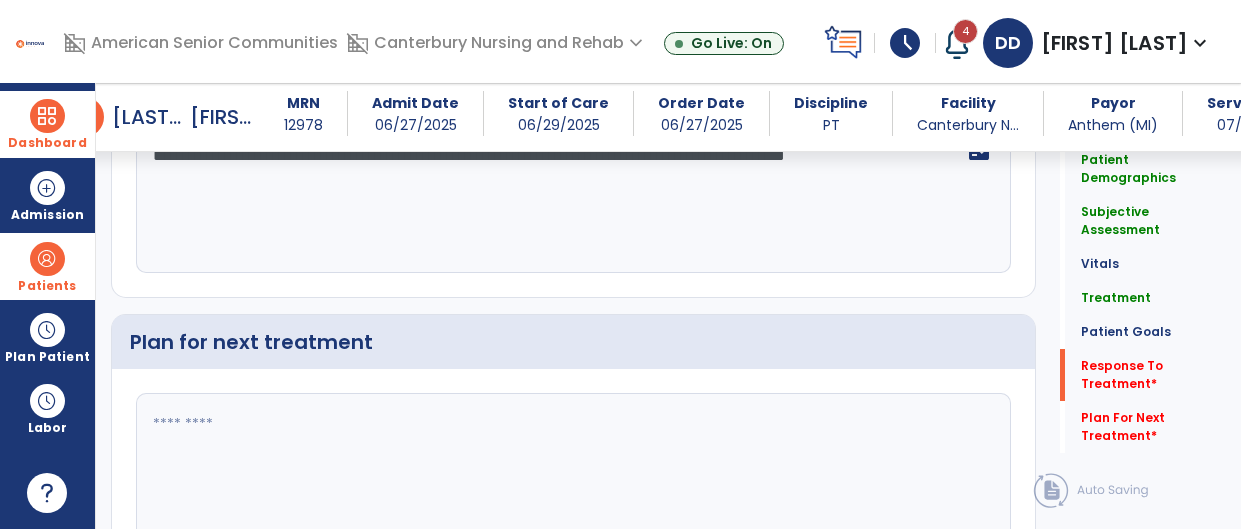 click 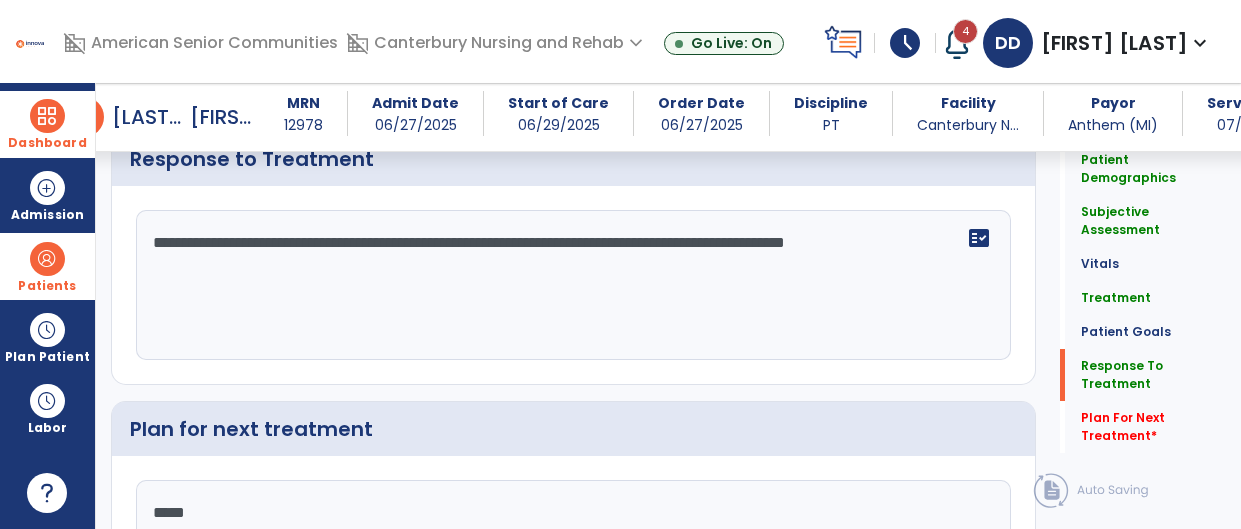 scroll, scrollTop: 2668, scrollLeft: 0, axis: vertical 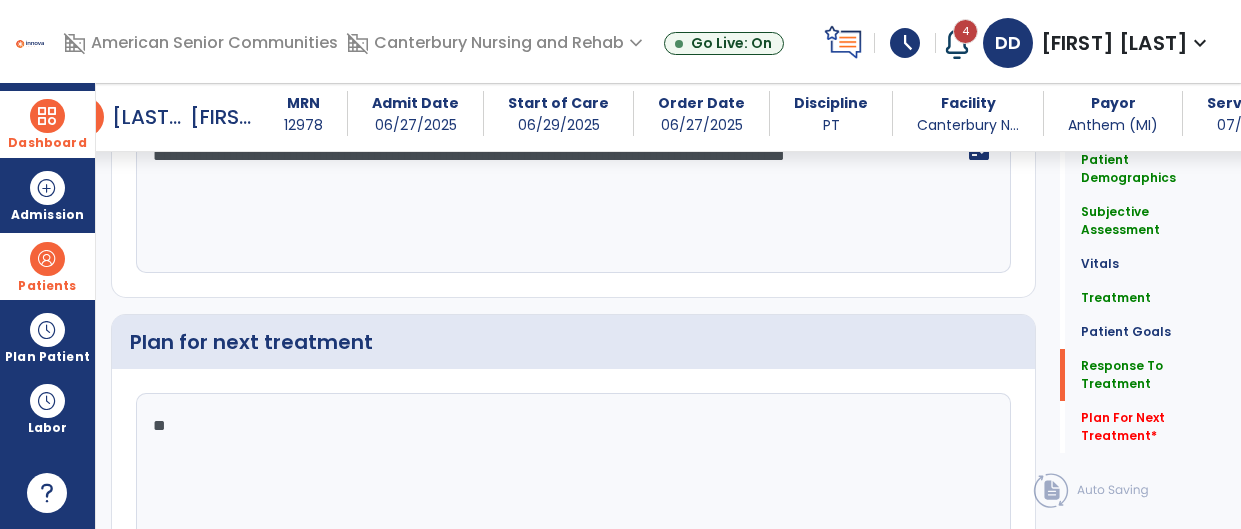 type on "*" 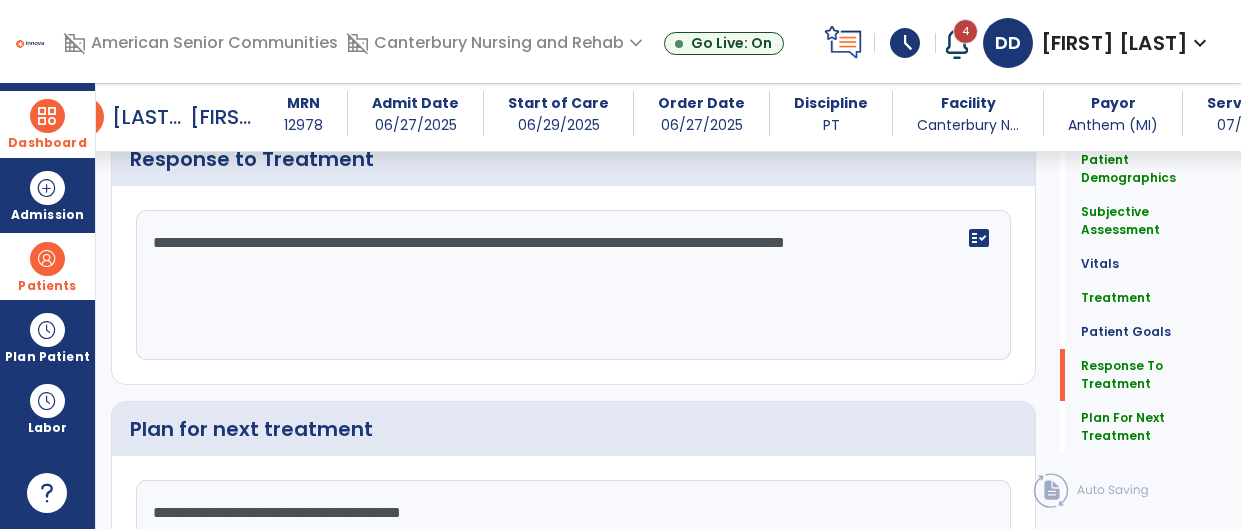 scroll, scrollTop: 2668, scrollLeft: 0, axis: vertical 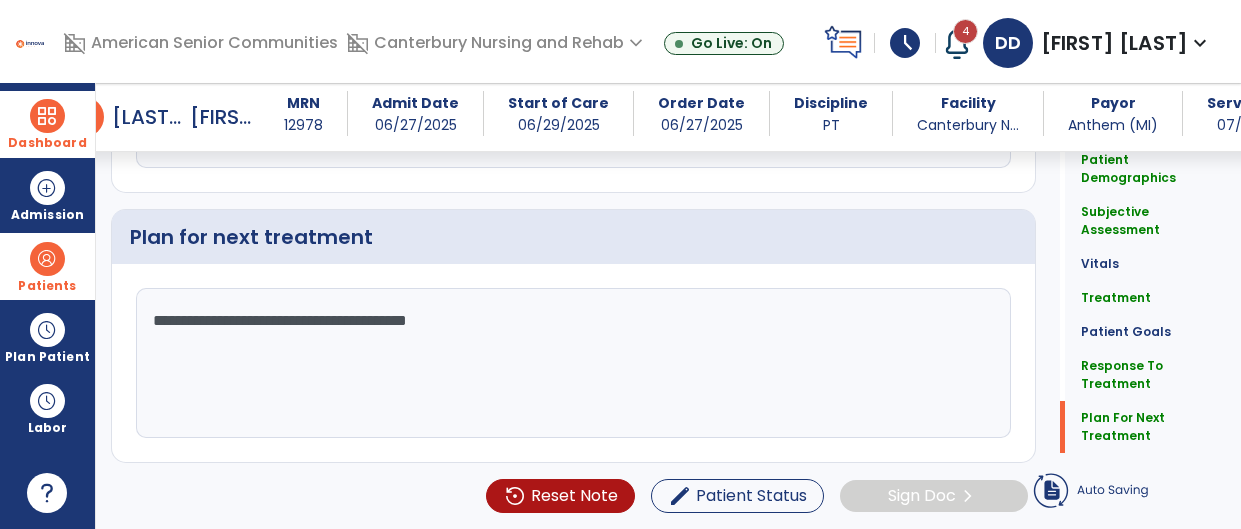 type on "**********" 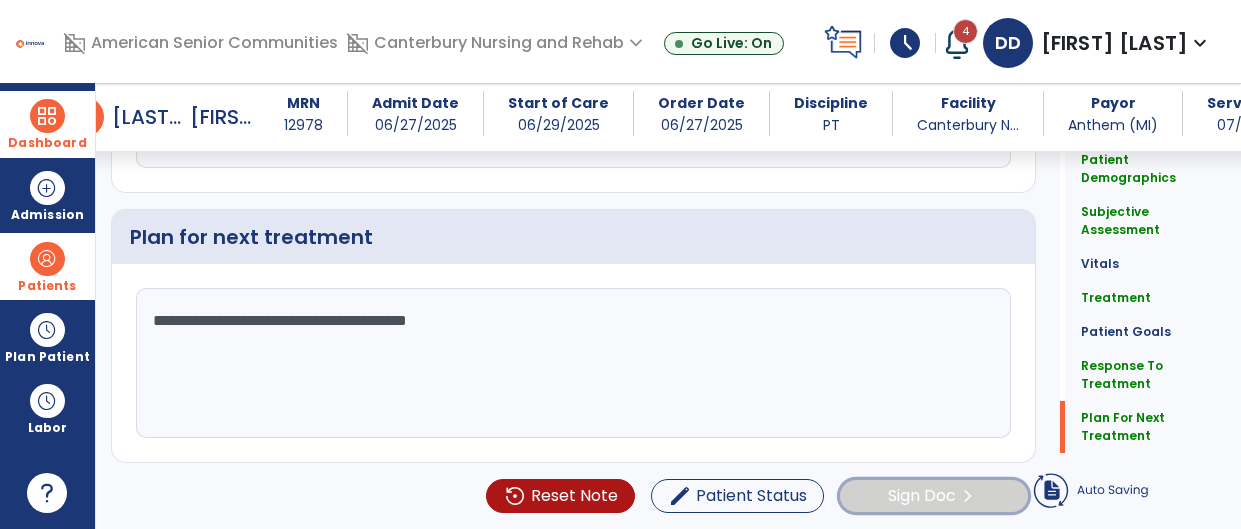 click on "Sign Doc" 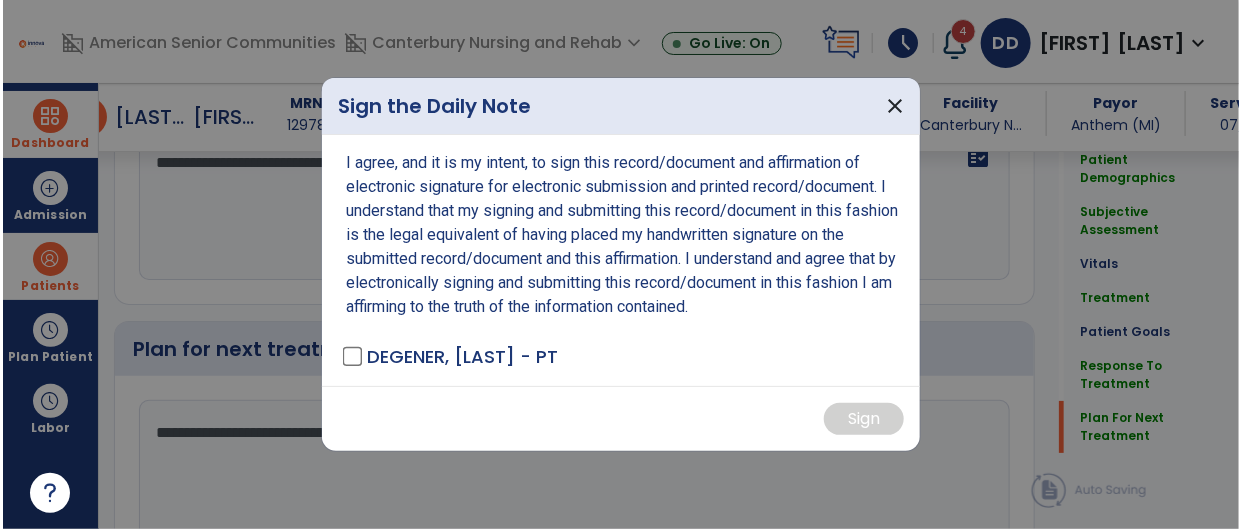 scroll, scrollTop: 2750, scrollLeft: 0, axis: vertical 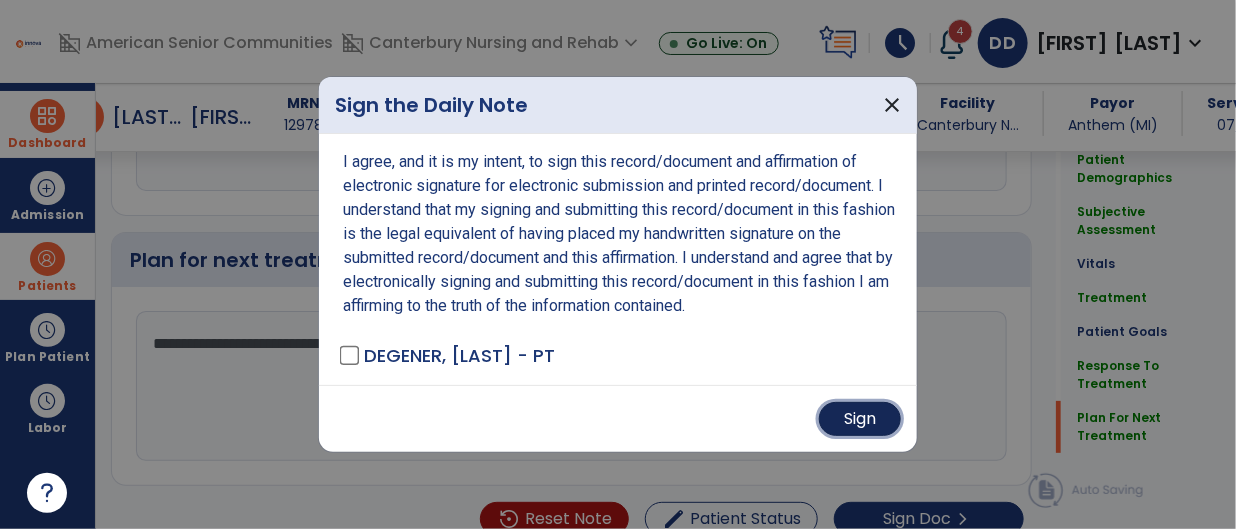 click on "Sign" at bounding box center [860, 419] 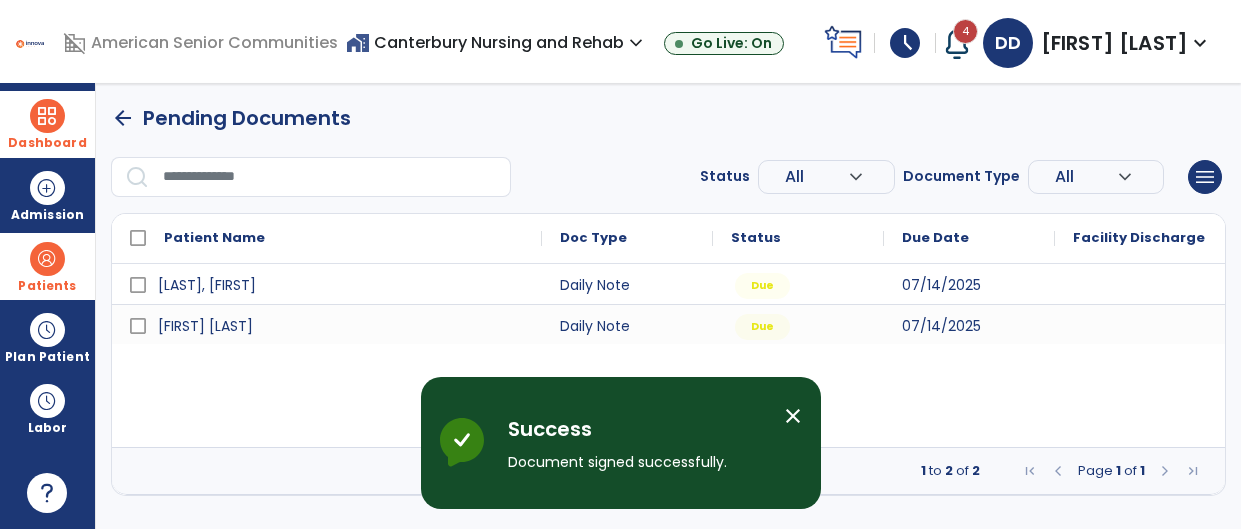 scroll, scrollTop: 0, scrollLeft: 0, axis: both 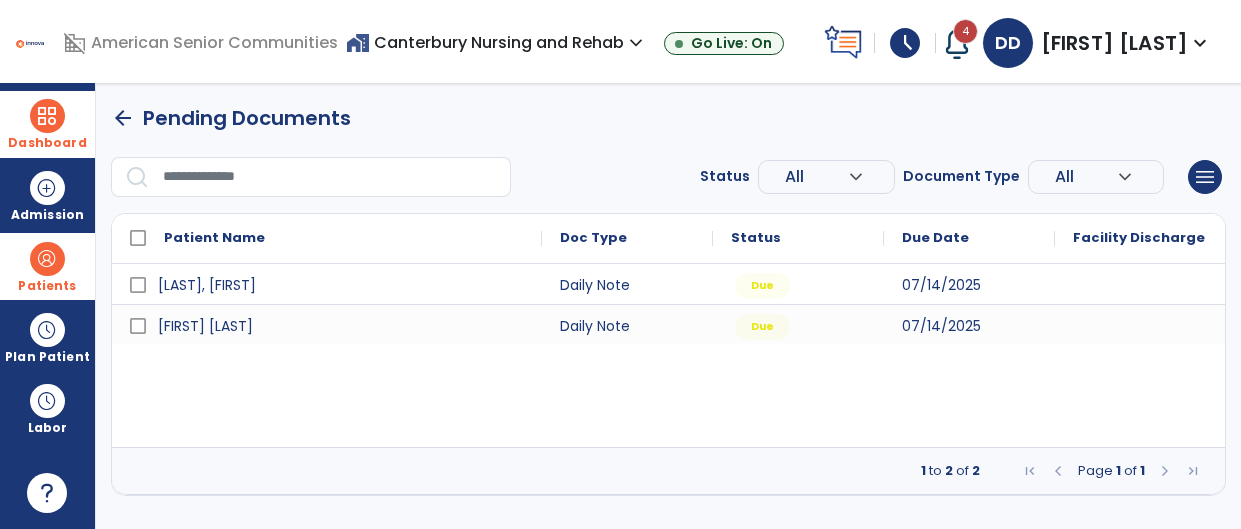 click on "Patients" at bounding box center [47, 266] 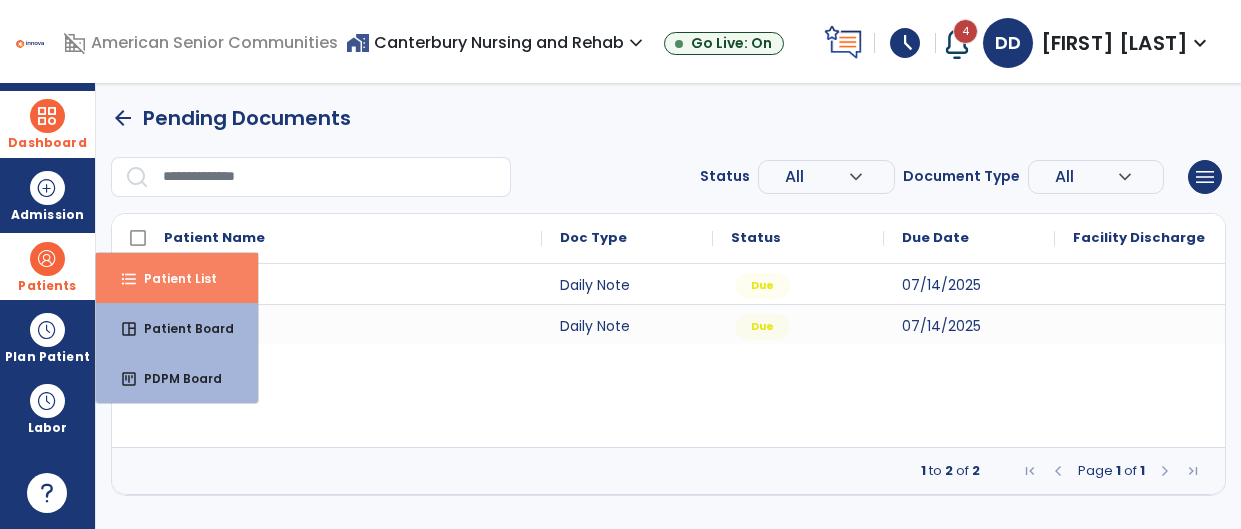 click on "Patient List" at bounding box center (172, 278) 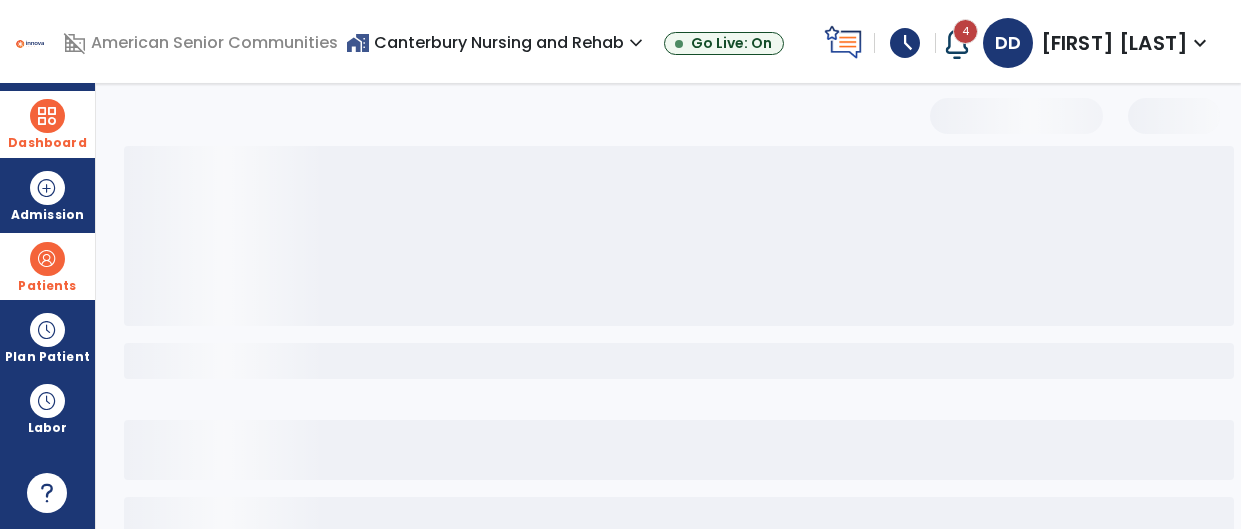 select on "***" 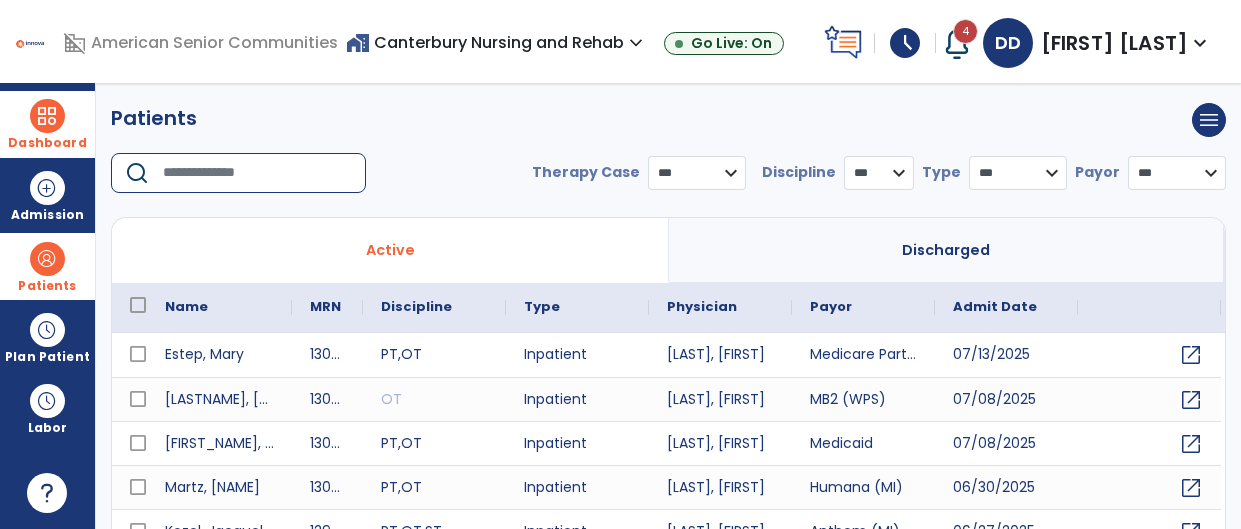 click at bounding box center [257, 173] 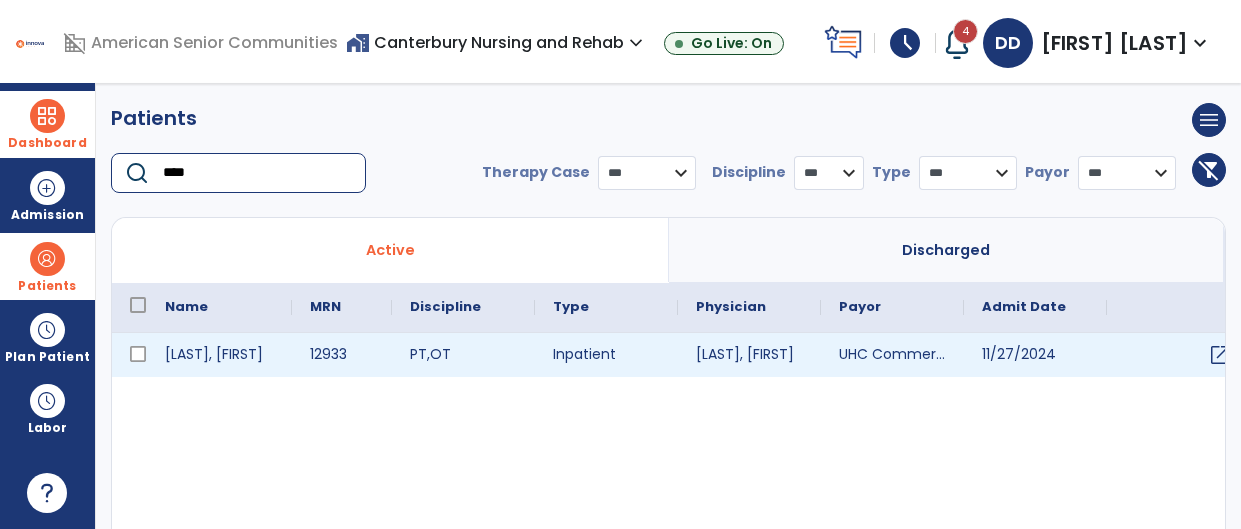 type on "****" 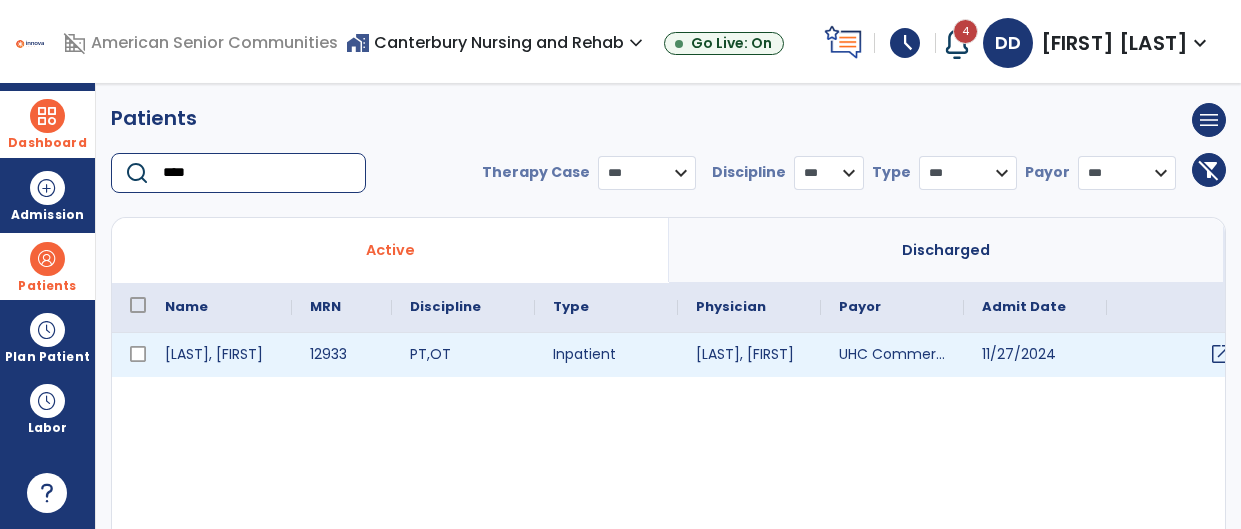click on "open_in_new" at bounding box center [1221, 354] 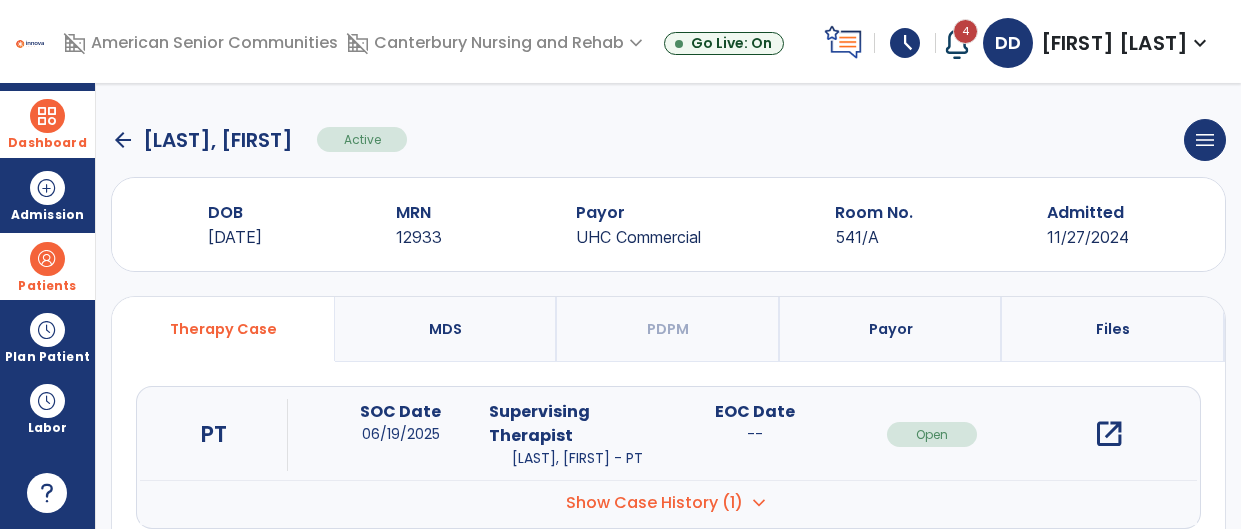 click on "open_in_new" at bounding box center (1109, 434) 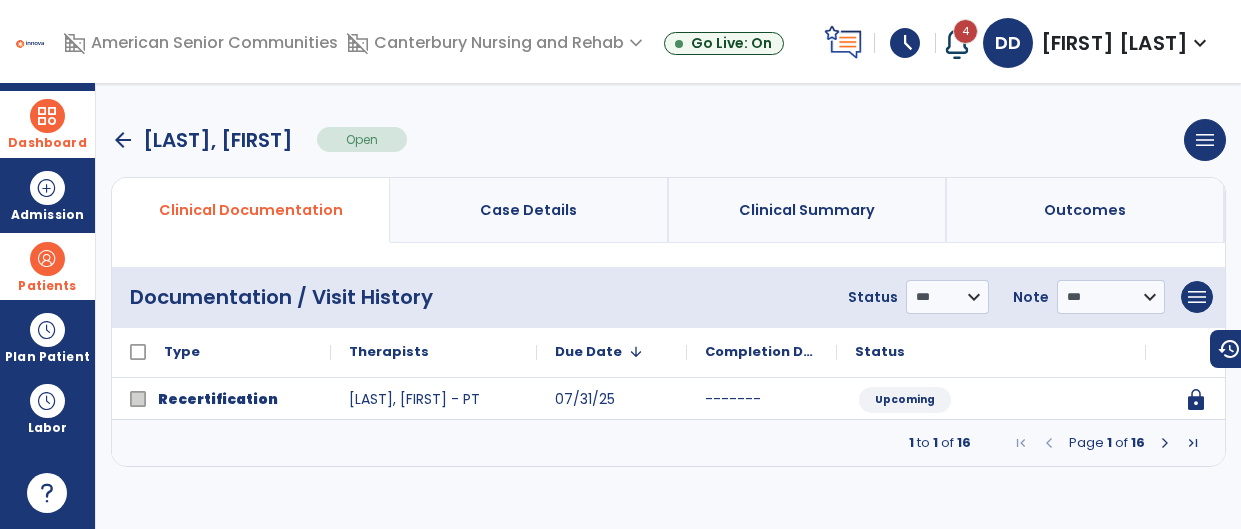 click at bounding box center (1165, 443) 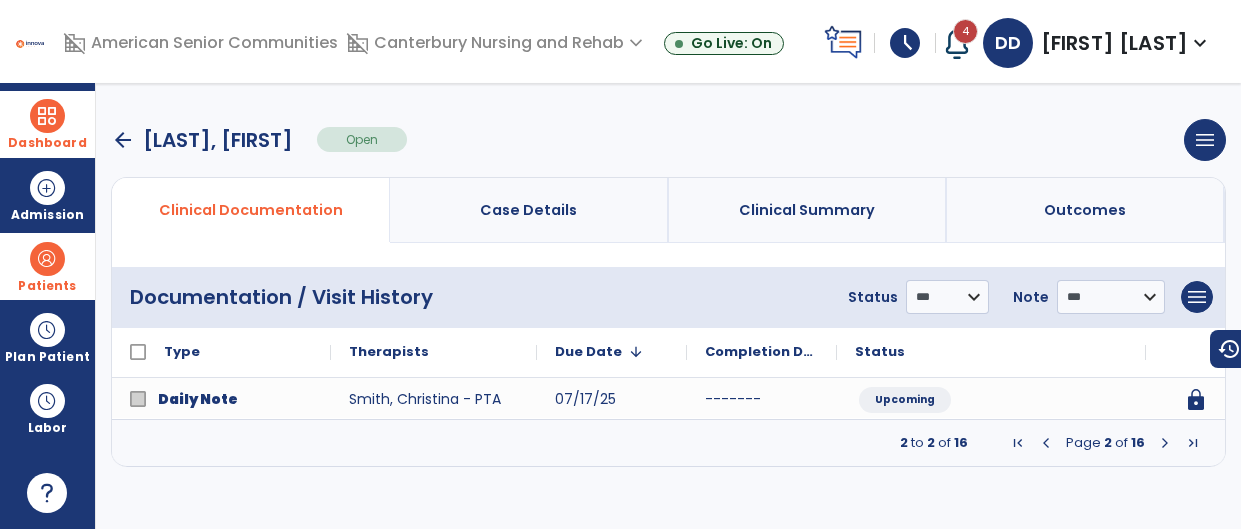 click at bounding box center [1165, 443] 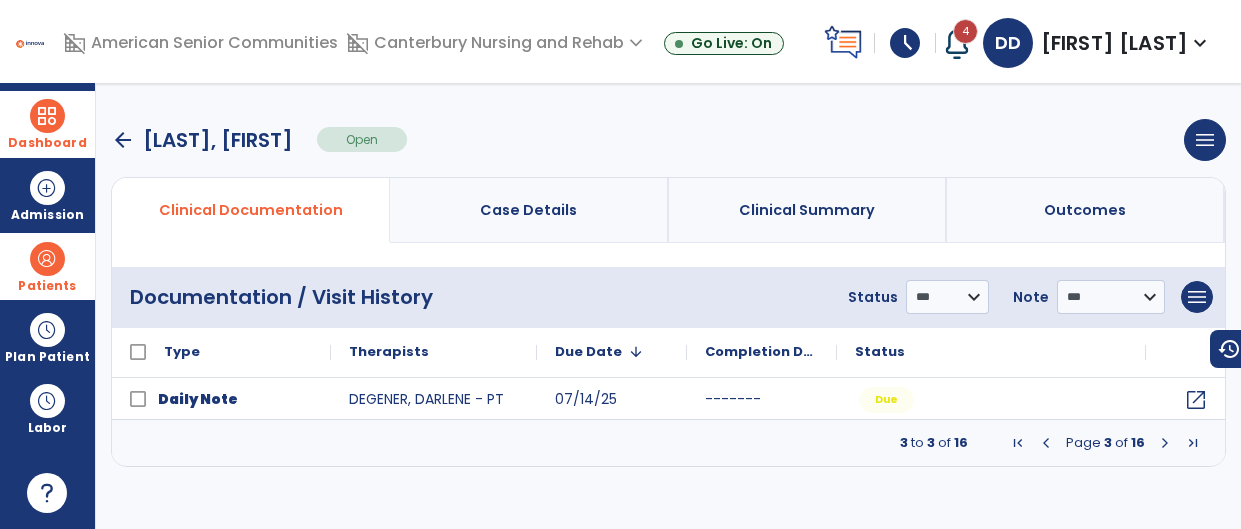 click at bounding box center [1165, 443] 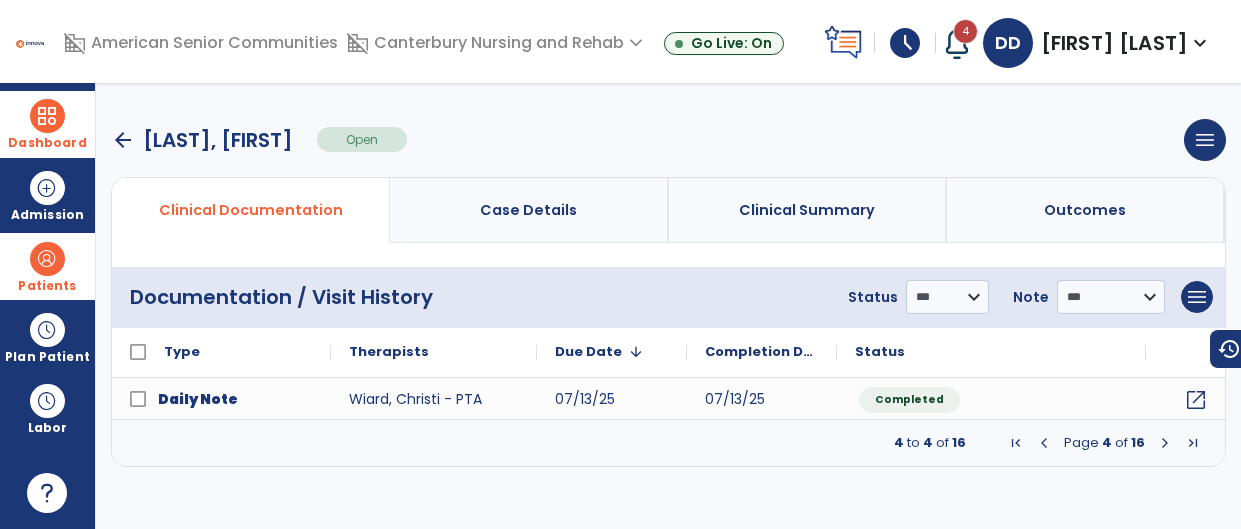 click at bounding box center [1165, 443] 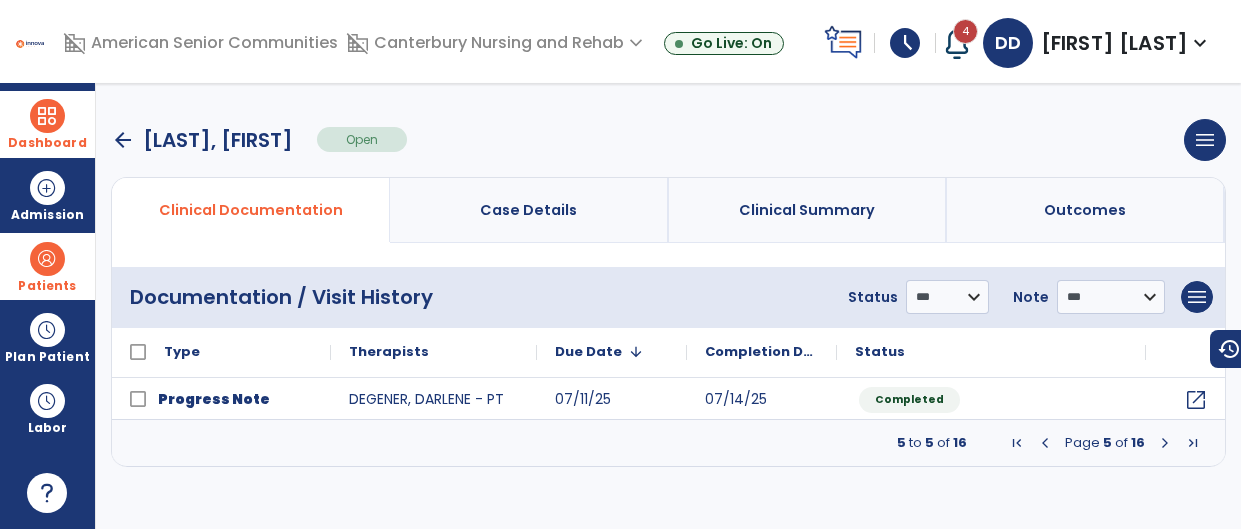 click at bounding box center (47, 259) 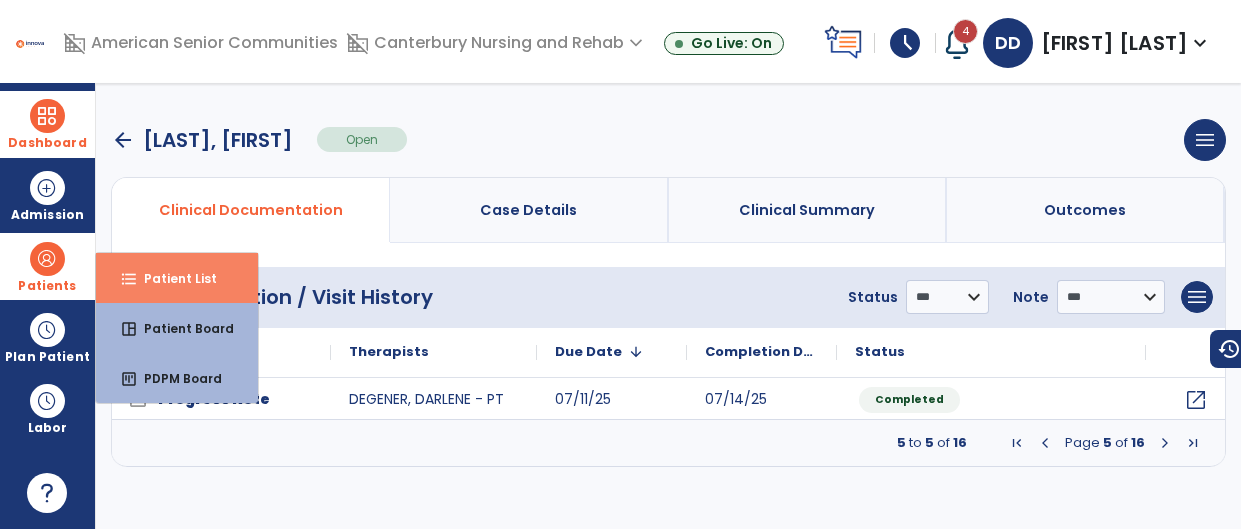 click on "Patient List" at bounding box center [172, 278] 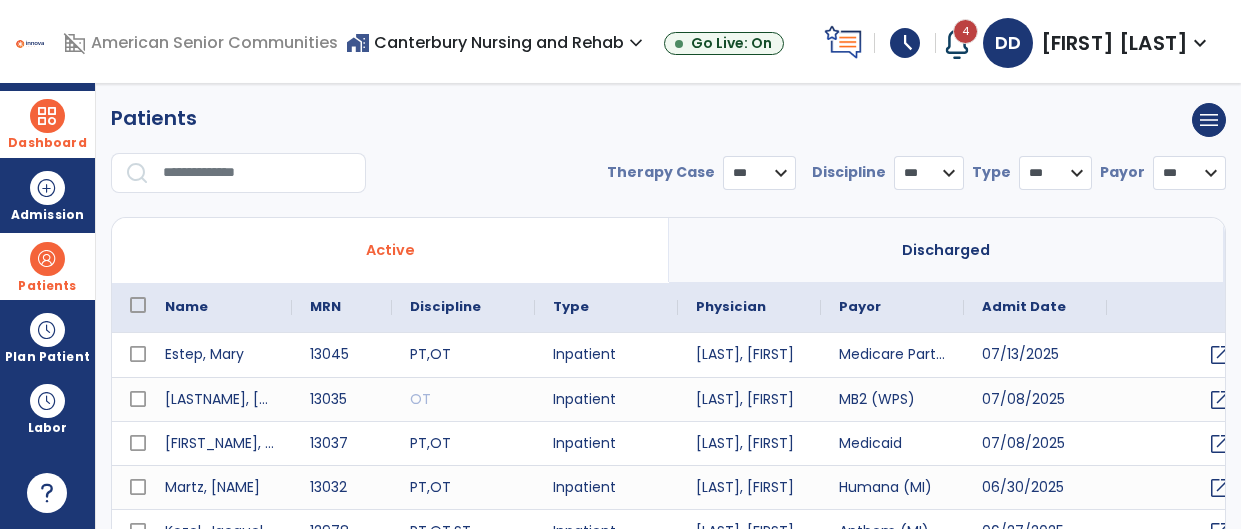 select on "***" 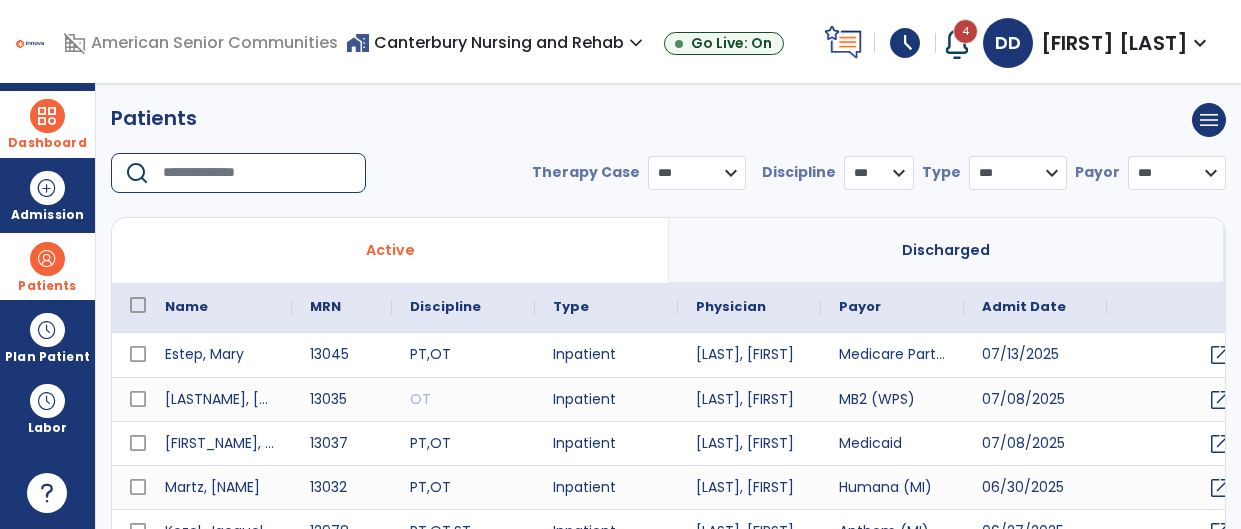 click at bounding box center [257, 173] 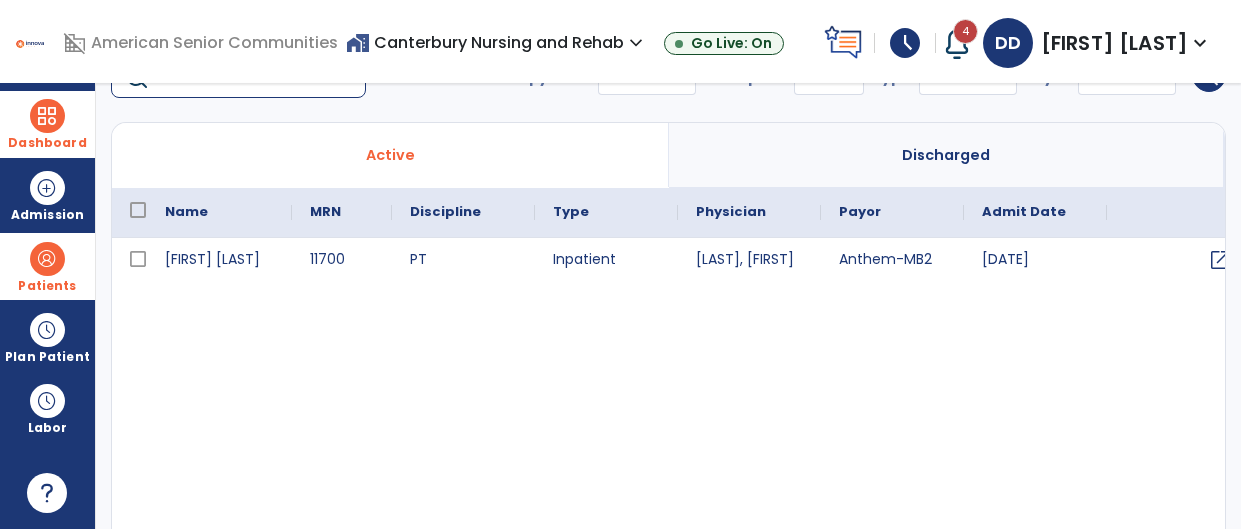 scroll, scrollTop: 97, scrollLeft: 0, axis: vertical 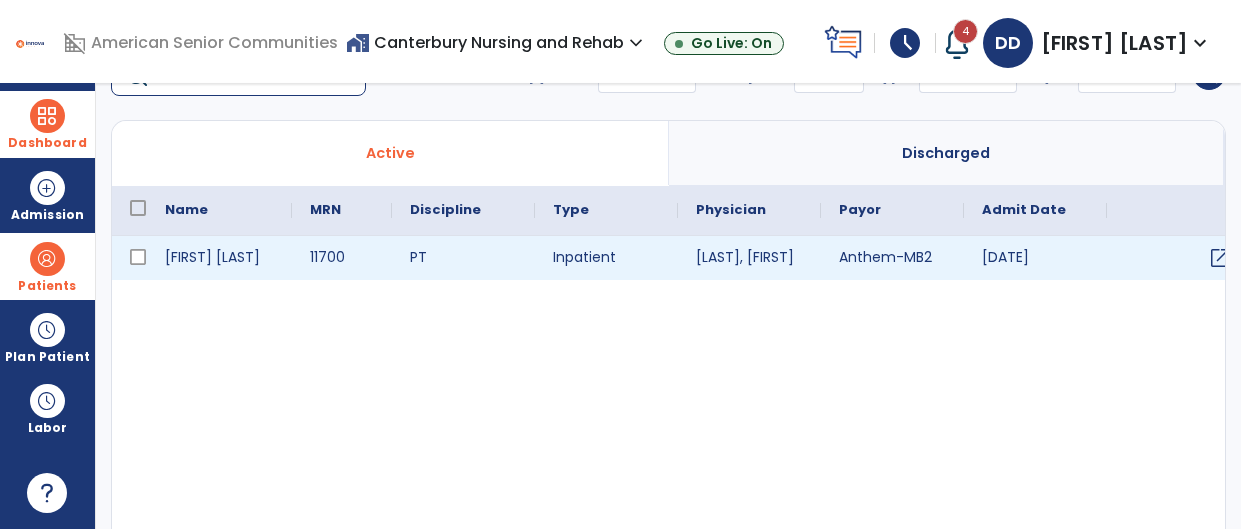 type on "******" 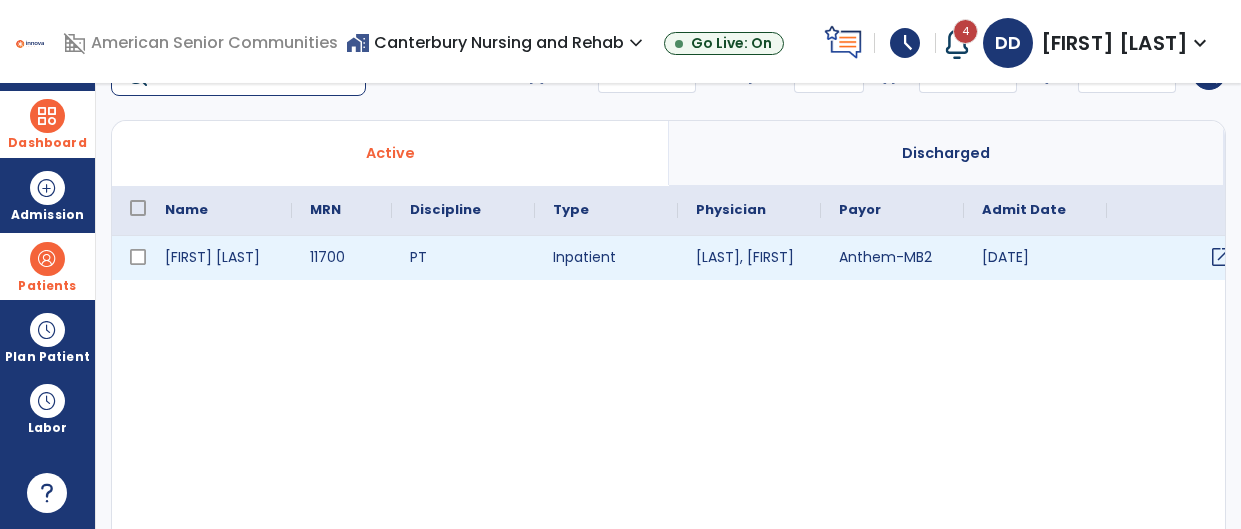 click on "open_in_new" at bounding box center (1221, 257) 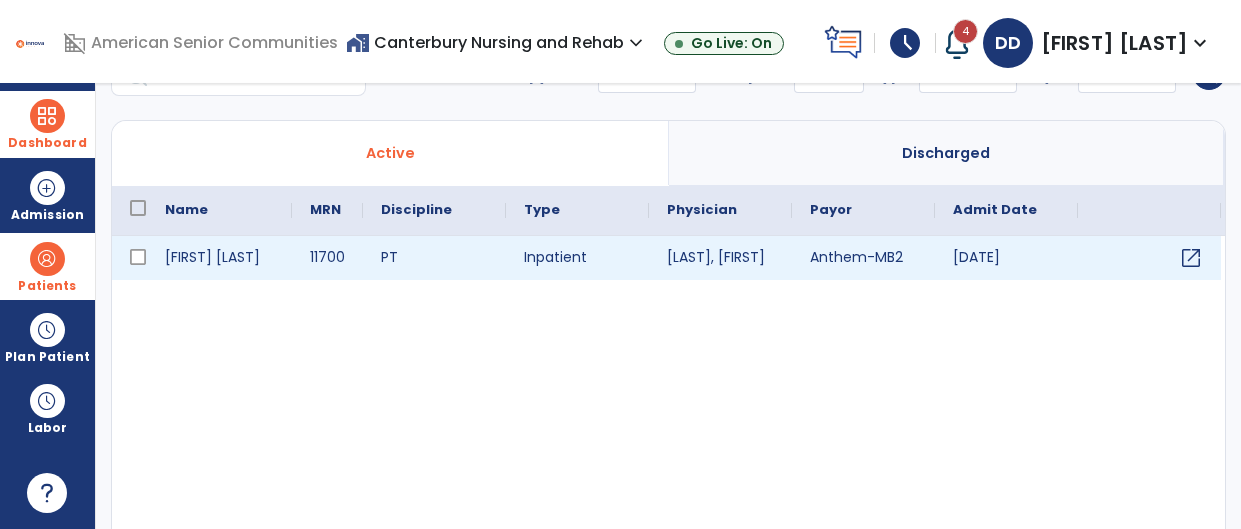 scroll, scrollTop: 99, scrollLeft: 0, axis: vertical 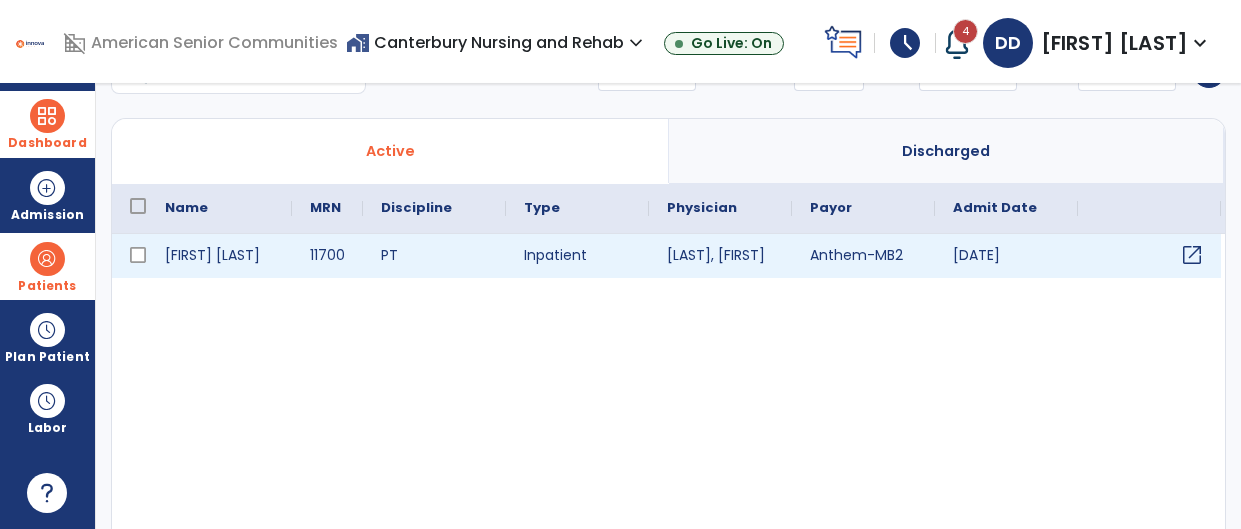 click on "open_in_new" at bounding box center (1192, 255) 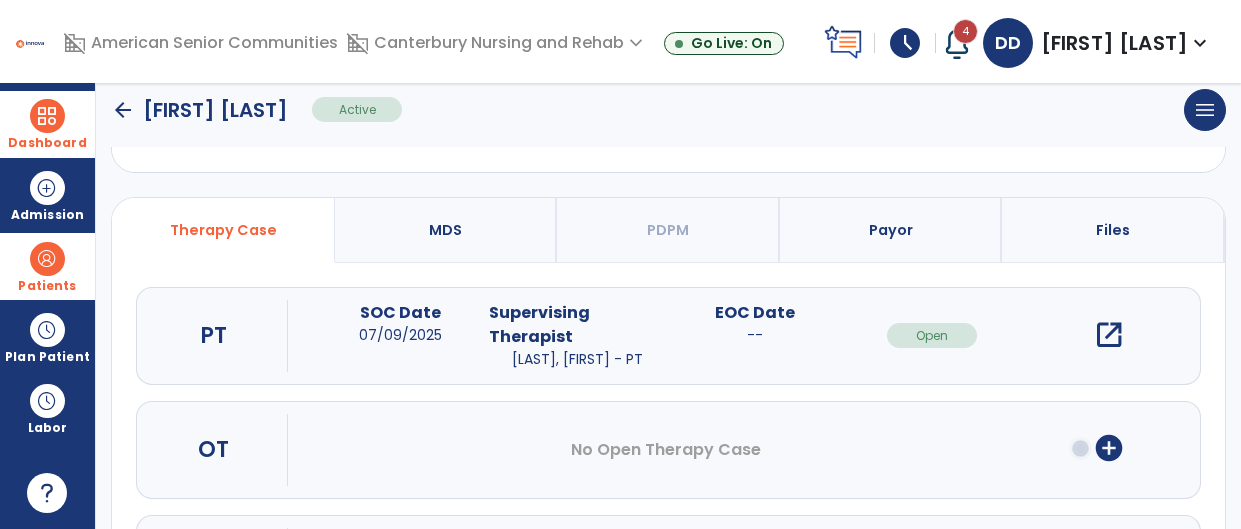 click on "open_in_new" at bounding box center (1109, 335) 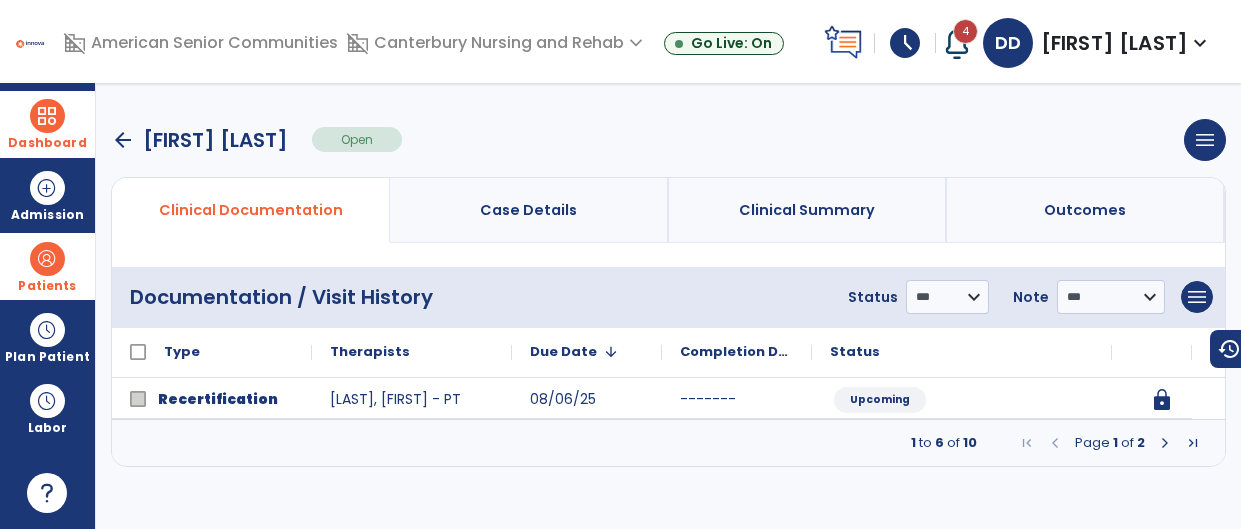 scroll, scrollTop: 0, scrollLeft: 0, axis: both 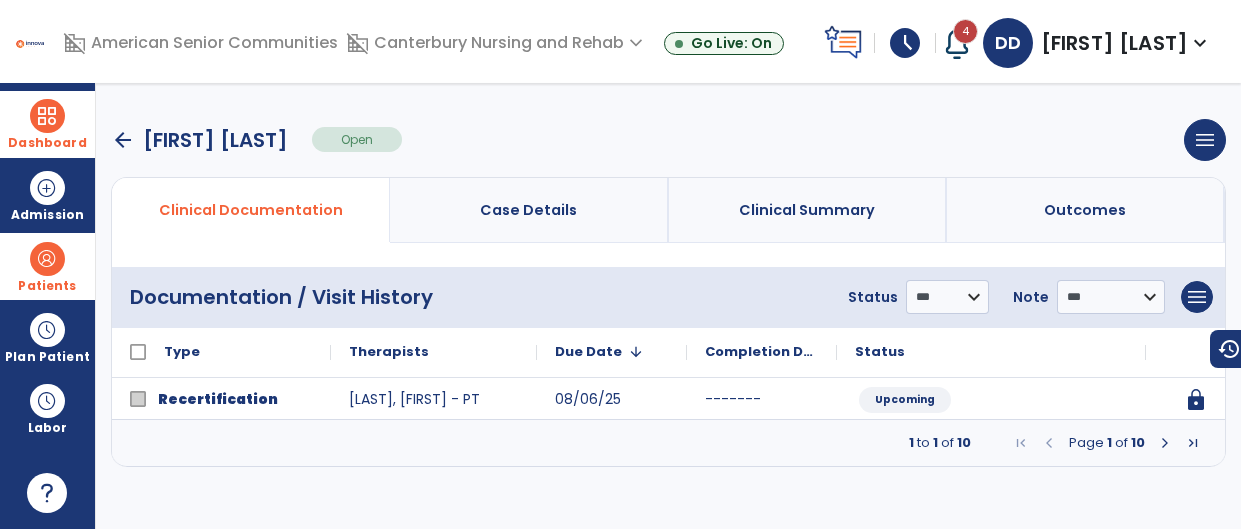 click at bounding box center (1165, 443) 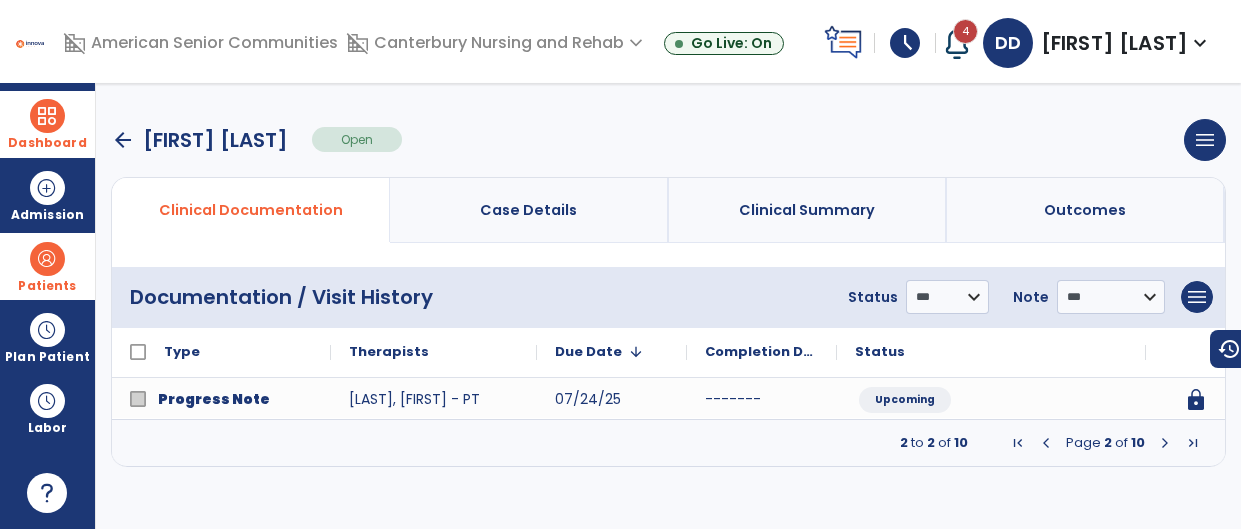 click at bounding box center (1165, 443) 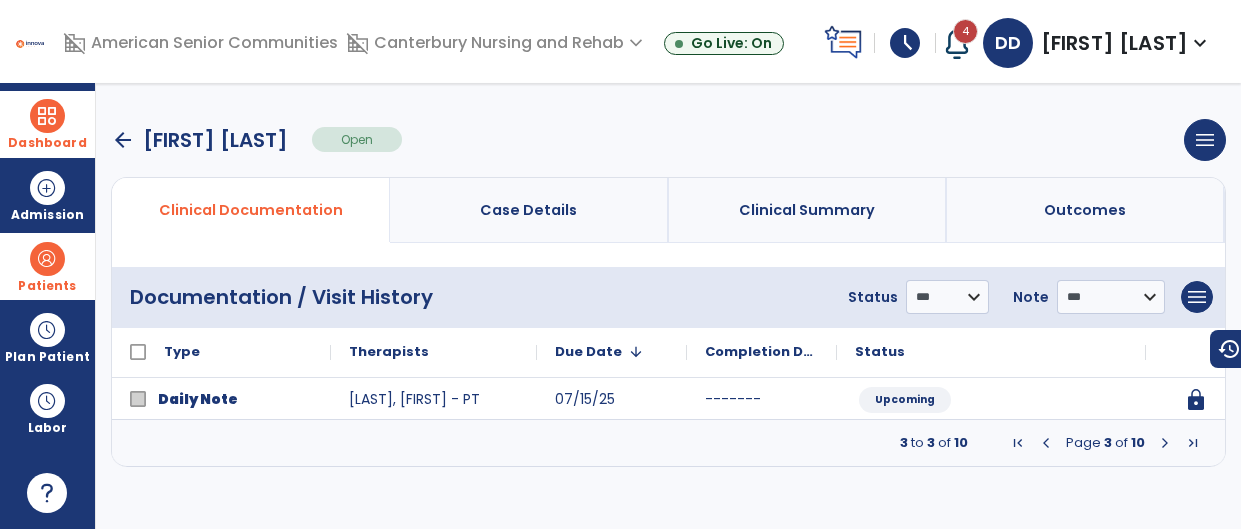 click at bounding box center (1165, 443) 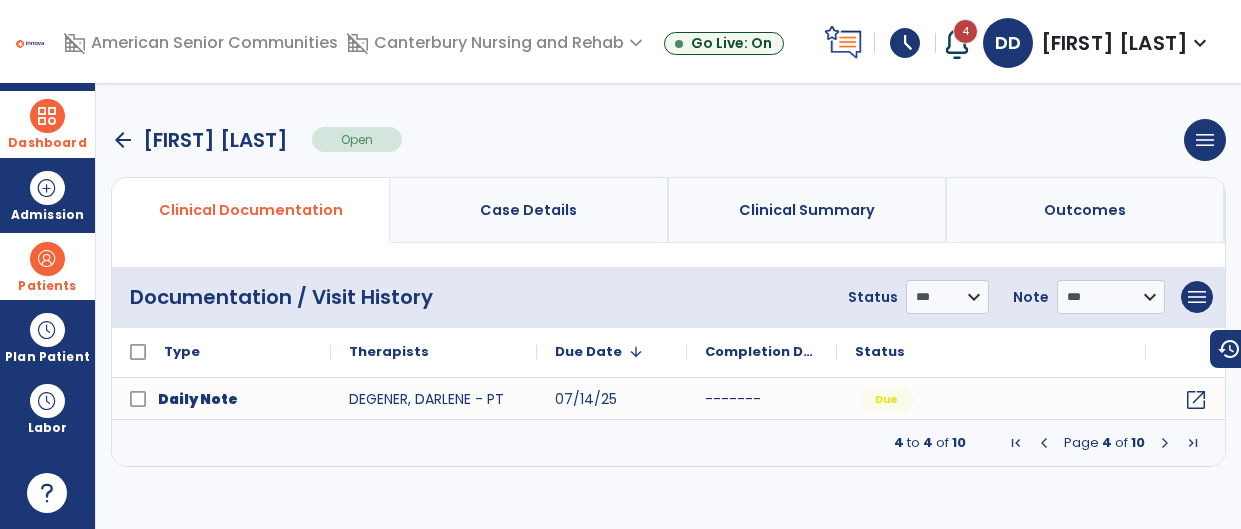 click at bounding box center [1165, 443] 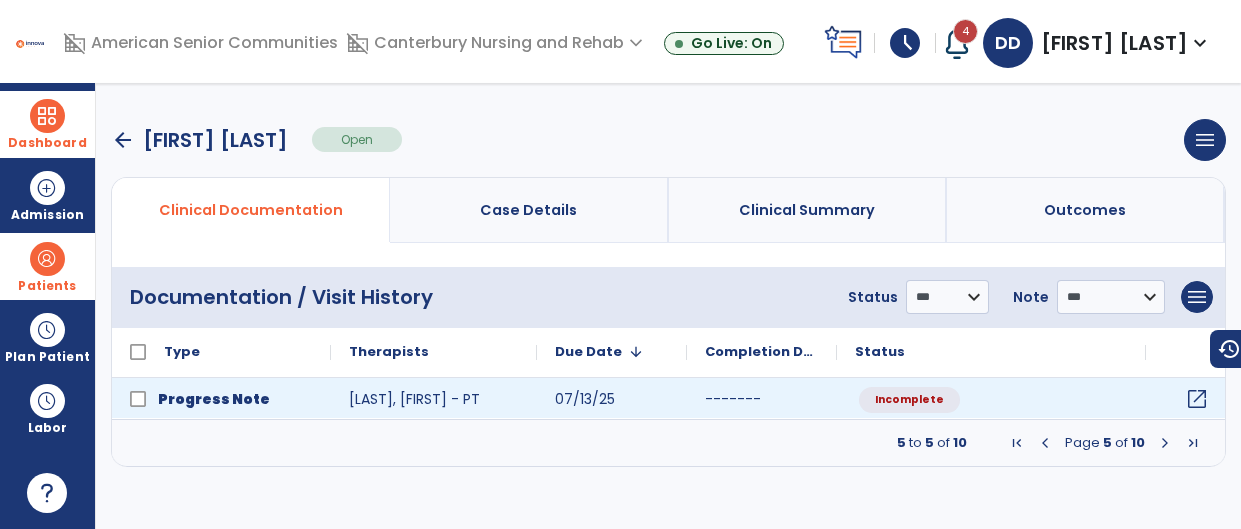 click on "open_in_new" 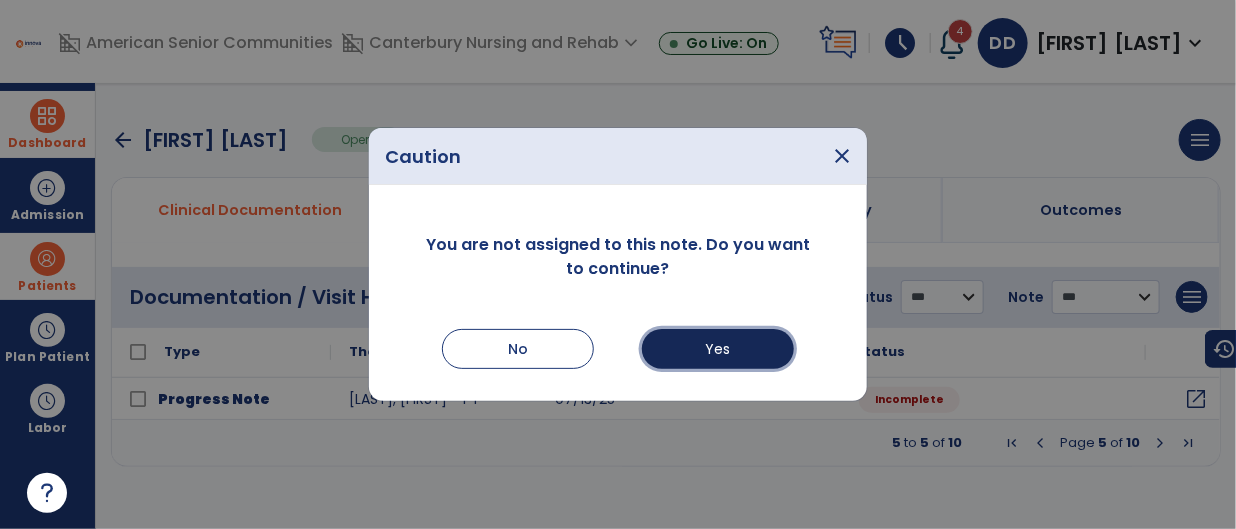 click on "Yes" at bounding box center (718, 349) 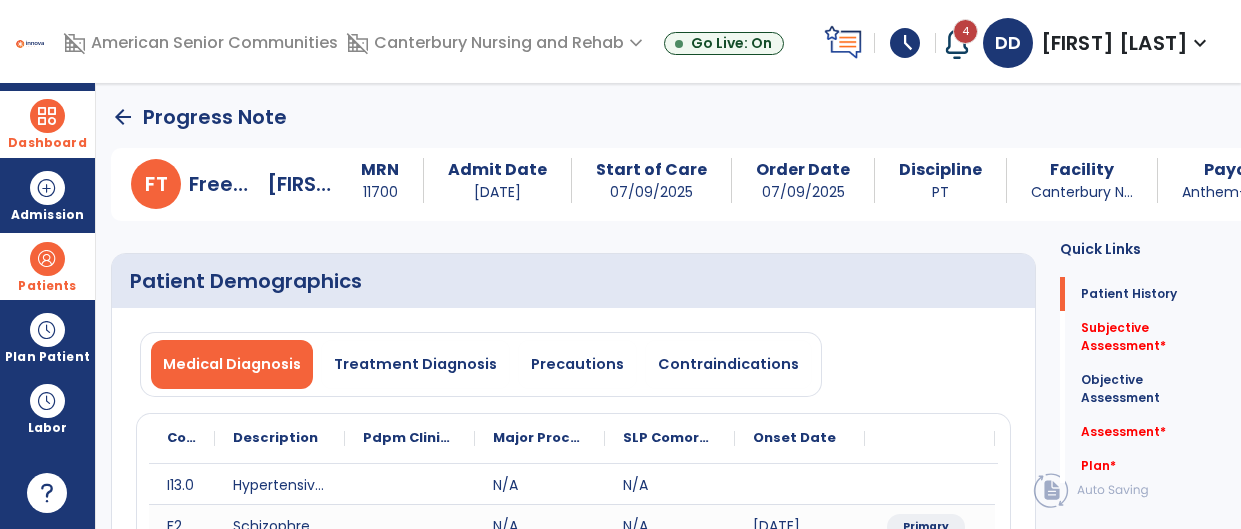 scroll, scrollTop: 0, scrollLeft: 0, axis: both 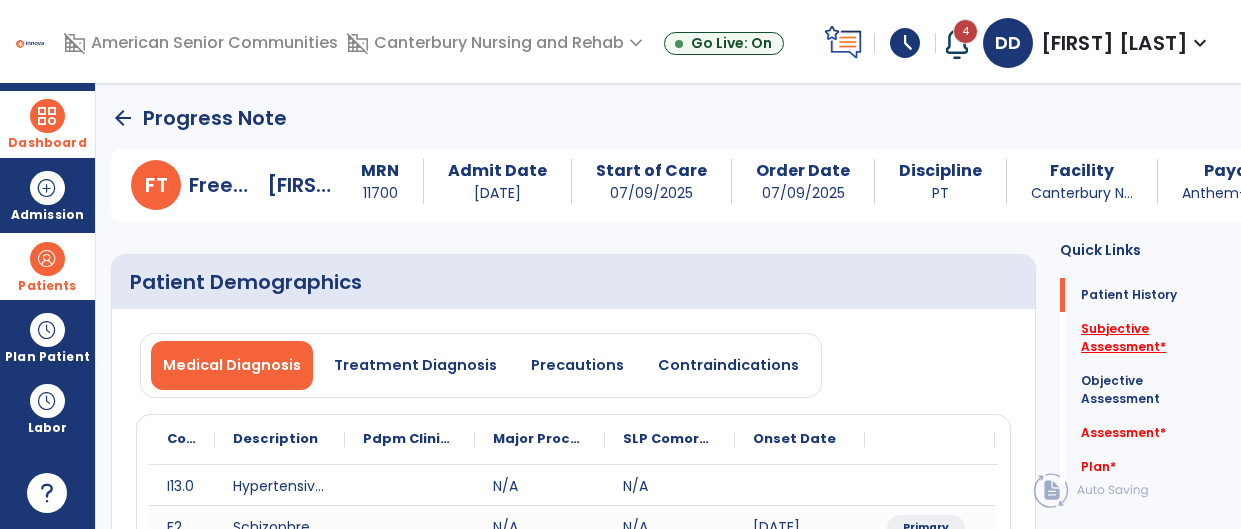 click on "Subjective Assessment   *" 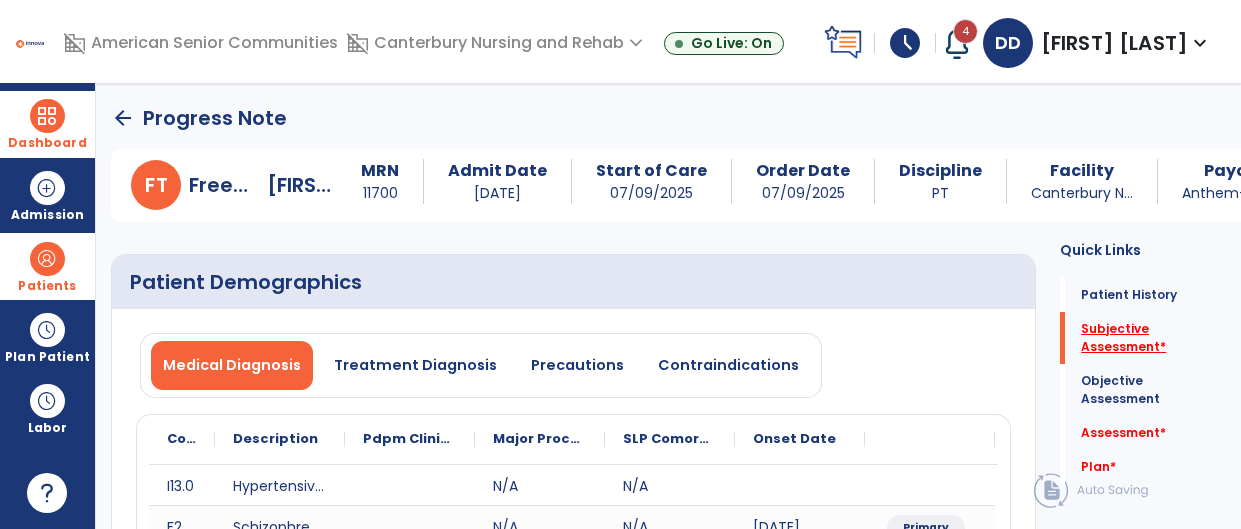 scroll, scrollTop: 41, scrollLeft: 0, axis: vertical 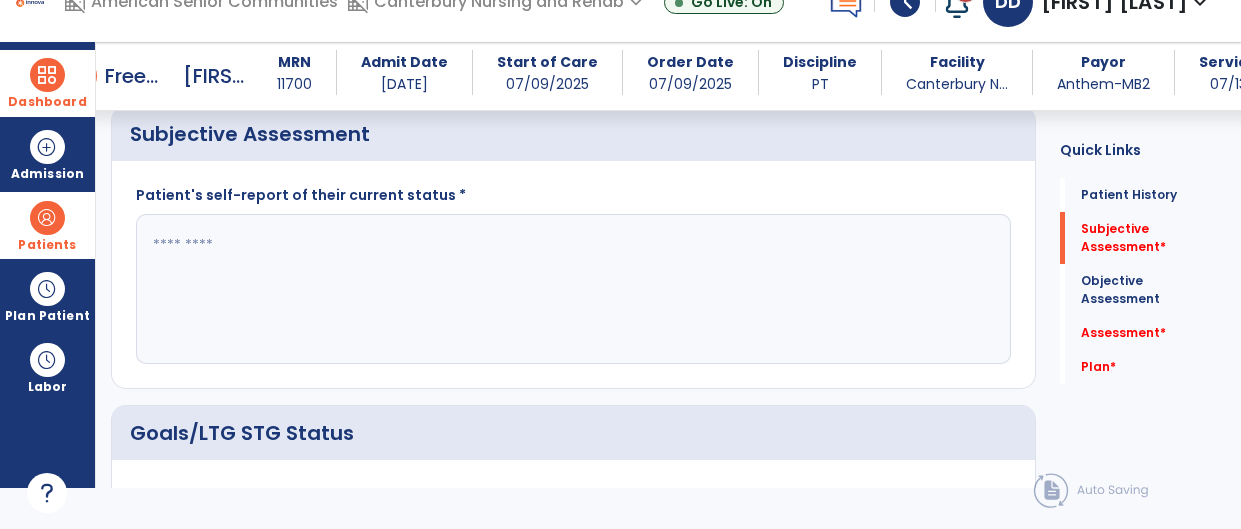 click 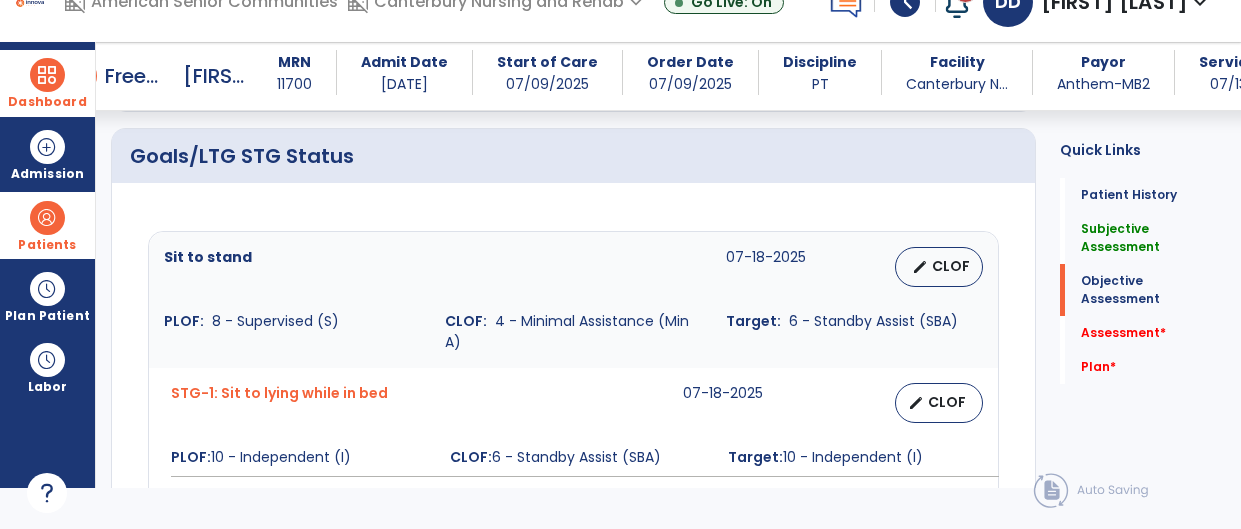 scroll, scrollTop: 697, scrollLeft: 0, axis: vertical 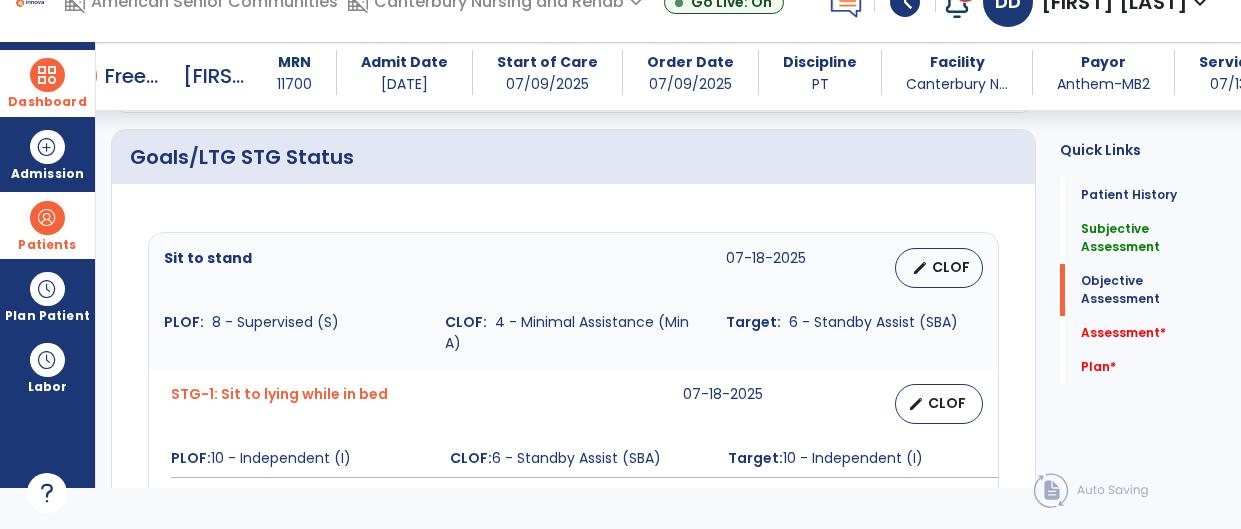 type on "**********" 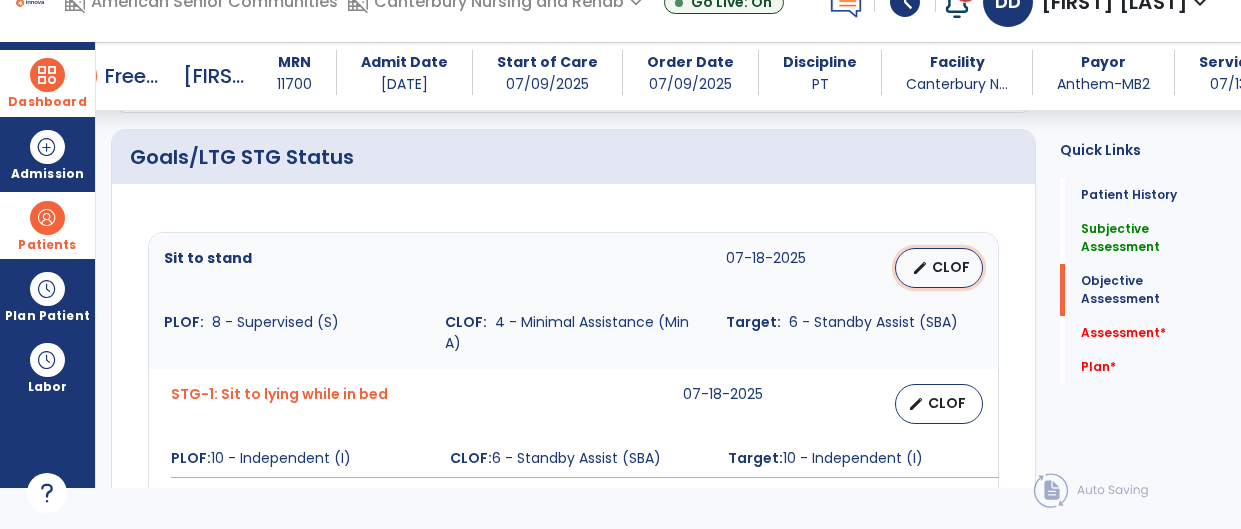 click on "CLOF" at bounding box center (951, 267) 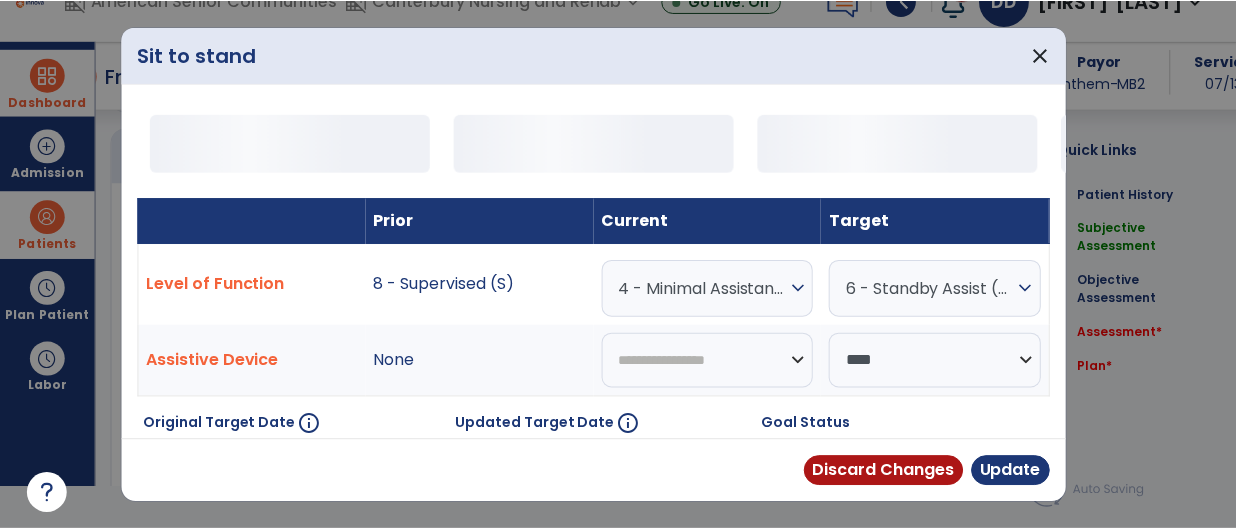 scroll, scrollTop: 0, scrollLeft: 0, axis: both 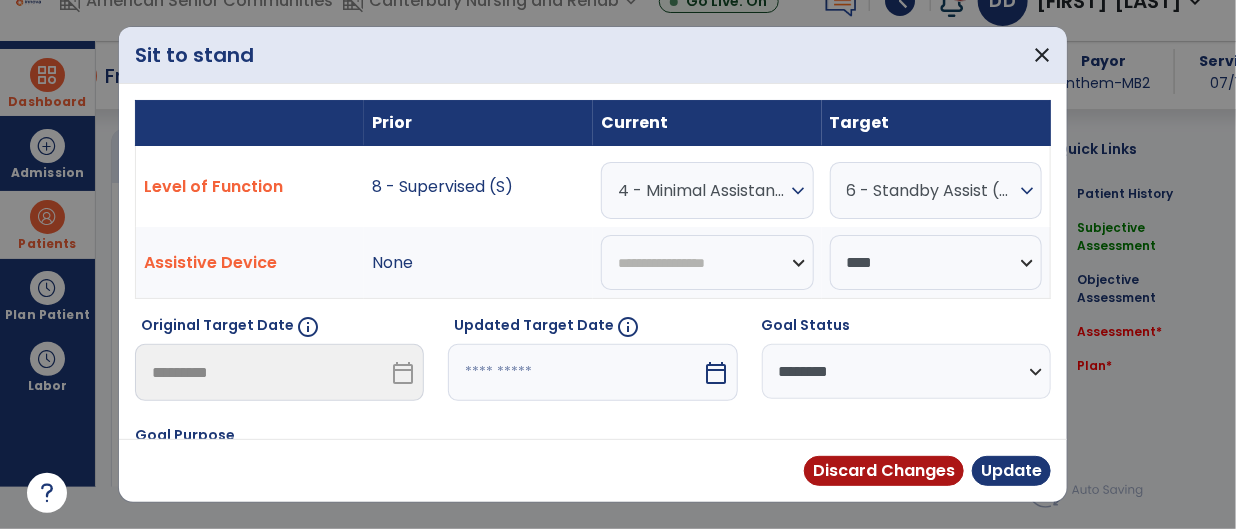 click on "expand_more" at bounding box center (799, 191) 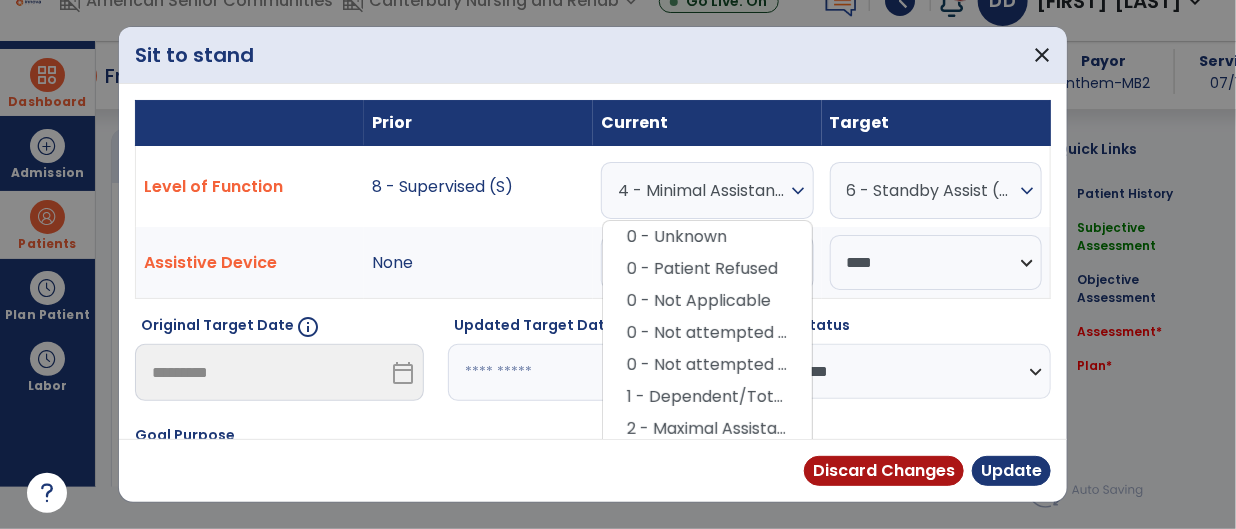 click on "expand_more" at bounding box center (799, 191) 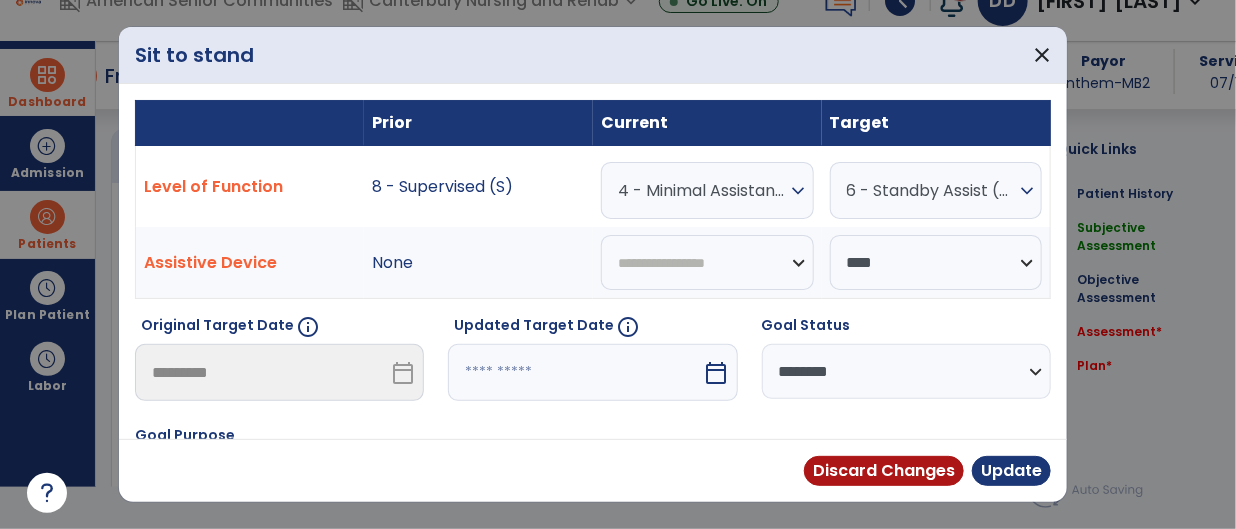 scroll, scrollTop: 0, scrollLeft: 0, axis: both 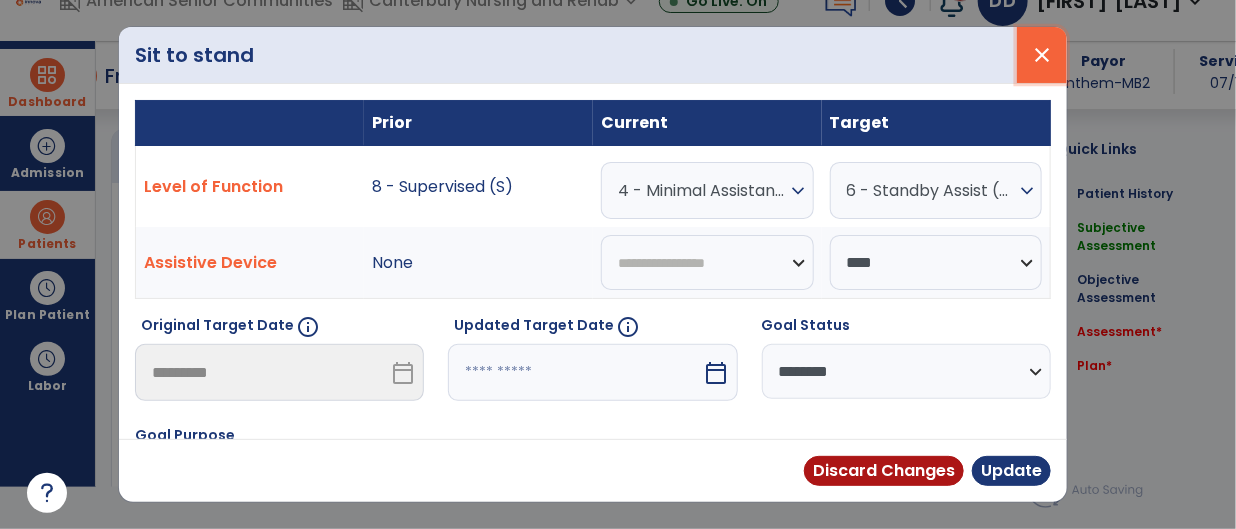 click on "close" at bounding box center (1042, 55) 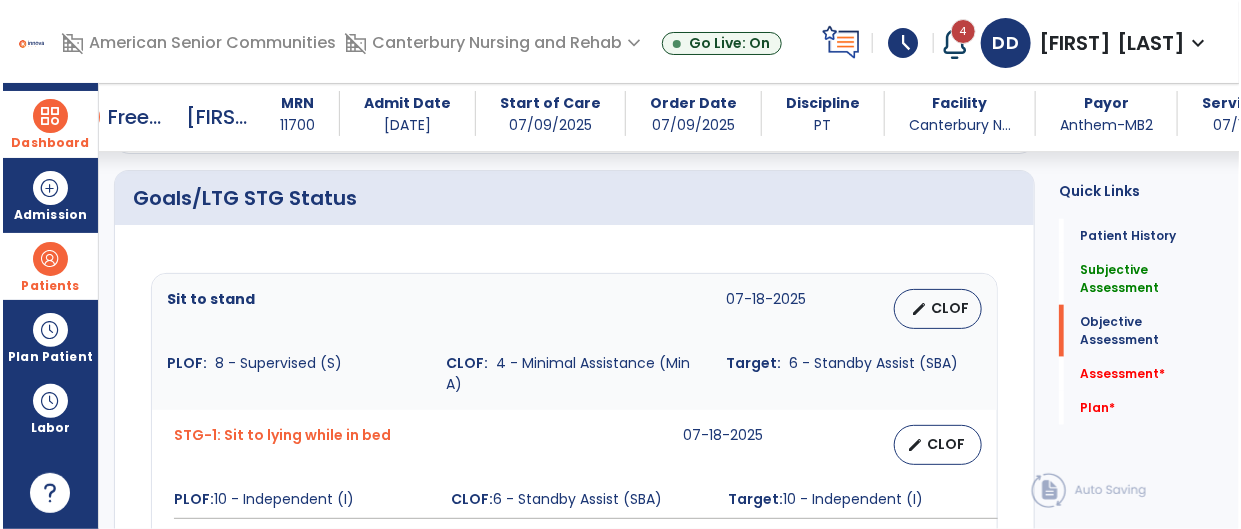 scroll, scrollTop: 41, scrollLeft: 0, axis: vertical 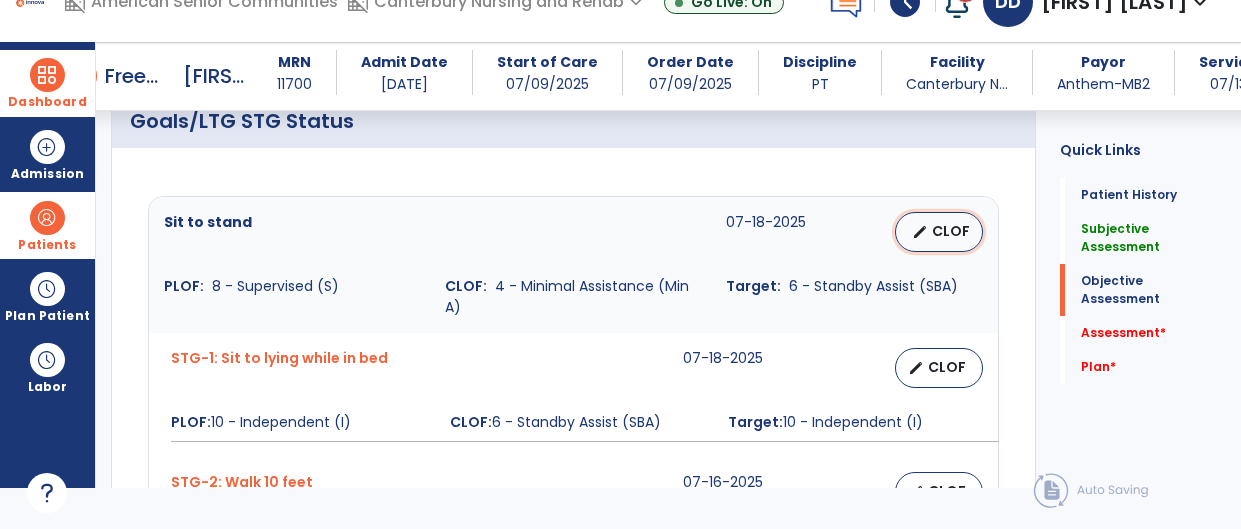 click on "CLOF" at bounding box center [951, 231] 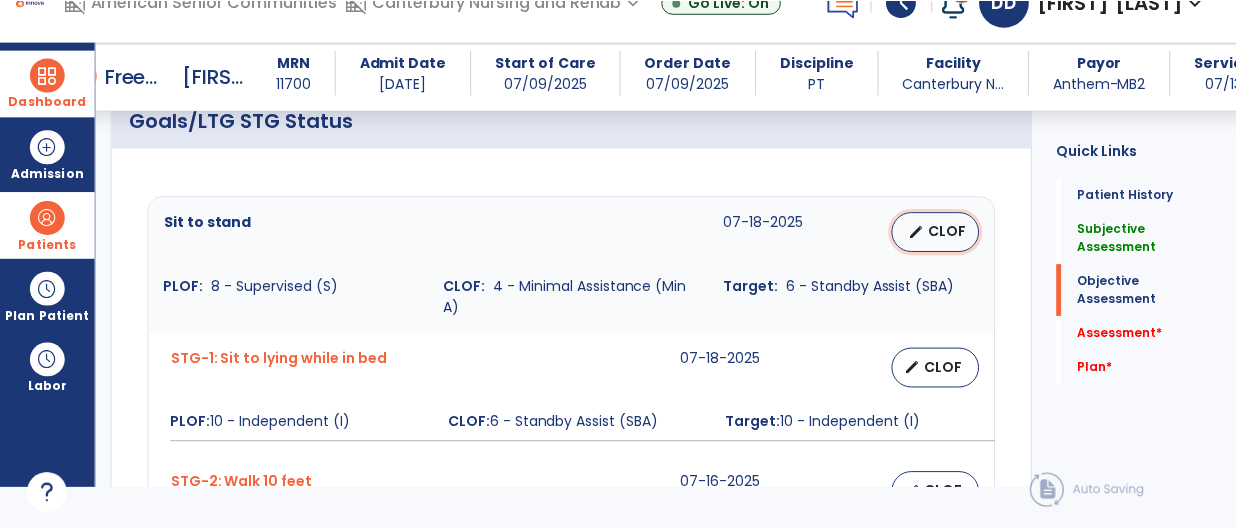 scroll, scrollTop: 0, scrollLeft: 0, axis: both 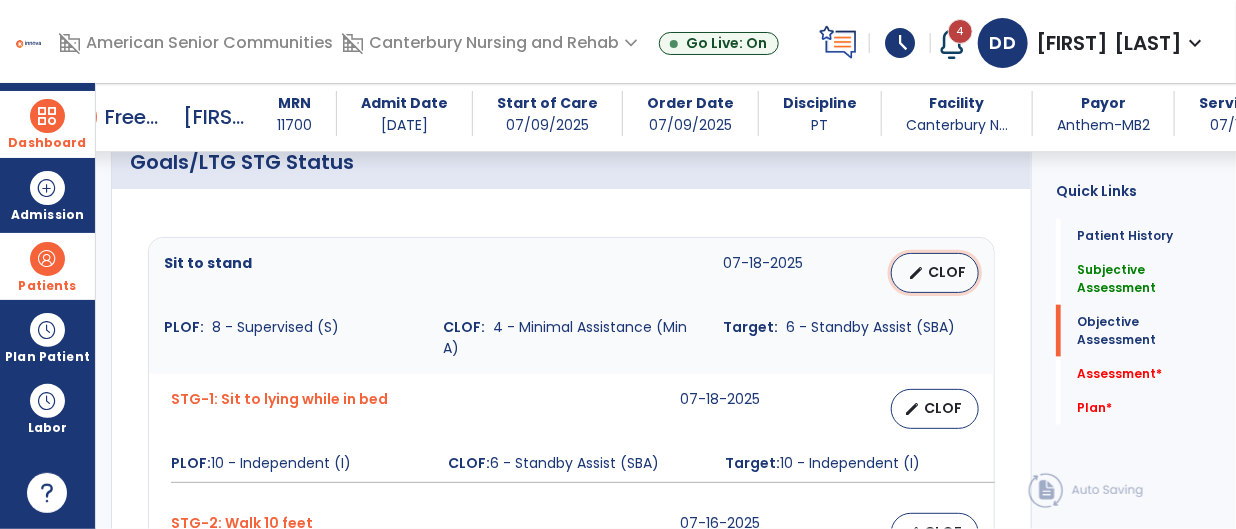 select on "****" 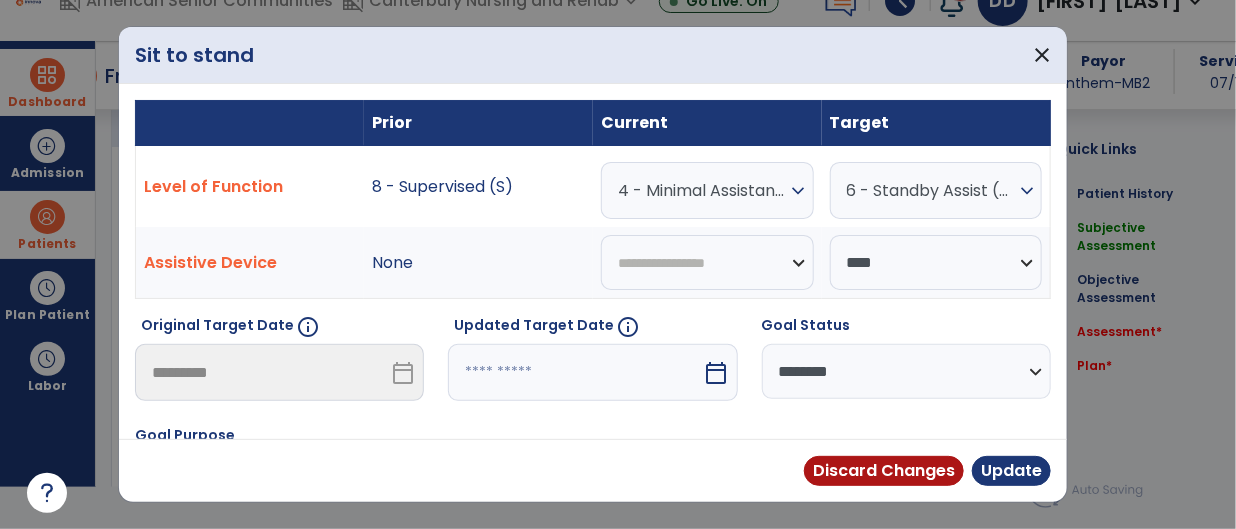 click on "expand_more" at bounding box center (799, 191) 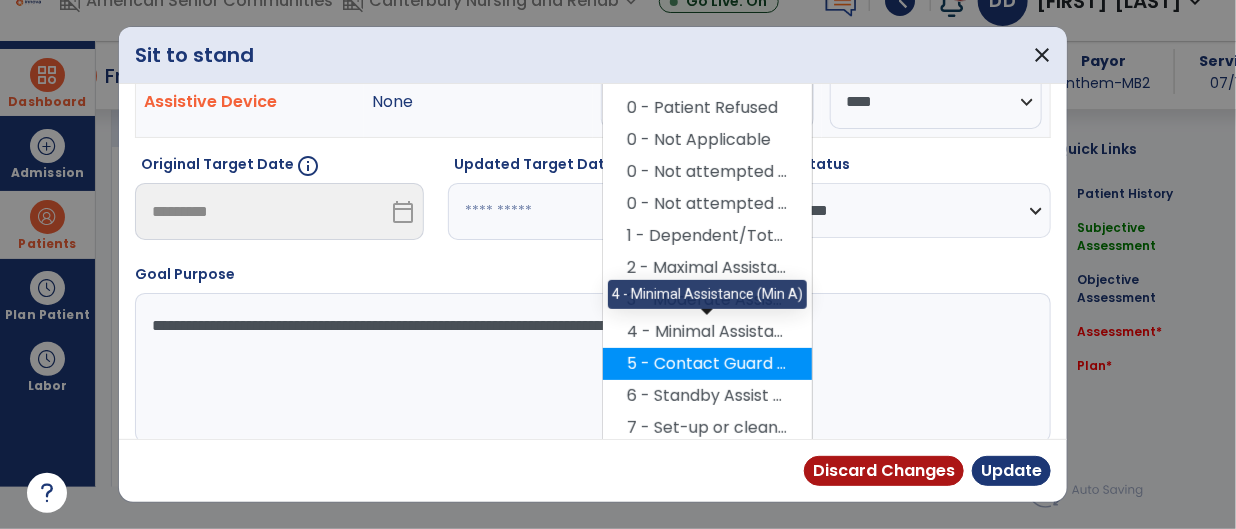 scroll, scrollTop: 170, scrollLeft: 0, axis: vertical 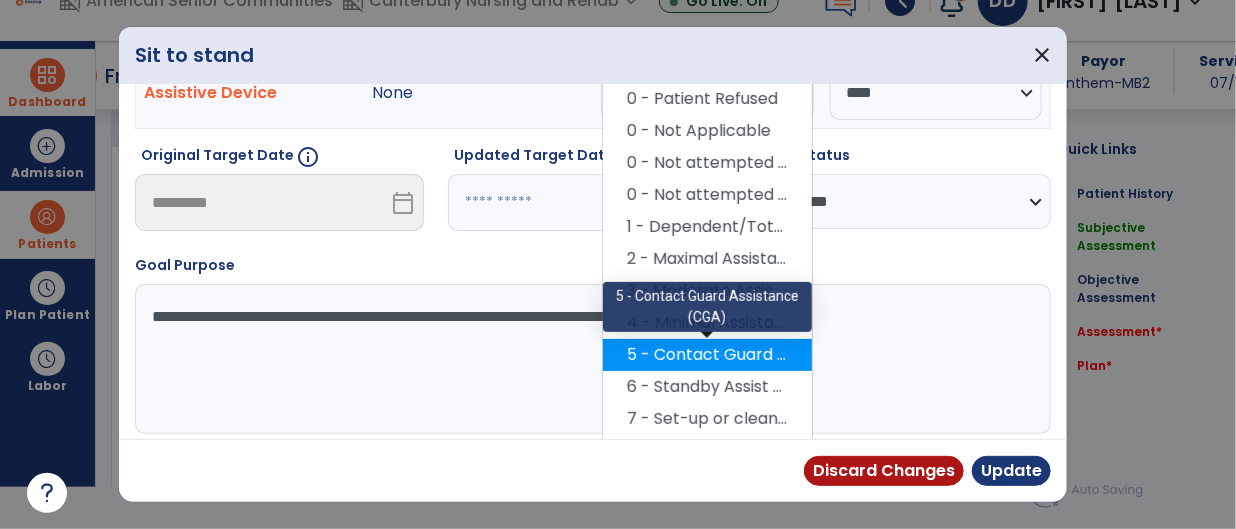 click on "5 - Contact Guard Assistance (CGA)" at bounding box center [707, 355] 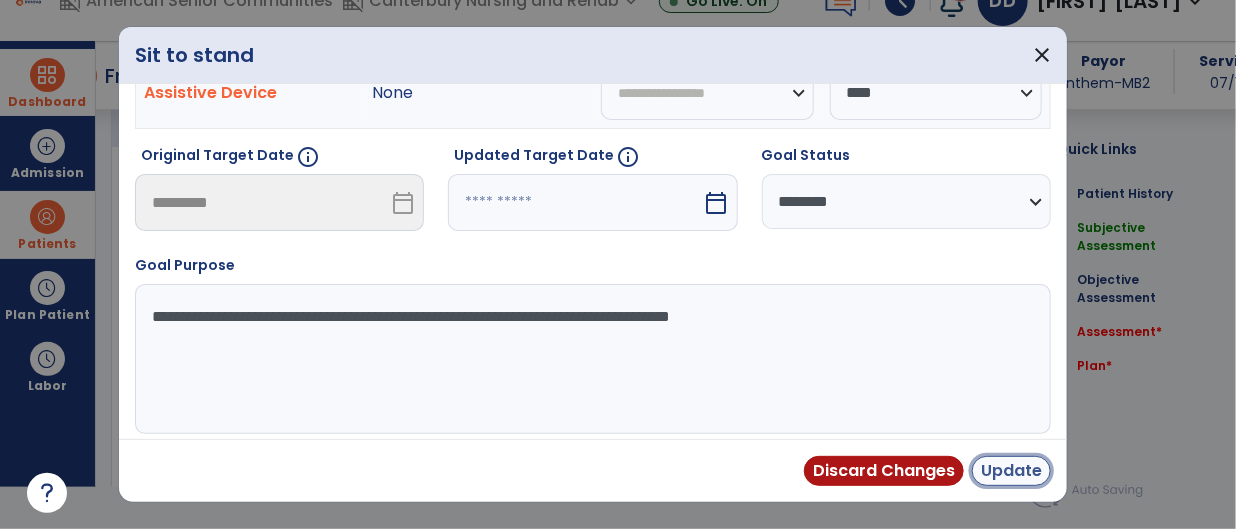 click on "Update" at bounding box center (1011, 471) 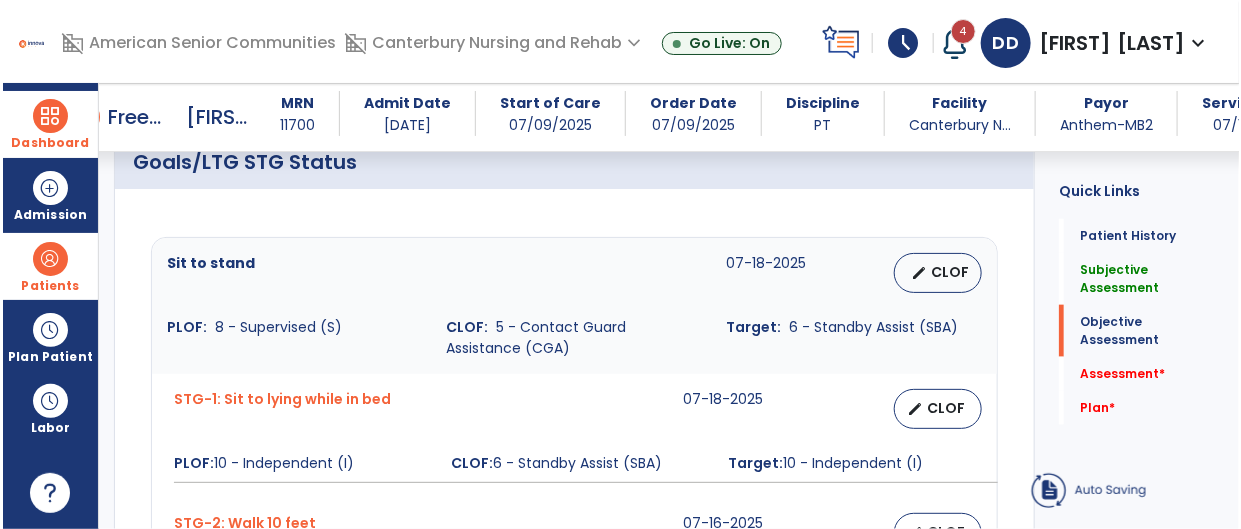 scroll, scrollTop: 41, scrollLeft: 0, axis: vertical 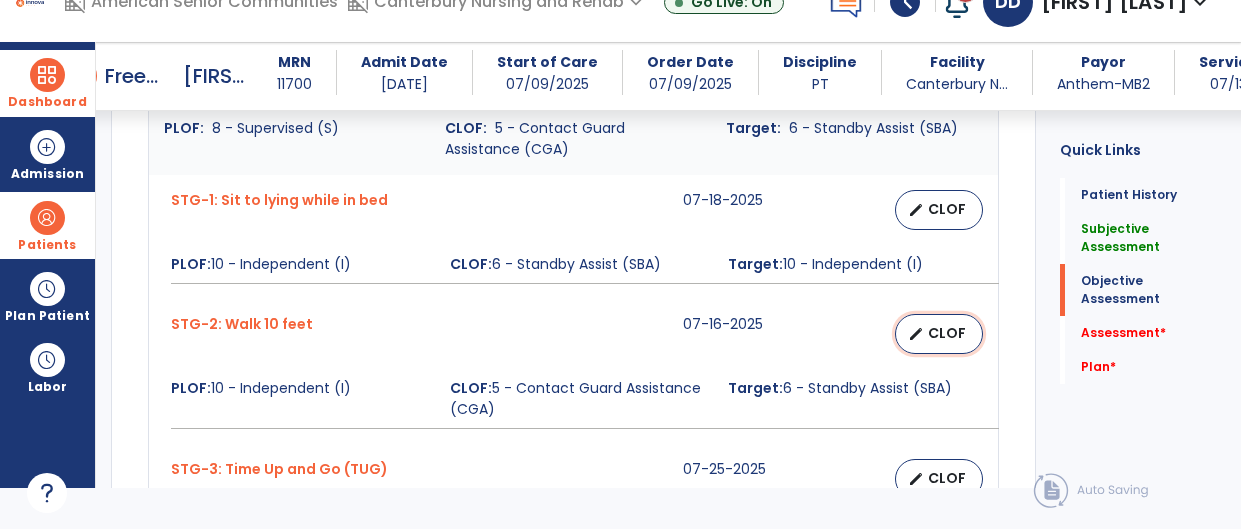 click on "edit" at bounding box center [916, 334] 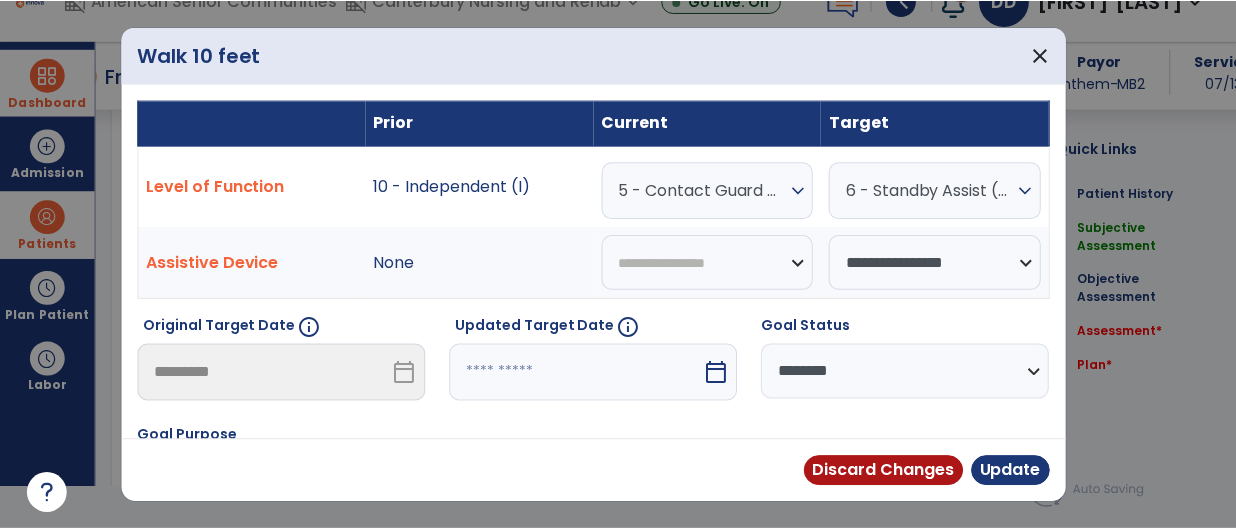scroll, scrollTop: 0, scrollLeft: 0, axis: both 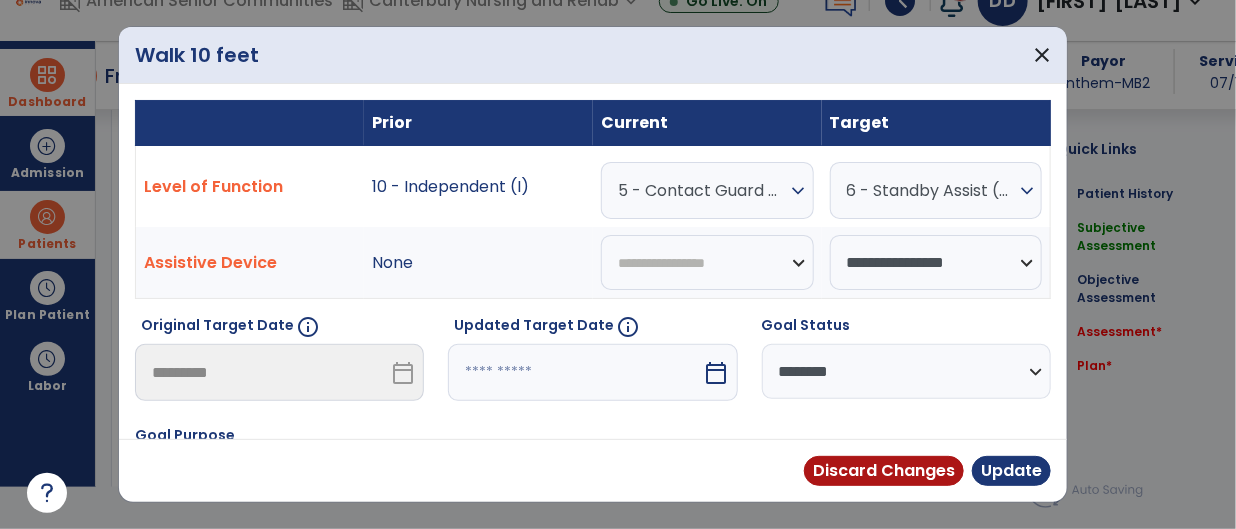 click on "expand_more" at bounding box center (799, 191) 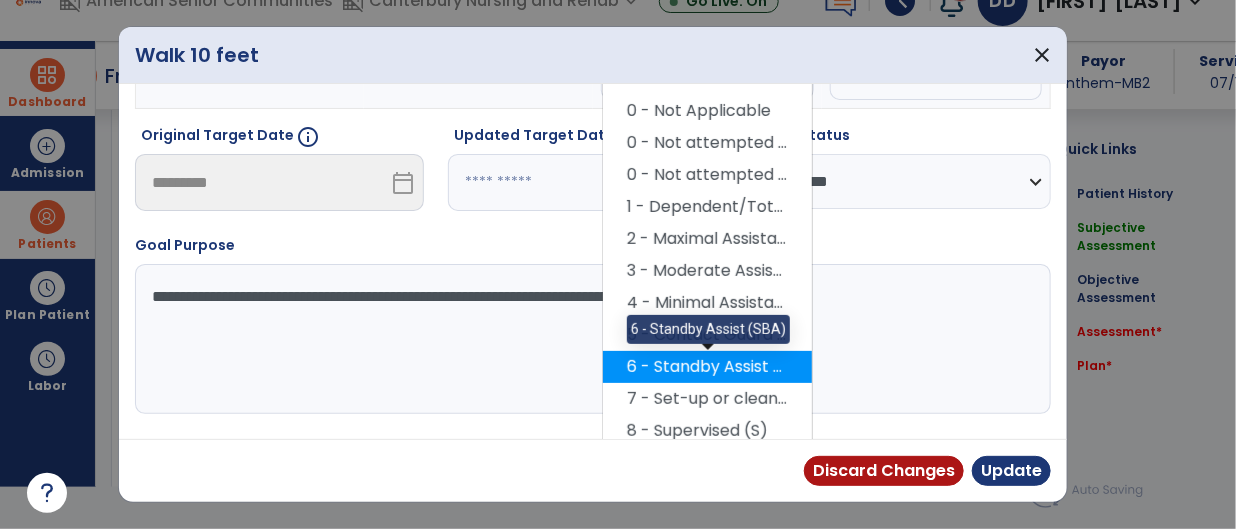 scroll, scrollTop: 191, scrollLeft: 0, axis: vertical 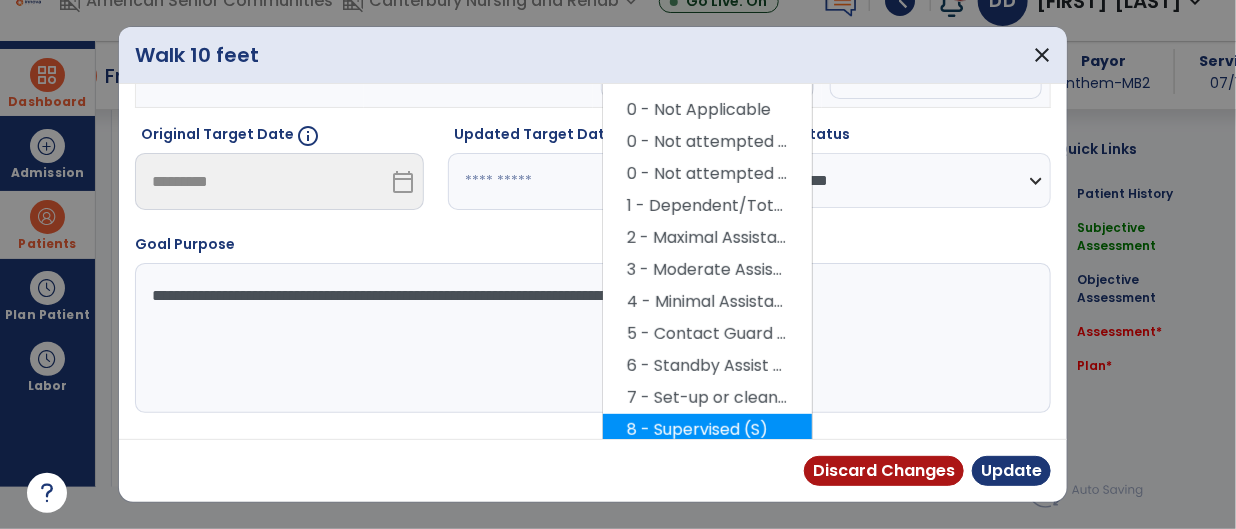 click on "8 - Supervised (S)" at bounding box center (707, 430) 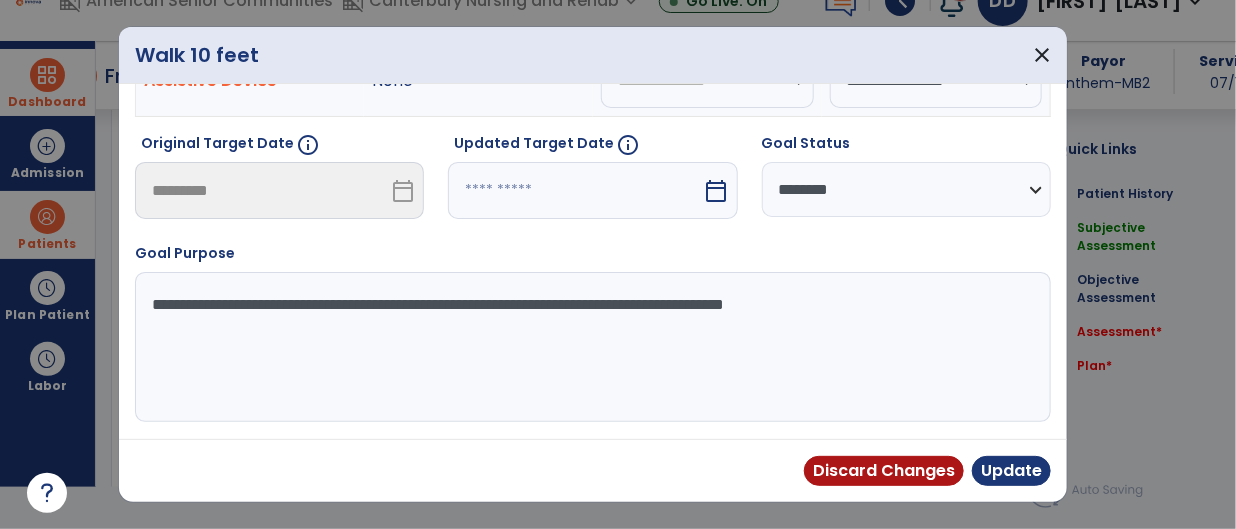 scroll, scrollTop: 180, scrollLeft: 0, axis: vertical 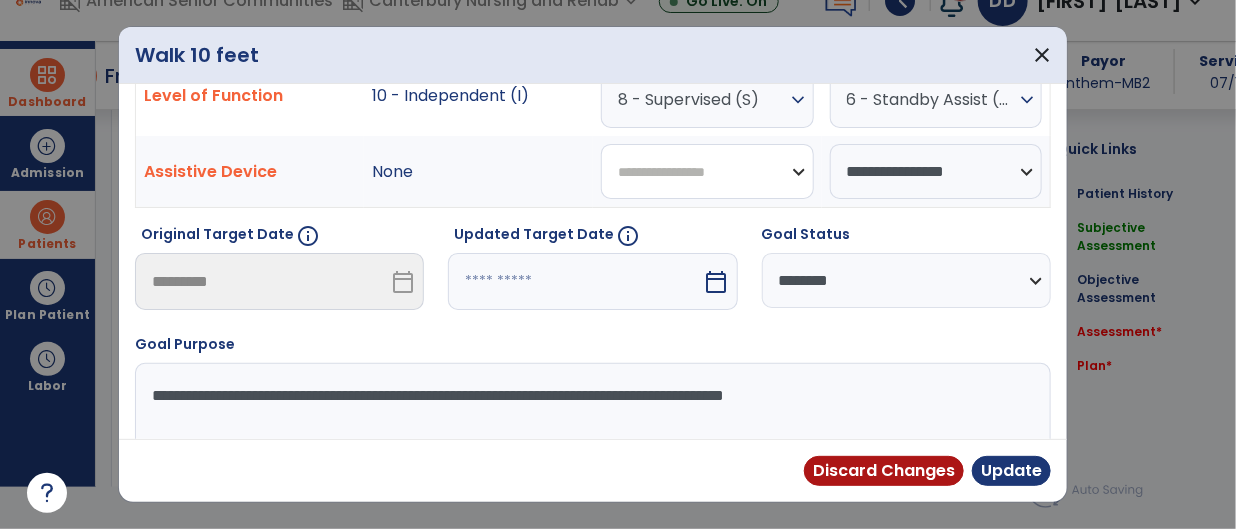click on "**********" at bounding box center [707, 171] 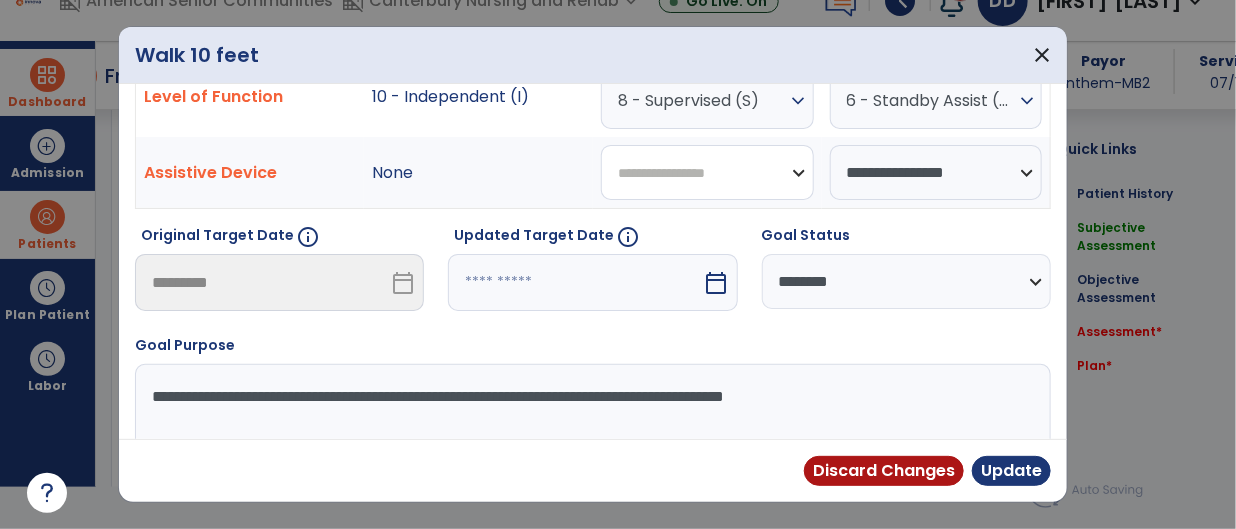 click on "**********" at bounding box center (707, 172) 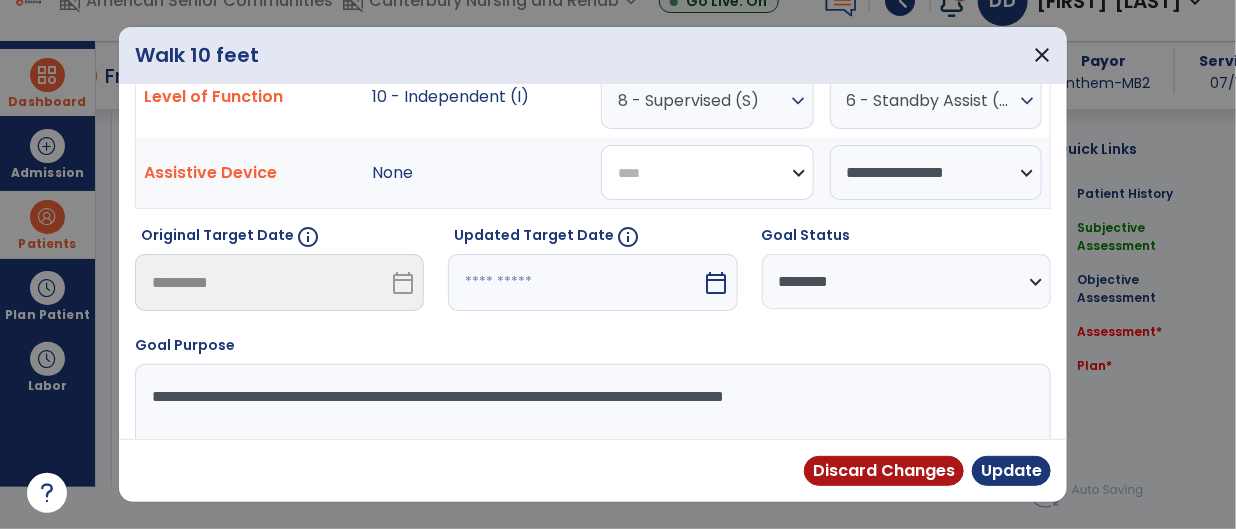 click on "**********" at bounding box center [707, 172] 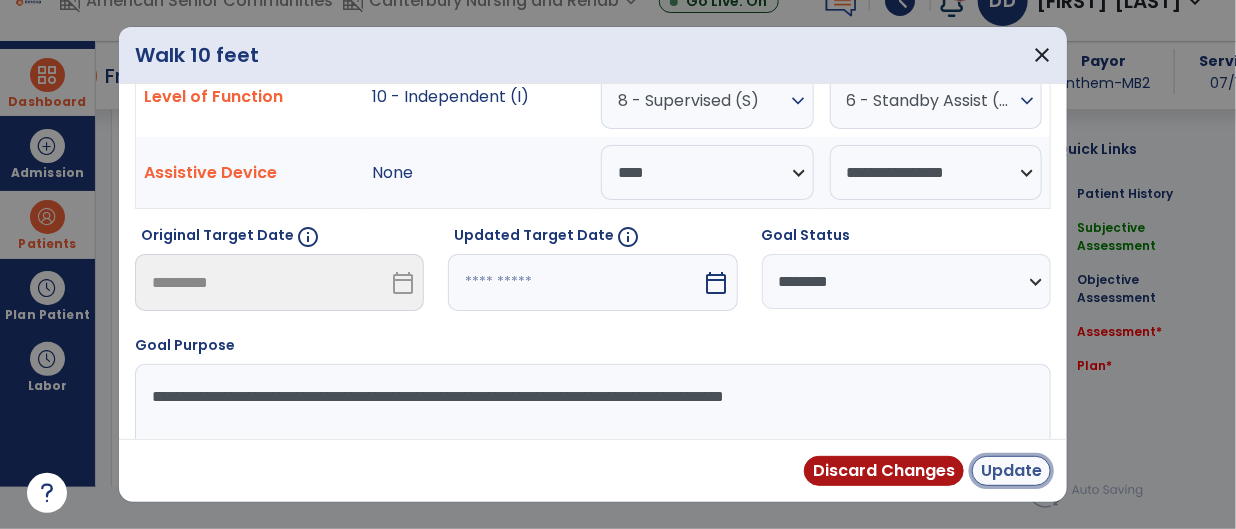 click on "Update" at bounding box center (1011, 471) 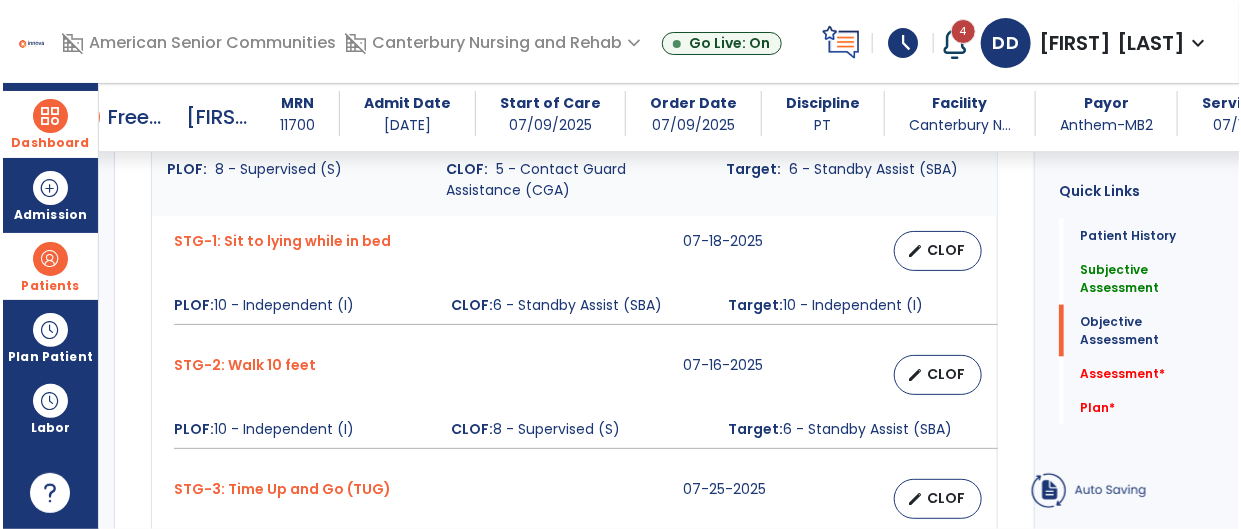 scroll, scrollTop: 41, scrollLeft: 0, axis: vertical 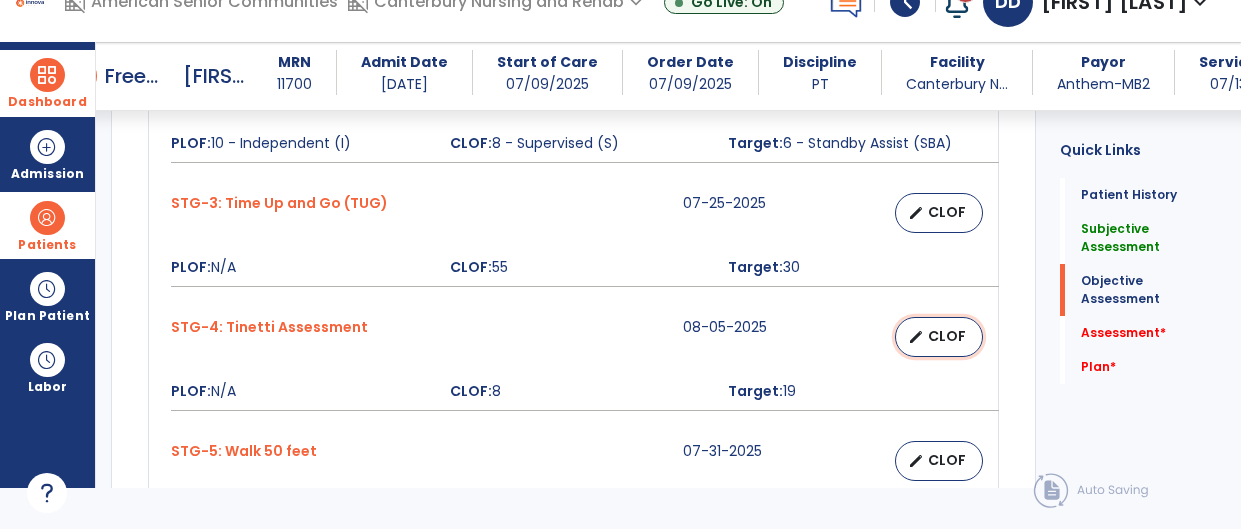 click on "CLOF" at bounding box center [947, 336] 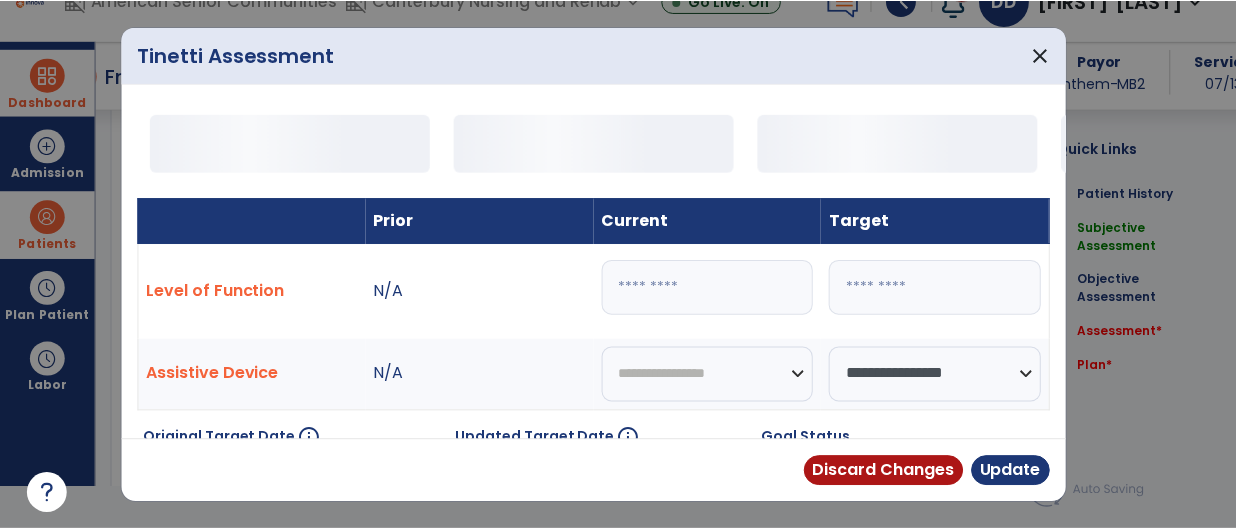 scroll, scrollTop: 0, scrollLeft: 0, axis: both 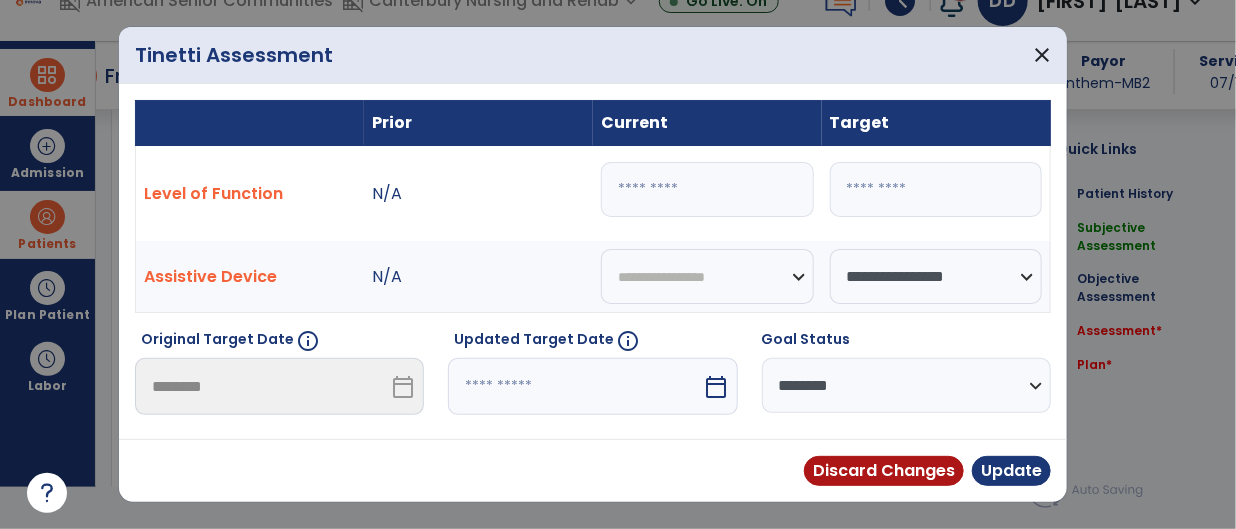 drag, startPoint x: 649, startPoint y: 194, endPoint x: 604, endPoint y: 184, distance: 46.09772 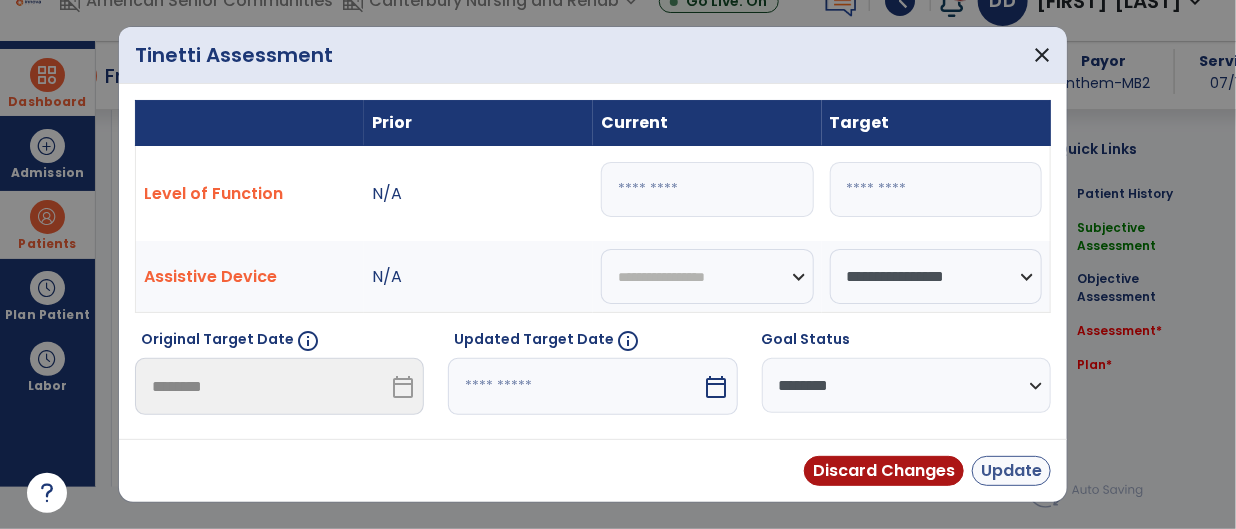 type on "**" 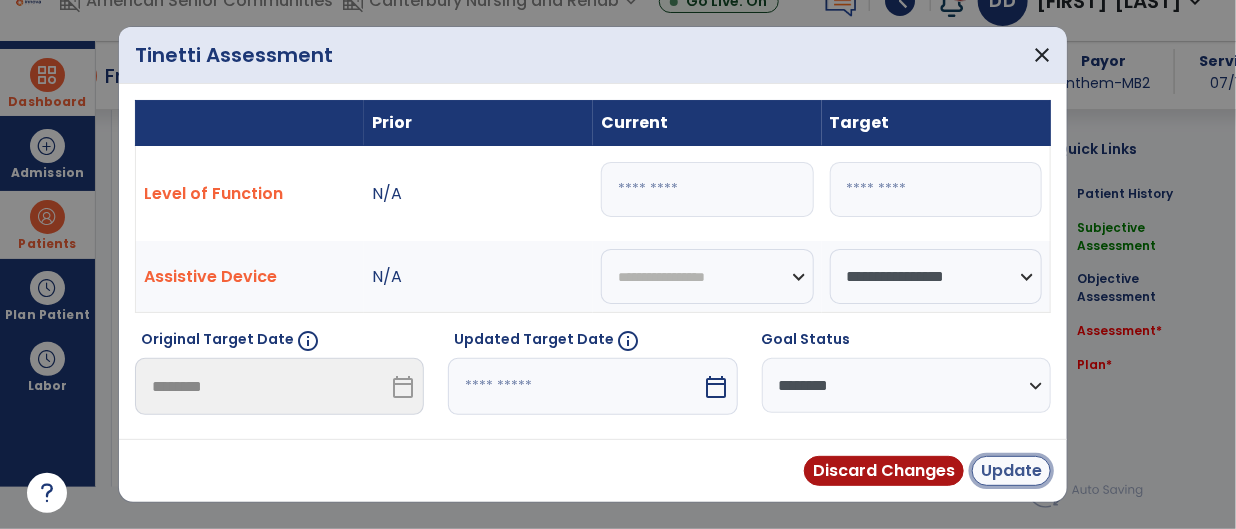 click on "Update" at bounding box center [1011, 471] 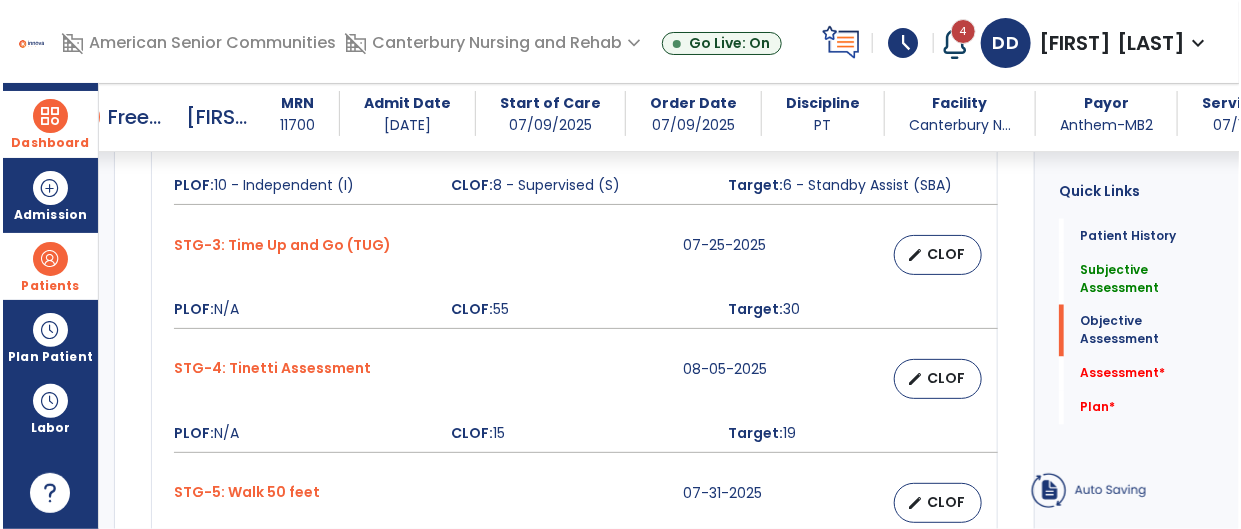scroll, scrollTop: 41, scrollLeft: 0, axis: vertical 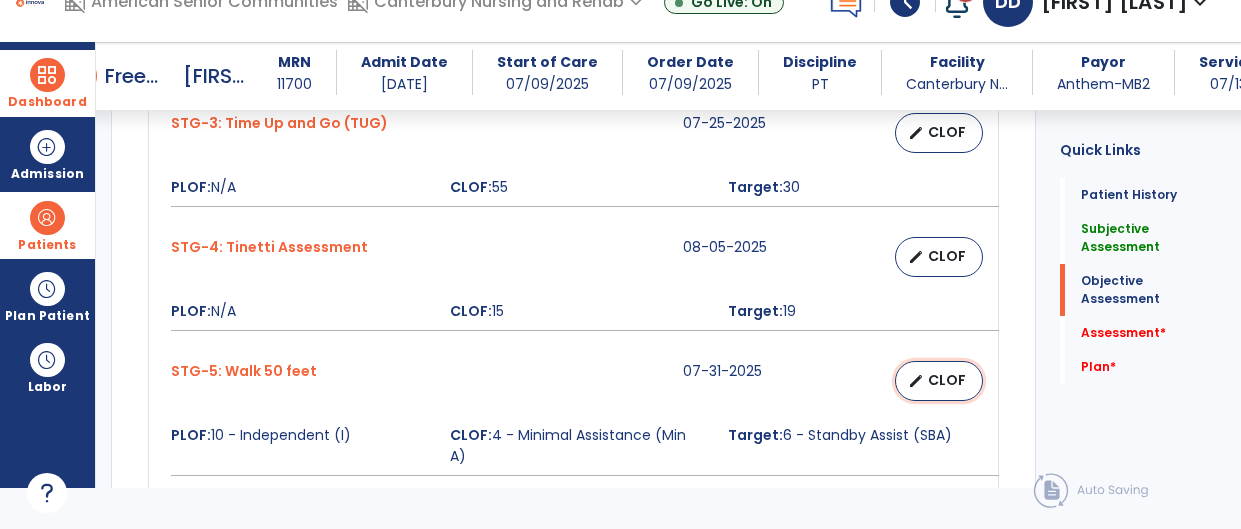 click on "CLOF" at bounding box center [947, 380] 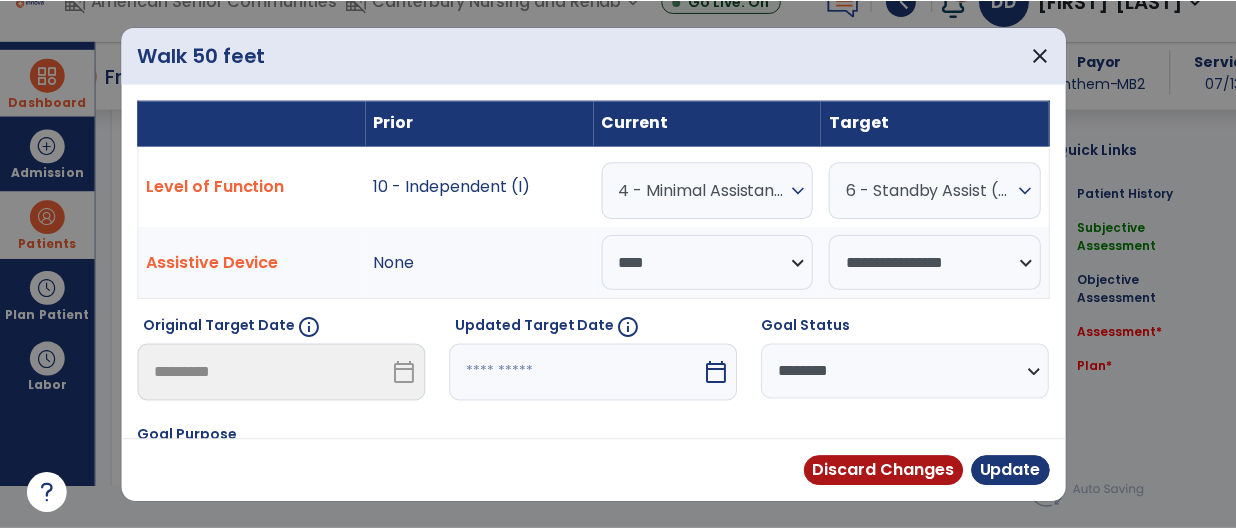 scroll, scrollTop: 0, scrollLeft: 0, axis: both 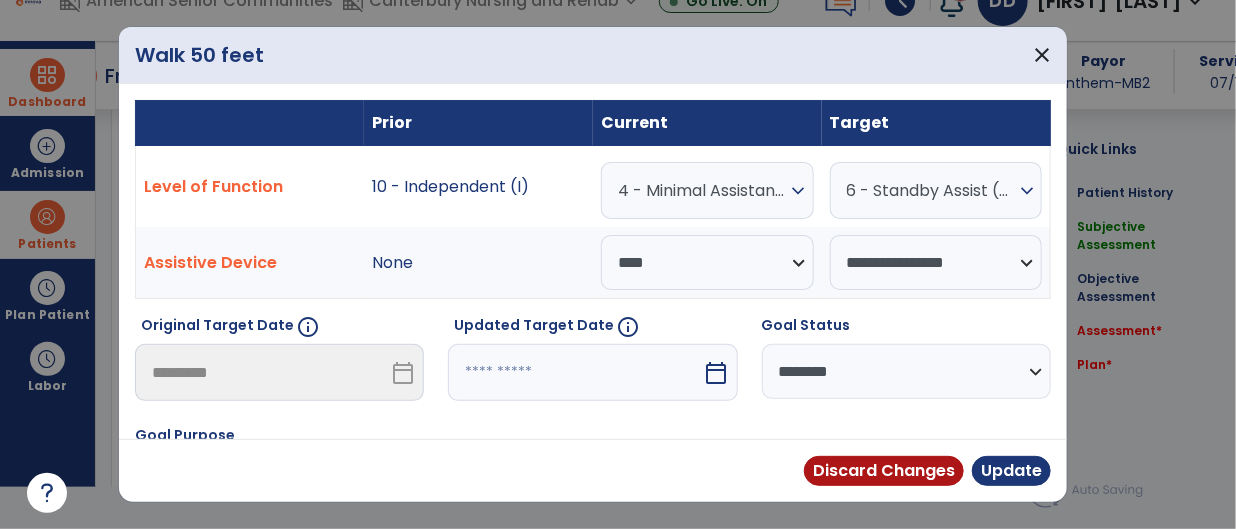 click on "expand_more" at bounding box center (799, 191) 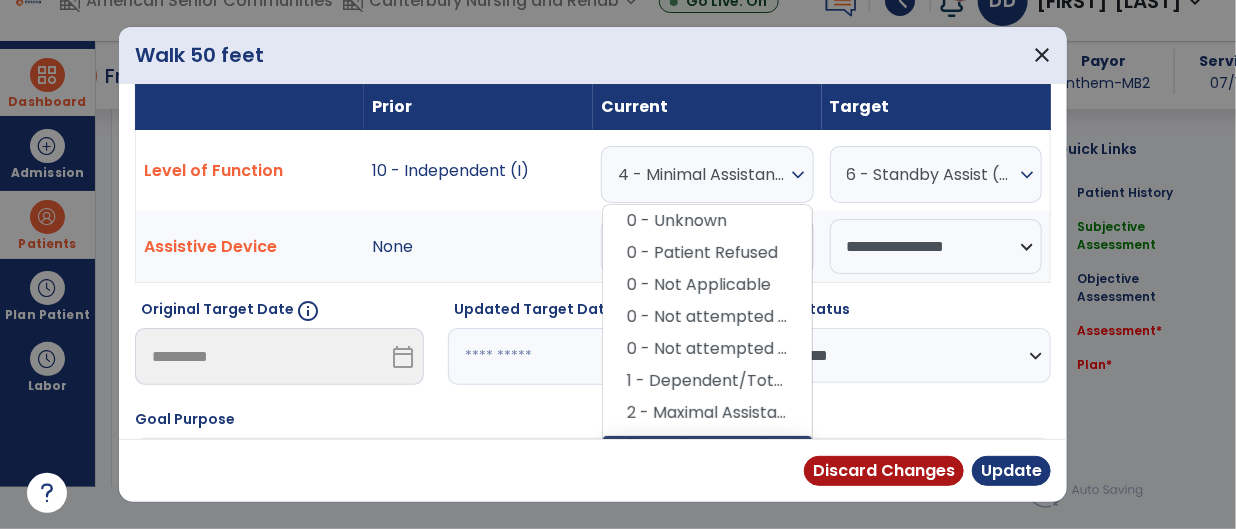 scroll, scrollTop: 172, scrollLeft: 0, axis: vertical 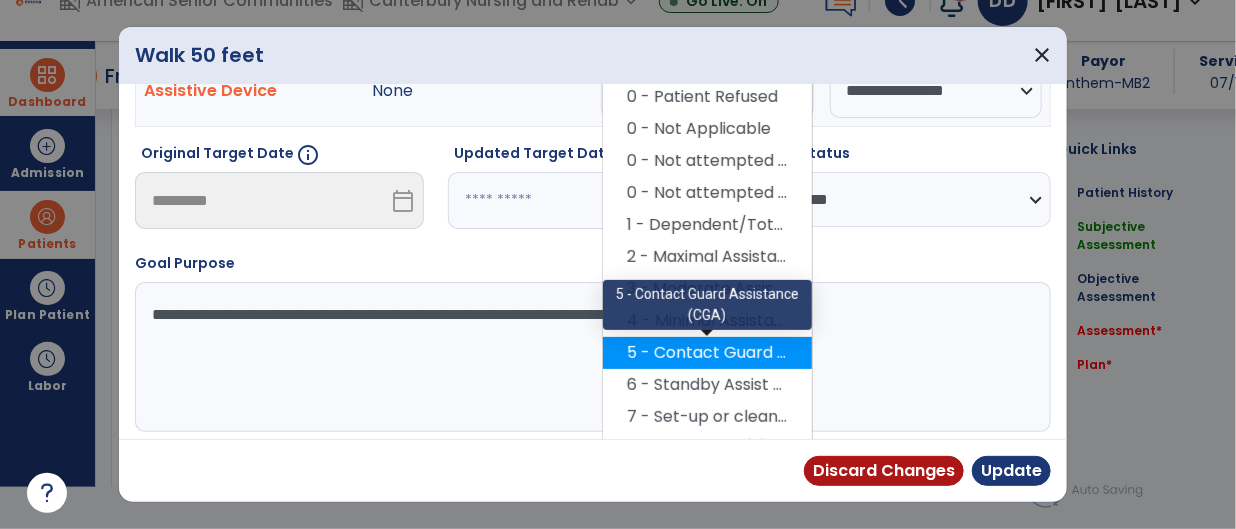 click on "5 - Contact Guard Assistance (CGA)" at bounding box center [707, 353] 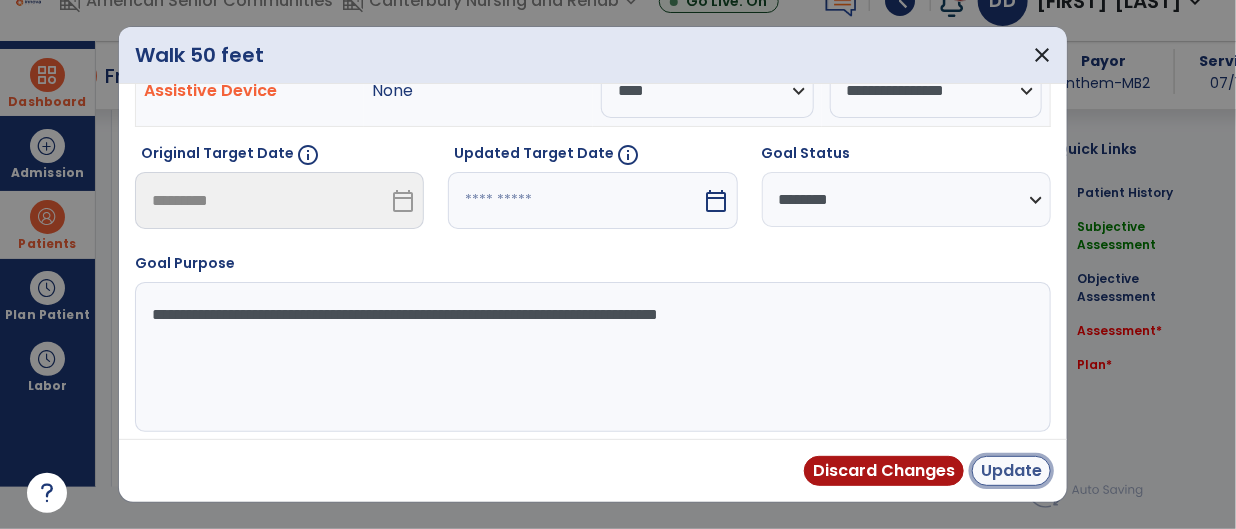 click on "Update" at bounding box center [1011, 471] 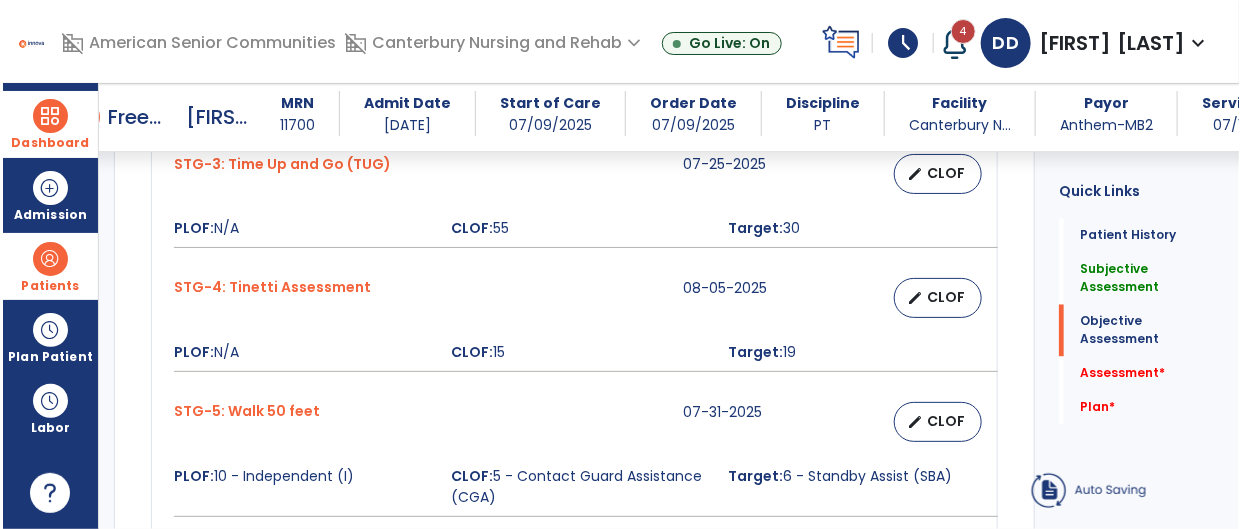 scroll, scrollTop: 41, scrollLeft: 0, axis: vertical 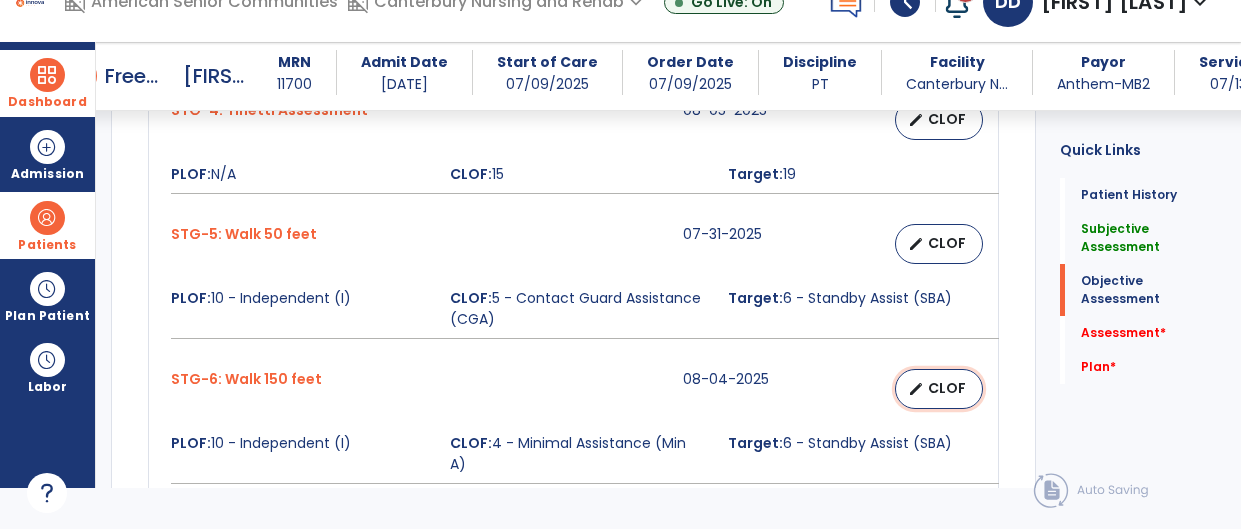 click on "CLOF" at bounding box center [947, 388] 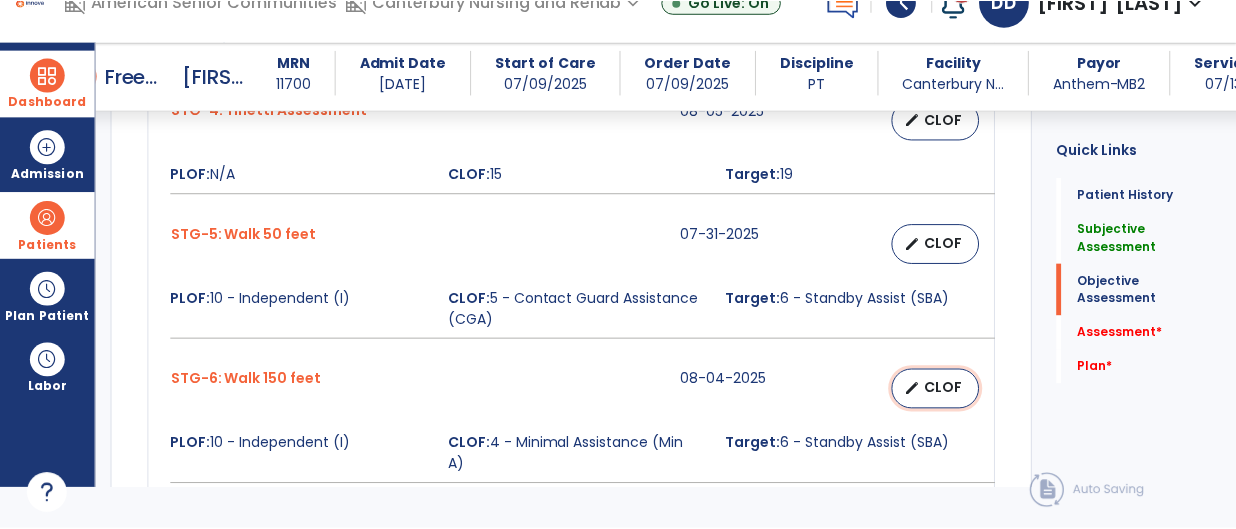 scroll, scrollTop: 0, scrollLeft: 0, axis: both 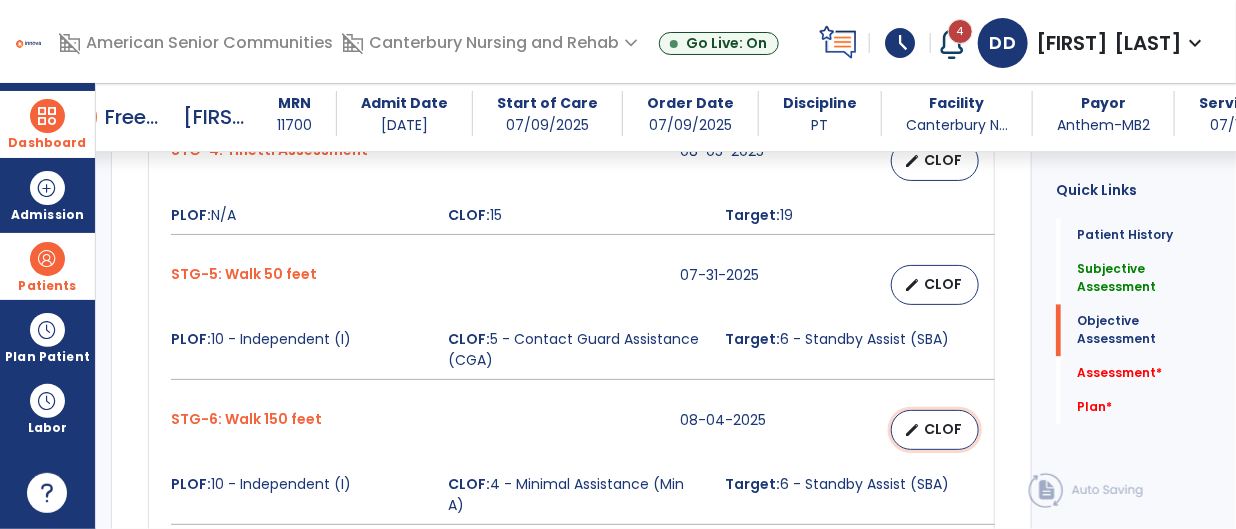 select on "**********" 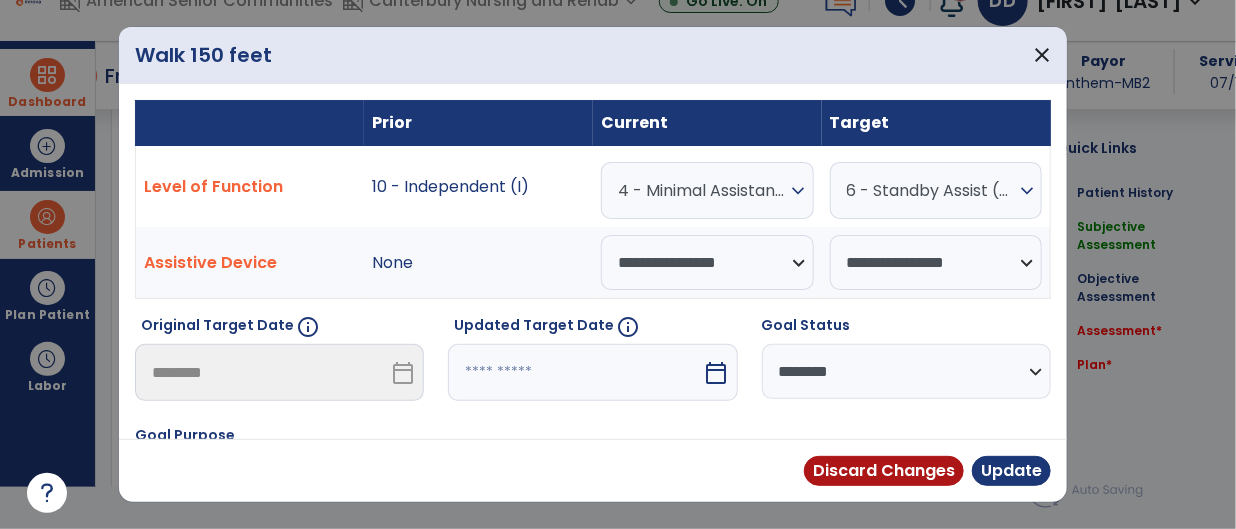 click on "expand_more" at bounding box center [799, 191] 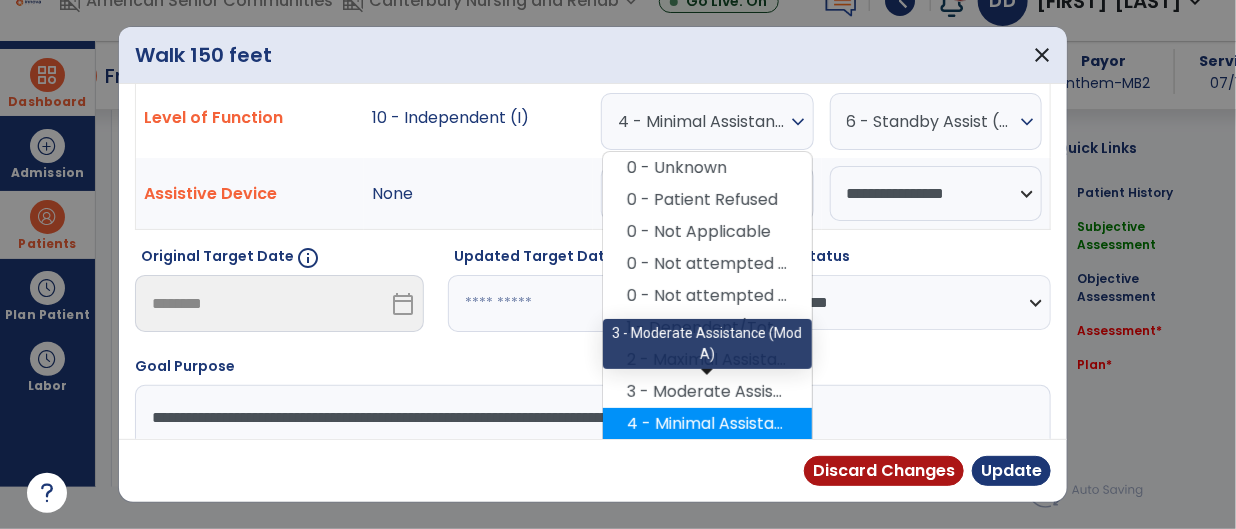 scroll, scrollTop: 109, scrollLeft: 0, axis: vertical 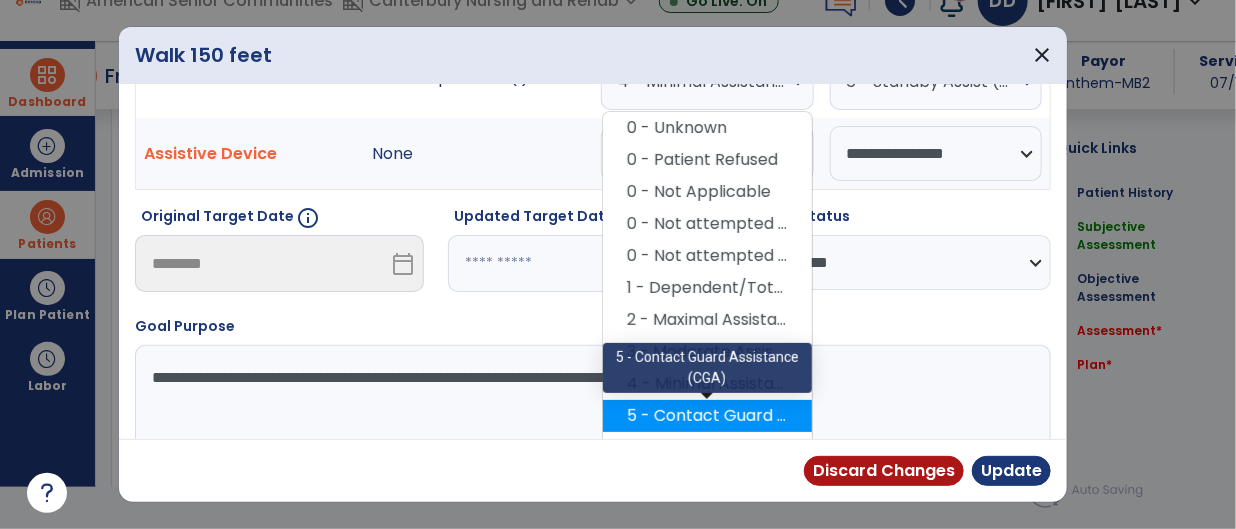 click on "5 - Contact Guard Assistance (CGA)" at bounding box center (707, 416) 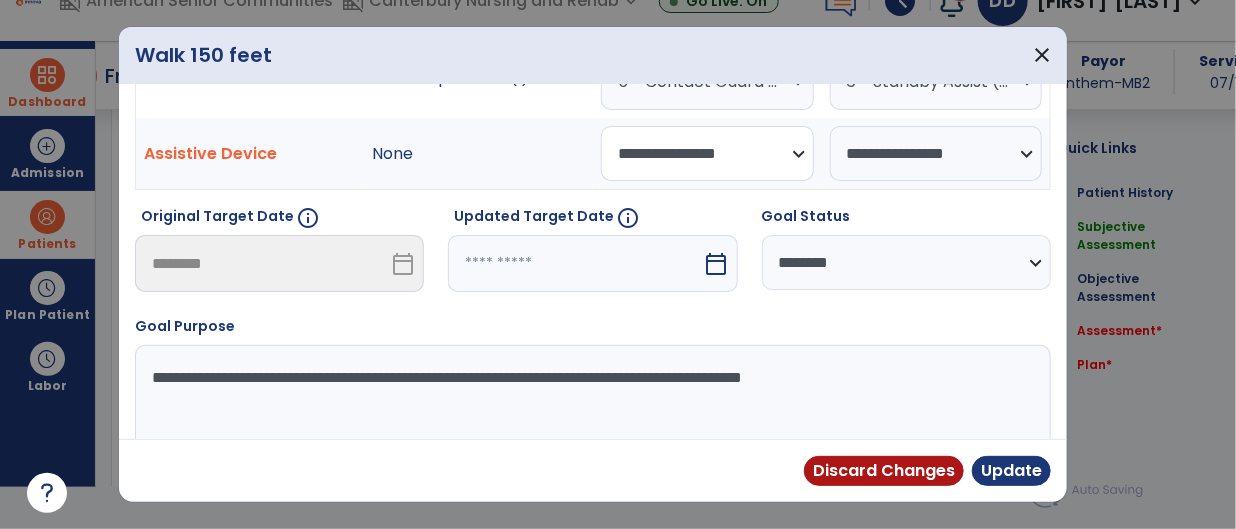 click on "**********" at bounding box center [707, 153] 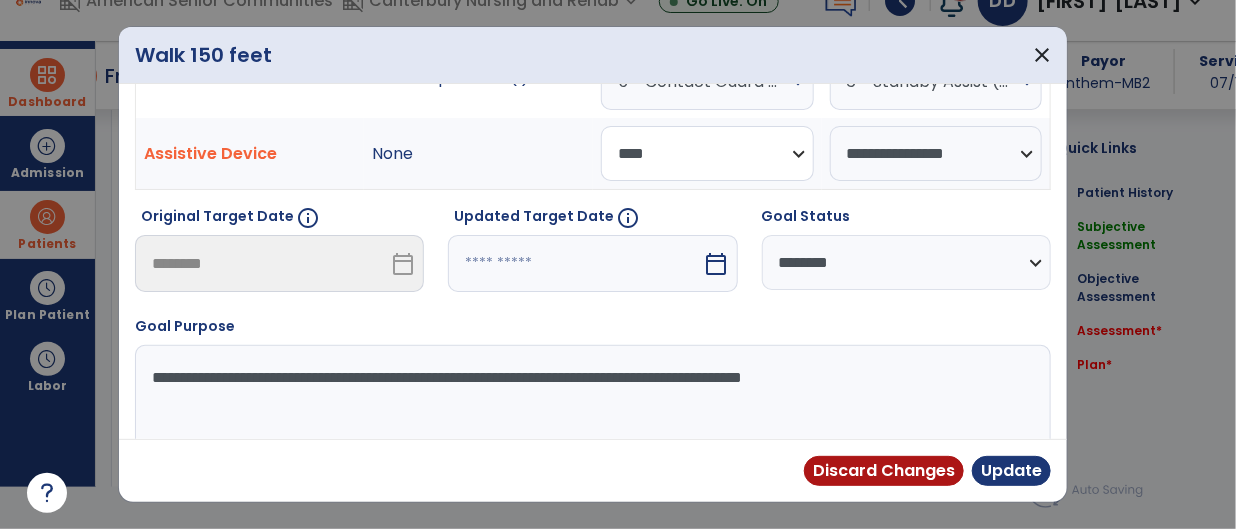 click on "**********" at bounding box center (707, 153) 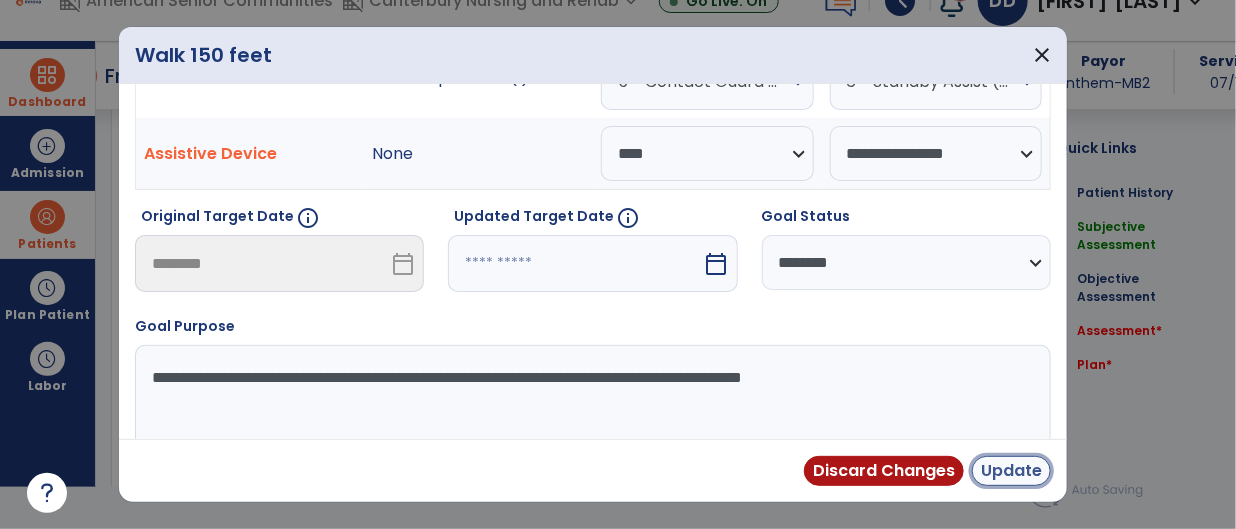 click on "Update" at bounding box center [1011, 471] 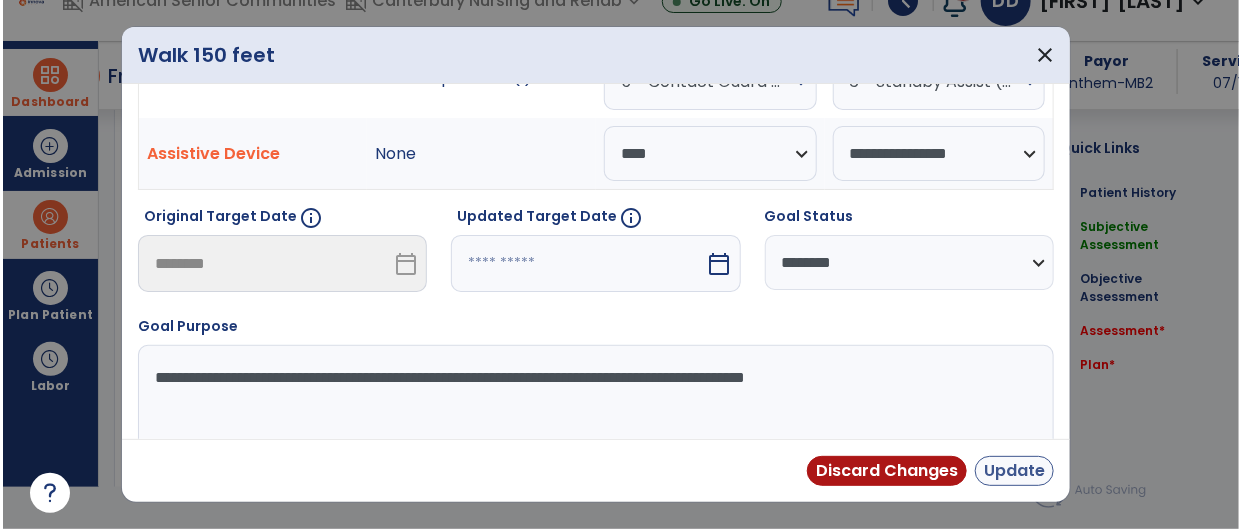 scroll, scrollTop: 41, scrollLeft: 0, axis: vertical 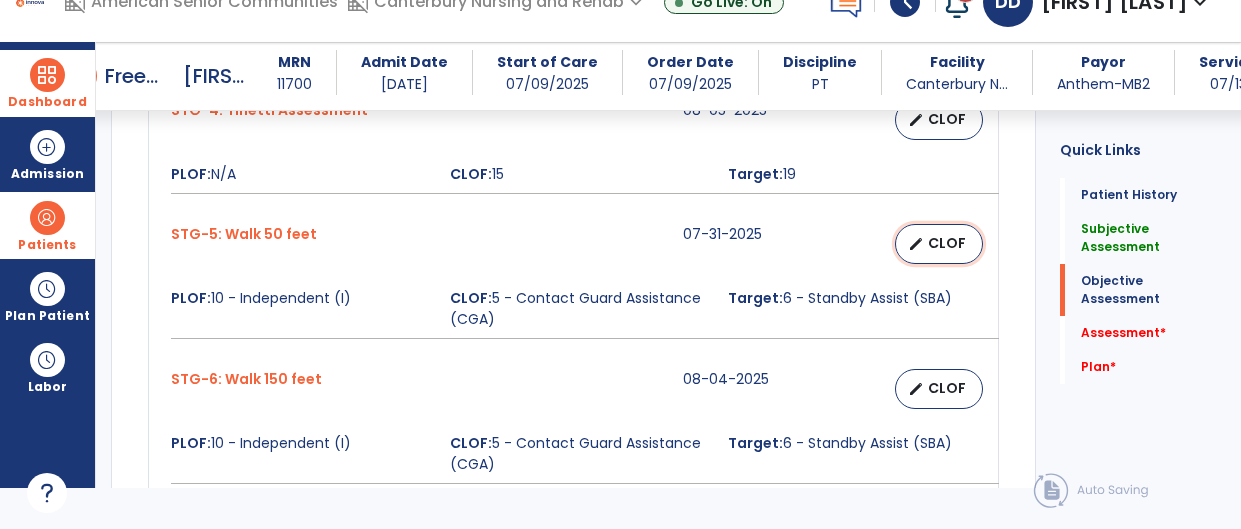 click on "edit   CLOF" at bounding box center [939, 244] 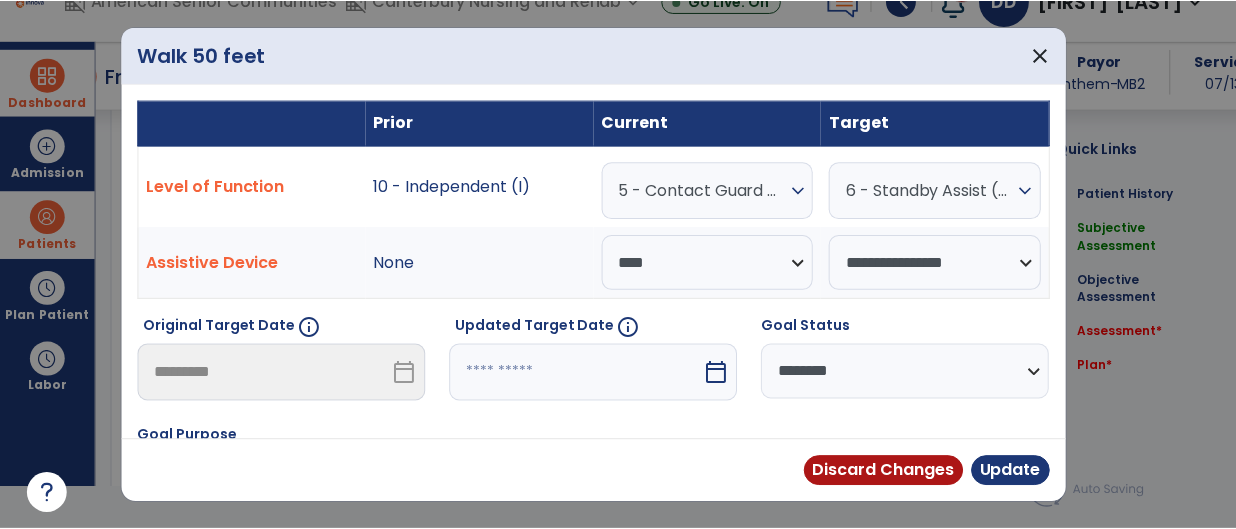 scroll, scrollTop: 0, scrollLeft: 0, axis: both 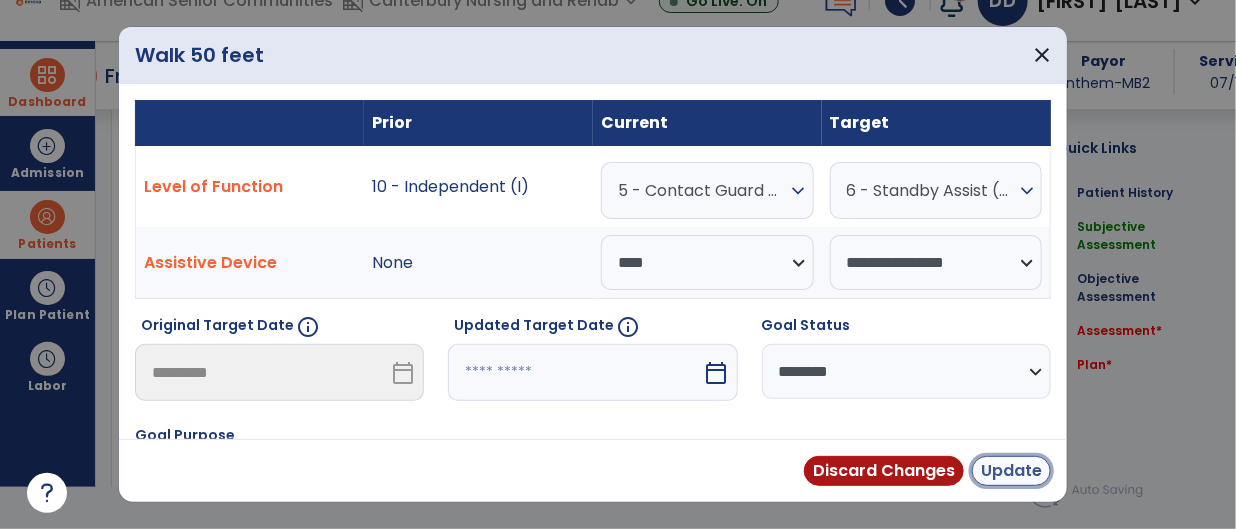click on "Update" at bounding box center (1011, 471) 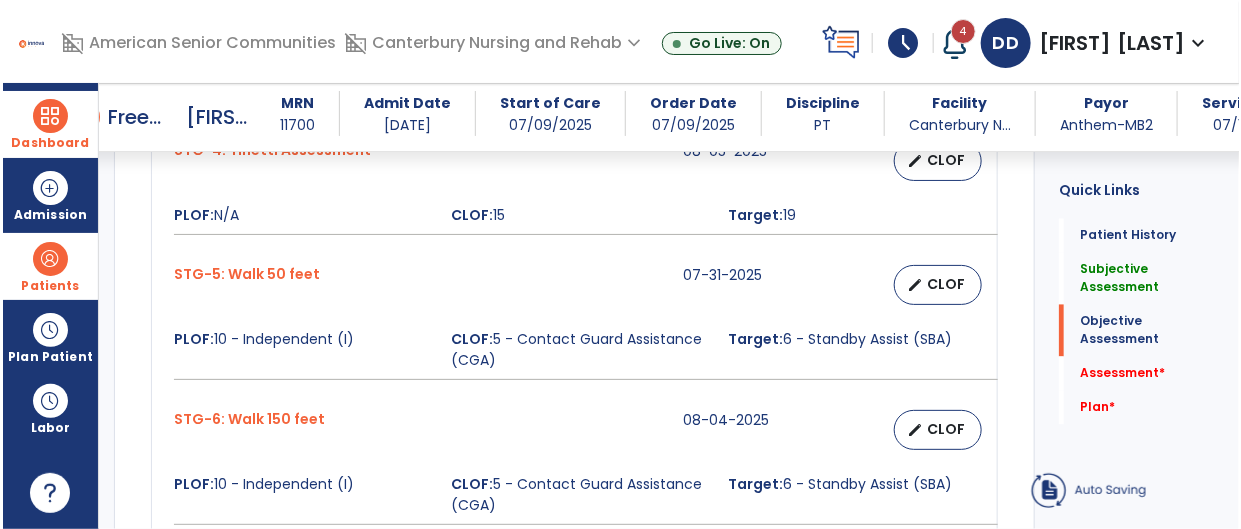 scroll, scrollTop: 41, scrollLeft: 0, axis: vertical 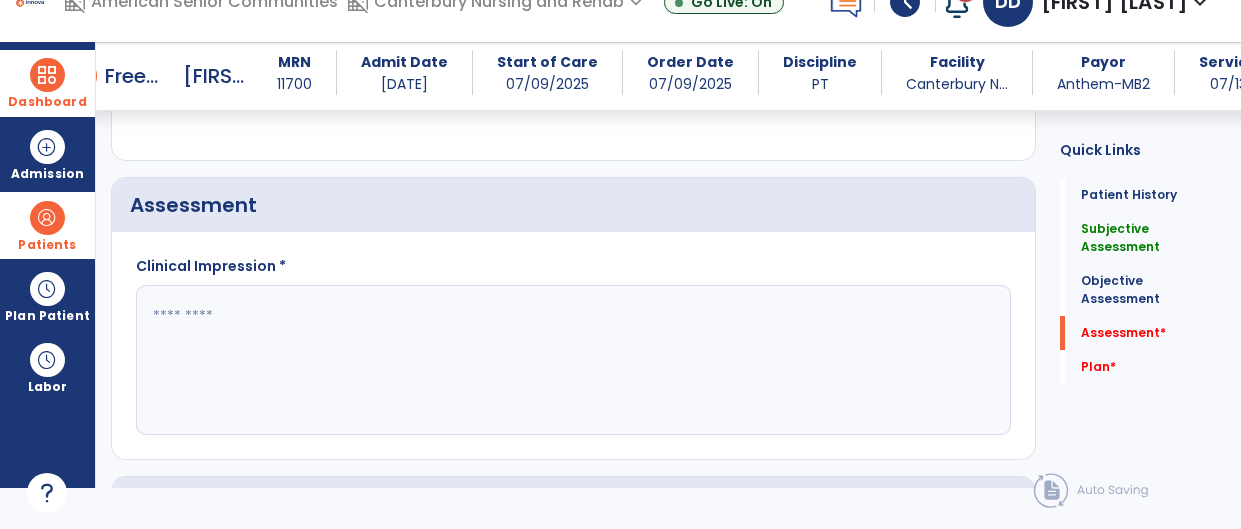 click 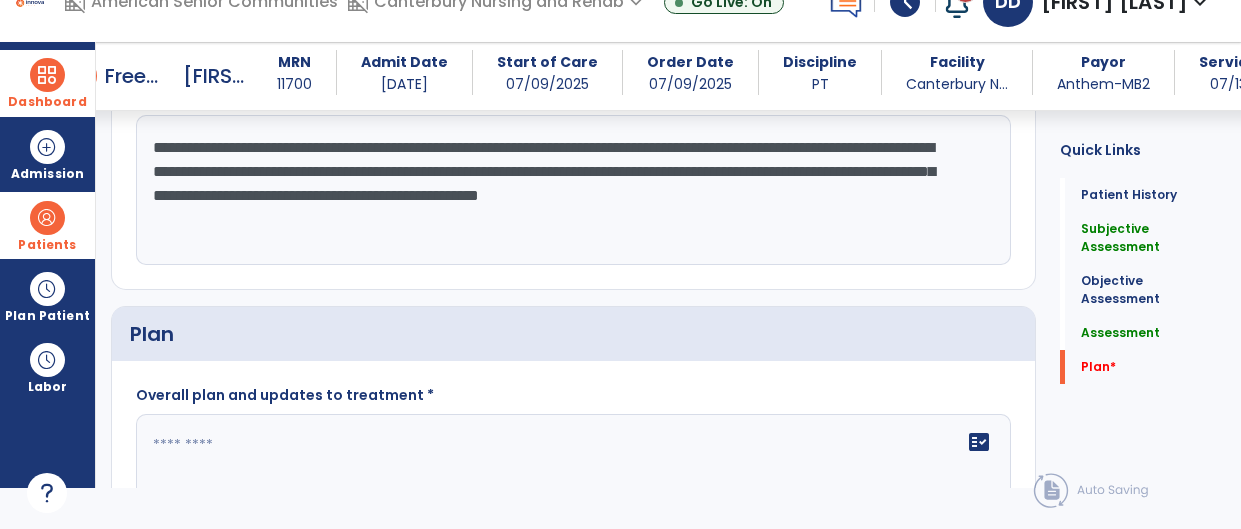scroll, scrollTop: 2232, scrollLeft: 0, axis: vertical 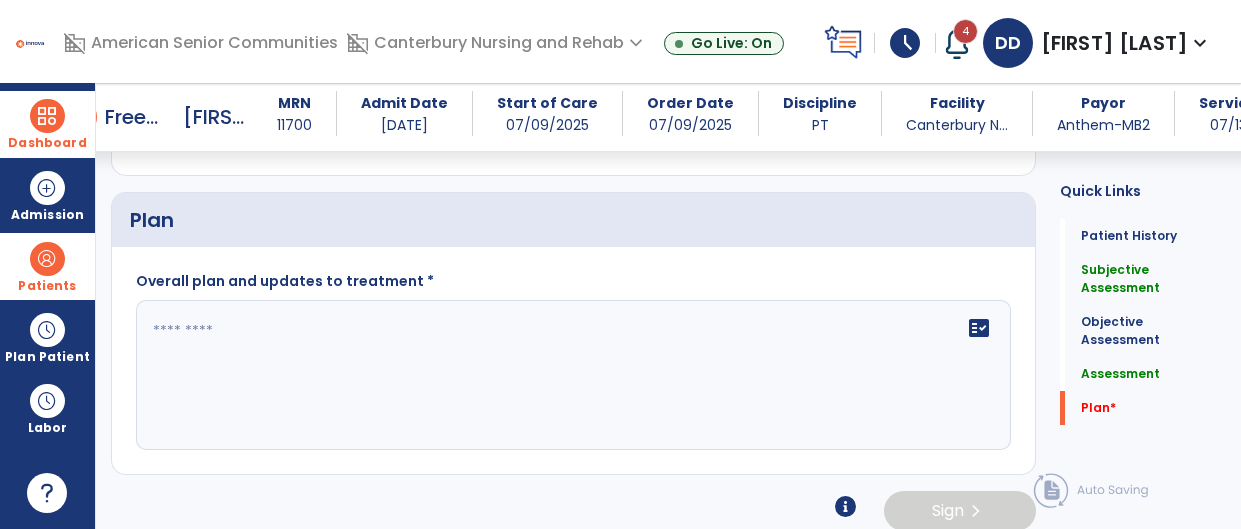type on "**********" 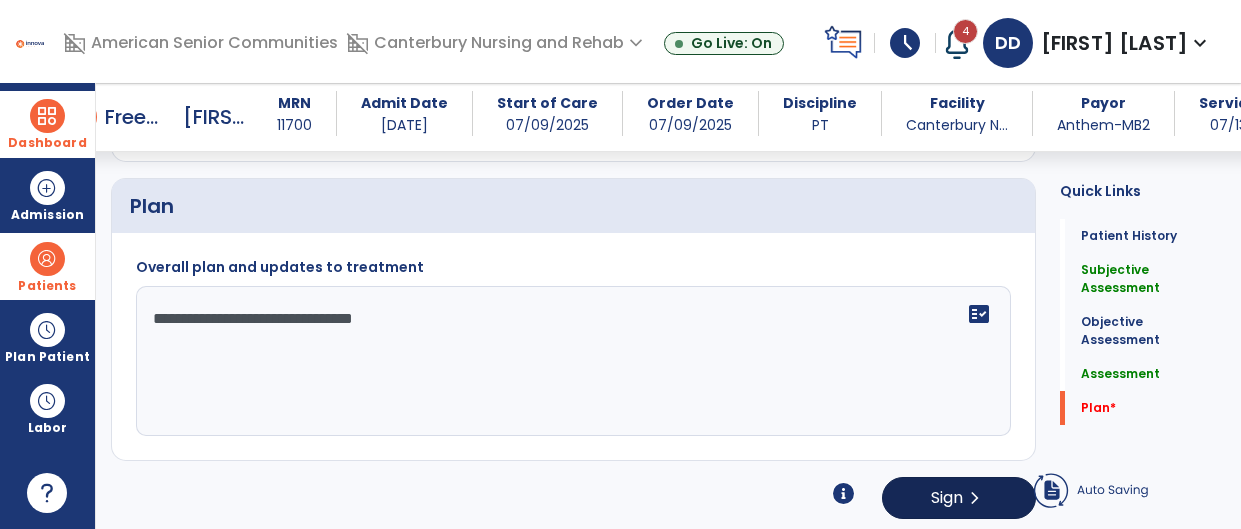 scroll, scrollTop: 2399, scrollLeft: 0, axis: vertical 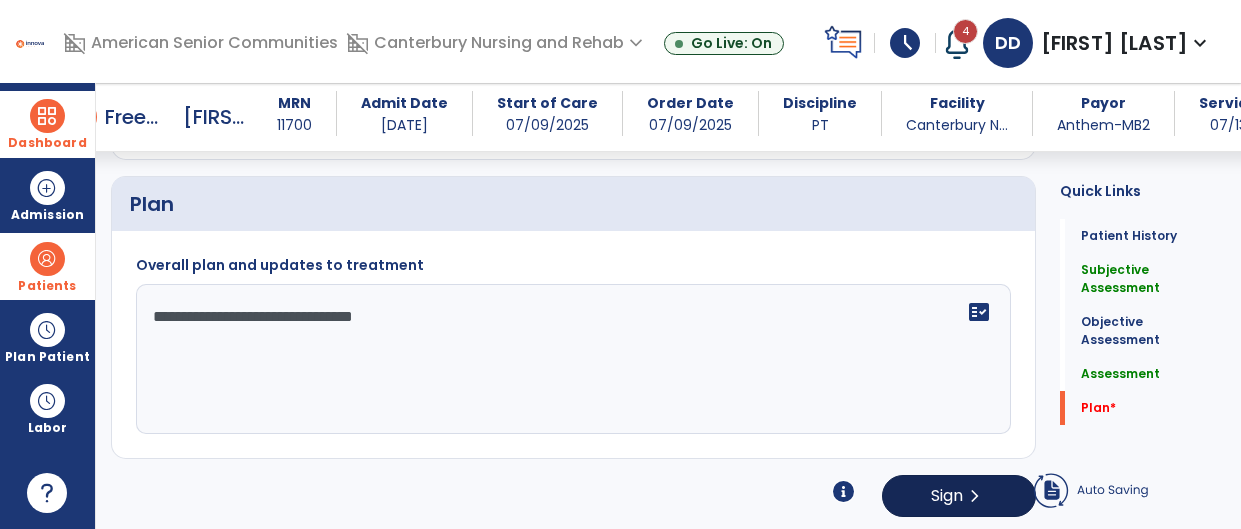type on "**********" 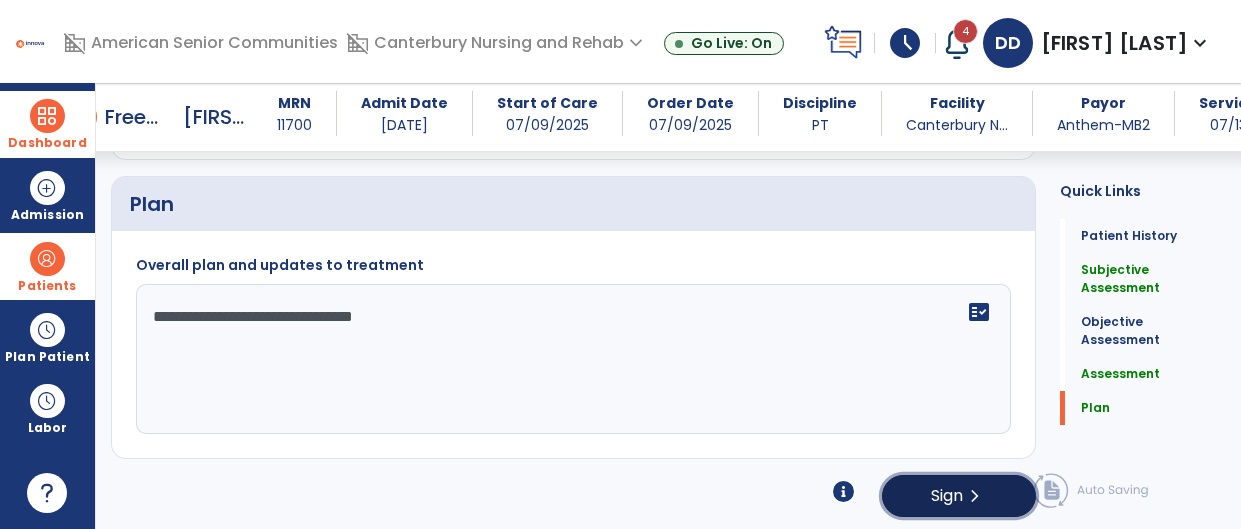 click on "Sign  chevron_right" 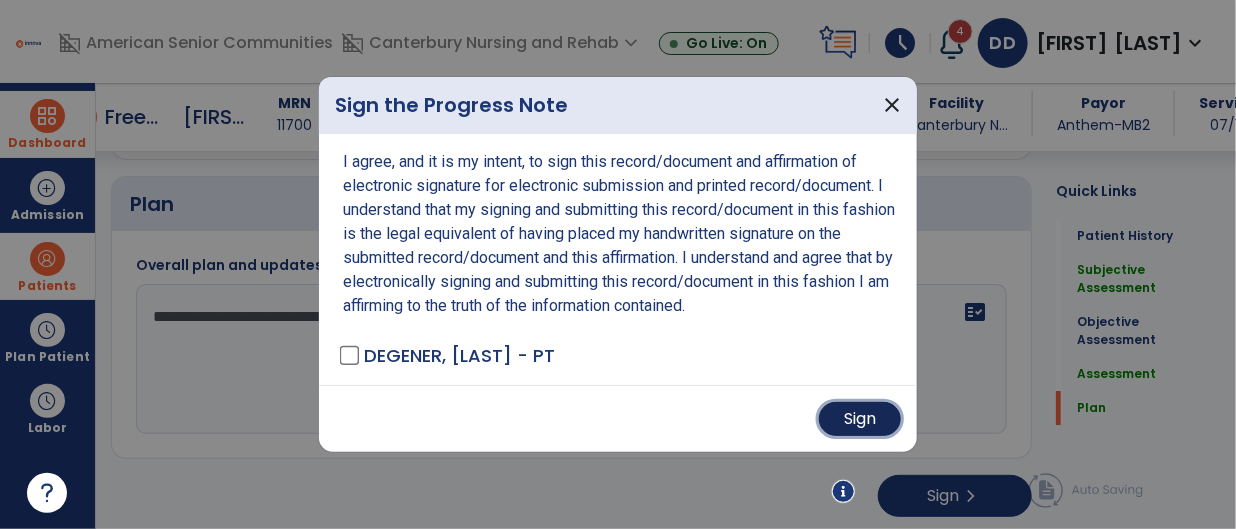 click on "Sign" at bounding box center [860, 419] 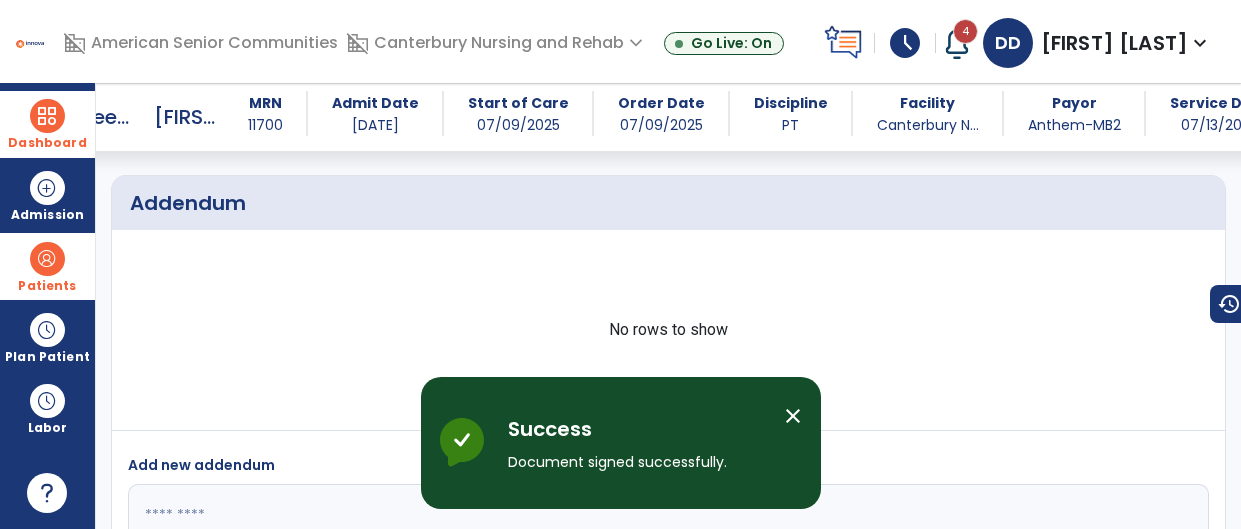 scroll, scrollTop: 3821, scrollLeft: 0, axis: vertical 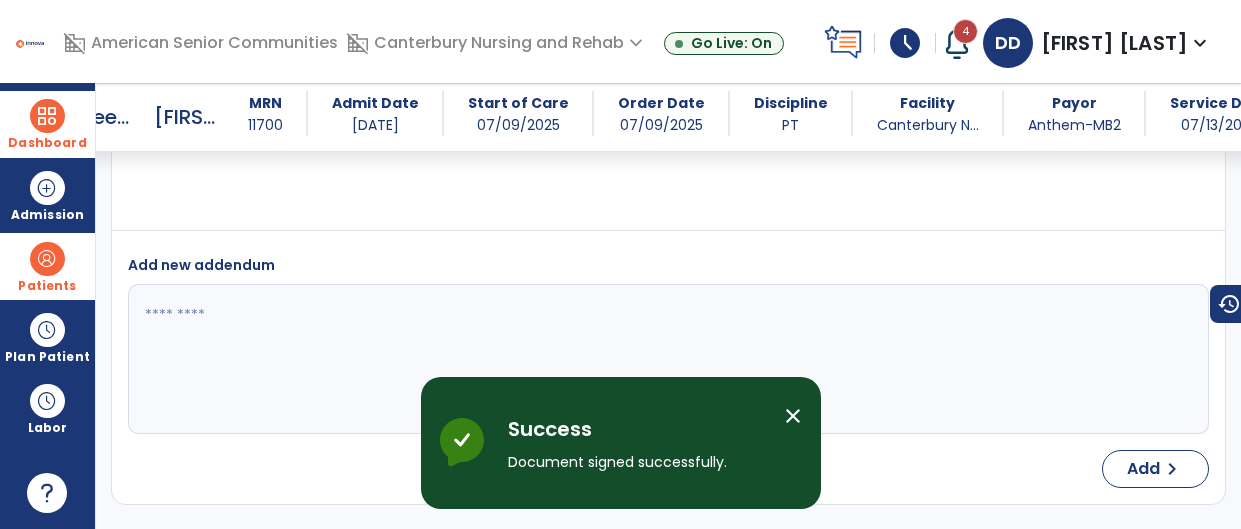 click at bounding box center (47, 116) 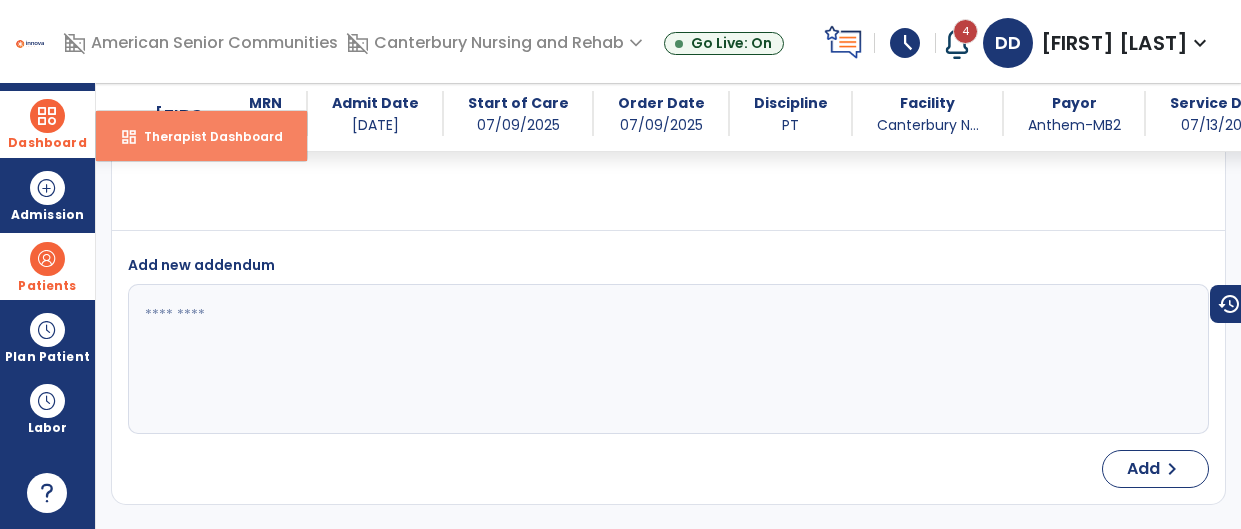 click on "Therapist Dashboard" at bounding box center [205, 136] 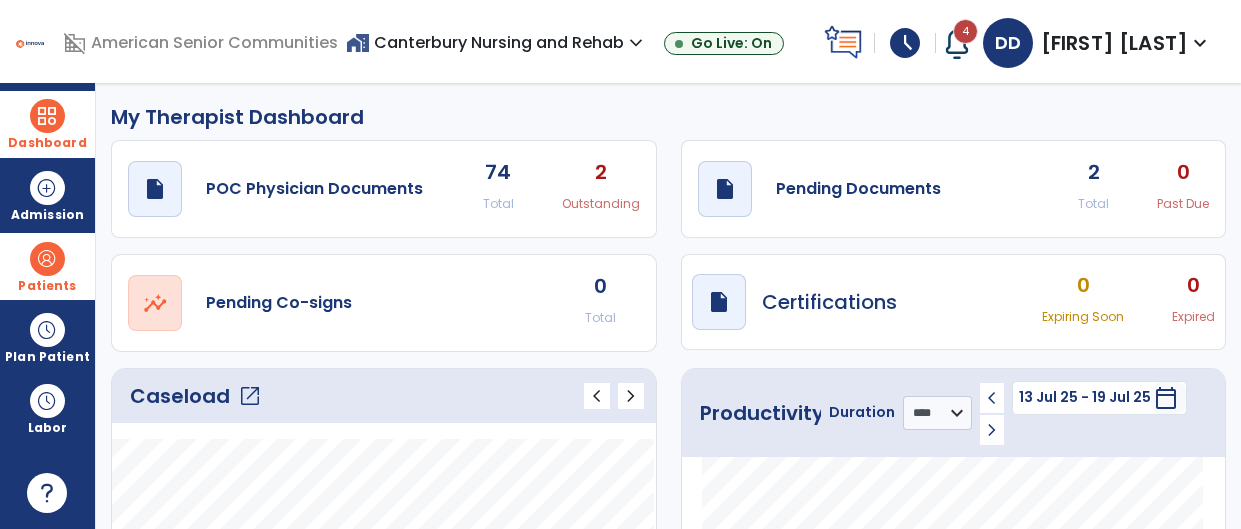 scroll, scrollTop: 0, scrollLeft: 0, axis: both 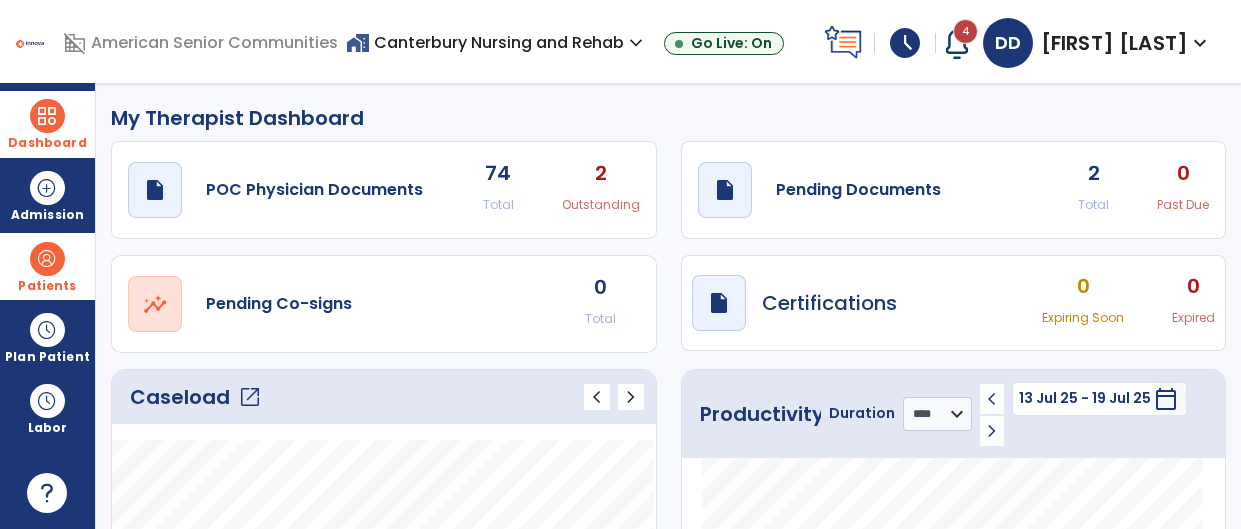 click on "2" 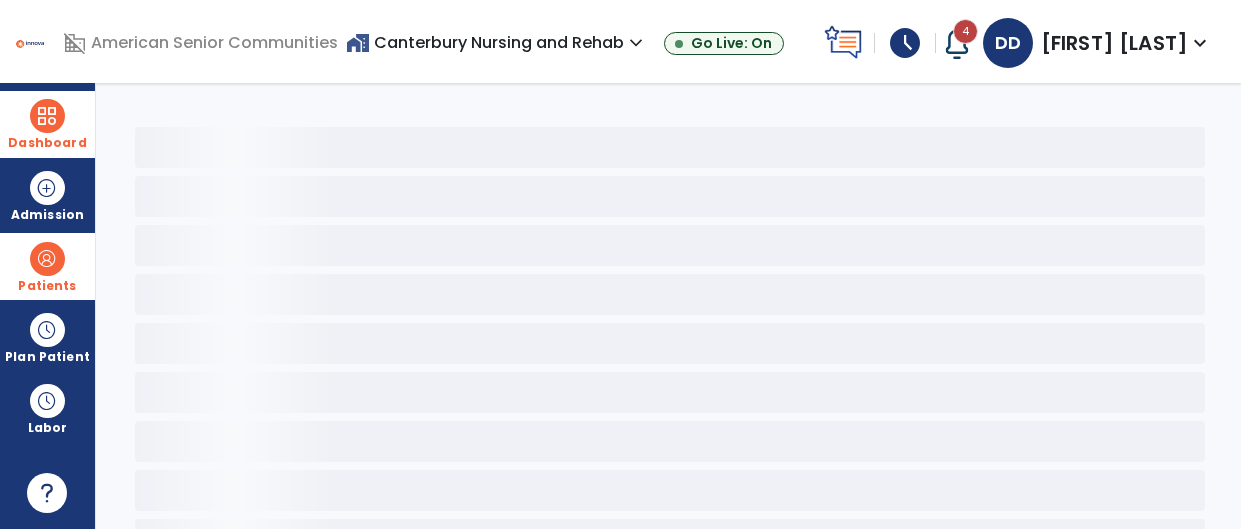 scroll, scrollTop: 0, scrollLeft: 0, axis: both 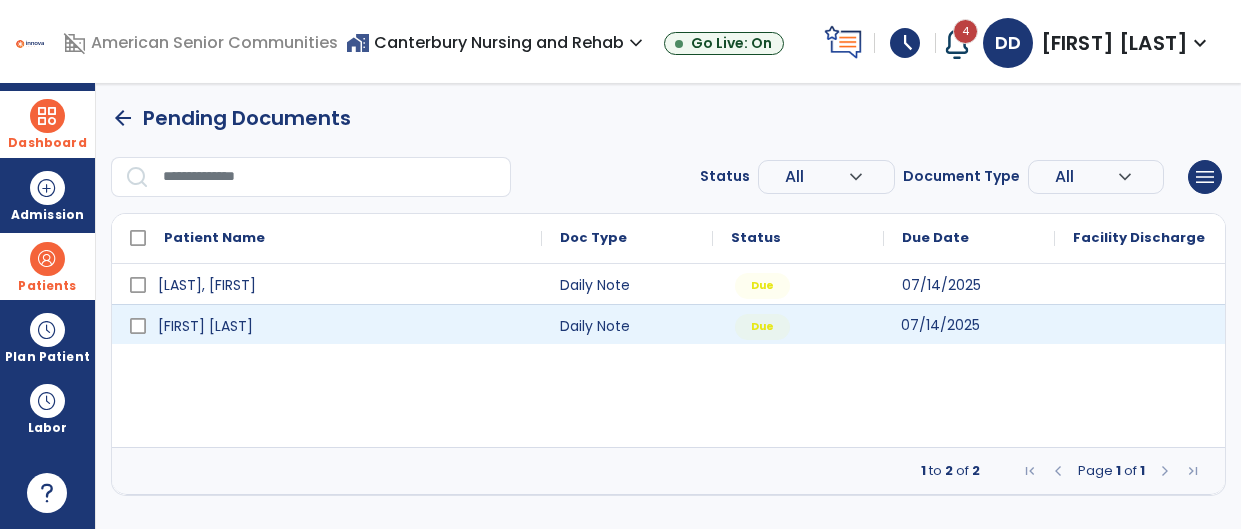 click on "07/14/2025" at bounding box center (969, 324) 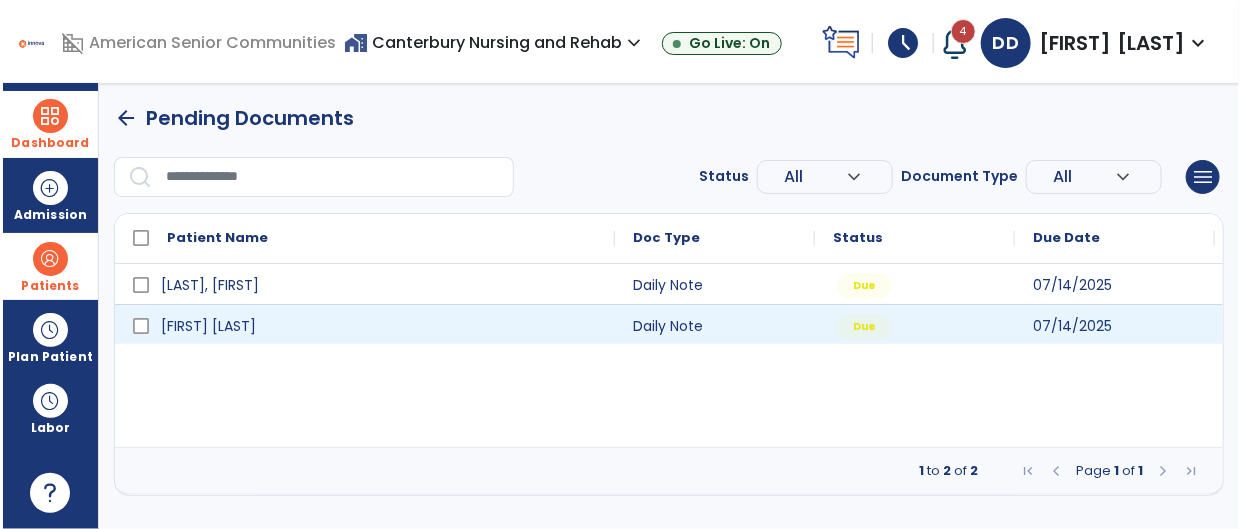 scroll, scrollTop: 0, scrollLeft: 0, axis: both 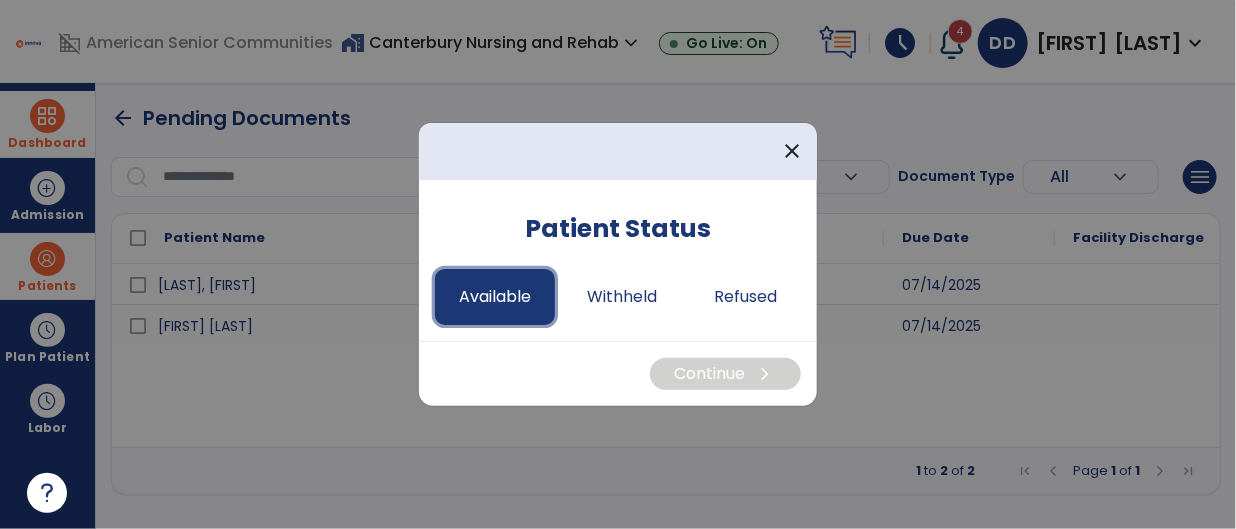 click on "Available" at bounding box center (495, 297) 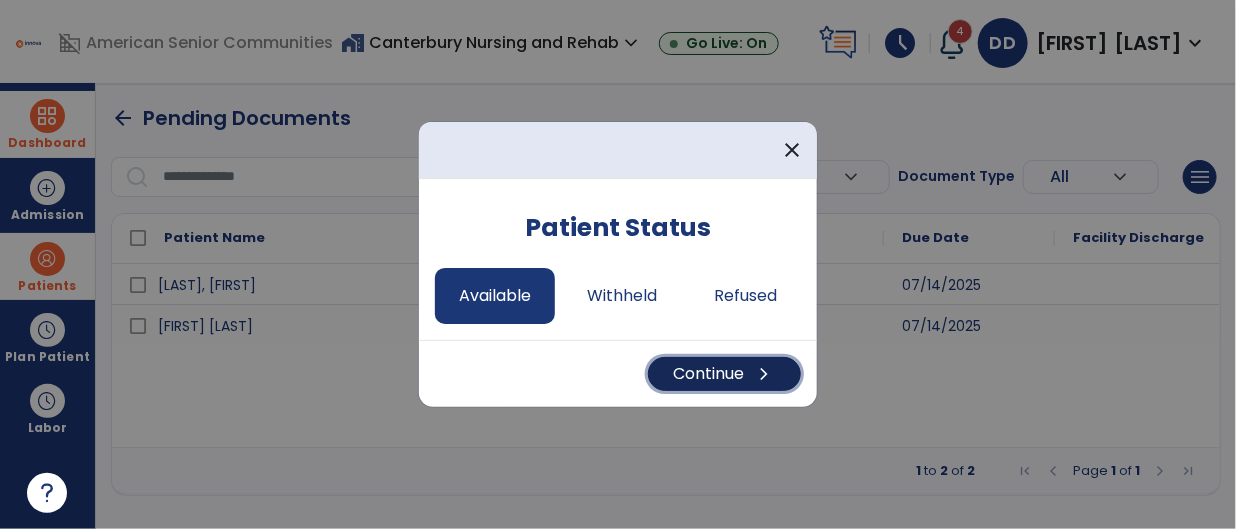 click on "Continue   chevron_right" at bounding box center (724, 374) 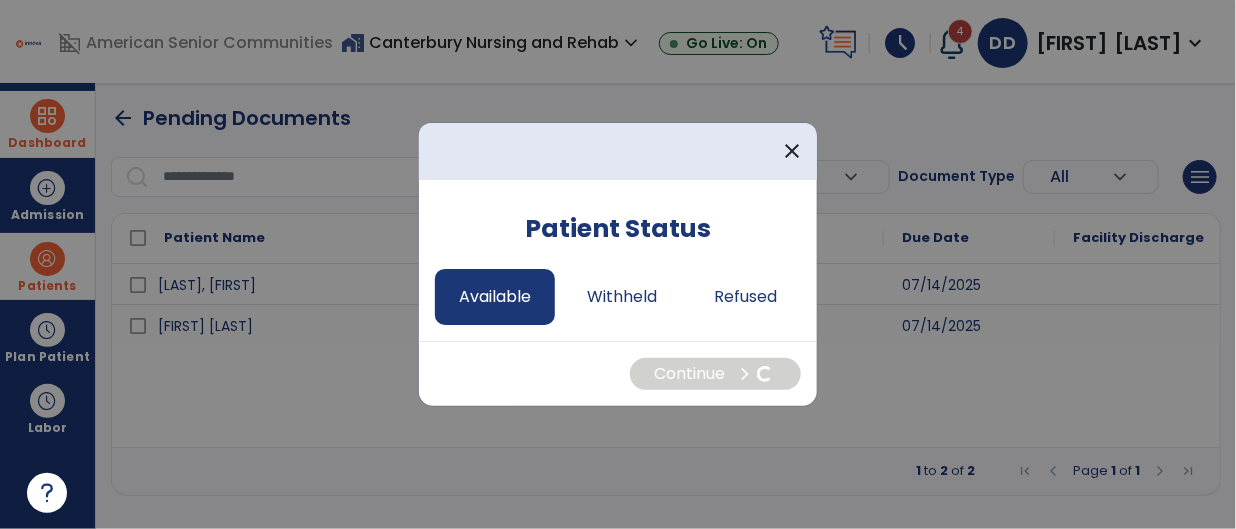 select on "*" 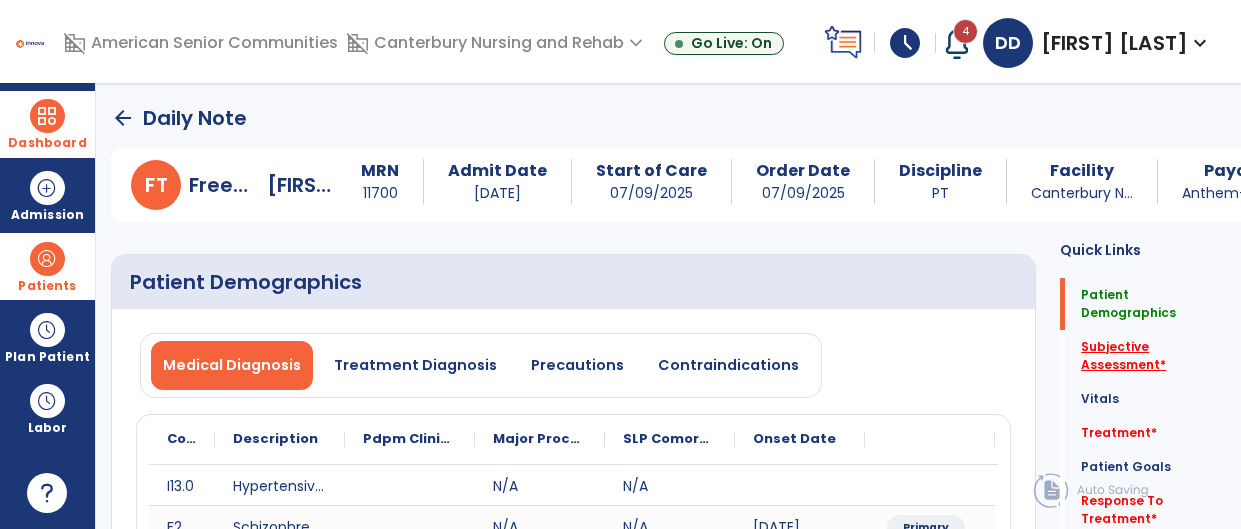 click on "Subjective Assessment   *" 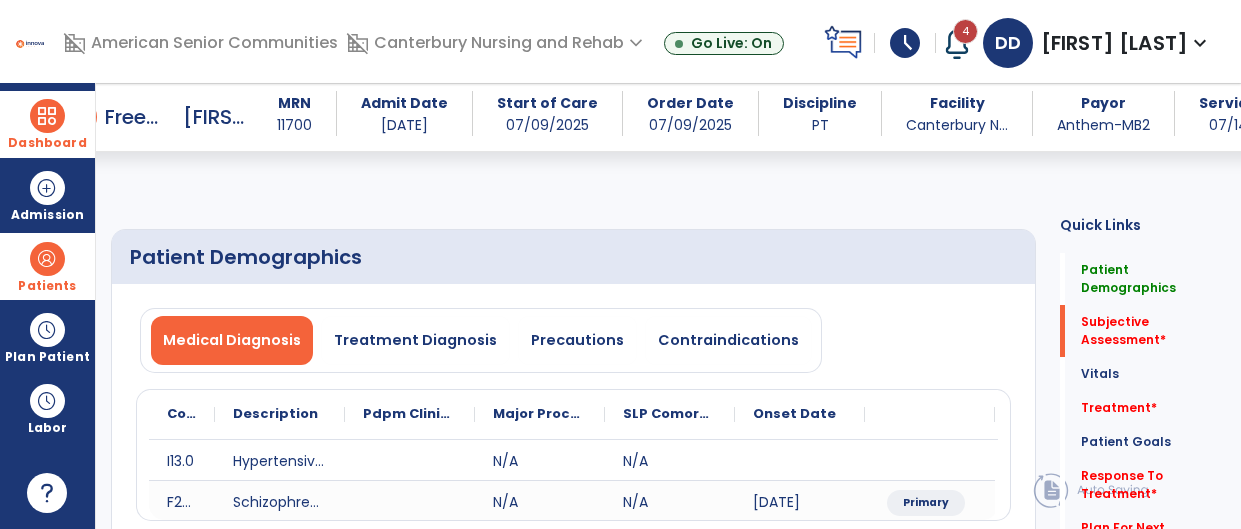 scroll, scrollTop: 421, scrollLeft: 0, axis: vertical 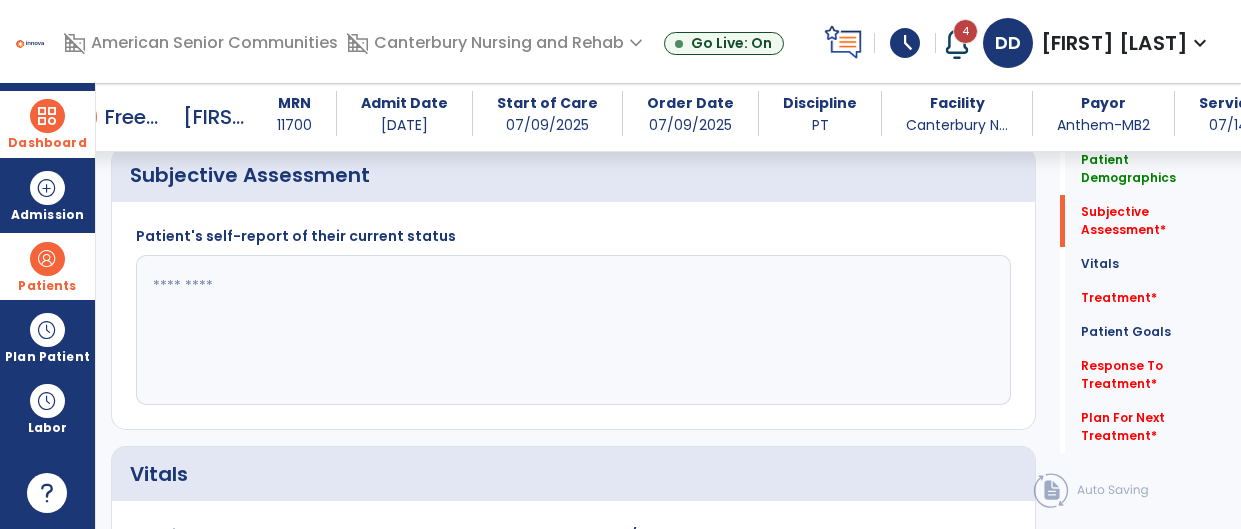 click 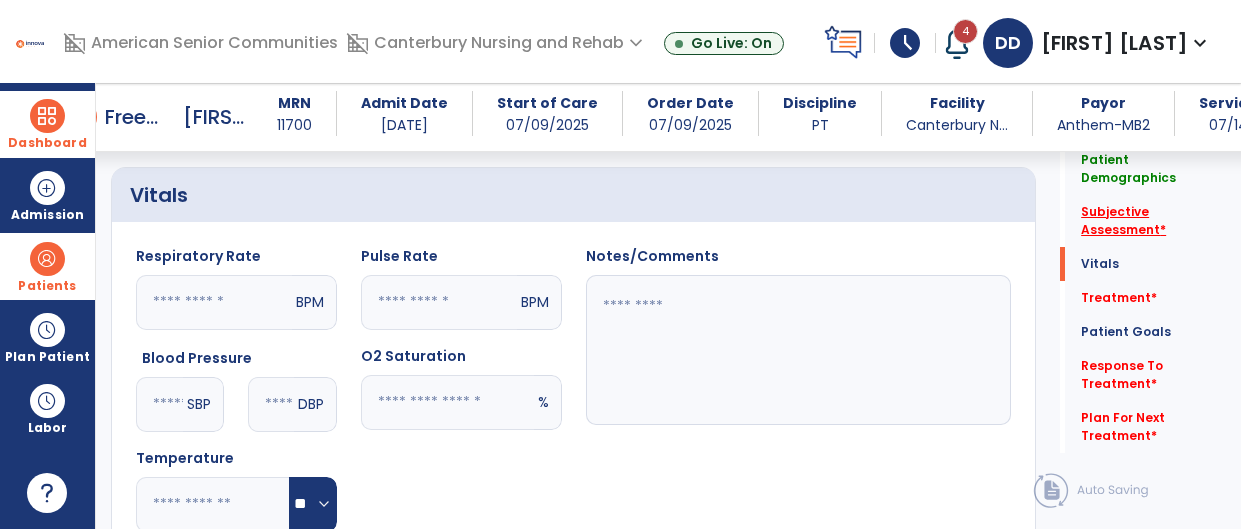 scroll, scrollTop: 701, scrollLeft: 0, axis: vertical 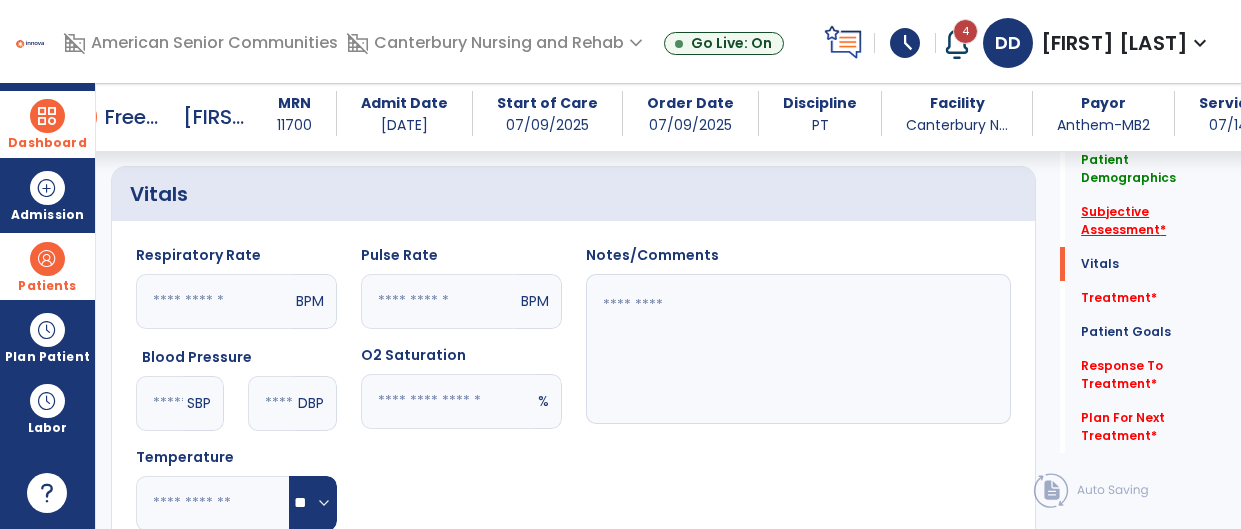 type on "**********" 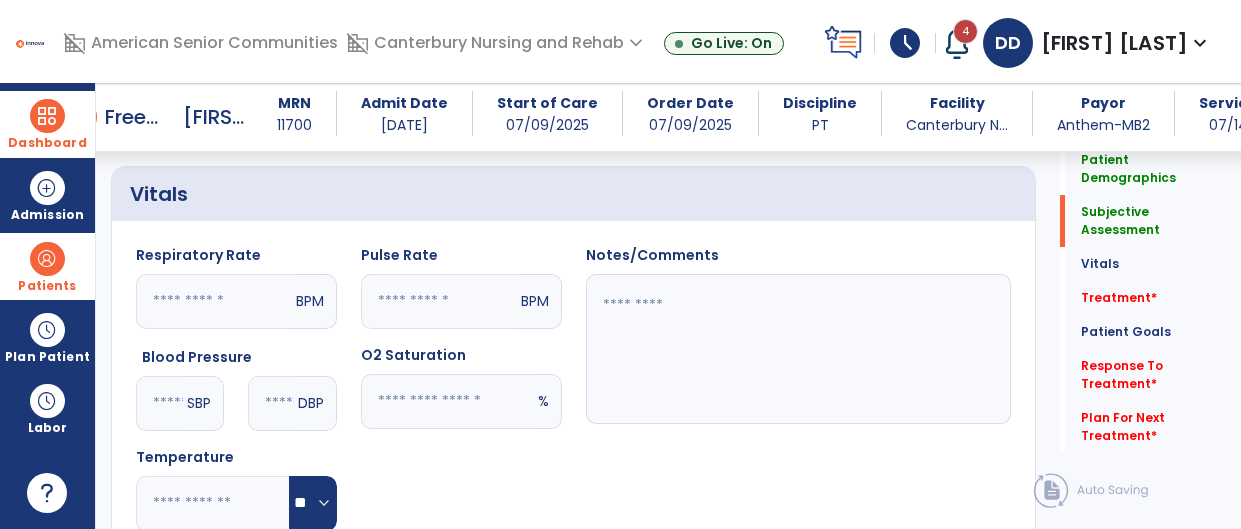 scroll, scrollTop: 402, scrollLeft: 0, axis: vertical 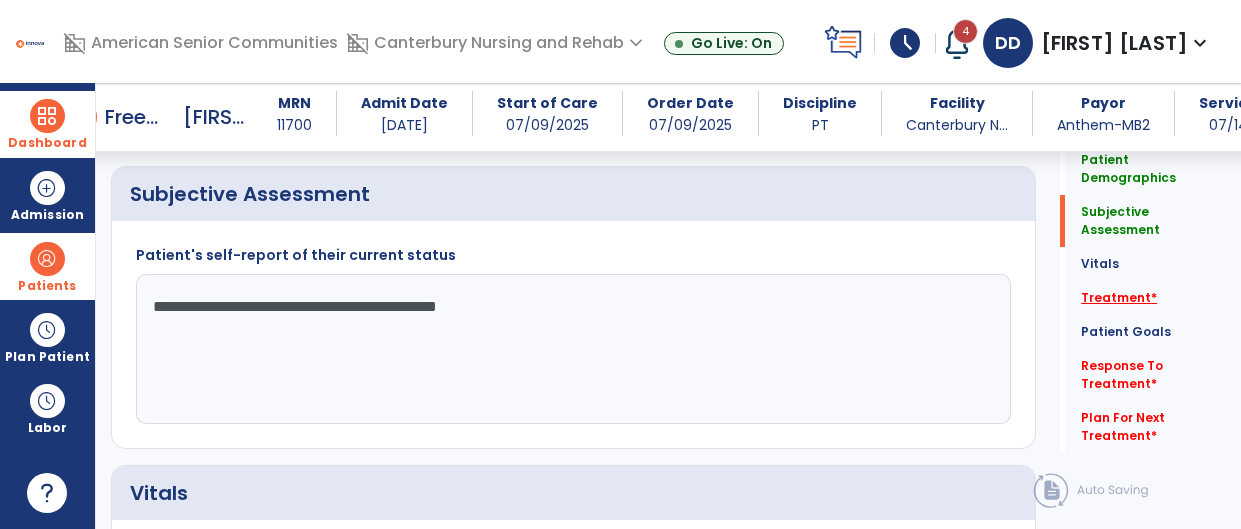 click on "Treatment   *" 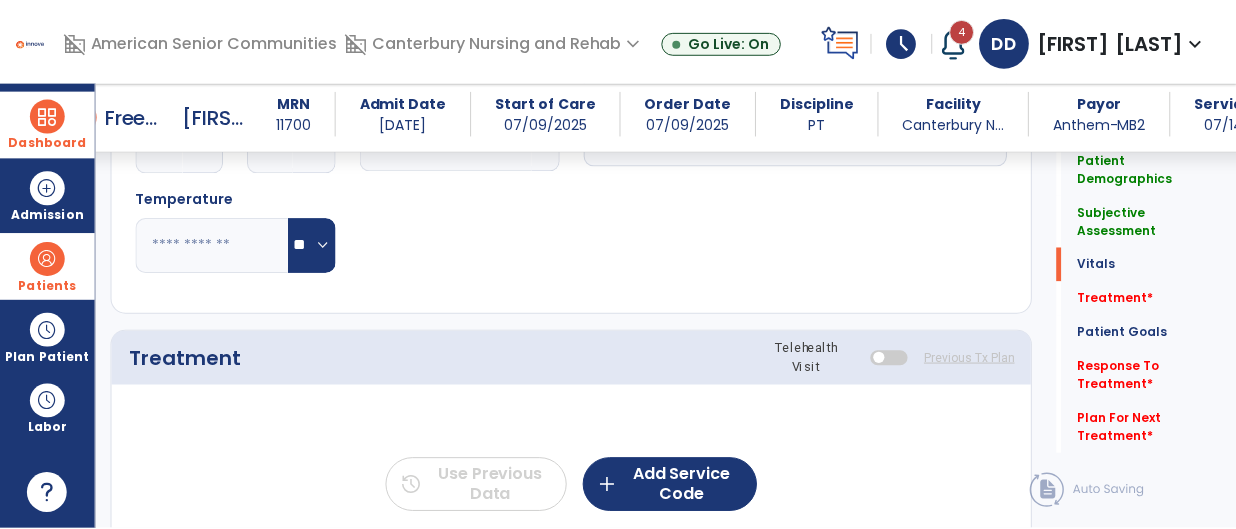 scroll, scrollTop: 1109, scrollLeft: 0, axis: vertical 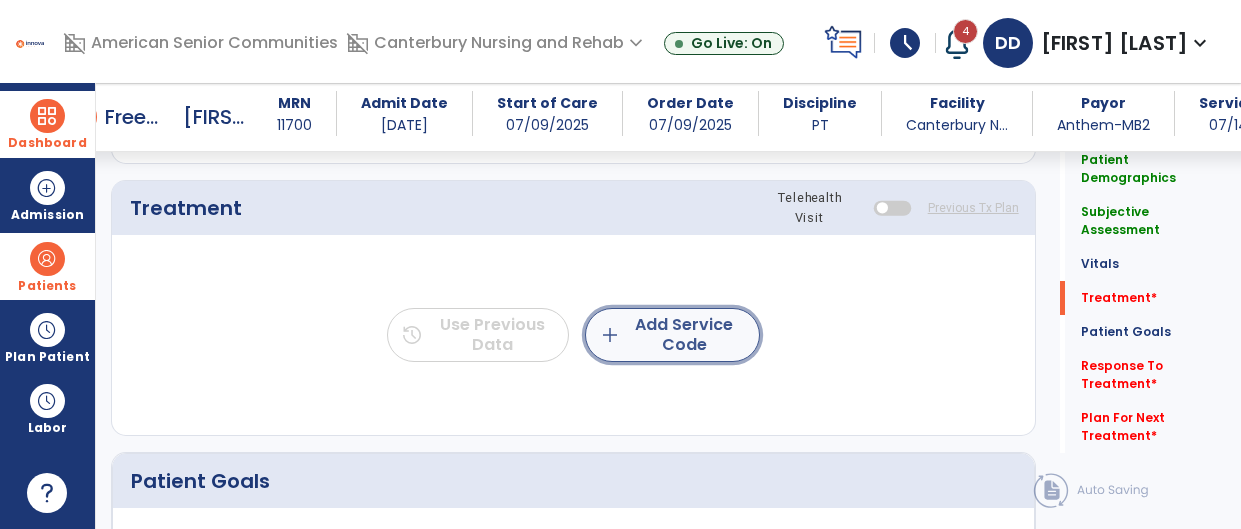 click on "add  Add Service Code" 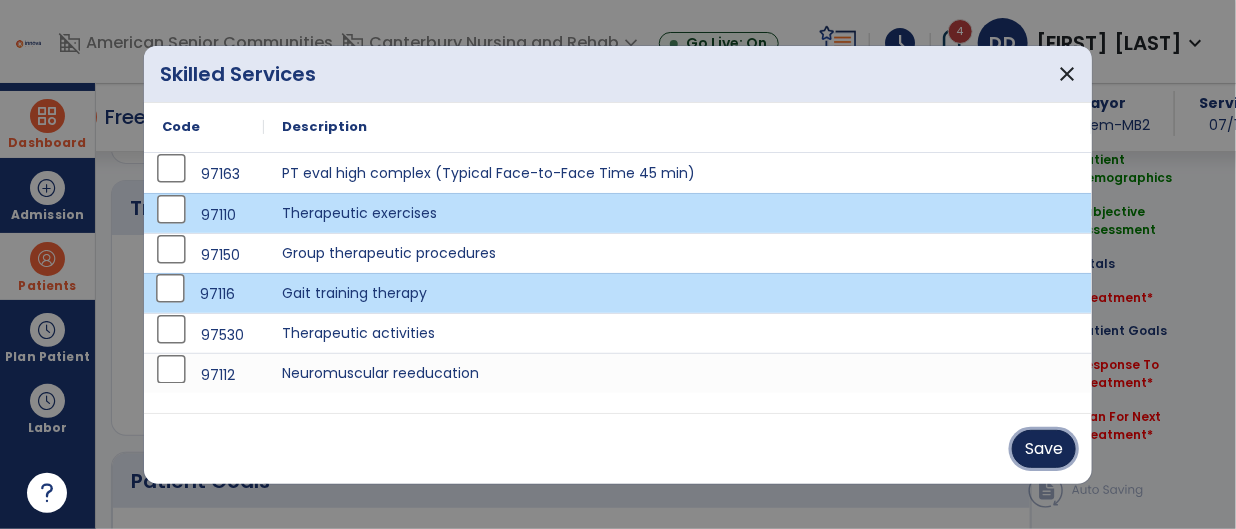 click on "Save" at bounding box center (1044, 449) 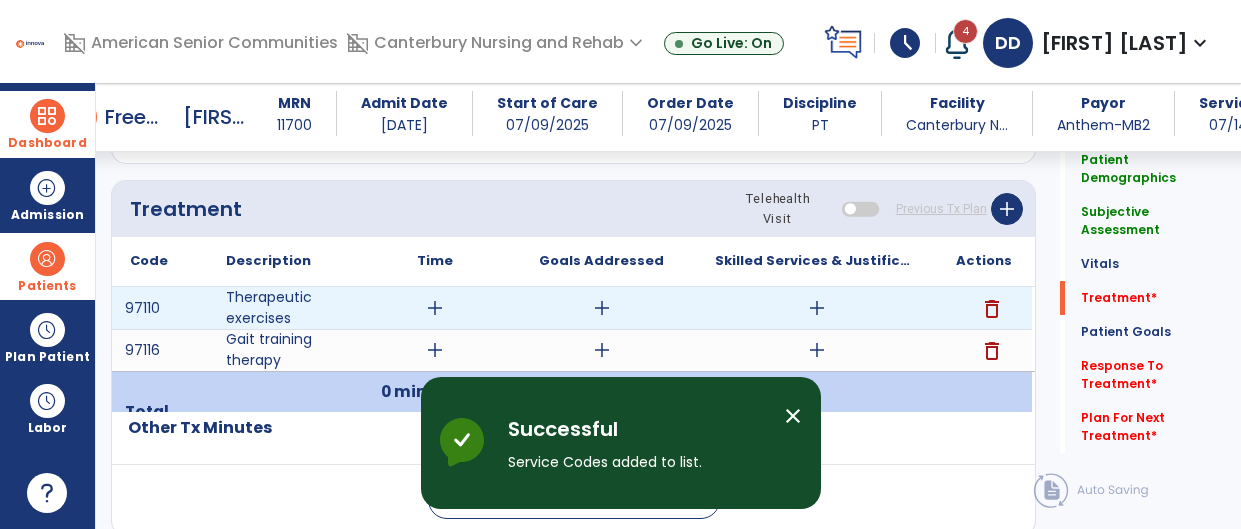 click on "add" at bounding box center [435, 308] 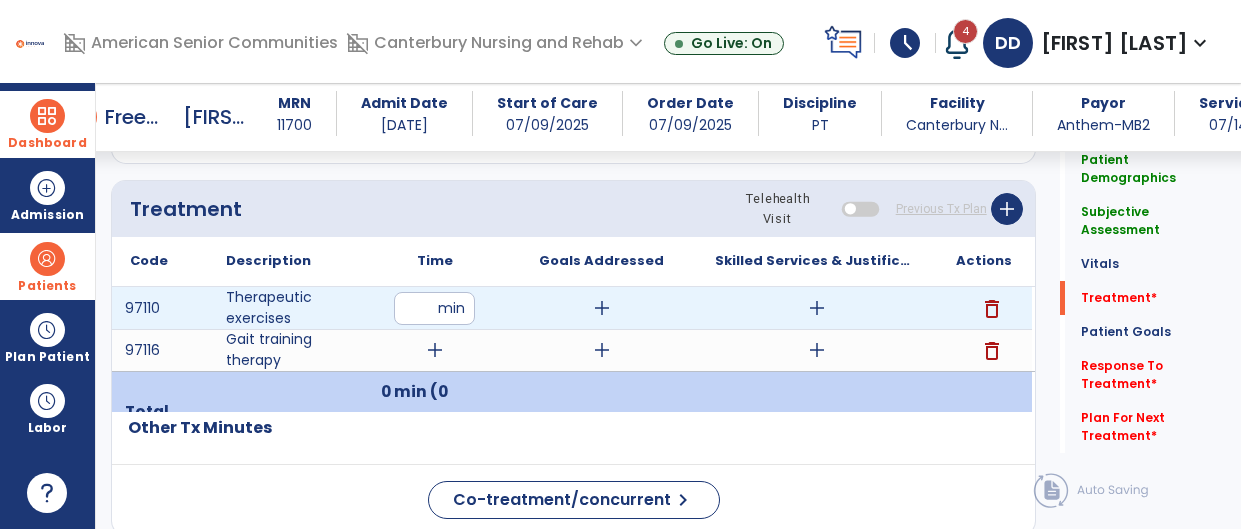 type on "**" 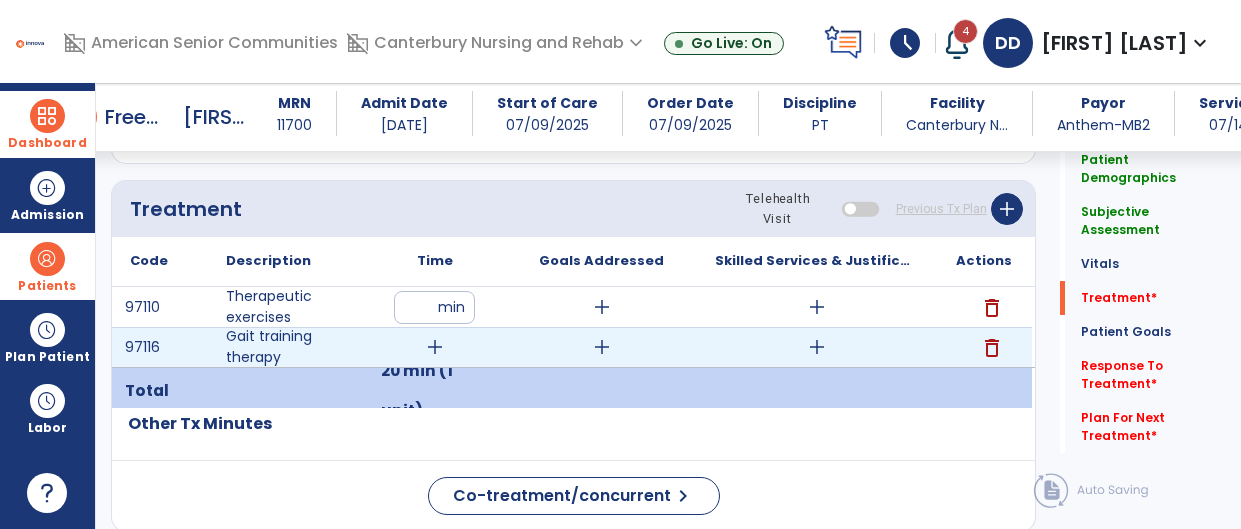 click on "add" at bounding box center [435, 347] 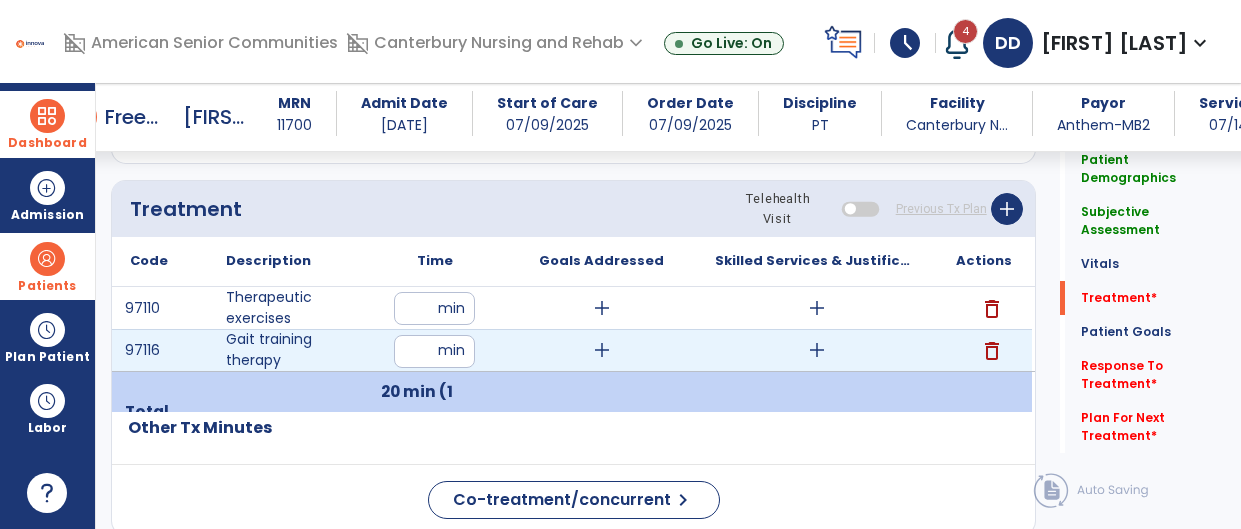 type on "**" 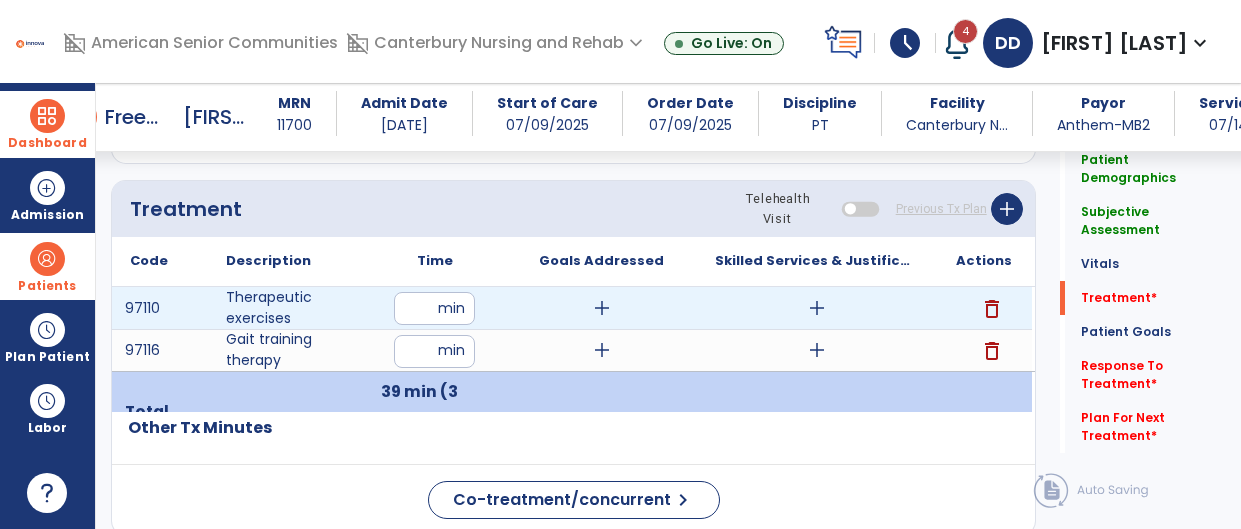 click on "add" at bounding box center [602, 308] 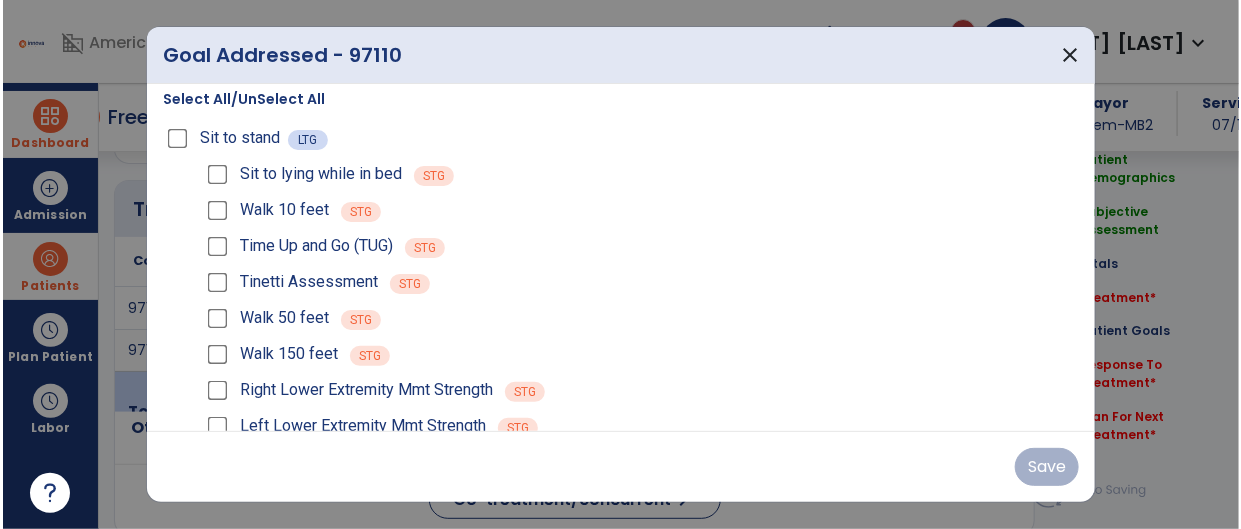 scroll, scrollTop: 48, scrollLeft: 0, axis: vertical 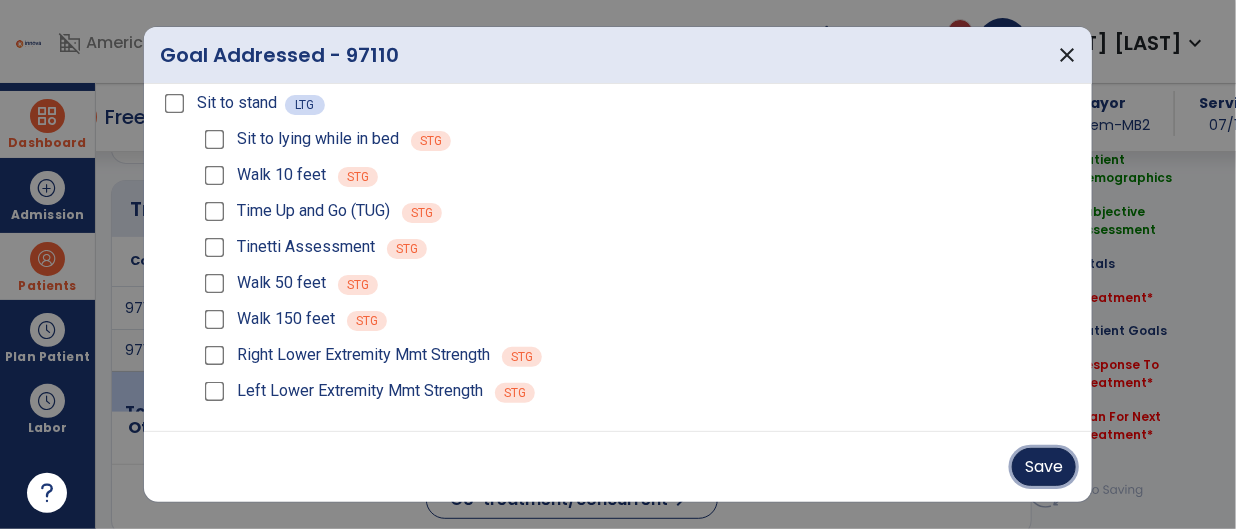 click on "Save" at bounding box center [1044, 467] 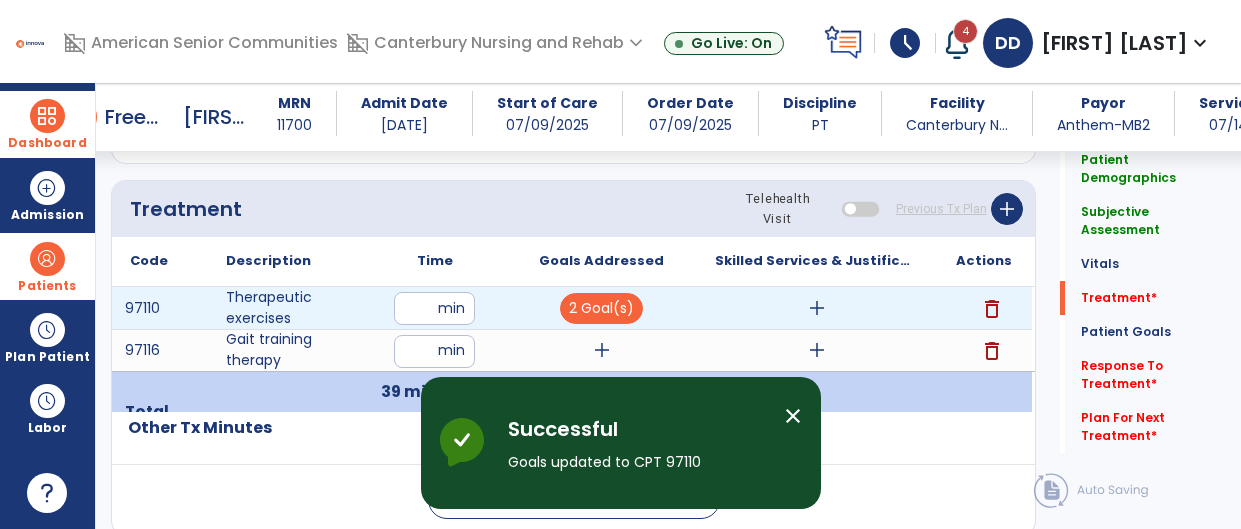 click on "add" at bounding box center (817, 308) 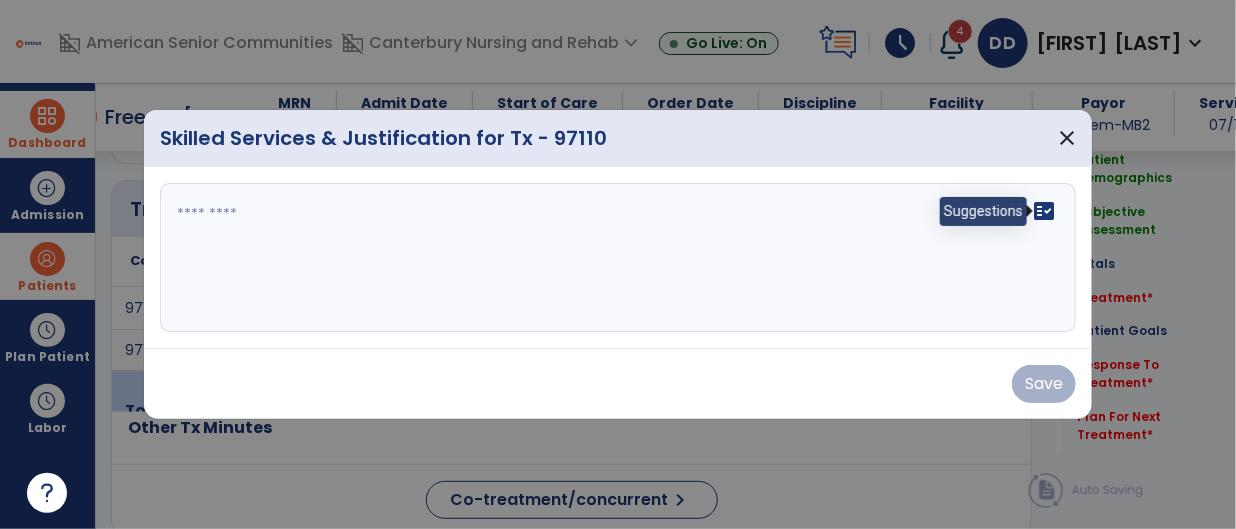 click on "fact_check" at bounding box center (1044, 211) 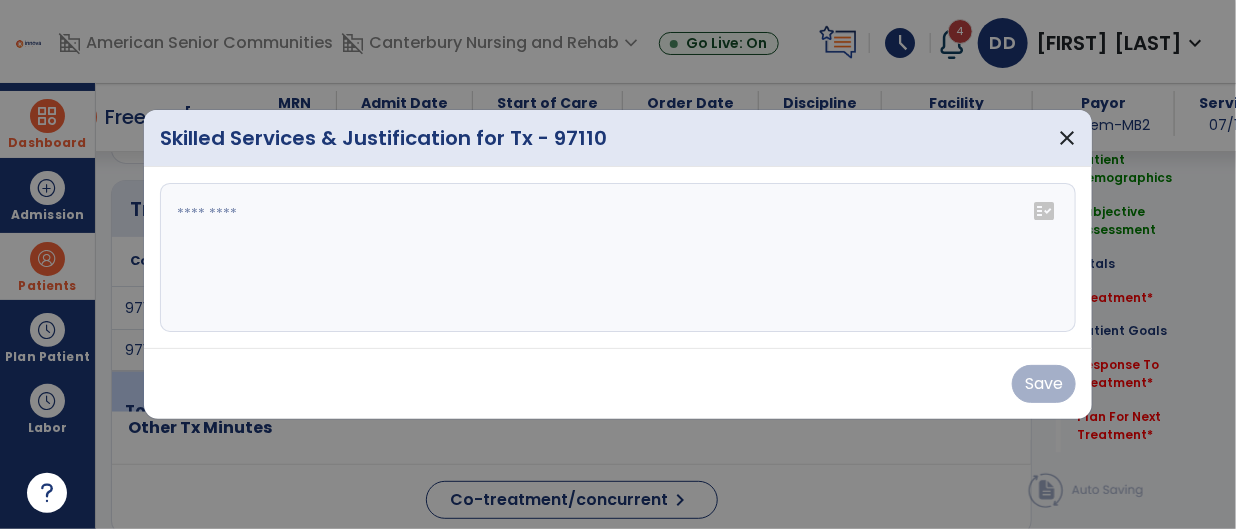 click on "fact_check" at bounding box center (1044, 211) 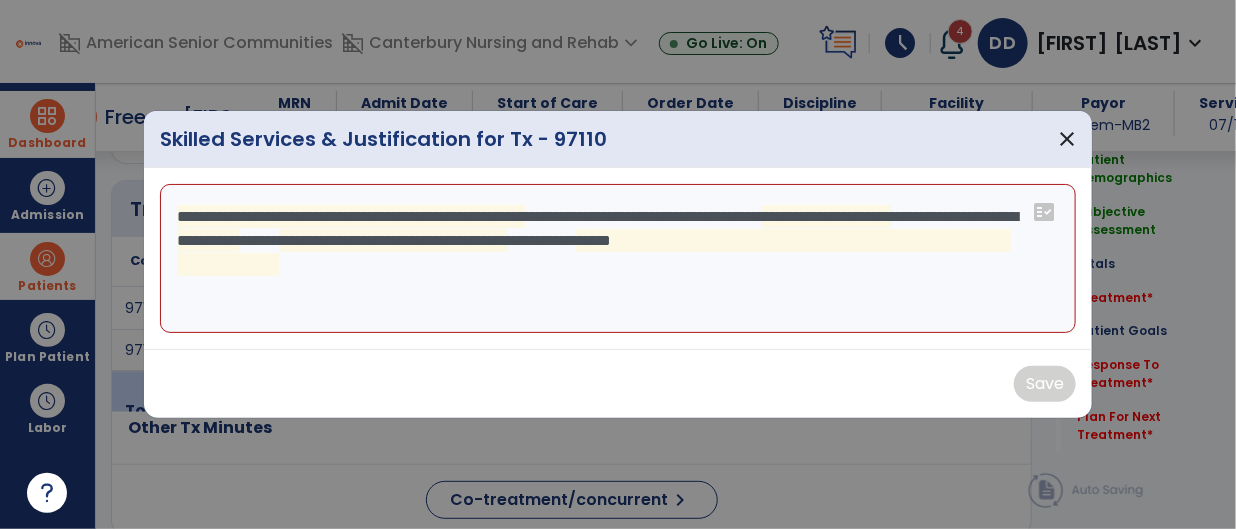 click on "**********" at bounding box center (618, 259) 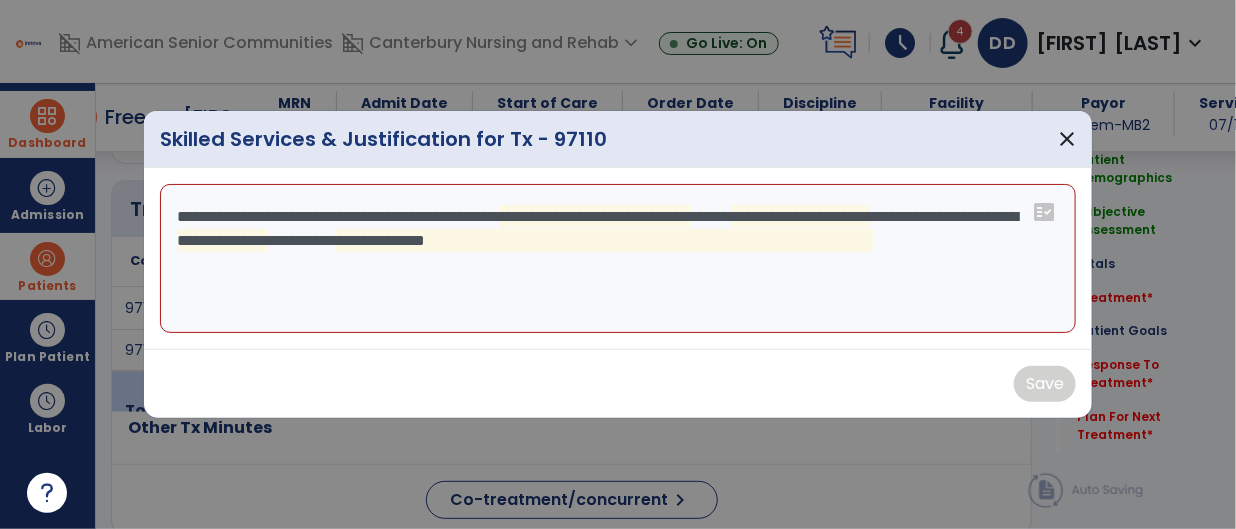 click on "**********" at bounding box center (618, 259) 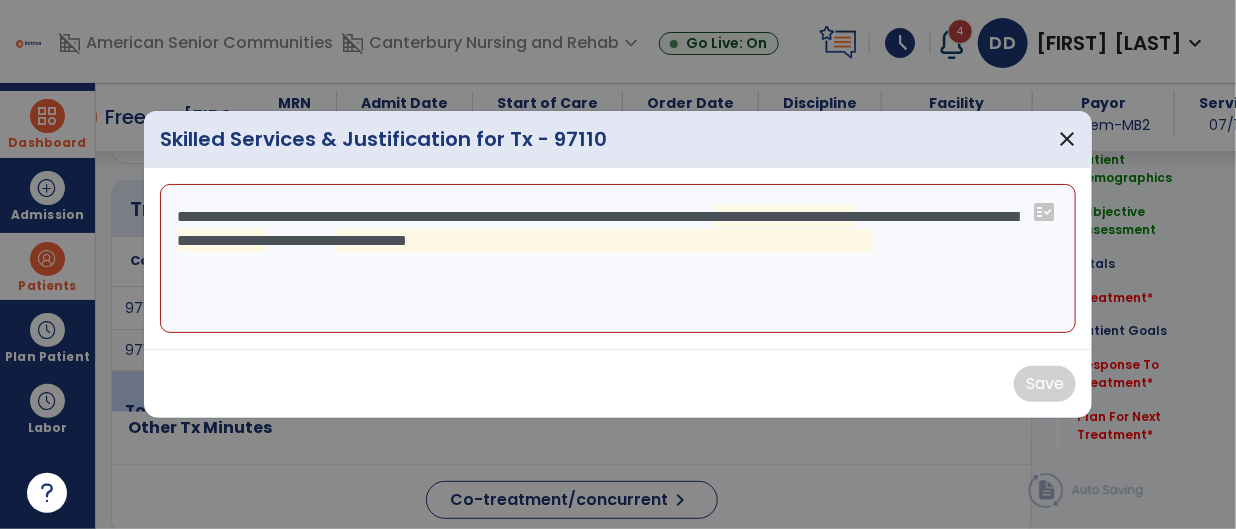 click on "**********" at bounding box center (618, 259) 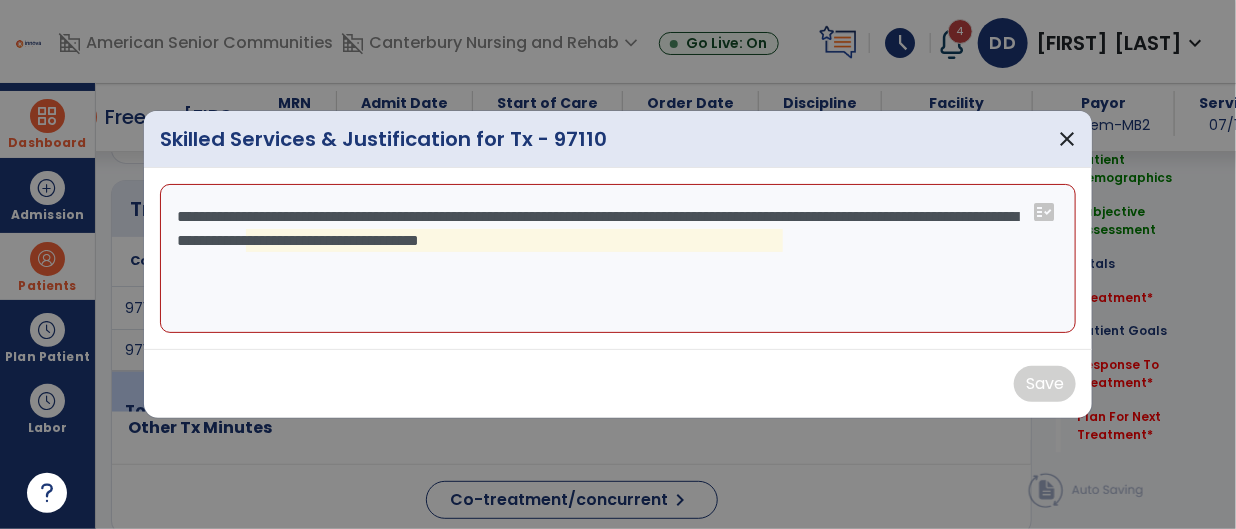 click on "**********" at bounding box center (618, 259) 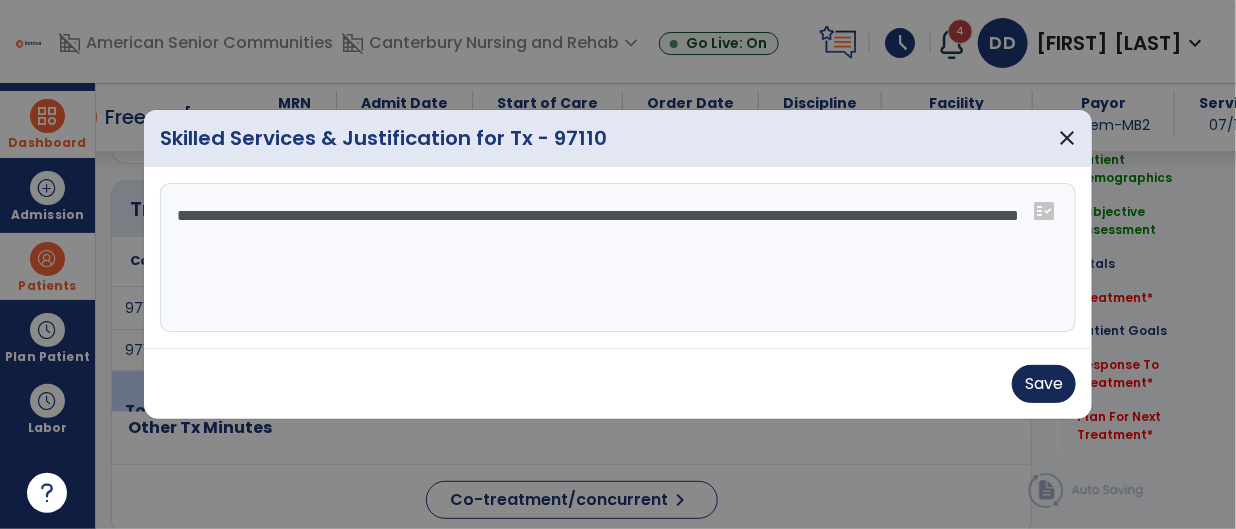 type on "**********" 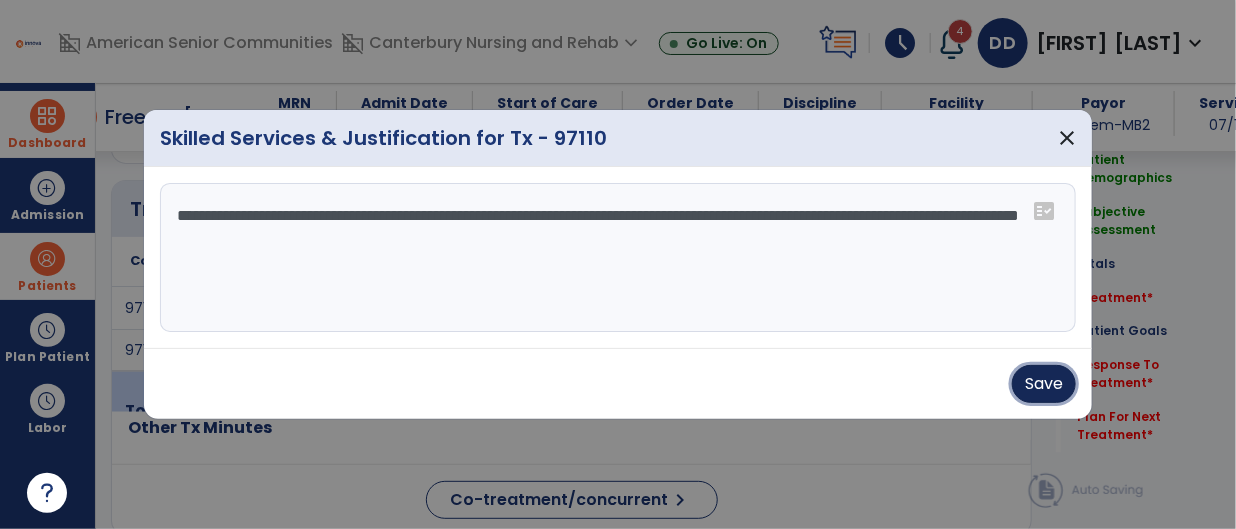 click on "Save" at bounding box center (1044, 384) 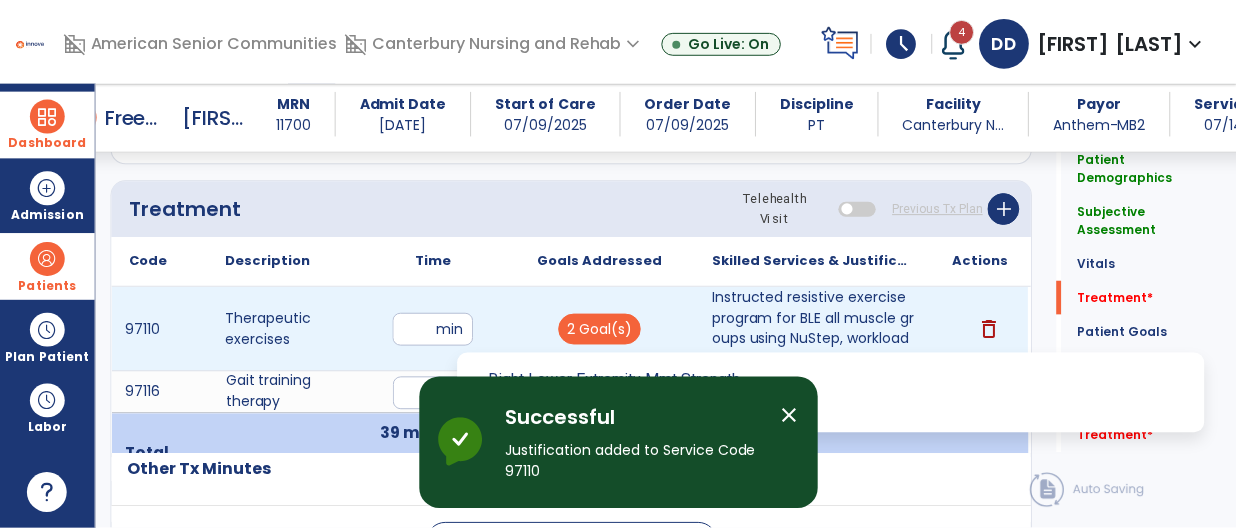 scroll, scrollTop: 1185, scrollLeft: 0, axis: vertical 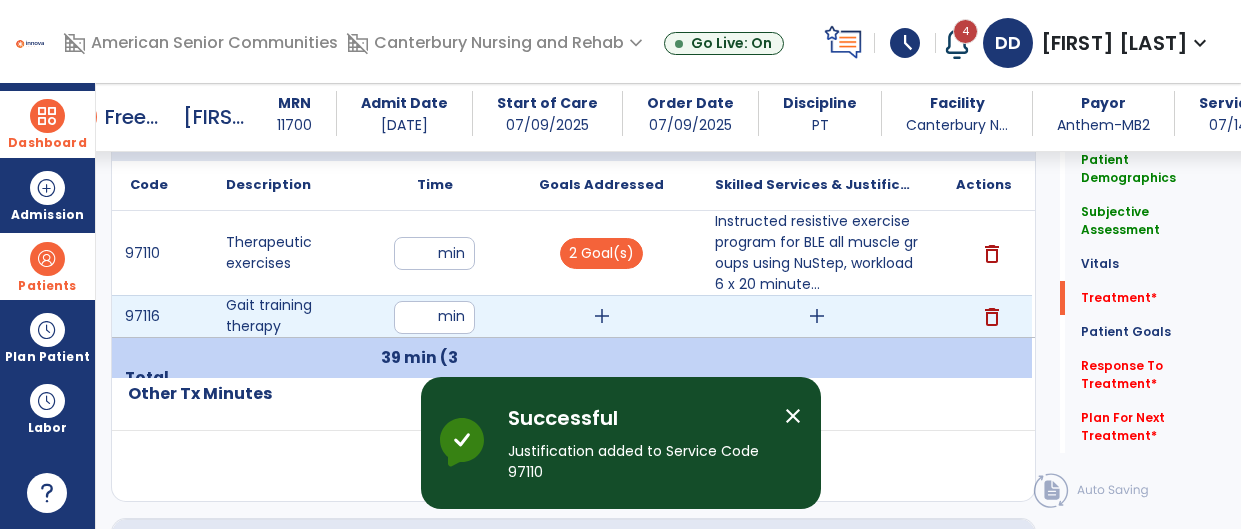 click on "add" at bounding box center (602, 316) 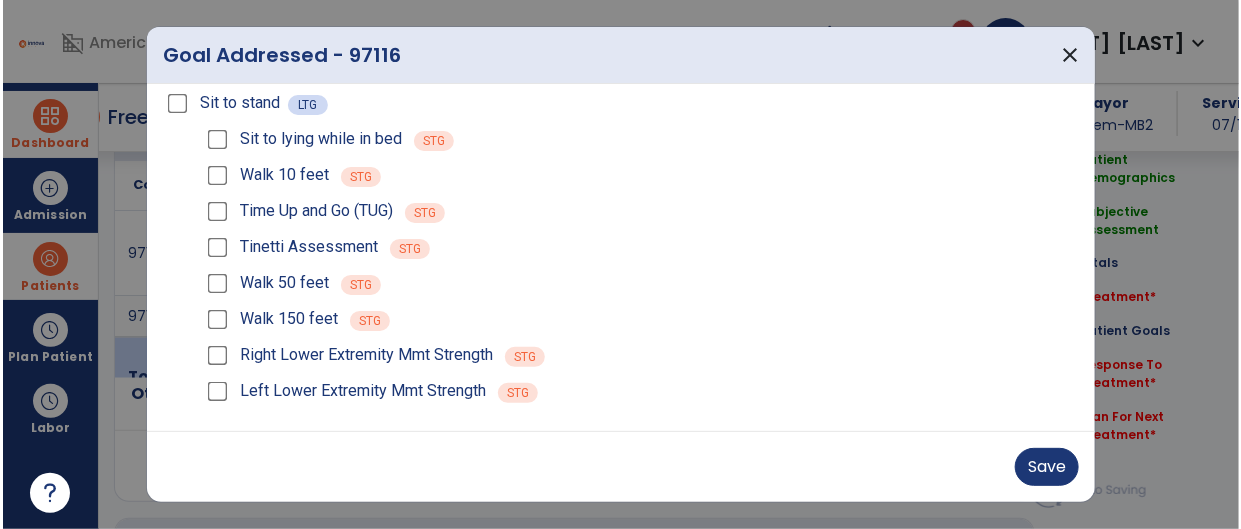 scroll, scrollTop: 47, scrollLeft: 0, axis: vertical 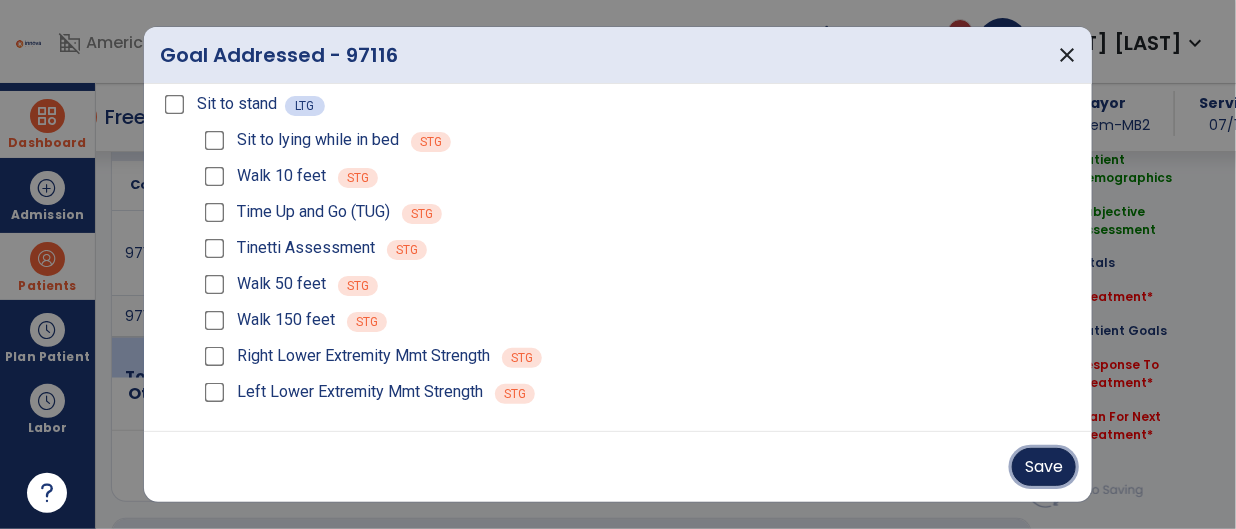 click on "Save" at bounding box center [1044, 467] 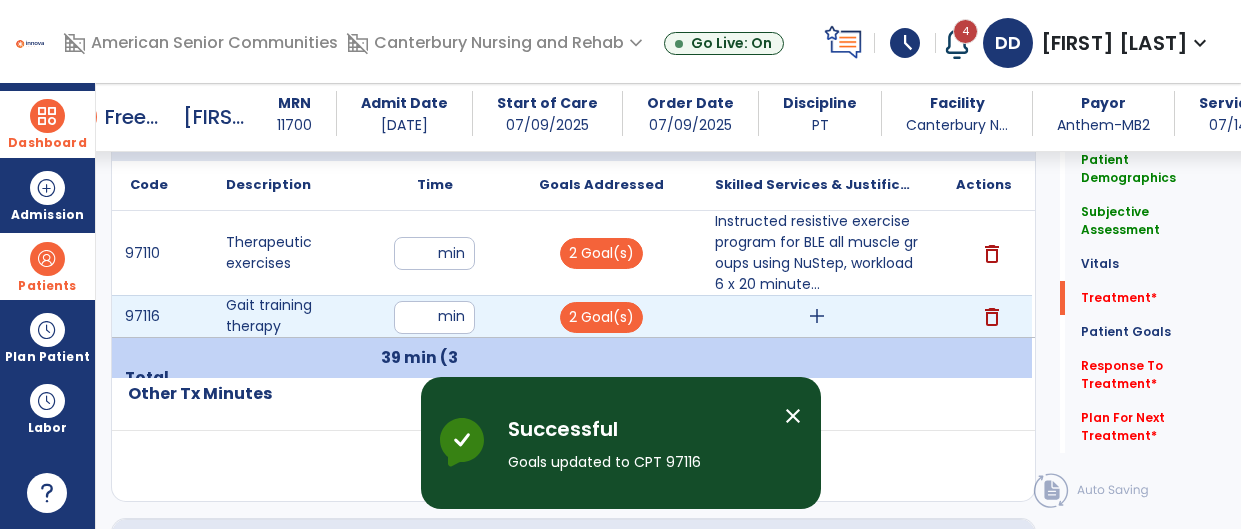 click on "add" at bounding box center (817, 316) 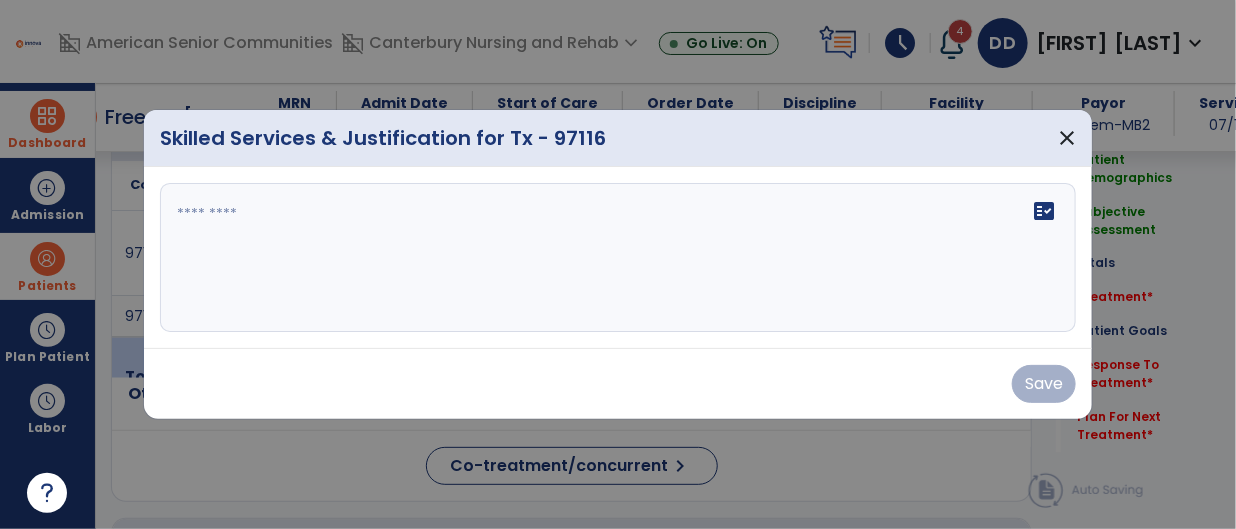 click on "fact_check" at bounding box center [618, 258] 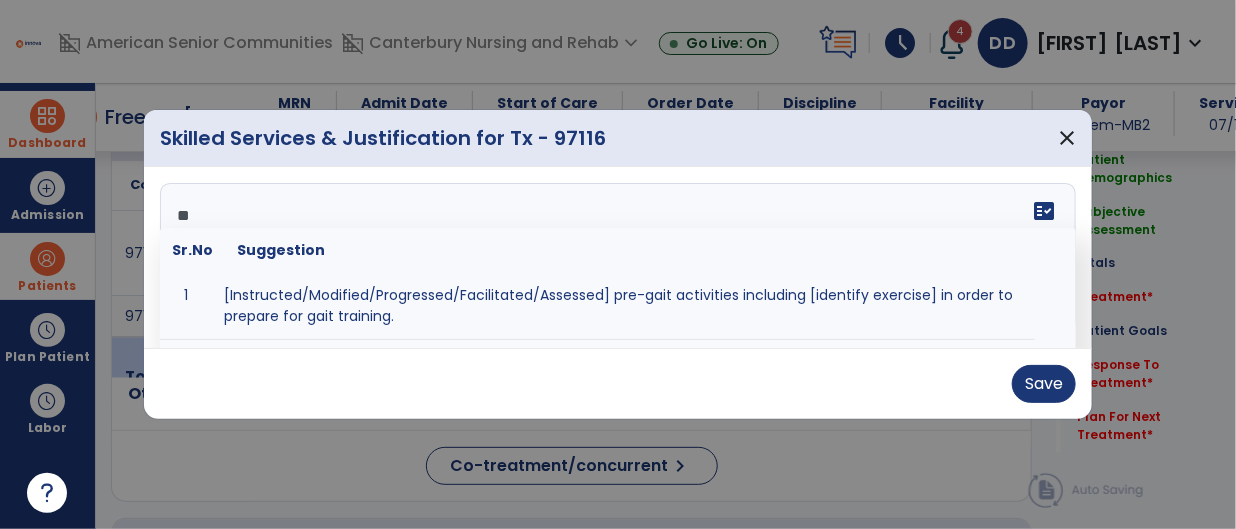 type on "*" 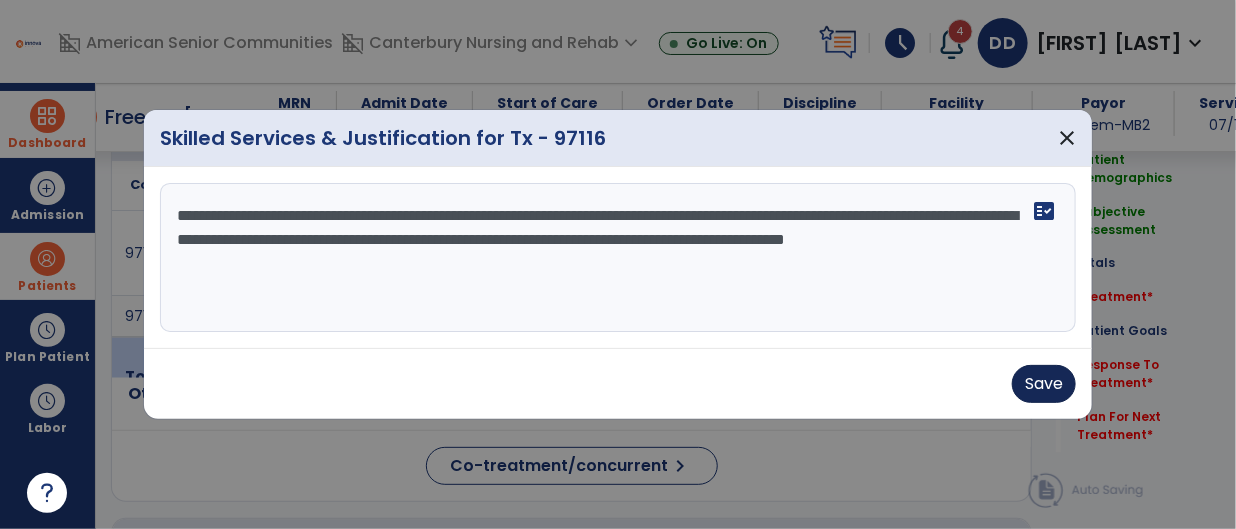 type on "**********" 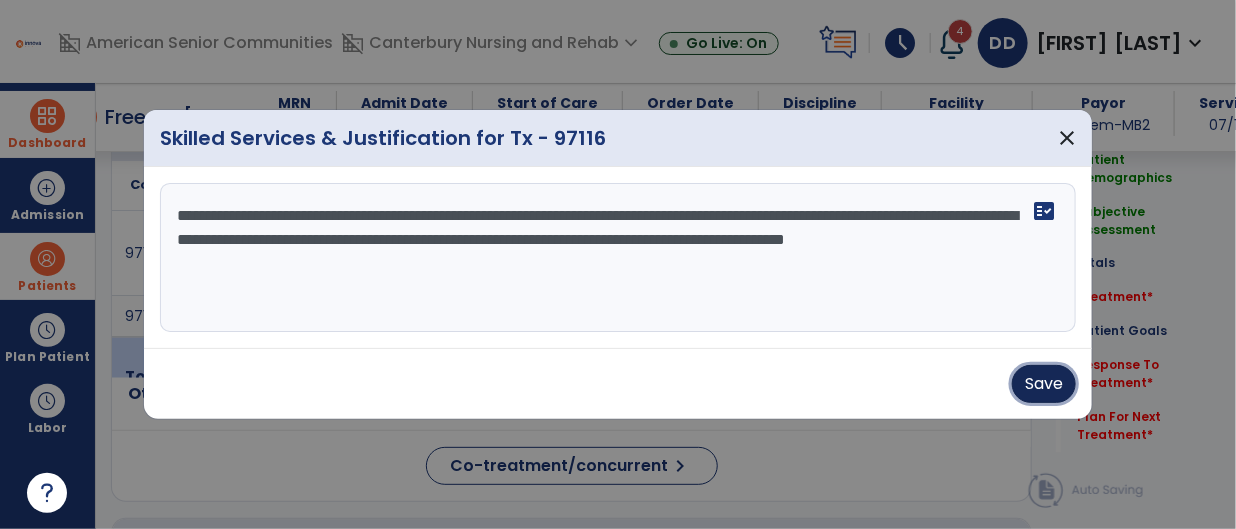 click on "Save" at bounding box center [1044, 384] 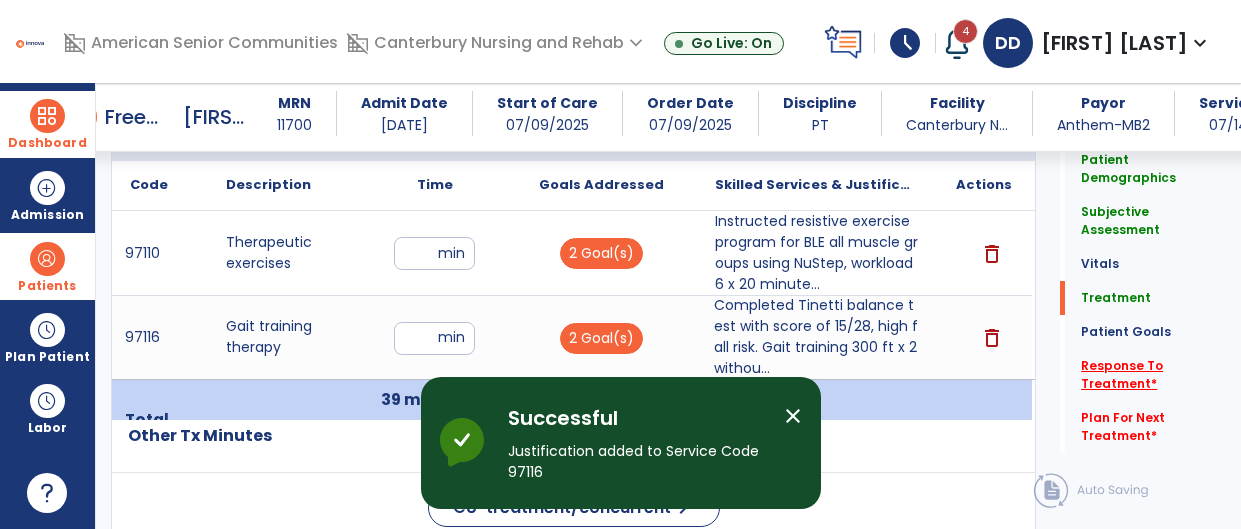 click on "Response To Treatment   *" 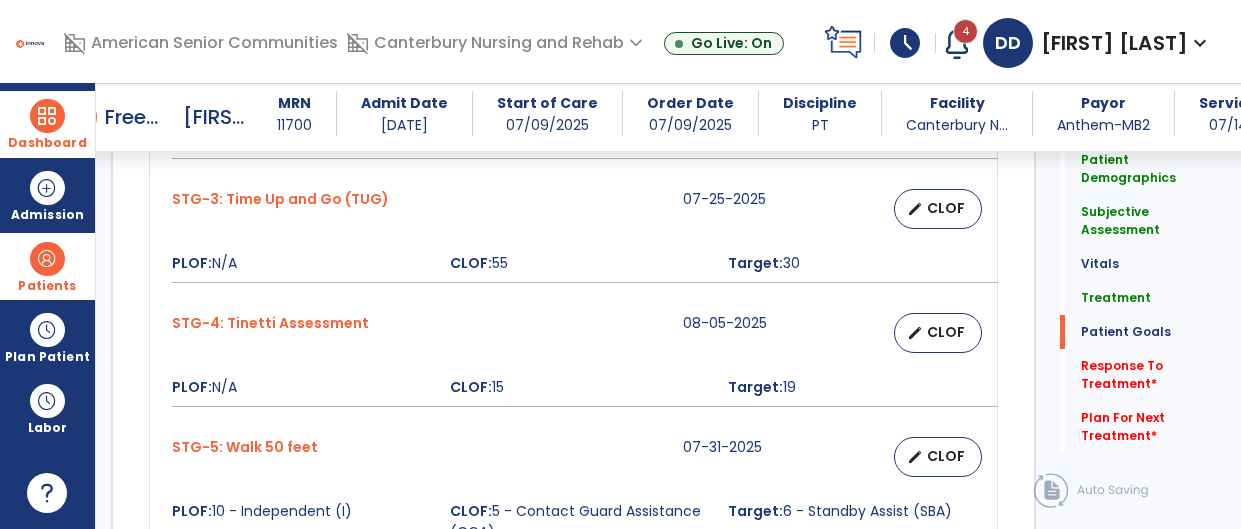 scroll, scrollTop: 2935, scrollLeft: 0, axis: vertical 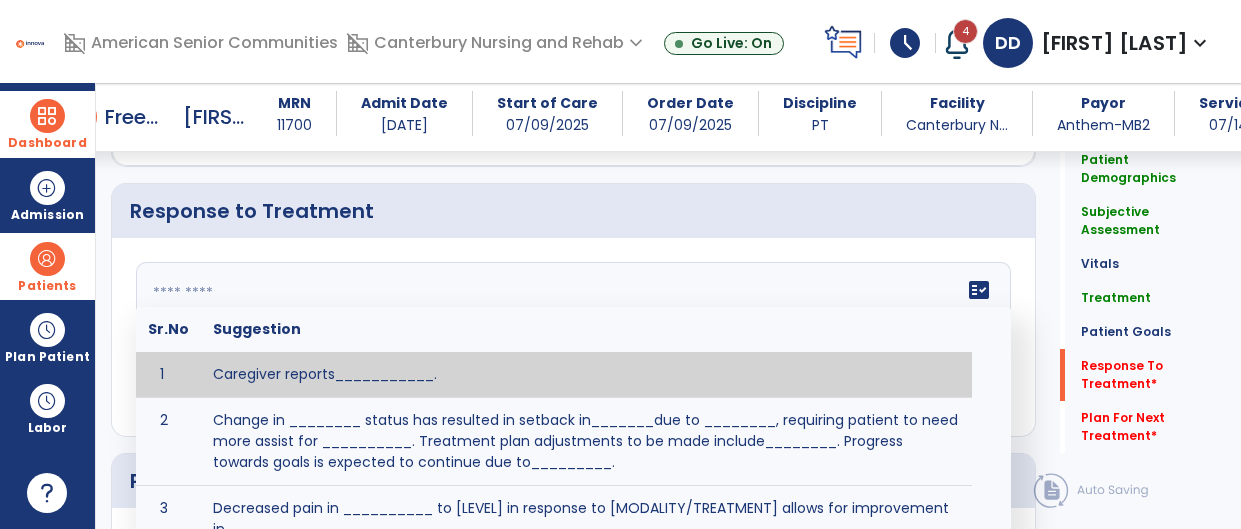 click on "fact_check  Sr.No Suggestion 1 Caregiver reports___________. 2 Change in ________ status has resulted in setback in_______due to ________, requiring patient to need more assist for __________.   Treatment plan adjustments to be made include________.  Progress towards goals is expected to continue due to_________. 3 Decreased pain in __________ to [LEVEL] in response to [MODALITY/TREATMENT] allows for improvement in _________. 4 Functional gains in _______ have impacted the patient's ability to perform_________ with a reduction in assist levels to_________. 5 Functional progress this week has been significant due to__________. 6 Gains in ________ have improved the patient's ability to perform ______with decreased levels of assist to___________. 7 Improvement in ________allows patient to tolerate higher levels of challenges in_________. 8 Pain in [AREA] has decreased to [LEVEL] in response to [TREATMENT/MODALITY], allowing fore ease in completing__________. 9 10 11 12 13 14 15 16 17 18 19 20 21" 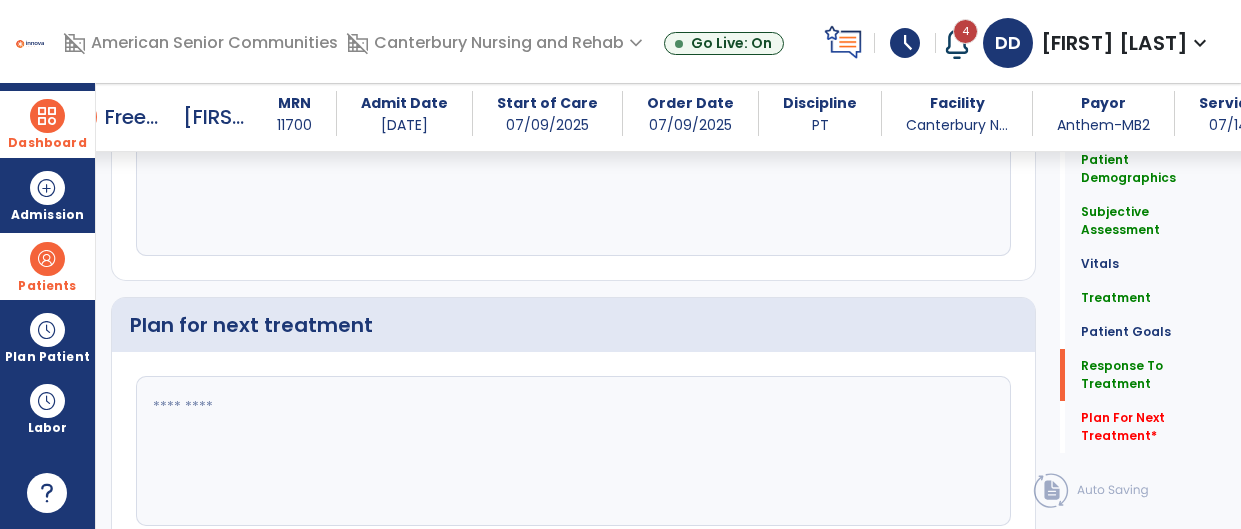 scroll, scrollTop: 3103, scrollLeft: 0, axis: vertical 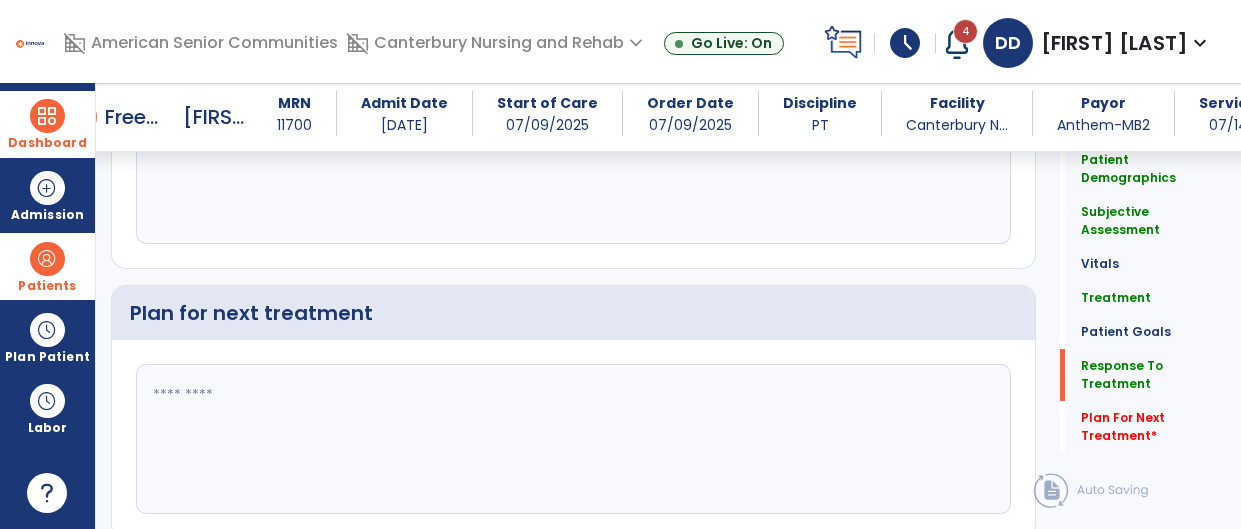 type on "**********" 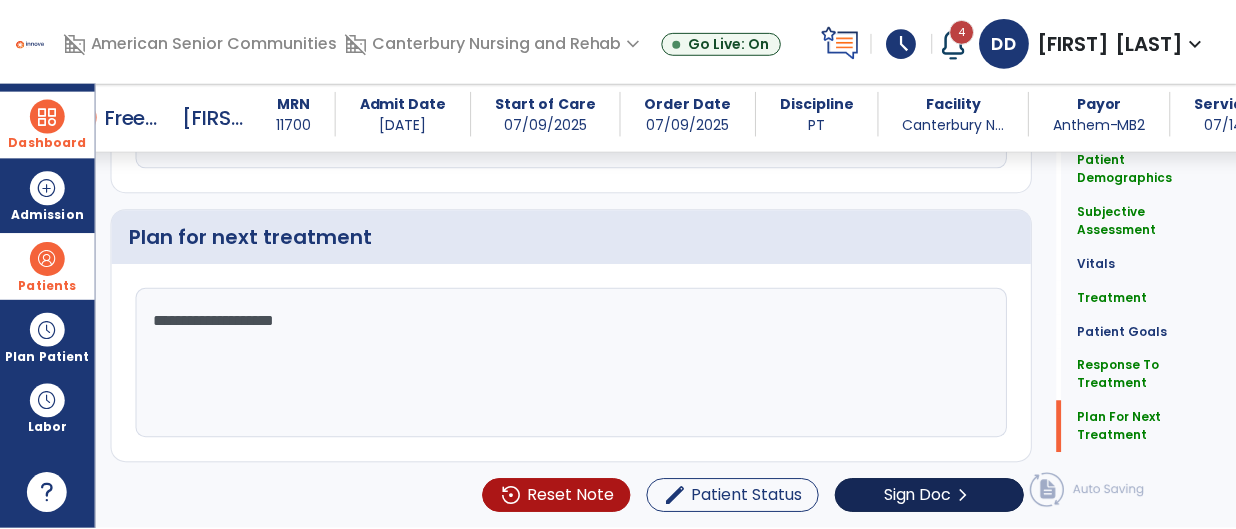 scroll, scrollTop: 3086, scrollLeft: 0, axis: vertical 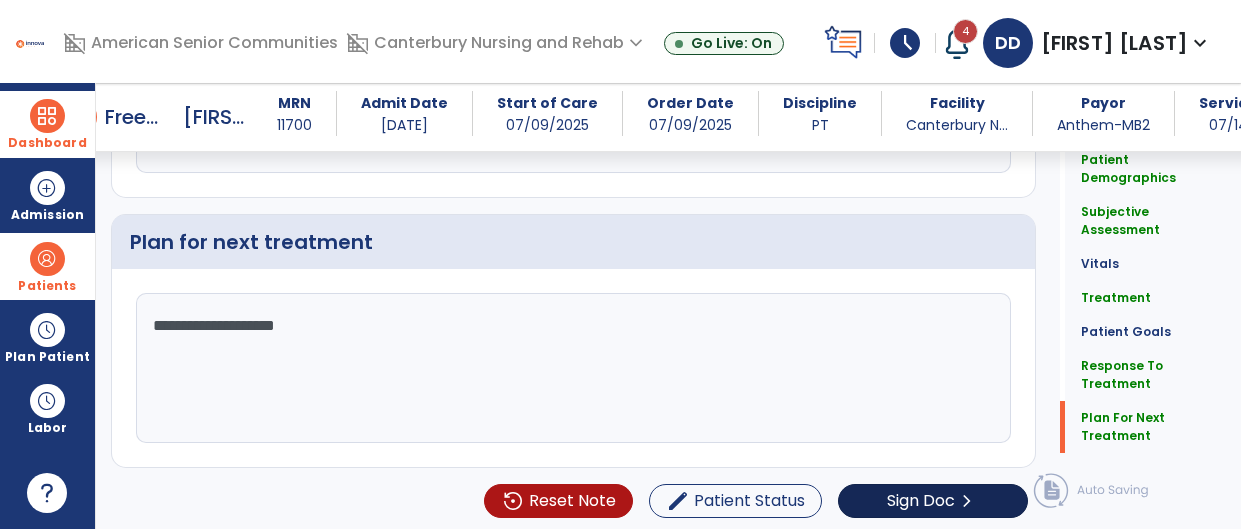 type on "**********" 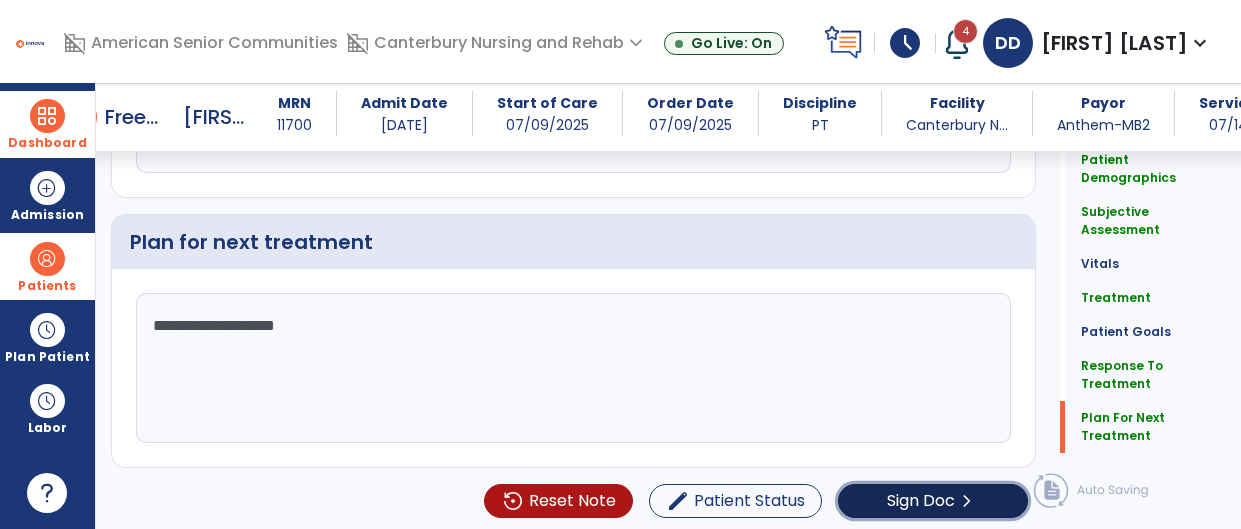 click on "Sign Doc" 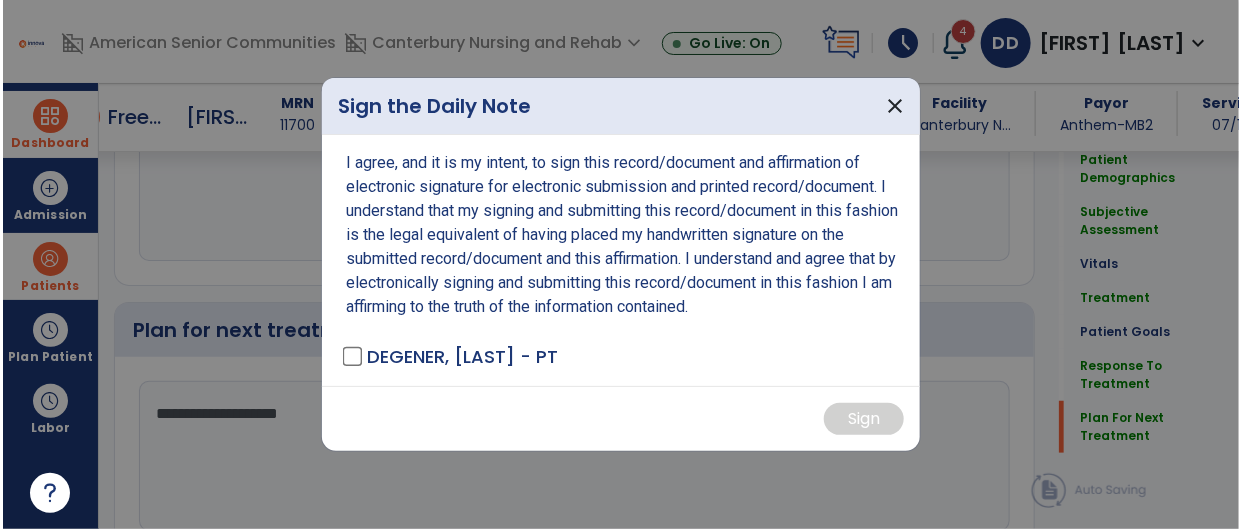 scroll, scrollTop: 3173, scrollLeft: 0, axis: vertical 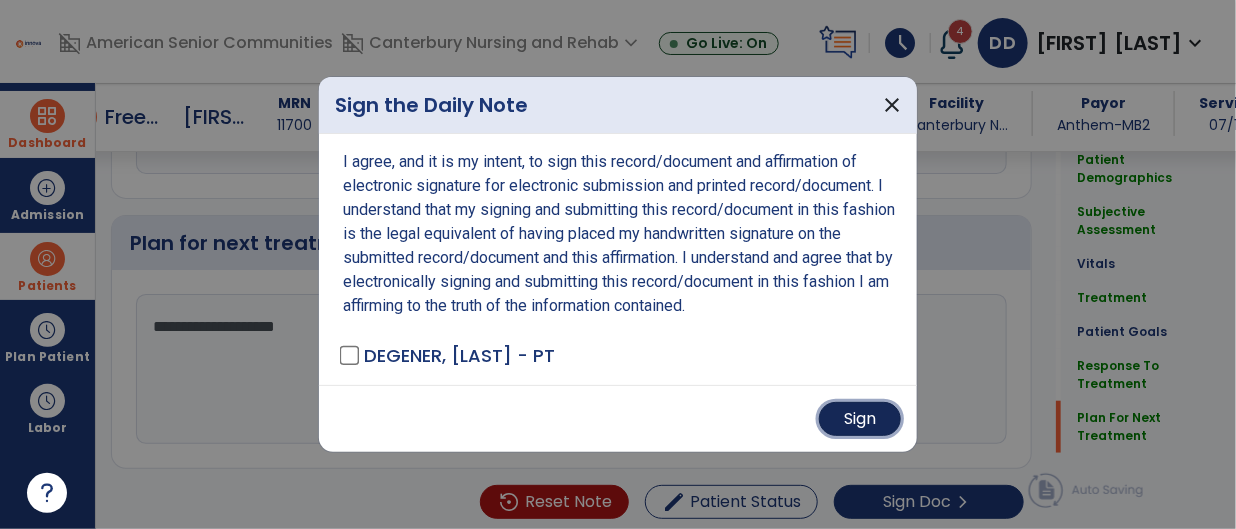 click on "Sign" at bounding box center (860, 419) 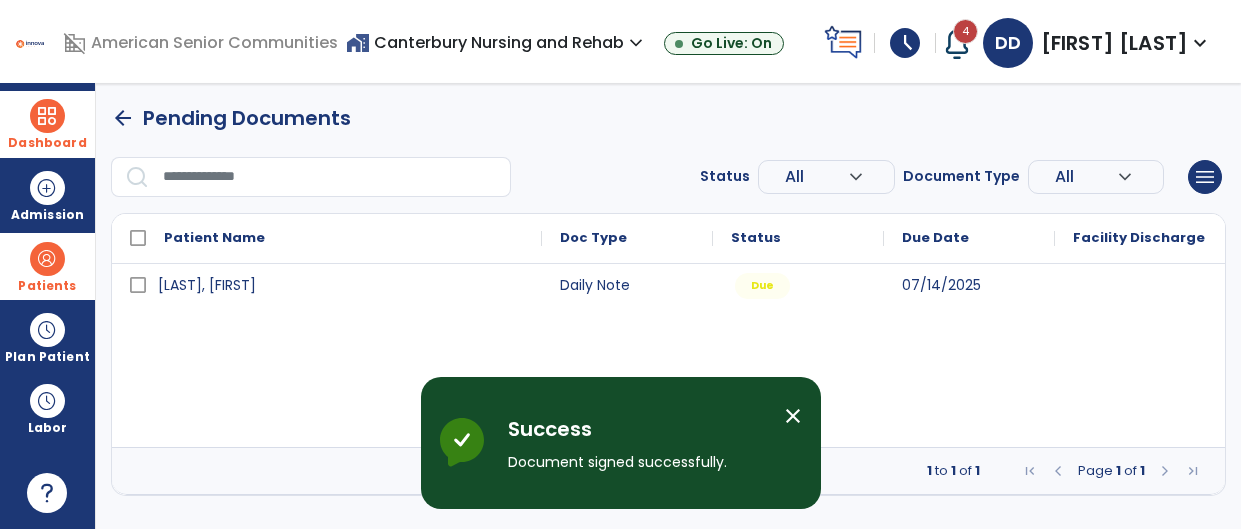 scroll, scrollTop: 0, scrollLeft: 0, axis: both 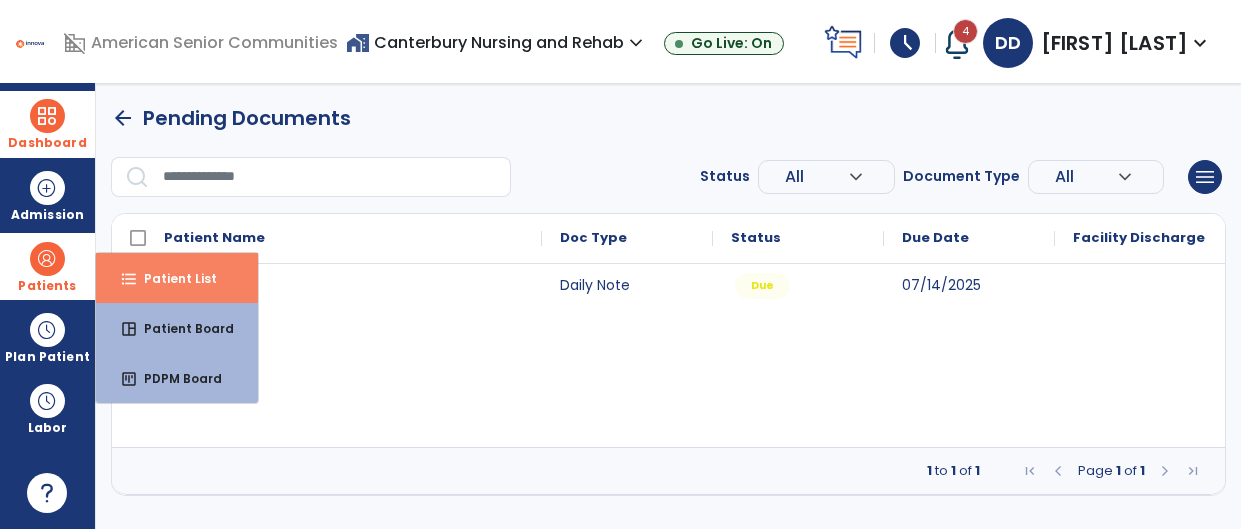 click on "Patient List" at bounding box center [172, 278] 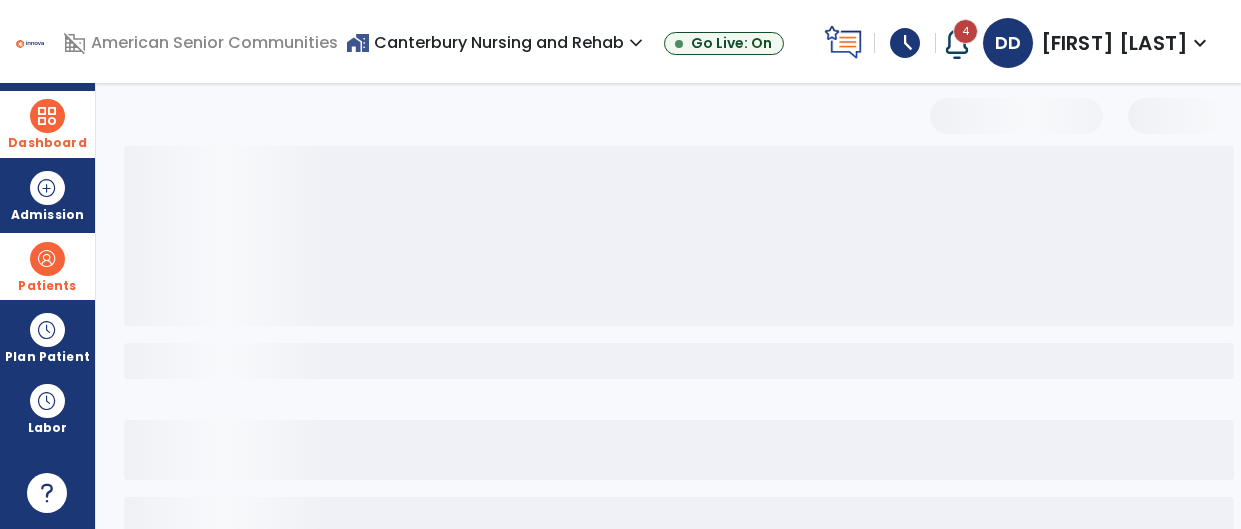 select on "***" 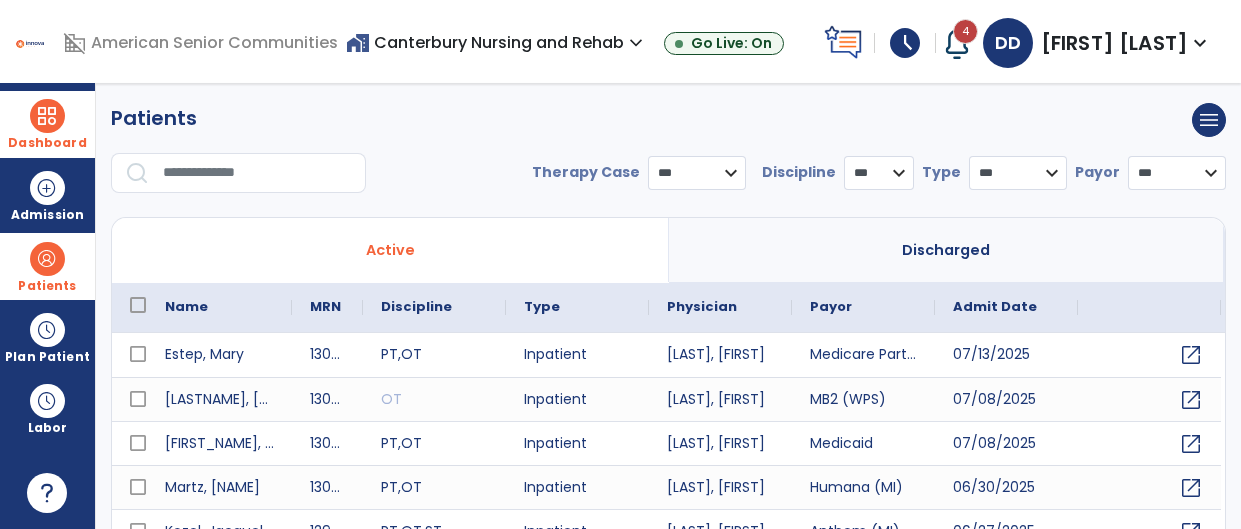 scroll, scrollTop: 0, scrollLeft: 0, axis: both 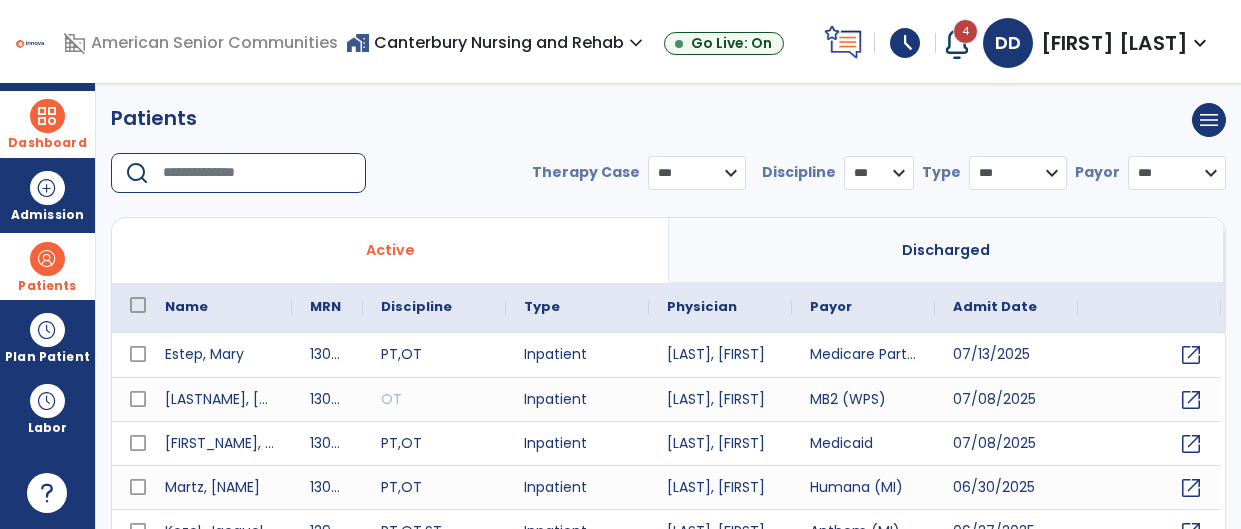 click at bounding box center (257, 173) 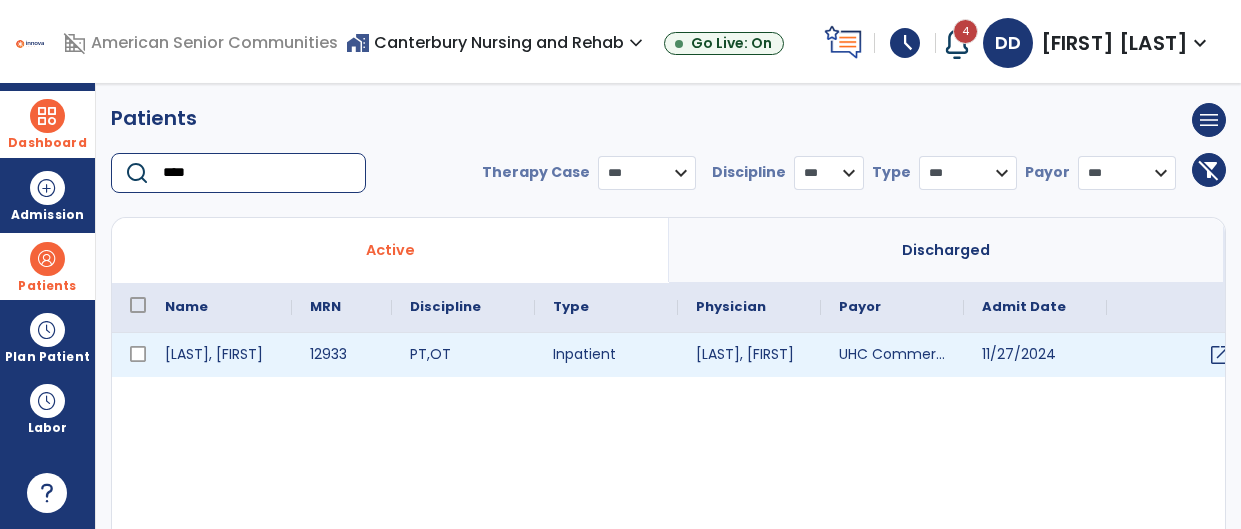 type on "****" 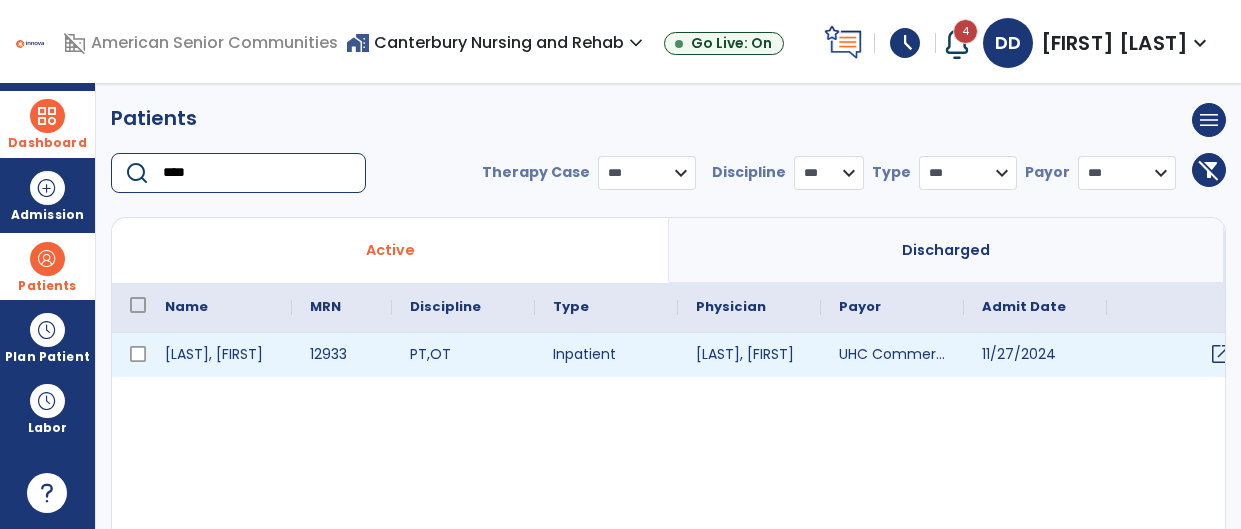 click on "open_in_new" at bounding box center [1221, 354] 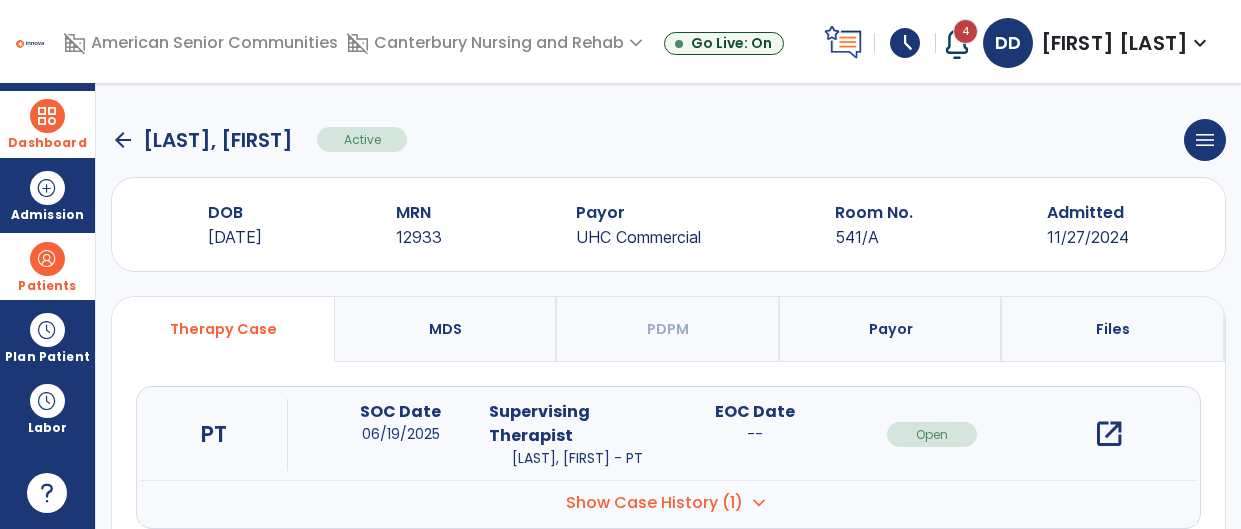 click on "open_in_new" at bounding box center [1109, 434] 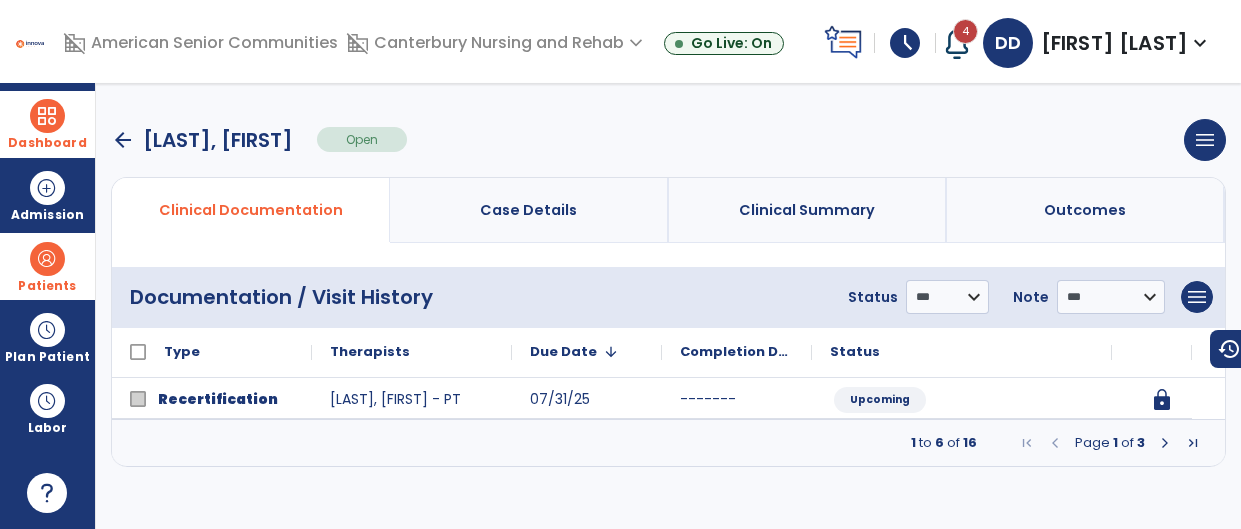 scroll, scrollTop: 0, scrollLeft: 0, axis: both 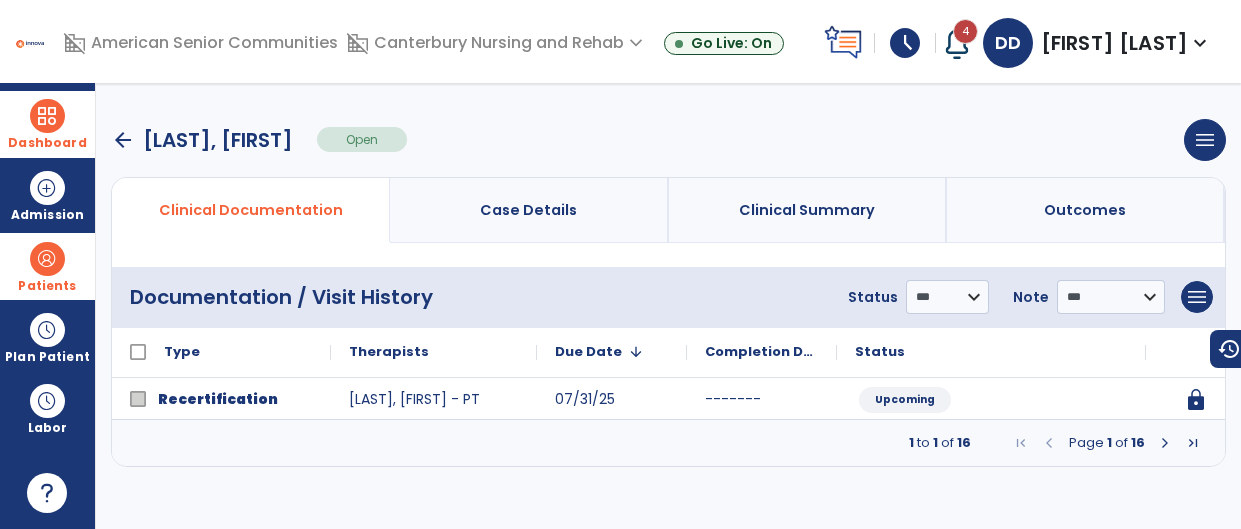click at bounding box center (1165, 443) 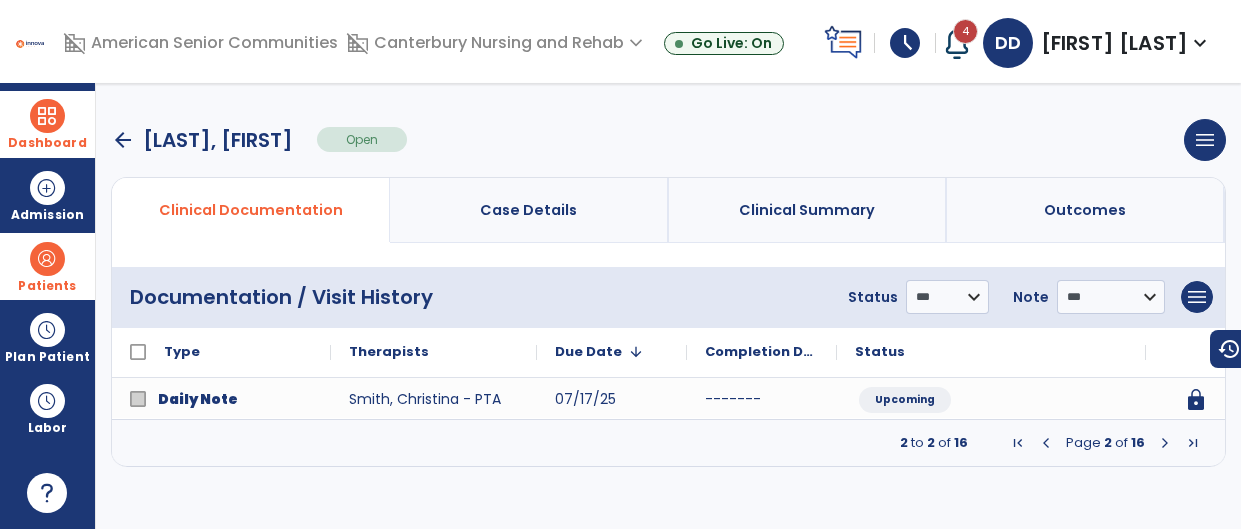 click at bounding box center [1165, 443] 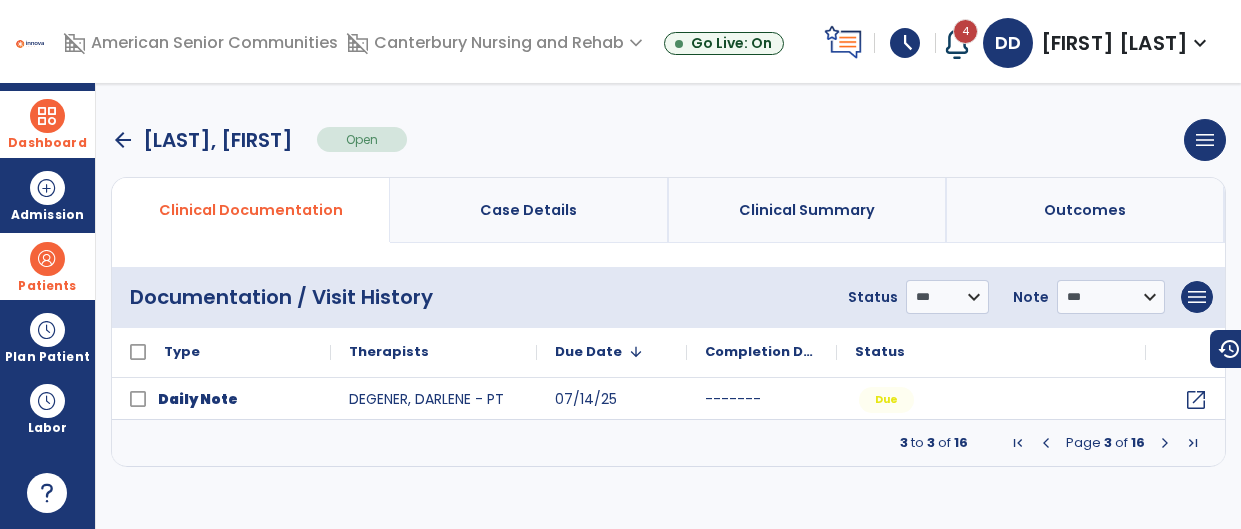 click at bounding box center [1165, 443] 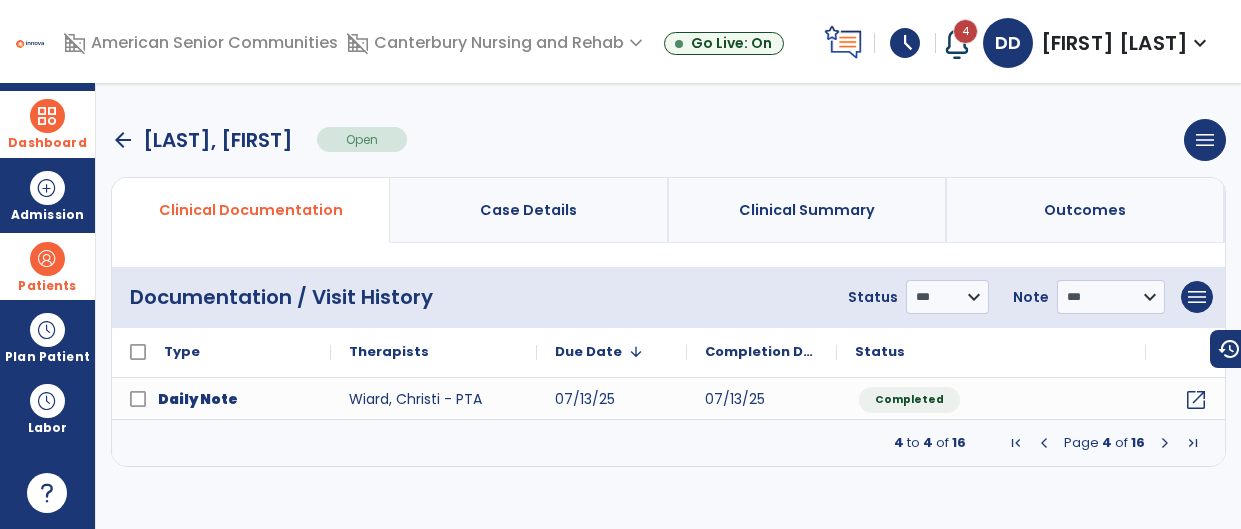 click at bounding box center [1165, 443] 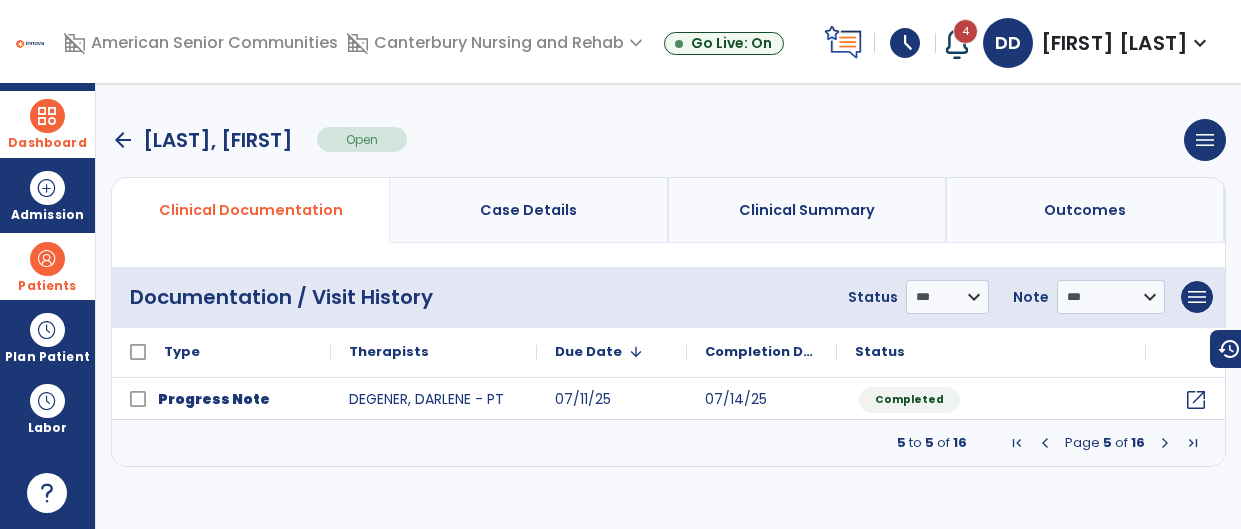 click on "Dashboard" at bounding box center (47, 143) 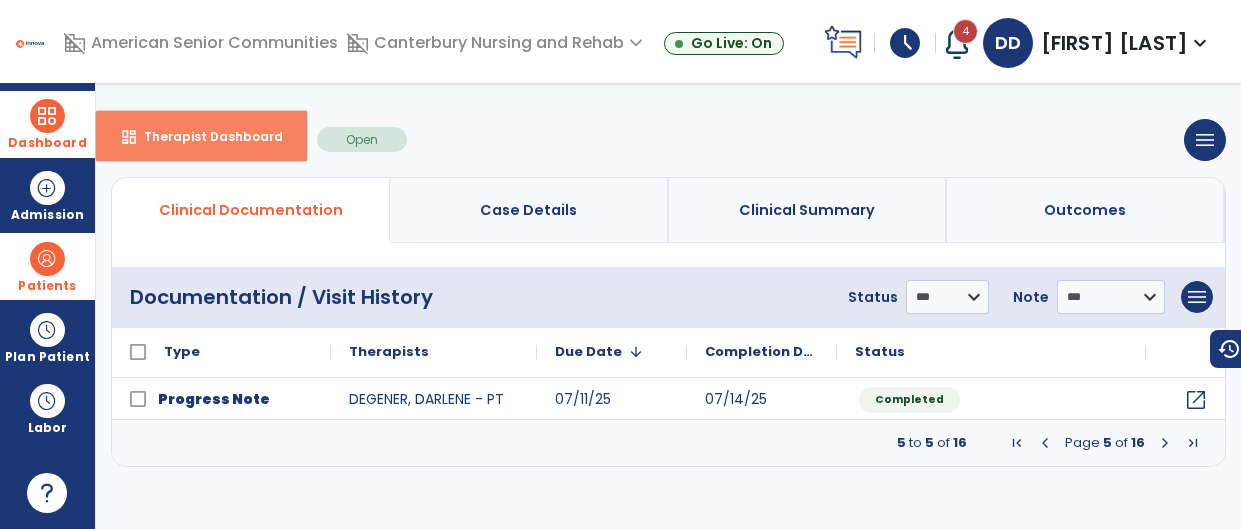 click on "Therapist Dashboard" at bounding box center [205, 136] 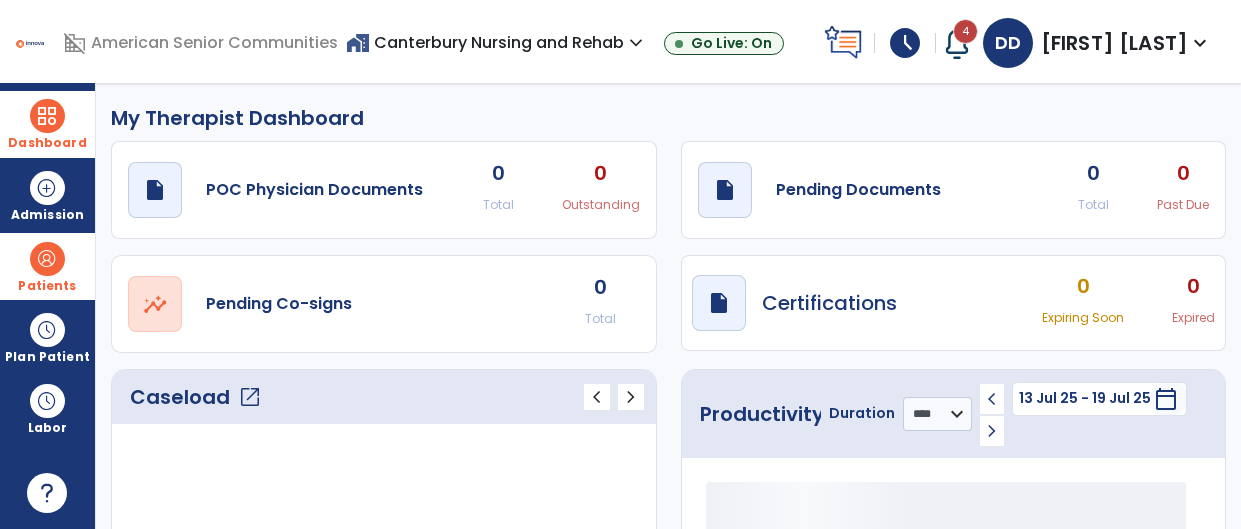 scroll, scrollTop: 1, scrollLeft: 0, axis: vertical 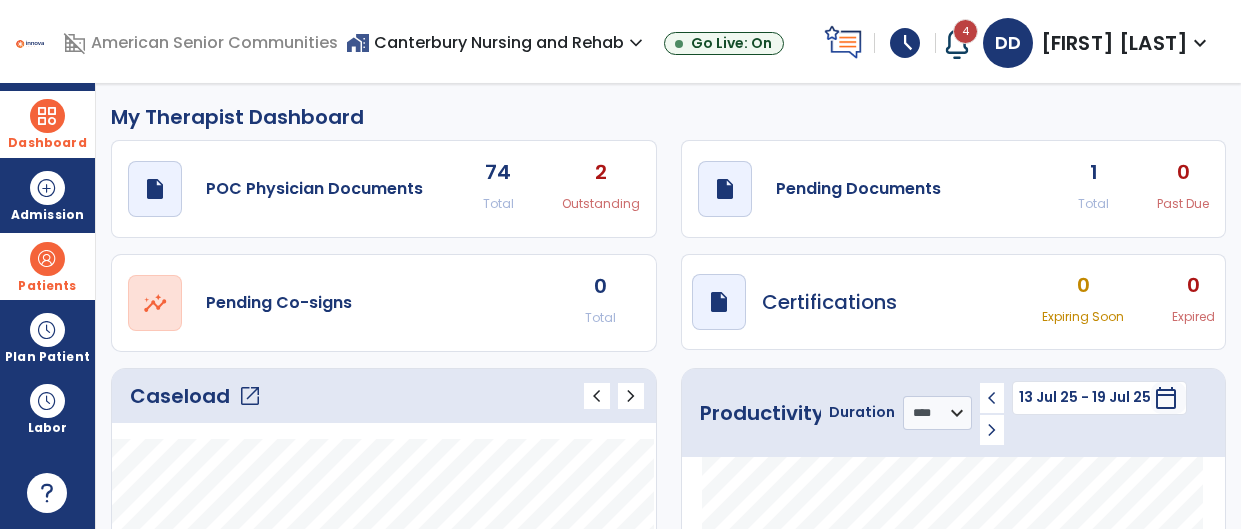 click on "1" 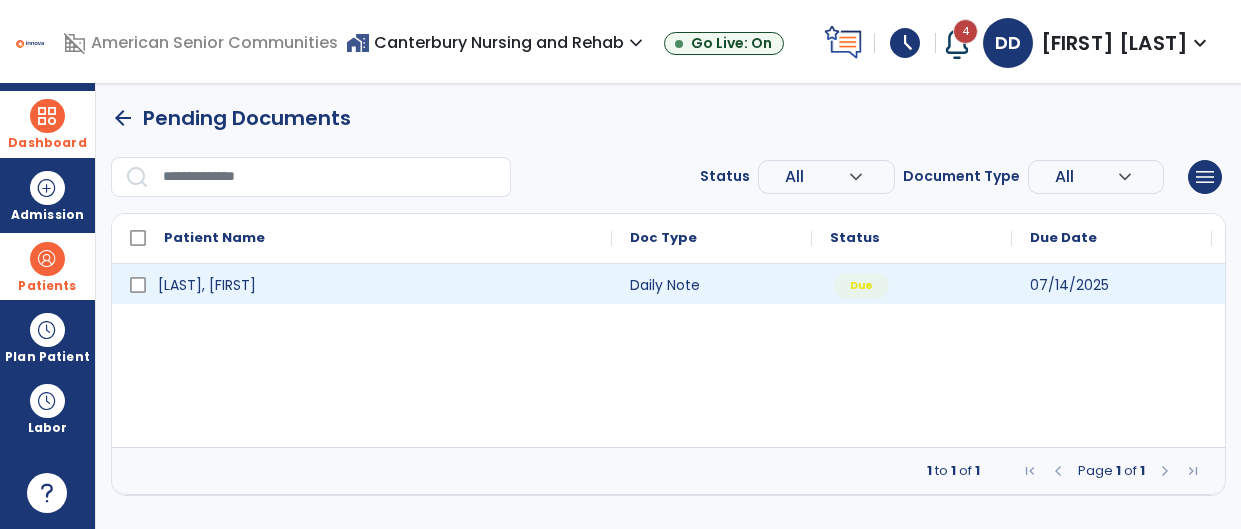 scroll, scrollTop: 0, scrollLeft: 0, axis: both 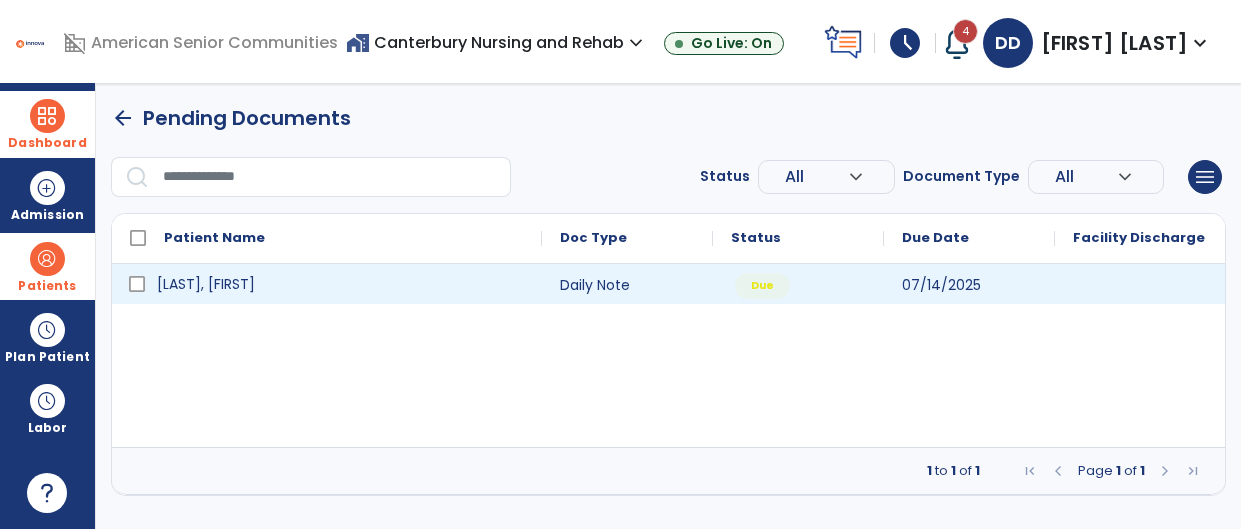 click on "Dylla, Bruce" at bounding box center (341, 284) 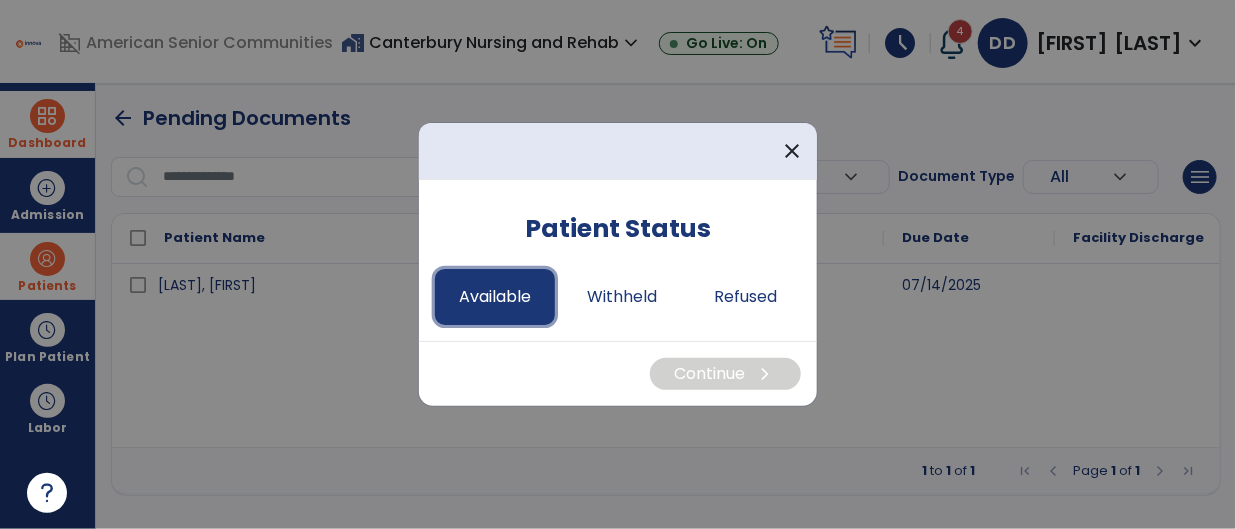click on "Available" at bounding box center [495, 297] 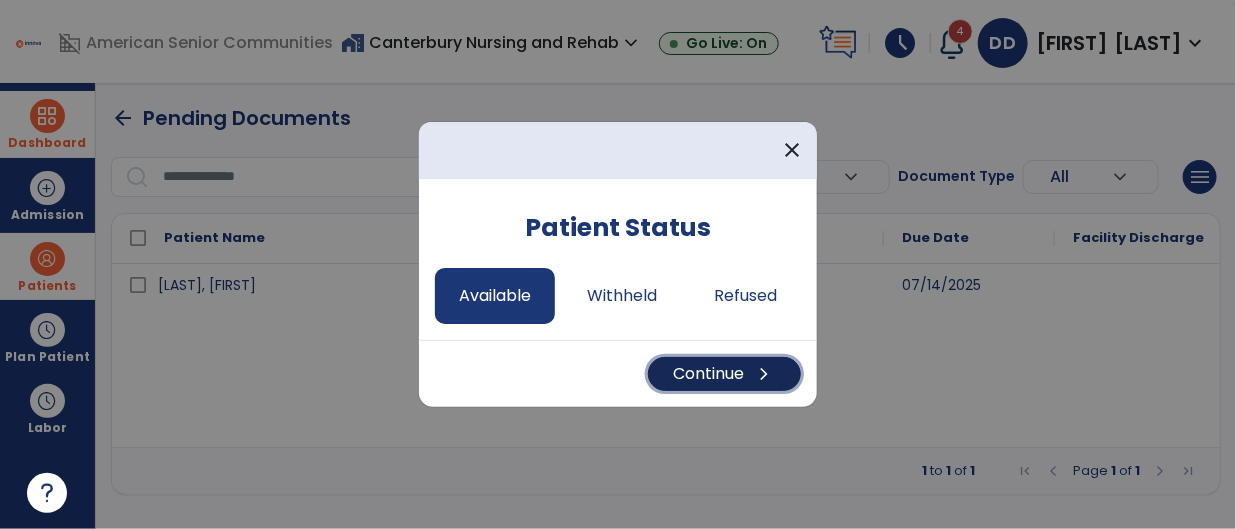 click on "Continue   chevron_right" at bounding box center [724, 374] 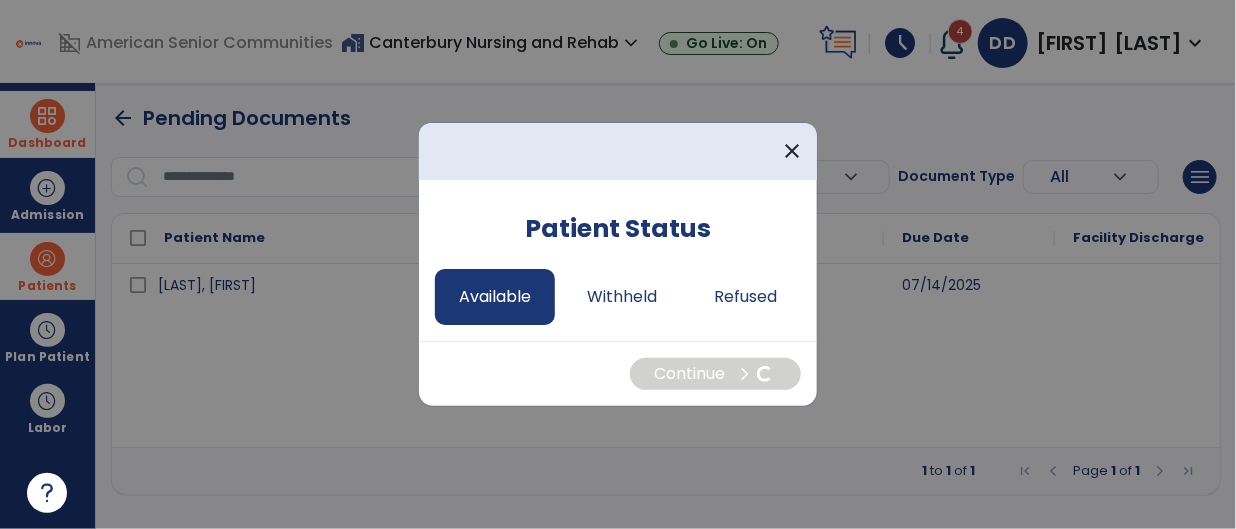 select on "*" 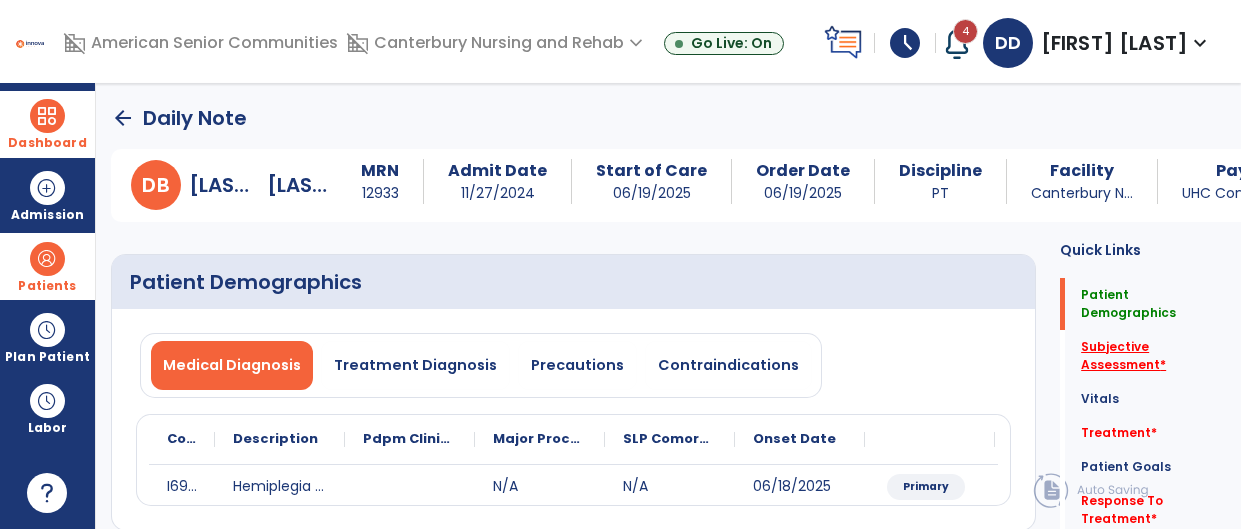click on "Subjective Assessment   *" 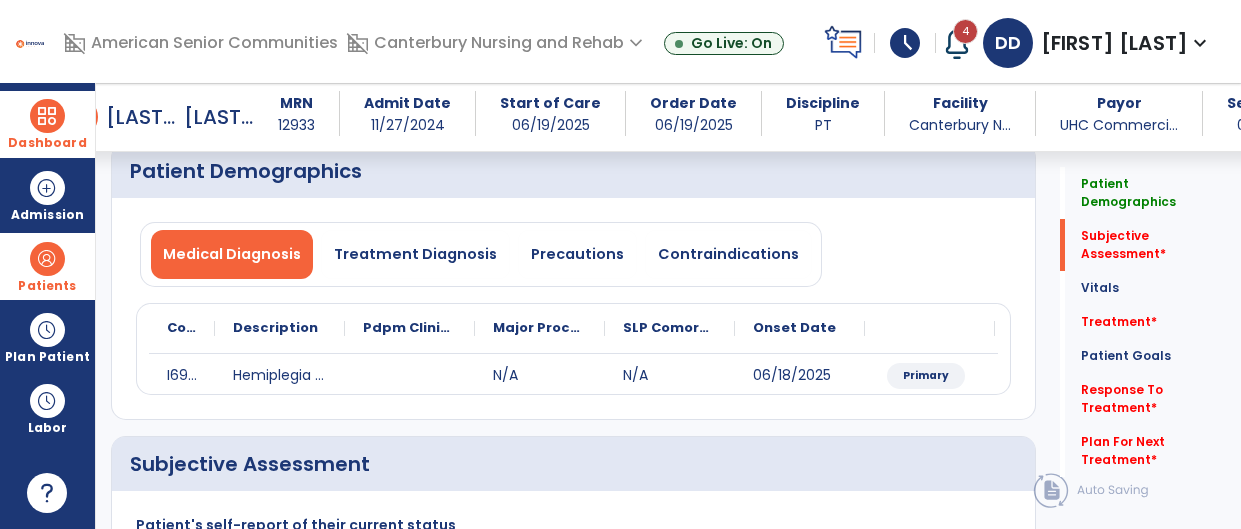 scroll, scrollTop: 381, scrollLeft: 0, axis: vertical 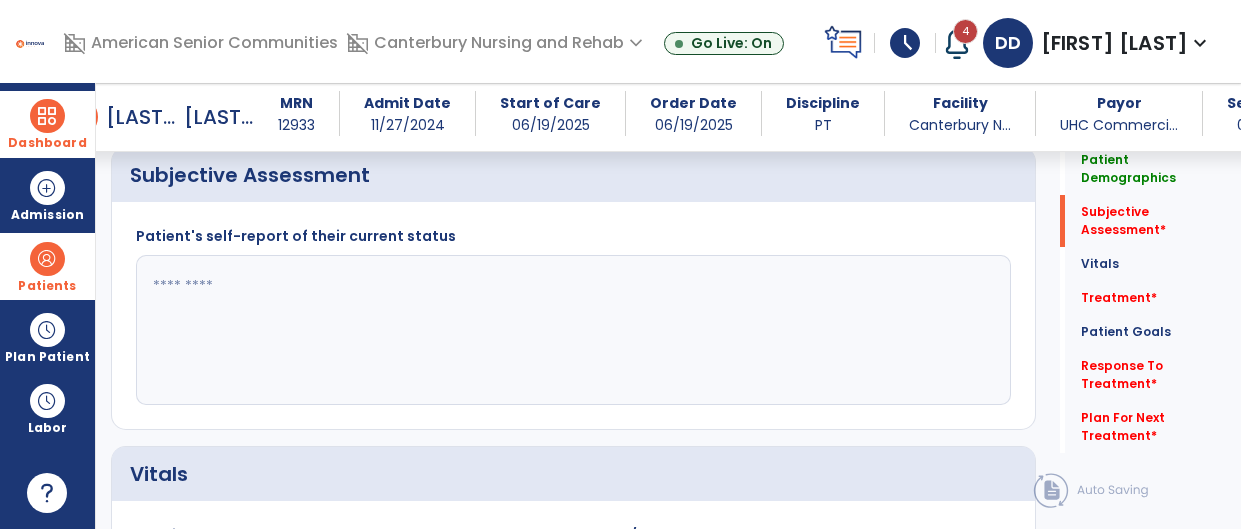click 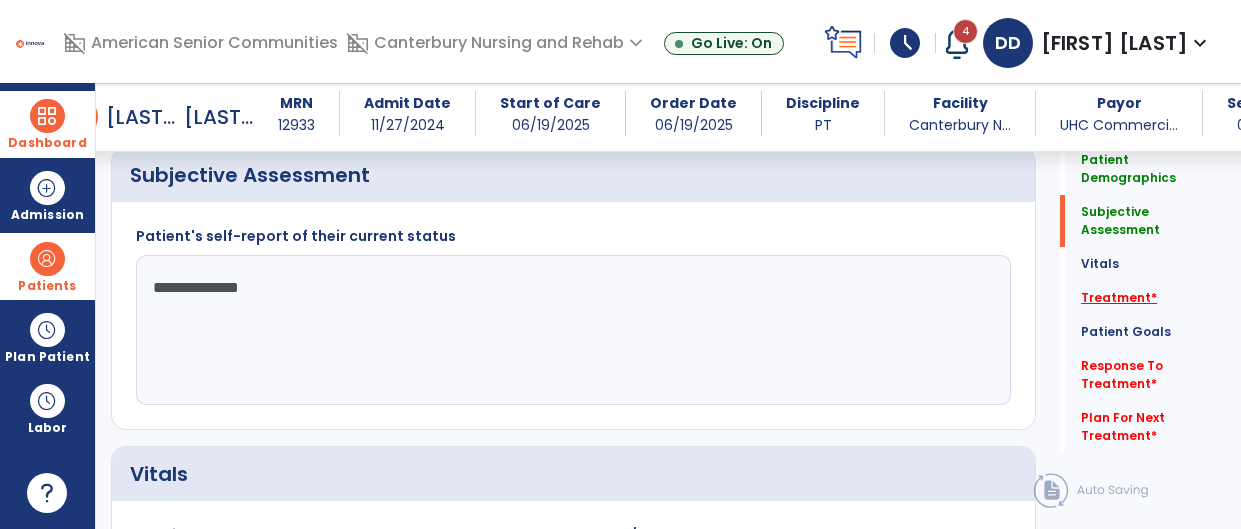 type on "**********" 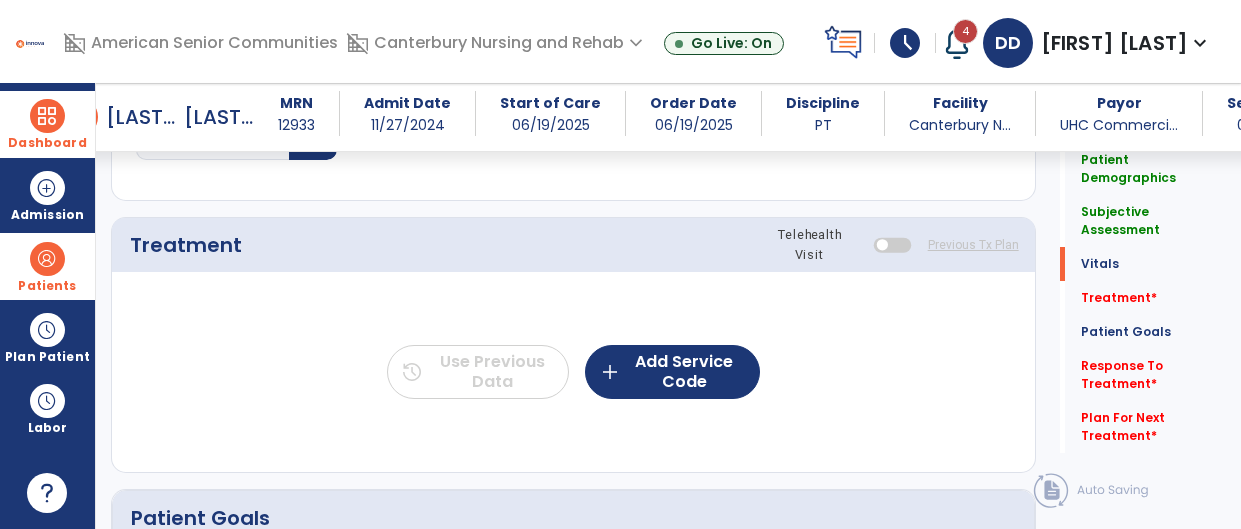 scroll, scrollTop: 1069, scrollLeft: 0, axis: vertical 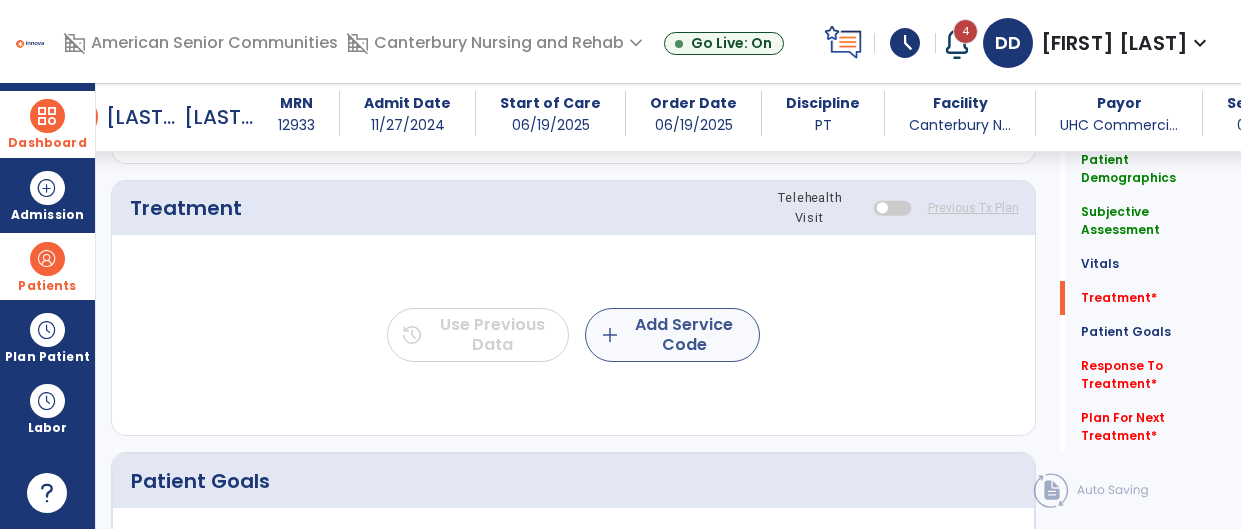 drag, startPoint x: 760, startPoint y: 325, endPoint x: 732, endPoint y: 328, distance: 28.160255 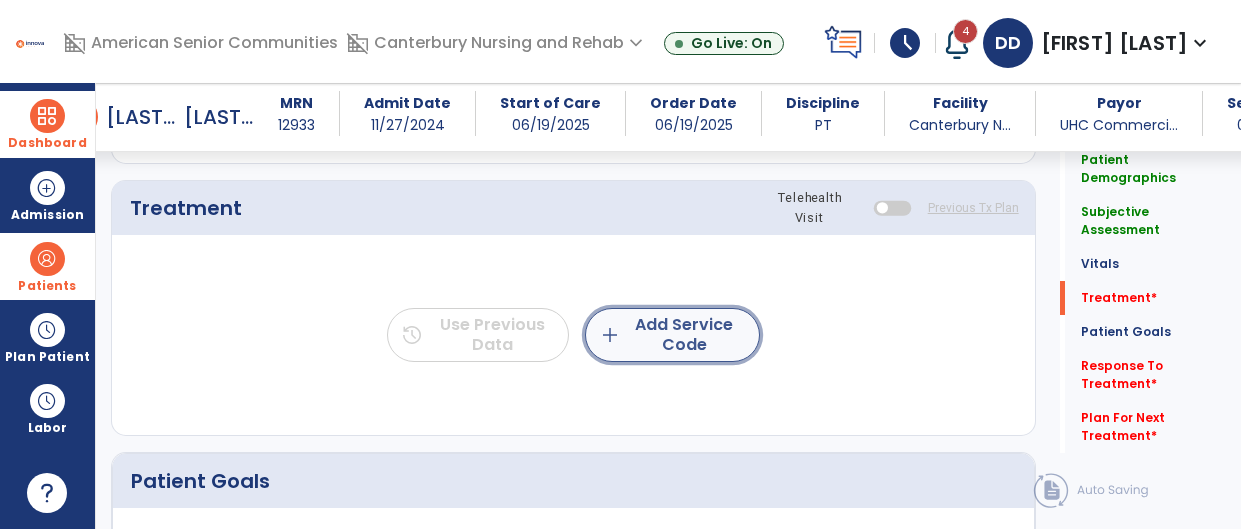 click on "add  Add Service Code" 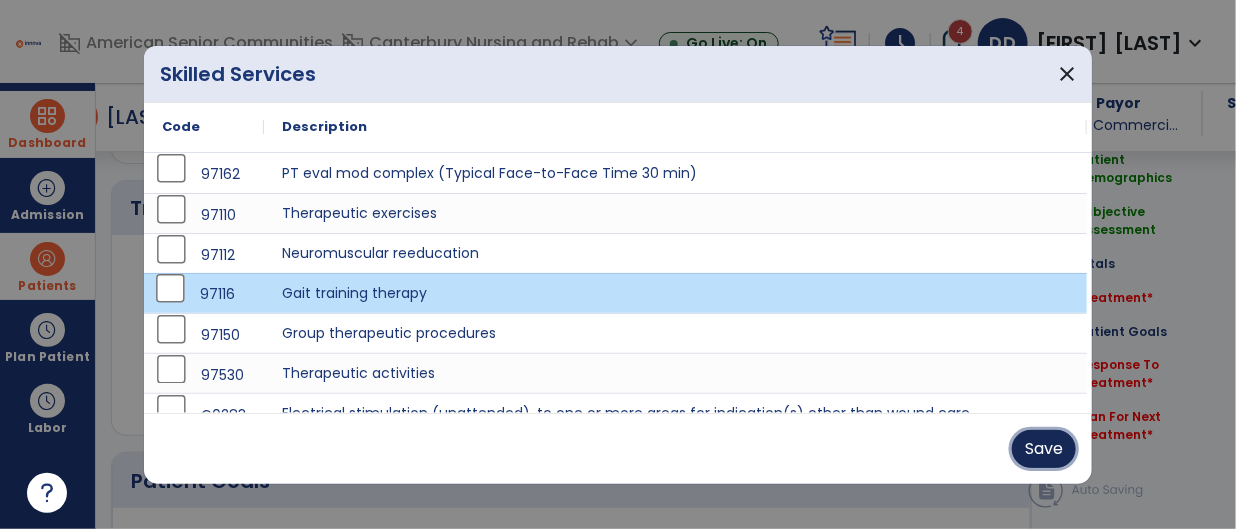 click on "Save" at bounding box center (1044, 449) 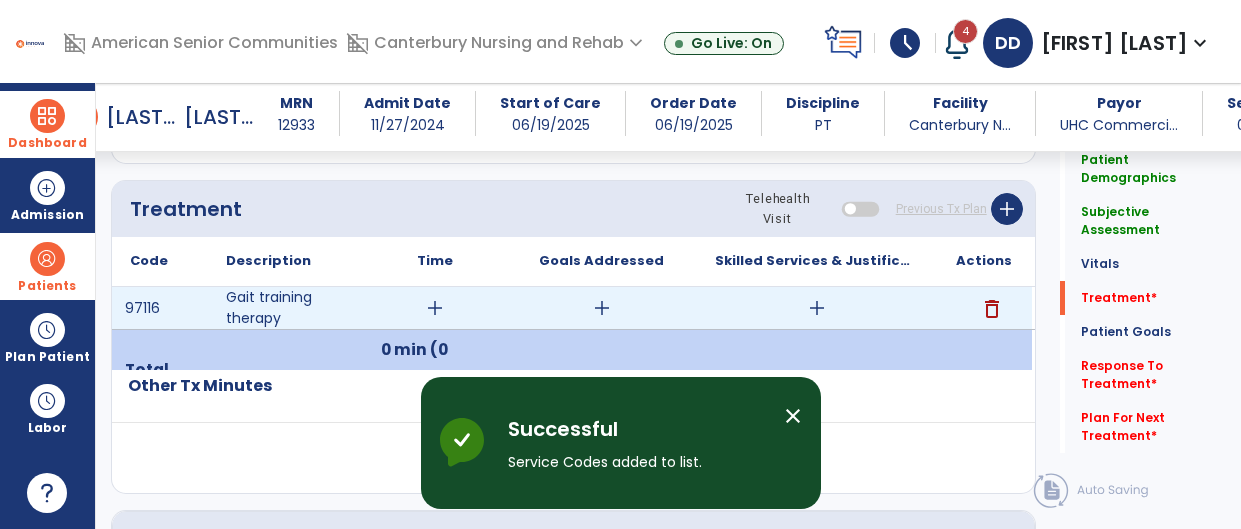 click on "add" at bounding box center [435, 308] 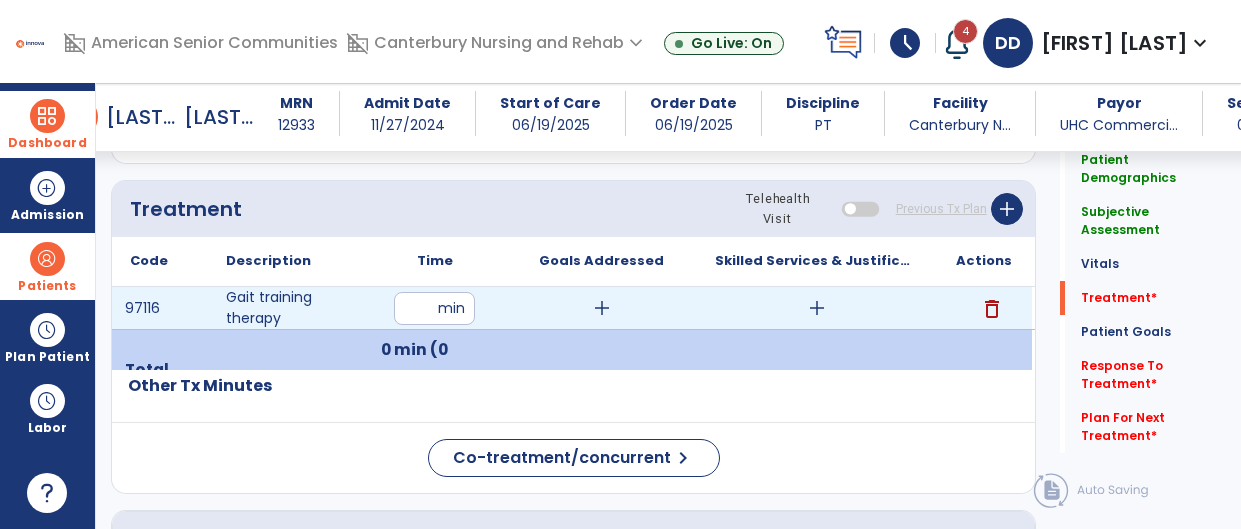 type on "**" 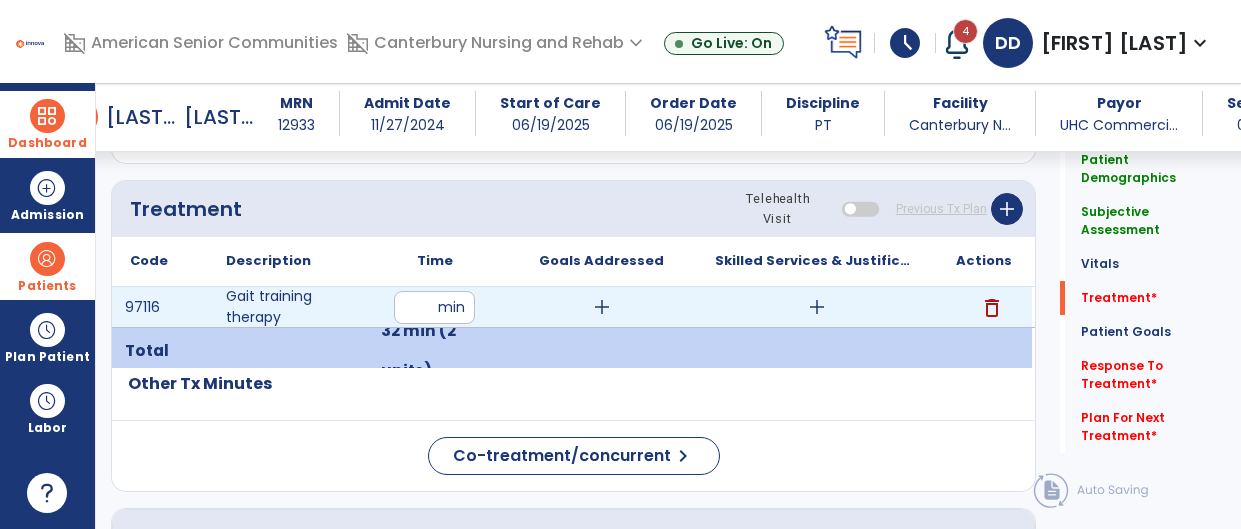 click on "add" at bounding box center (602, 307) 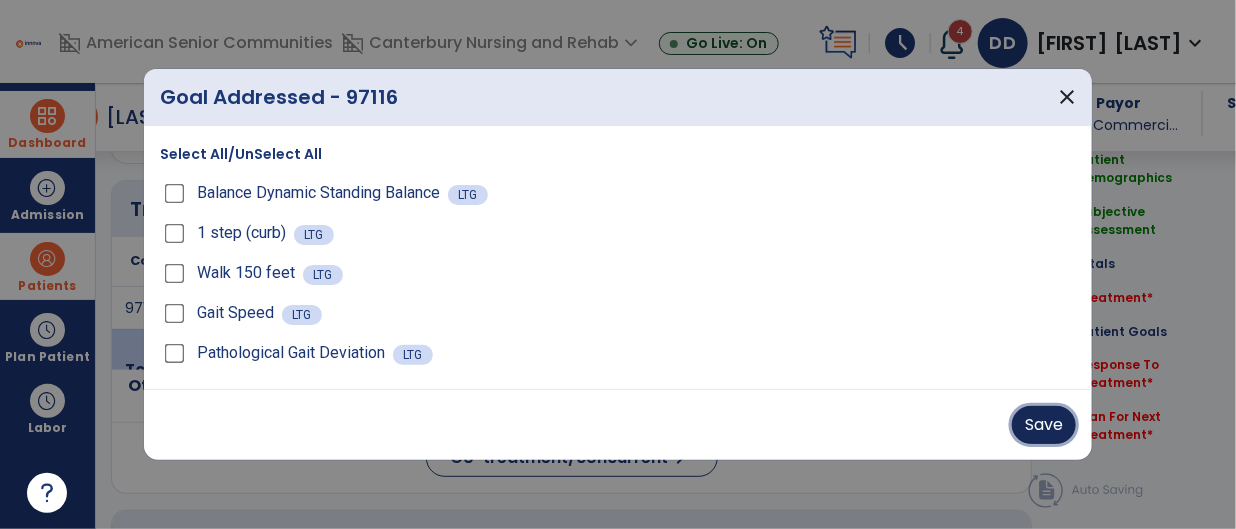 click on "Save" at bounding box center [1044, 425] 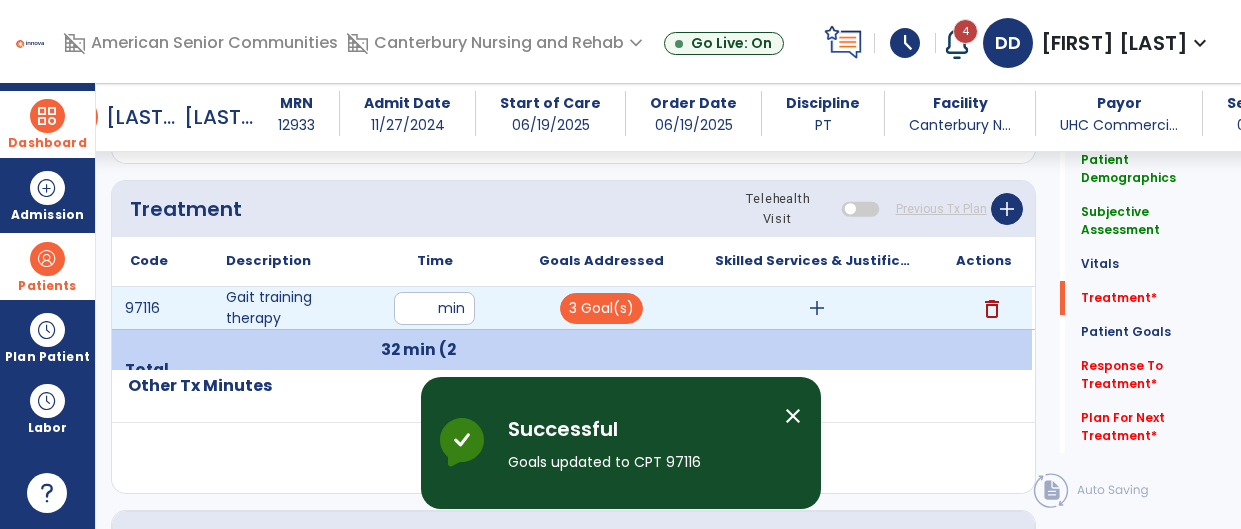 click on "add" at bounding box center (817, 308) 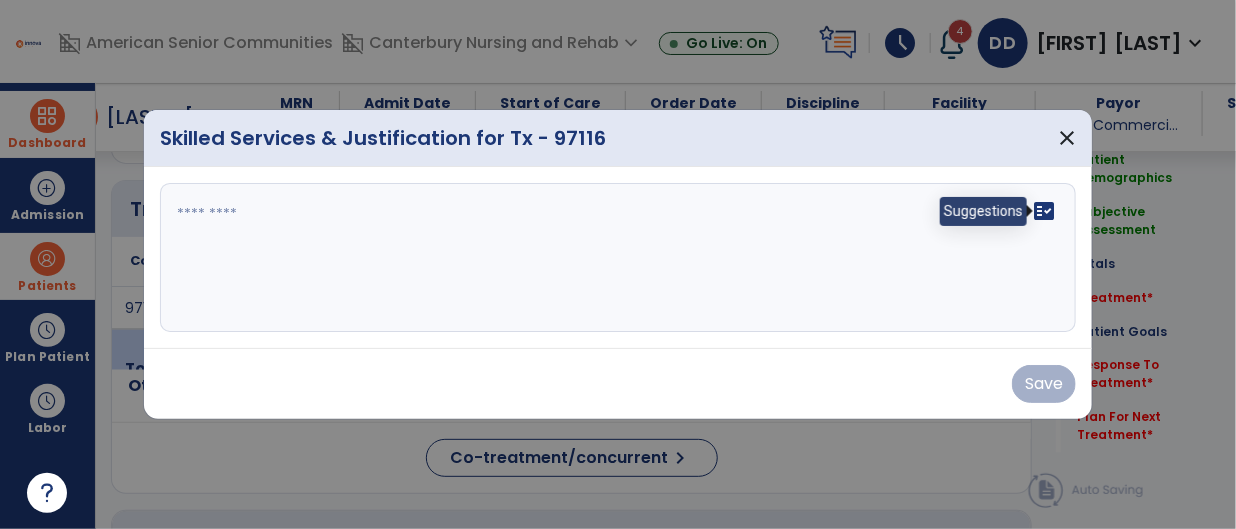 click on "fact_check" at bounding box center (1044, 211) 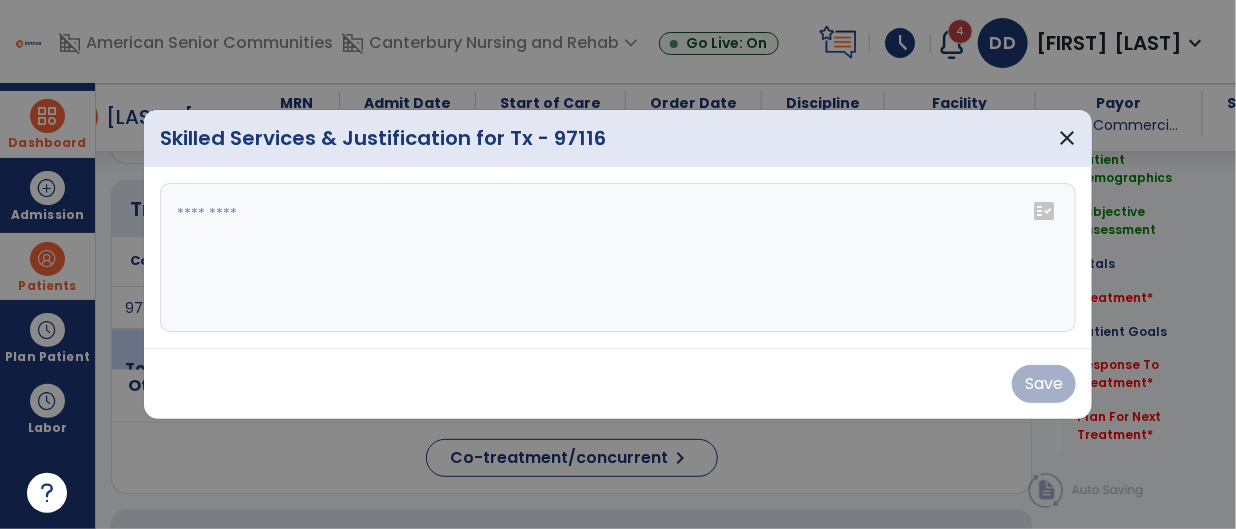 click on "fact_check" at bounding box center (1044, 211) 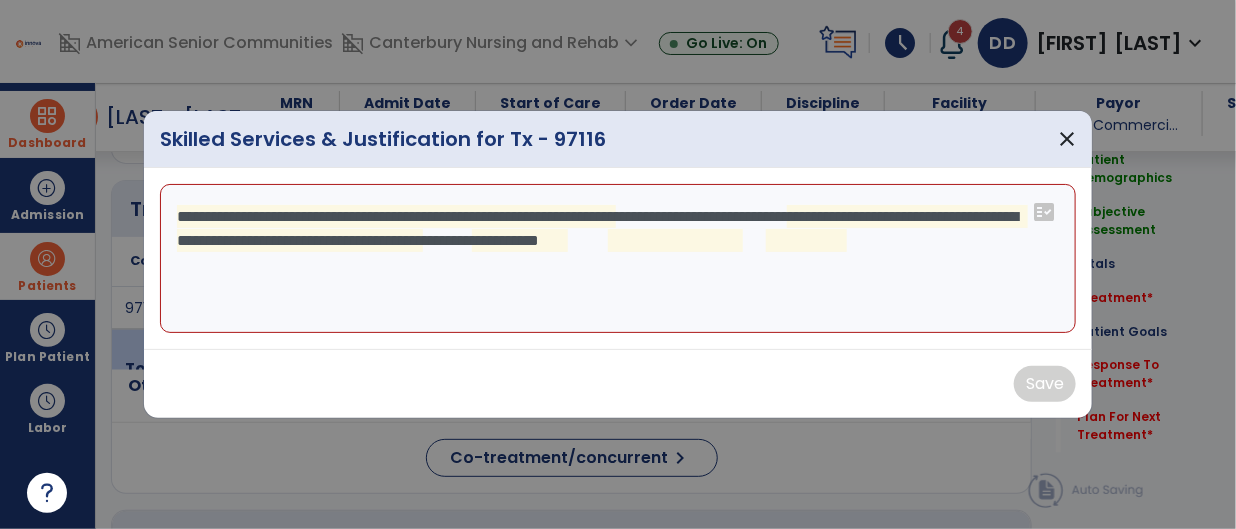 click on "**********" at bounding box center [618, 259] 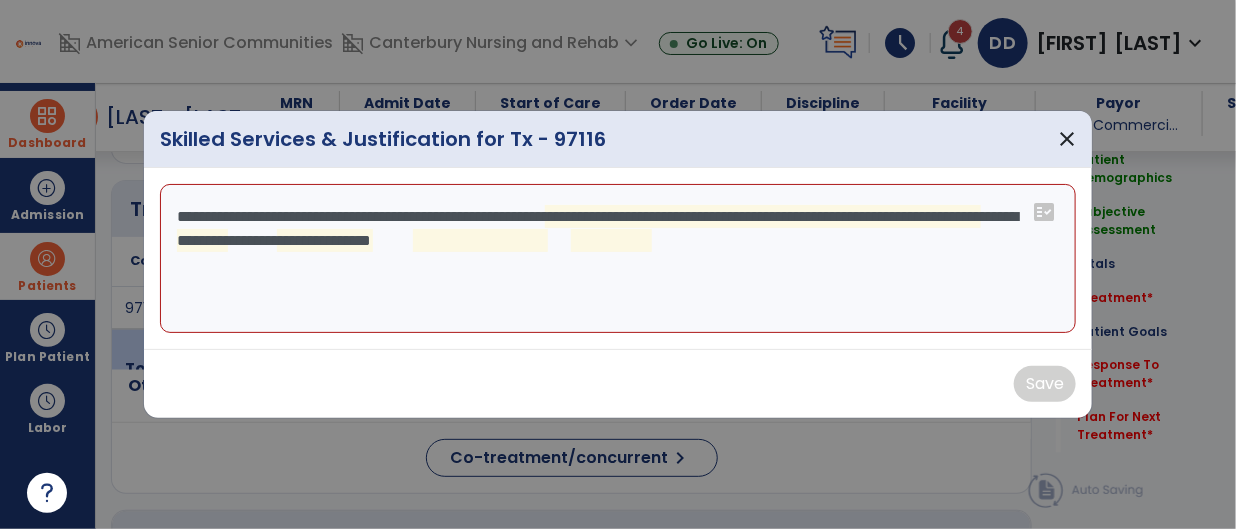 click on "**********" at bounding box center (618, 259) 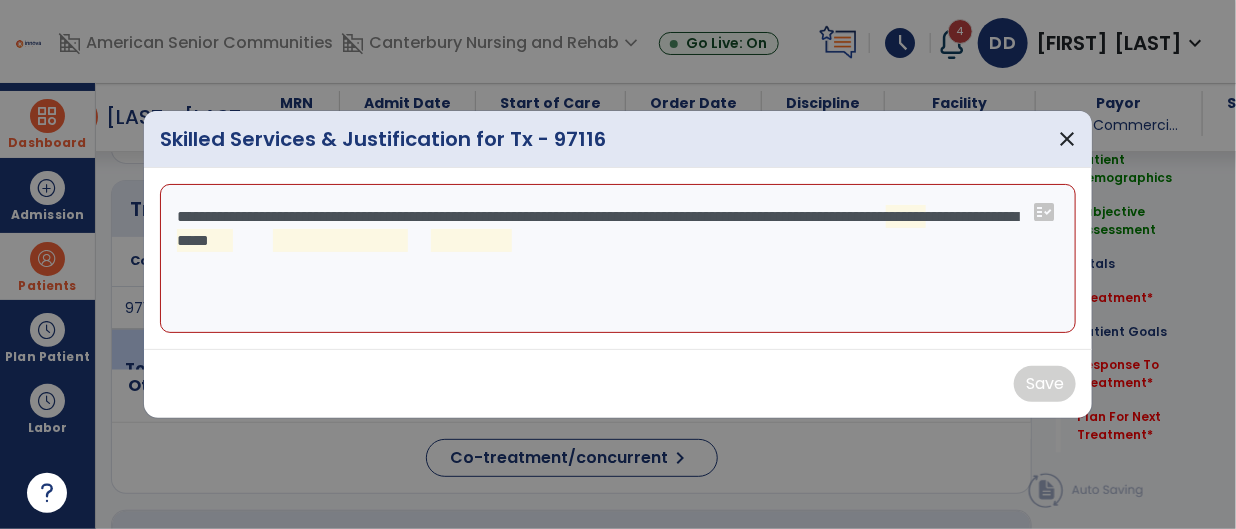 click on "**********" at bounding box center [618, 259] 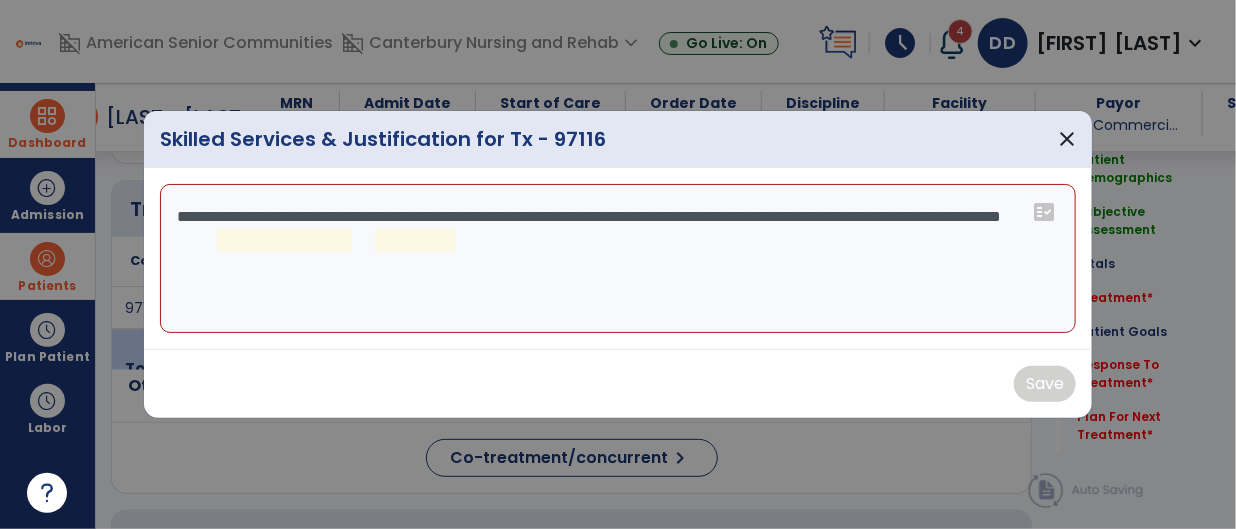 click on "**********" at bounding box center (618, 259) 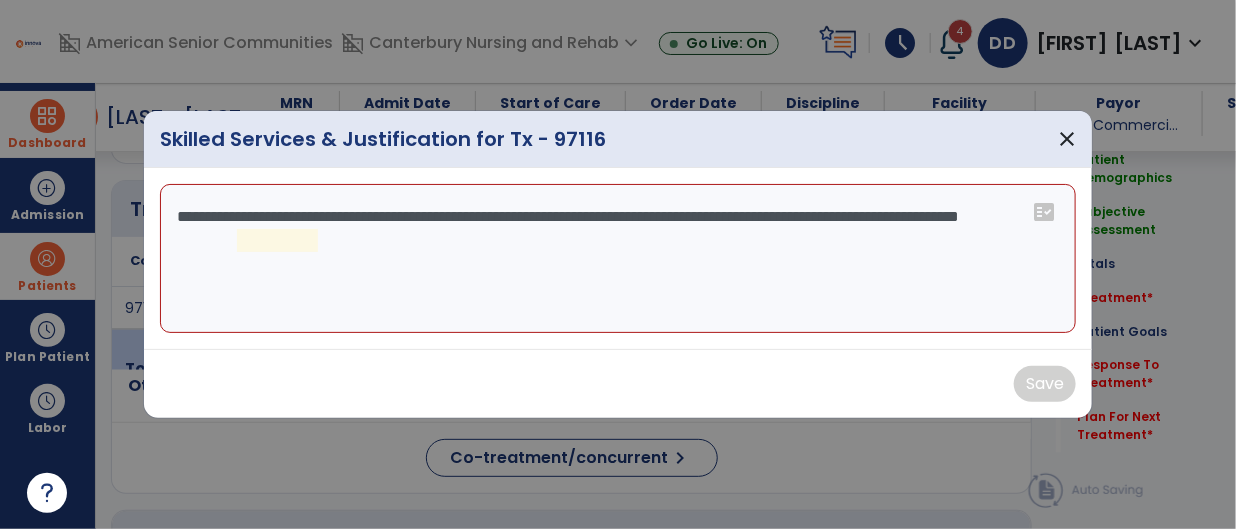 click on "**********" at bounding box center (618, 259) 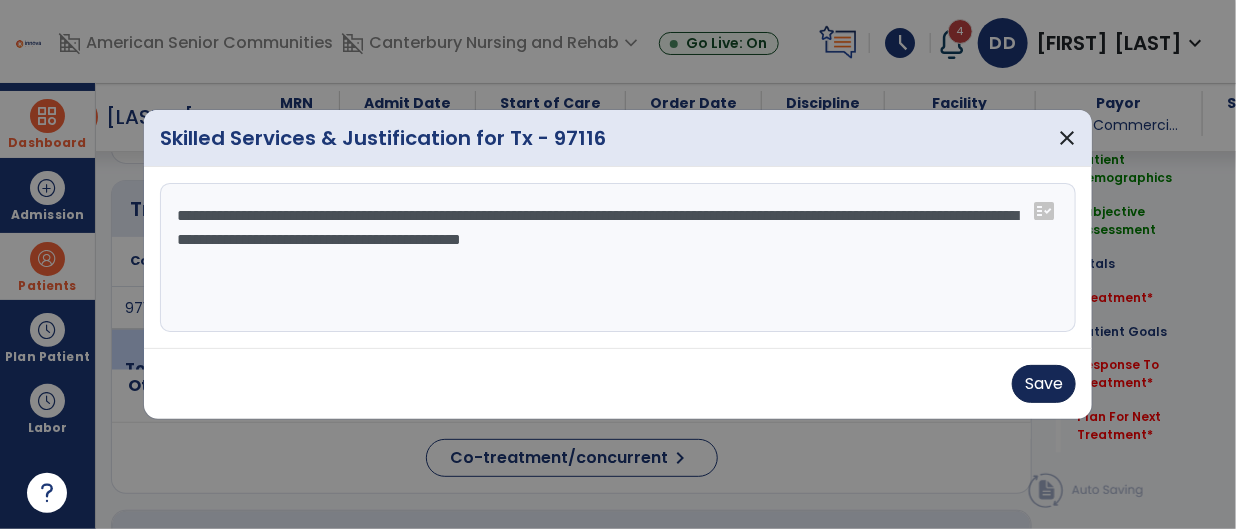 type on "**********" 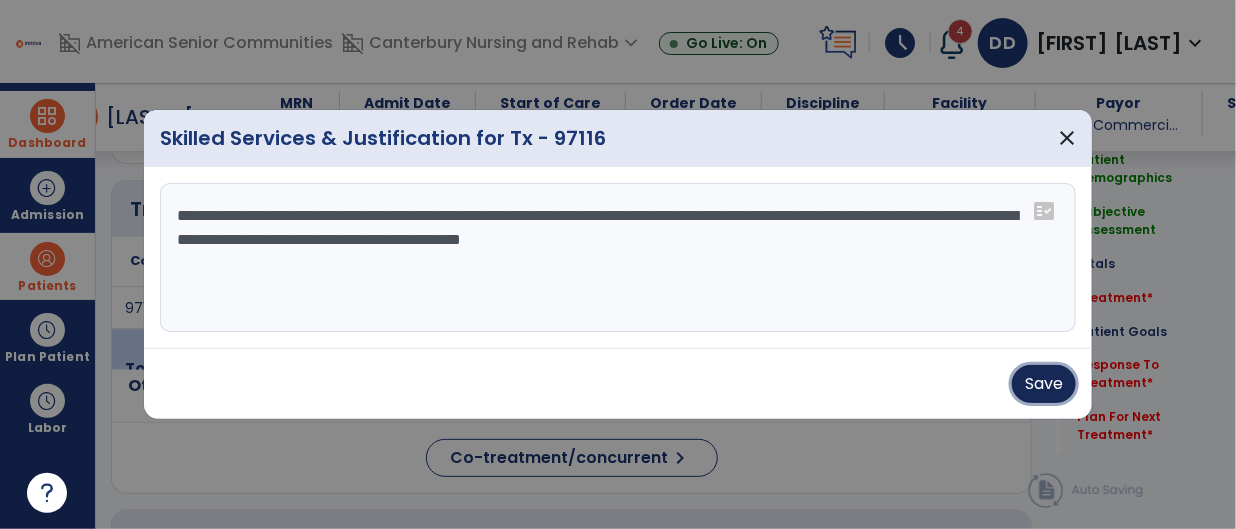 click on "Save" at bounding box center [1044, 384] 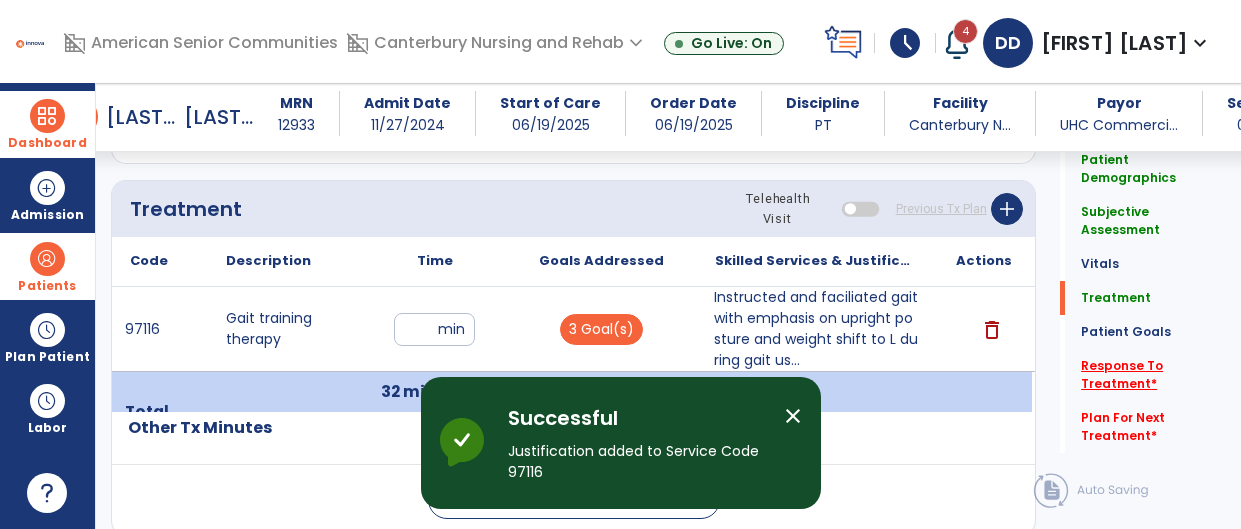 click on "Response To Treatment   *" 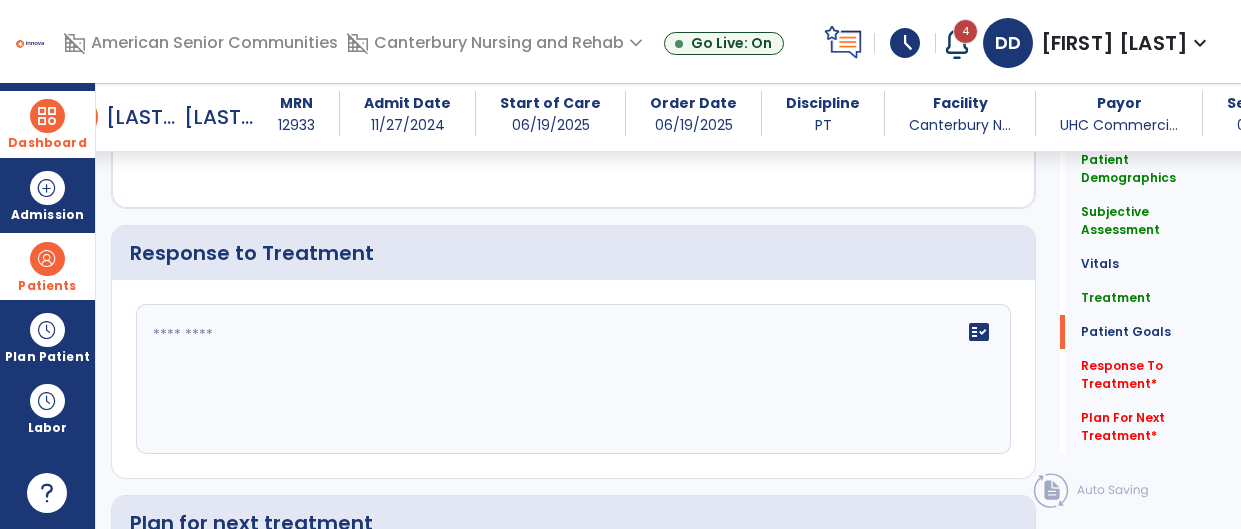 scroll, scrollTop: 2581, scrollLeft: 0, axis: vertical 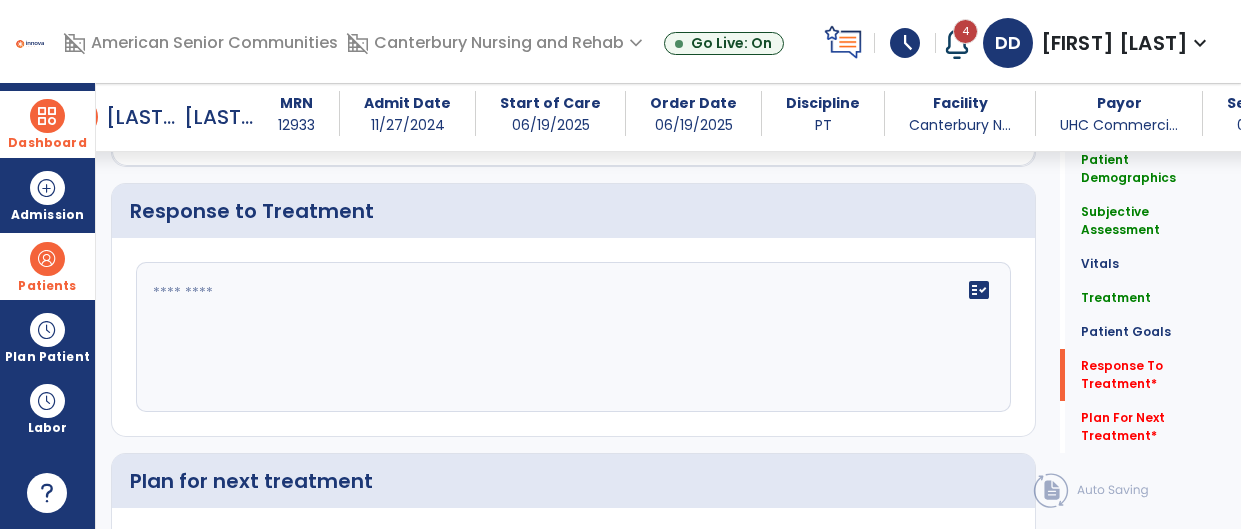 click 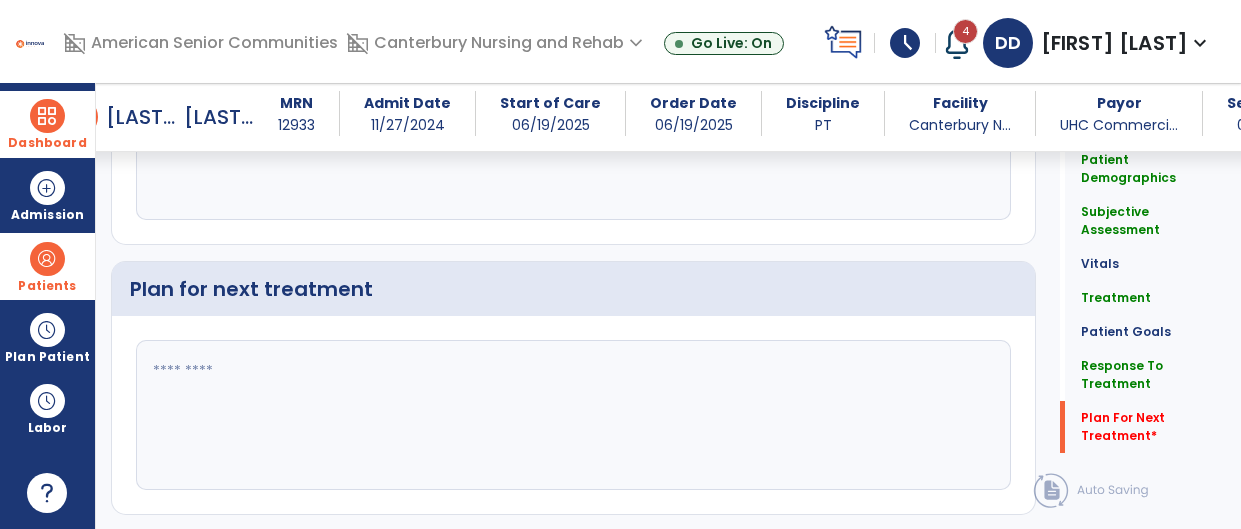 scroll, scrollTop: 2772, scrollLeft: 0, axis: vertical 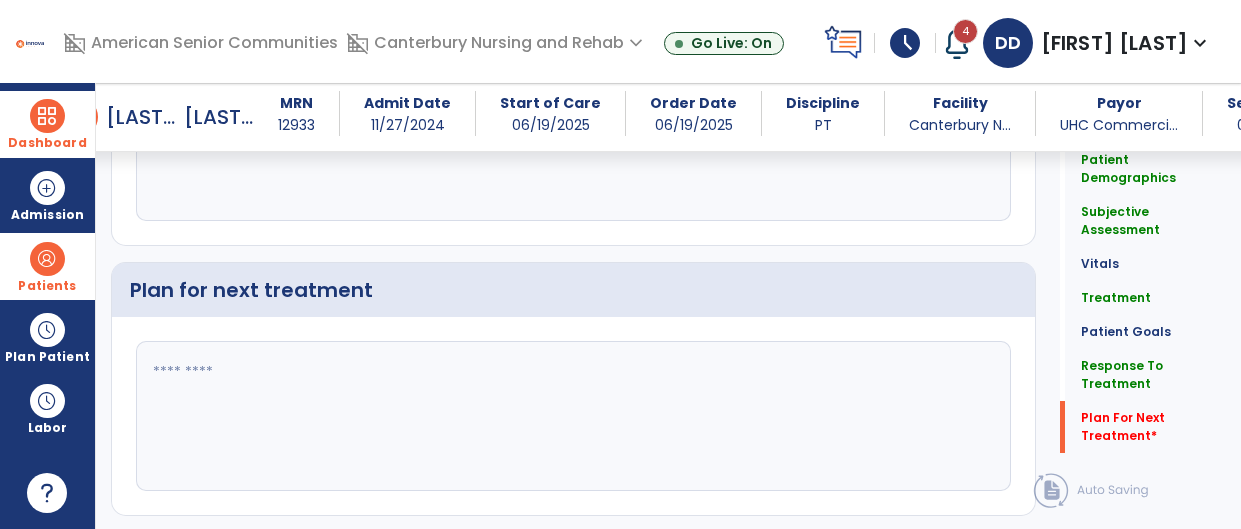 type on "**********" 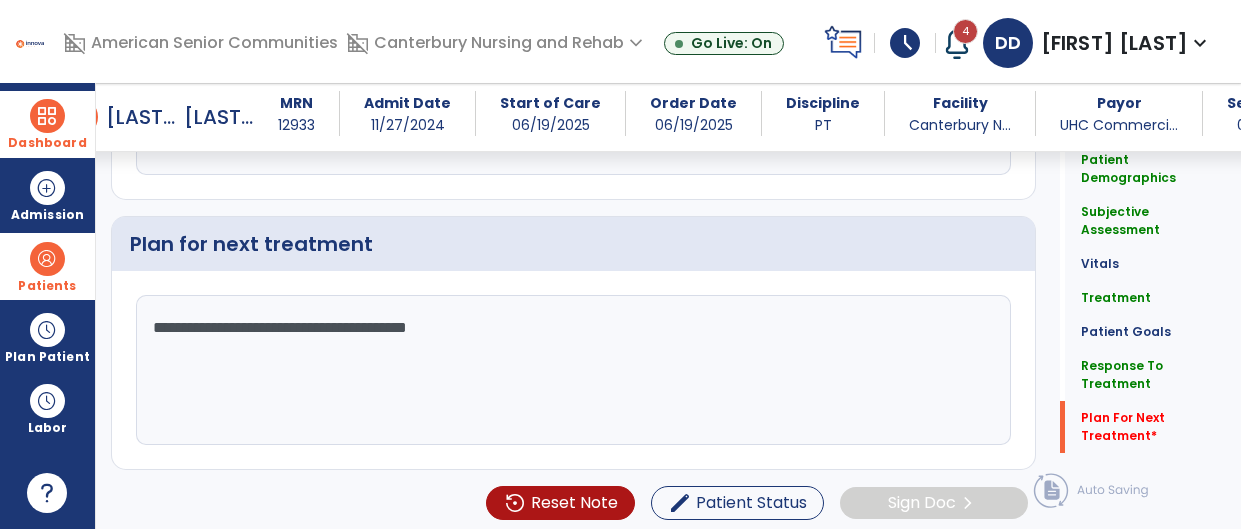 scroll, scrollTop: 2819, scrollLeft: 0, axis: vertical 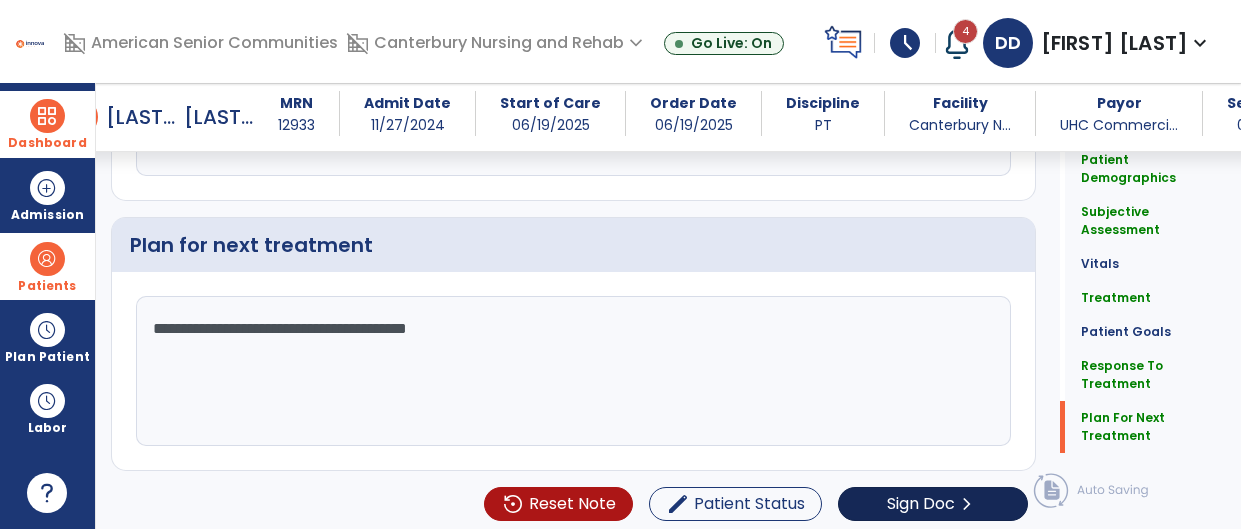 type on "**********" 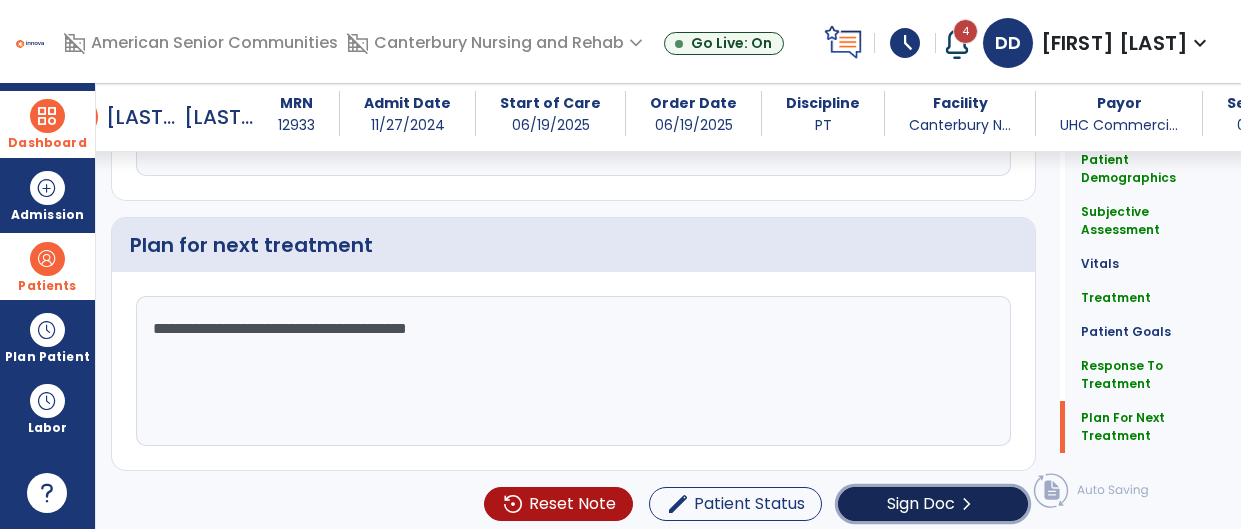 click on "Sign Doc" 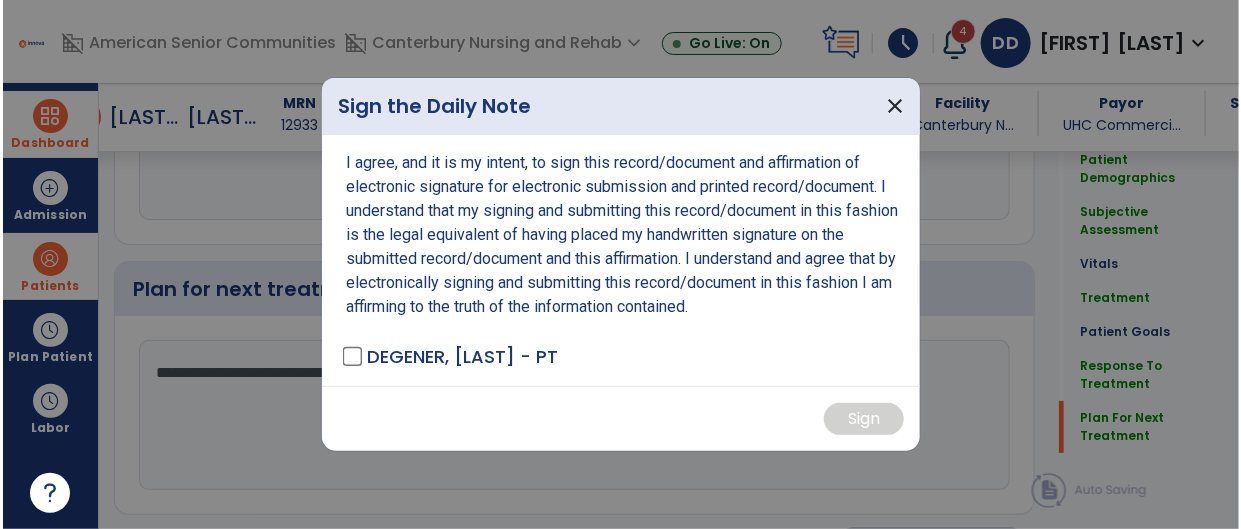scroll, scrollTop: 2818, scrollLeft: 0, axis: vertical 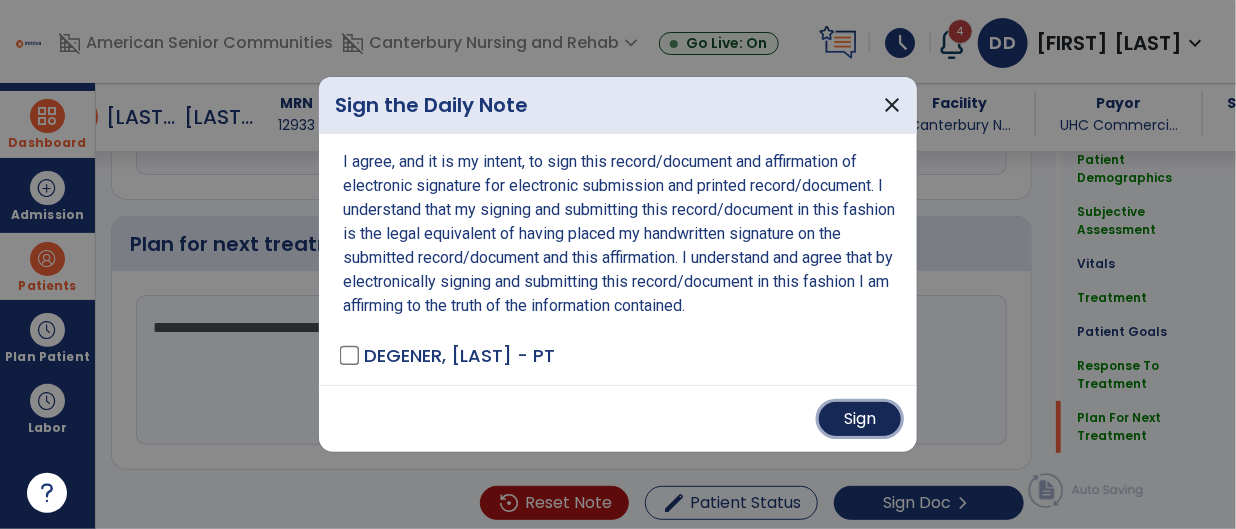click on "Sign" at bounding box center (860, 419) 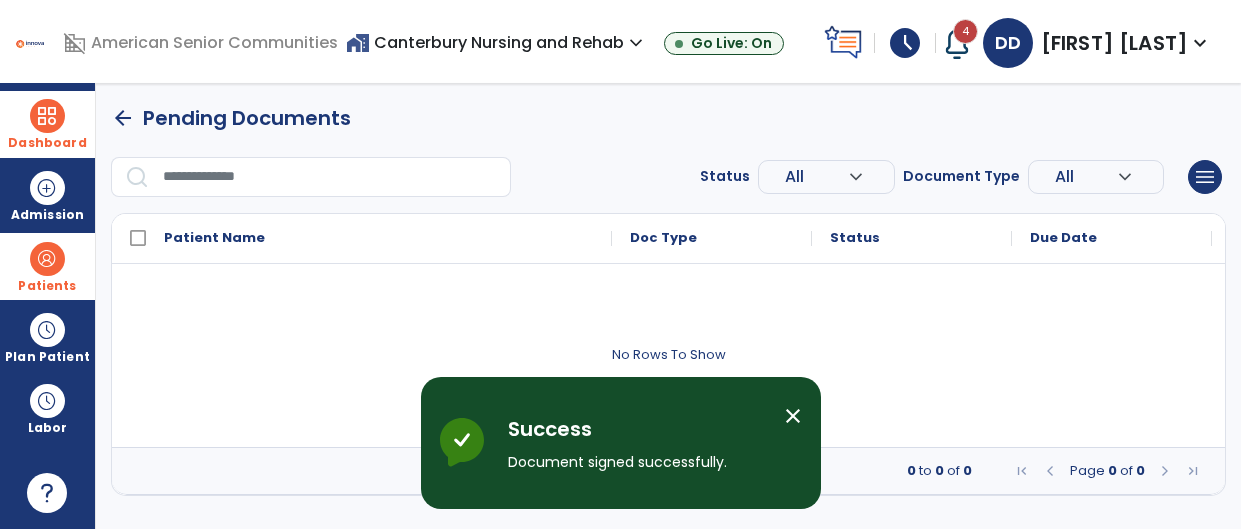 scroll, scrollTop: 0, scrollLeft: 0, axis: both 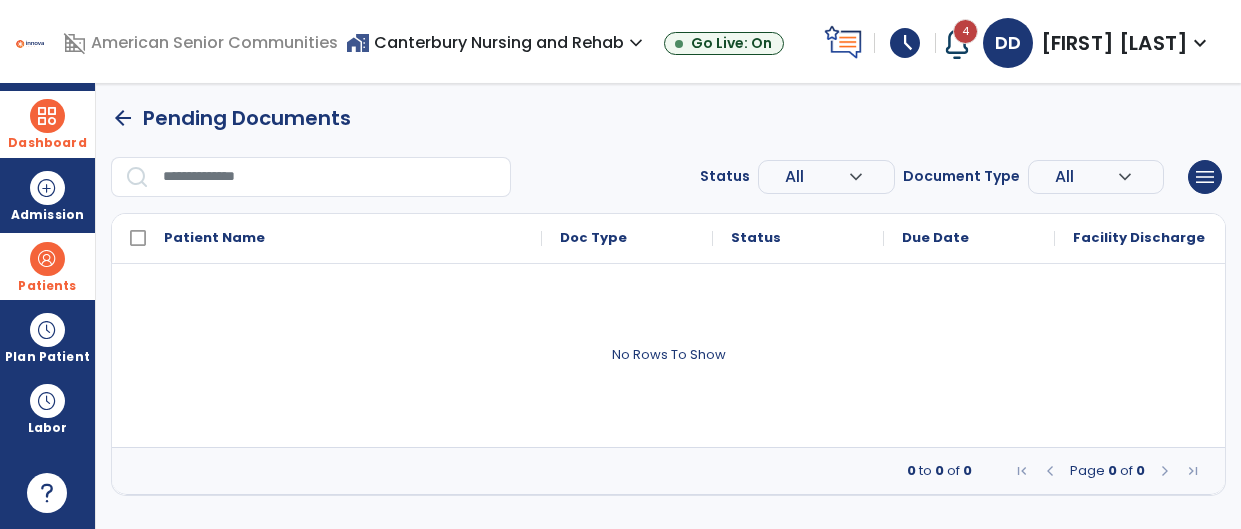 click at bounding box center [47, 259] 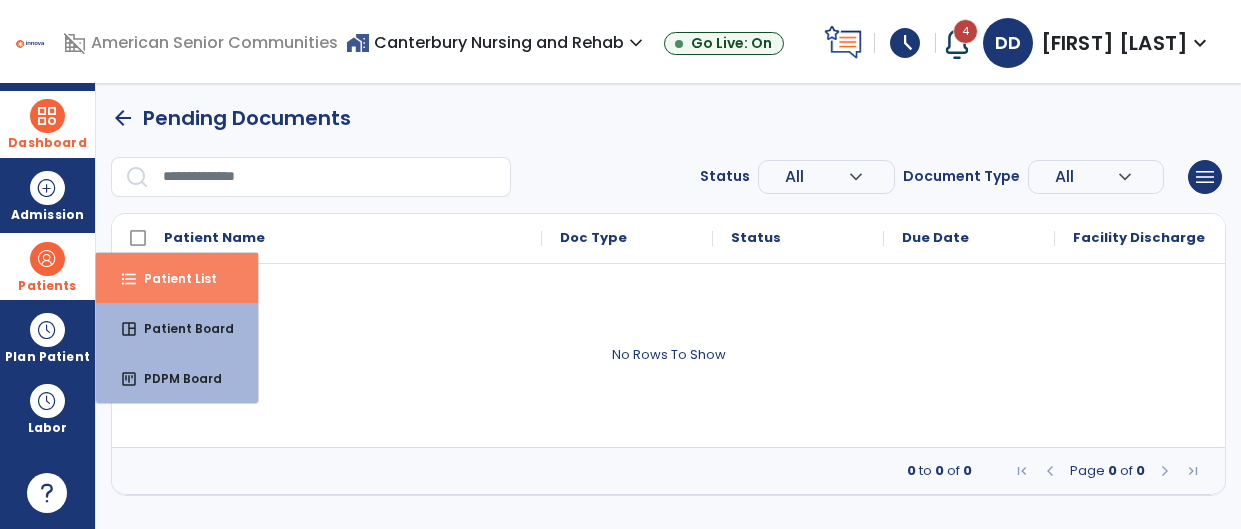 click on "Patient List" at bounding box center (172, 278) 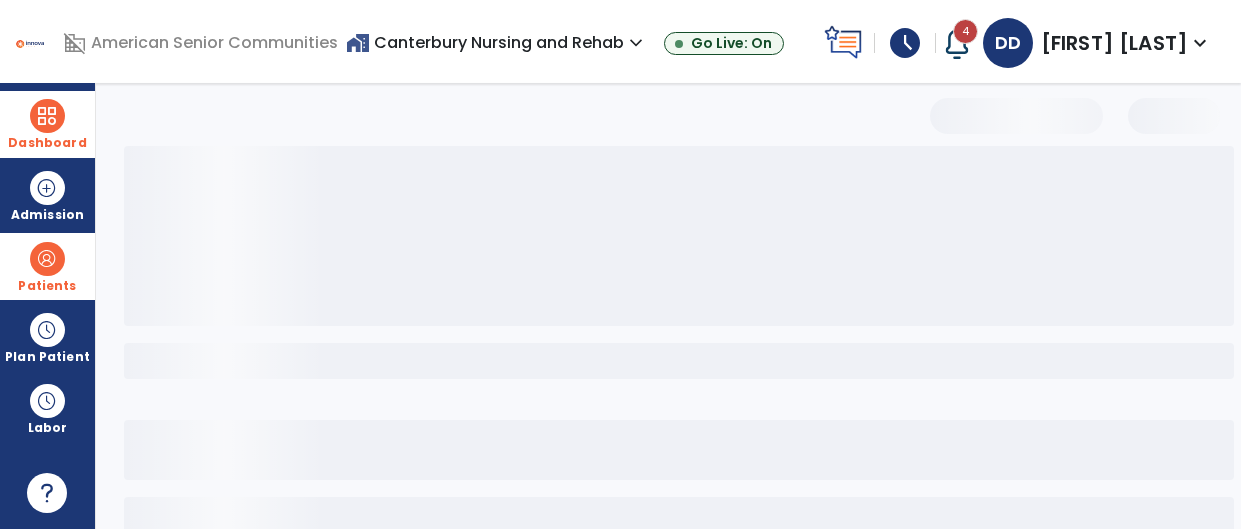 select on "***" 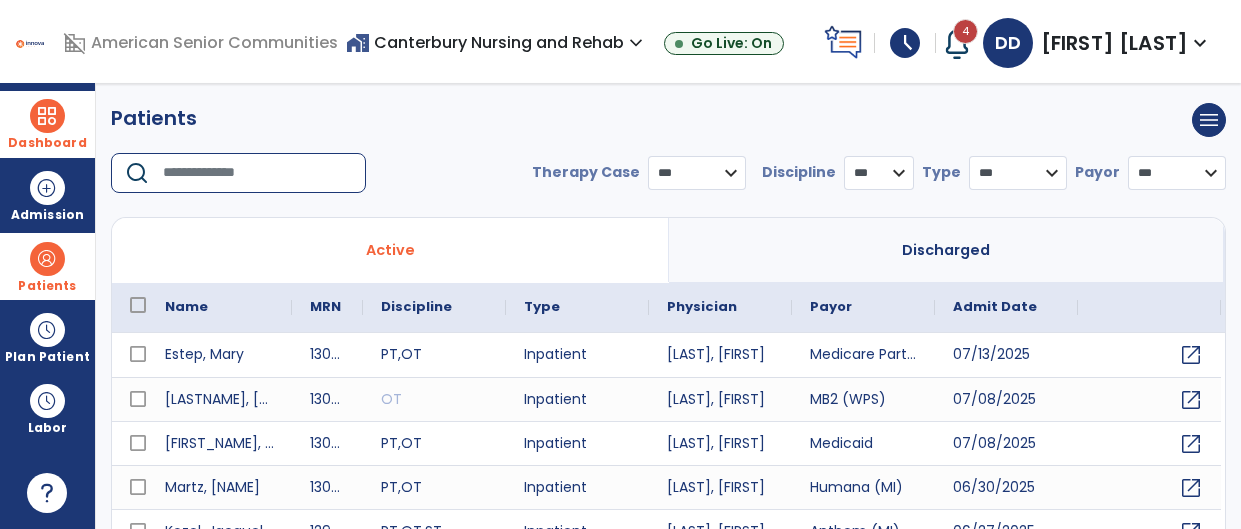 click at bounding box center (257, 173) 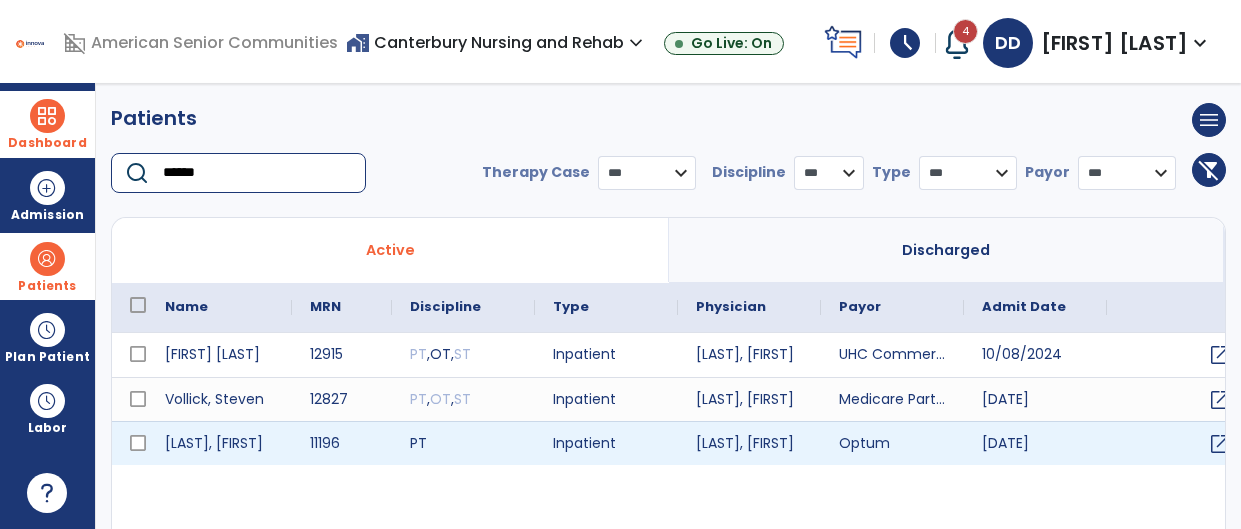 type on "******" 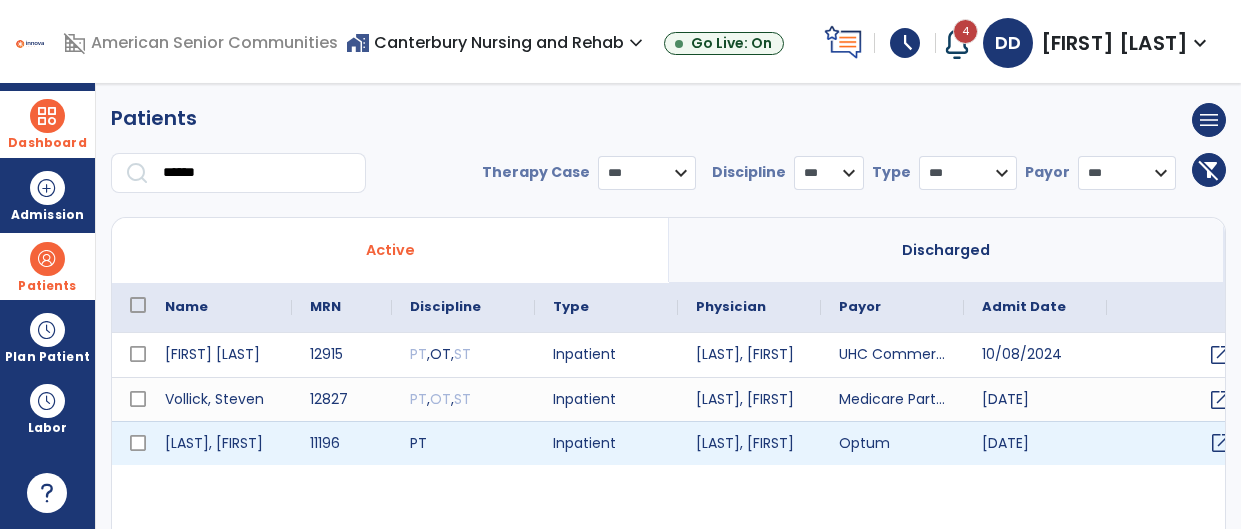 click on "open_in_new" at bounding box center [1221, 443] 